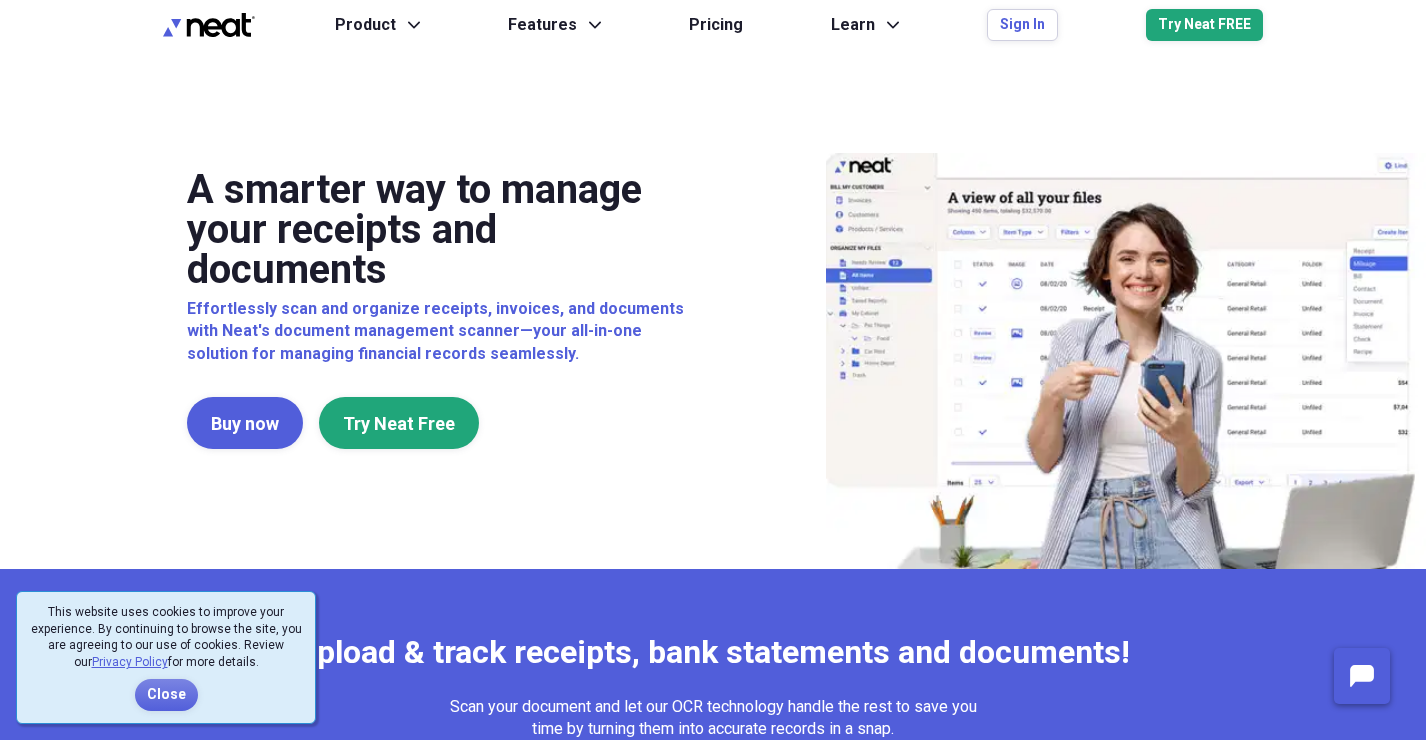 scroll, scrollTop: 0, scrollLeft: 0, axis: both 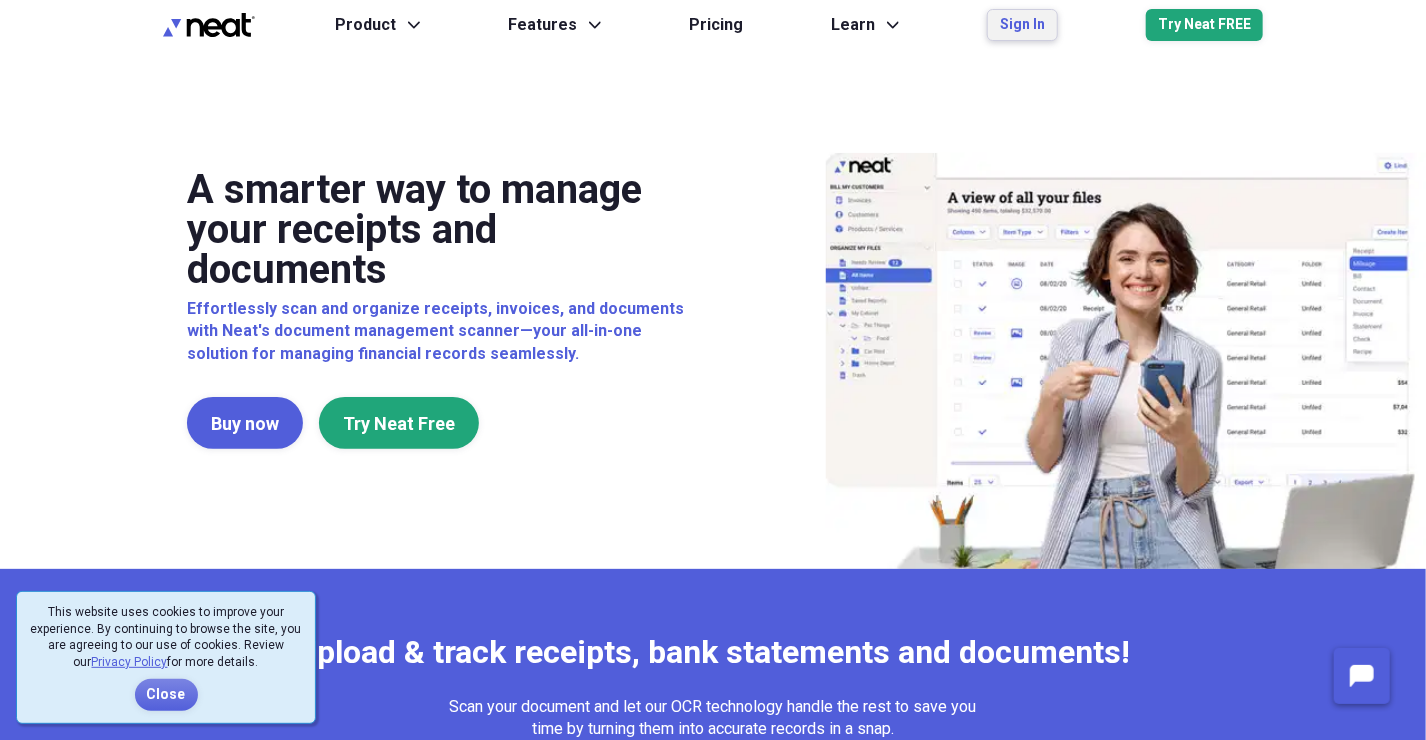 click on "Sign In" at bounding box center [1022, 25] 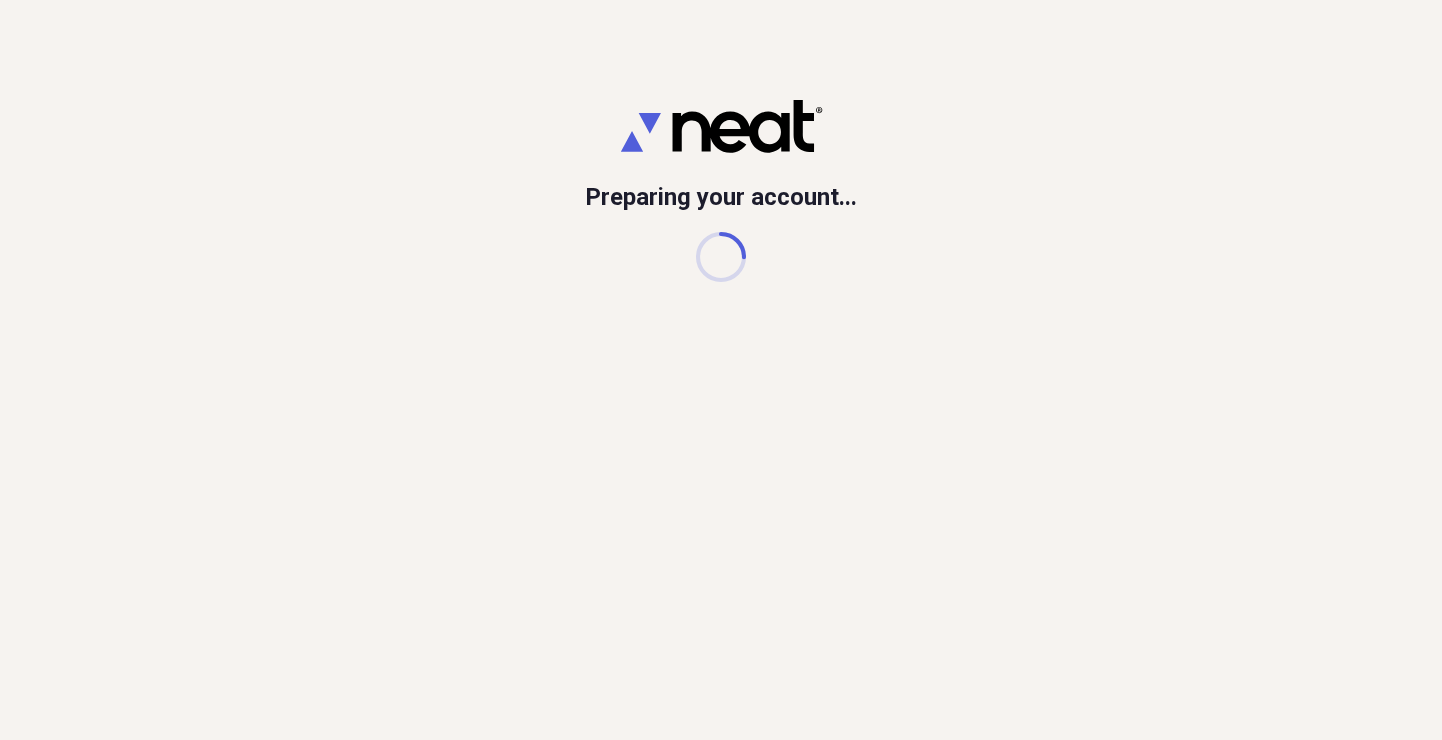 scroll, scrollTop: 0, scrollLeft: 0, axis: both 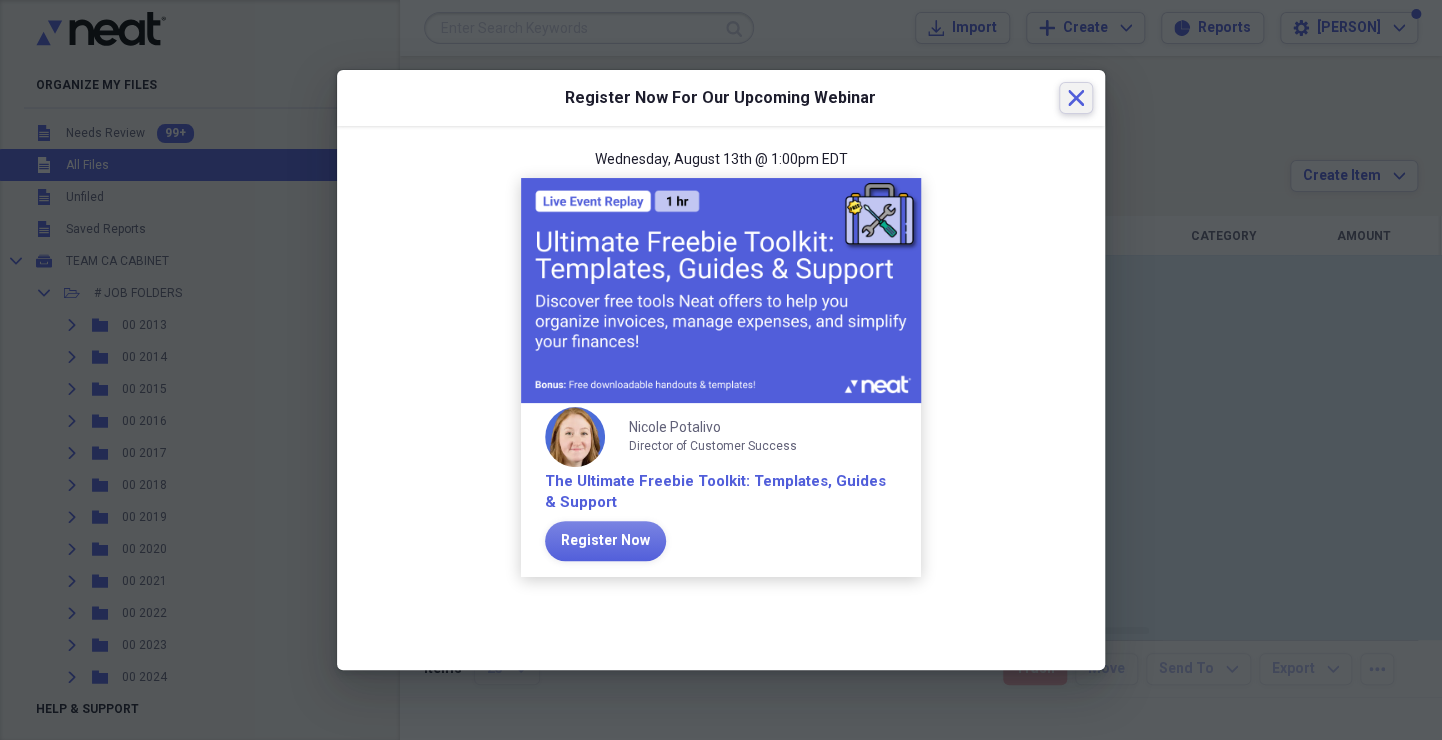 click 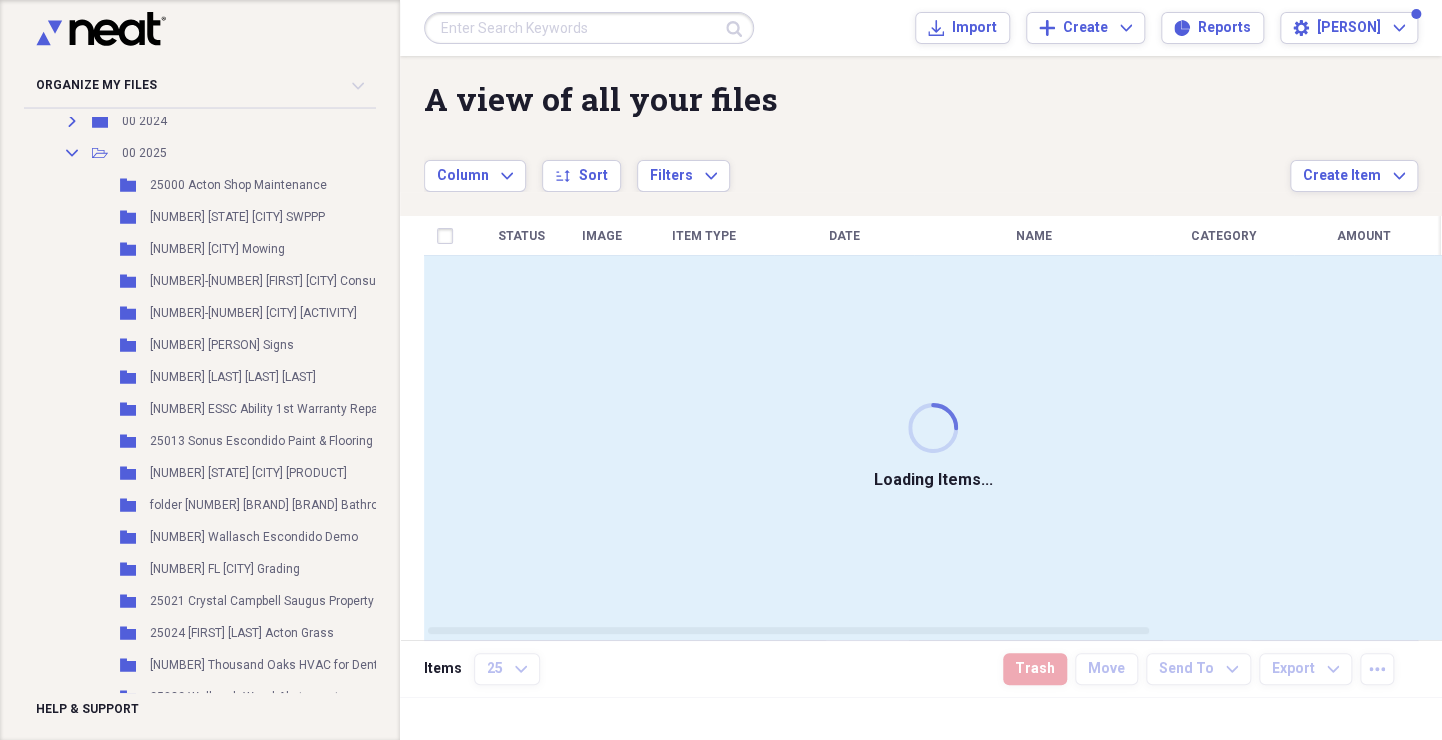 scroll, scrollTop: 560, scrollLeft: 0, axis: vertical 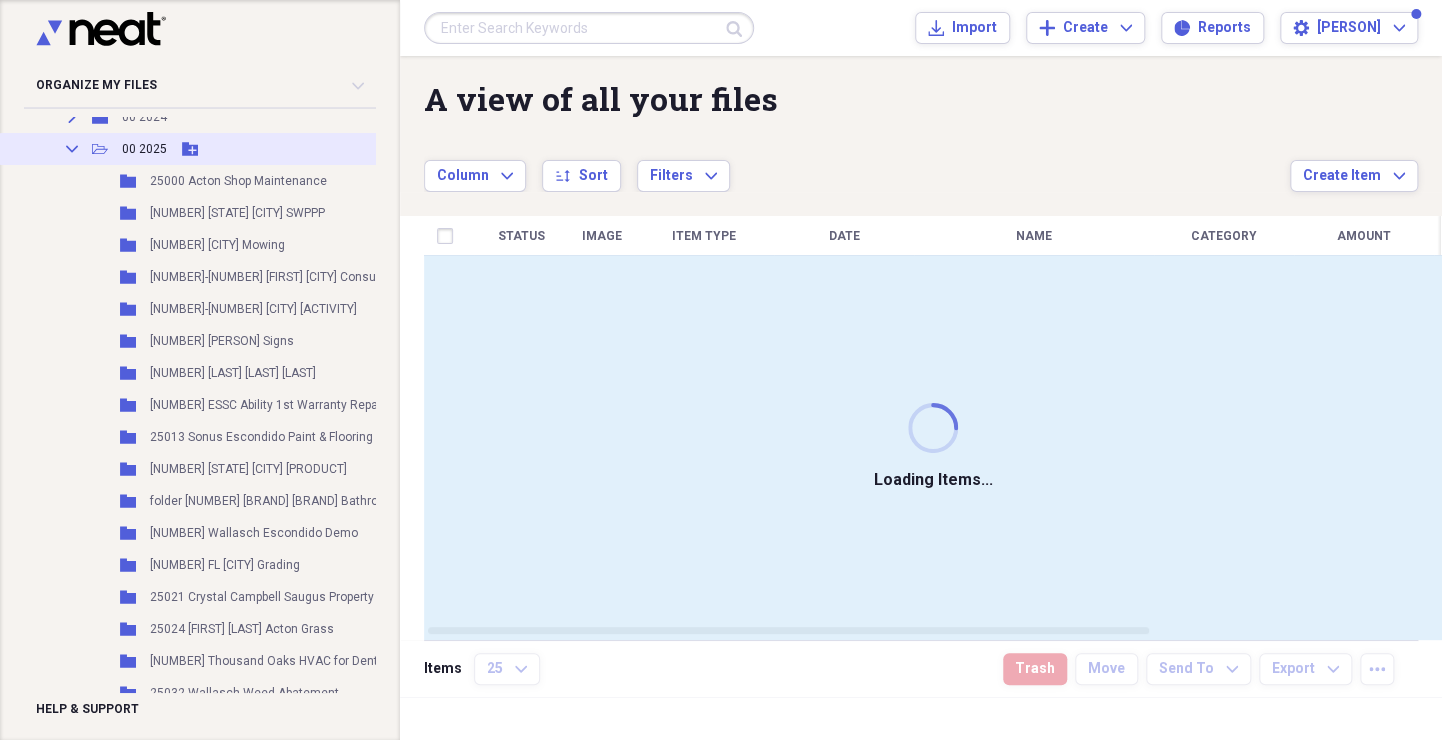 click on "Collapse" at bounding box center (72, 149) 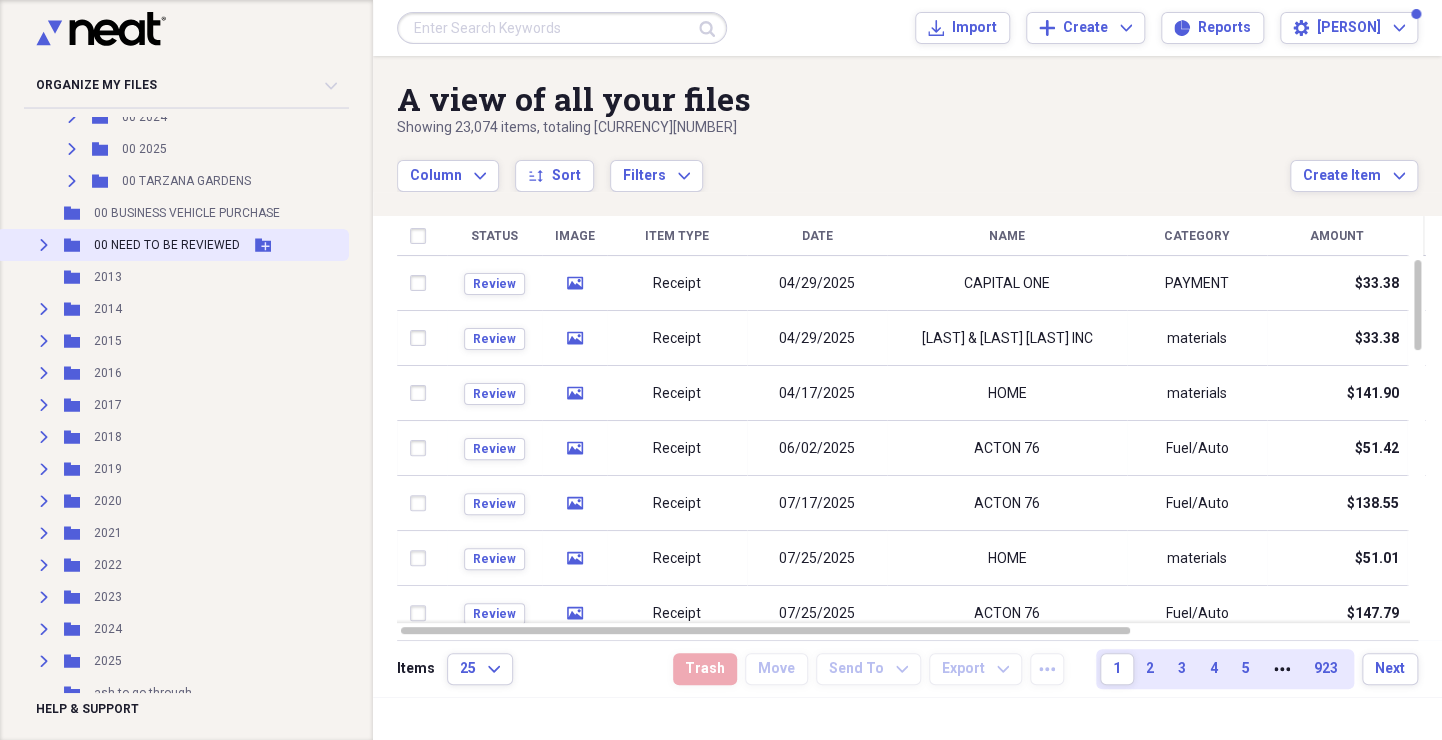 click on "00 NEED TO BE REVIEWED" at bounding box center (167, 245) 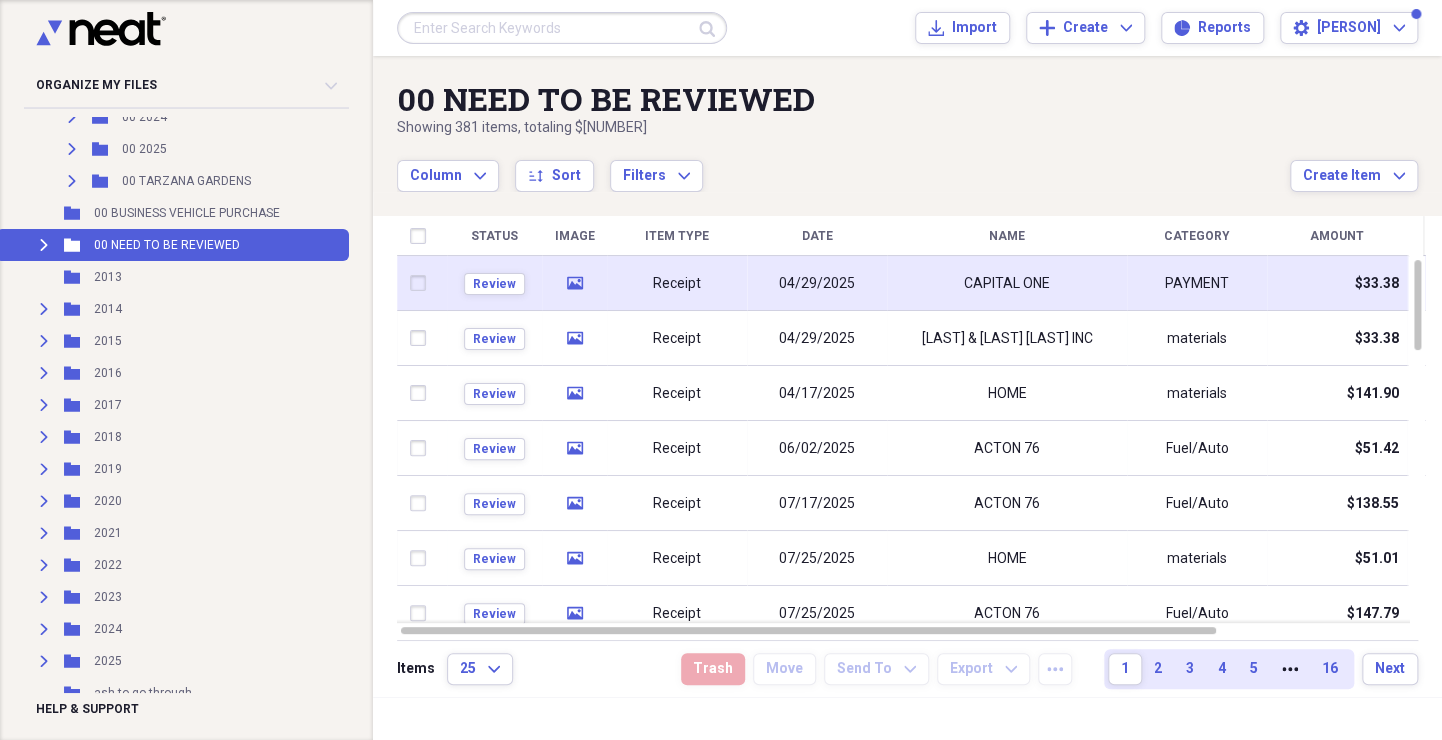 click on "CAPITAL ONE" at bounding box center [1007, 283] 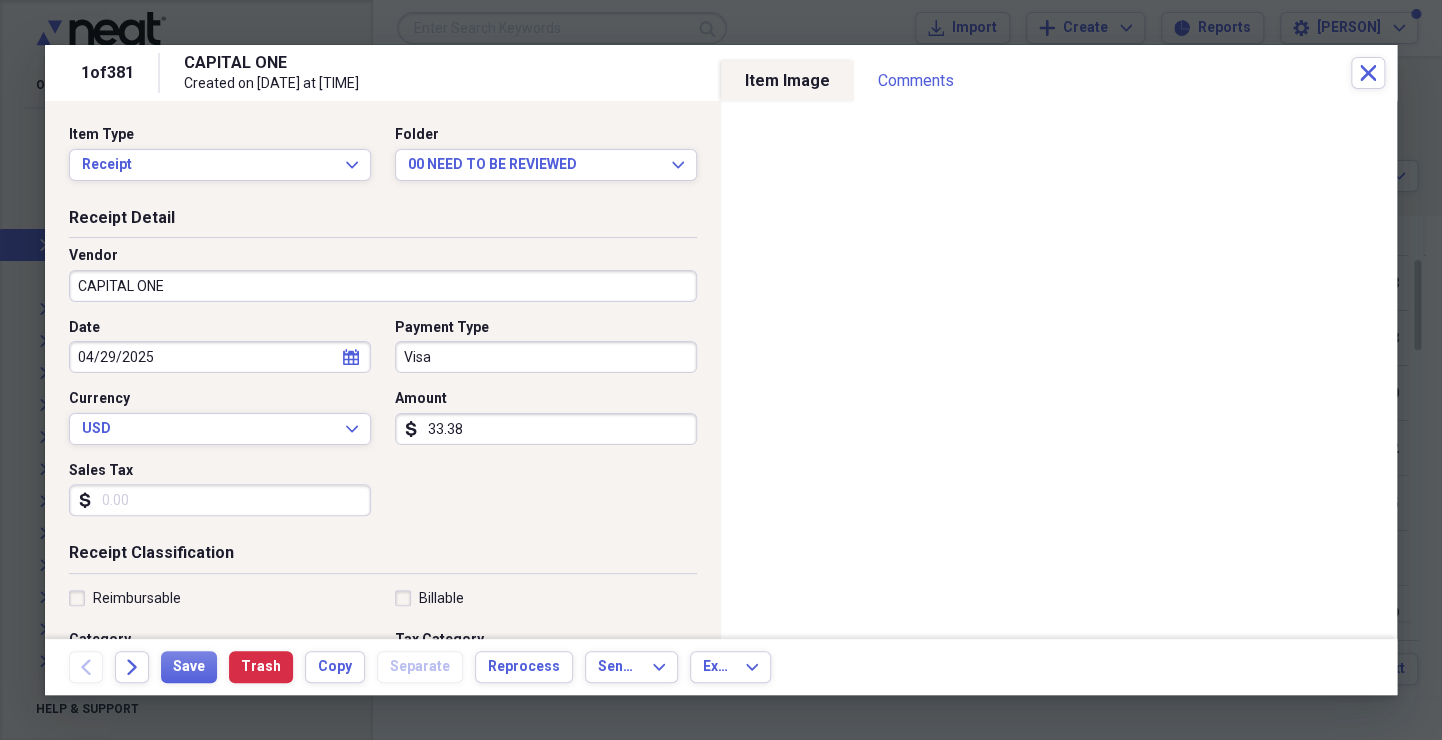click on "CAPITAL ONE" at bounding box center (383, 286) 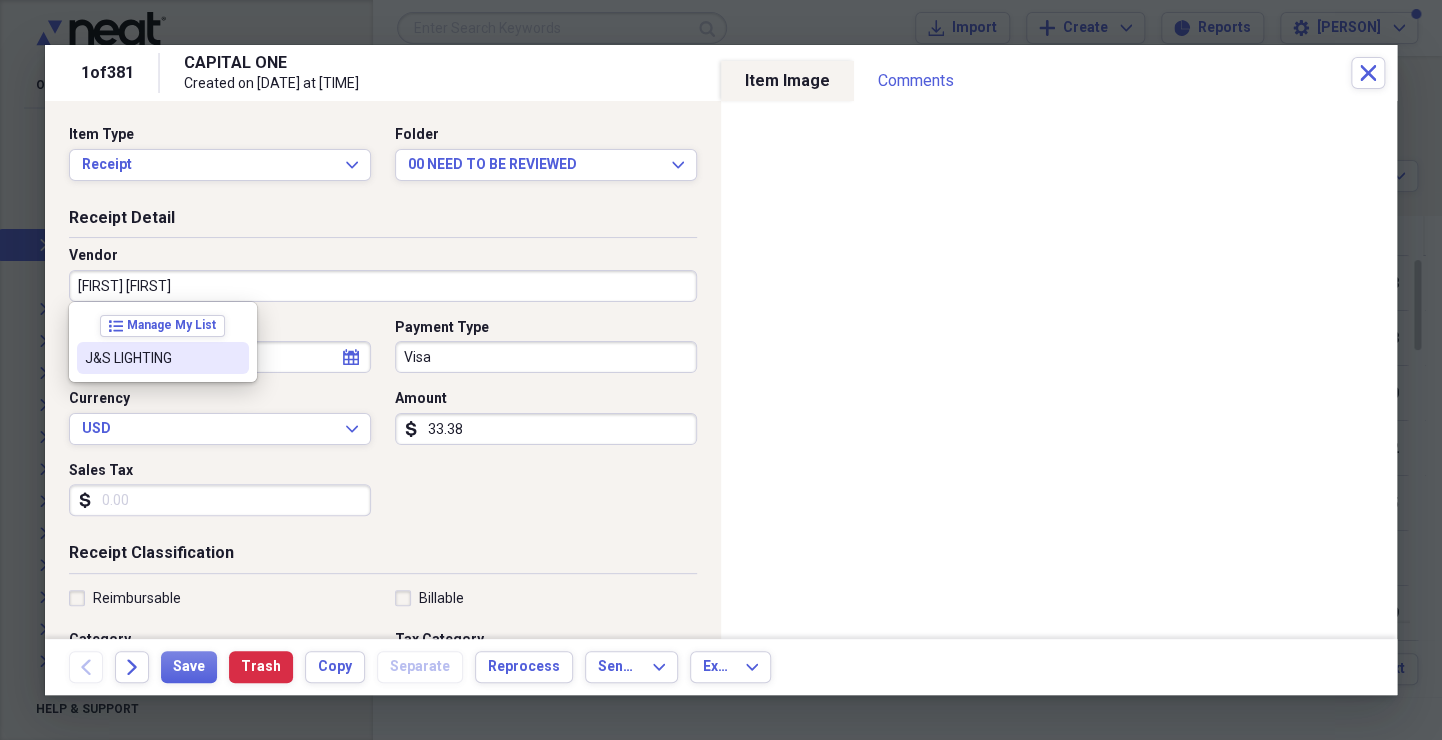 type on "J&S LIGHTING" 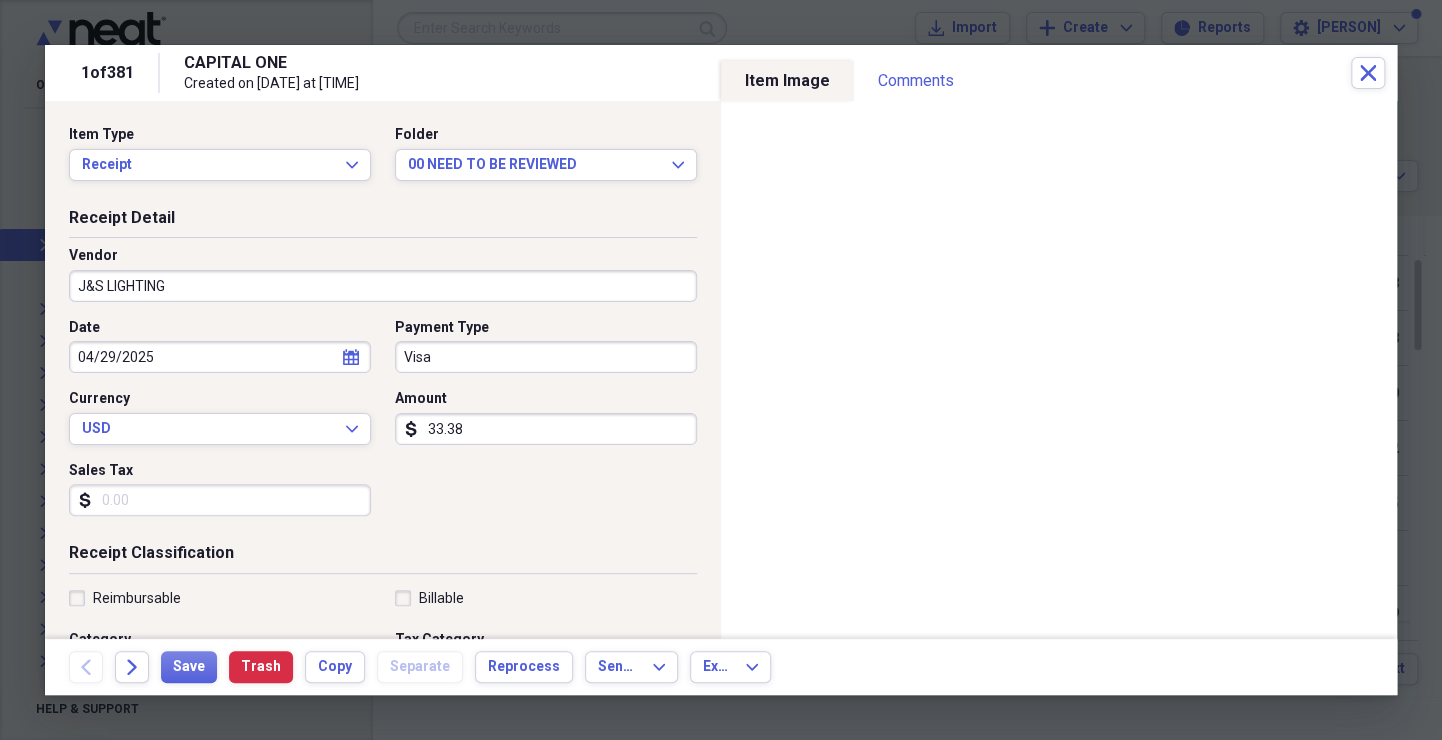 type on "materials" 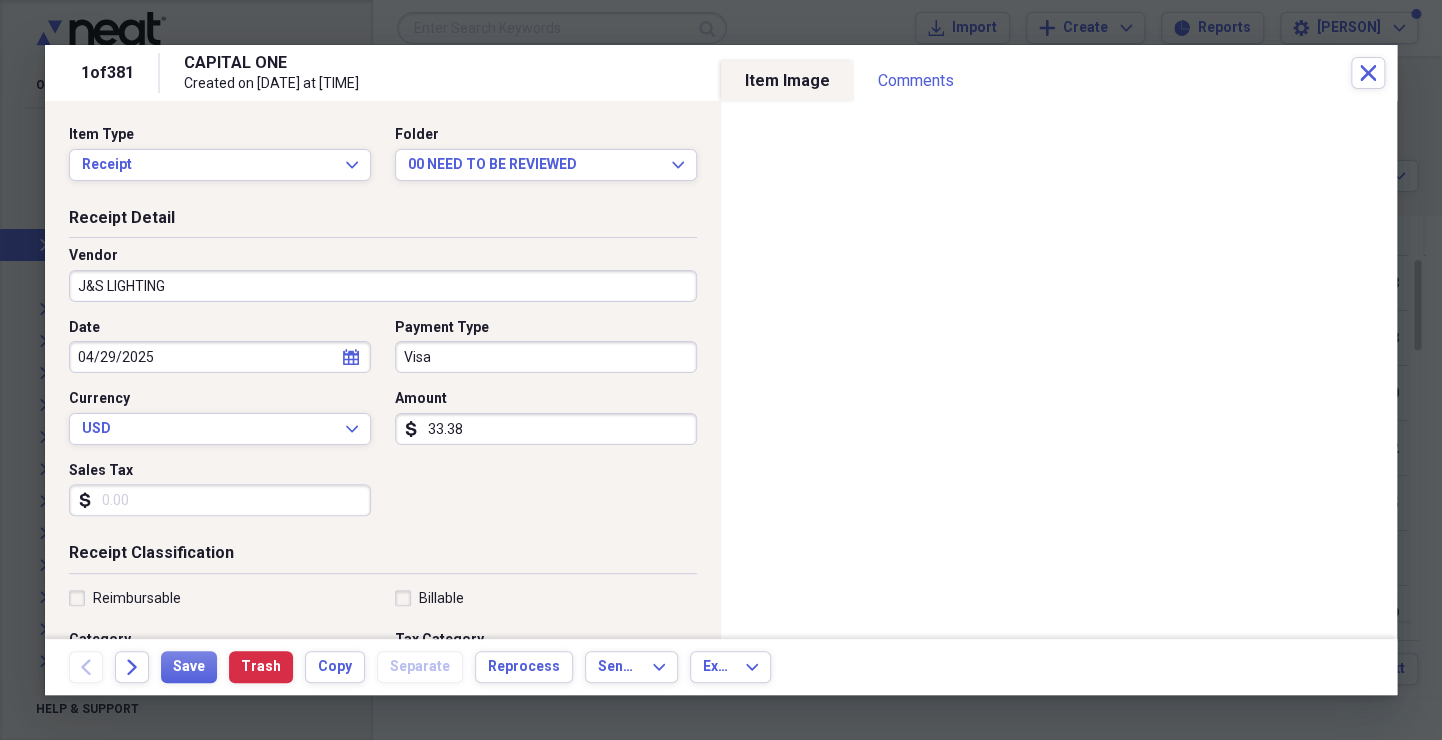 select on "3" 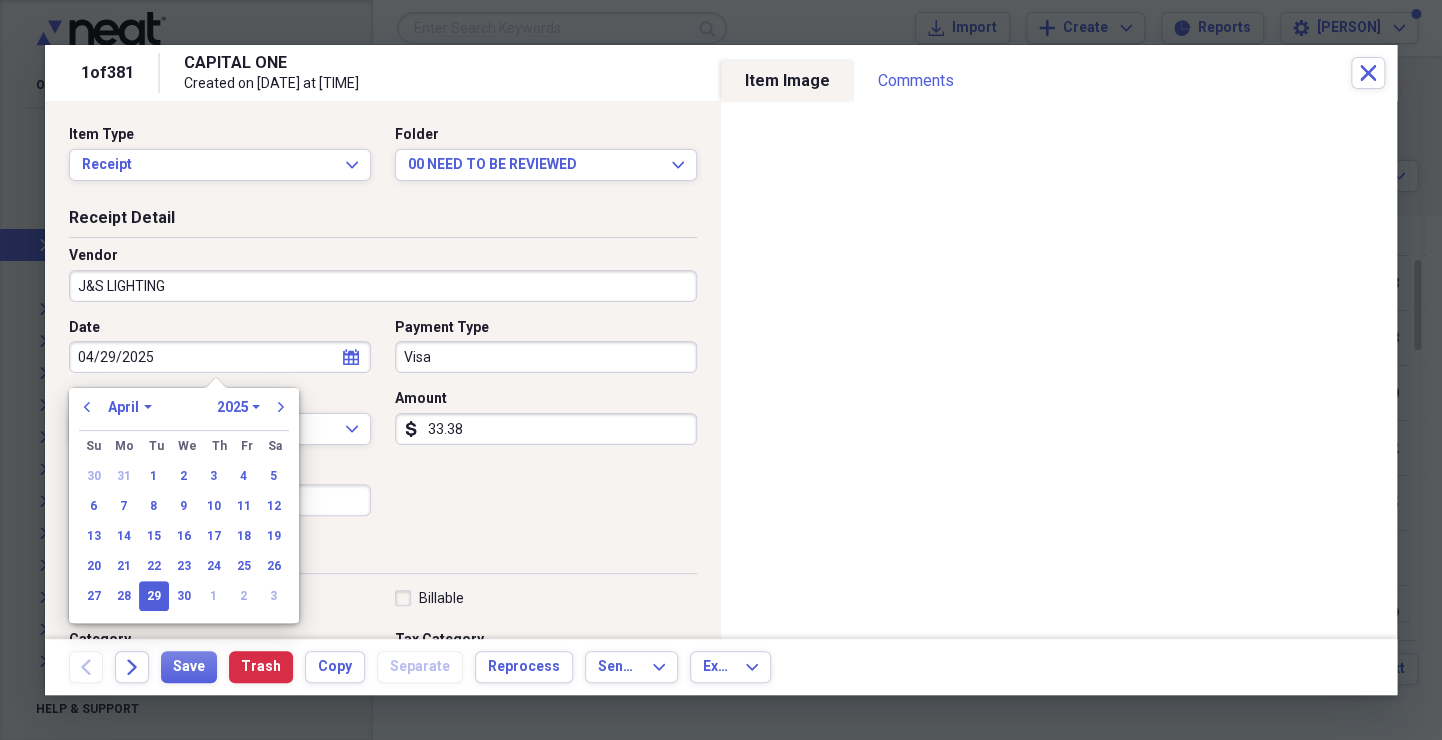 click on "Visa" at bounding box center (546, 357) 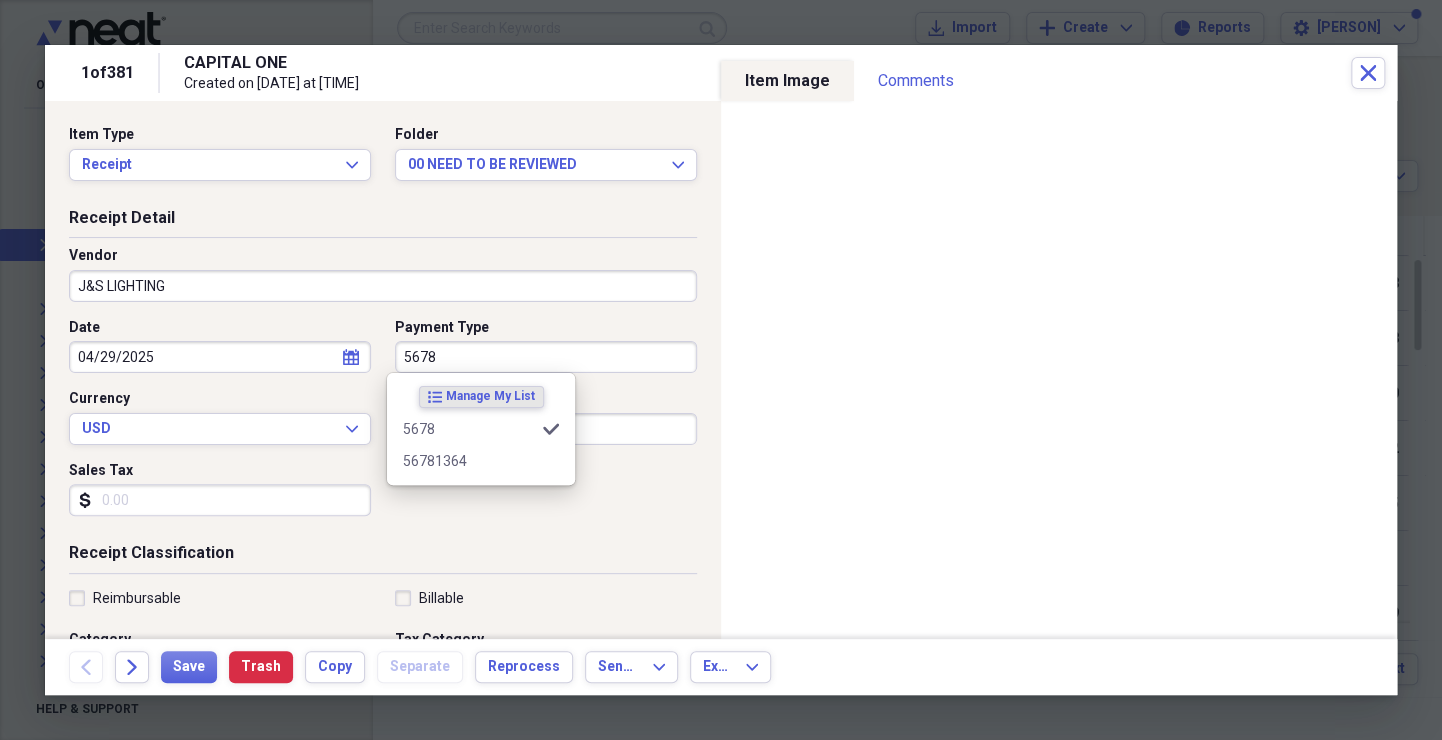 type on "5678" 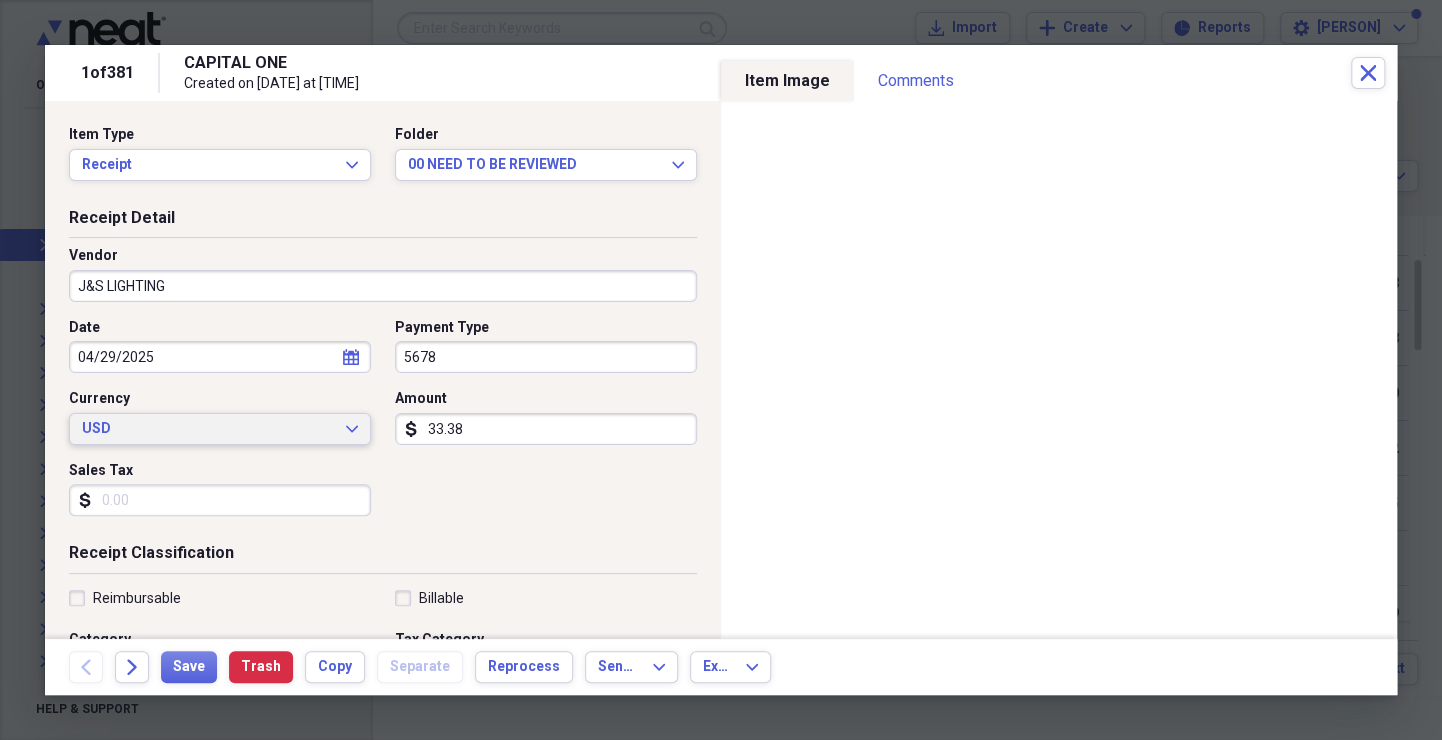 type 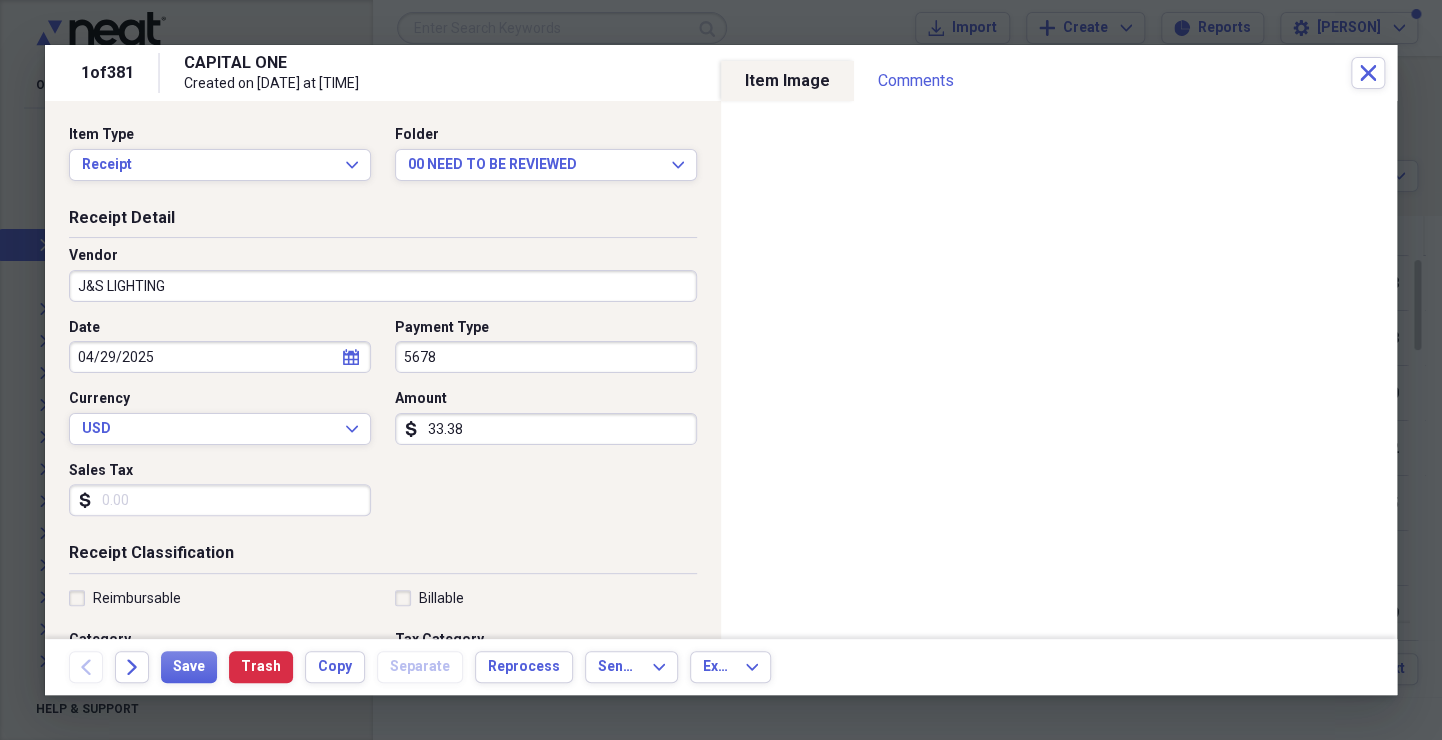 scroll, scrollTop: 299, scrollLeft: 0, axis: vertical 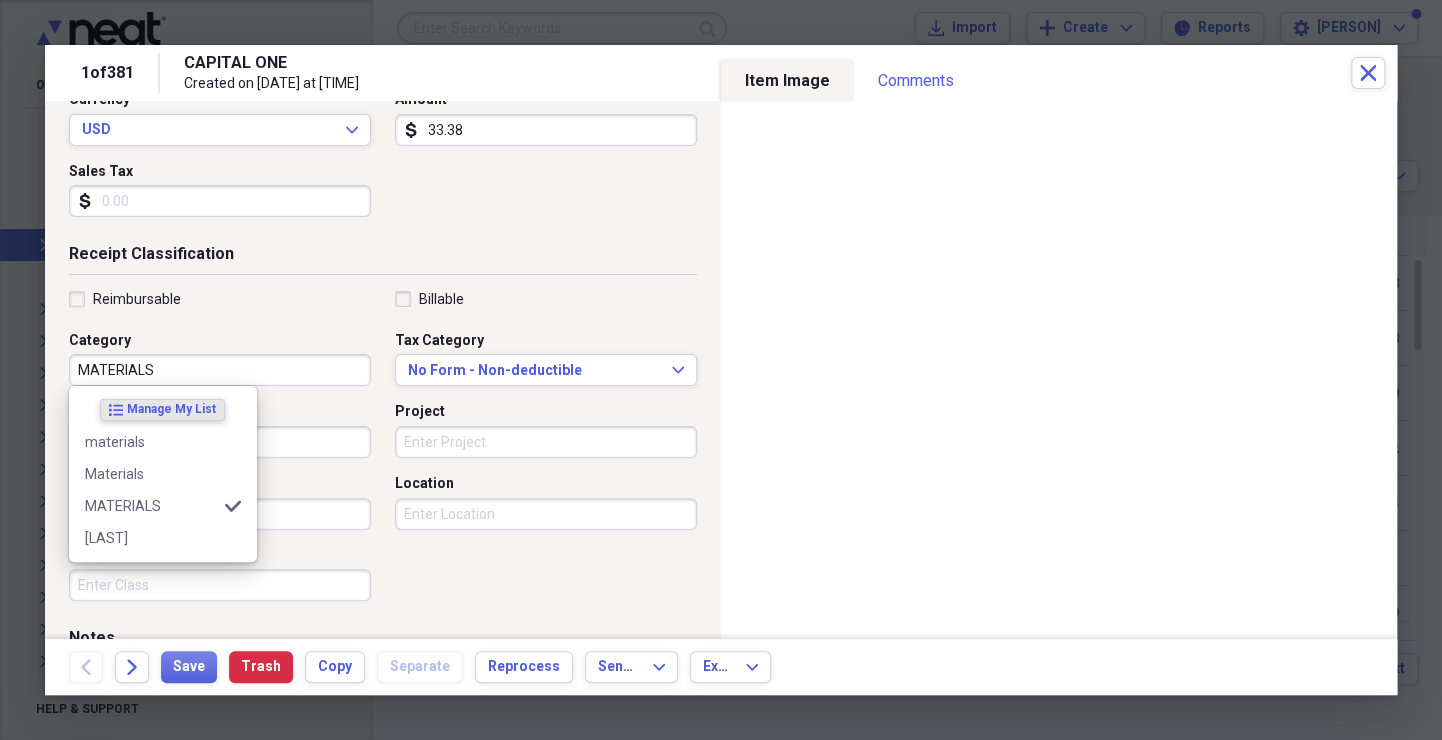 type on "MATERIALS" 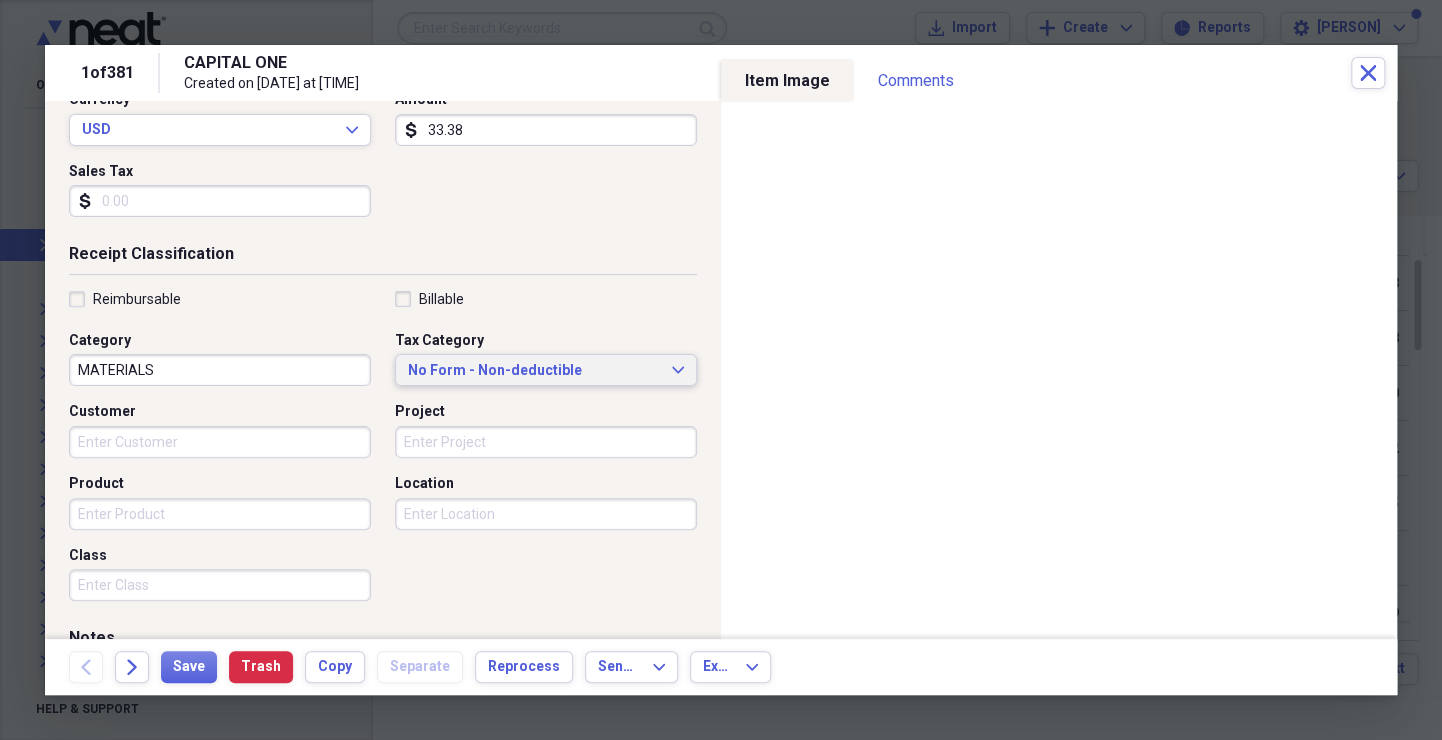 type 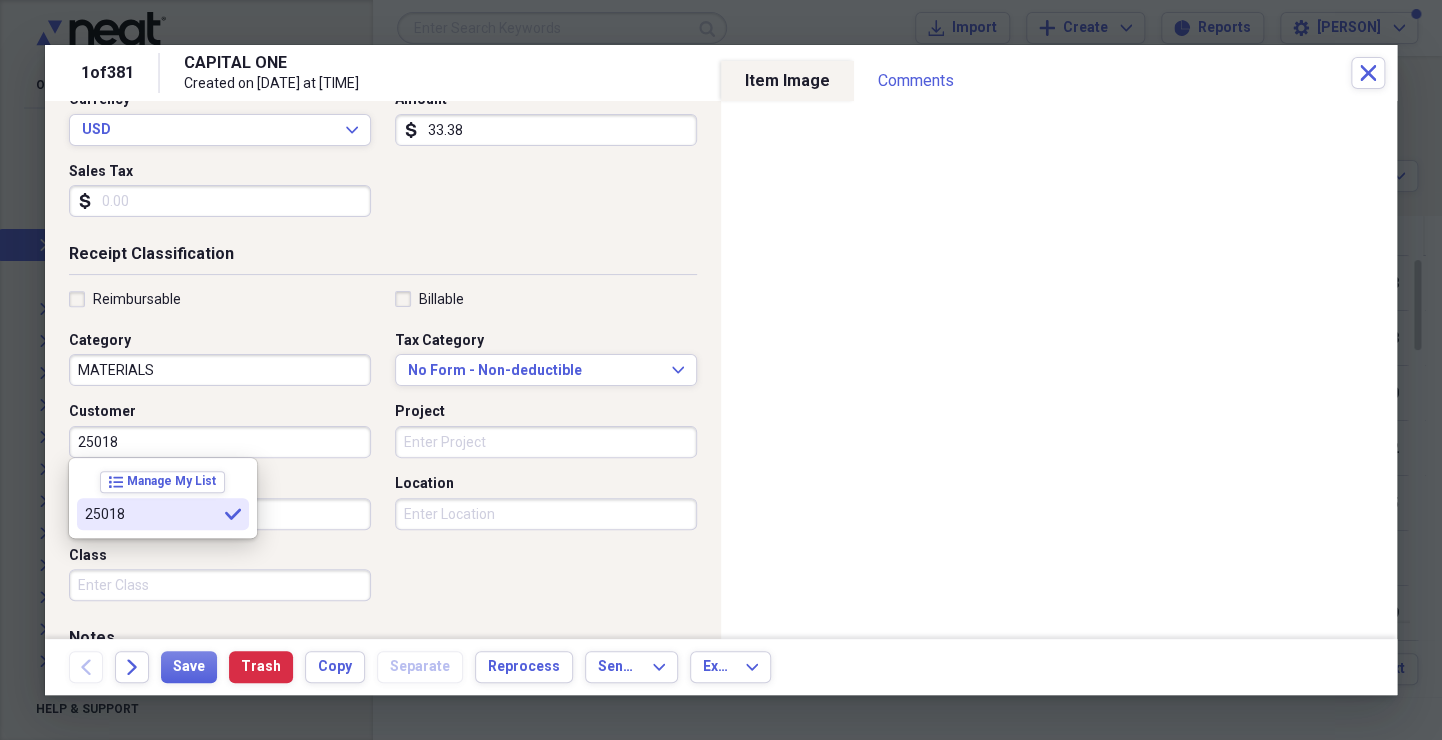 type on "25018" 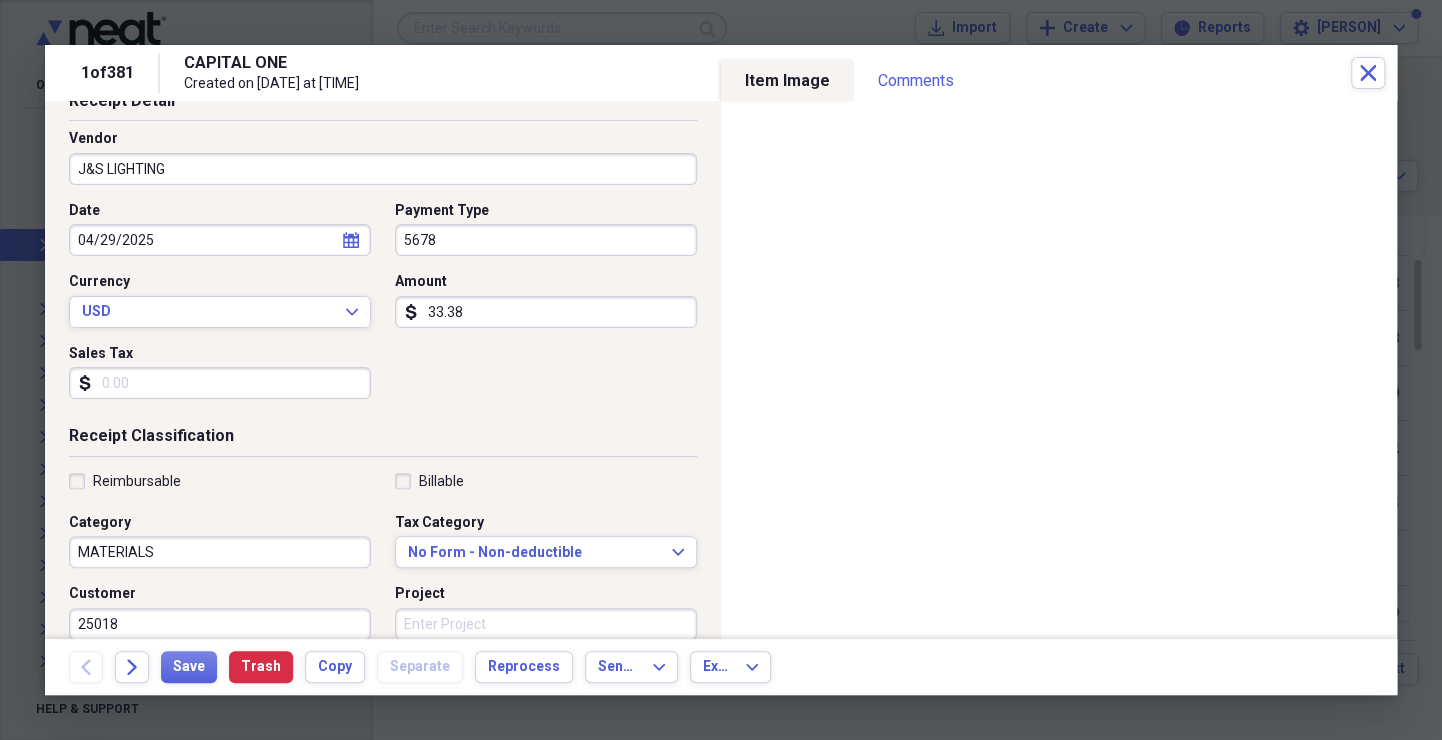 scroll, scrollTop: 0, scrollLeft: 0, axis: both 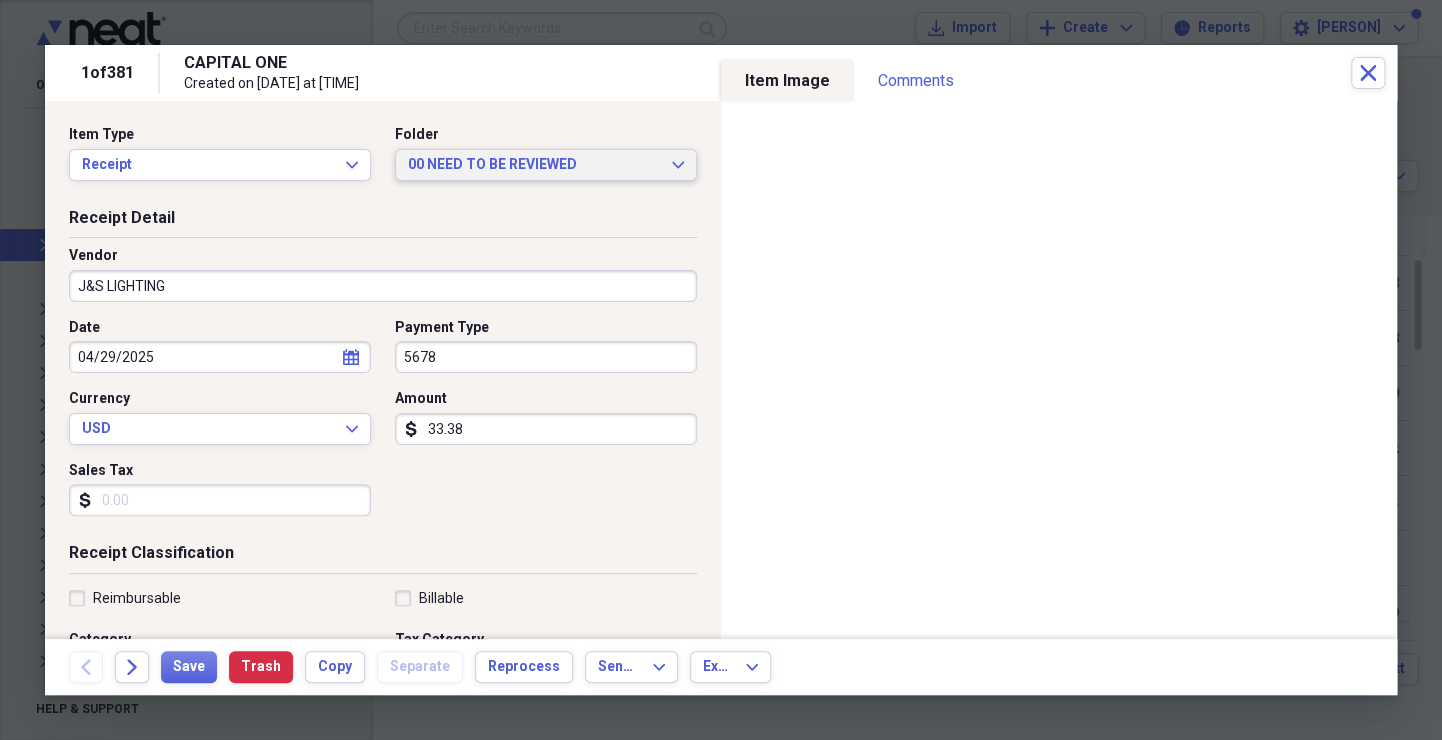 click on "00 NEED TO BE REVIEWED Expand" at bounding box center [546, 165] 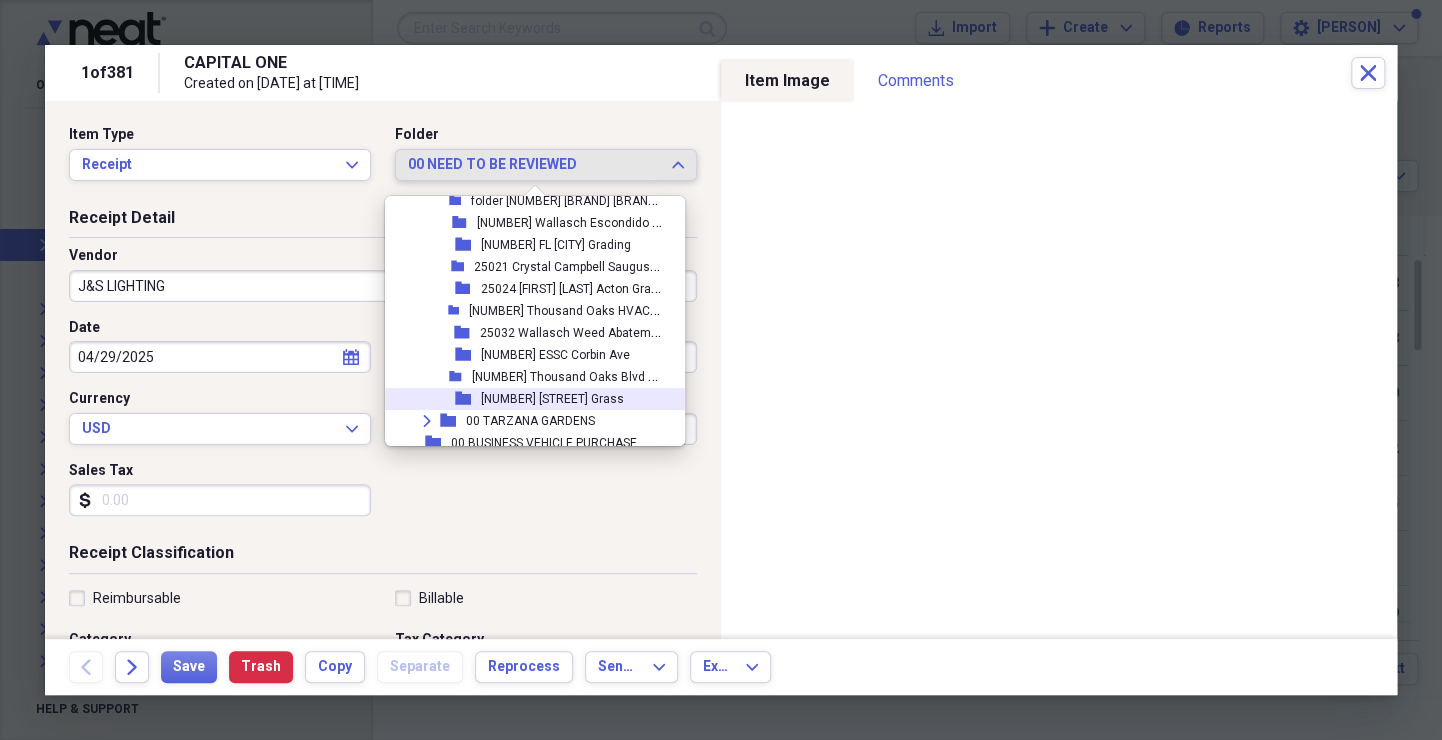 scroll, scrollTop: 2286, scrollLeft: 0, axis: vertical 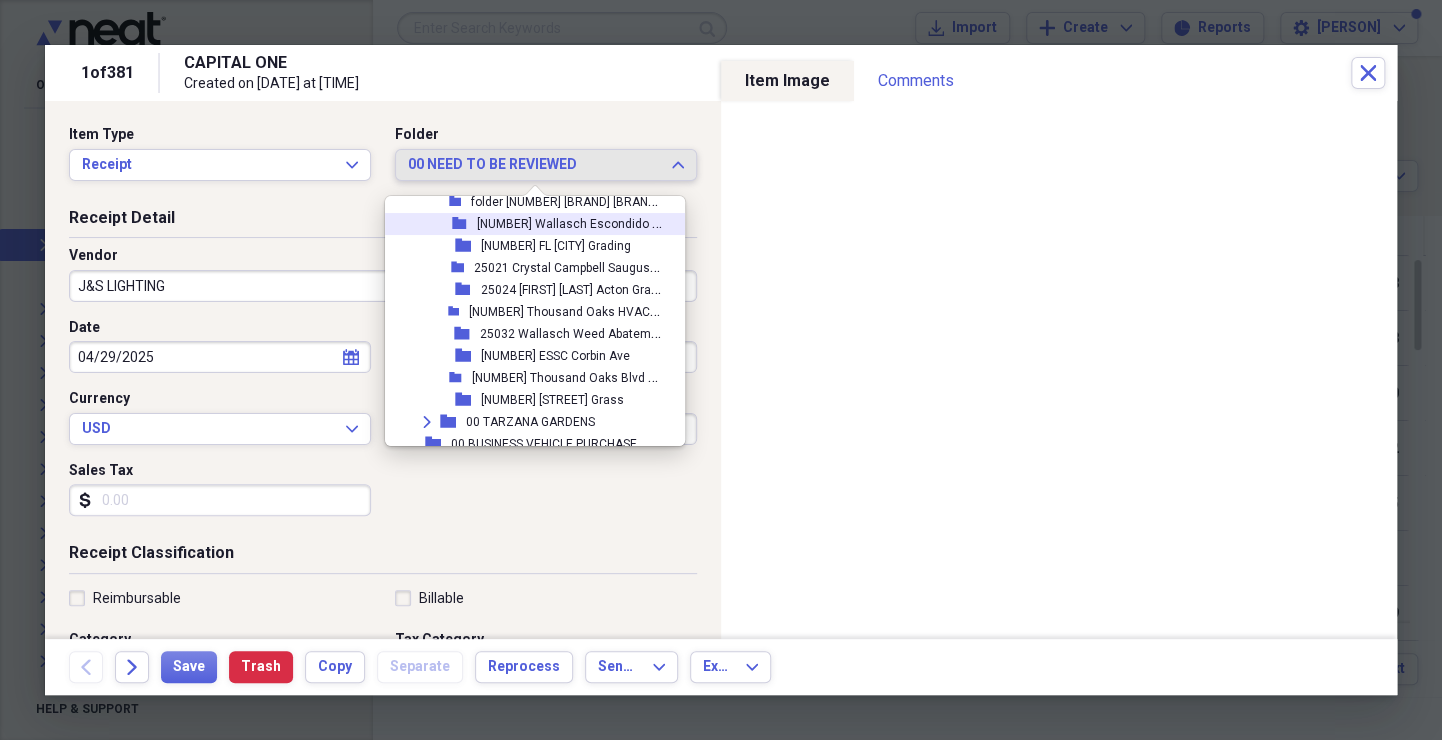 click on "[NUMBER] Wallasch Escondido Demo" at bounding box center (581, 222) 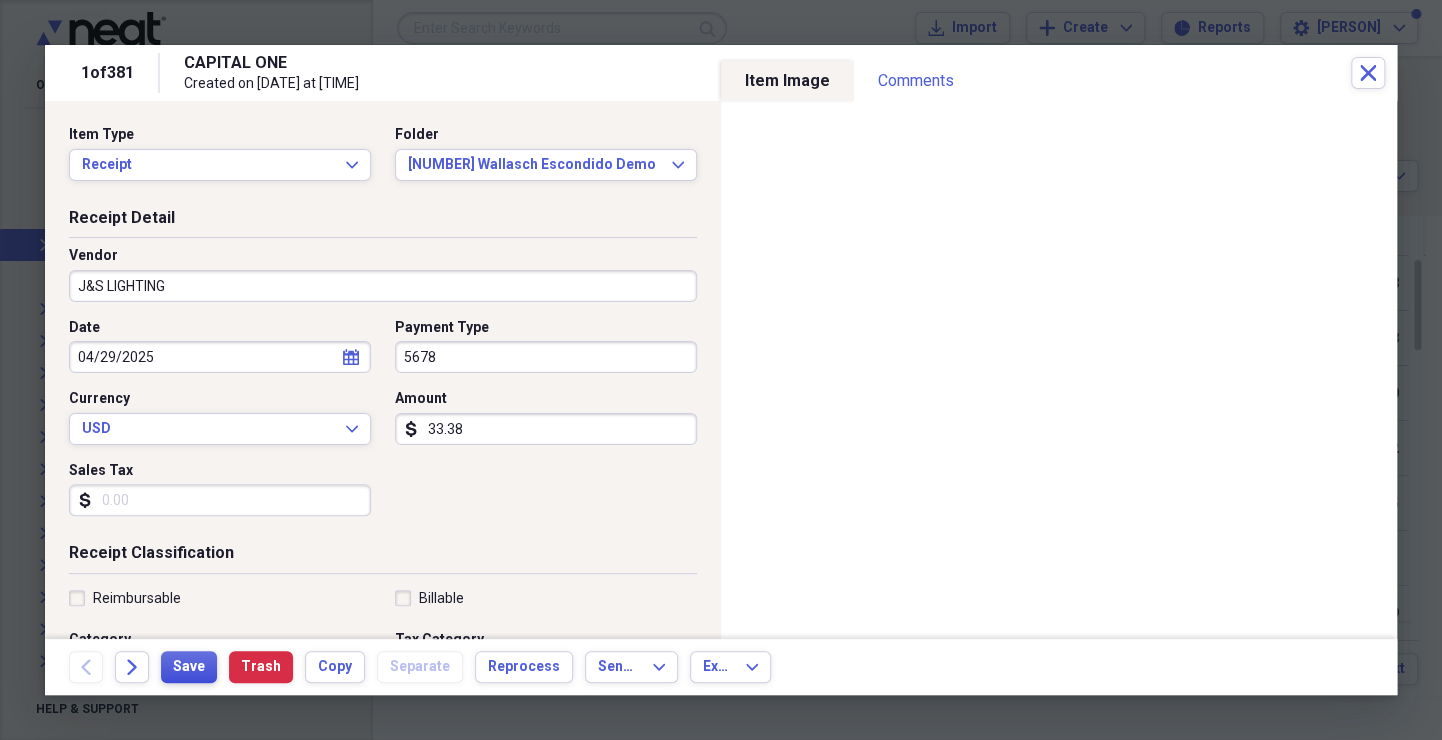 click on "Save" at bounding box center (189, 667) 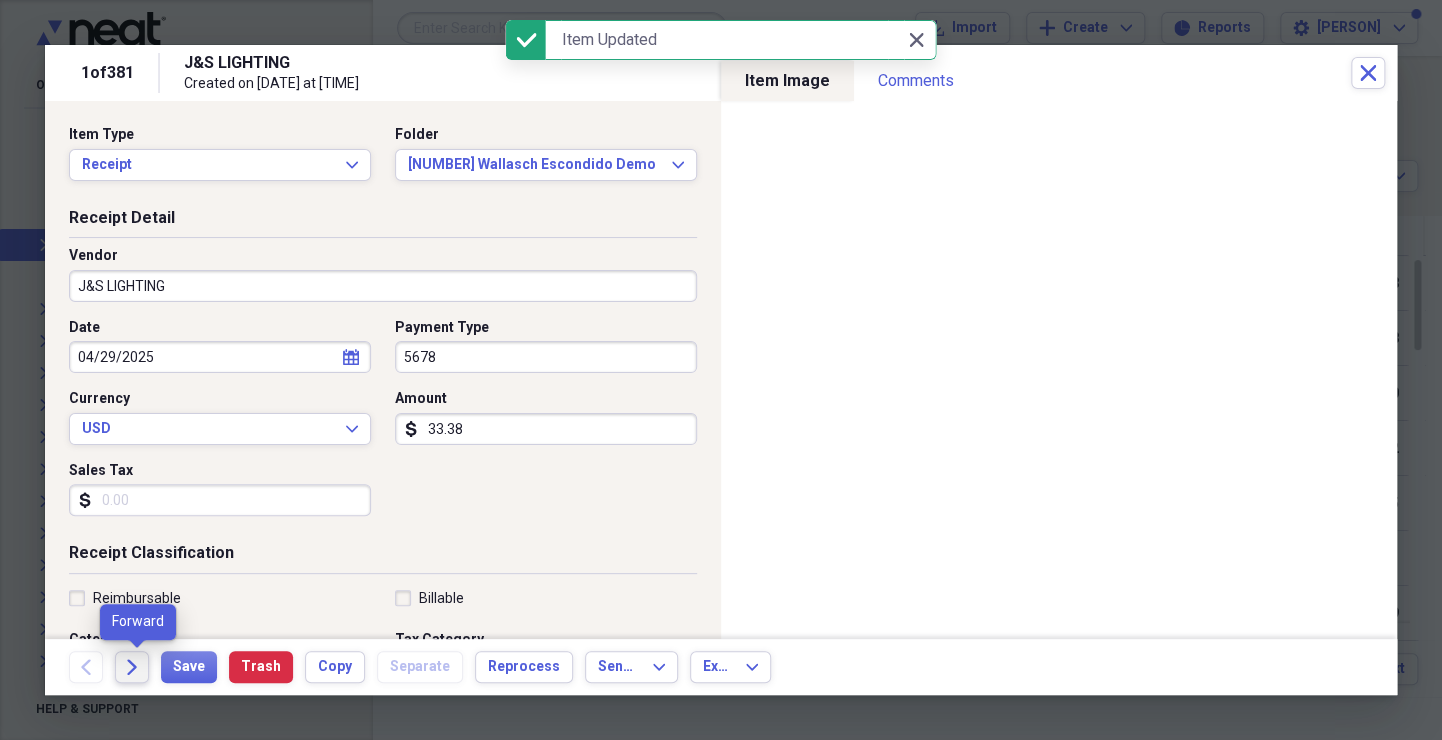 click 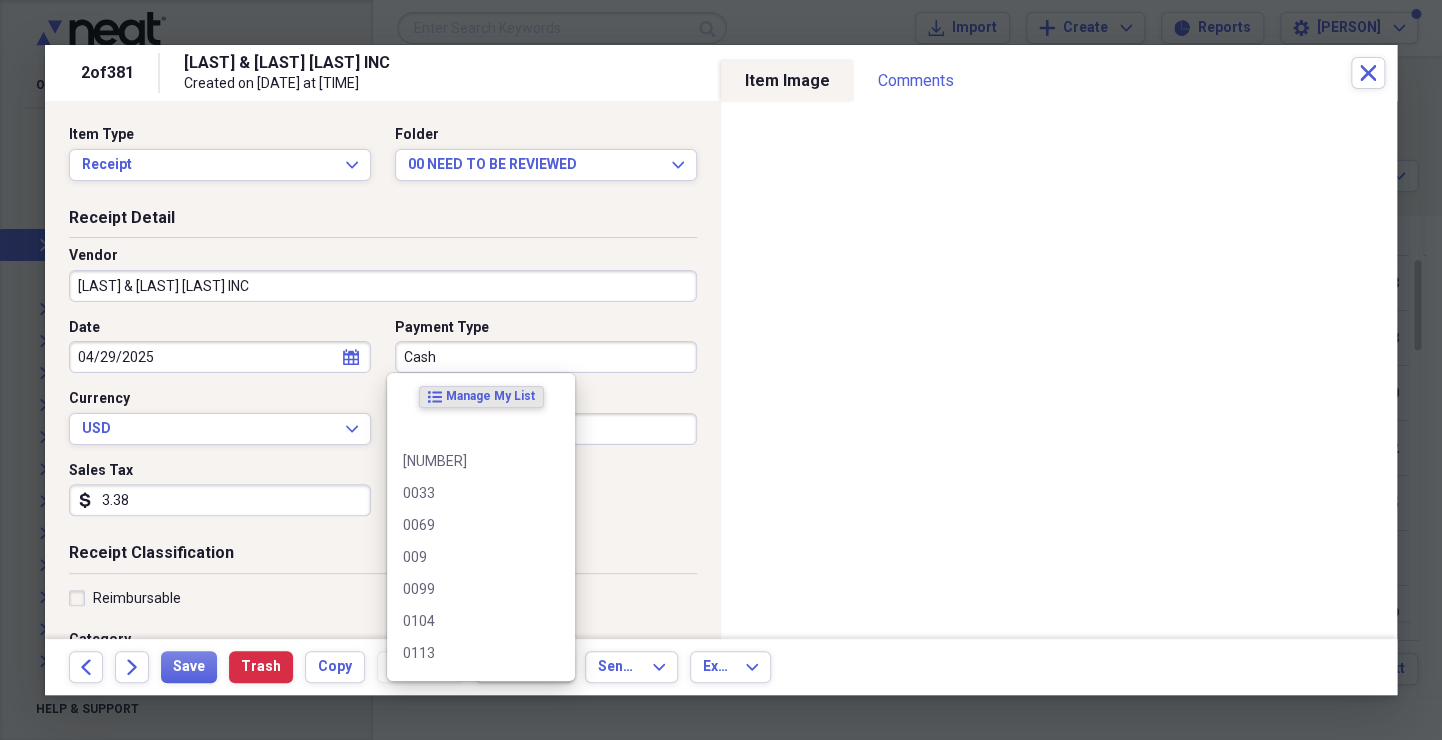 click on "Cash" at bounding box center (546, 357) 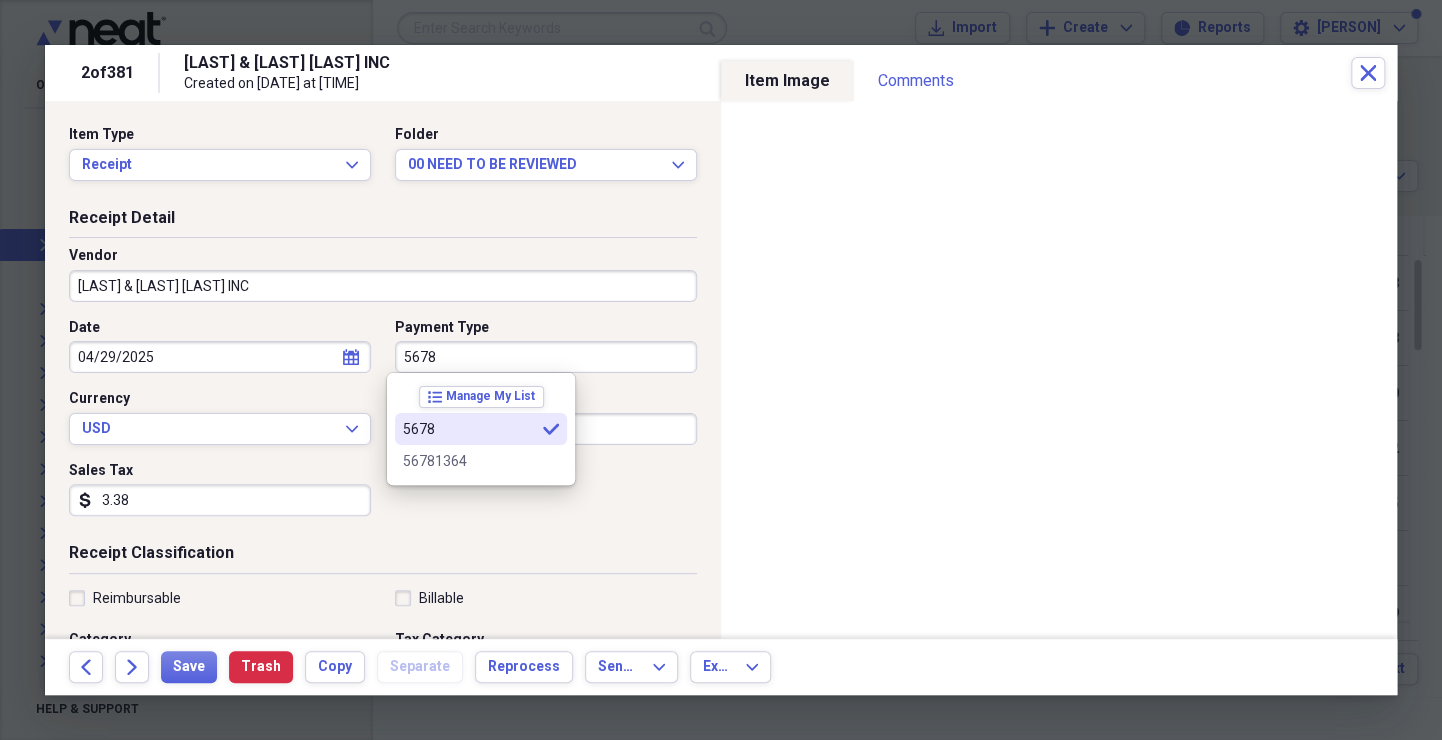 type on "5678" 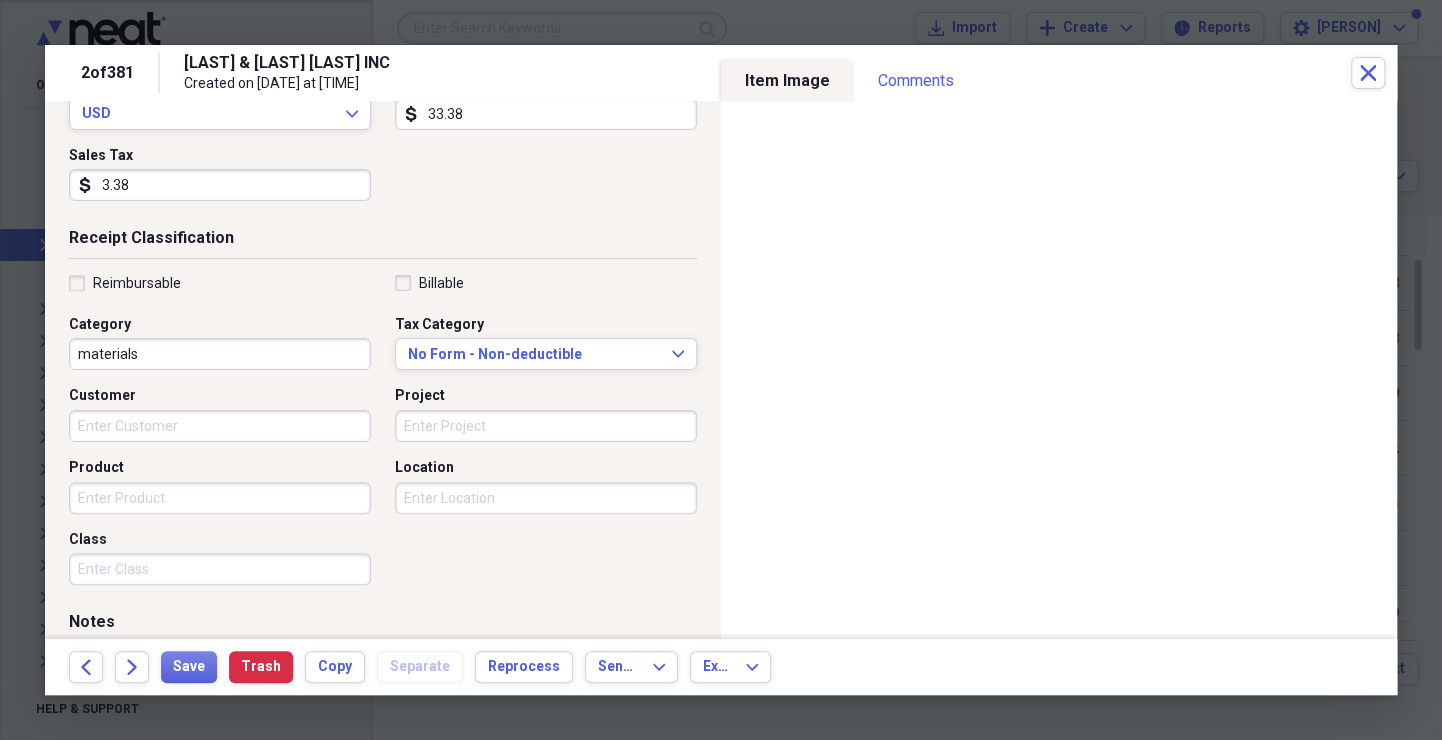scroll, scrollTop: 324, scrollLeft: 0, axis: vertical 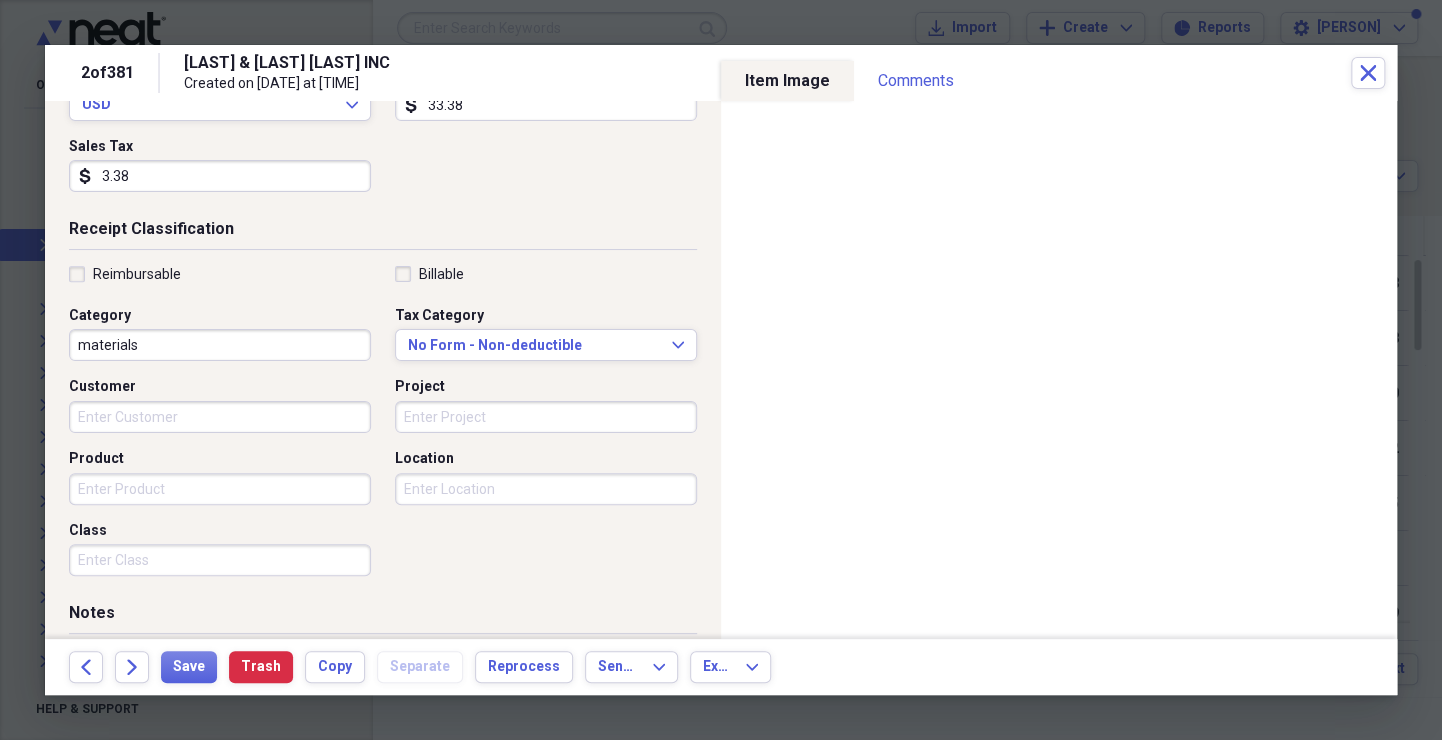 click on "Customer" at bounding box center (220, 417) 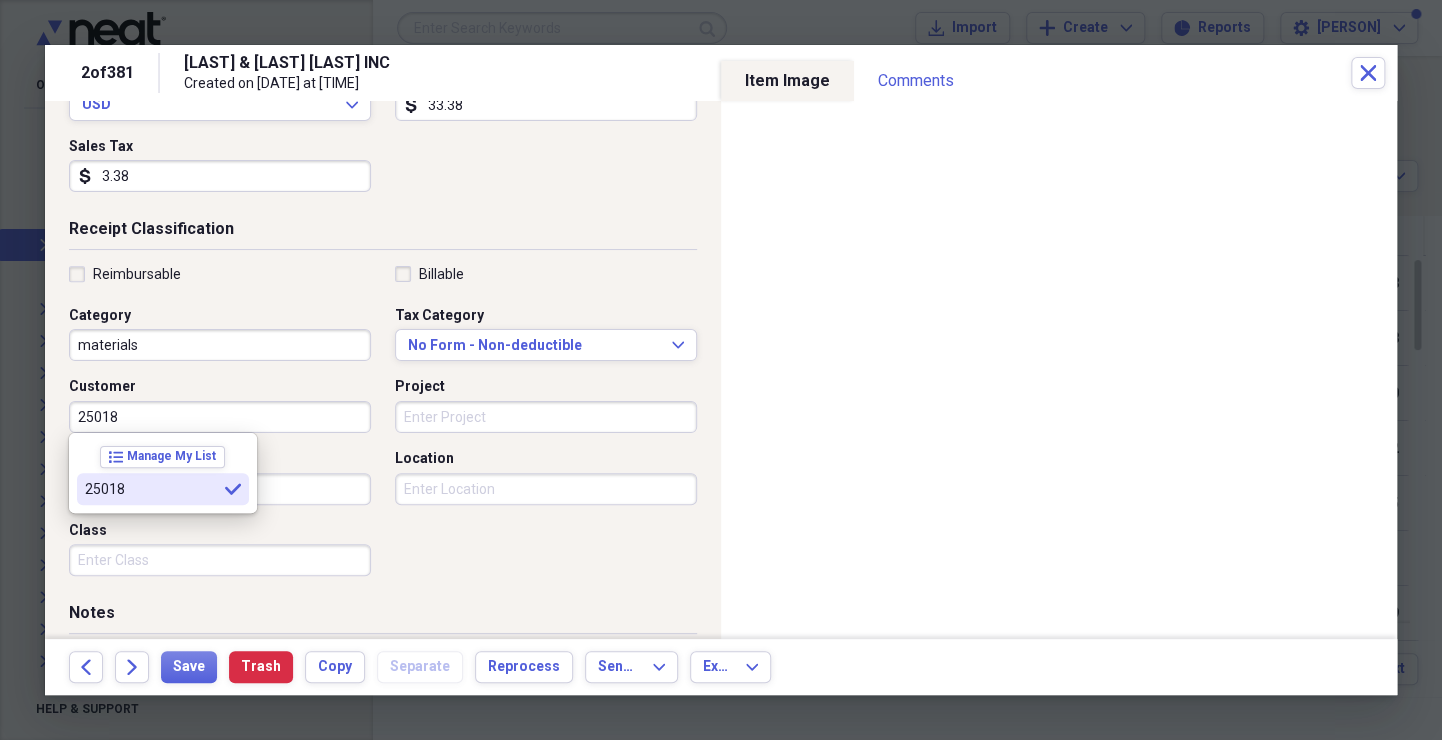 type on "25018" 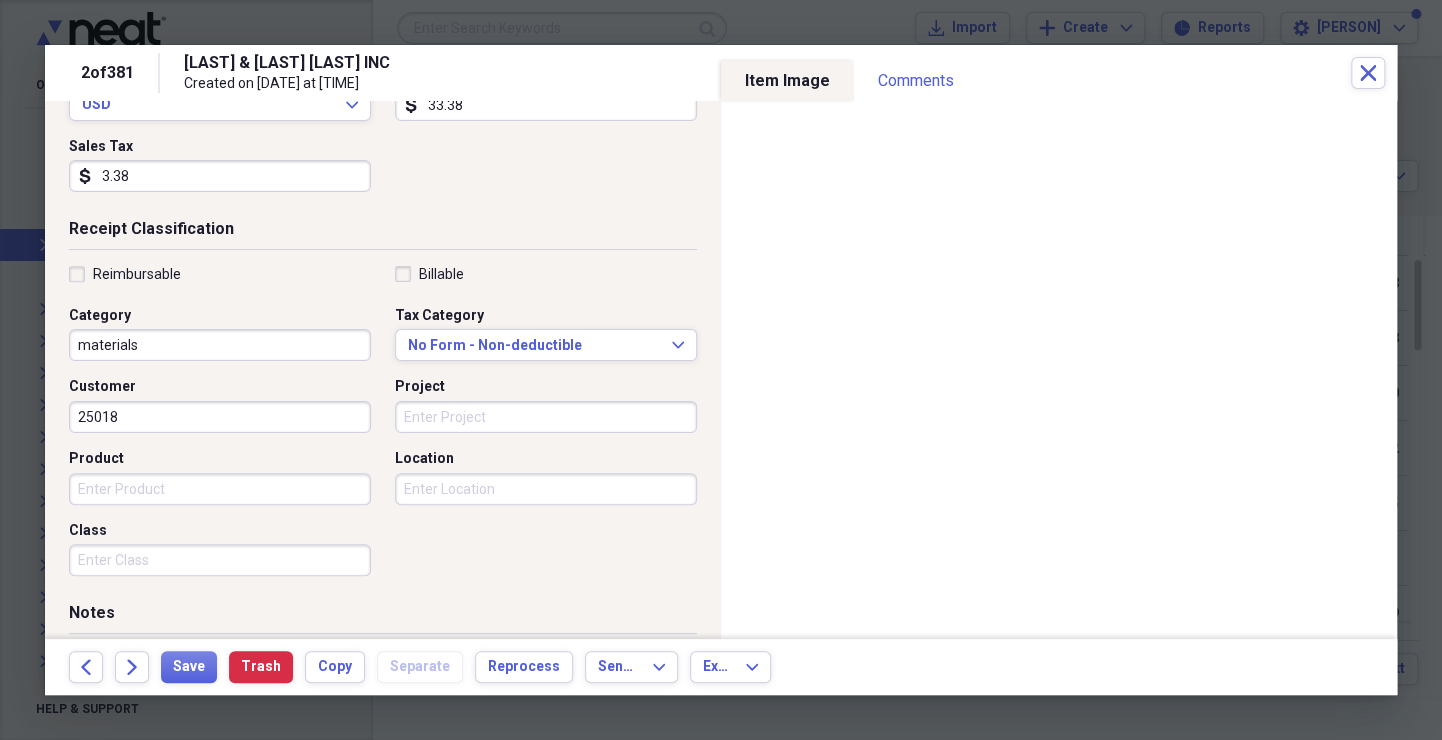 click on "materials" at bounding box center [220, 345] 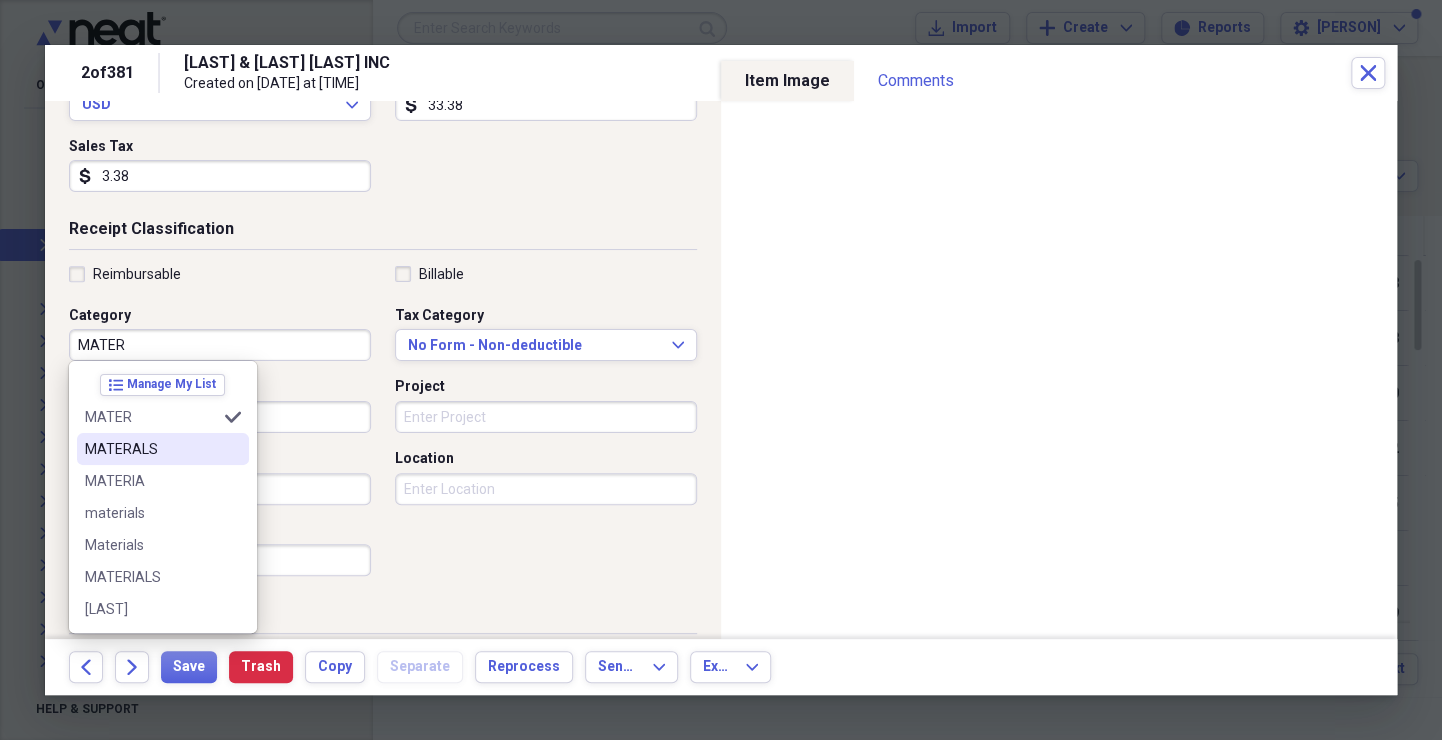 click on "MATERALS" at bounding box center (151, 449) 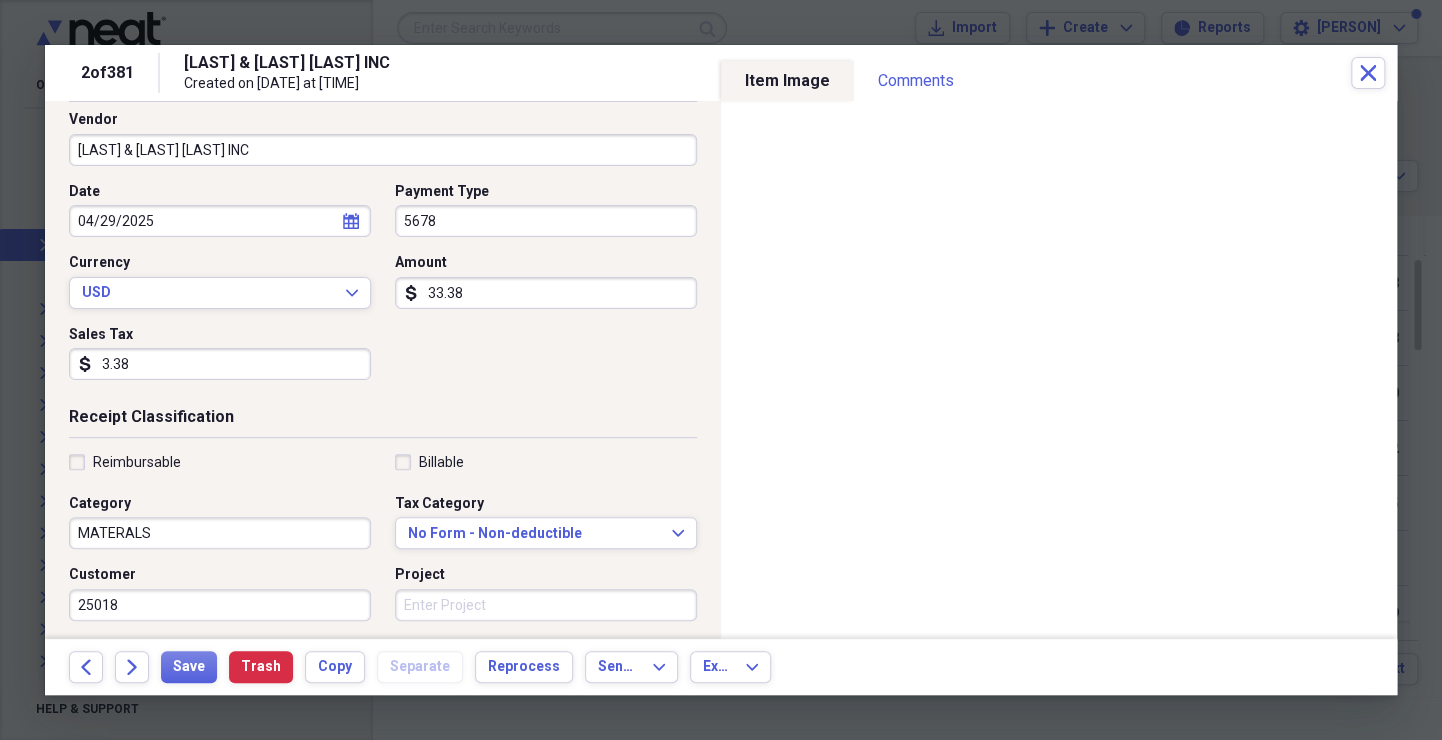 scroll, scrollTop: 0, scrollLeft: 0, axis: both 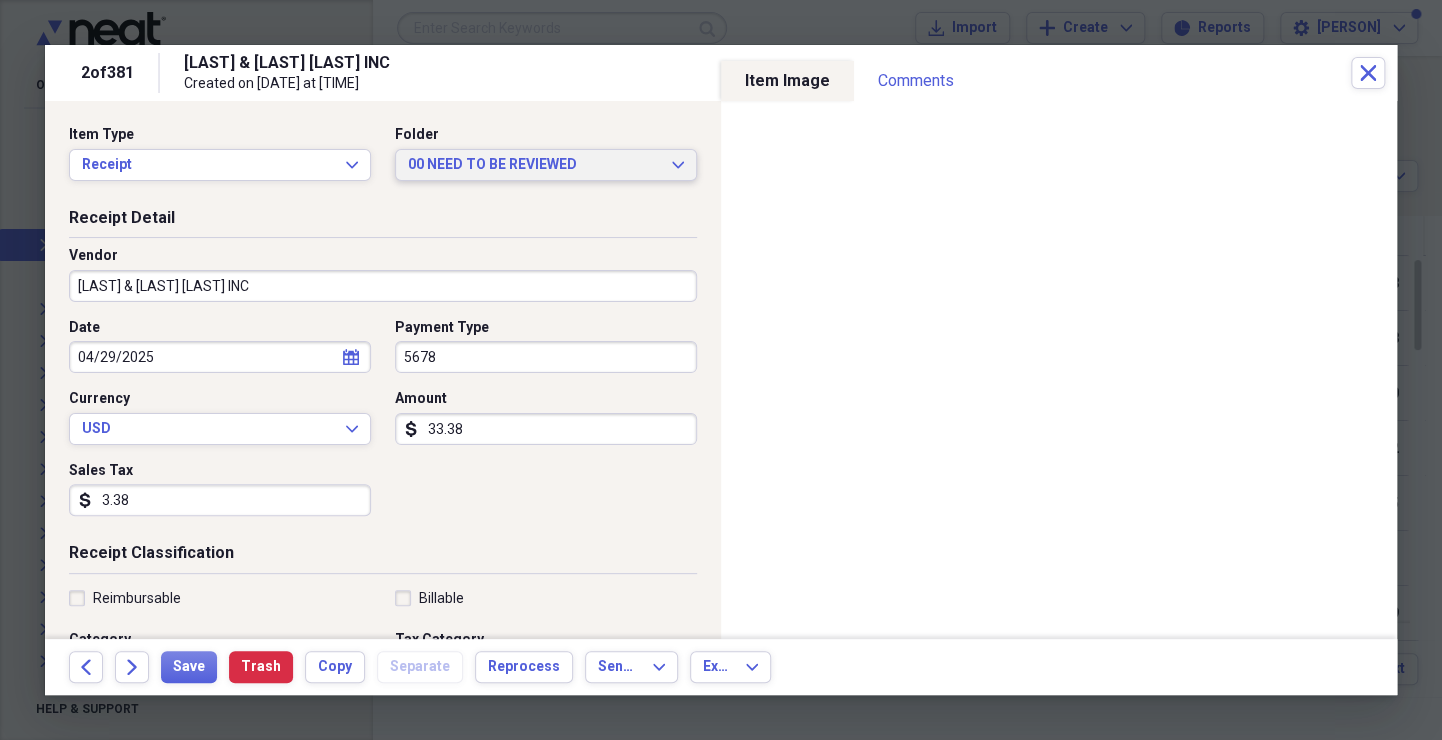 click on "Expand" 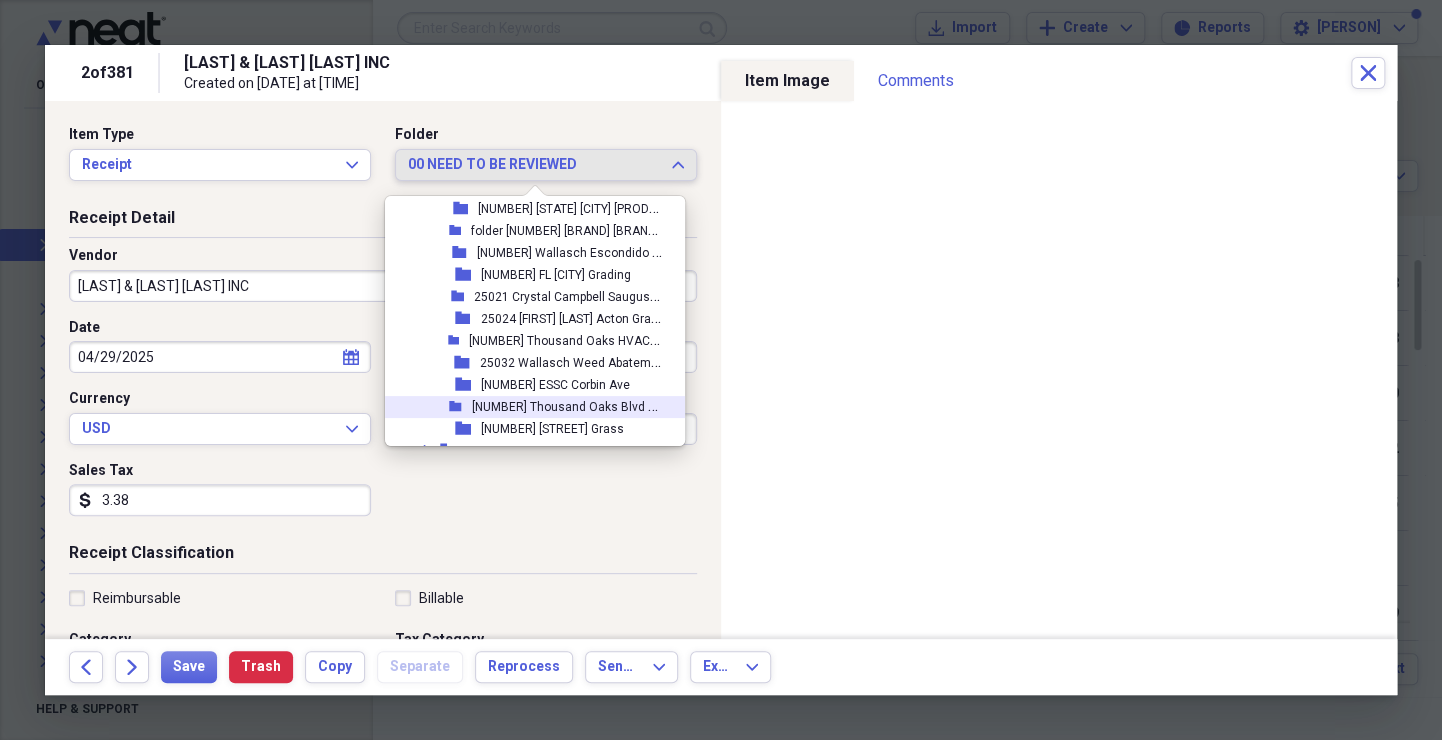 scroll, scrollTop: 2243, scrollLeft: 0, axis: vertical 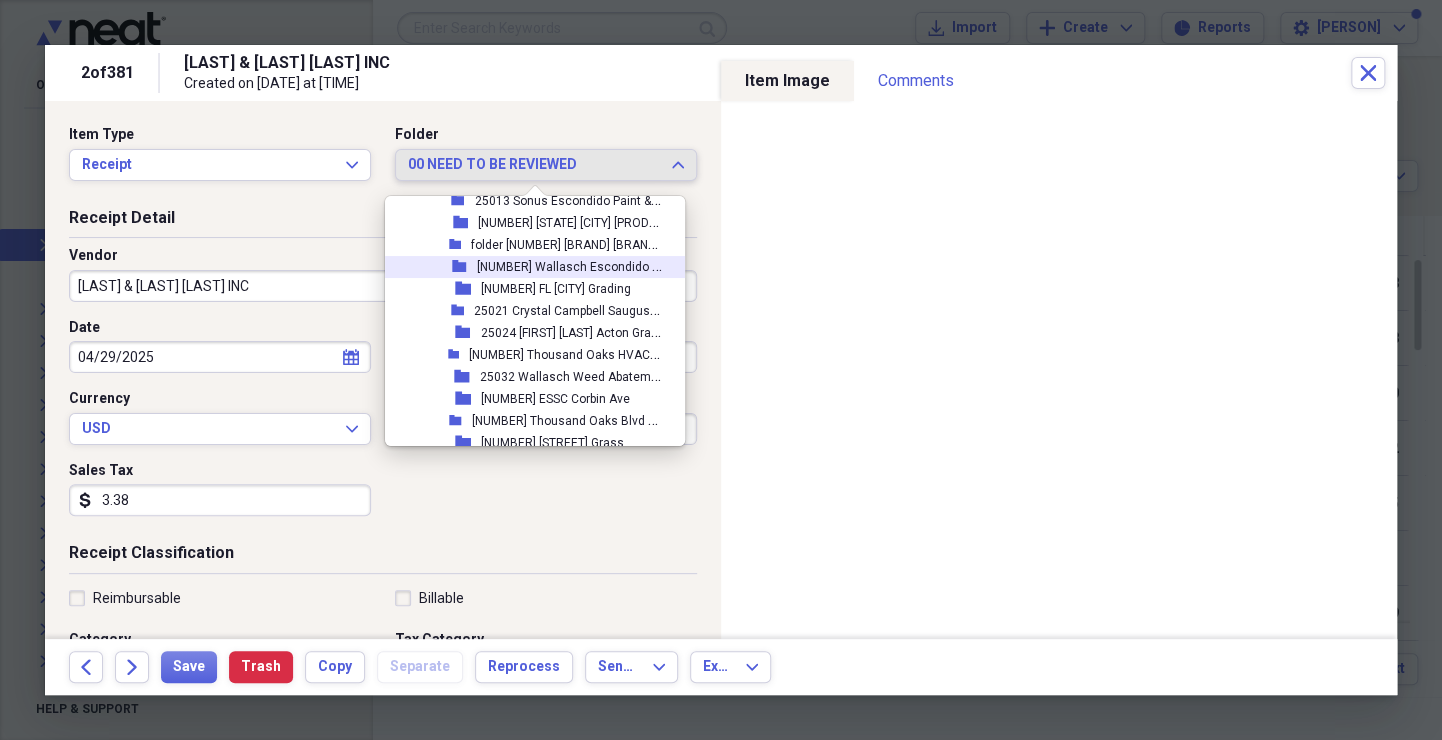 click on "[NUMBER] Wallasch Escondido Demo" at bounding box center (581, 265) 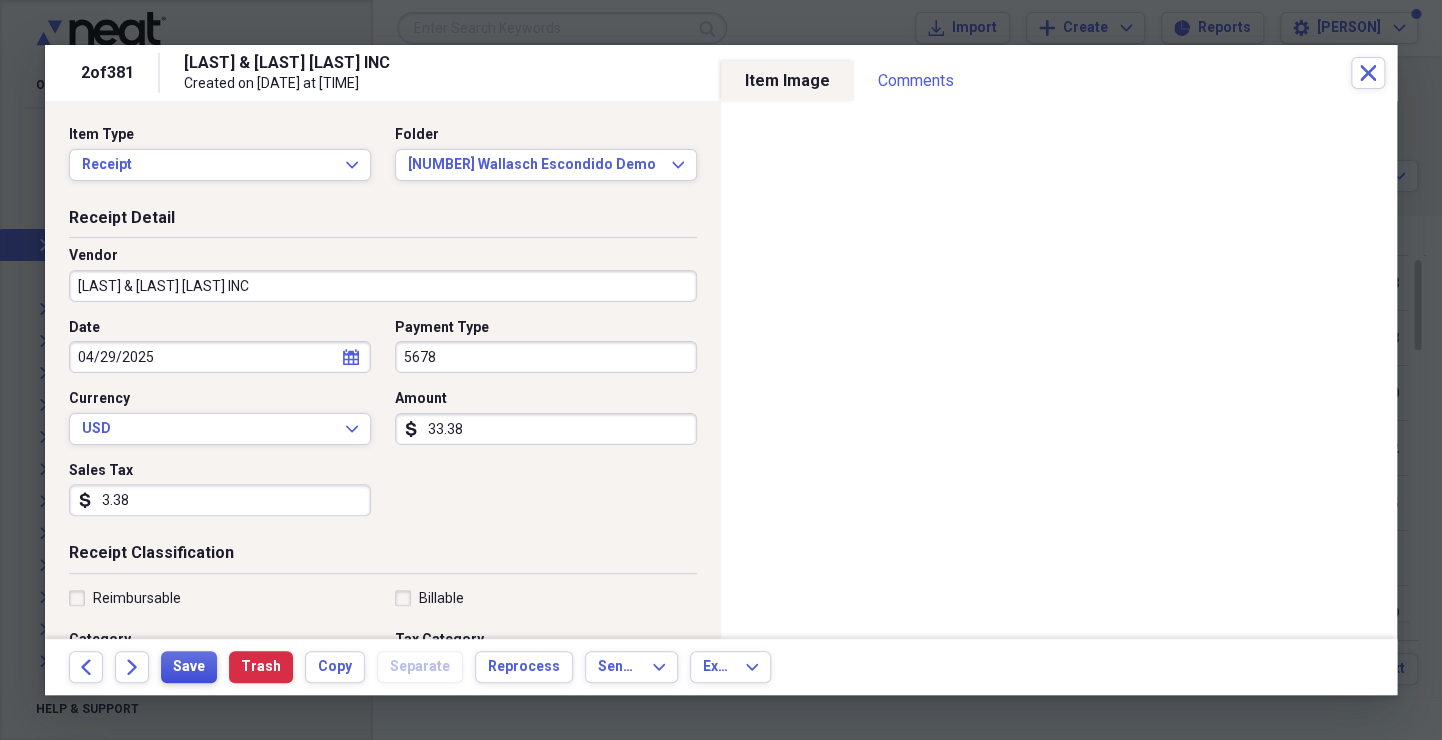 click on "Save" at bounding box center (189, 667) 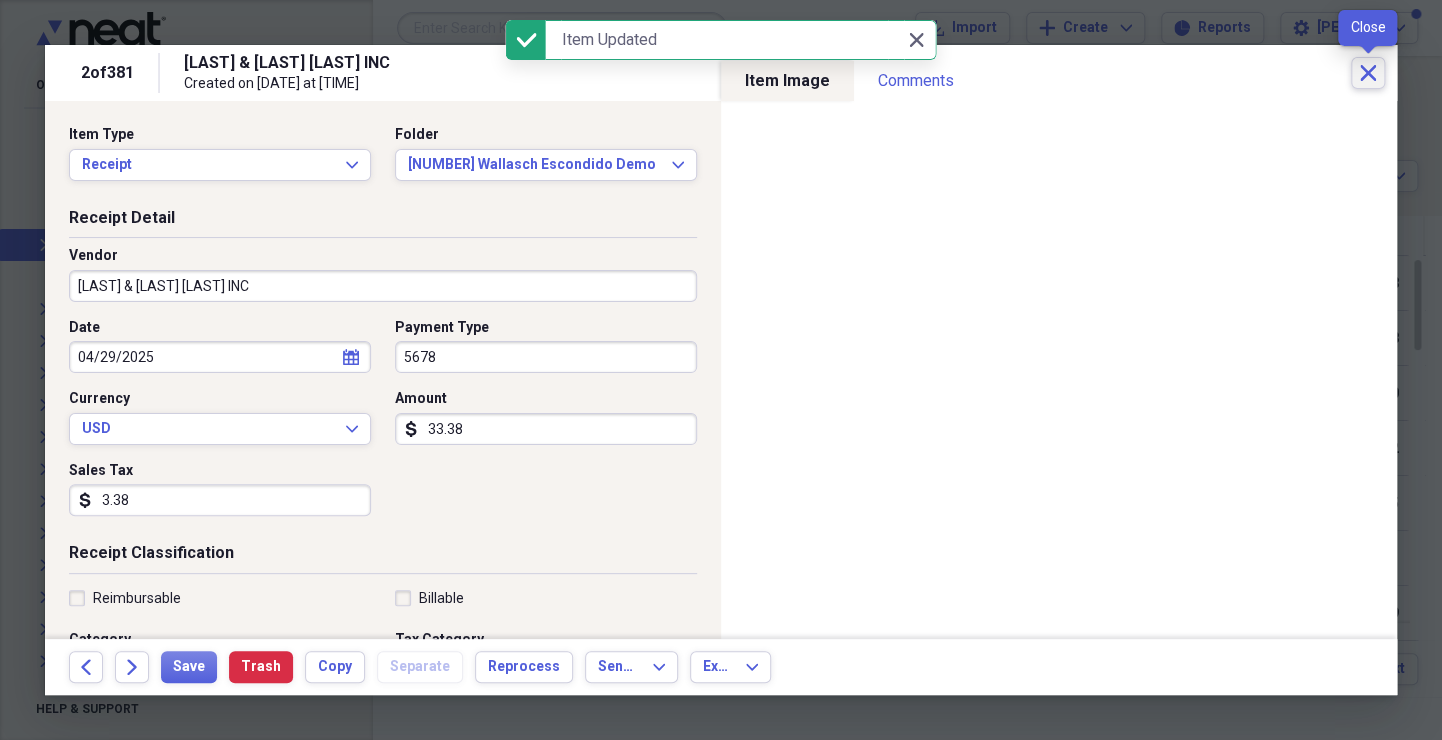 click on "Close" at bounding box center (1368, 73) 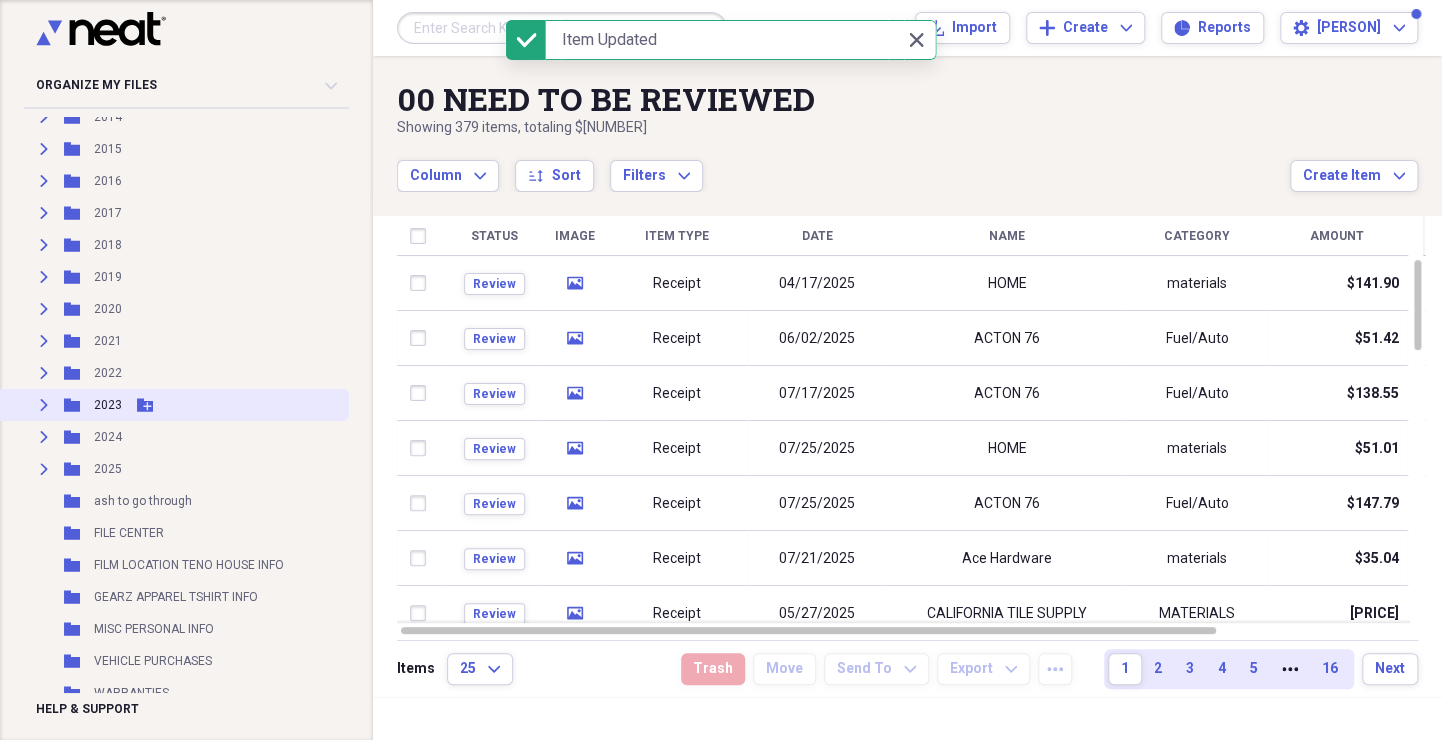 scroll, scrollTop: 830, scrollLeft: 0, axis: vertical 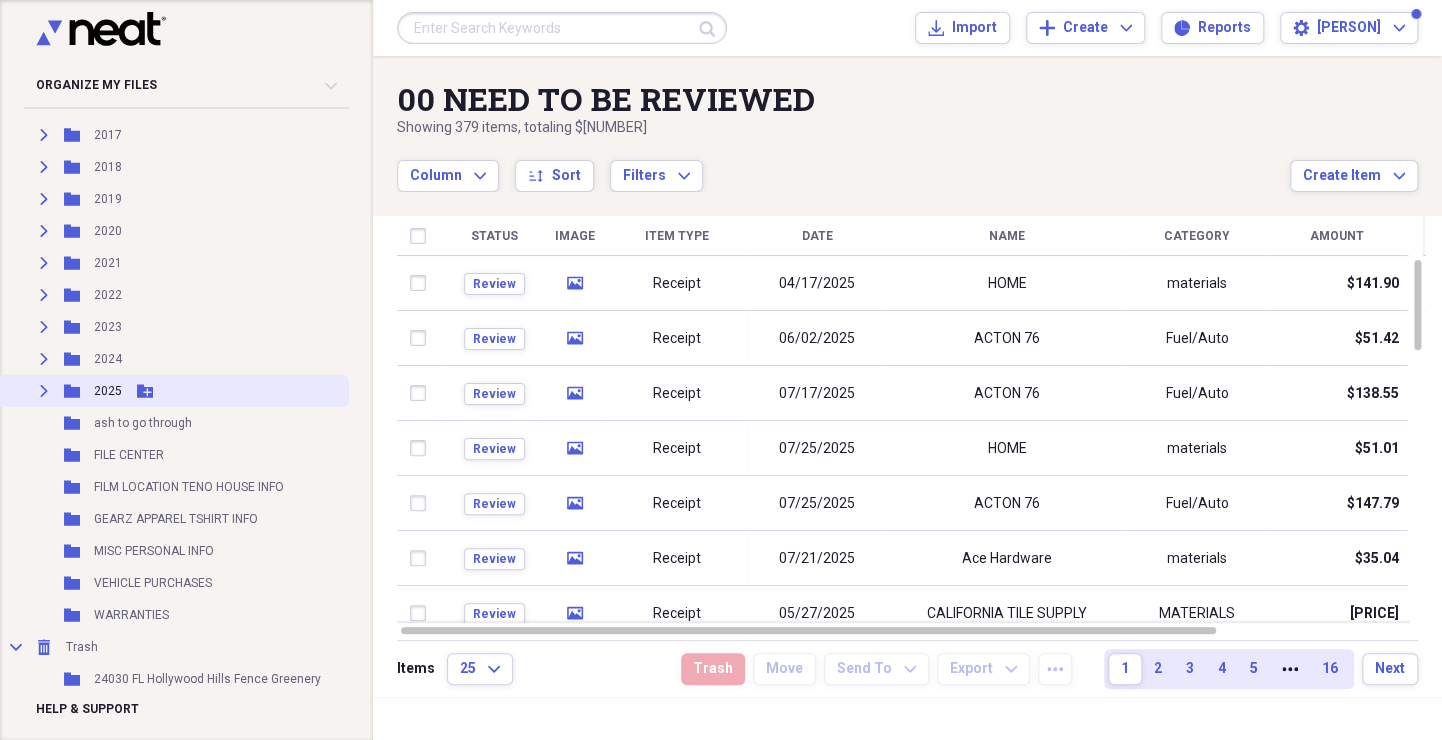 click on "Expand" at bounding box center [44, 391] 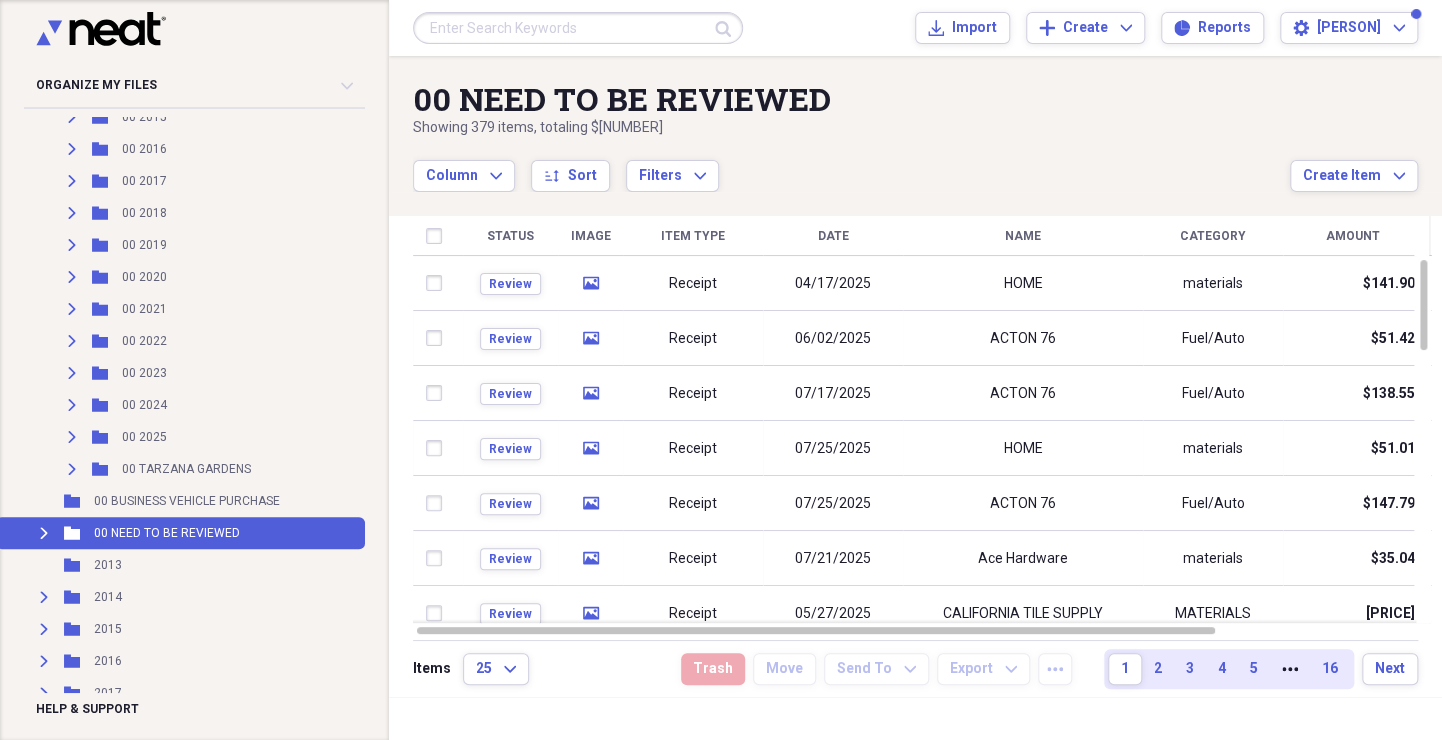 scroll, scrollTop: 265, scrollLeft: 0, axis: vertical 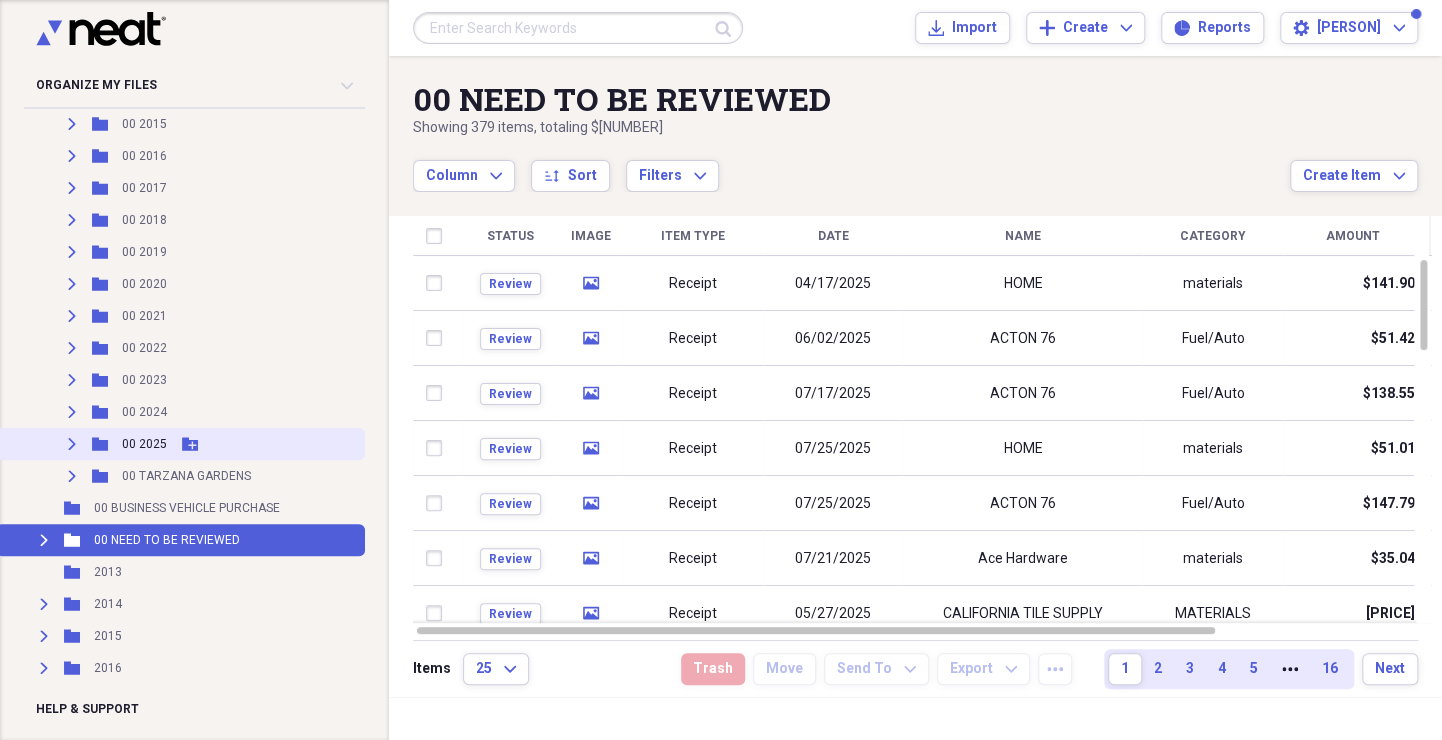 click 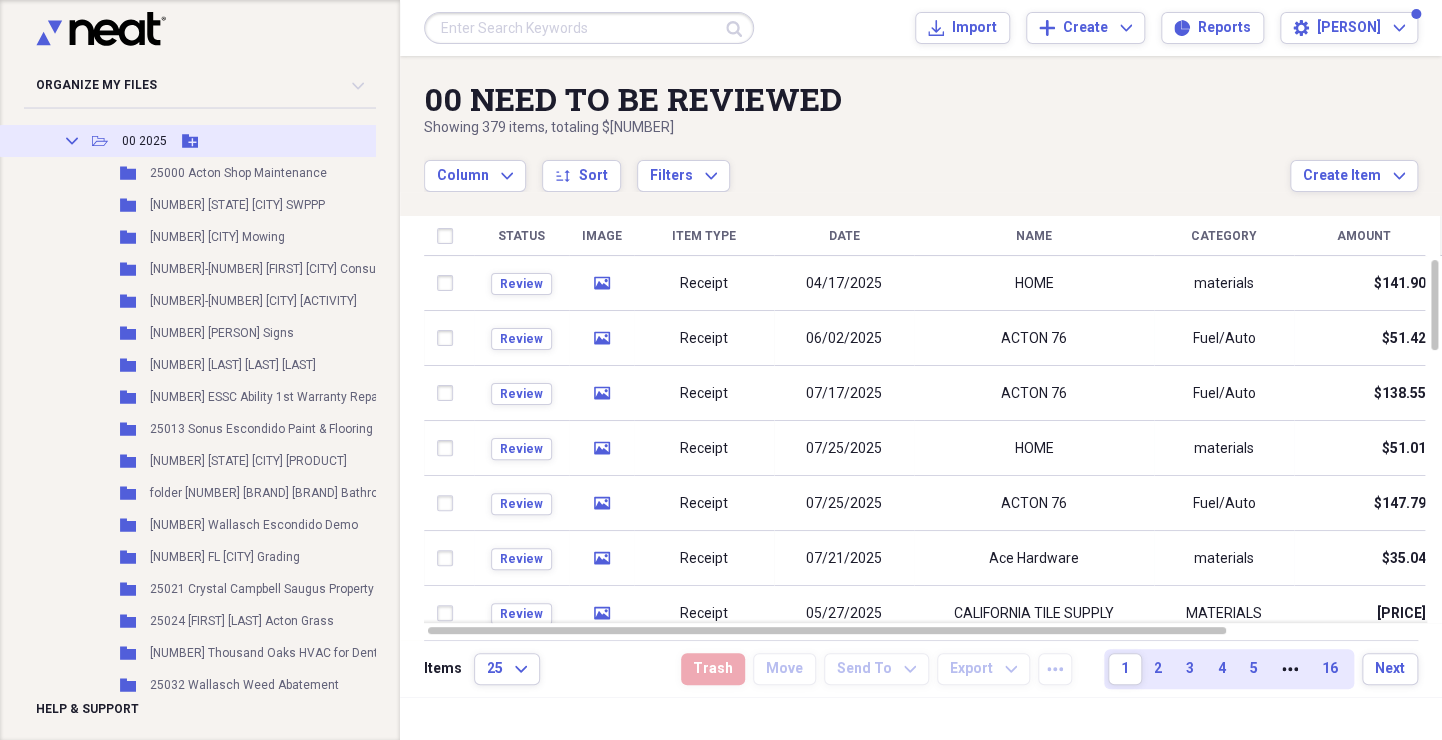 scroll, scrollTop: 569, scrollLeft: 0, axis: vertical 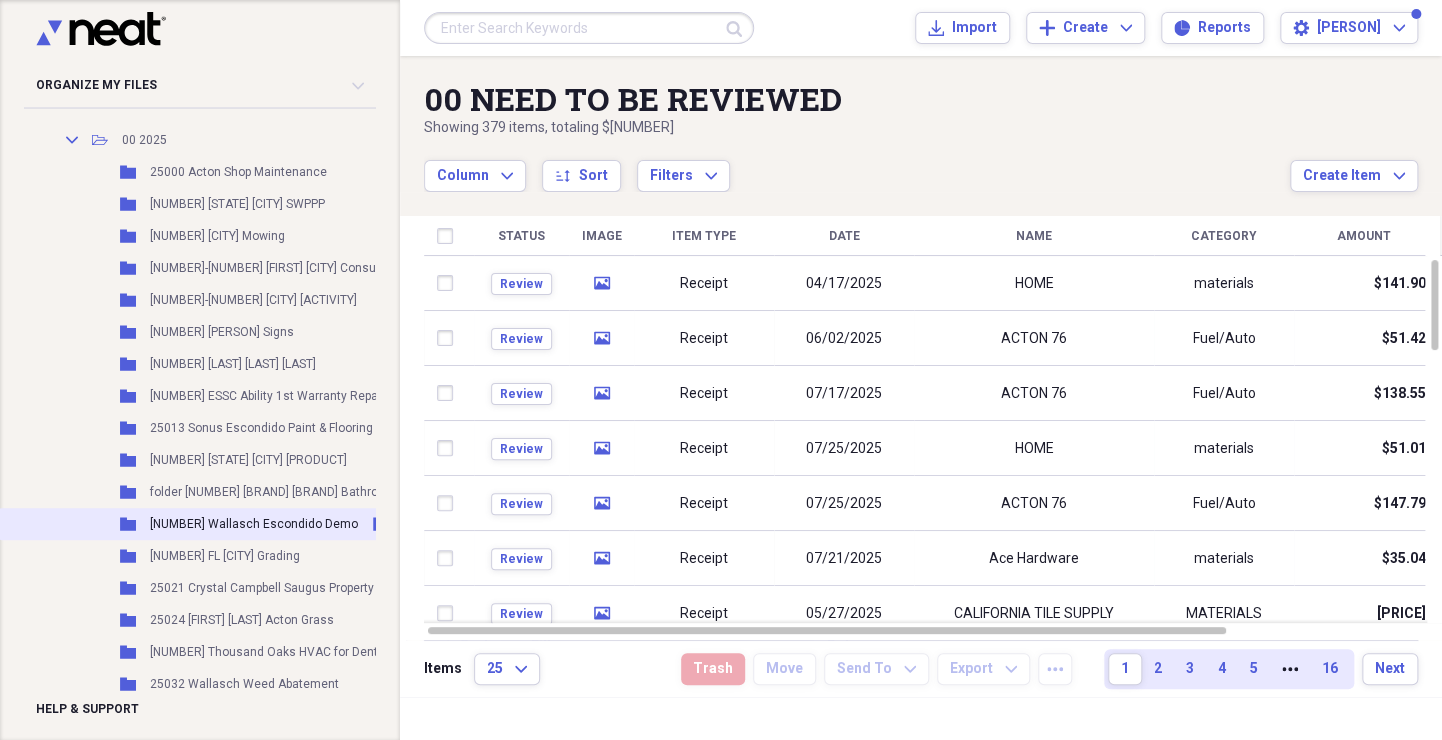 click on "[NUMBER] Wallasch Escondido Demo" at bounding box center [254, 524] 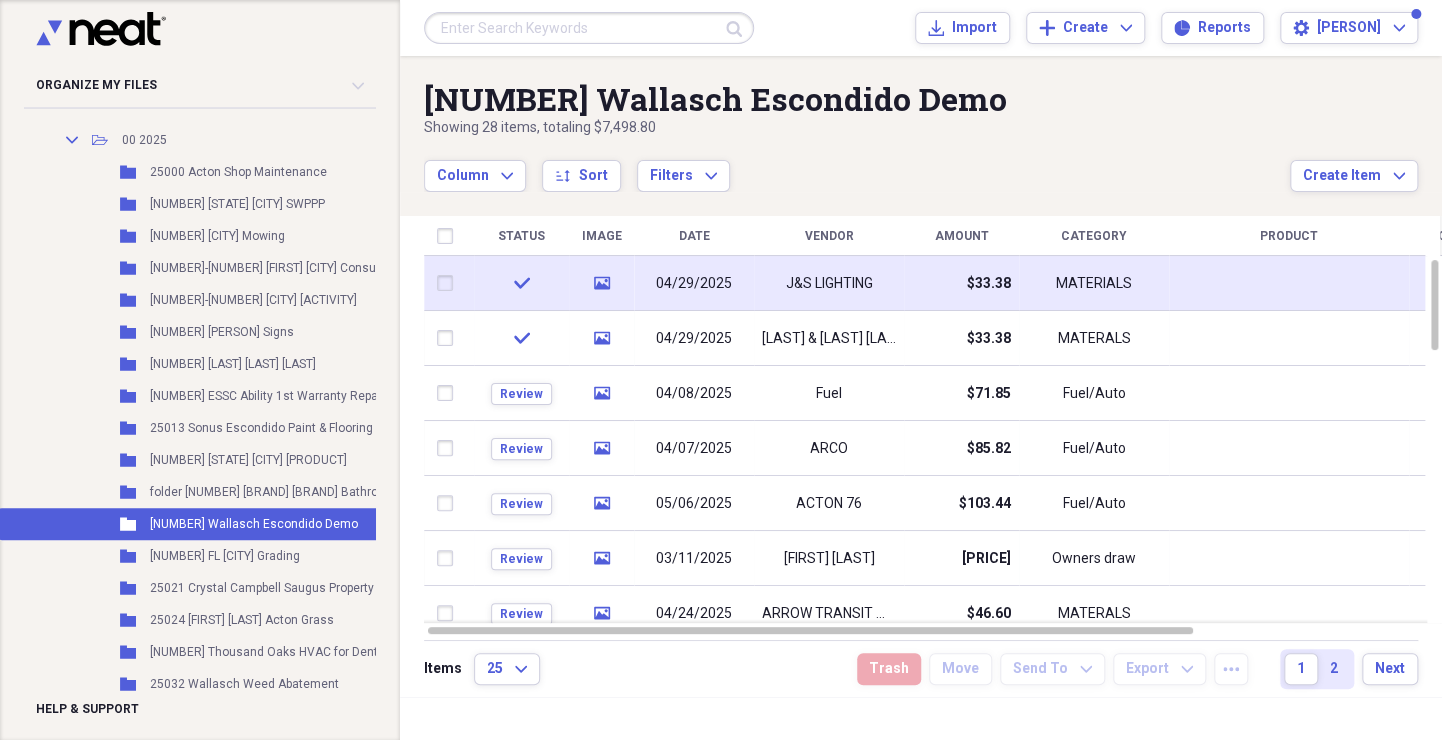 click at bounding box center (449, 283) 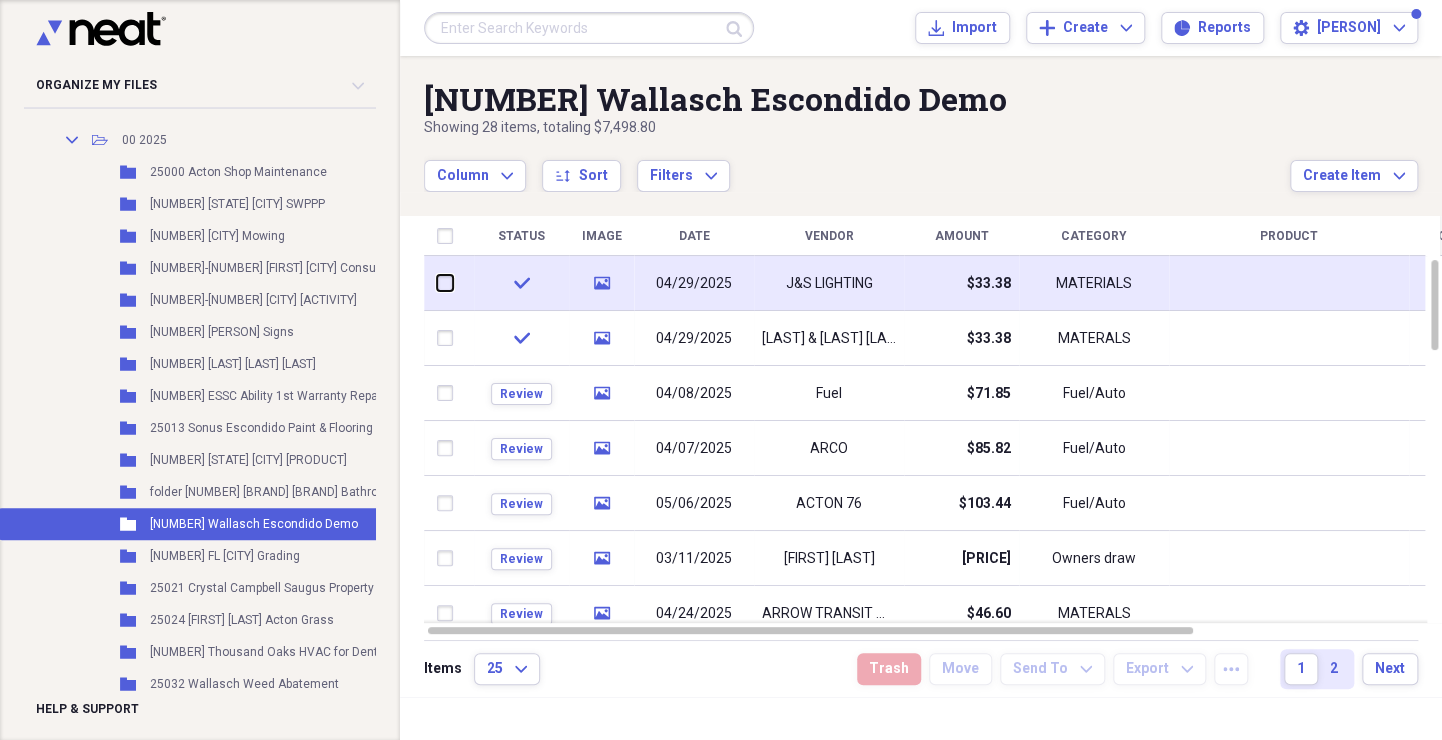 click at bounding box center (437, 283) 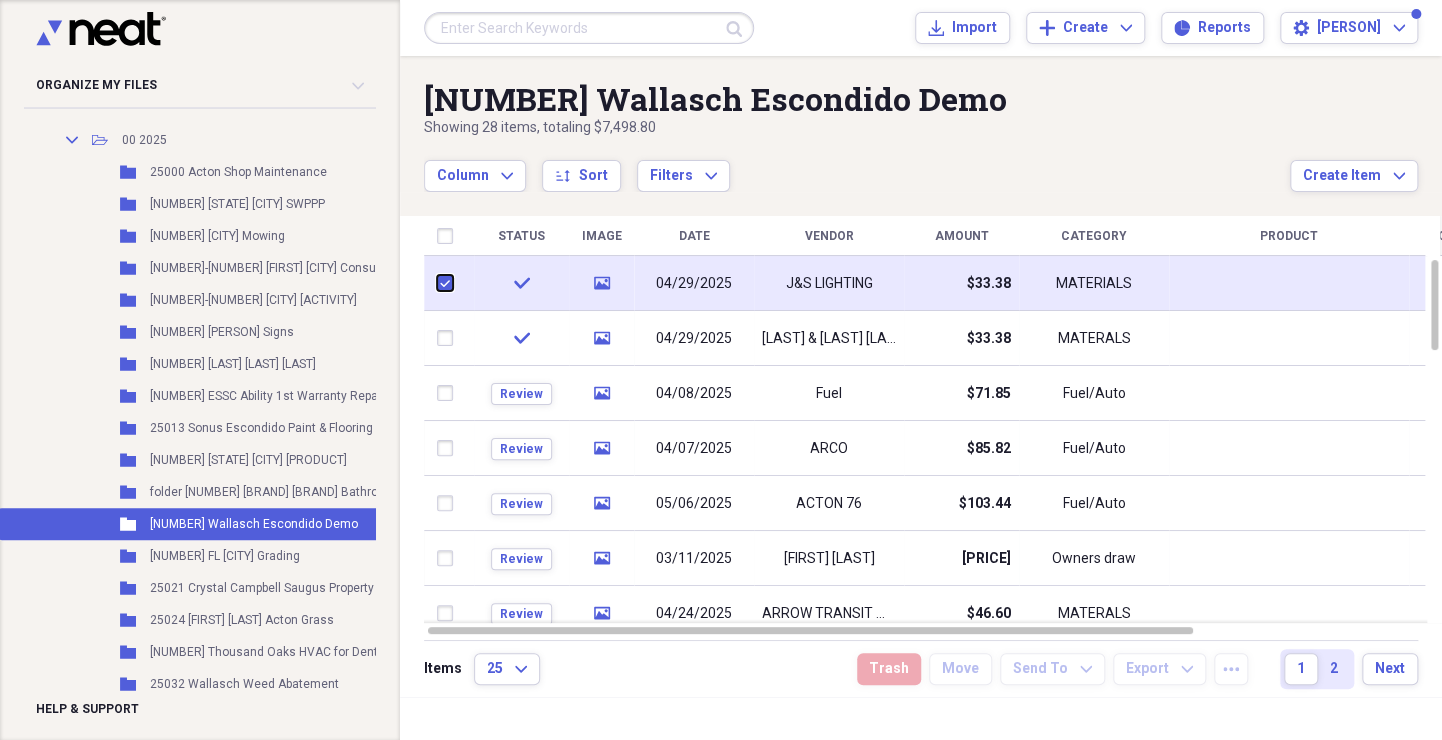 checkbox on "true" 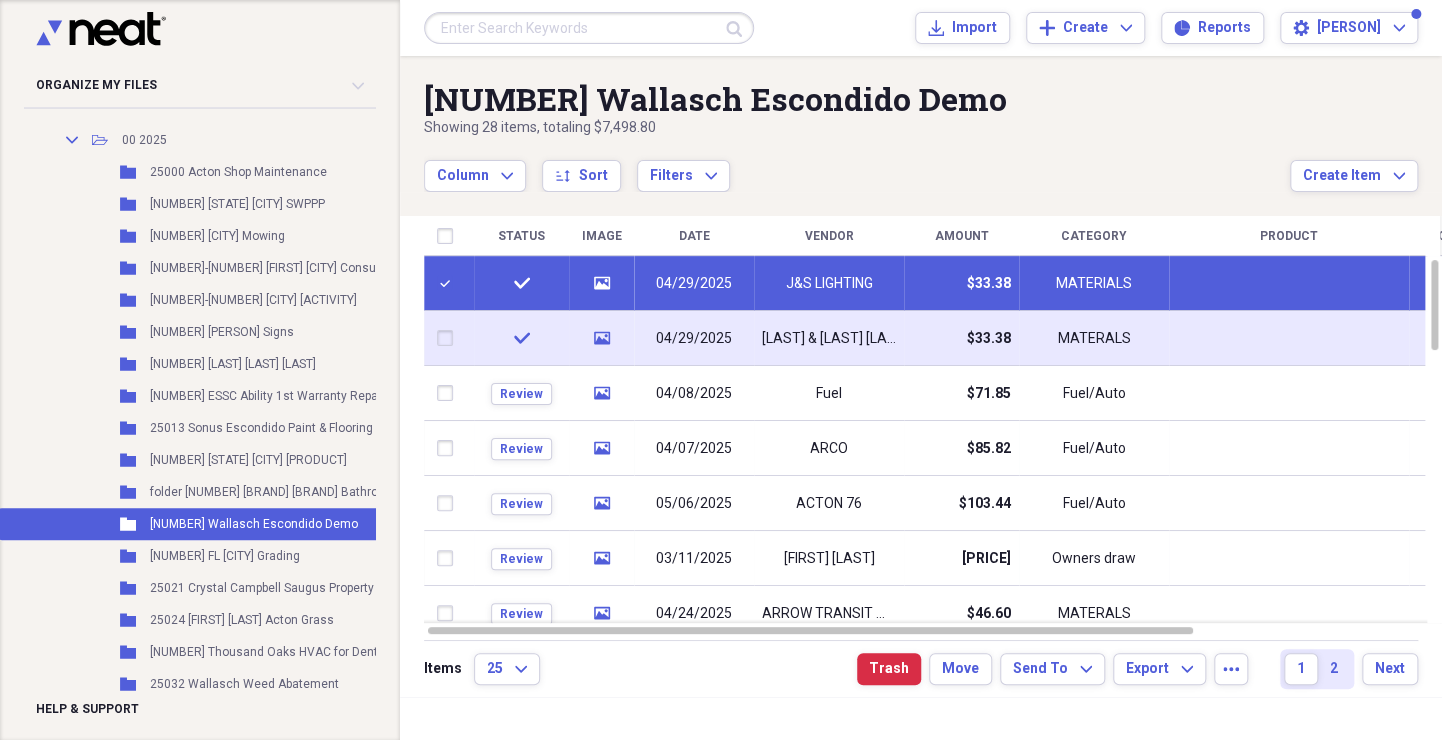 click at bounding box center [449, 338] 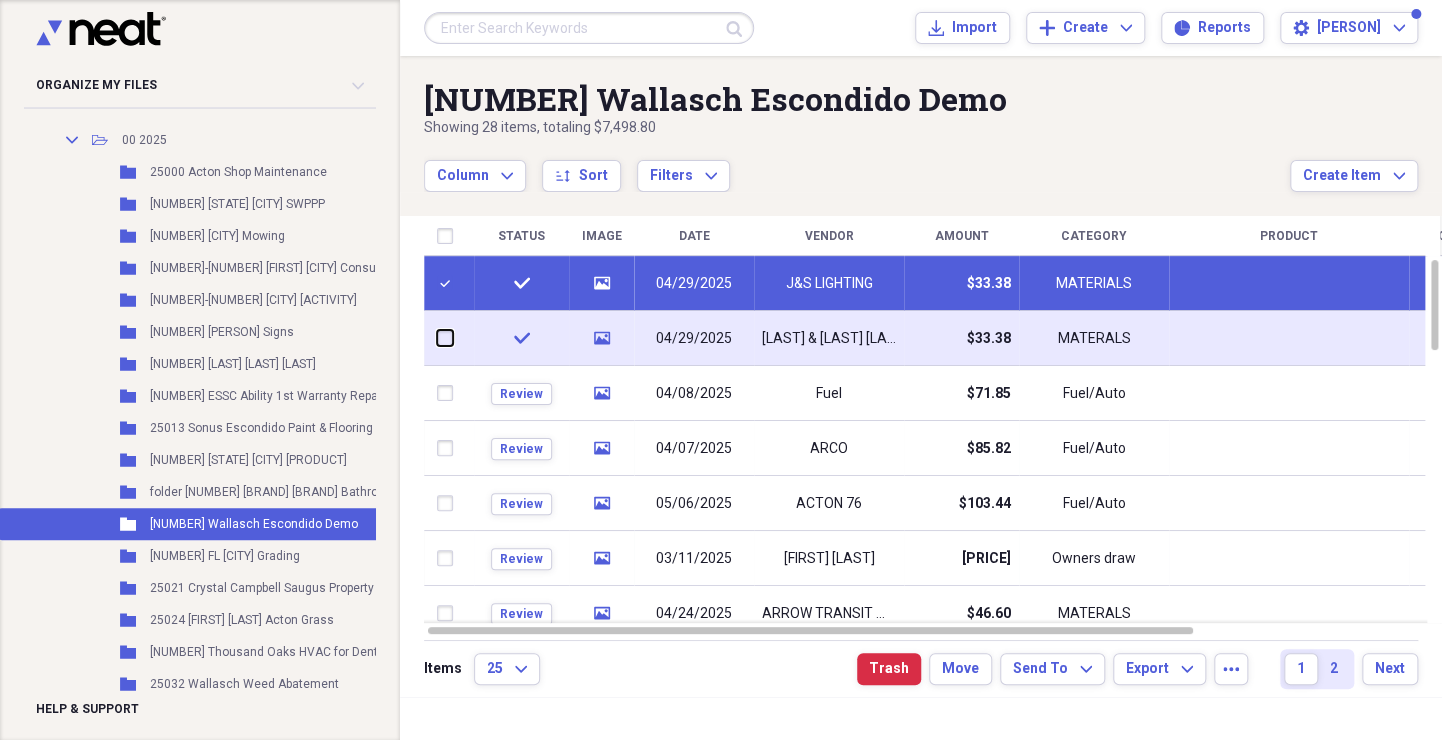 click at bounding box center [437, 338] 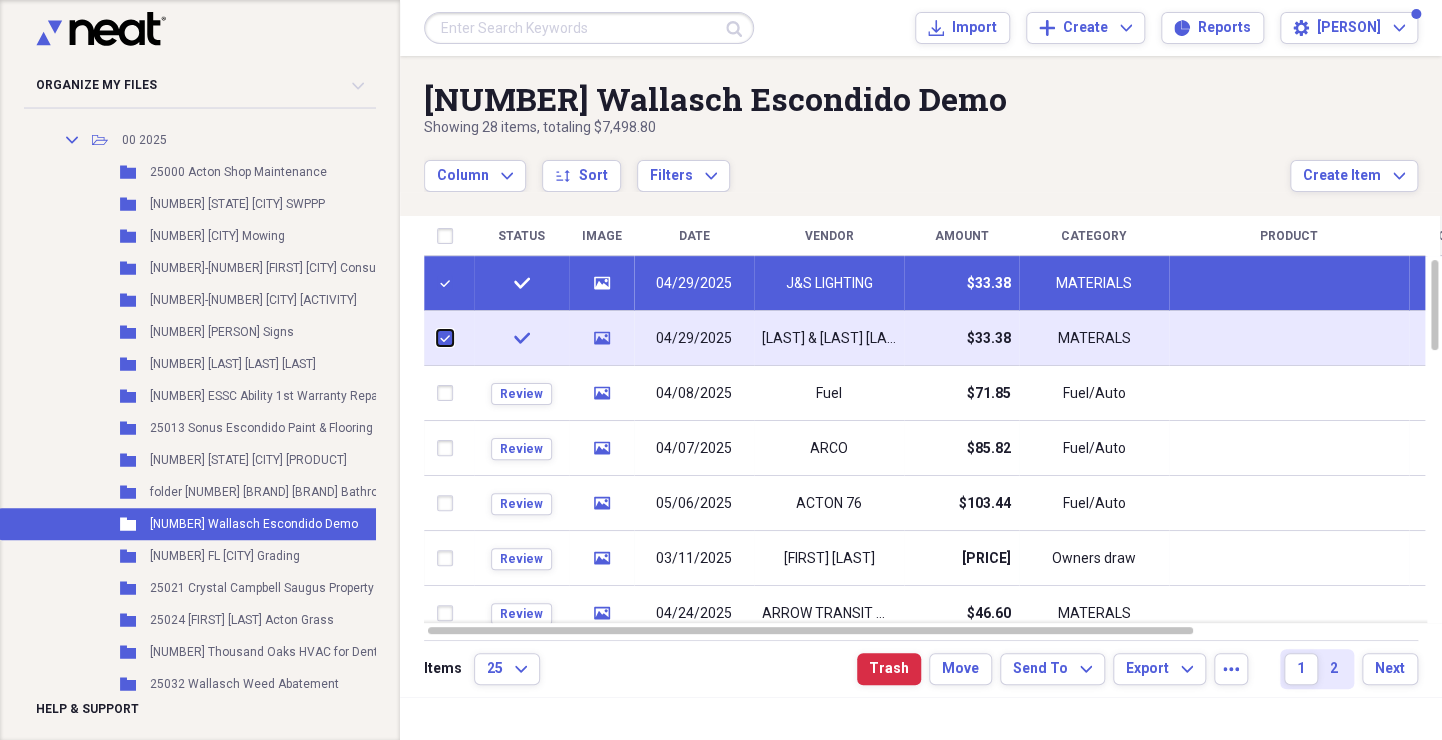checkbox on "true" 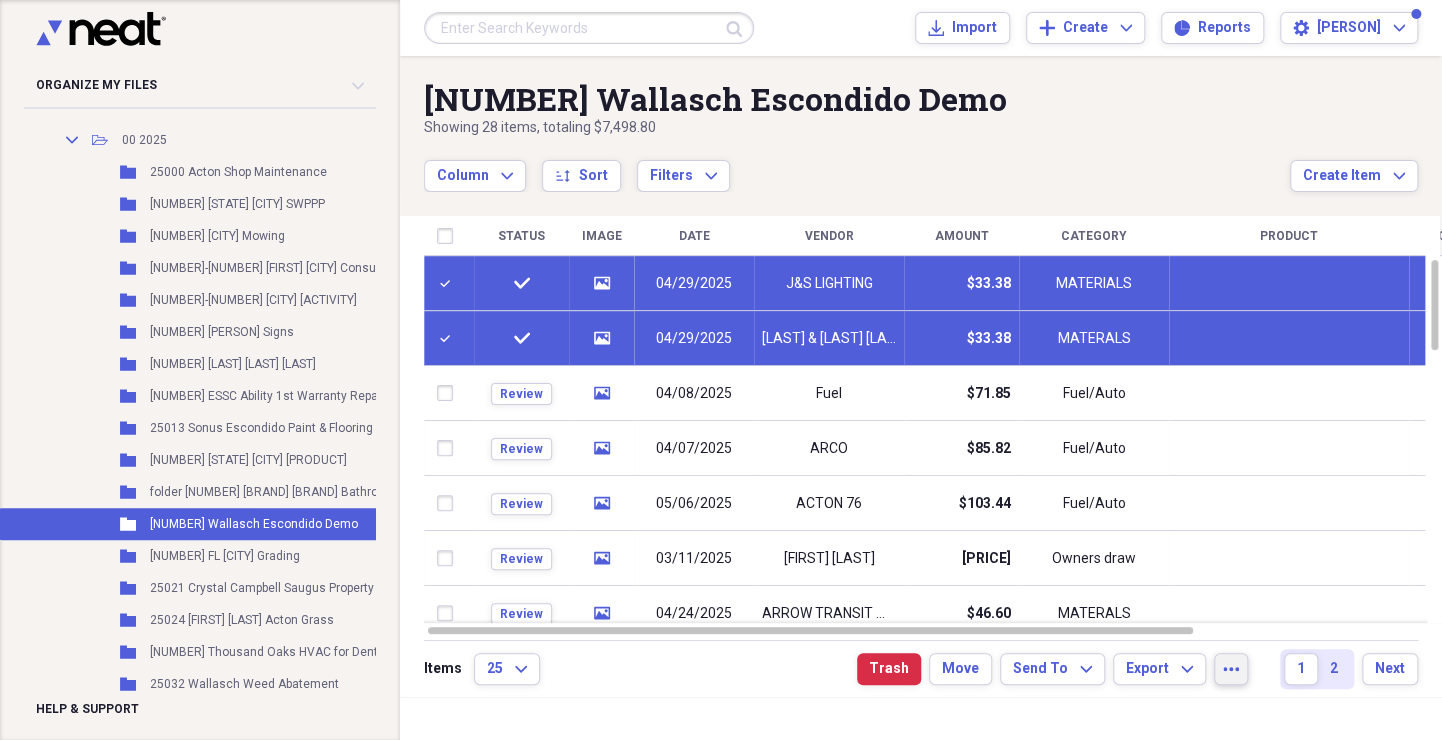 click on "more" 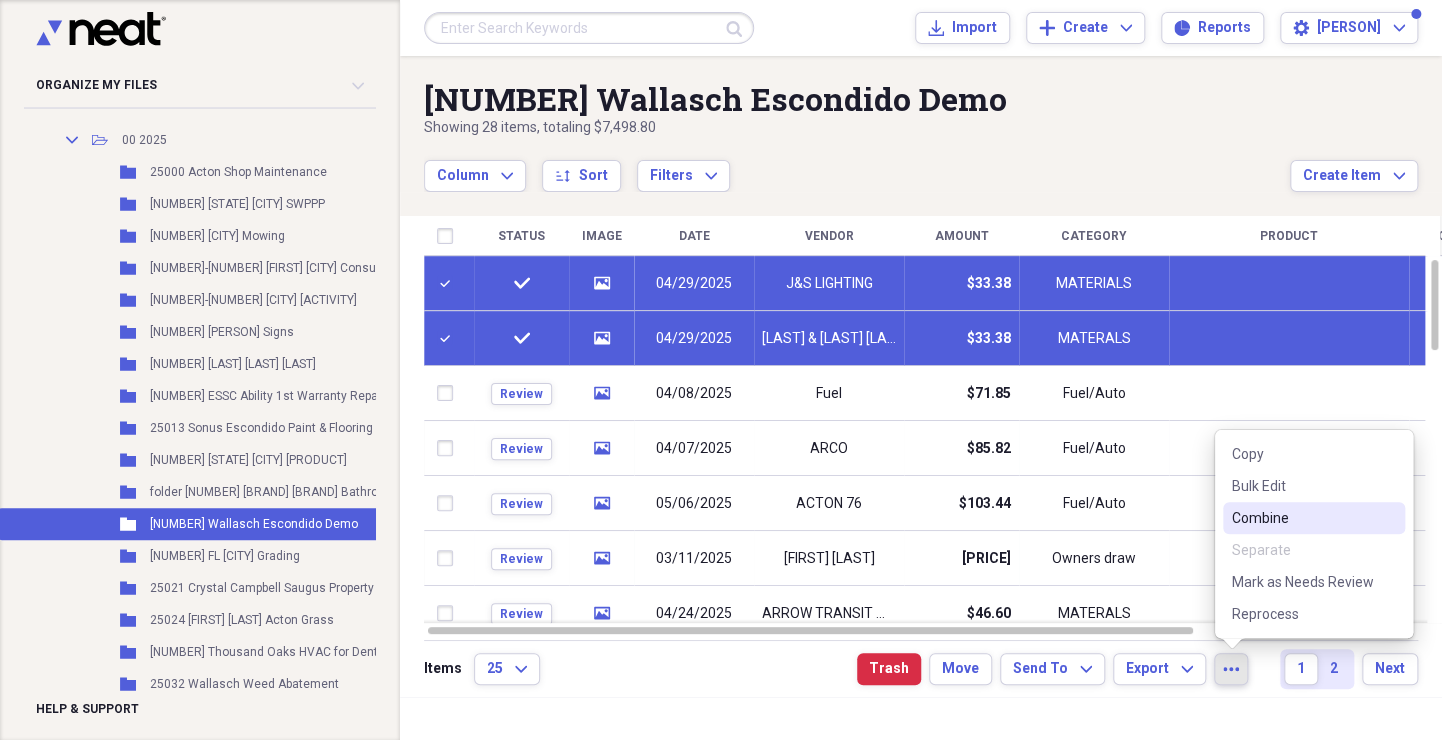 click on "Combine" at bounding box center [1302, 518] 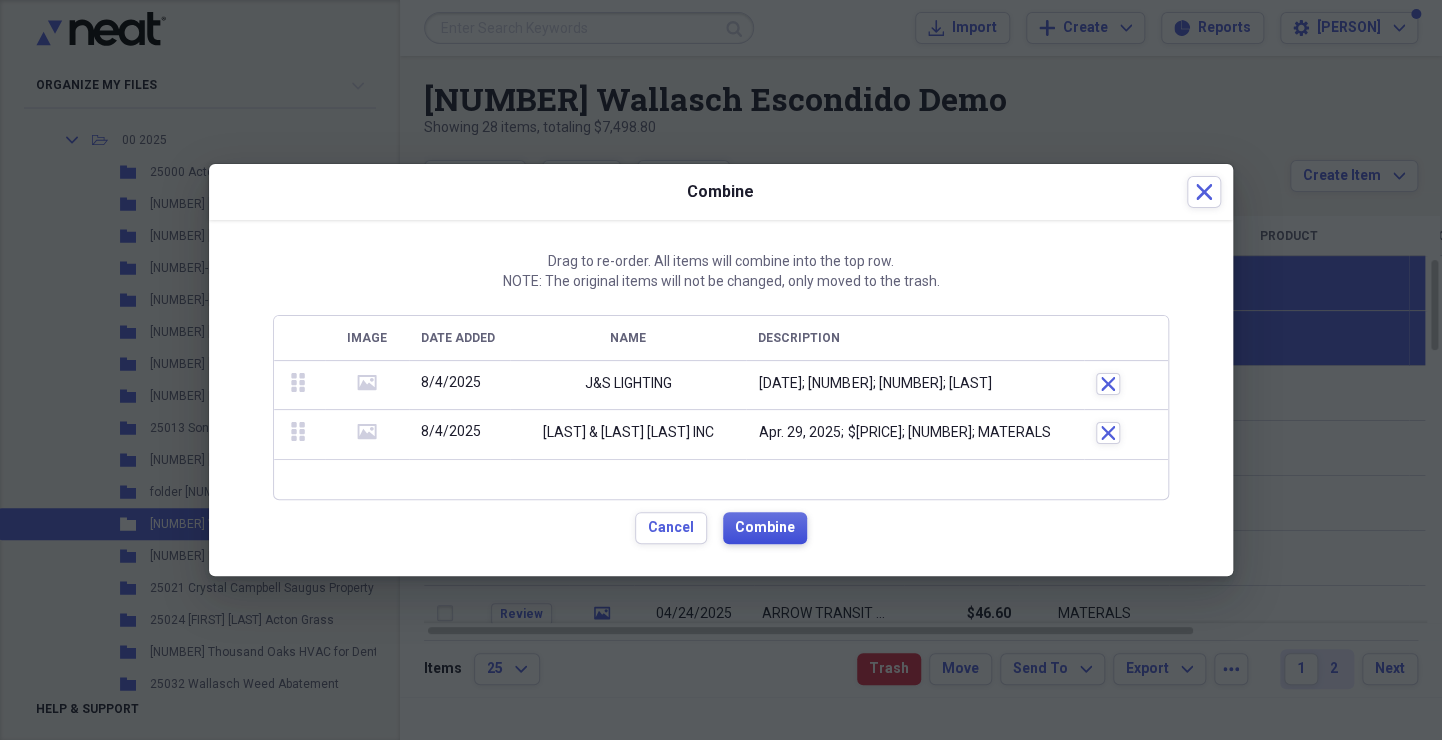 click on "Combine" at bounding box center (765, 528) 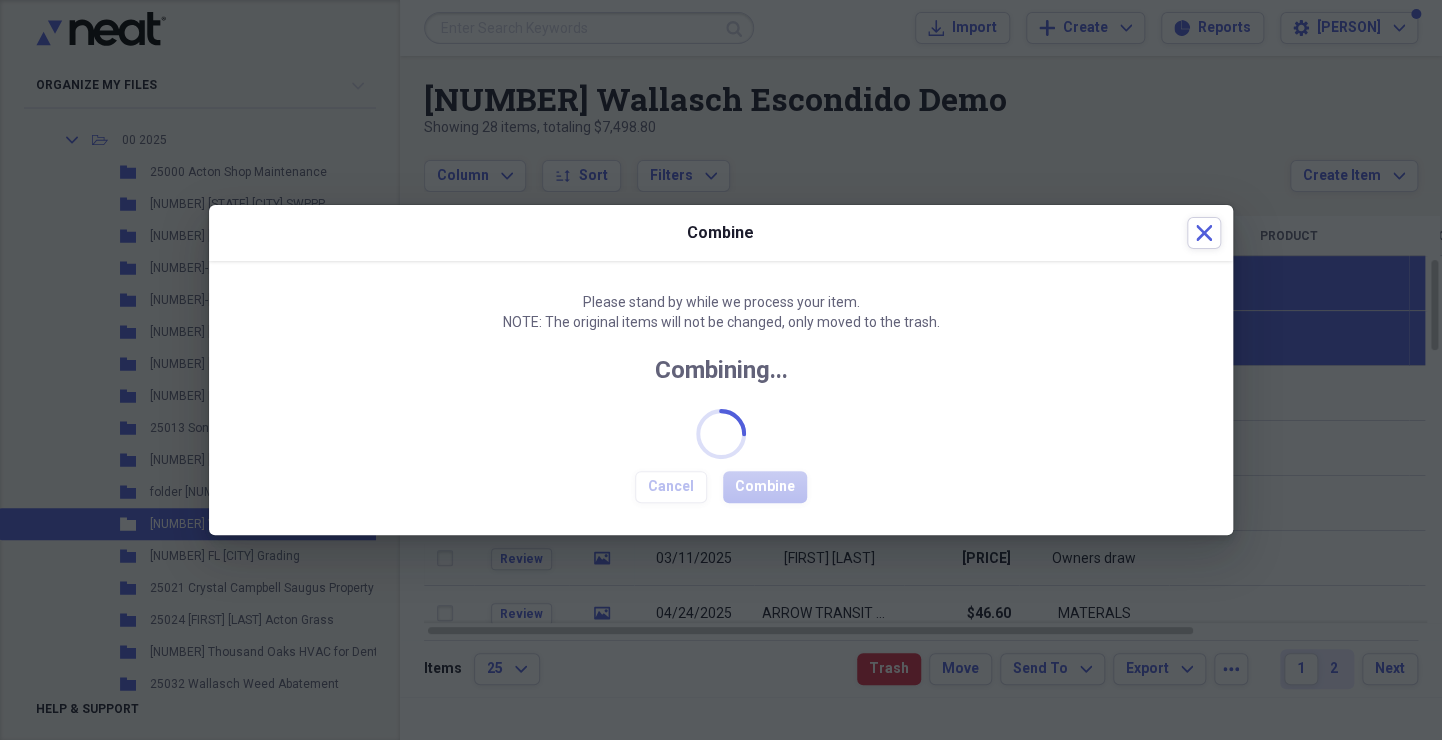 checkbox on "false" 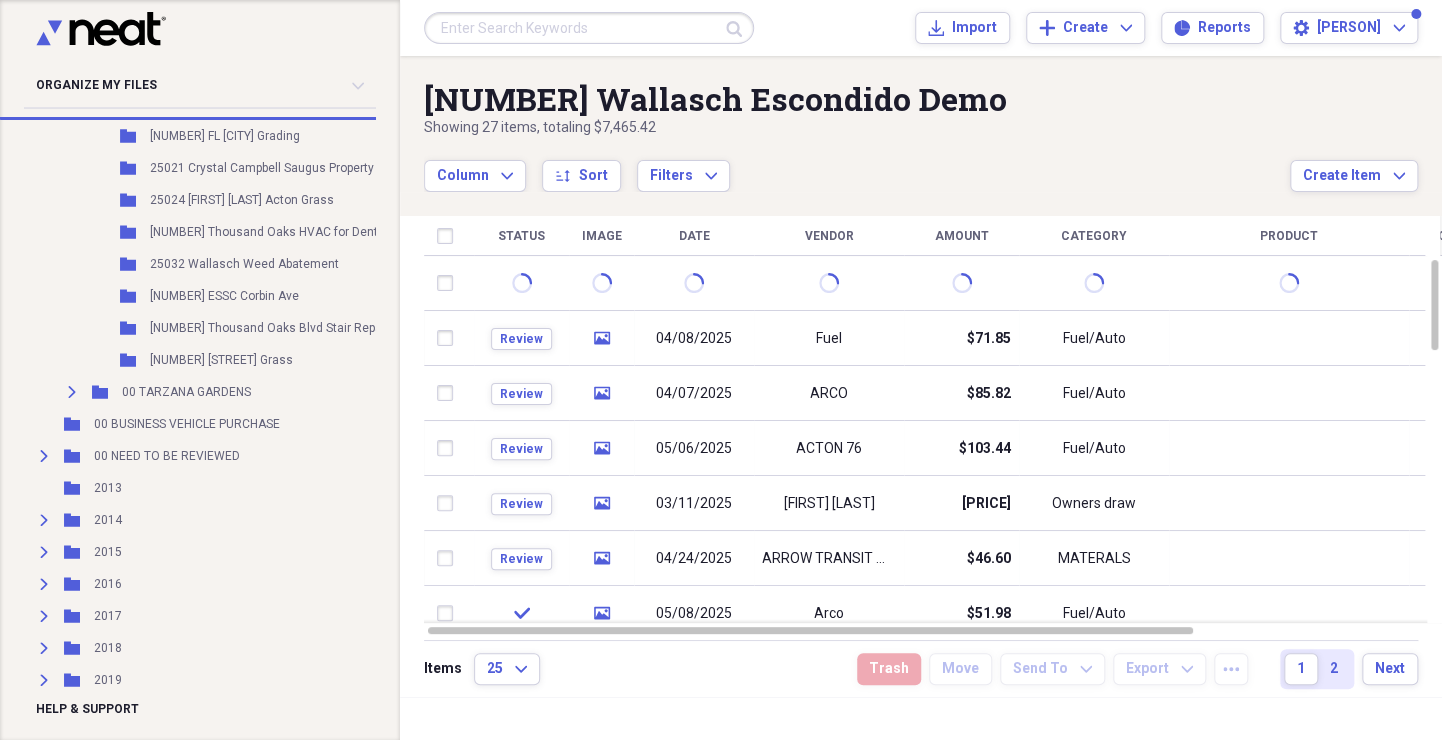 scroll, scrollTop: 1009, scrollLeft: 0, axis: vertical 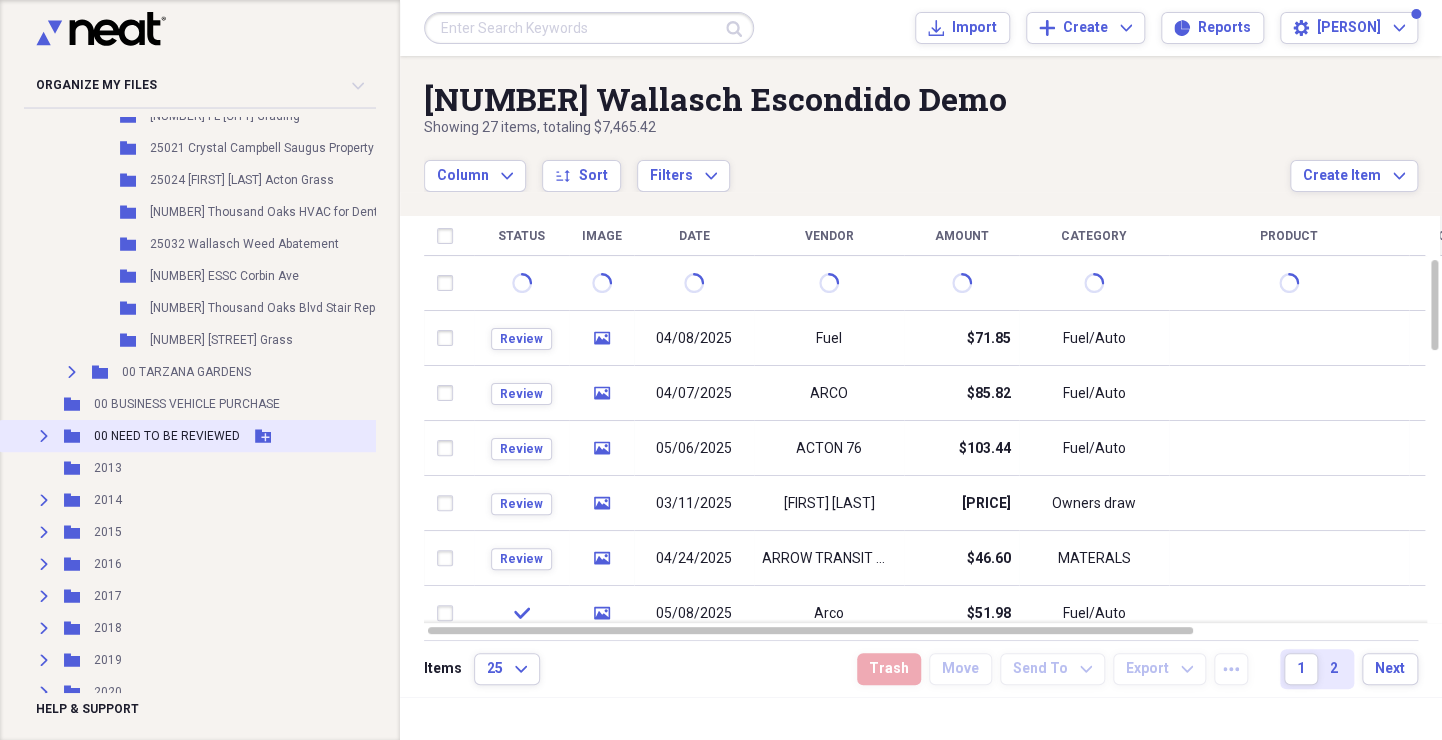 click on "00 NEED TO BE REVIEWED" at bounding box center [167, 436] 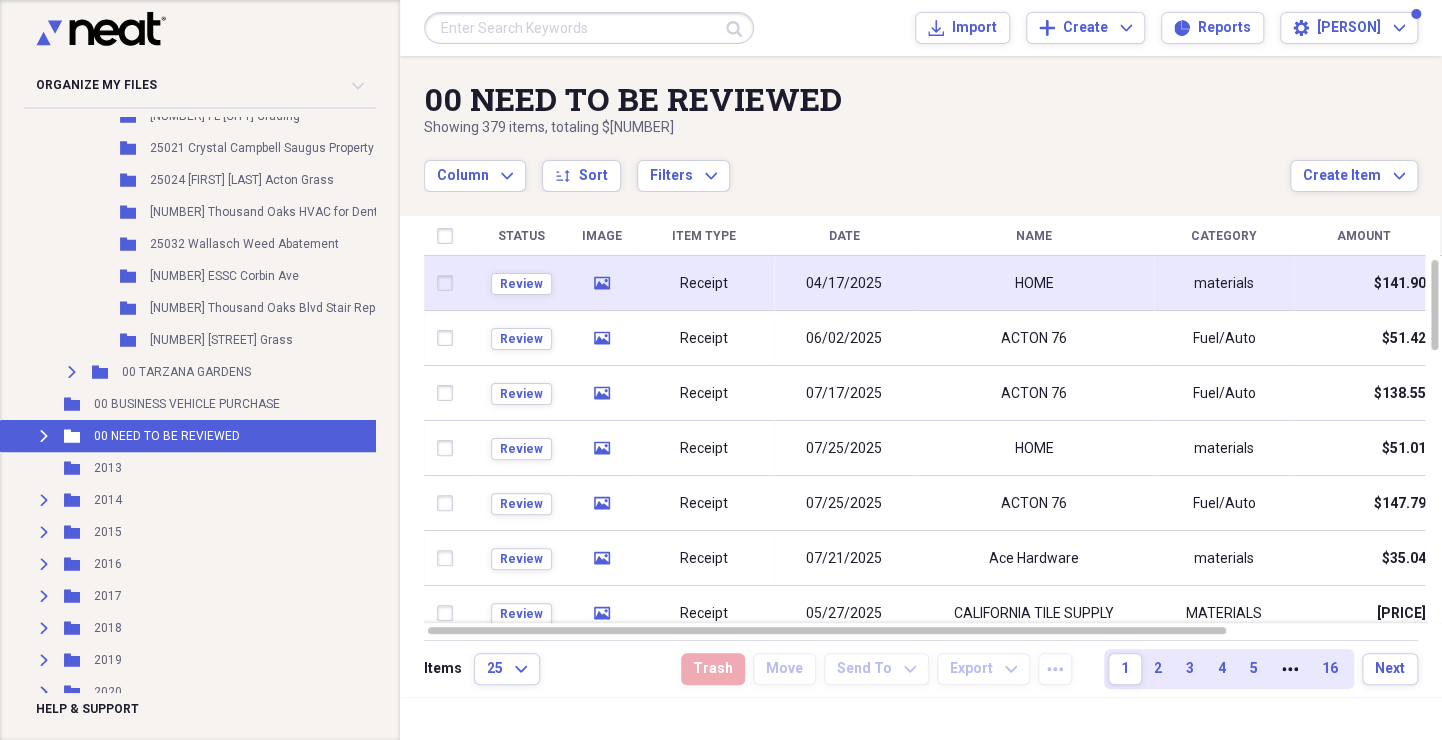 click on "HOME" at bounding box center [1034, 283] 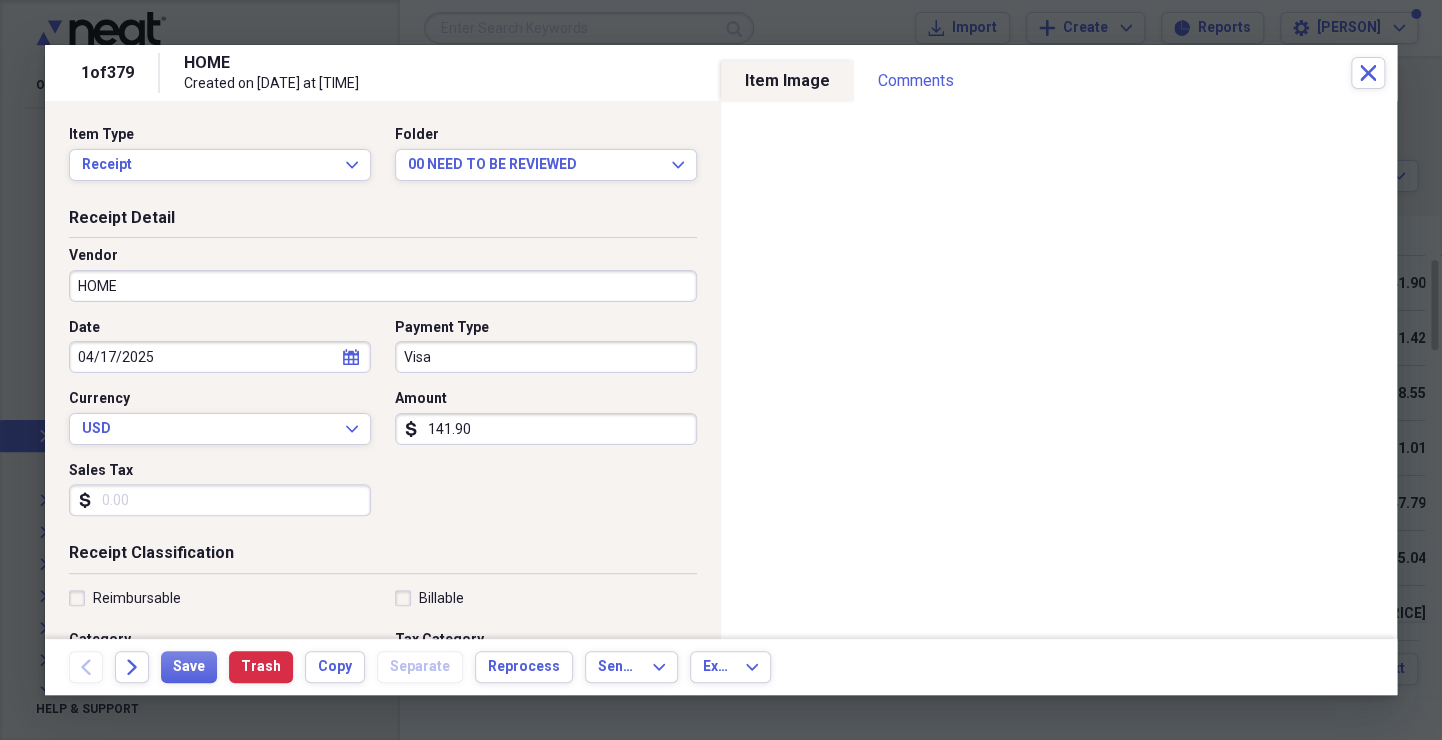 click on "HOME" at bounding box center [383, 286] 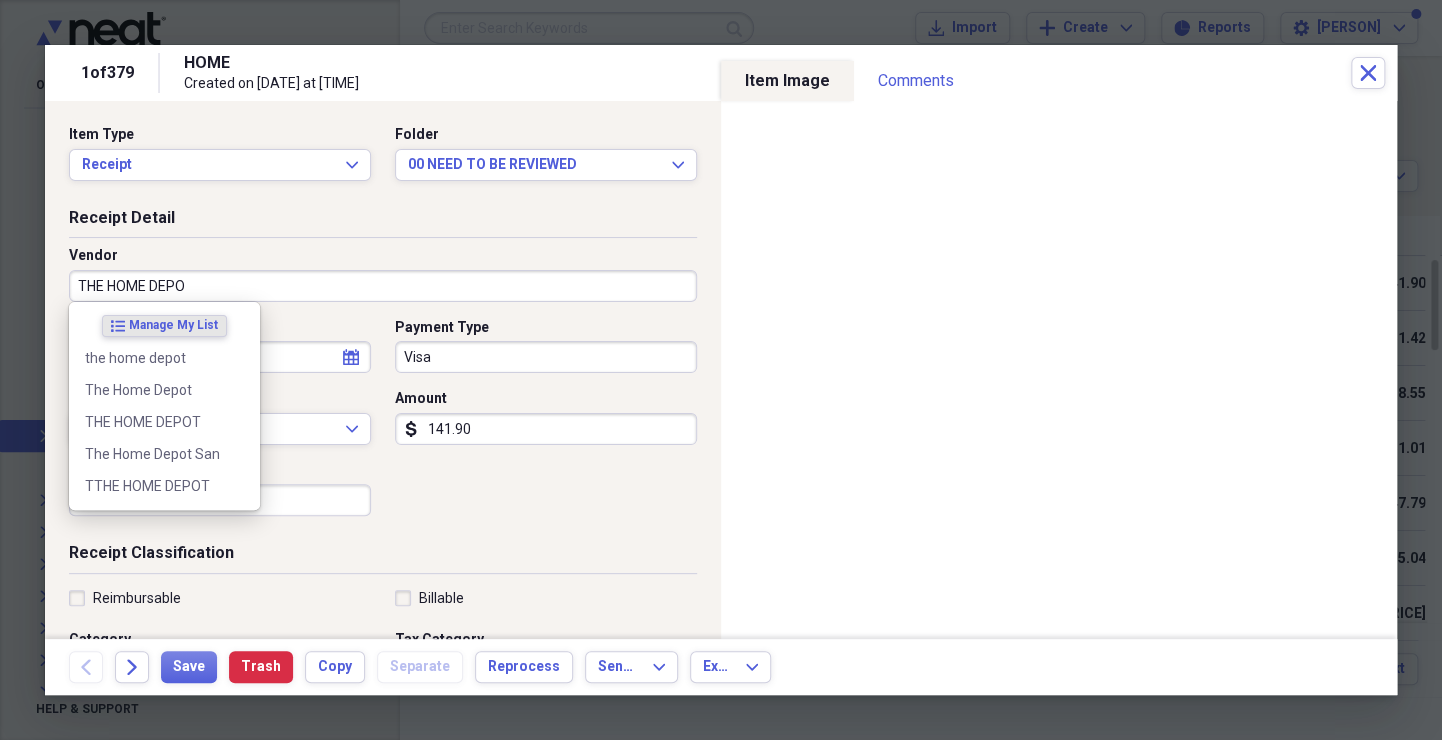 type on "THE HOME DEPOT" 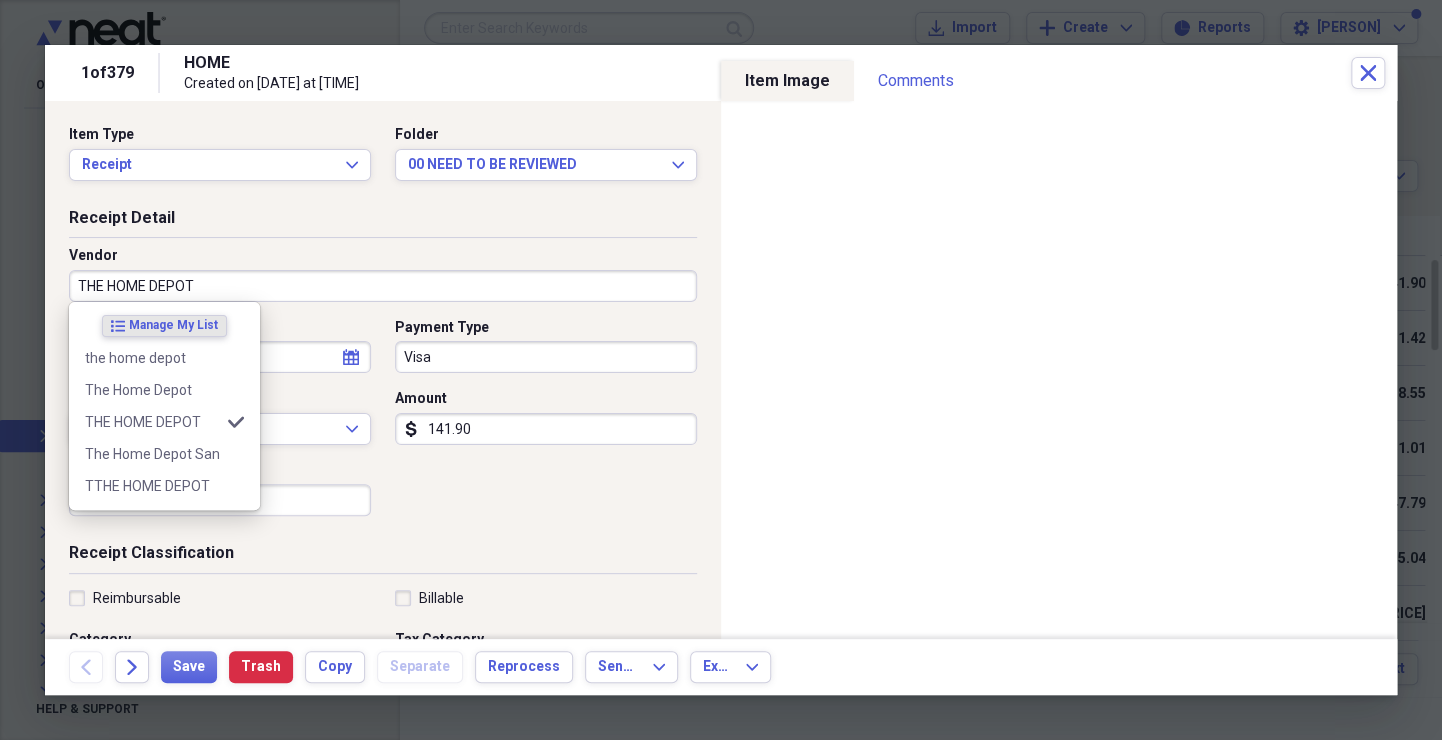 type on "MATERIALS" 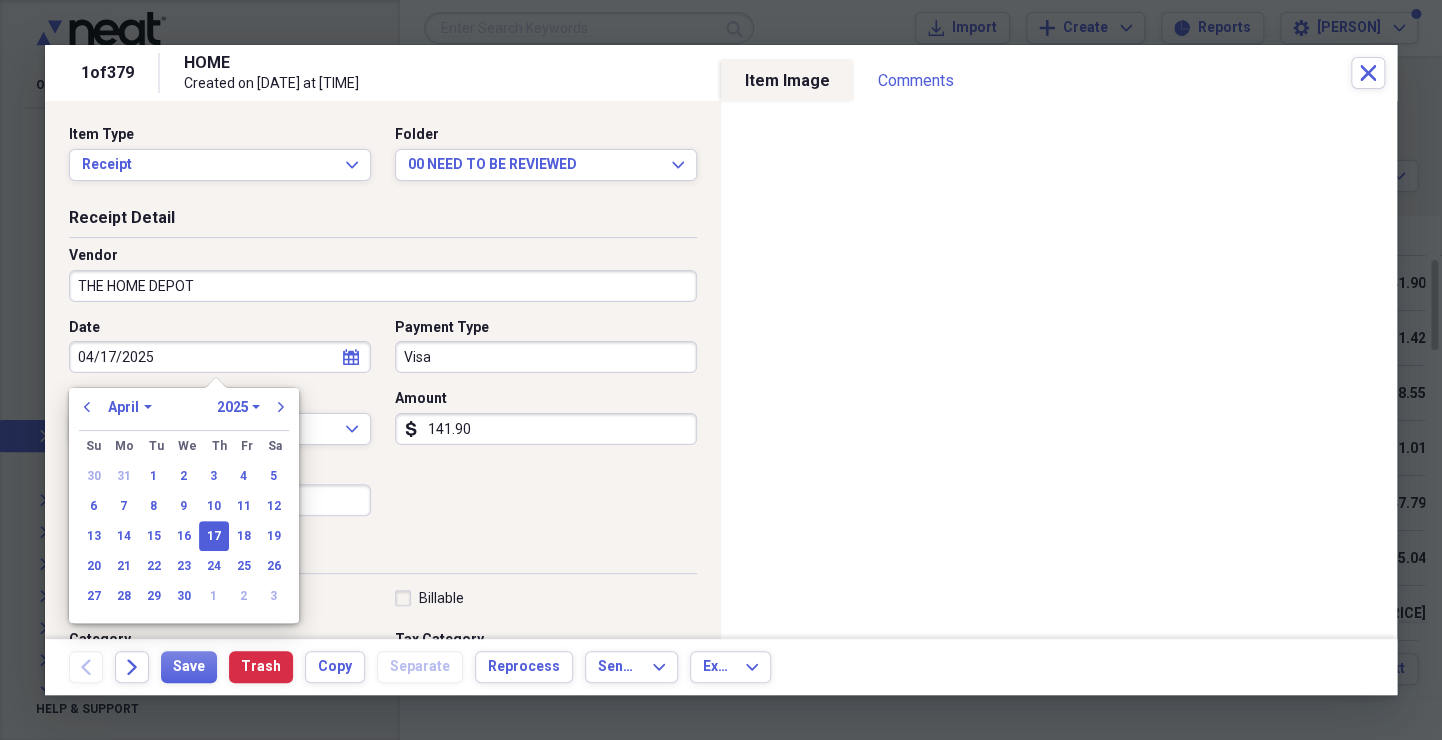 type 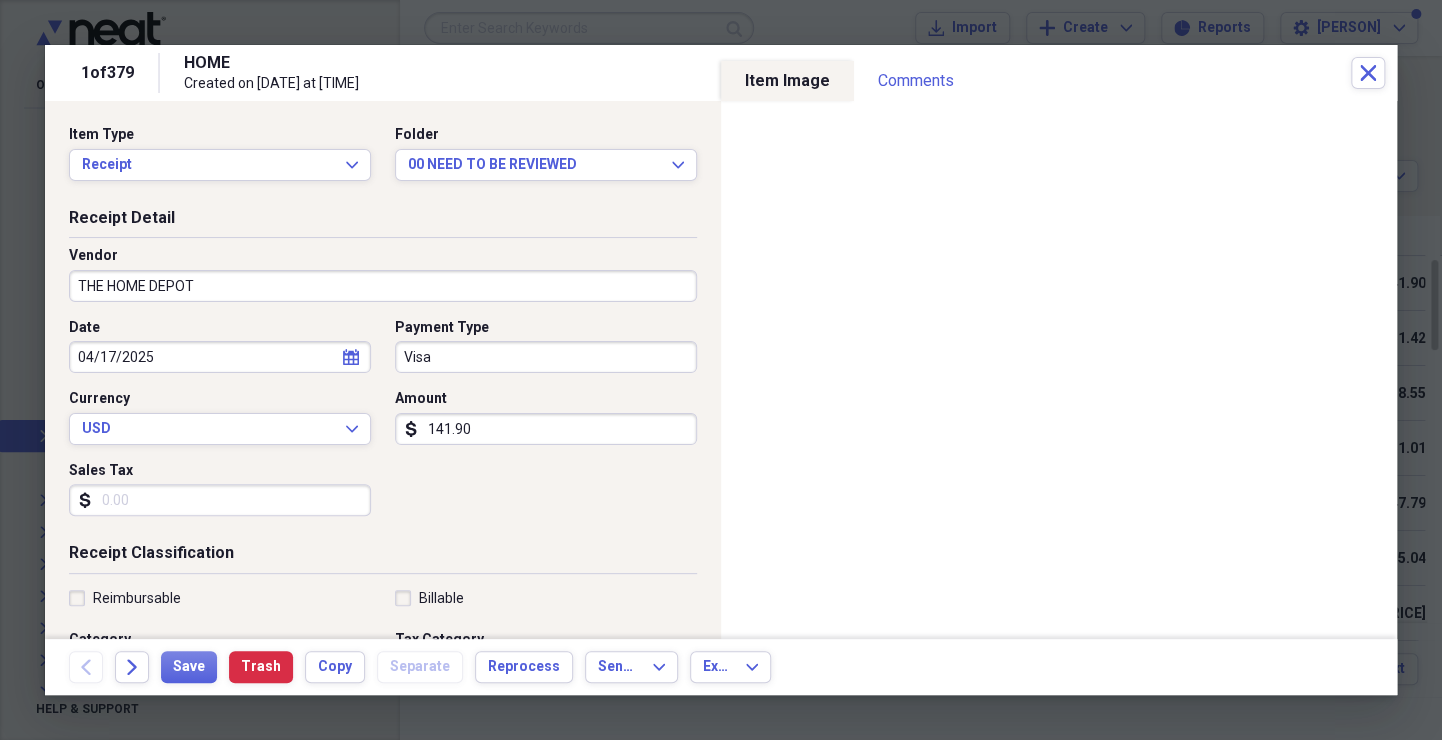 type 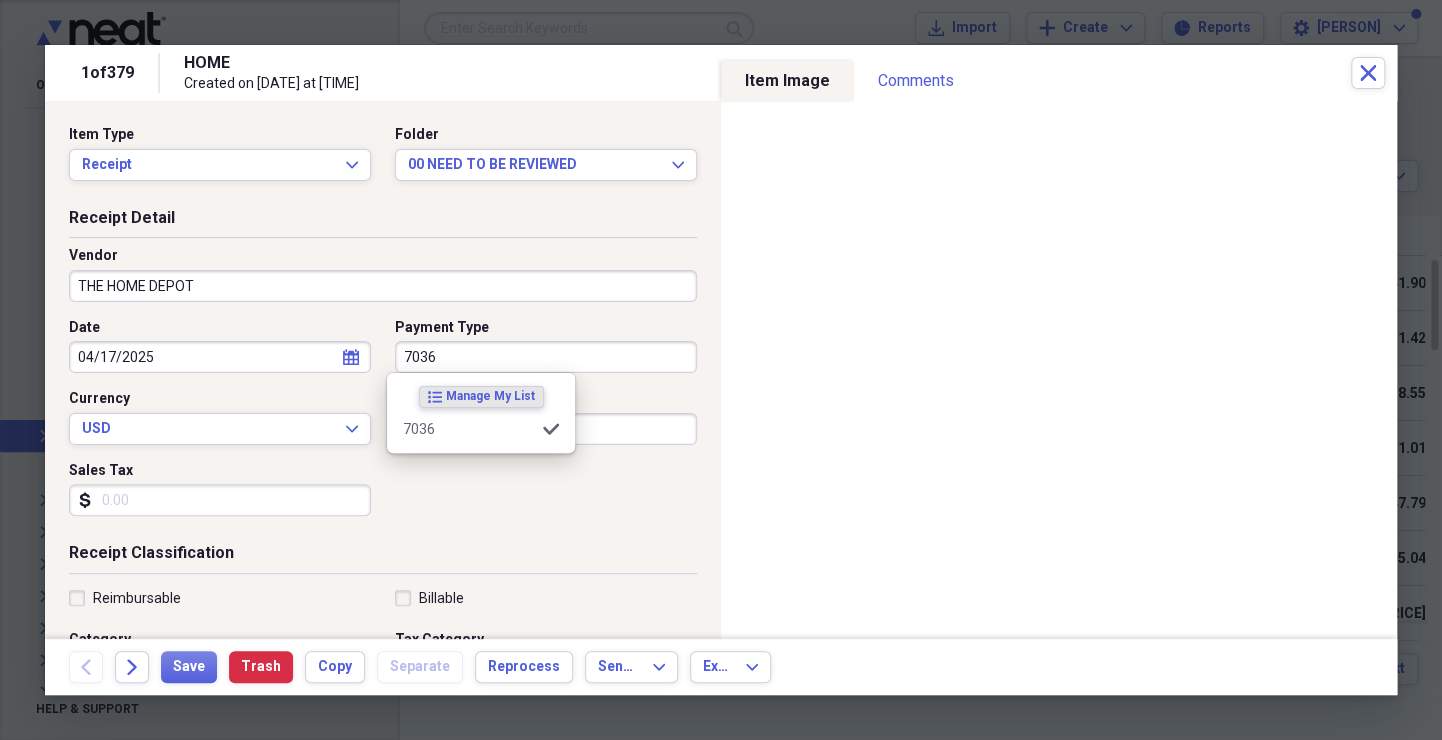 type on "7036" 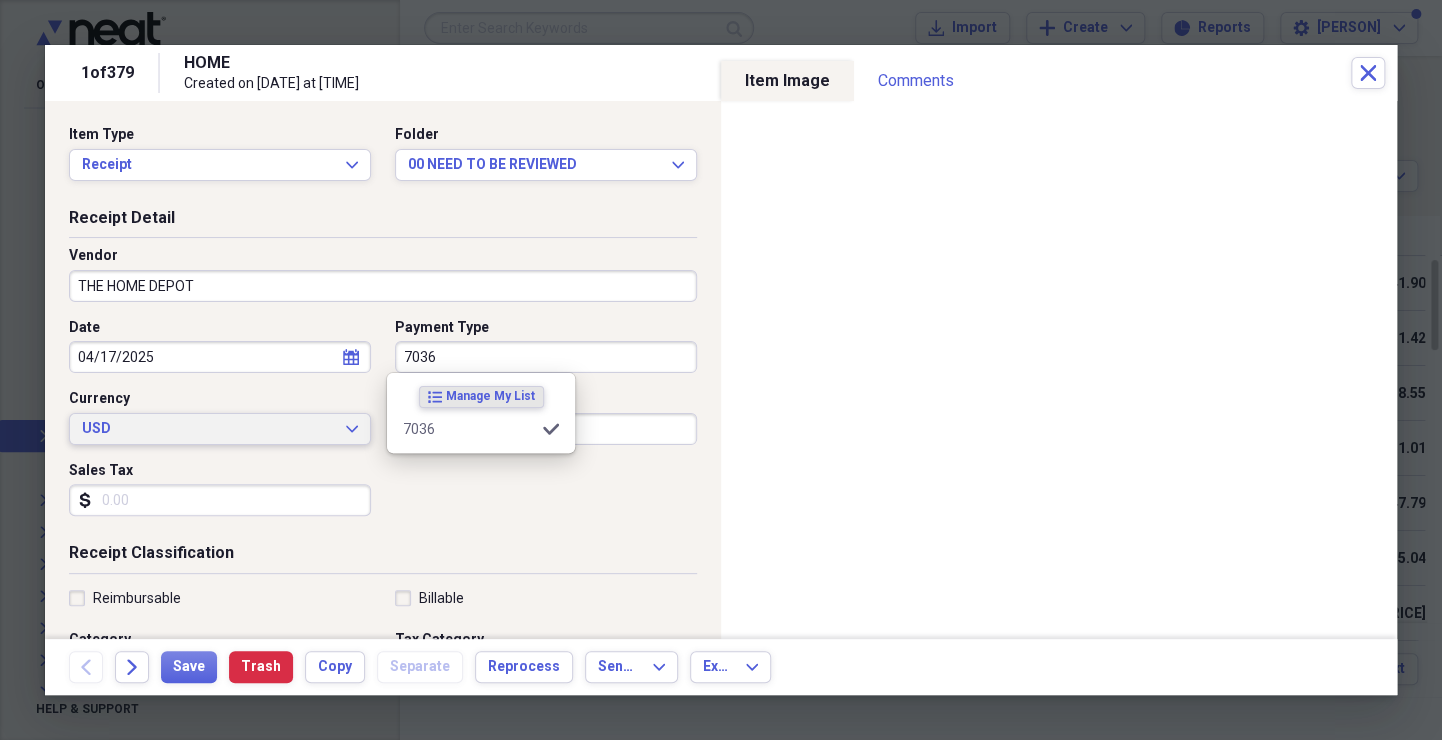 type 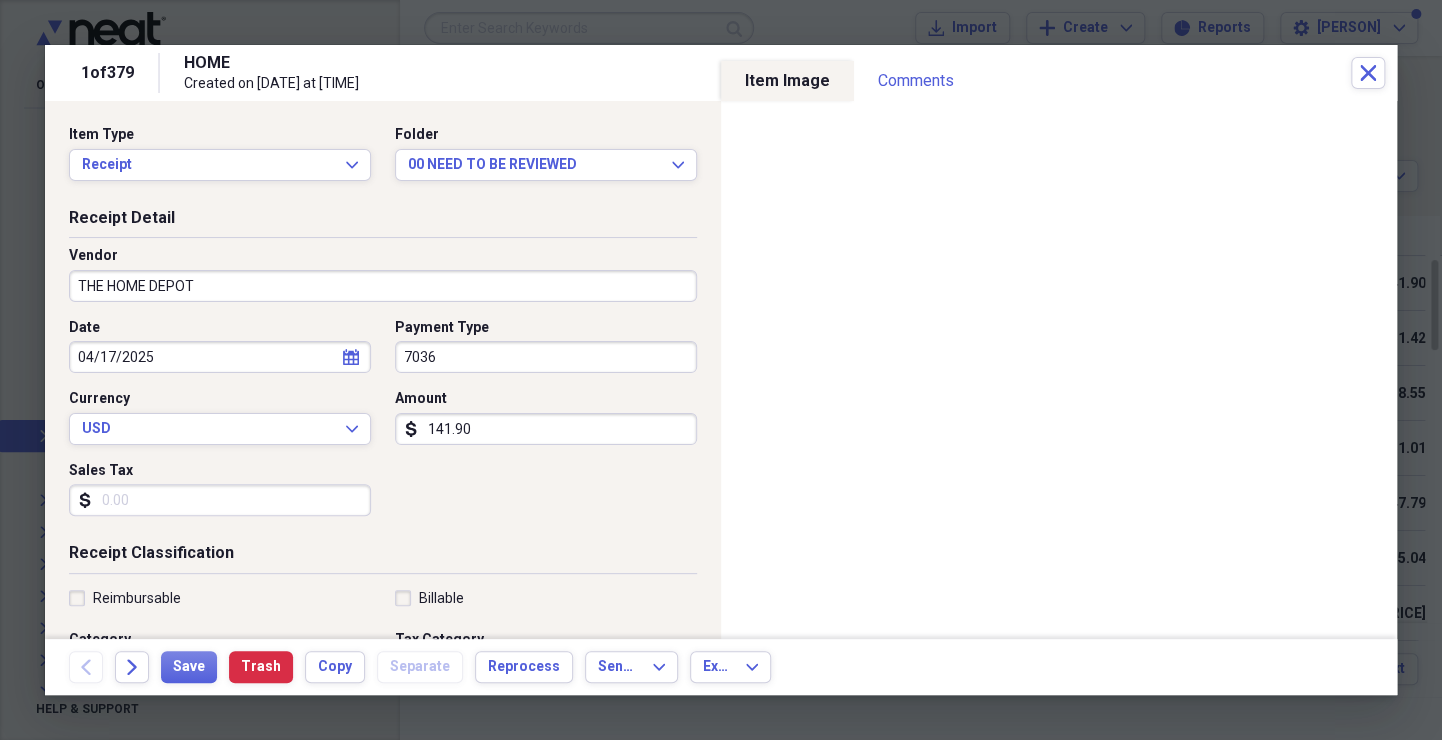 scroll, scrollTop: 299, scrollLeft: 0, axis: vertical 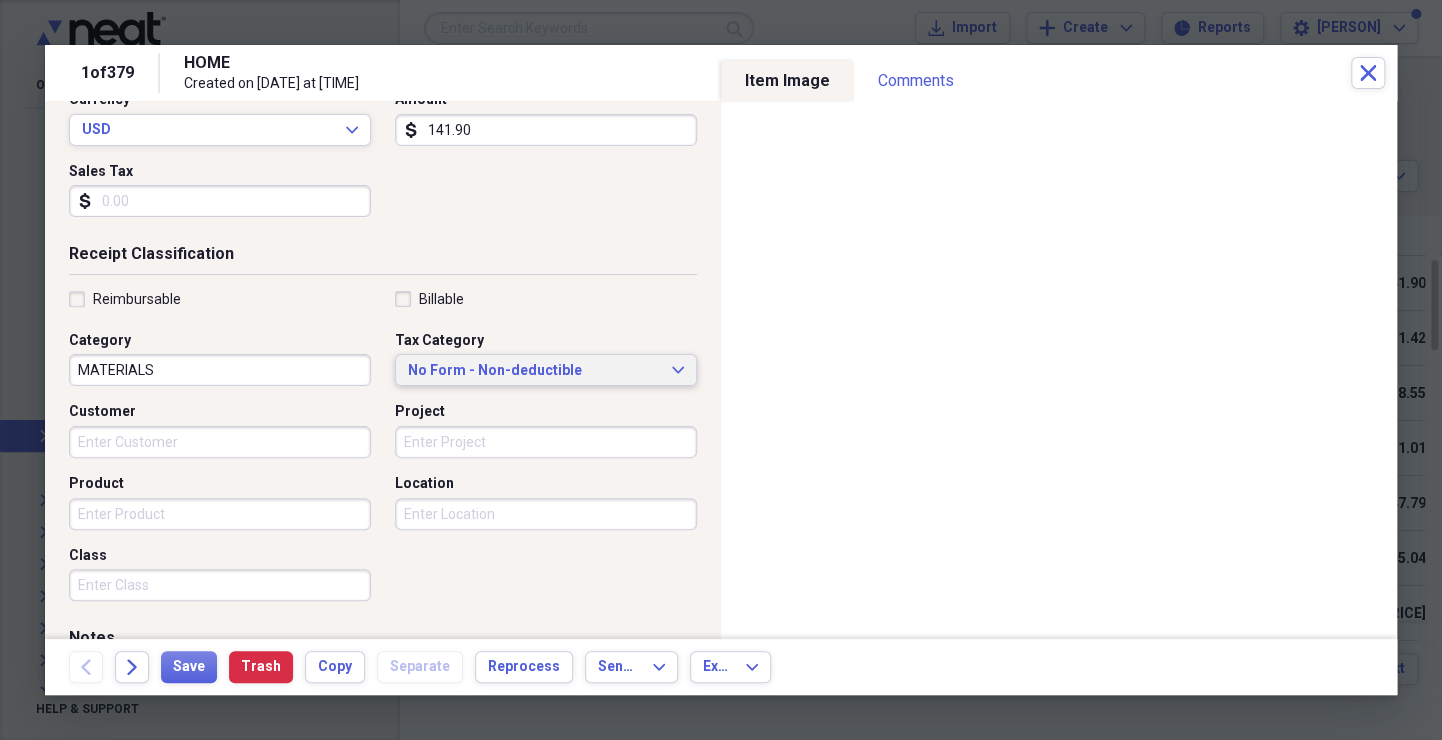 type 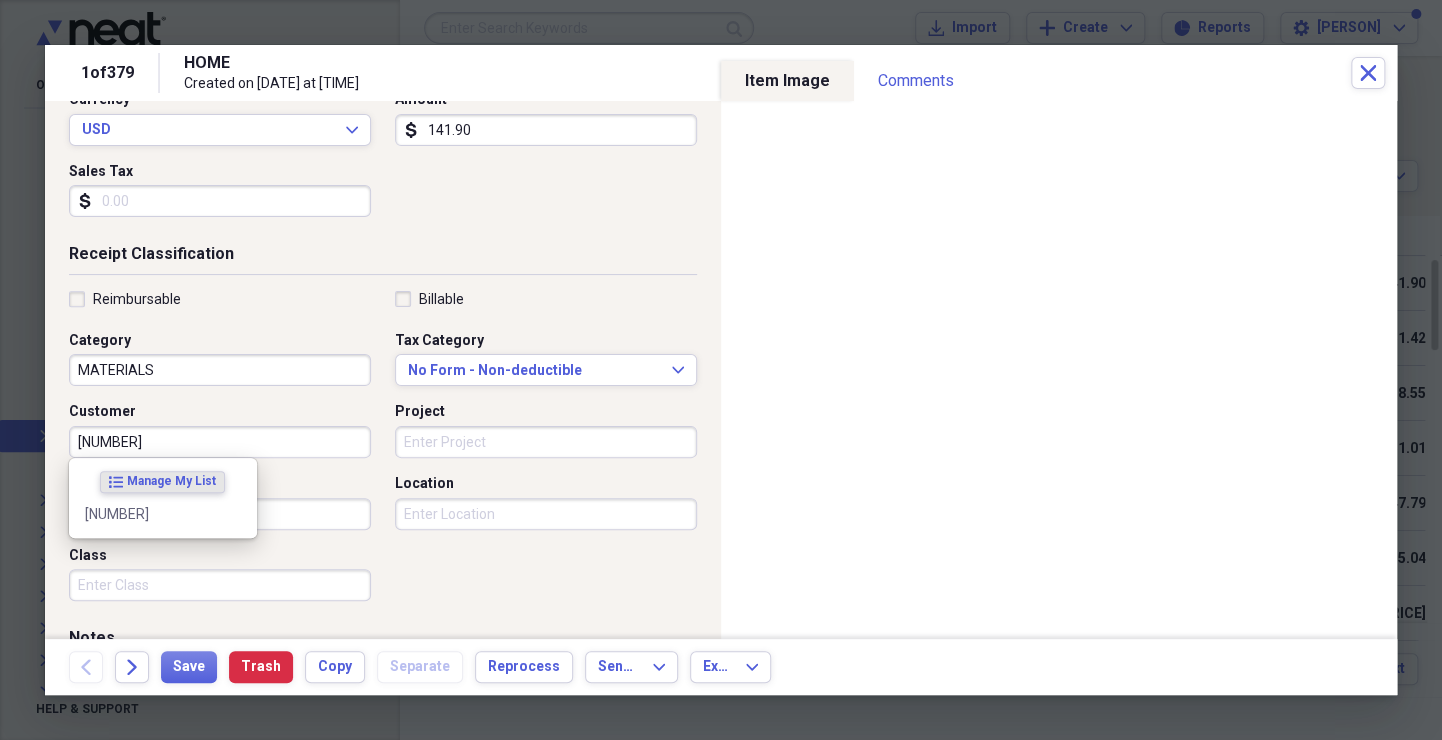 type on "[NUMBER]" 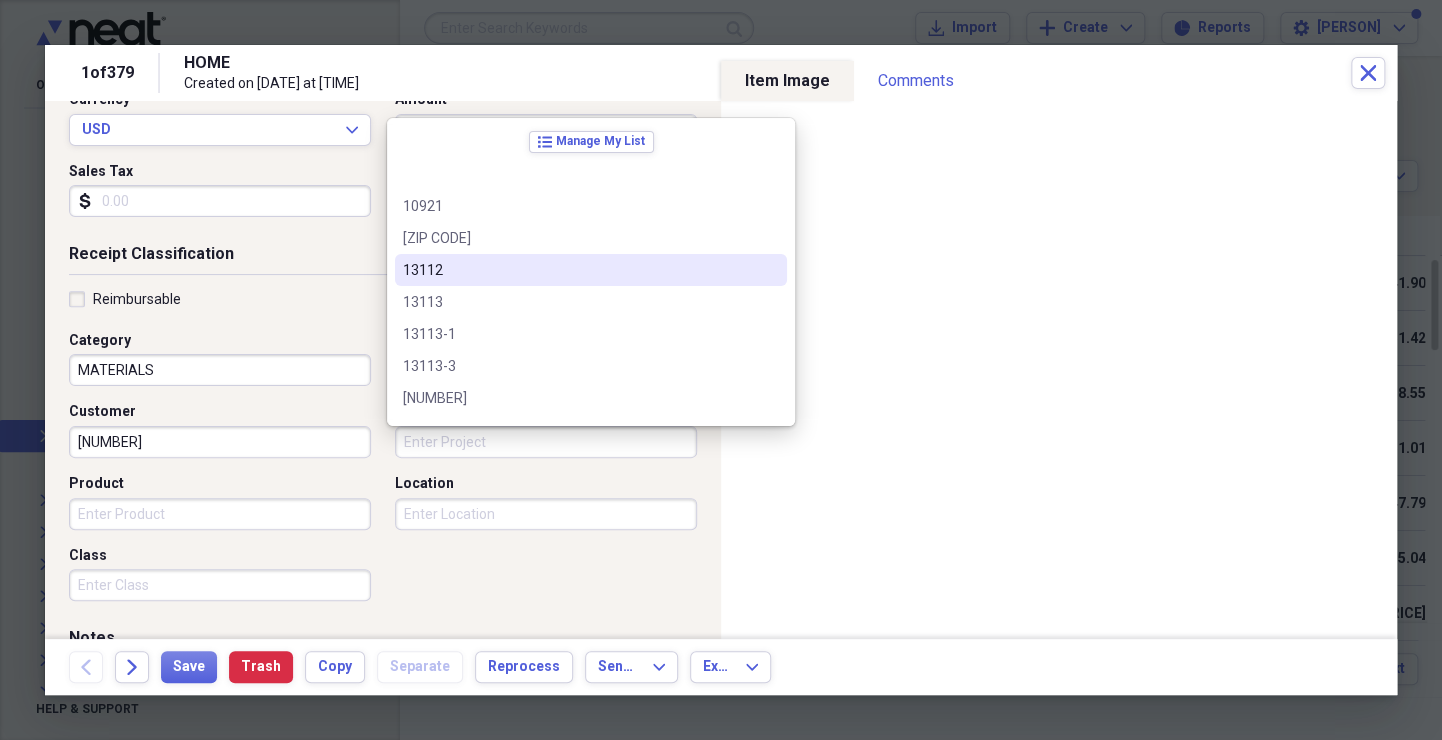 click on "Receipt Classification Reimbursable Billable Category MATERIALS Tax Category No Form - Non-deductible Expand Customer [NUMBER] Project Product Location Class" at bounding box center (383, 435) 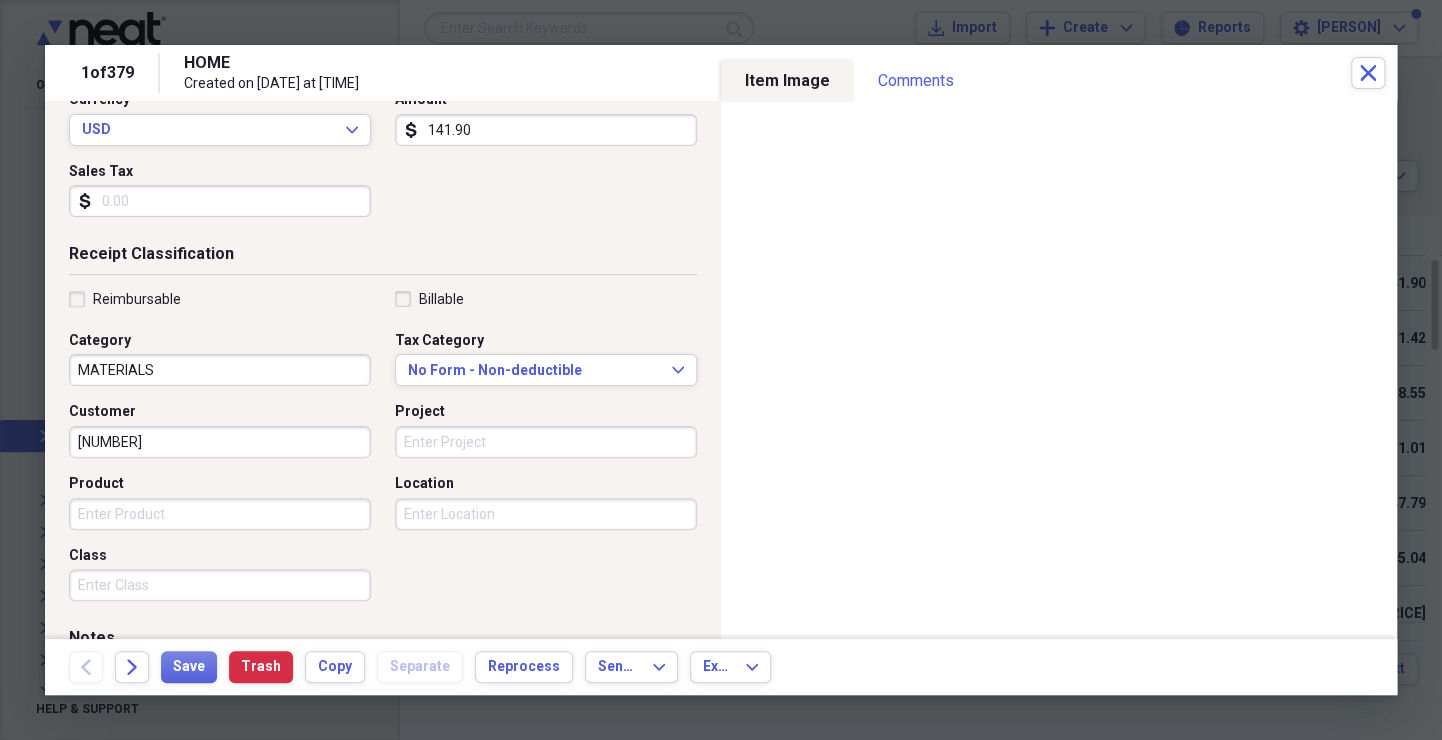 scroll, scrollTop: 0, scrollLeft: 0, axis: both 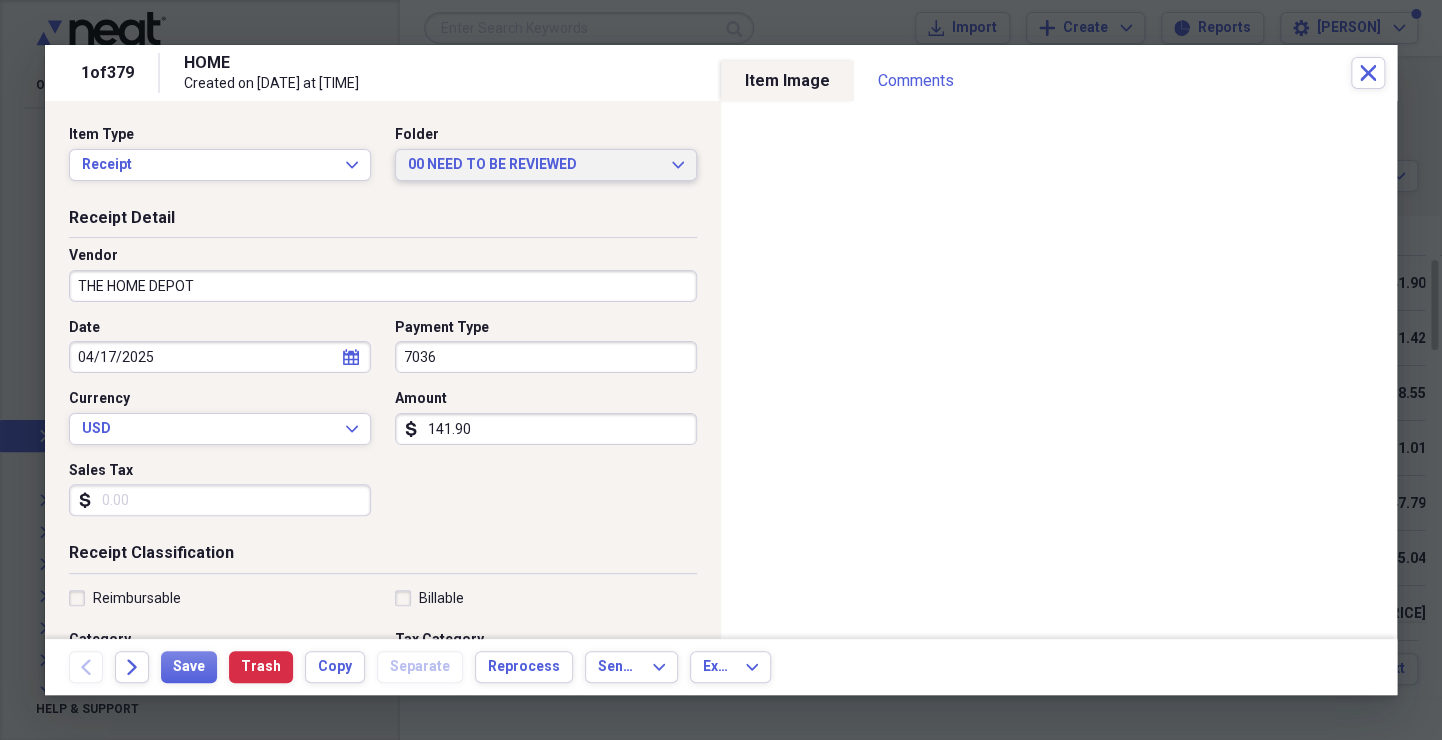 click on "Expand" 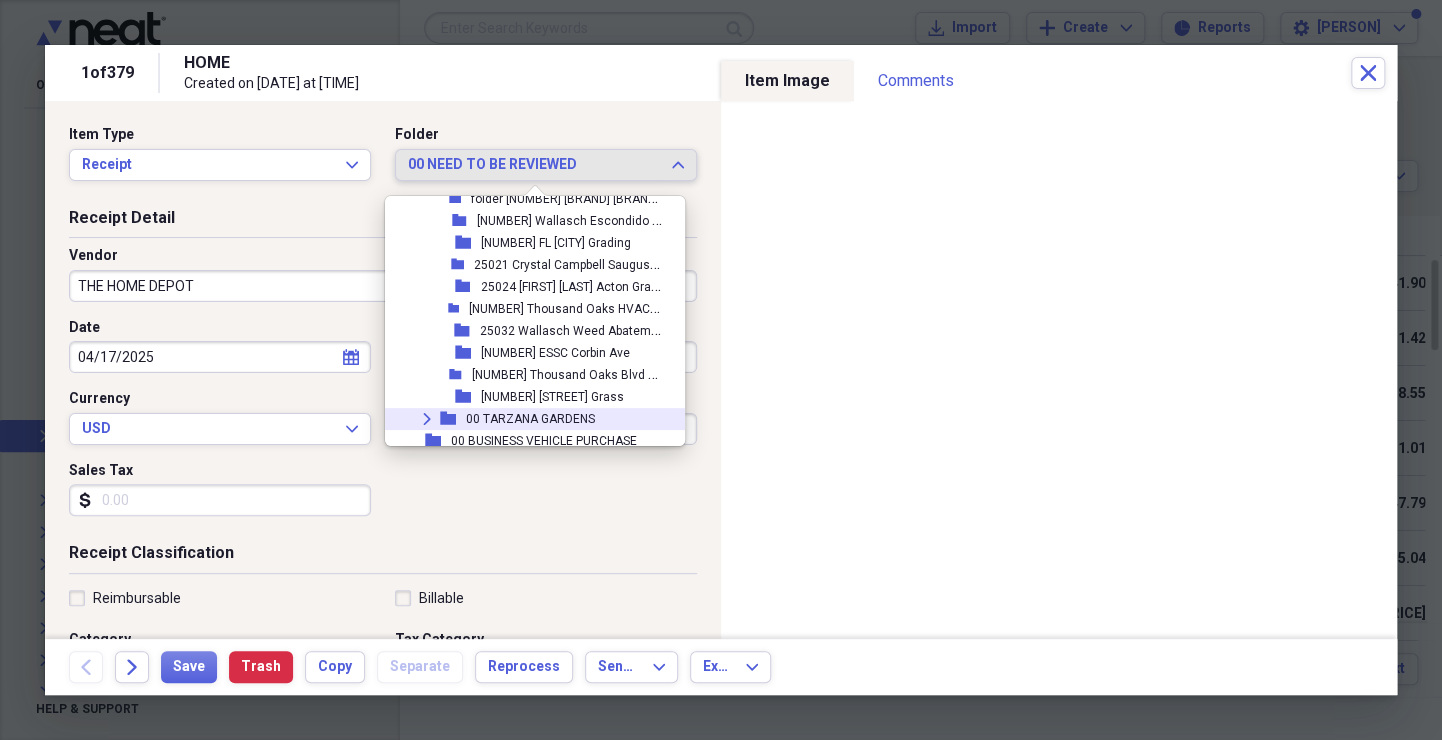 scroll, scrollTop: 2254, scrollLeft: 0, axis: vertical 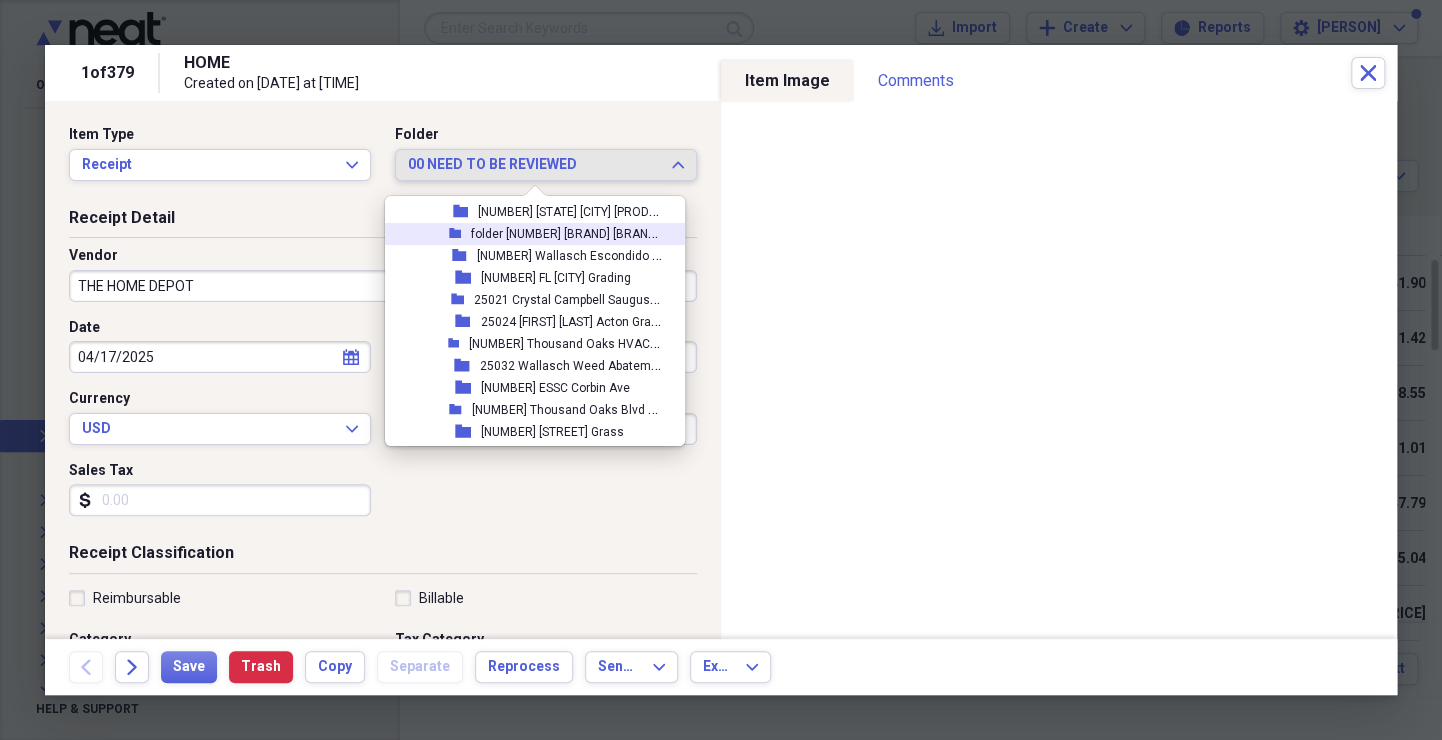 click on "folder [NUMBER] [BRAND] [BRAND] Bathrooms" at bounding box center [597, 232] 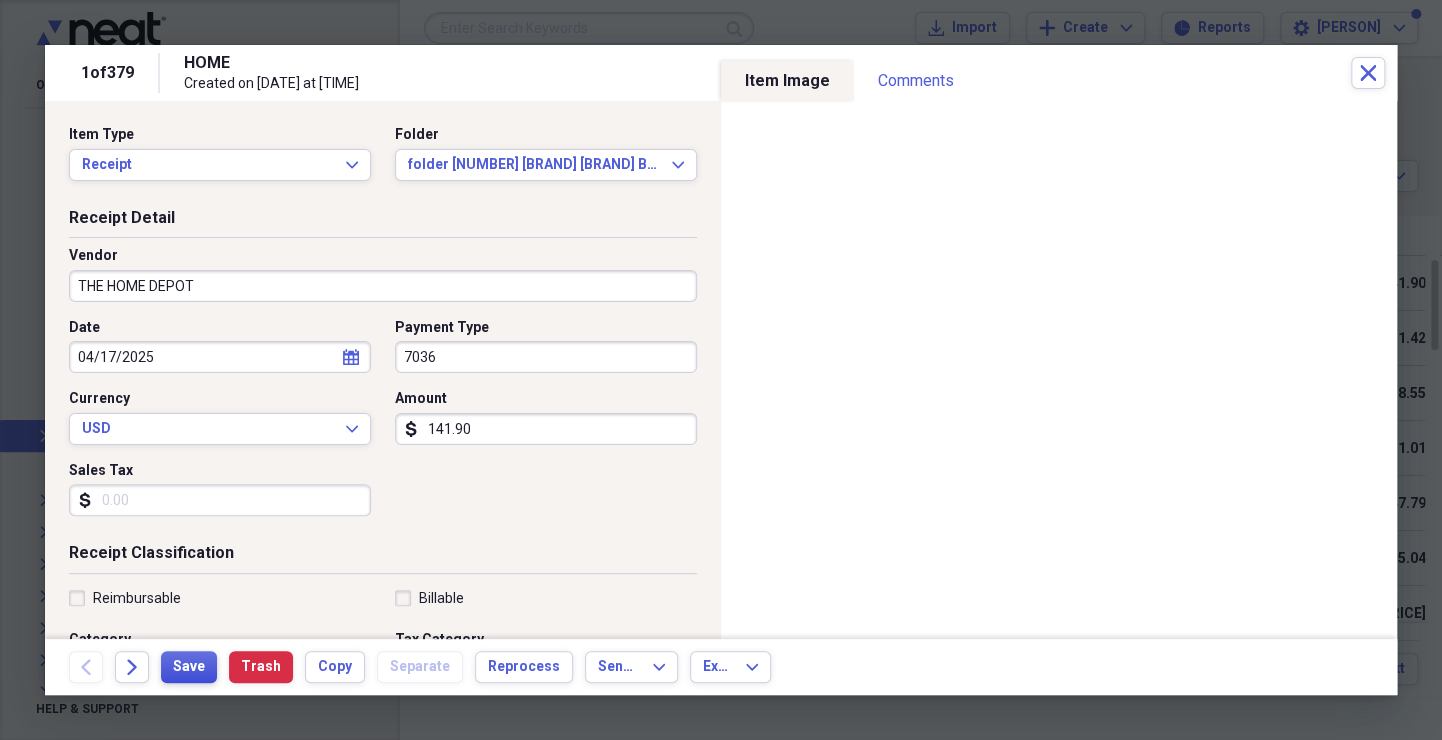 click on "Save" at bounding box center (189, 667) 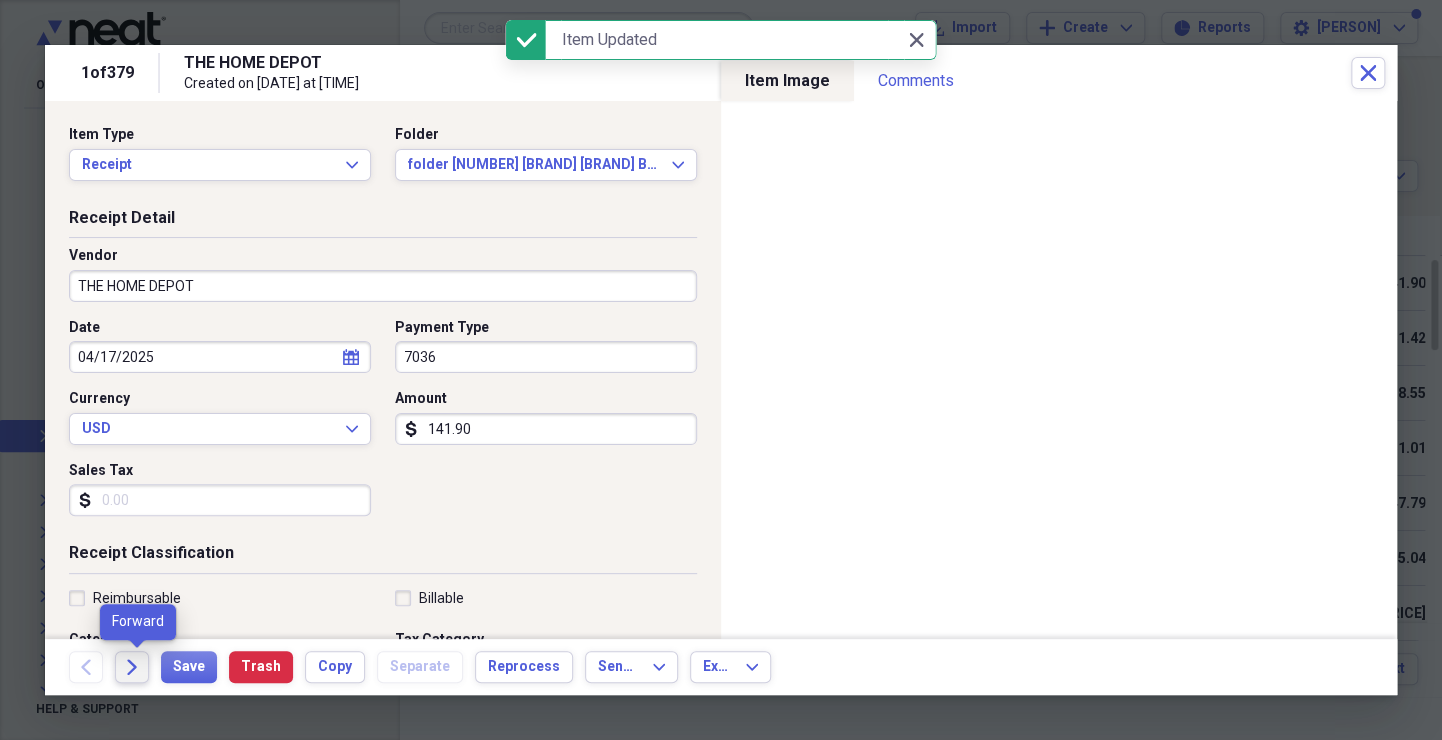 click on "Forward" at bounding box center [132, 667] 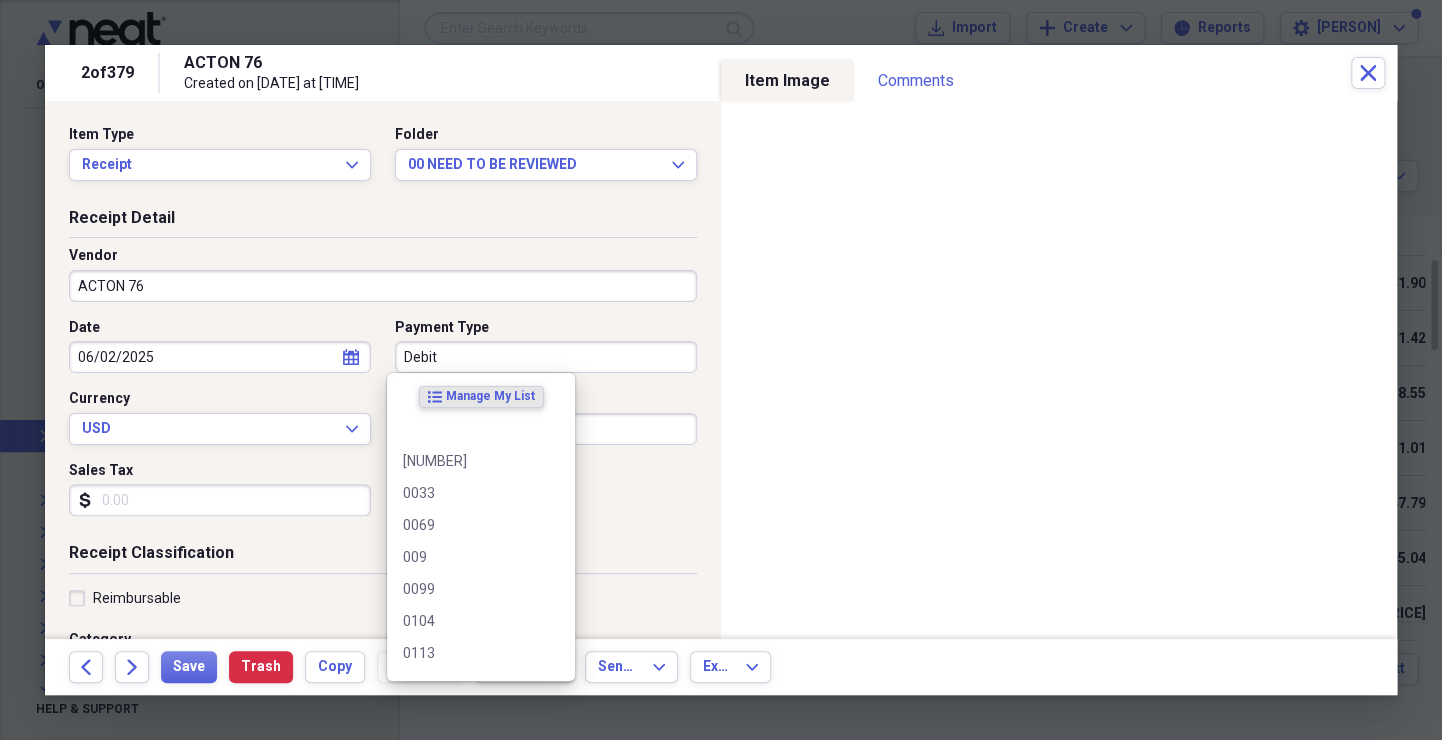 click on "Debit" at bounding box center (546, 357) 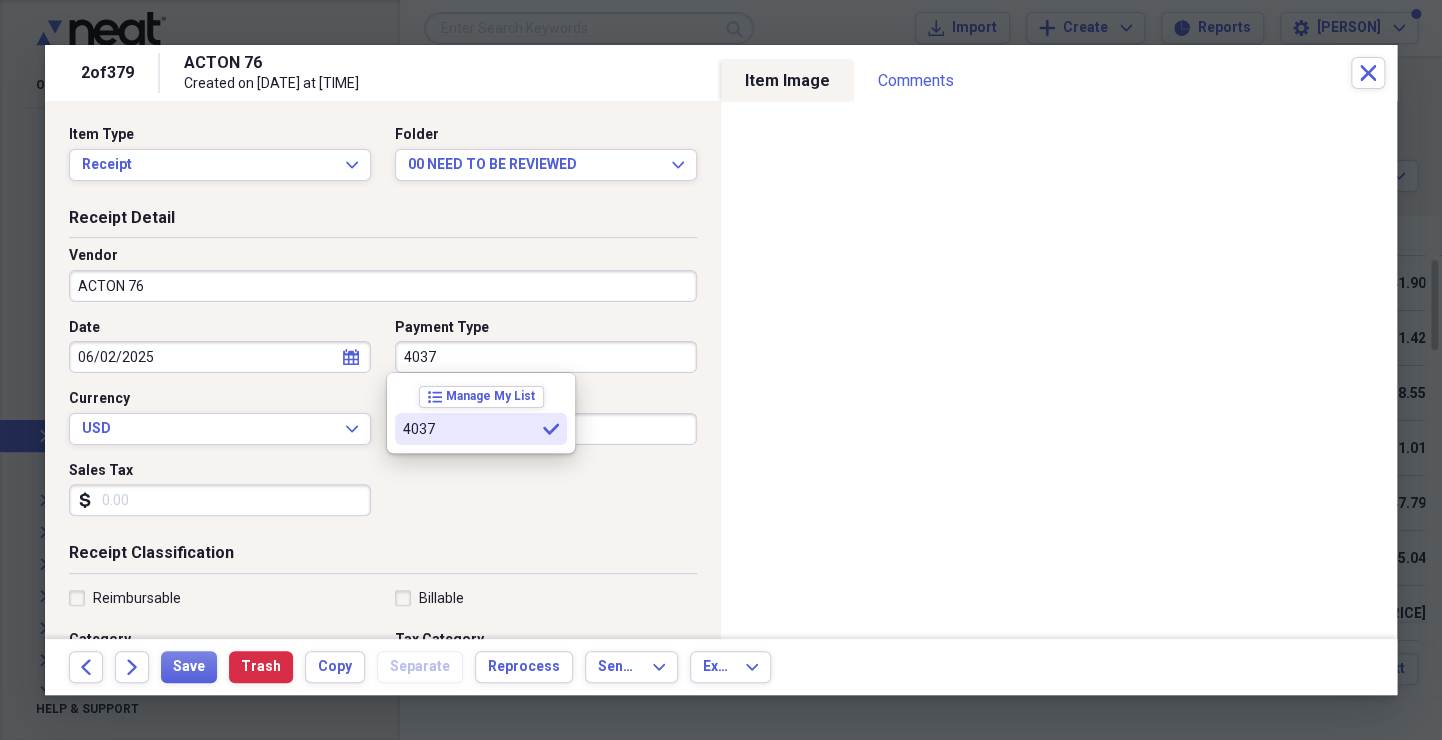 type on "4037" 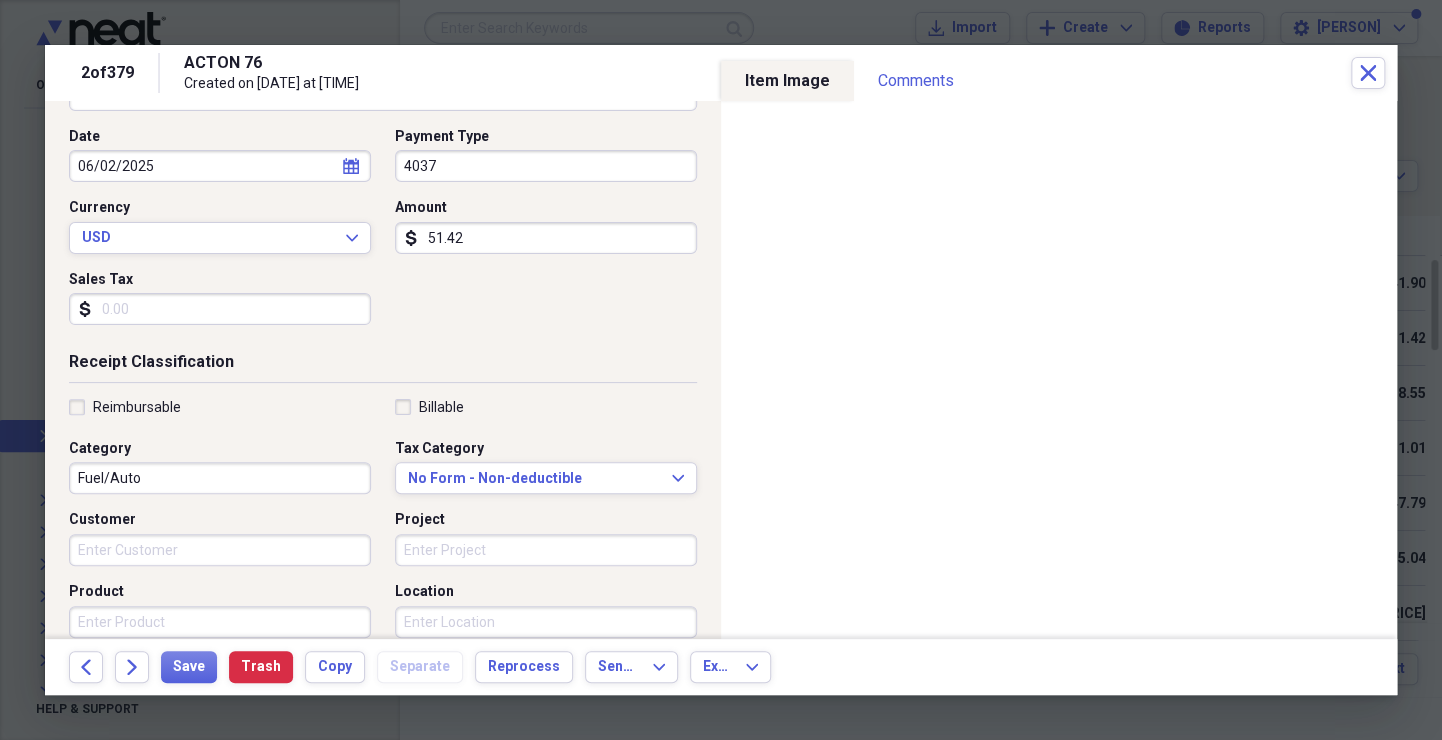 scroll, scrollTop: 192, scrollLeft: 0, axis: vertical 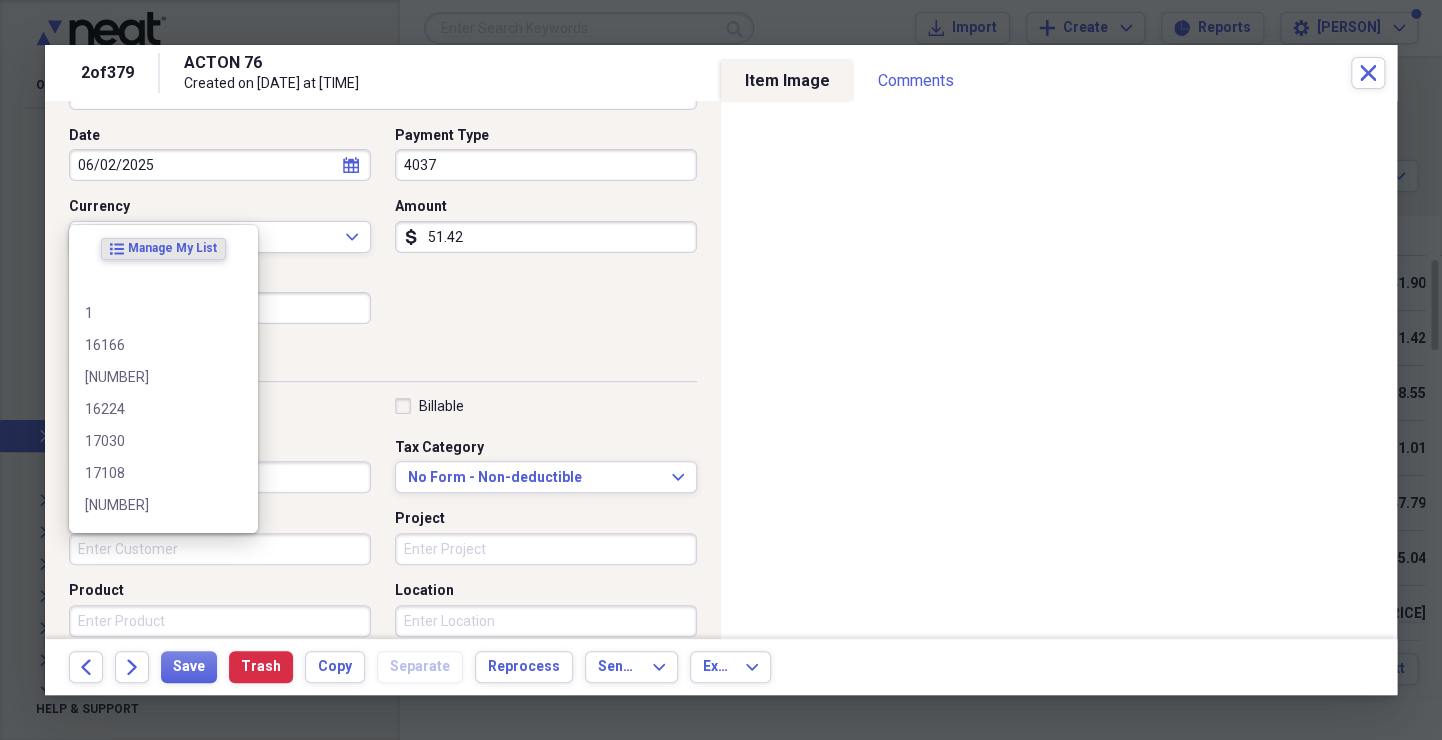 click on "Customer" at bounding box center (220, 549) 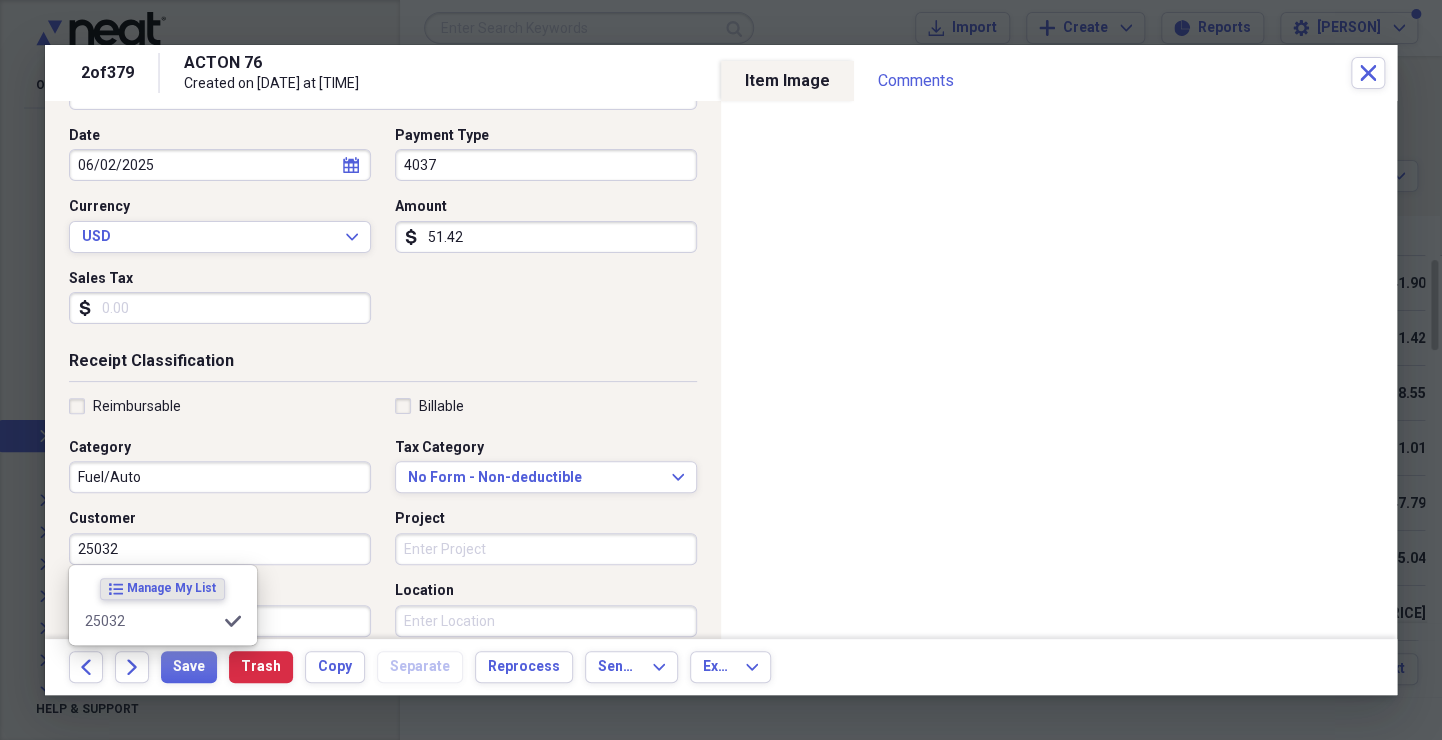 type on "25032" 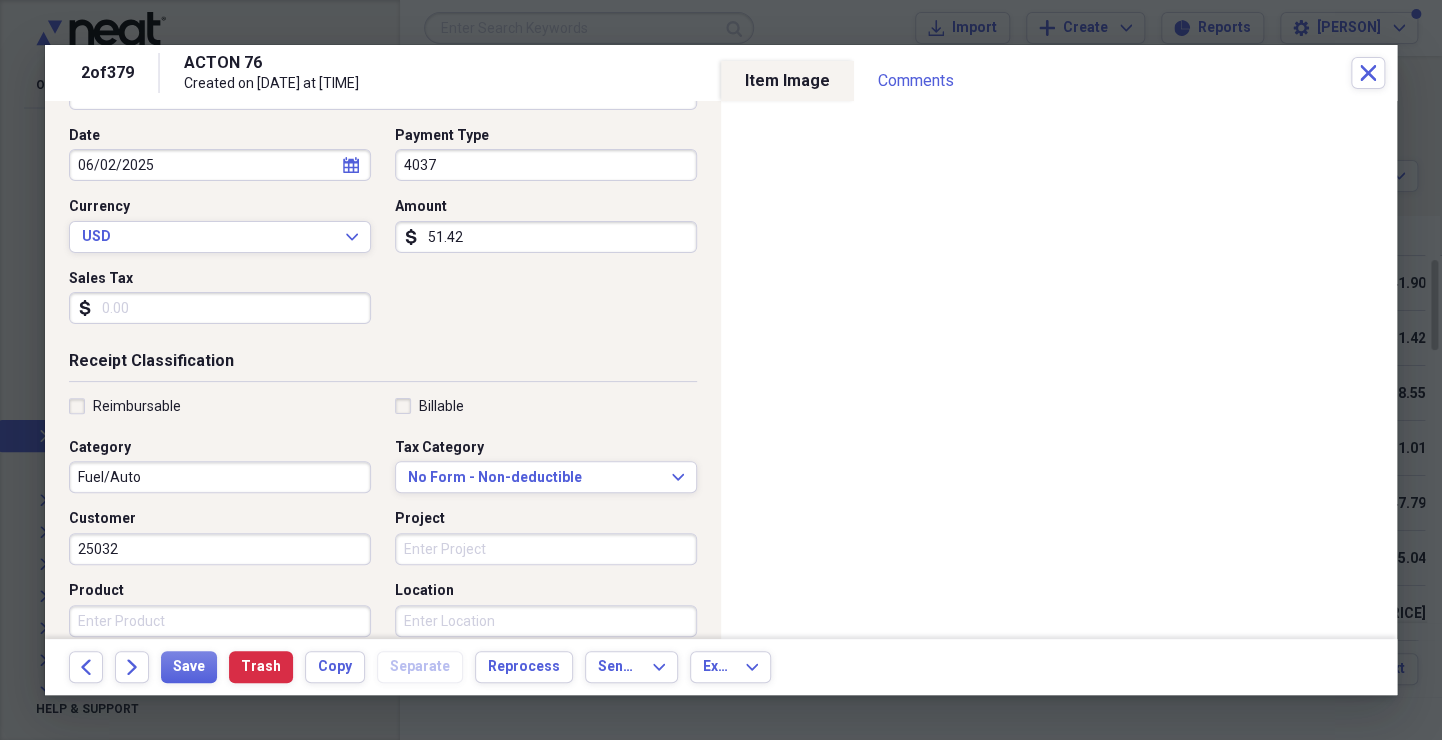 scroll, scrollTop: 0, scrollLeft: 0, axis: both 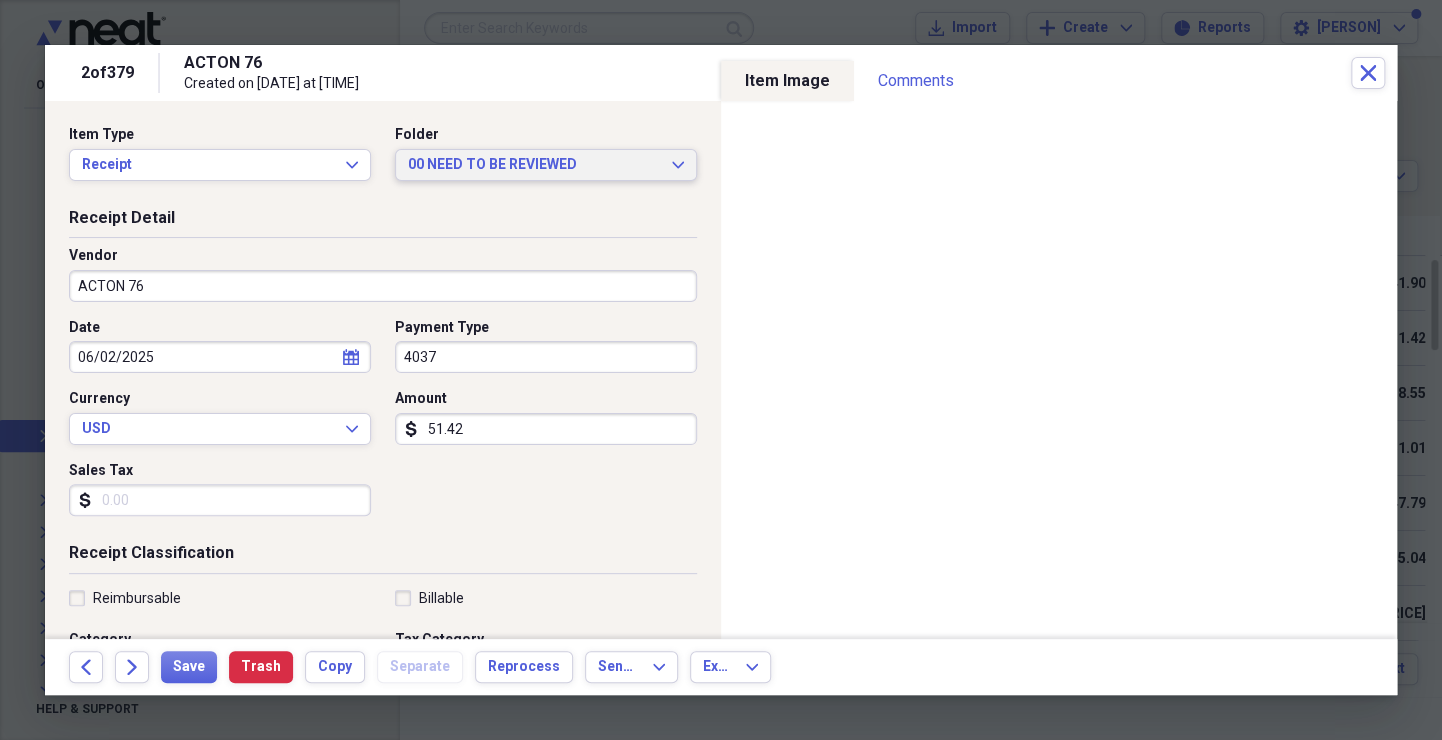 click on "Expand" 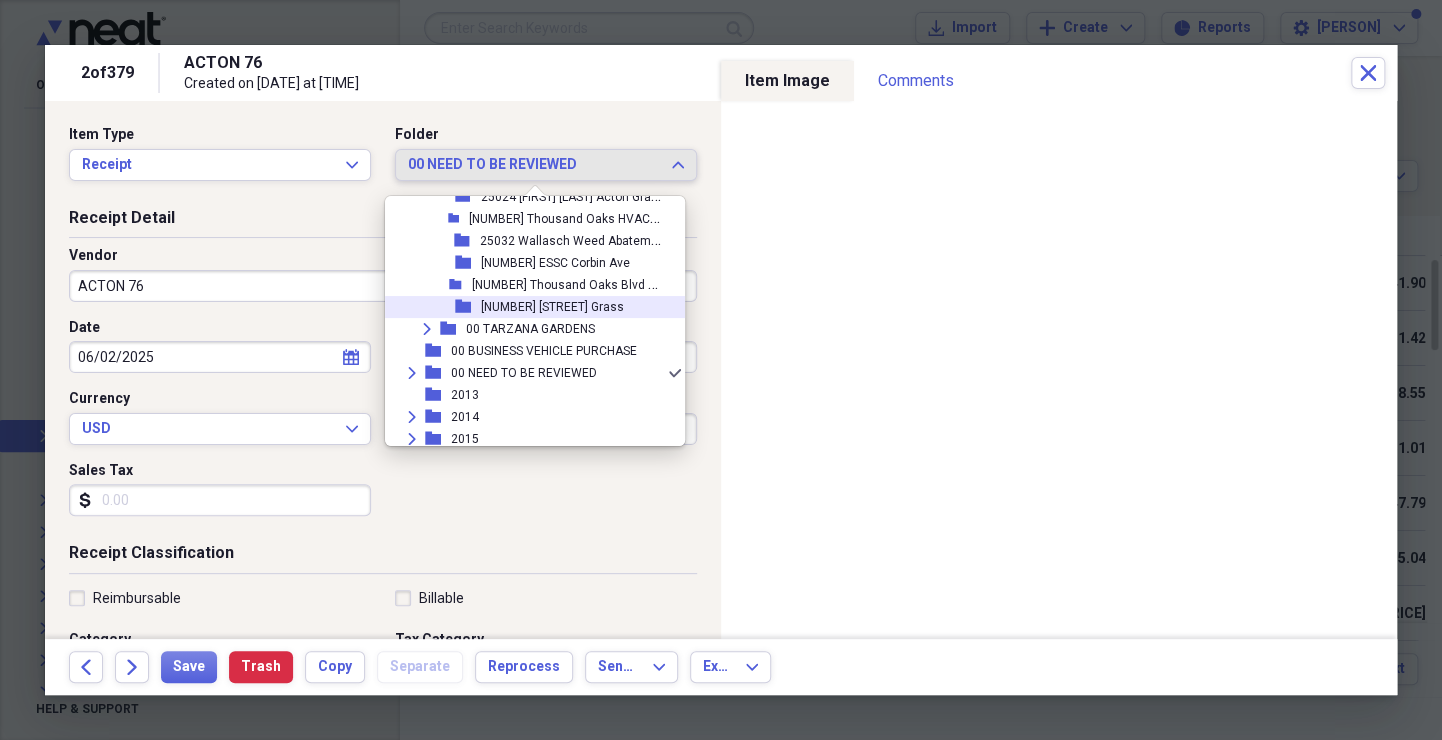 scroll, scrollTop: 2378, scrollLeft: 0, axis: vertical 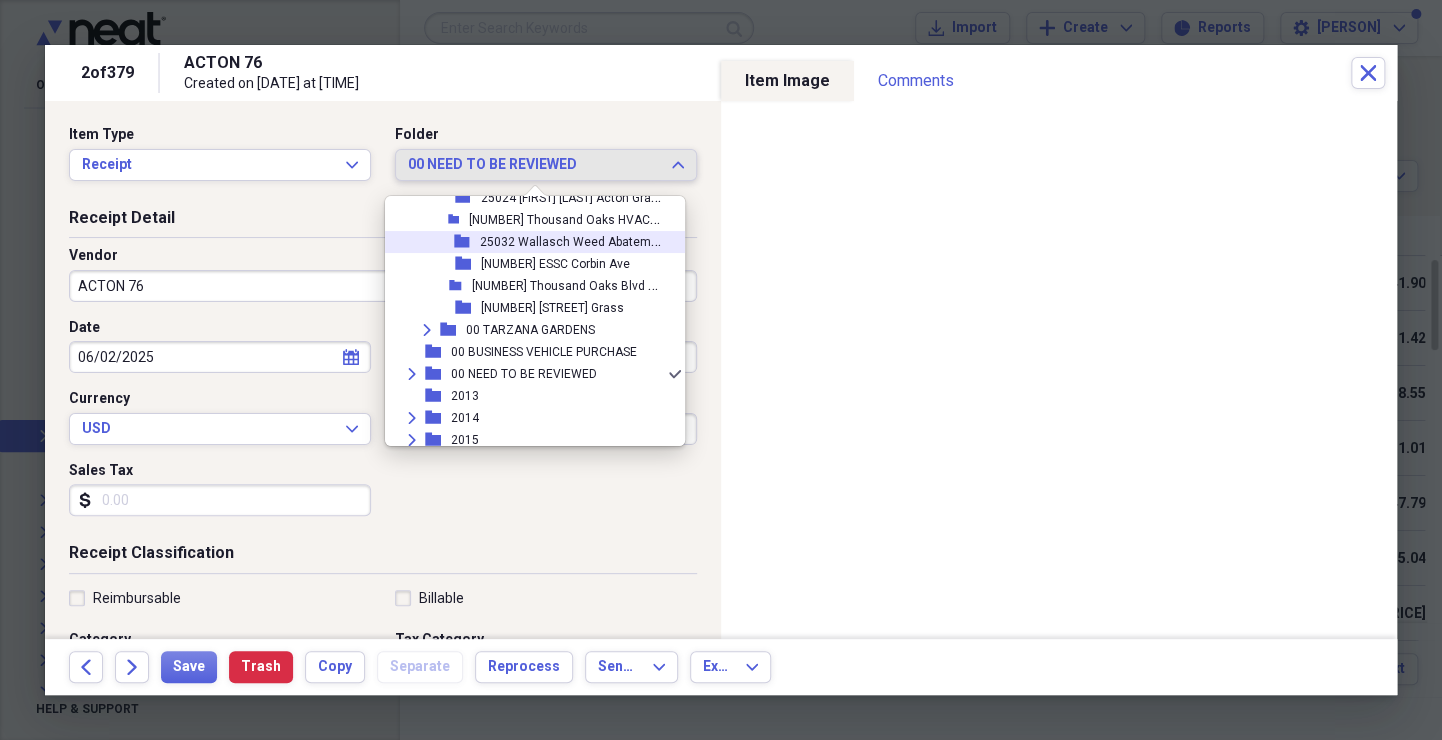 click on "25032 Wallasch Weed Abatement" at bounding box center (574, 240) 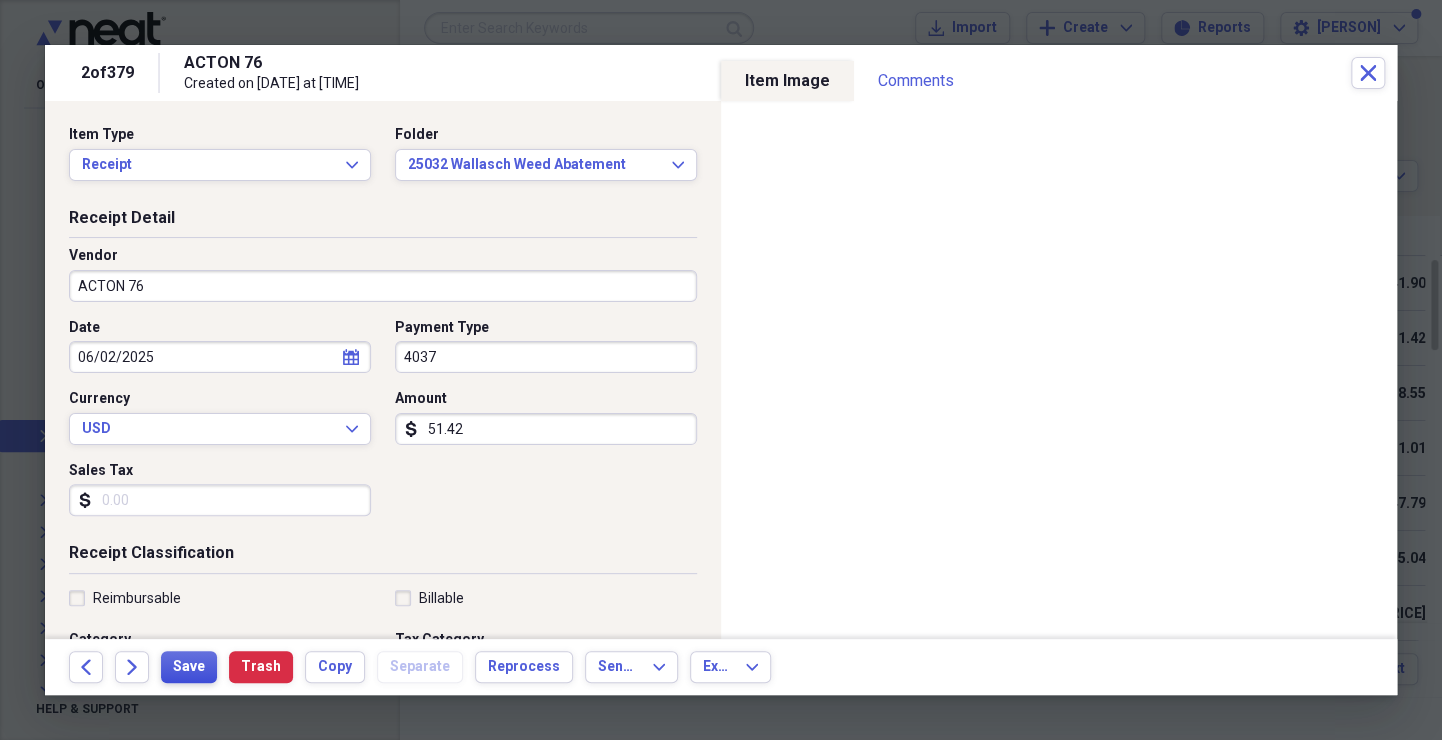 click on "Save" at bounding box center [189, 667] 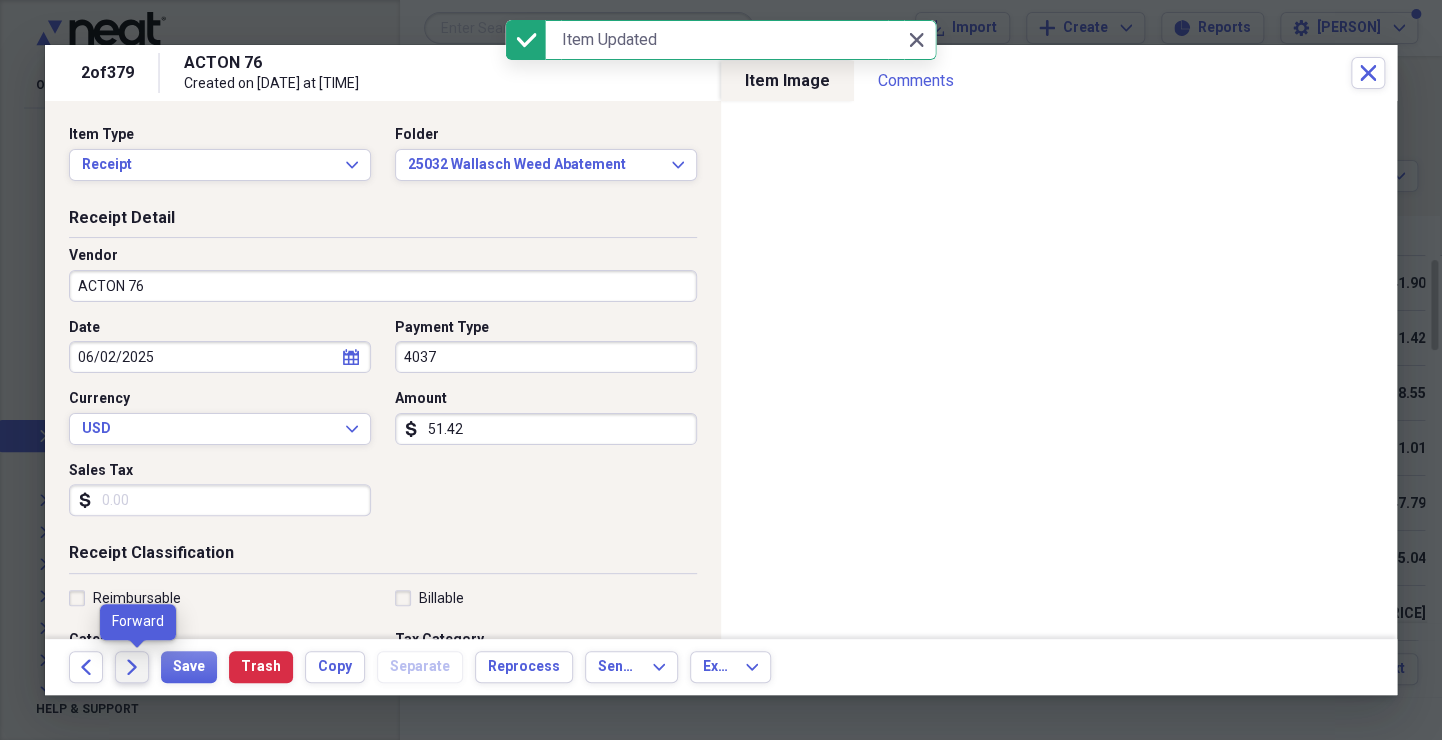 click on "Forward" at bounding box center [132, 667] 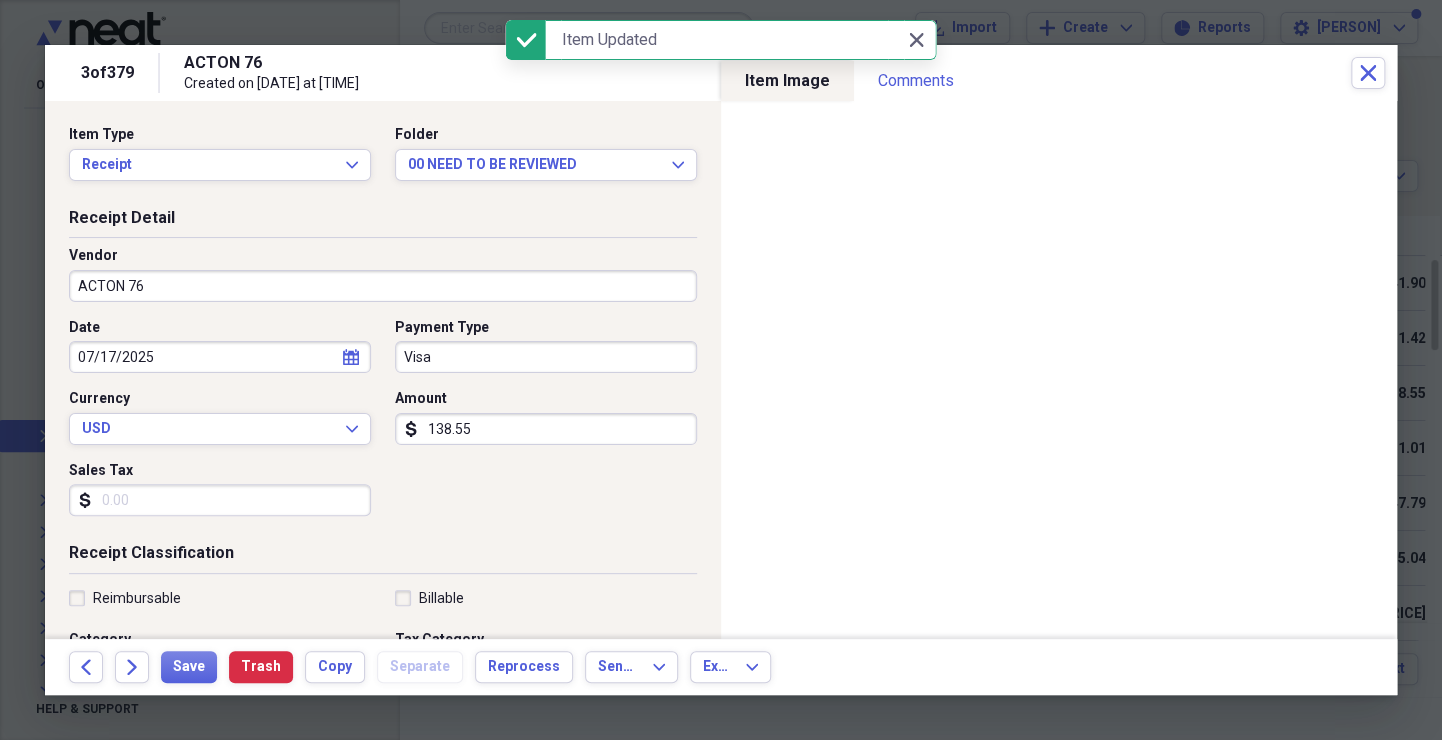 click on "Visa" at bounding box center [546, 357] 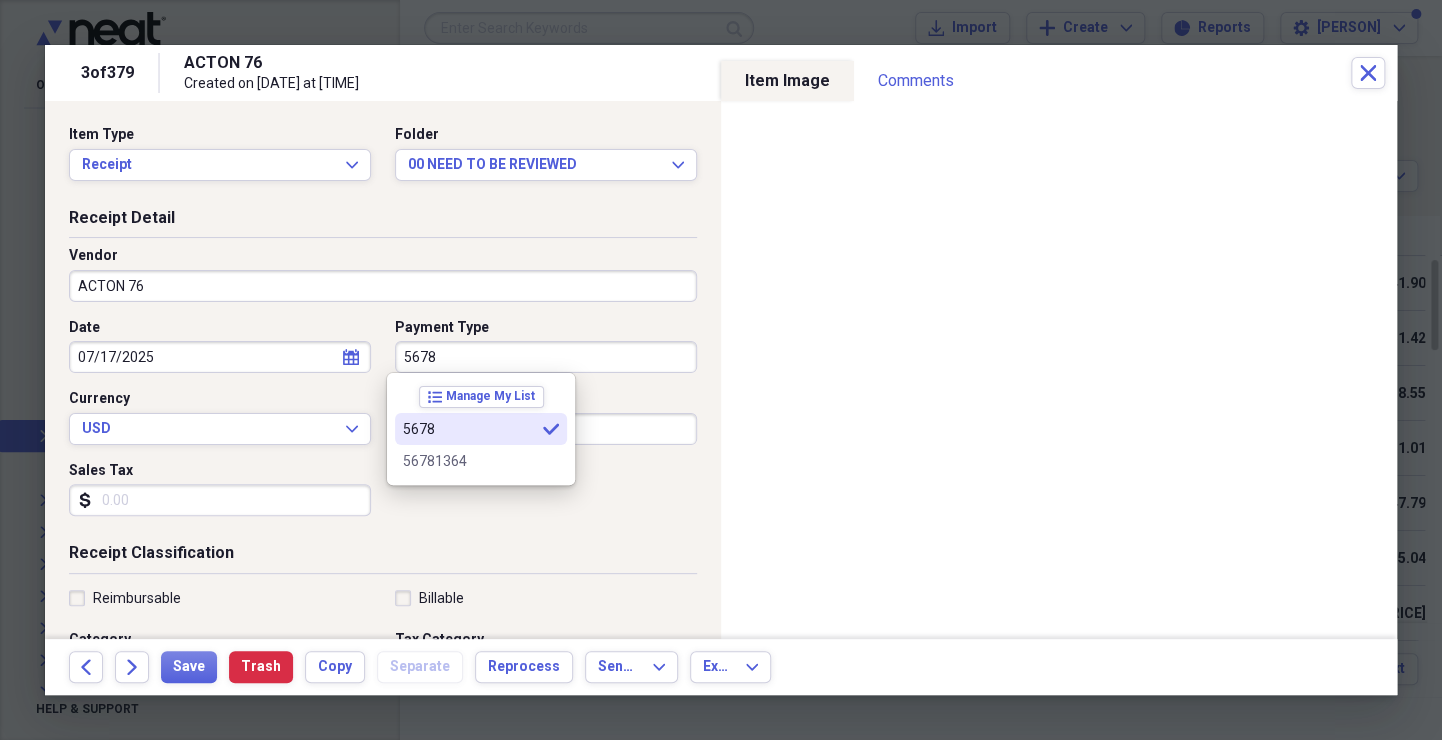 type on "5678" 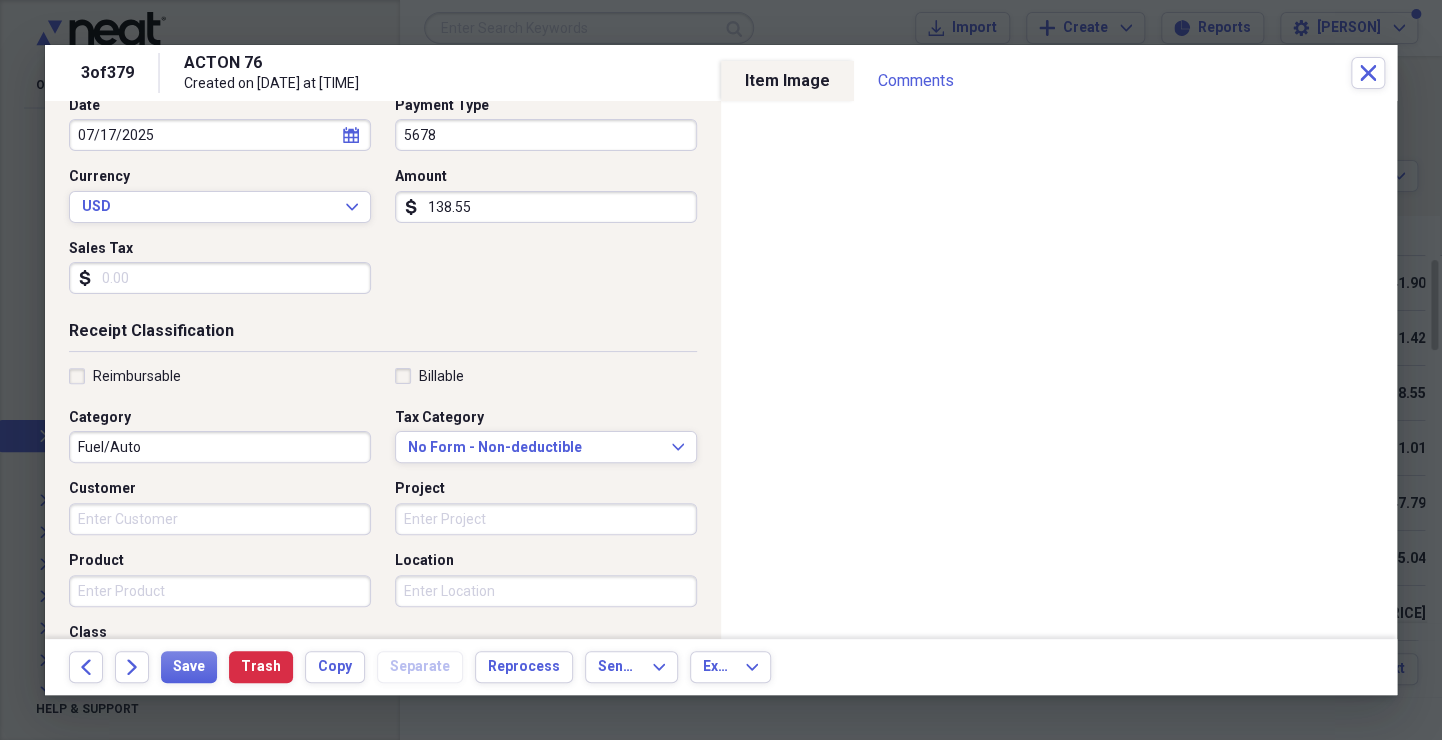 scroll, scrollTop: 223, scrollLeft: 0, axis: vertical 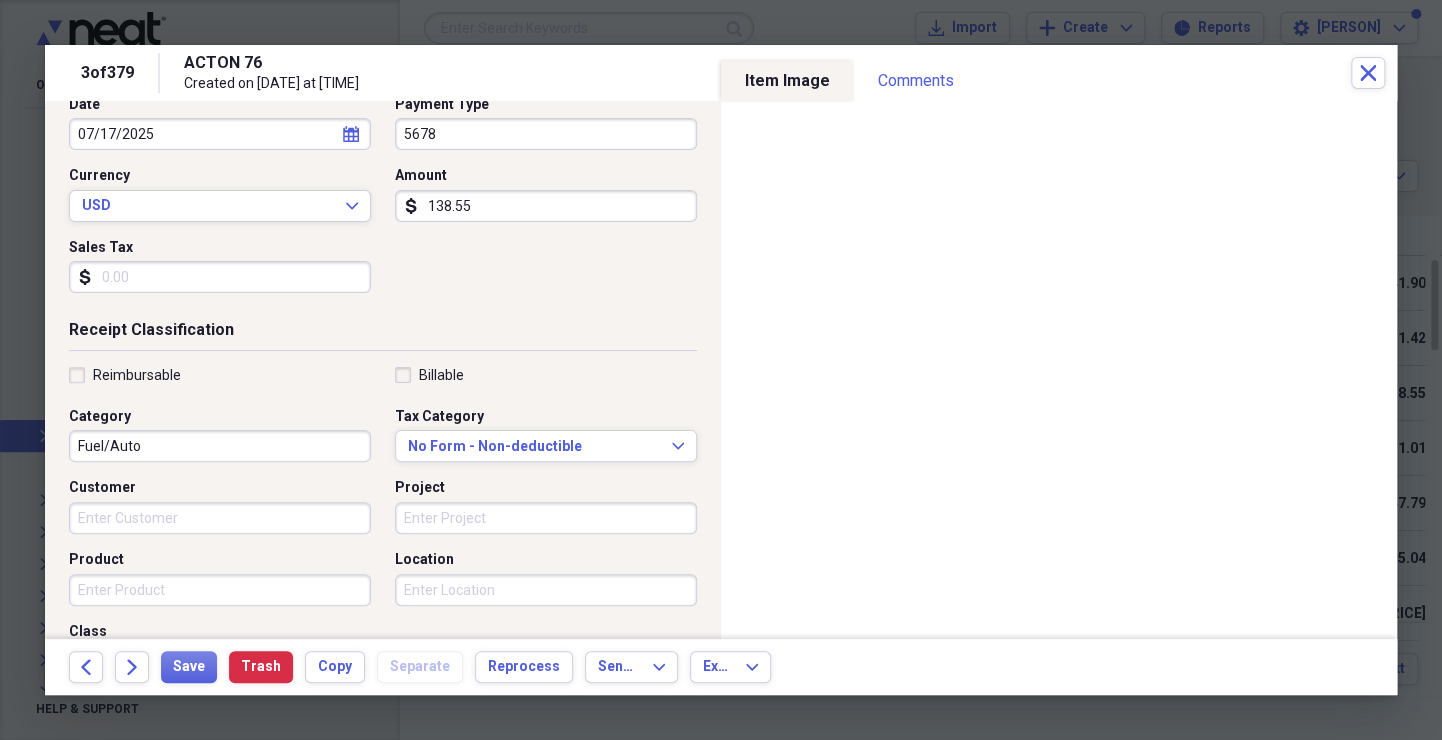 click on "Customer" at bounding box center (220, 518) 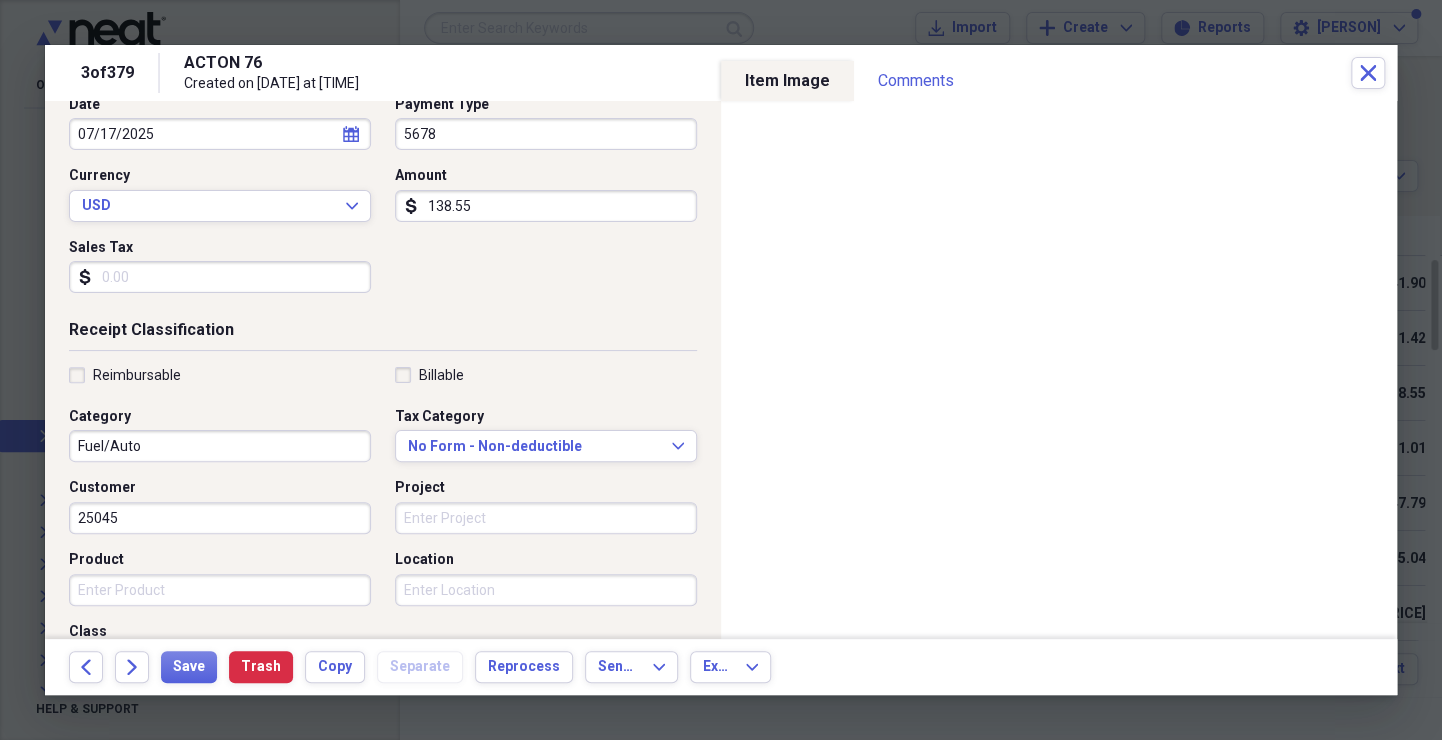 scroll, scrollTop: 0, scrollLeft: 0, axis: both 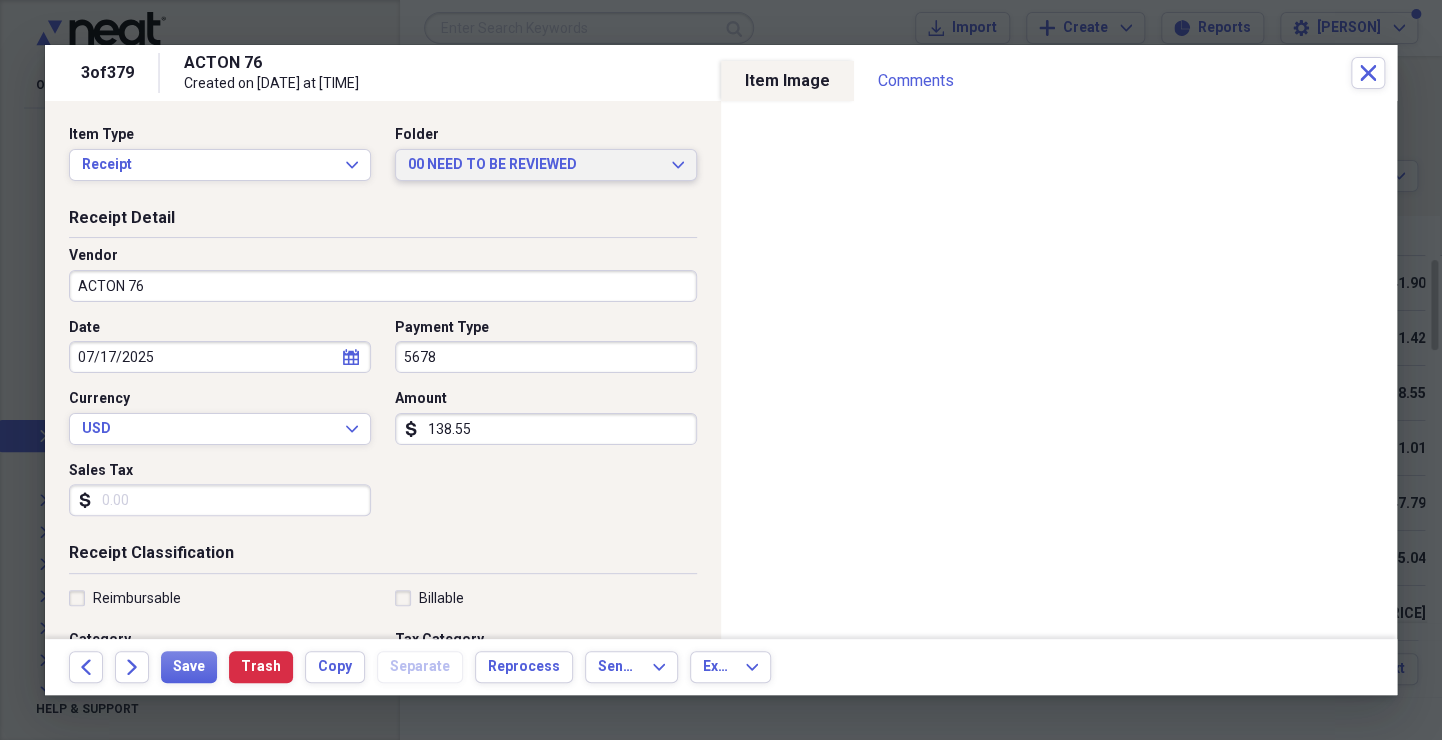 type on "25045" 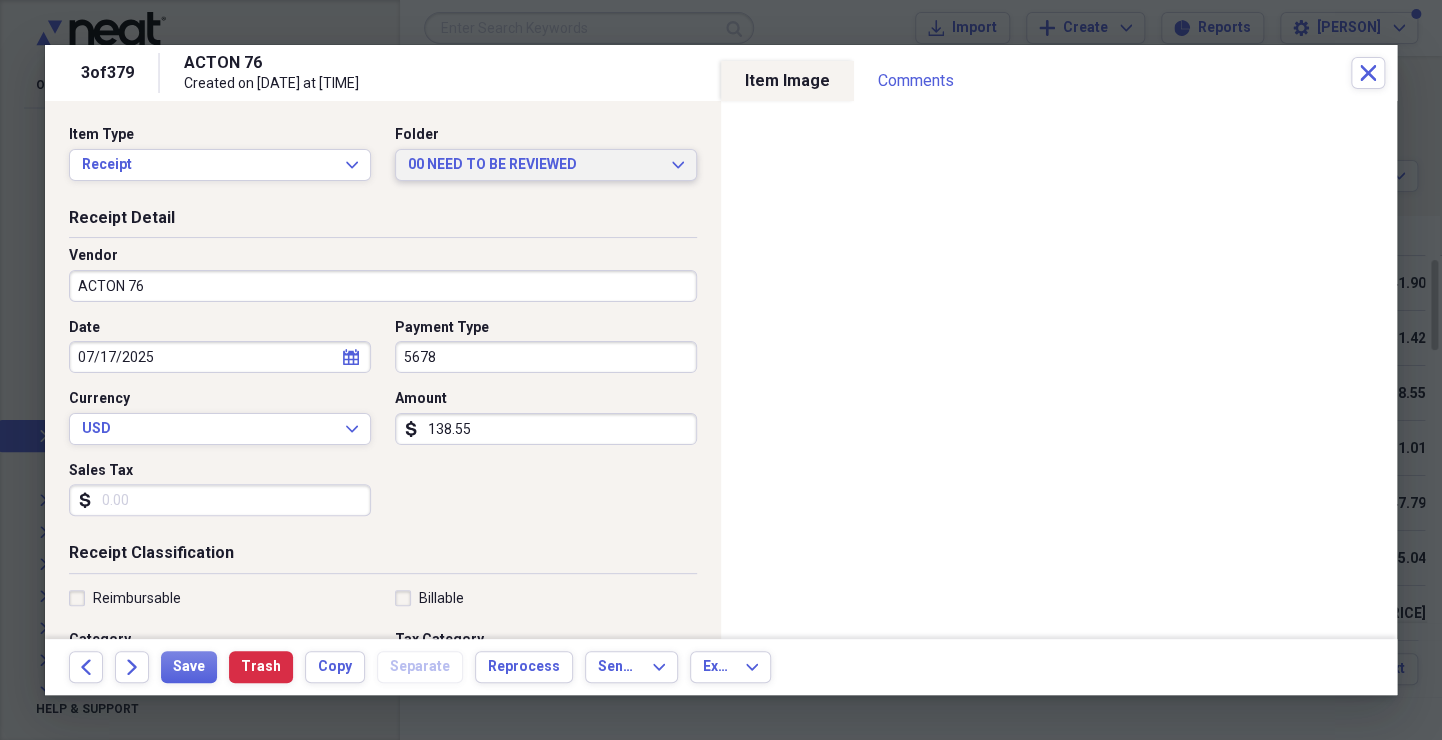 click on "Expand" 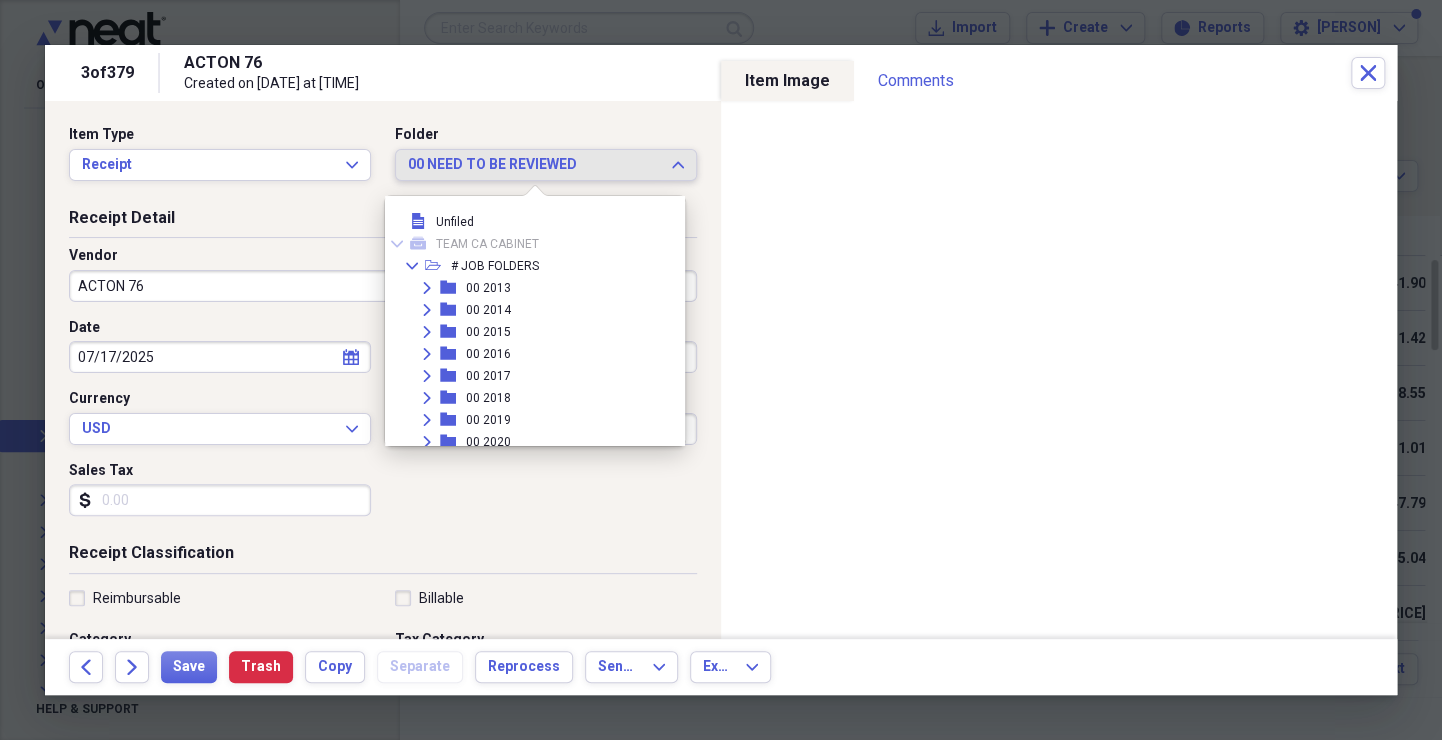 scroll, scrollTop: 2438, scrollLeft: 0, axis: vertical 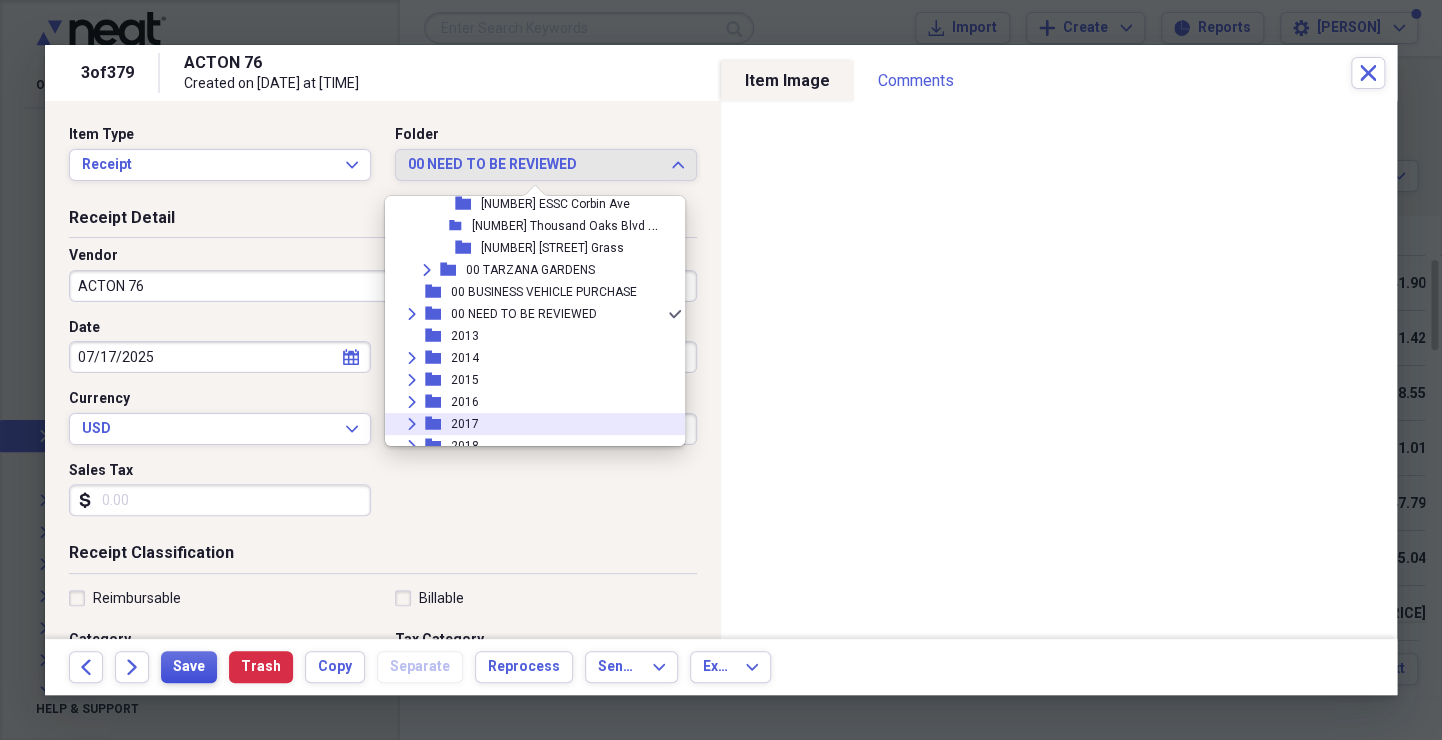 click on "Save" at bounding box center (189, 667) 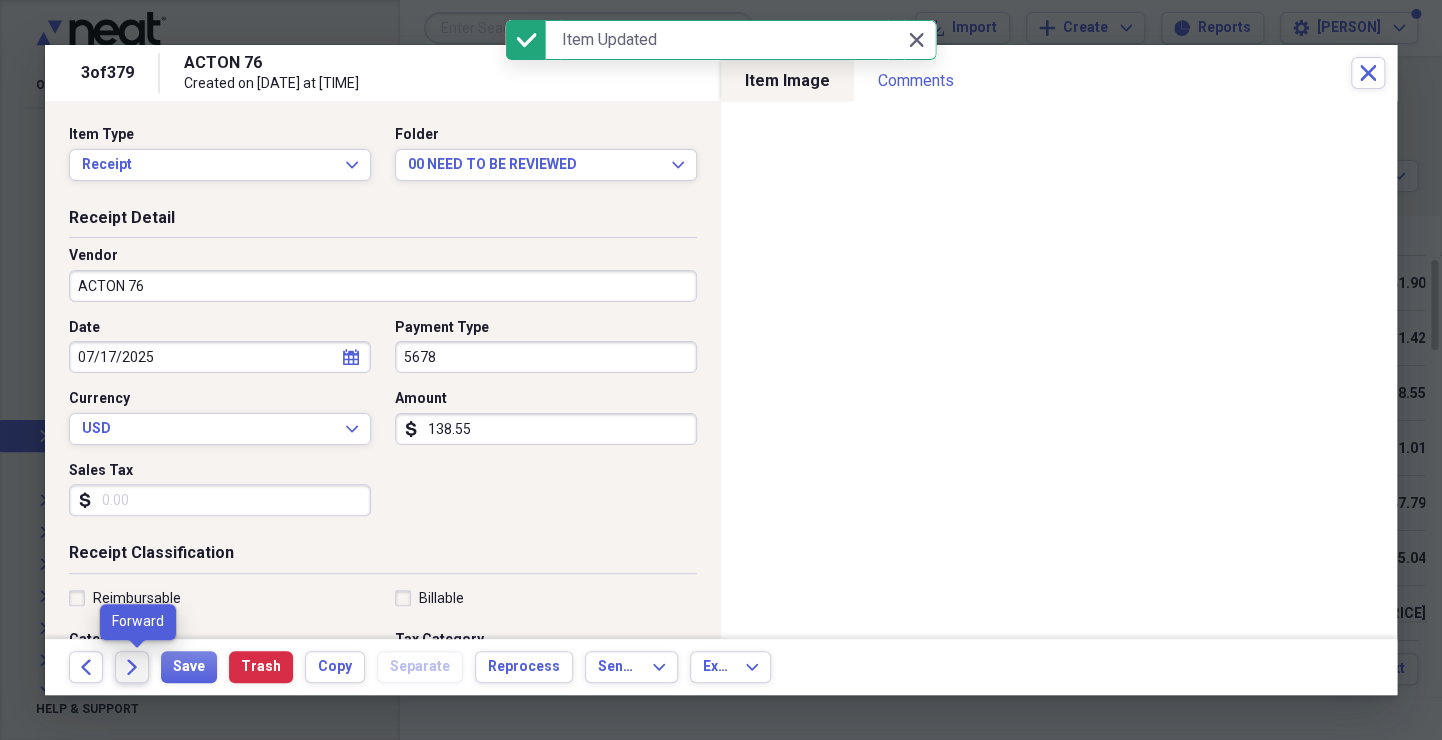 click 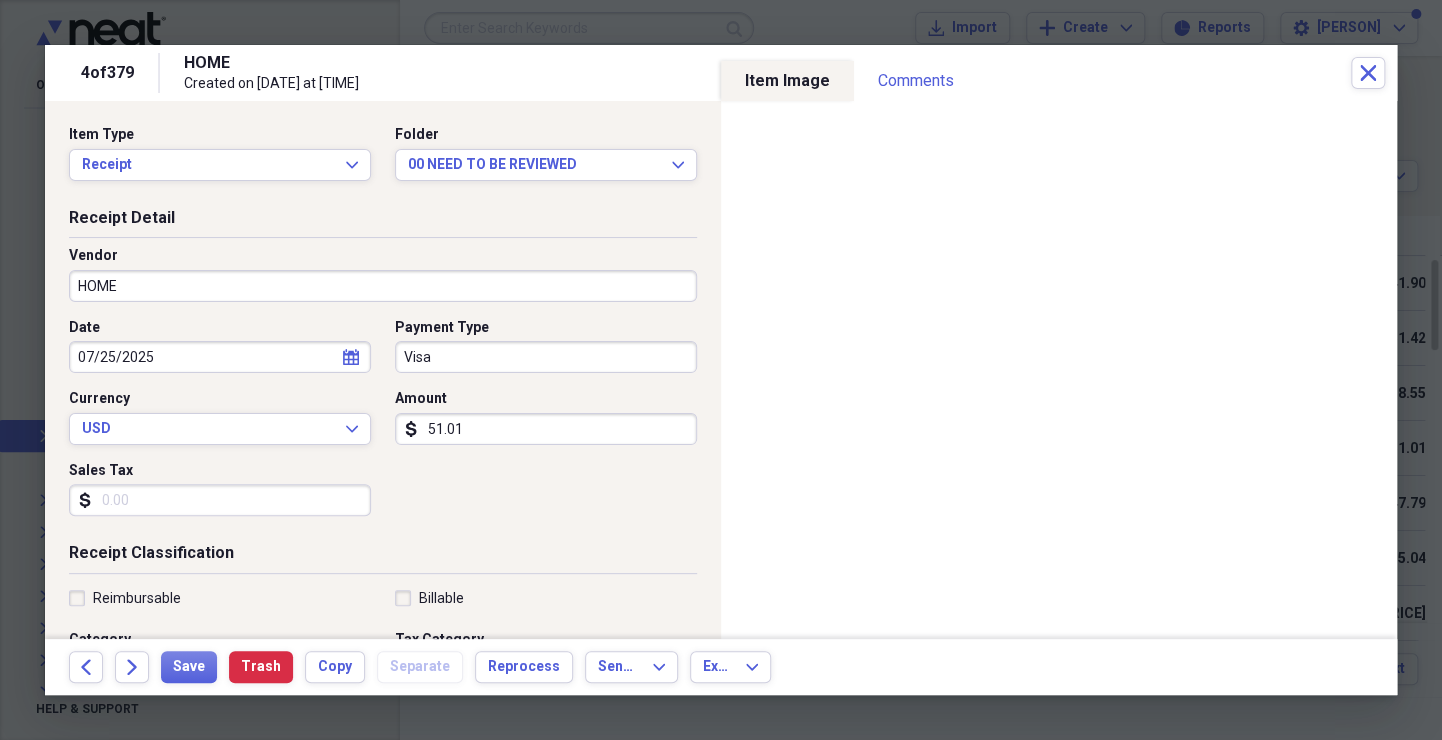 click on "HOME" at bounding box center (383, 286) 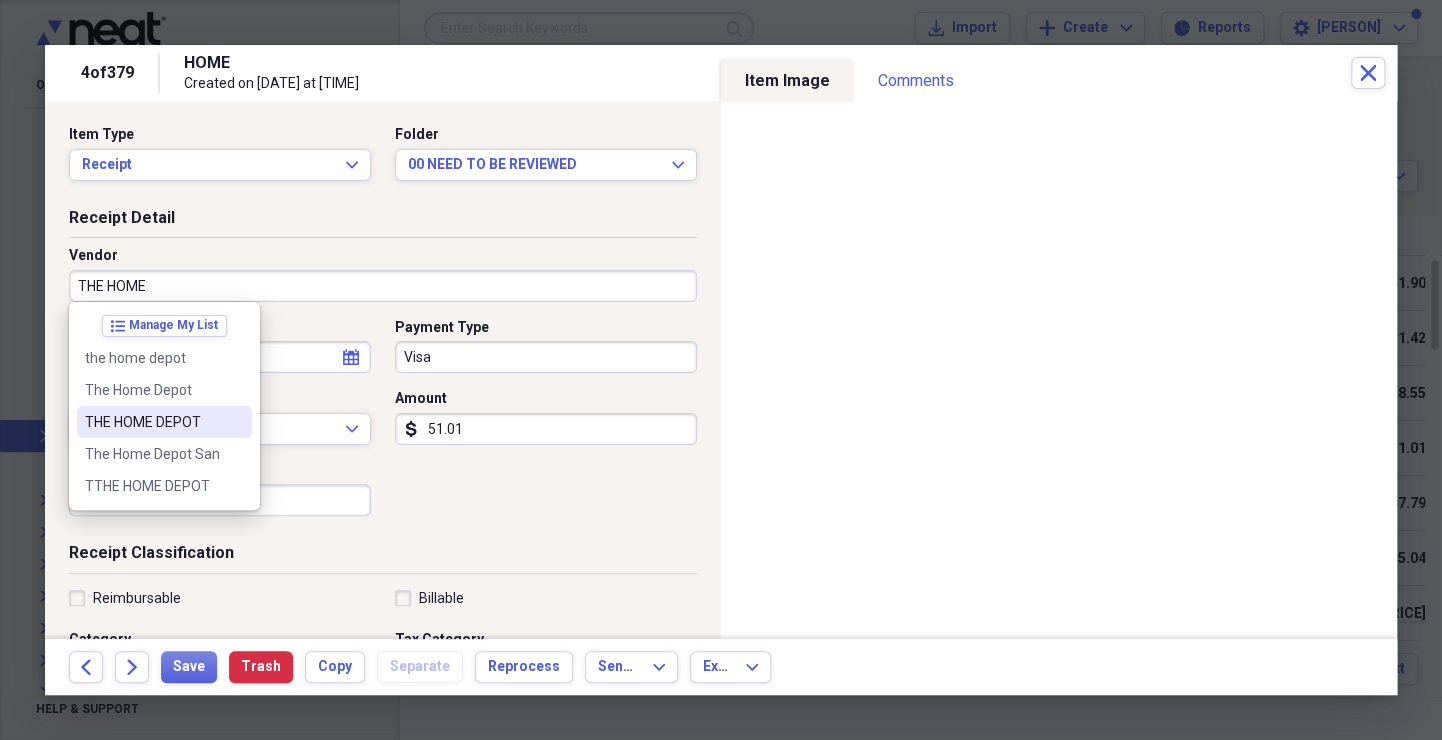 click on "THE HOME DEPOT" at bounding box center [152, 422] 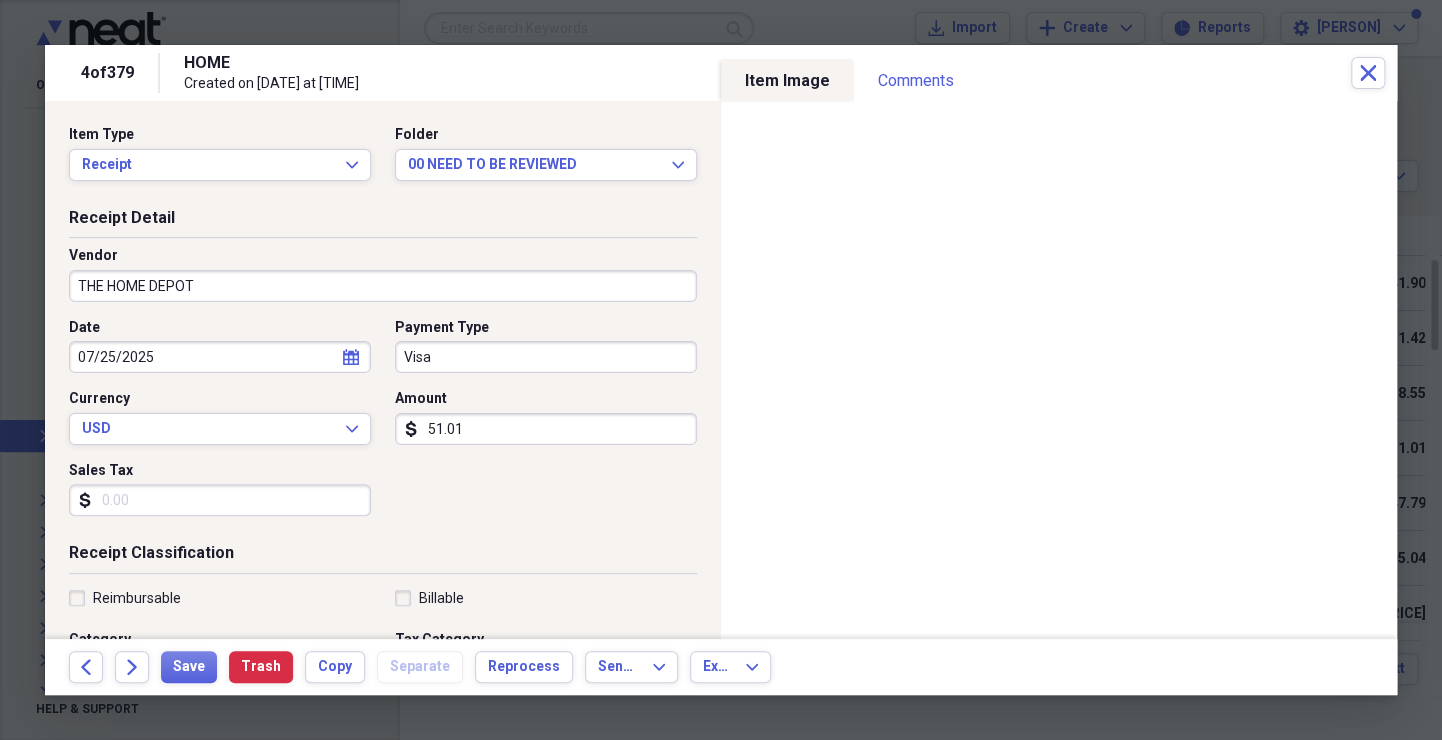 type on "MATERIALS" 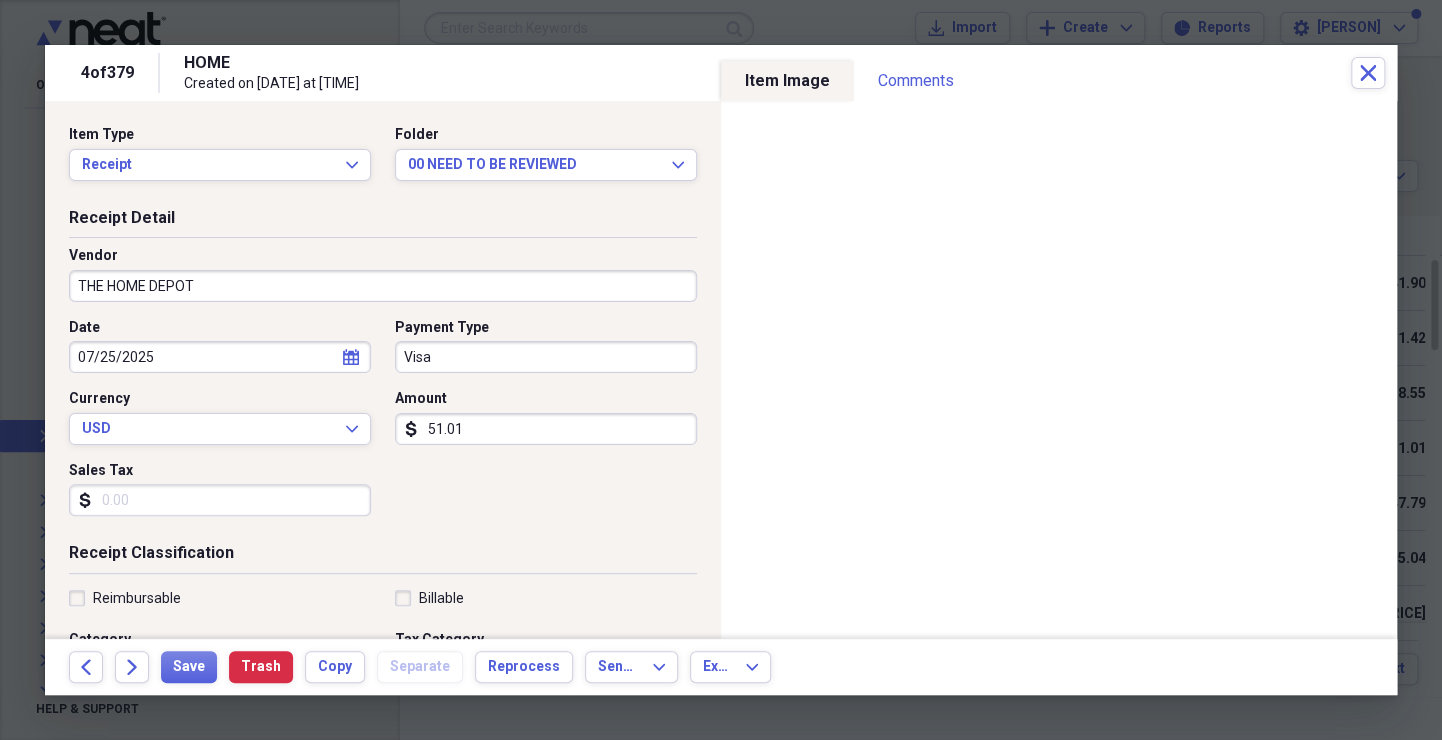 click on "Visa" at bounding box center (546, 357) 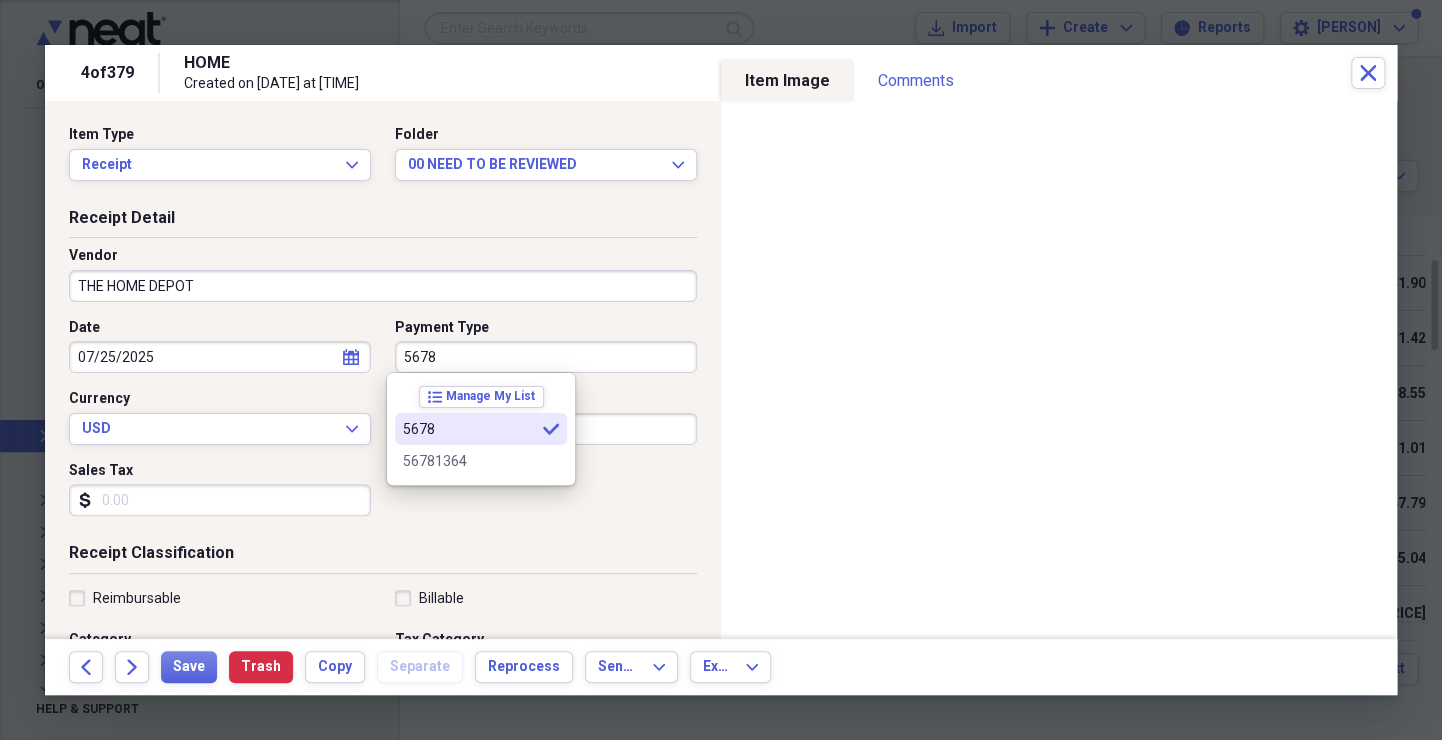 type on "5678" 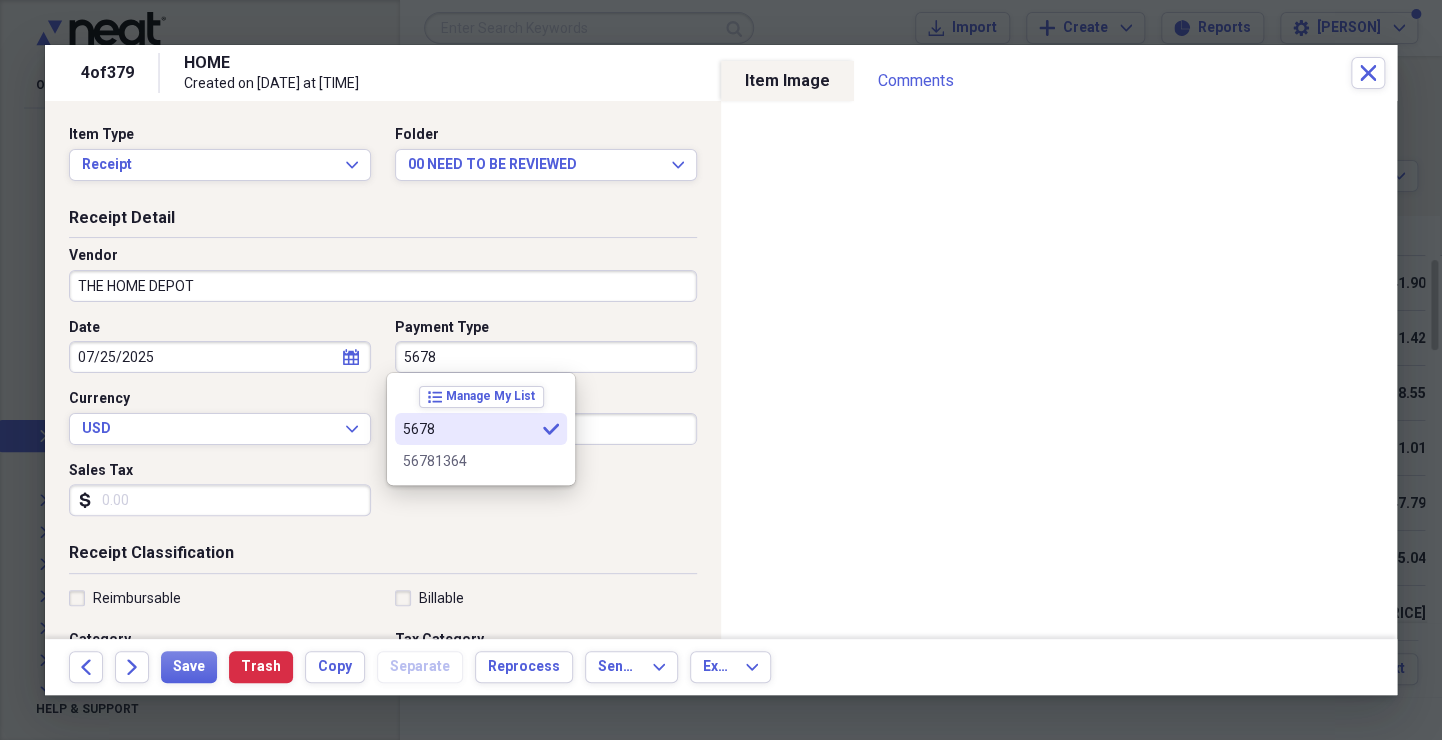 click on "5678" at bounding box center (469, 429) 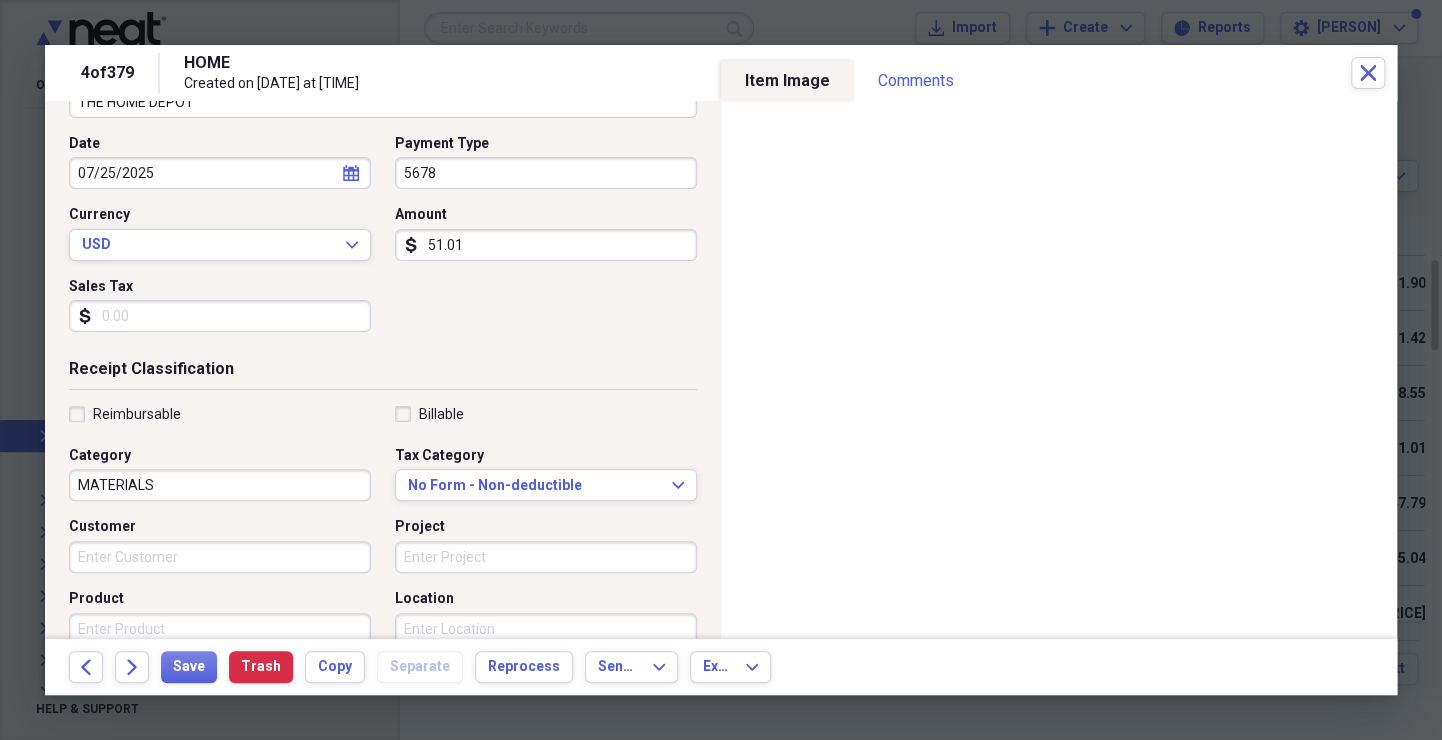 scroll, scrollTop: 220, scrollLeft: 0, axis: vertical 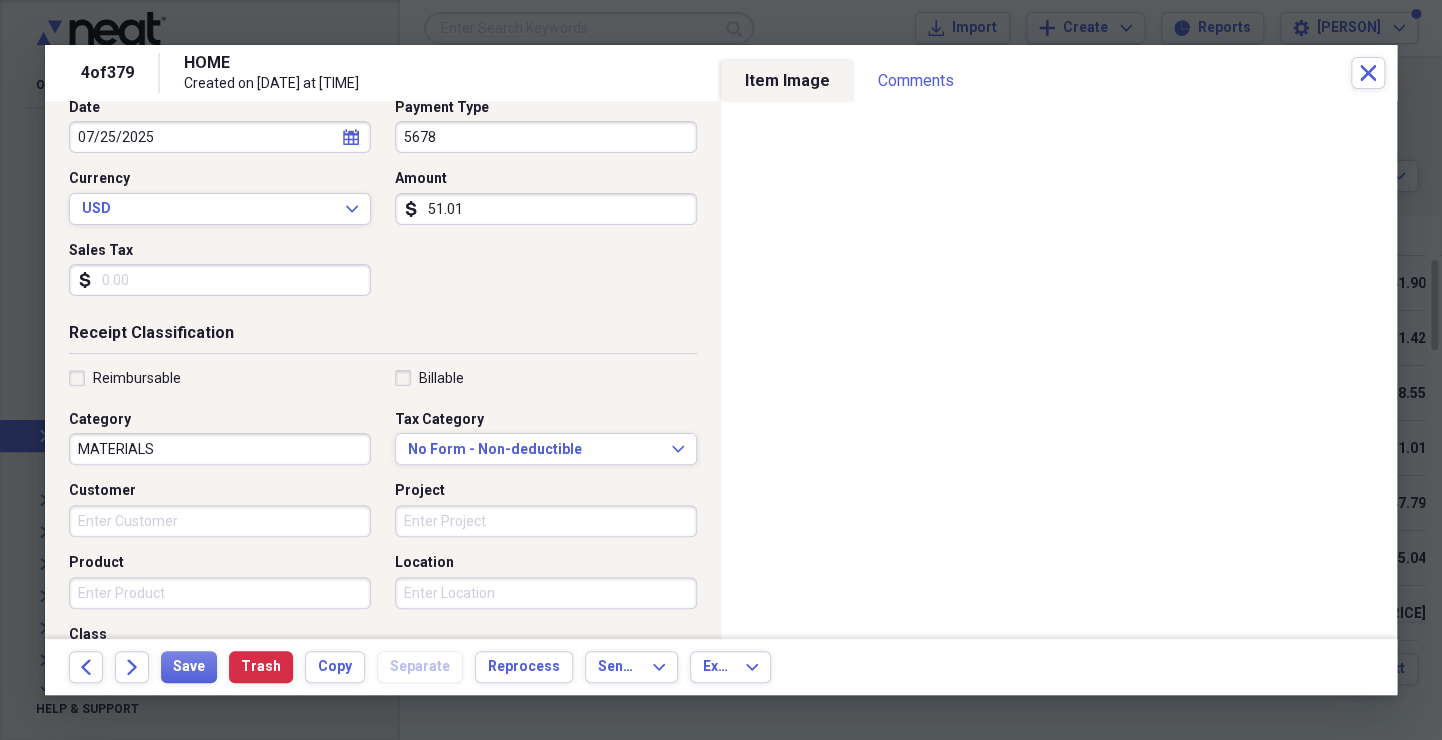 click on "Customer" at bounding box center (220, 521) 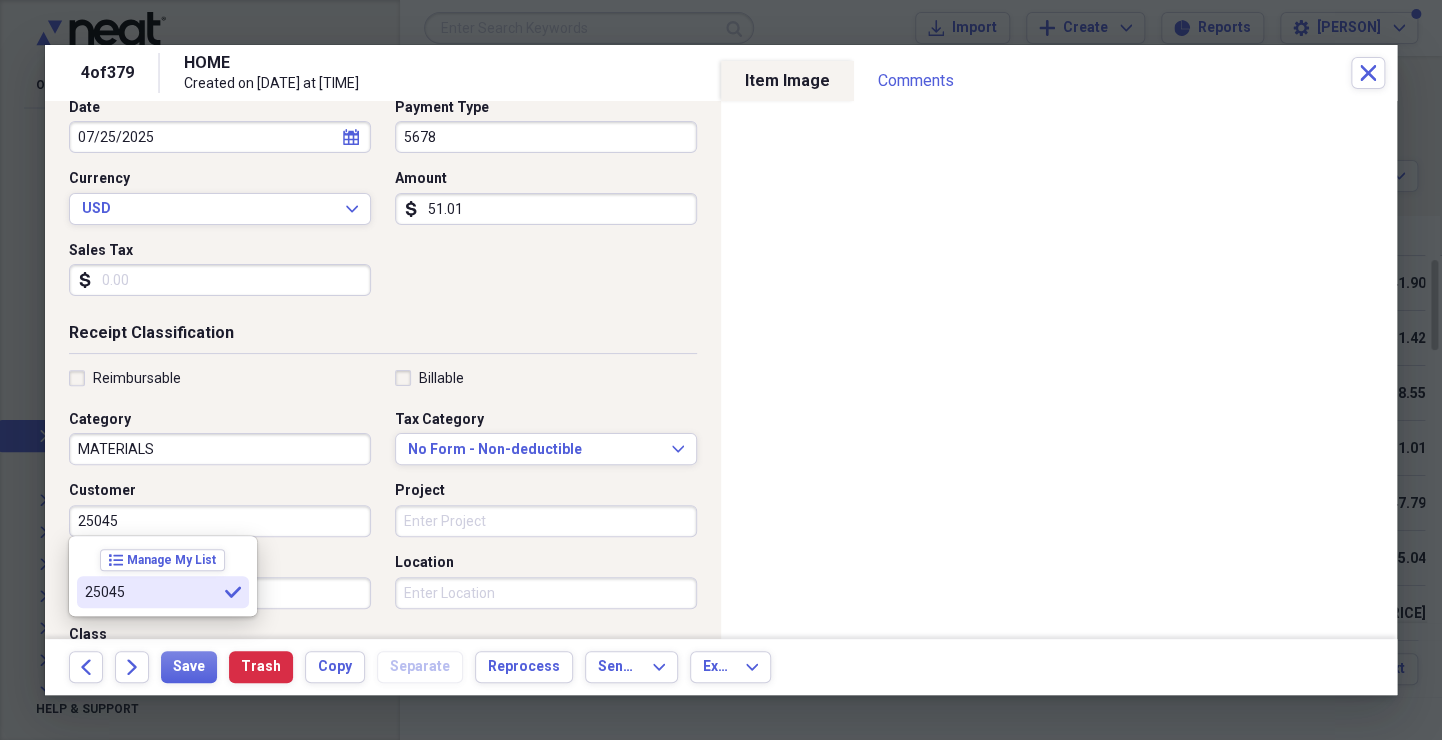 type on "25045" 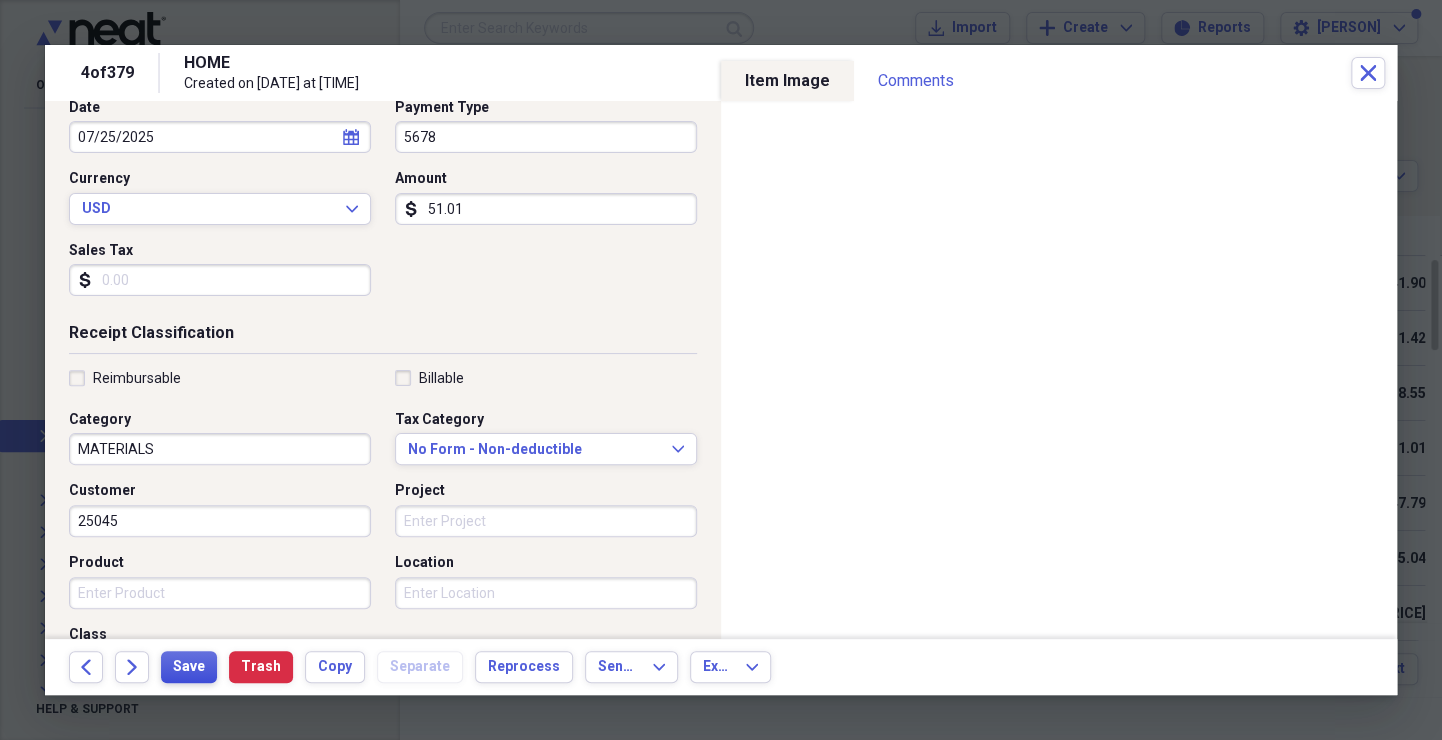 click on "Save" at bounding box center (189, 667) 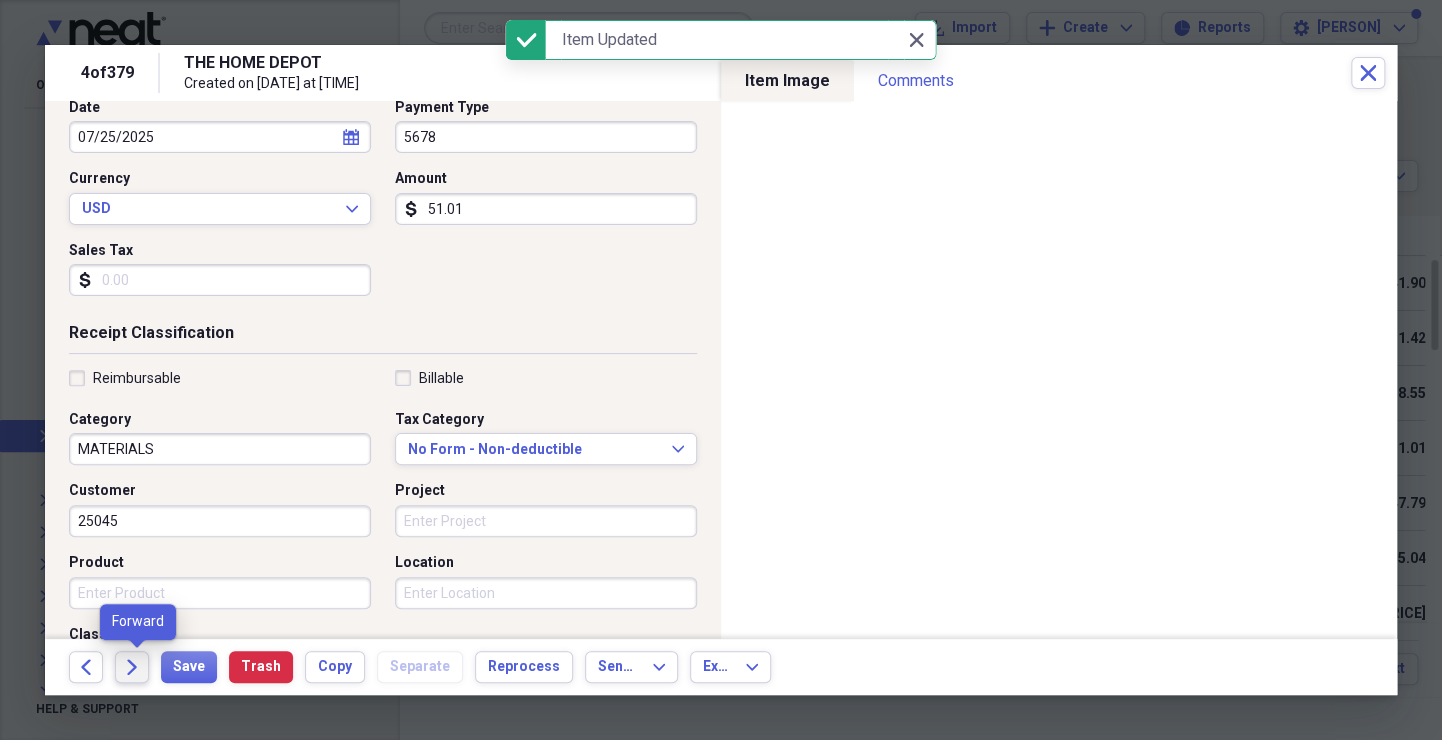 click on "Forward" 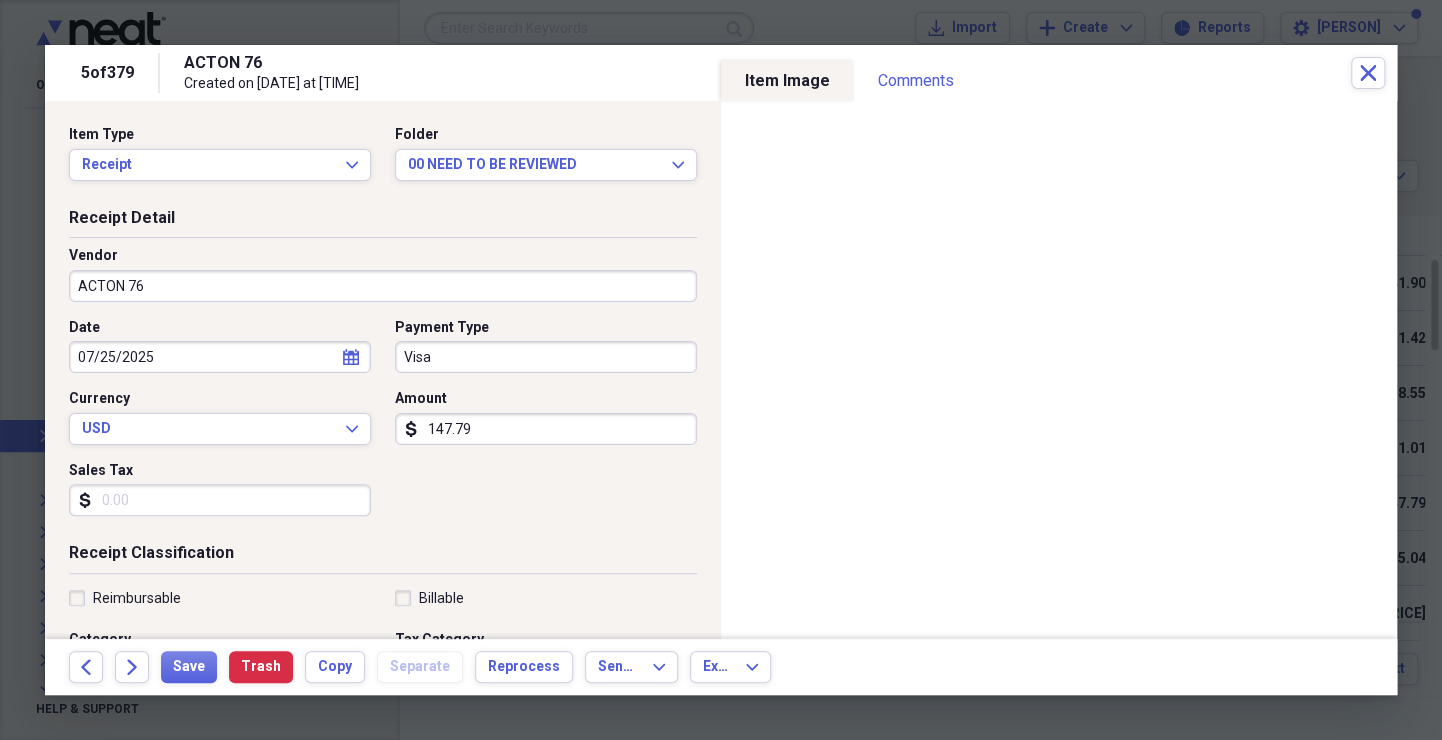 click on "Visa" at bounding box center (546, 357) 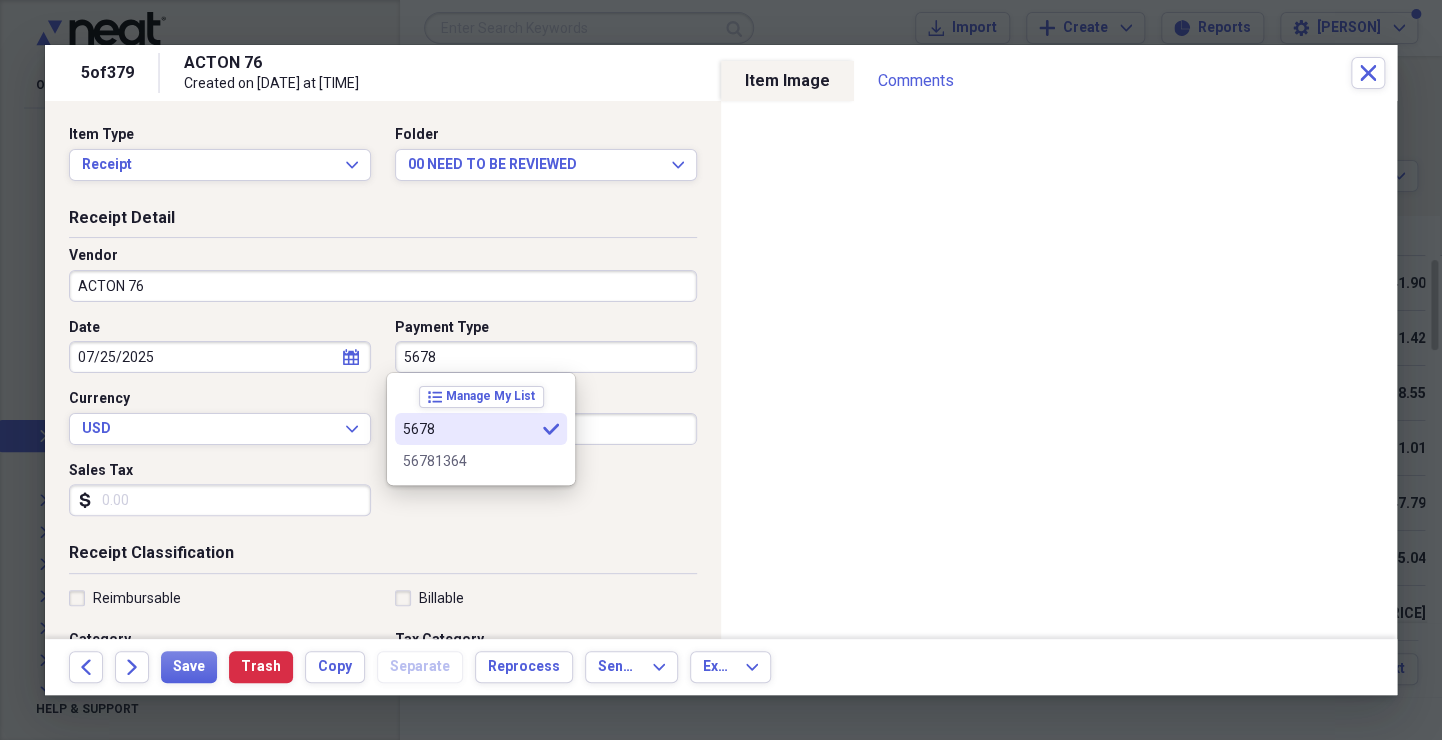 type on "5678" 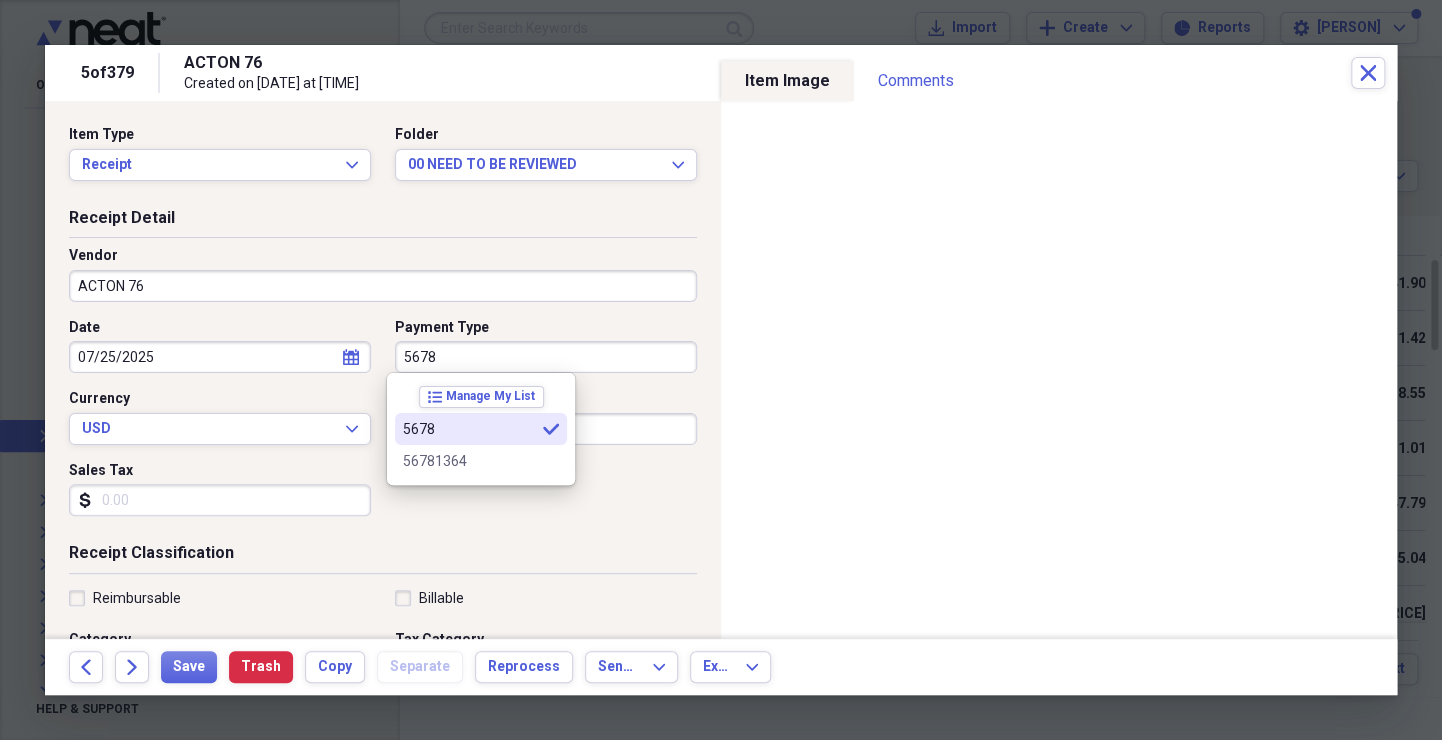 click on "5678" at bounding box center (469, 429) 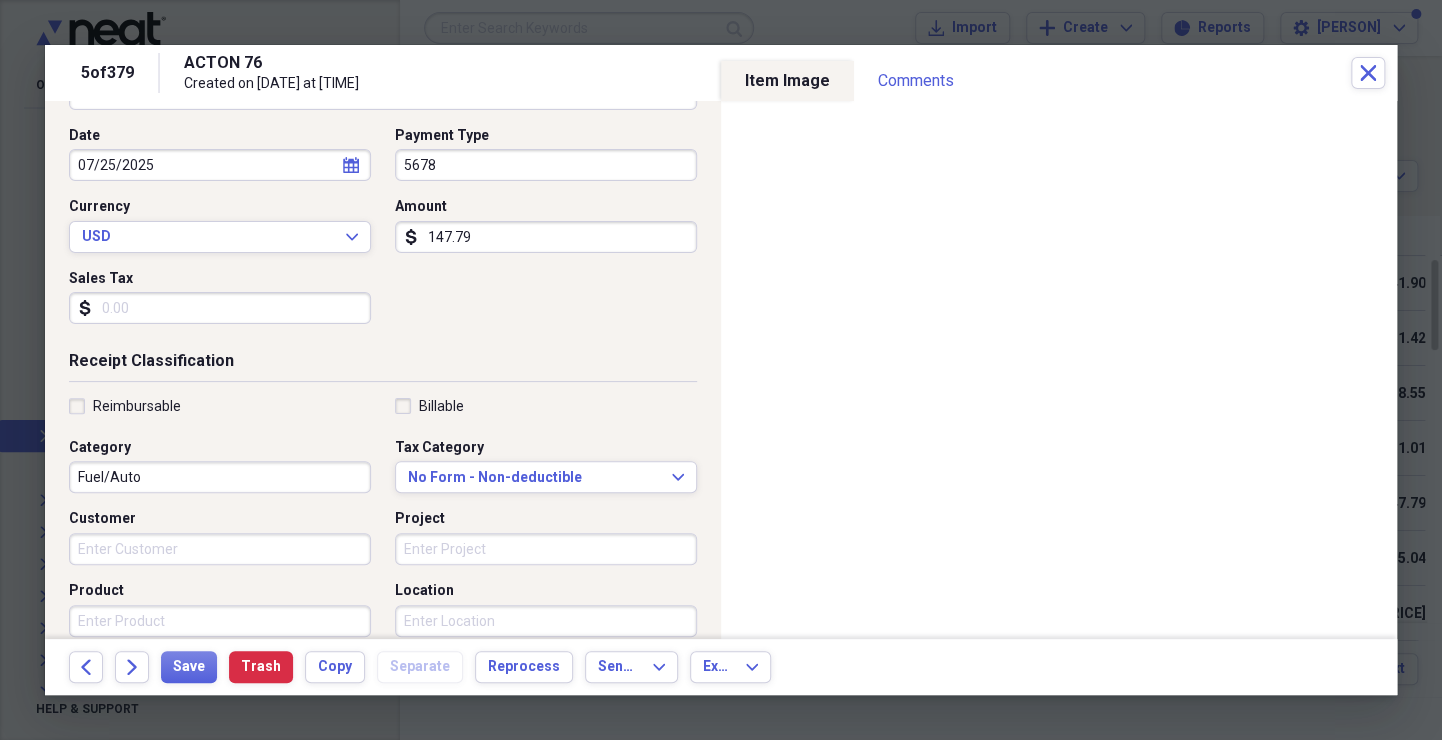 scroll, scrollTop: 196, scrollLeft: 0, axis: vertical 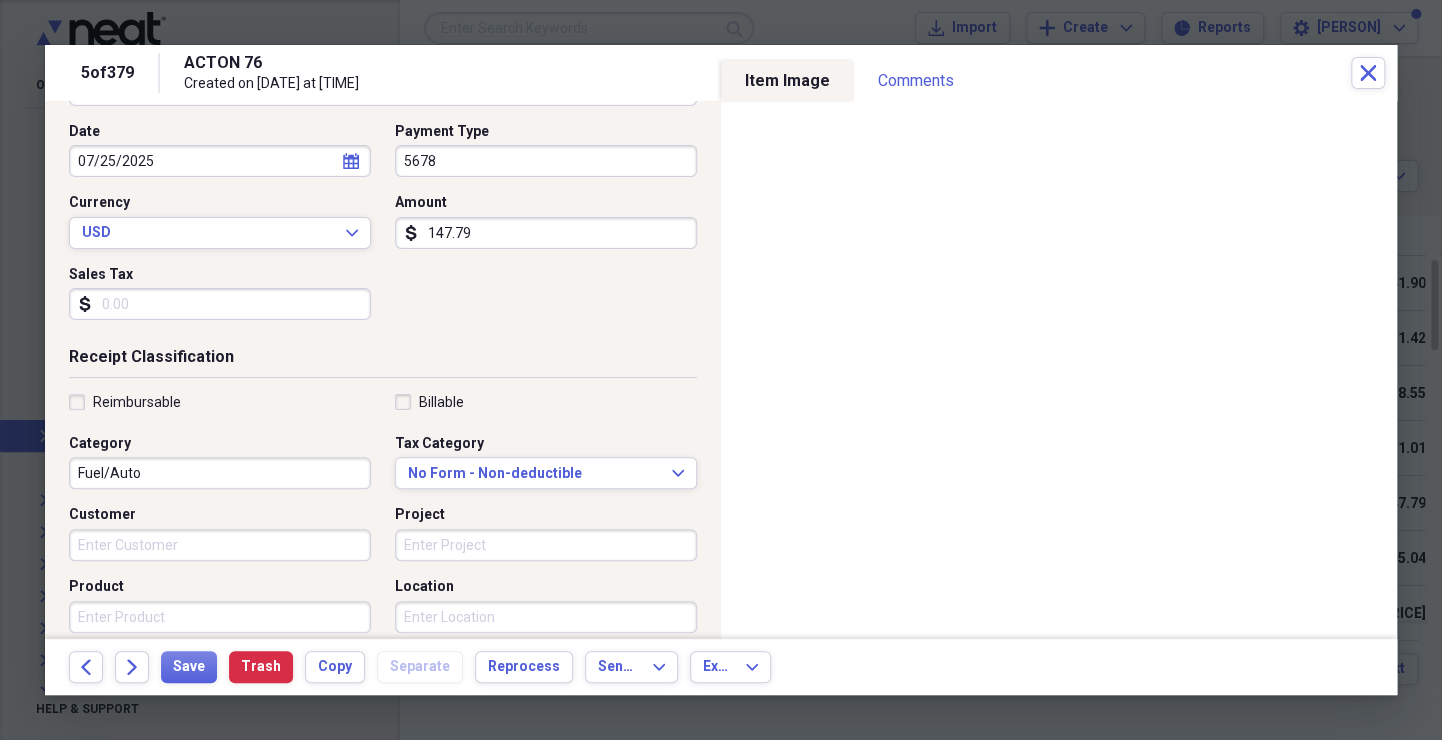click on "Customer" at bounding box center (220, 545) 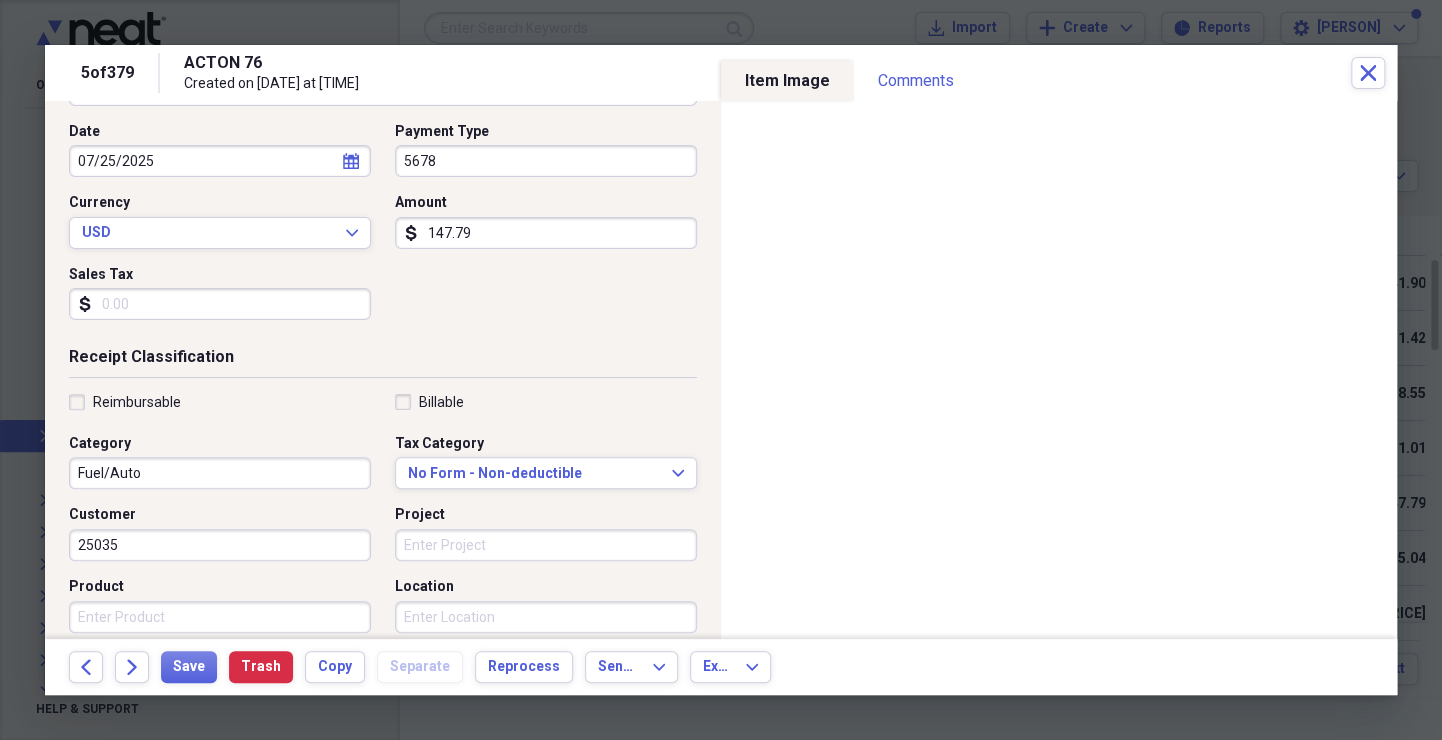 scroll, scrollTop: 0, scrollLeft: 0, axis: both 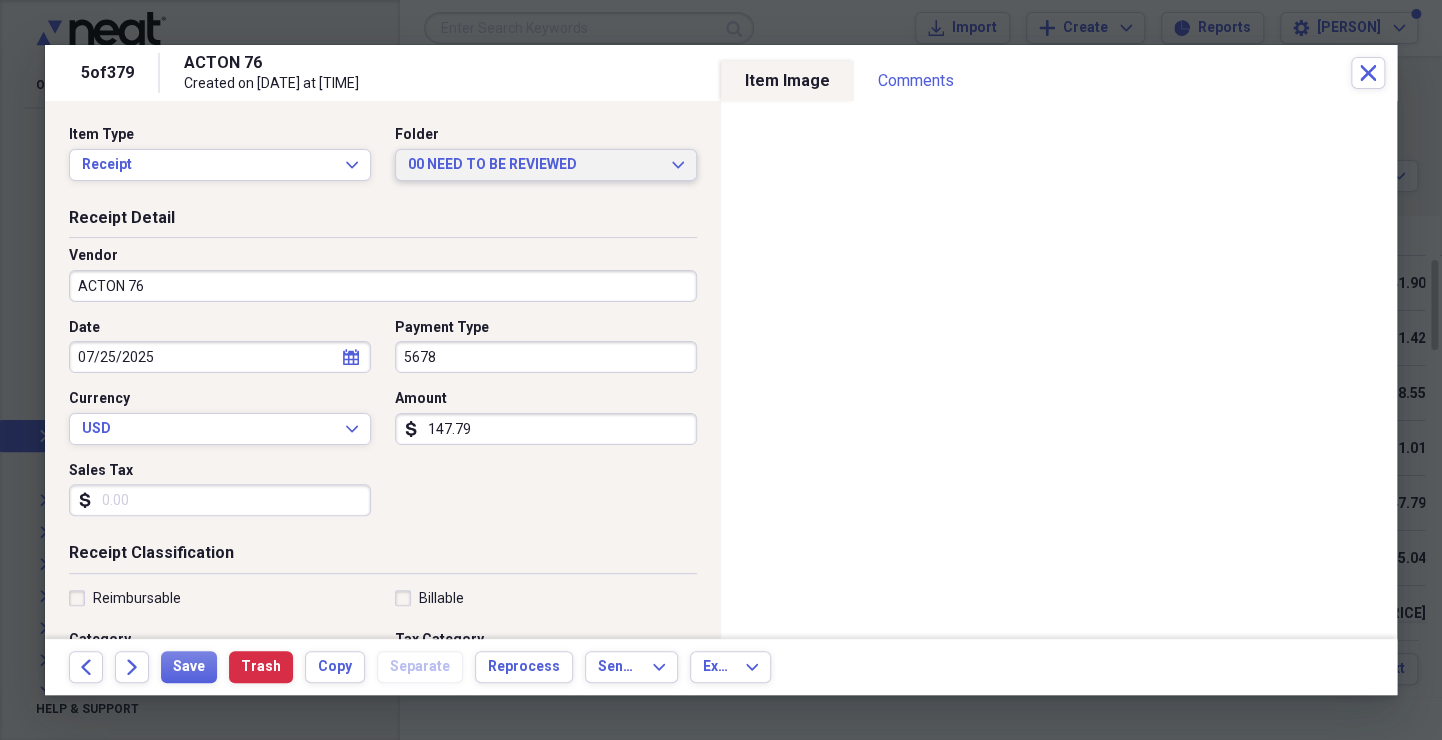 type on "25035" 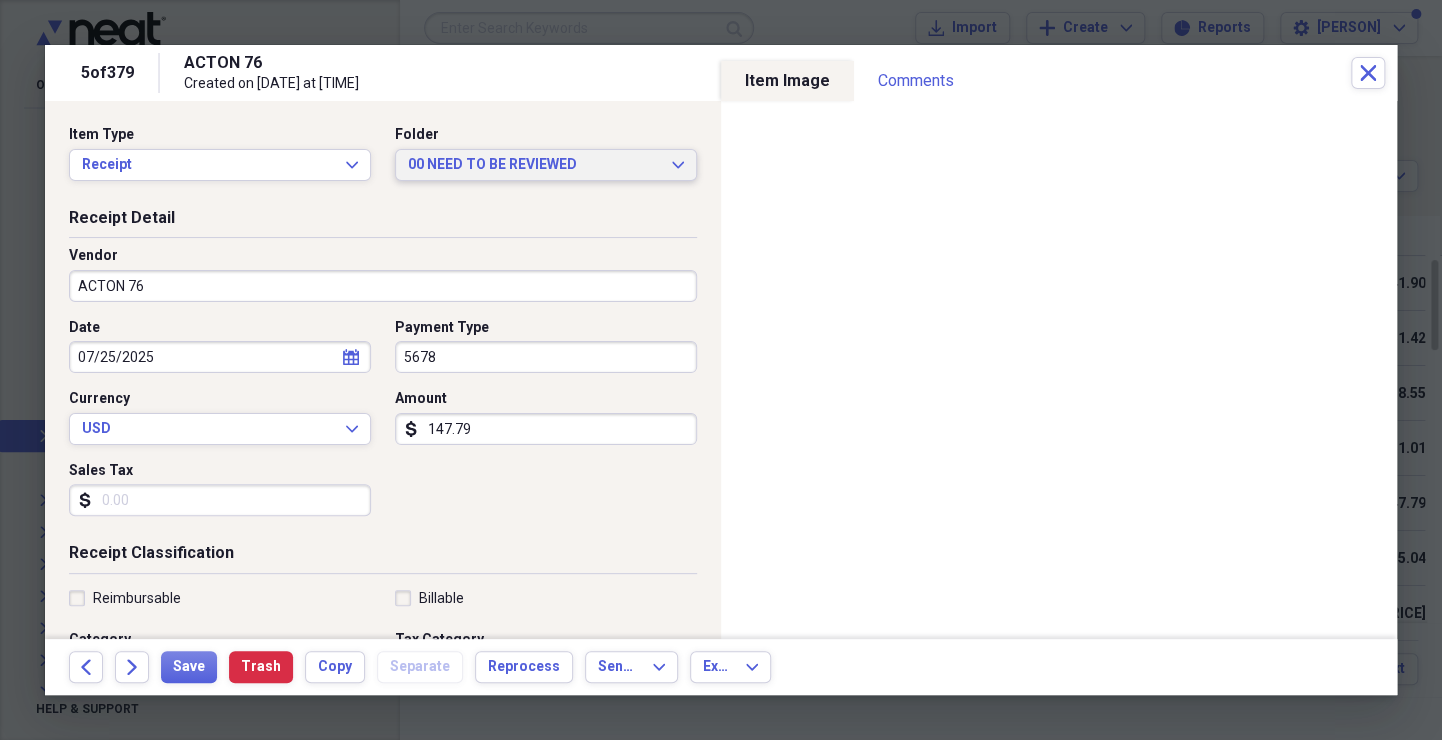 click on "00 NEED TO BE REVIEWED Expand" at bounding box center (546, 165) 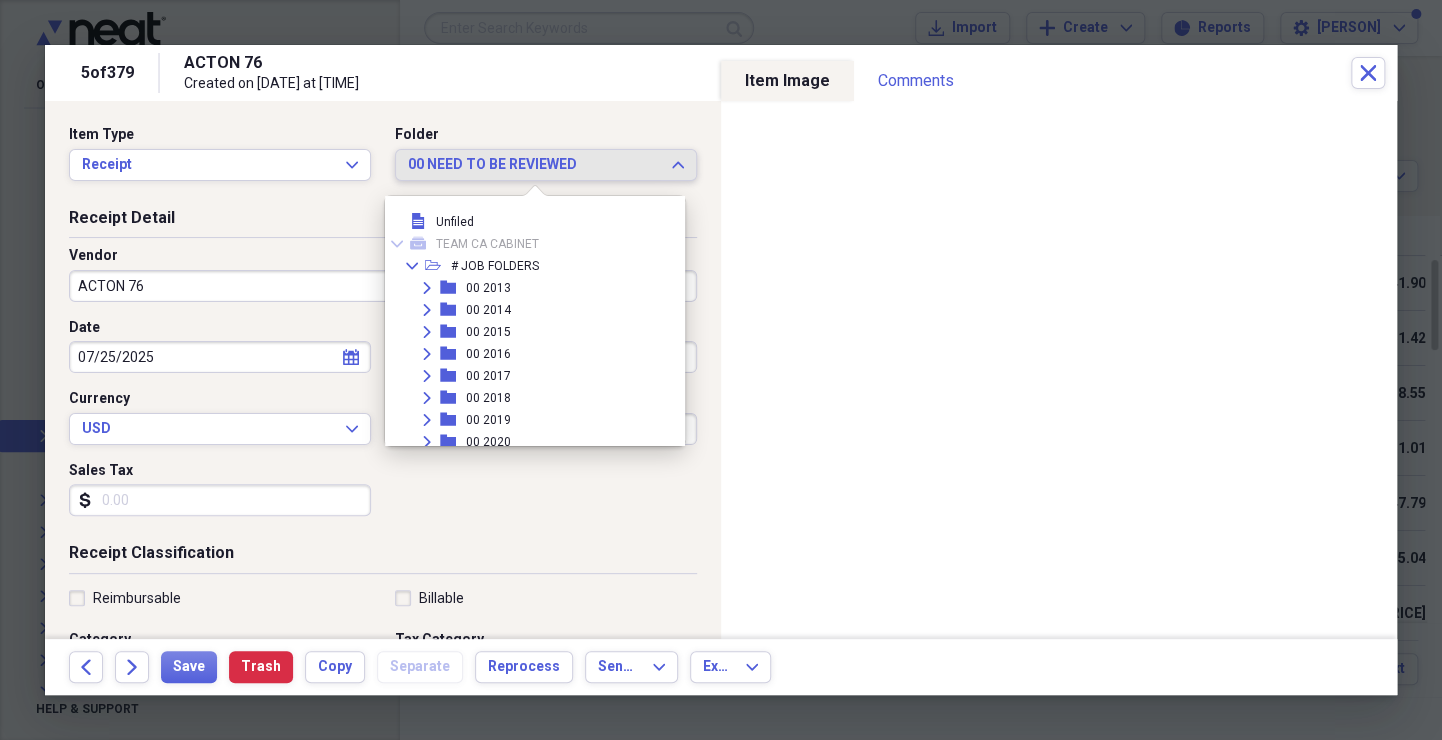 scroll, scrollTop: 2438, scrollLeft: 0, axis: vertical 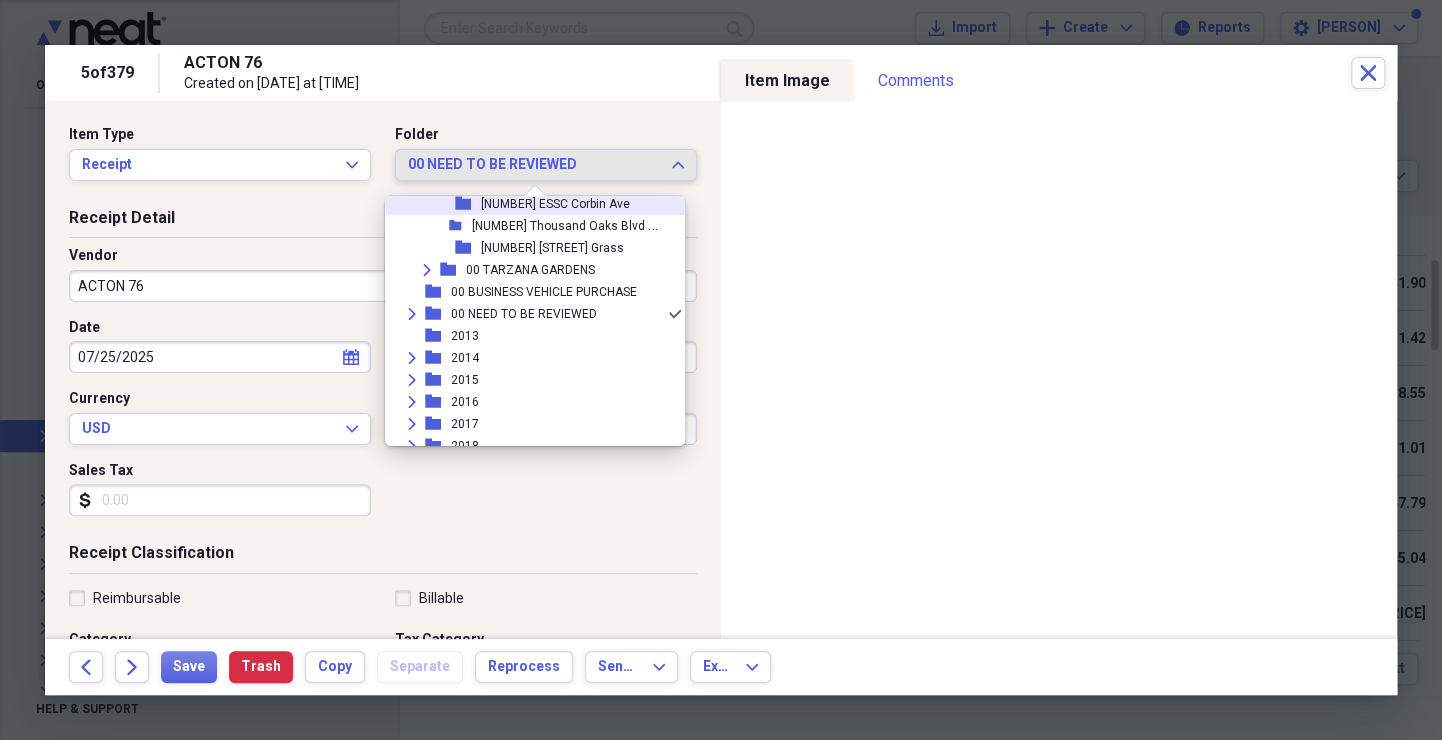click on "[NUMBER] ESSC Corbin Ave" at bounding box center [555, 204] 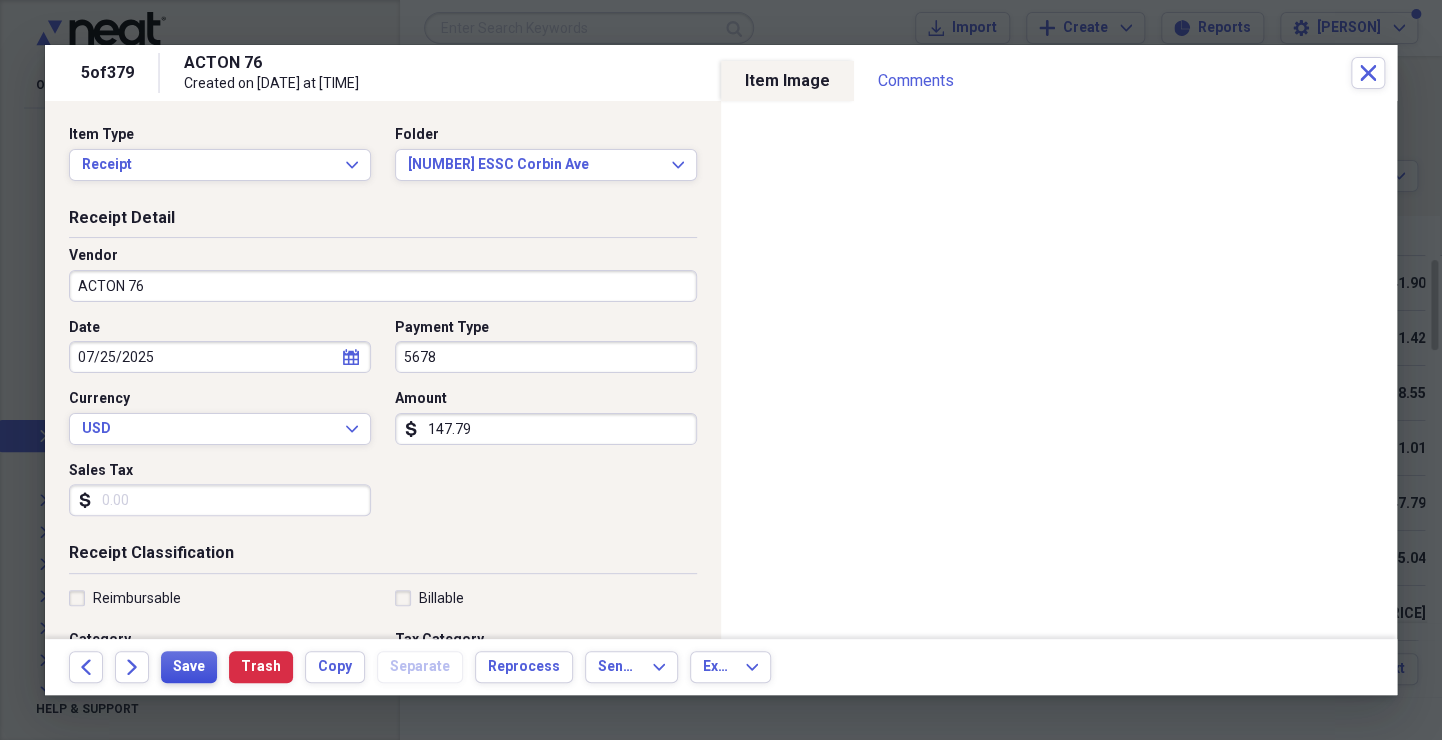 click on "Save" at bounding box center [189, 667] 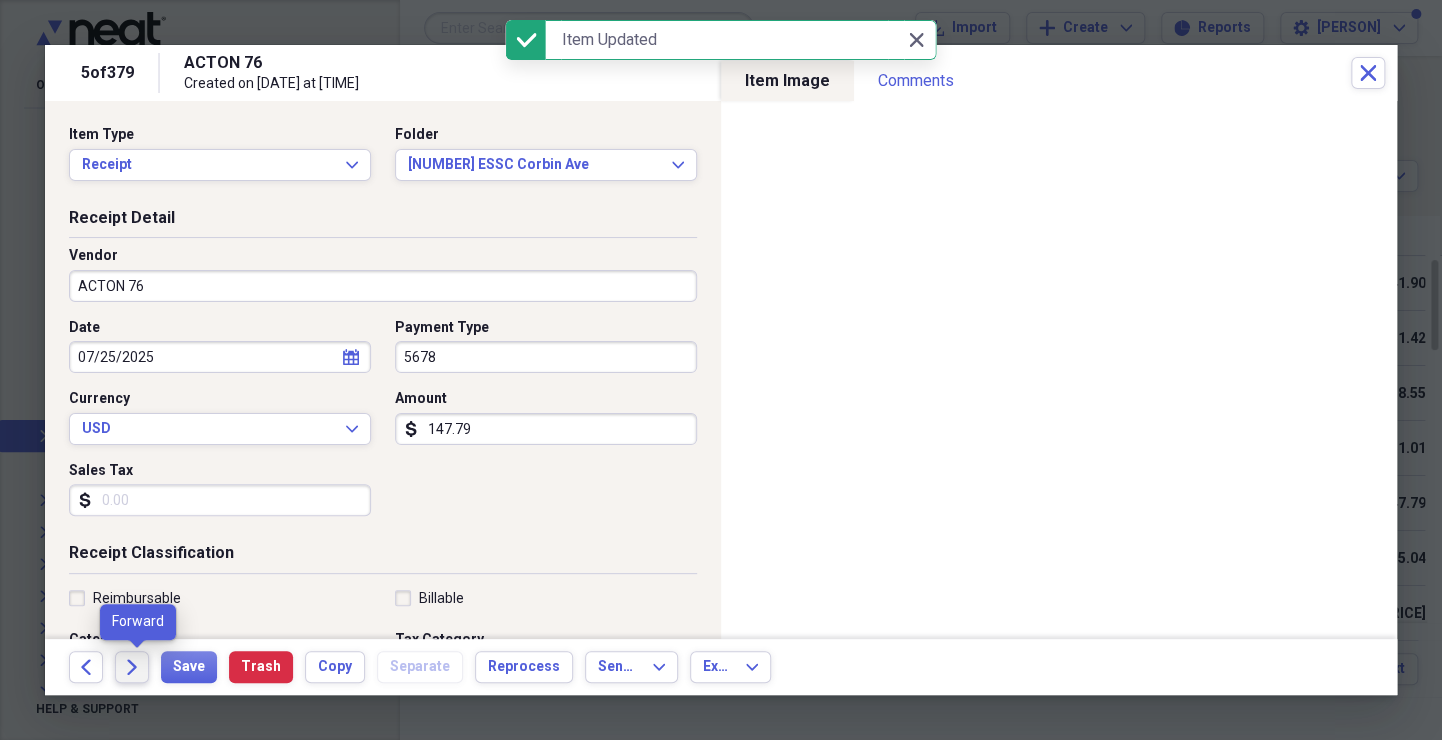 click on "Forward" at bounding box center [132, 667] 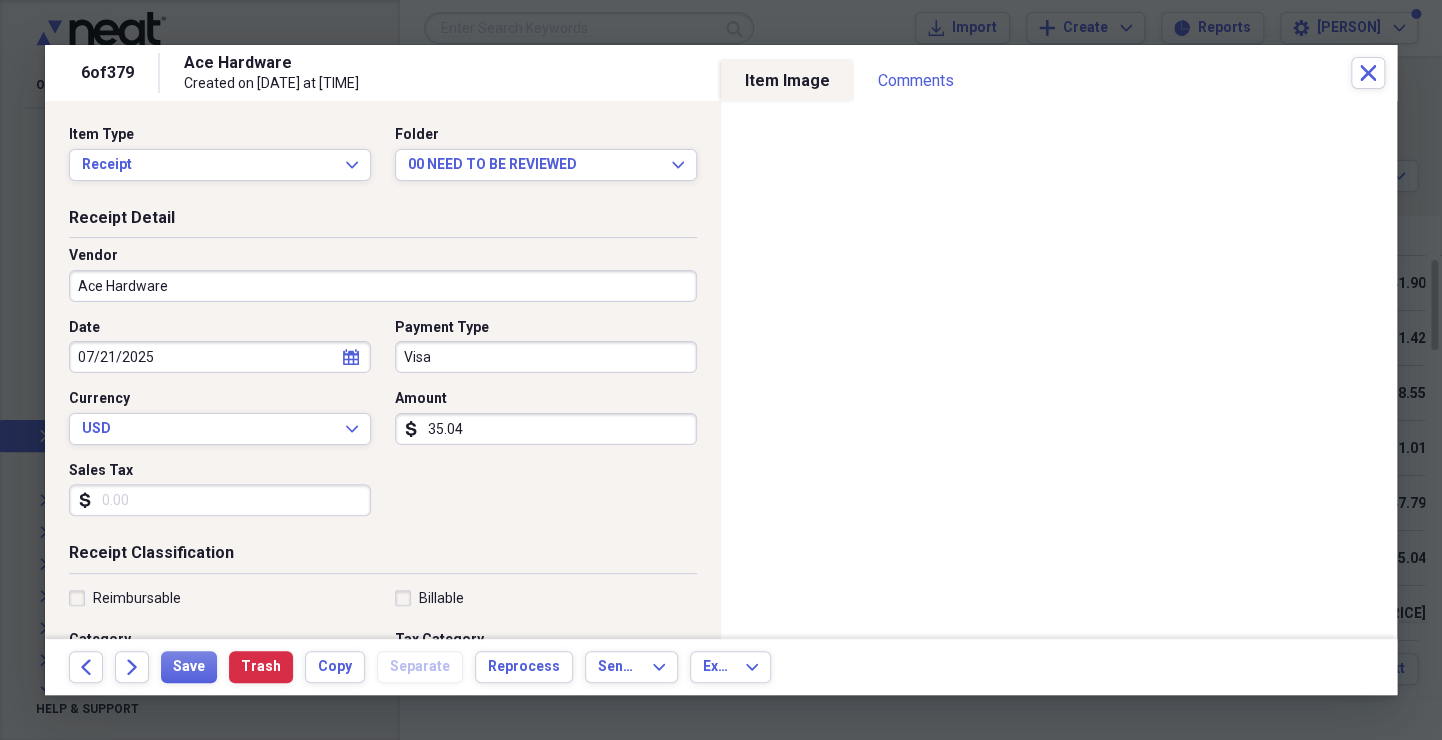 click on "Visa" at bounding box center [546, 357] 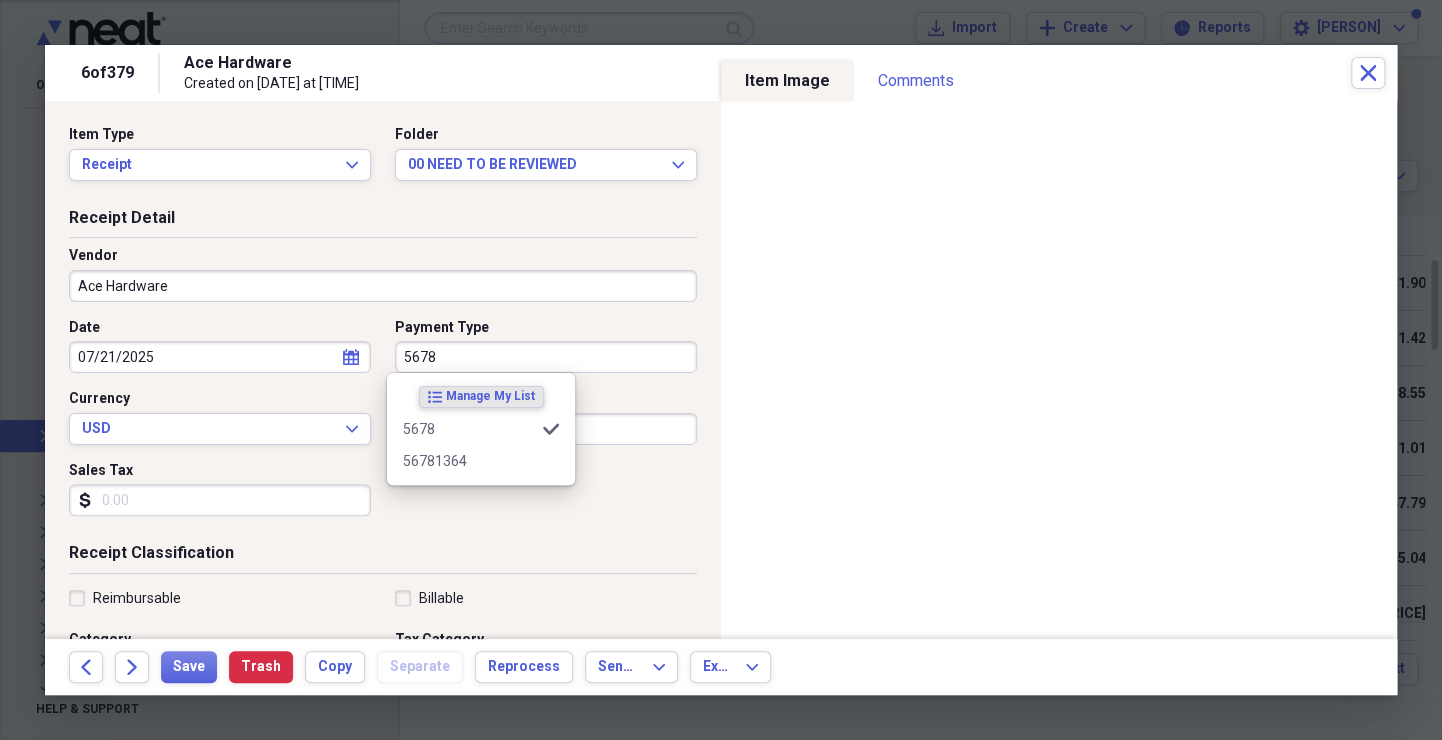type on "5678" 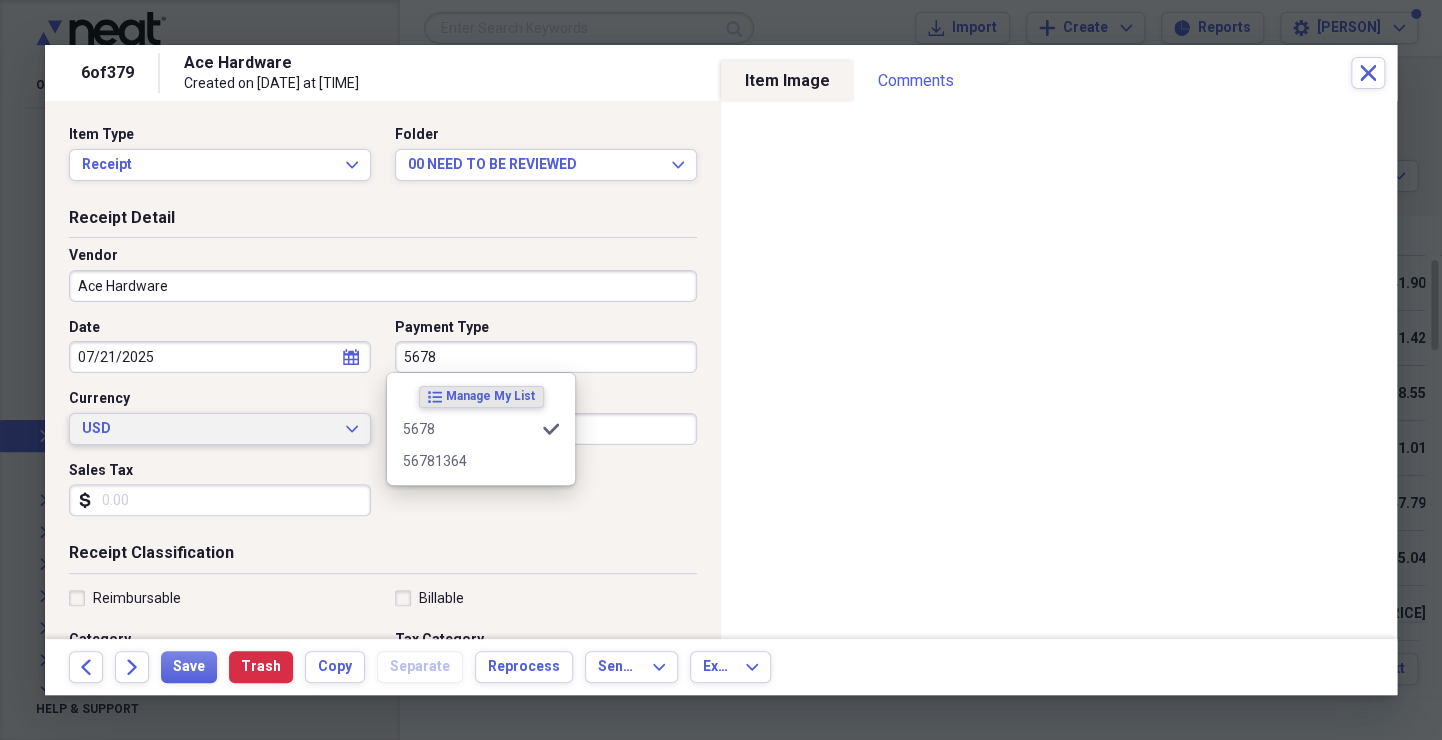 type 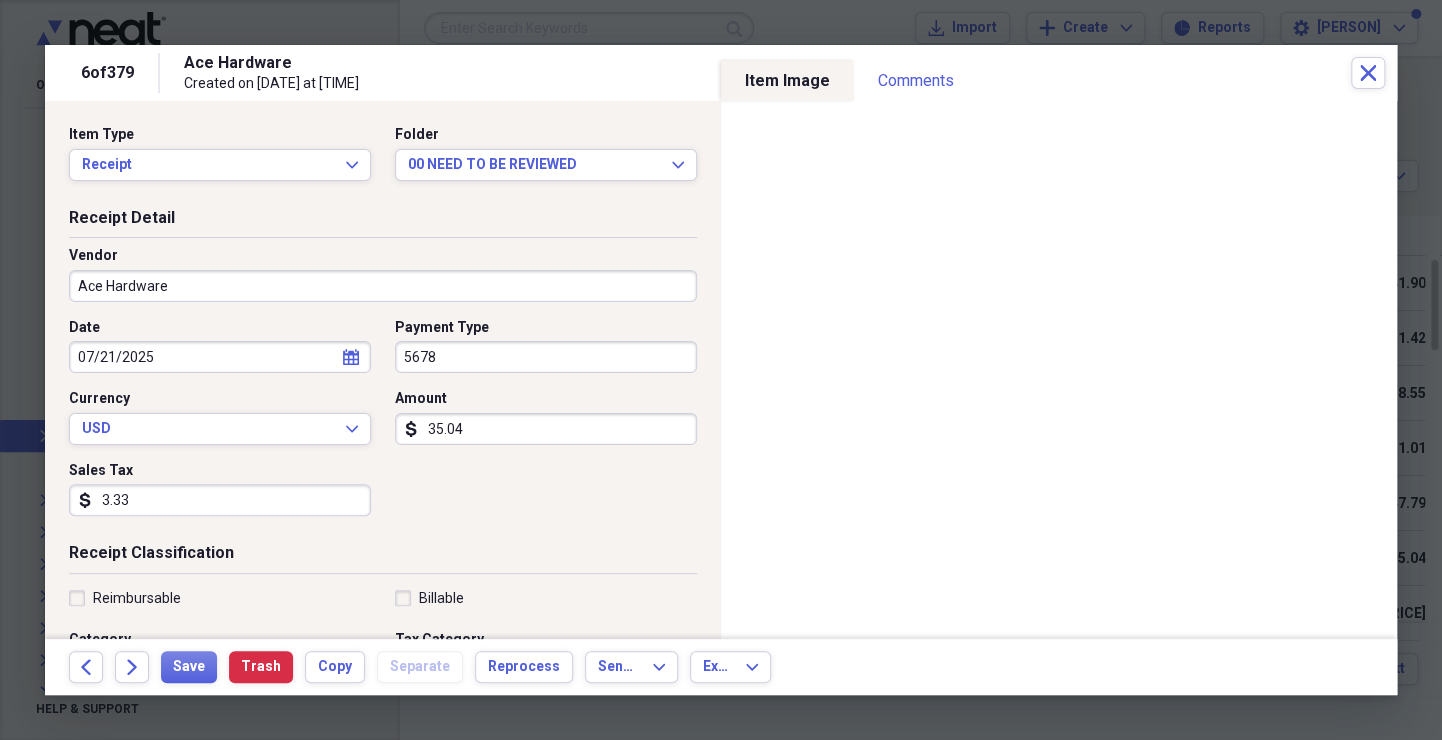 type on "3.33" 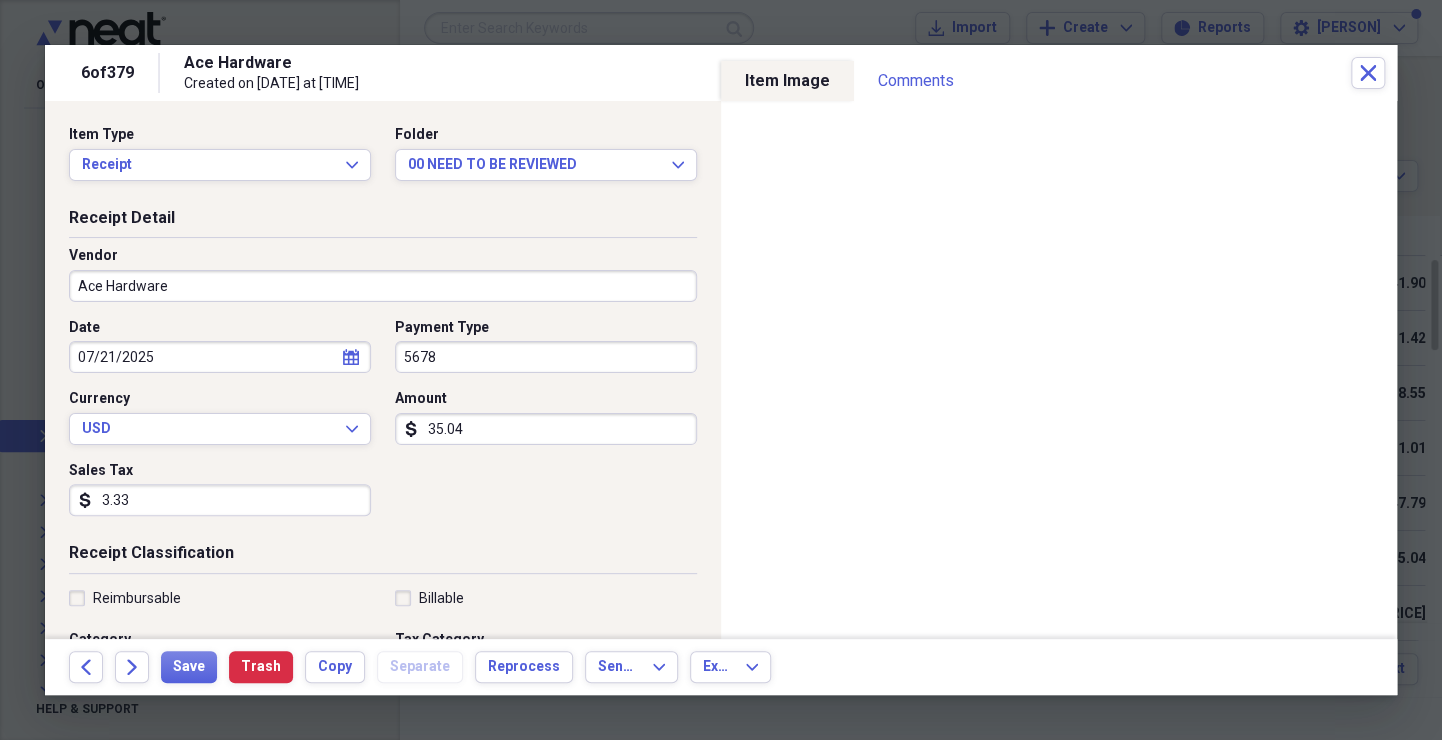 scroll, scrollTop: 299, scrollLeft: 0, axis: vertical 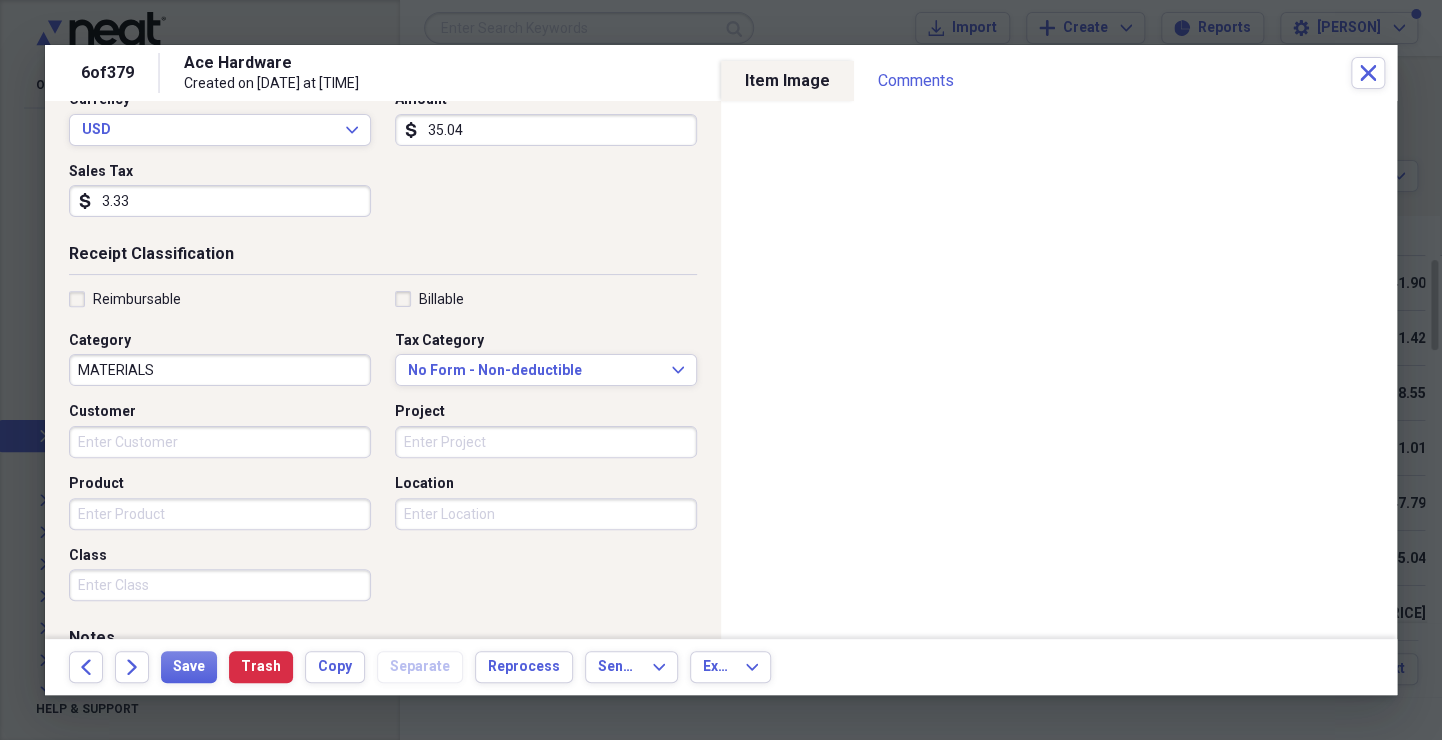 type on "MATERIALS" 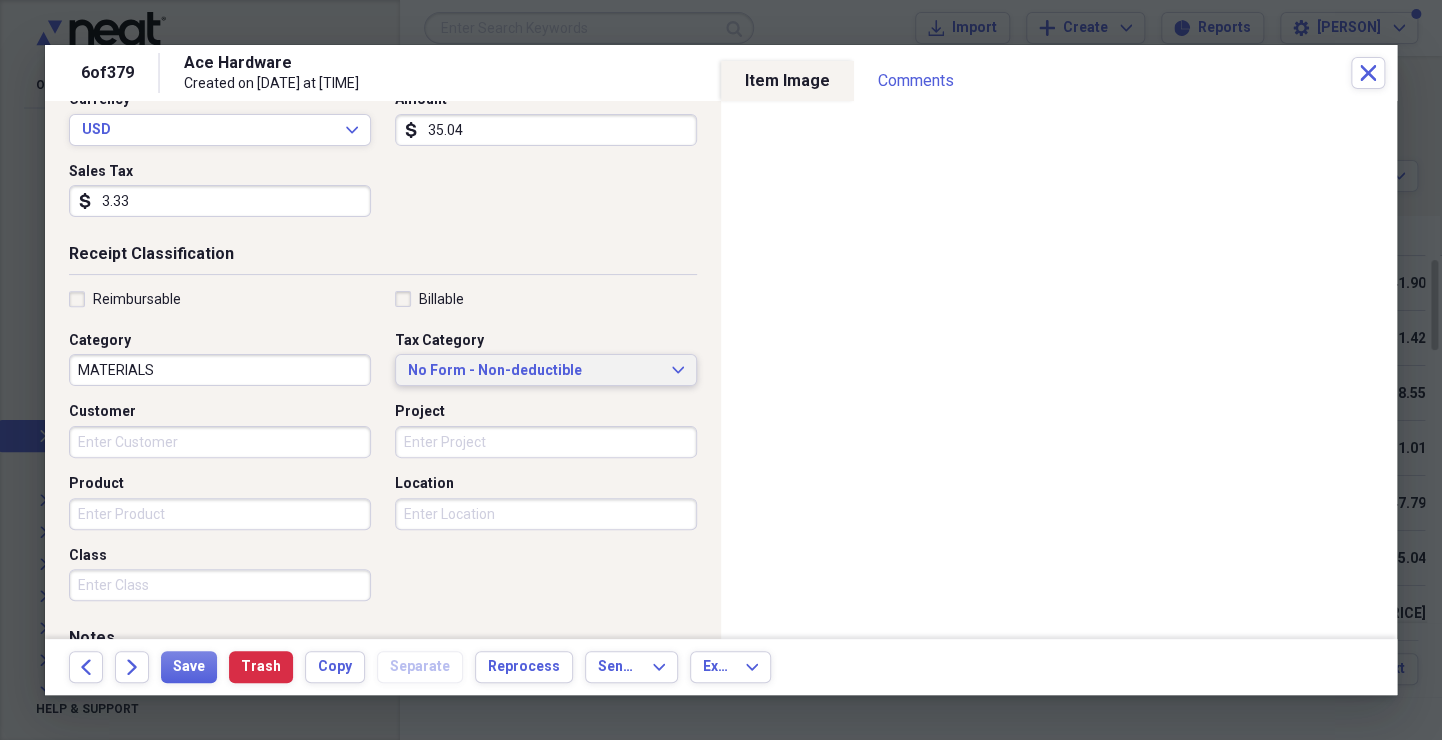 type 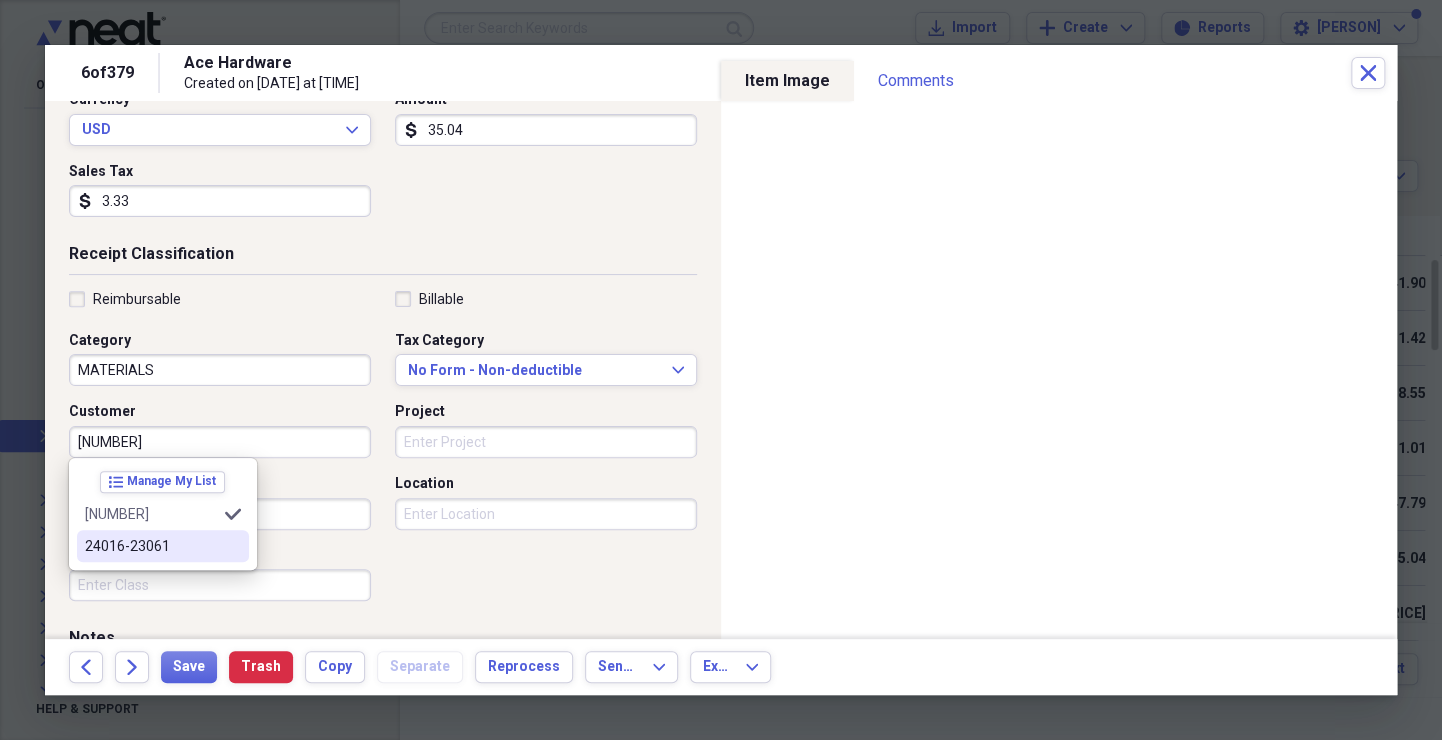 type on "24016-23061" 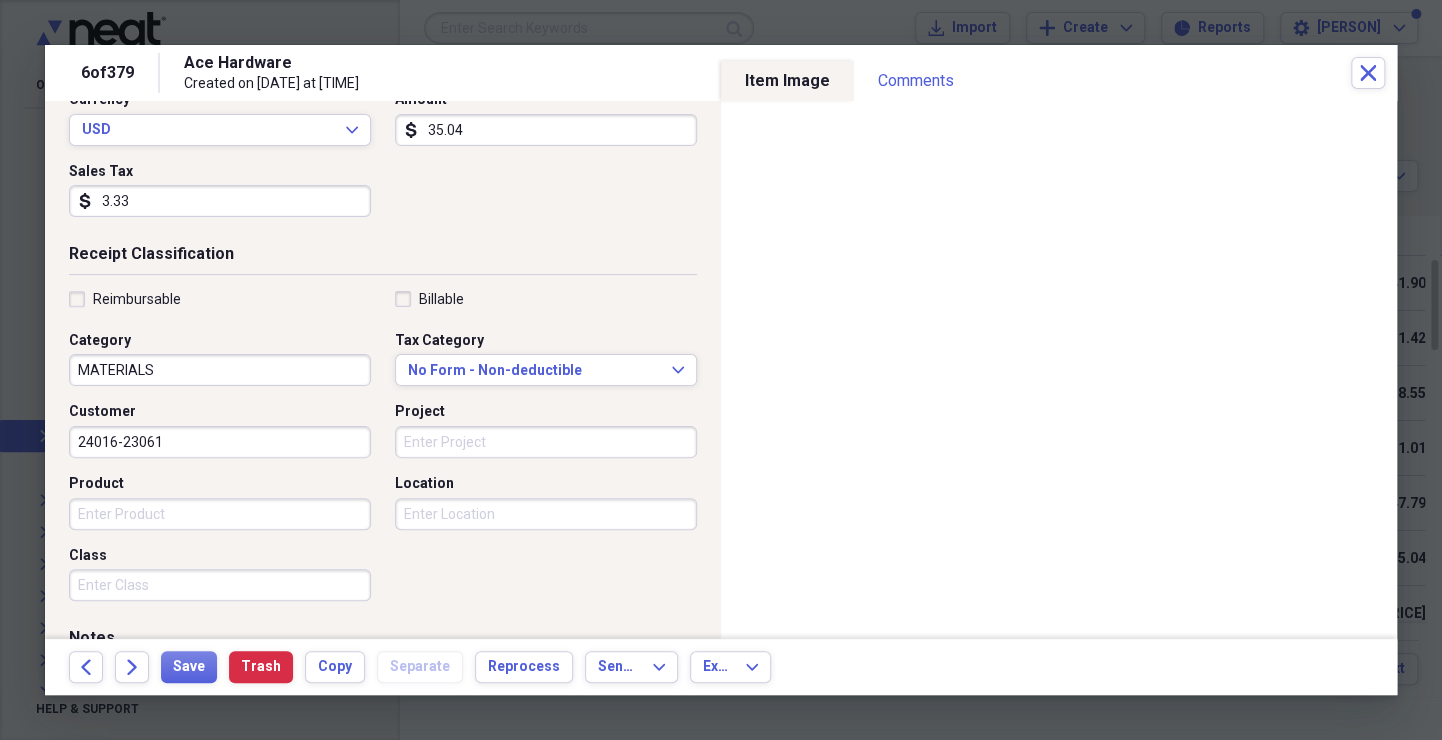 scroll, scrollTop: 0, scrollLeft: 0, axis: both 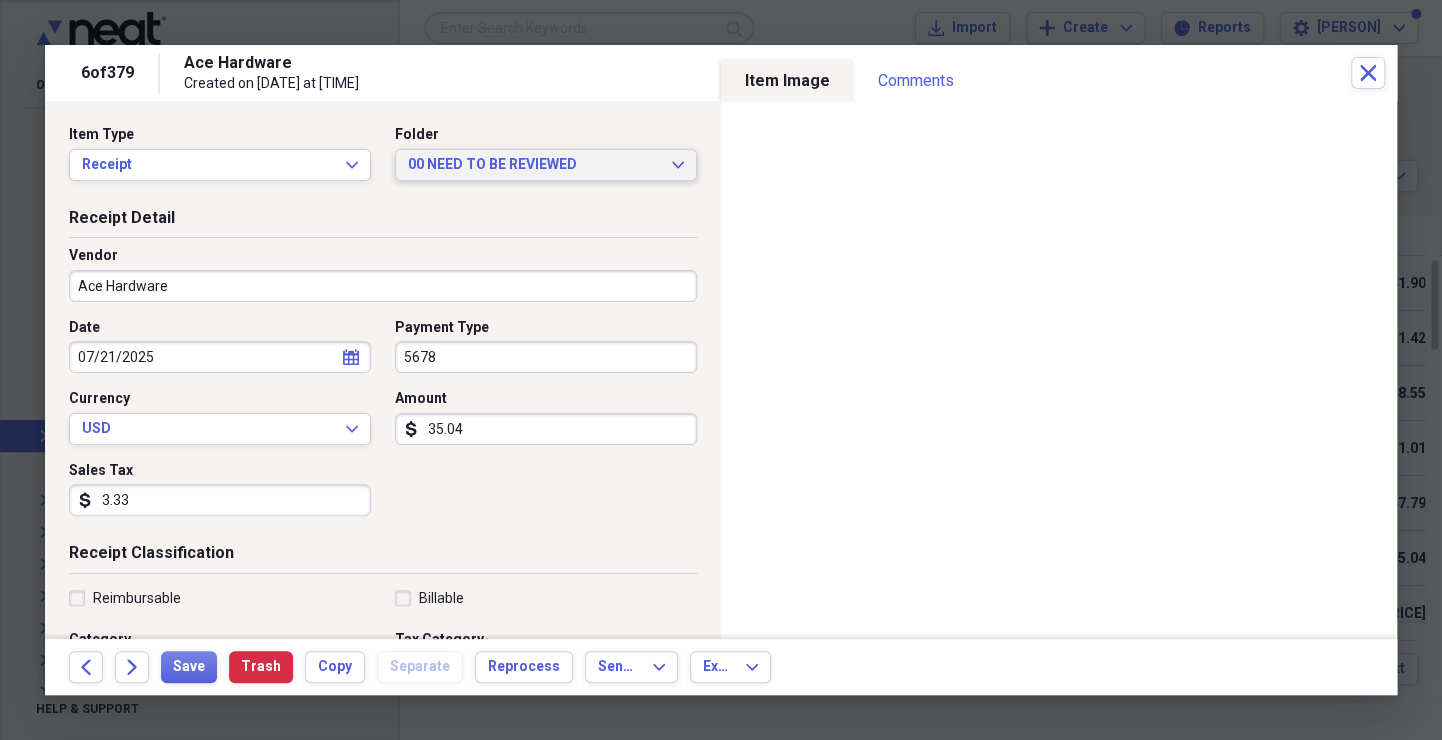 click on "00 NEED TO BE REVIEWED Expand" at bounding box center [546, 165] 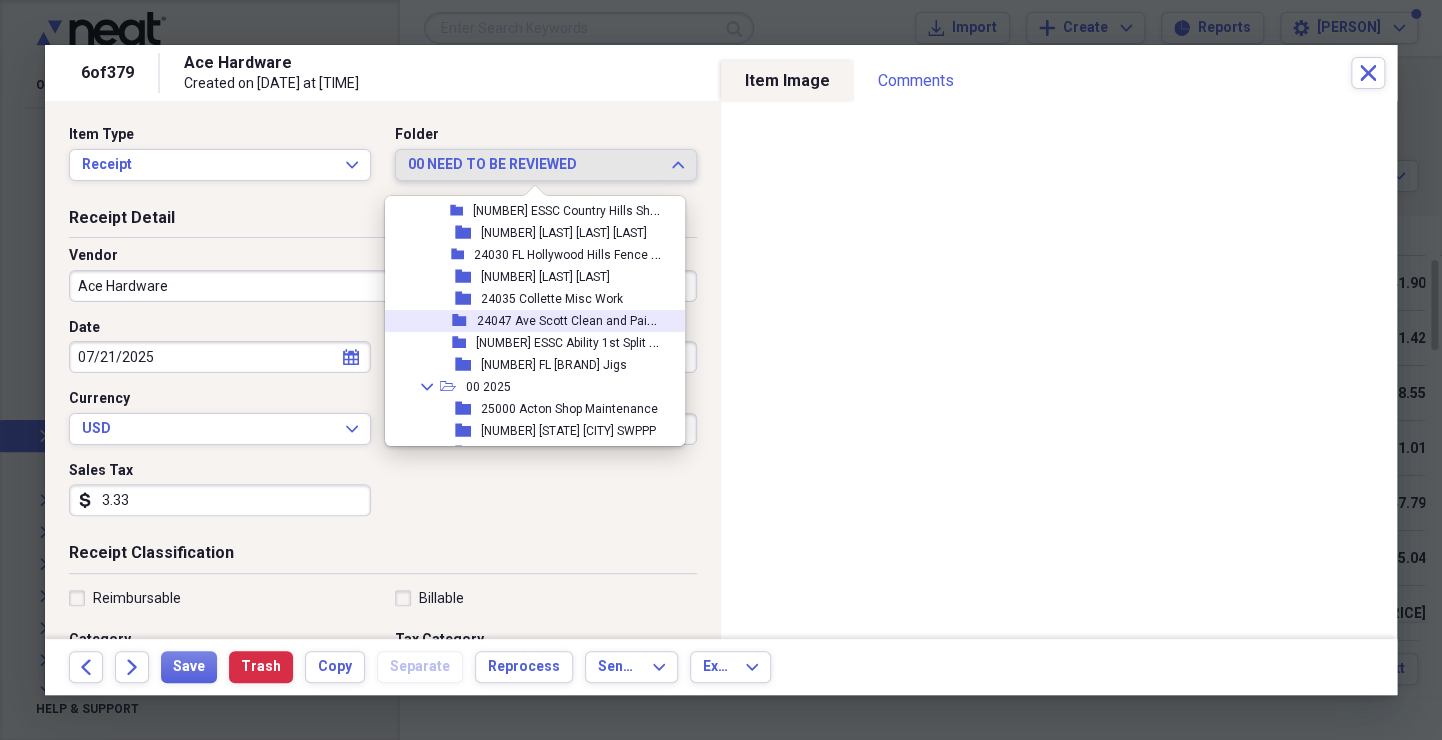 scroll, scrollTop: 1835, scrollLeft: 0, axis: vertical 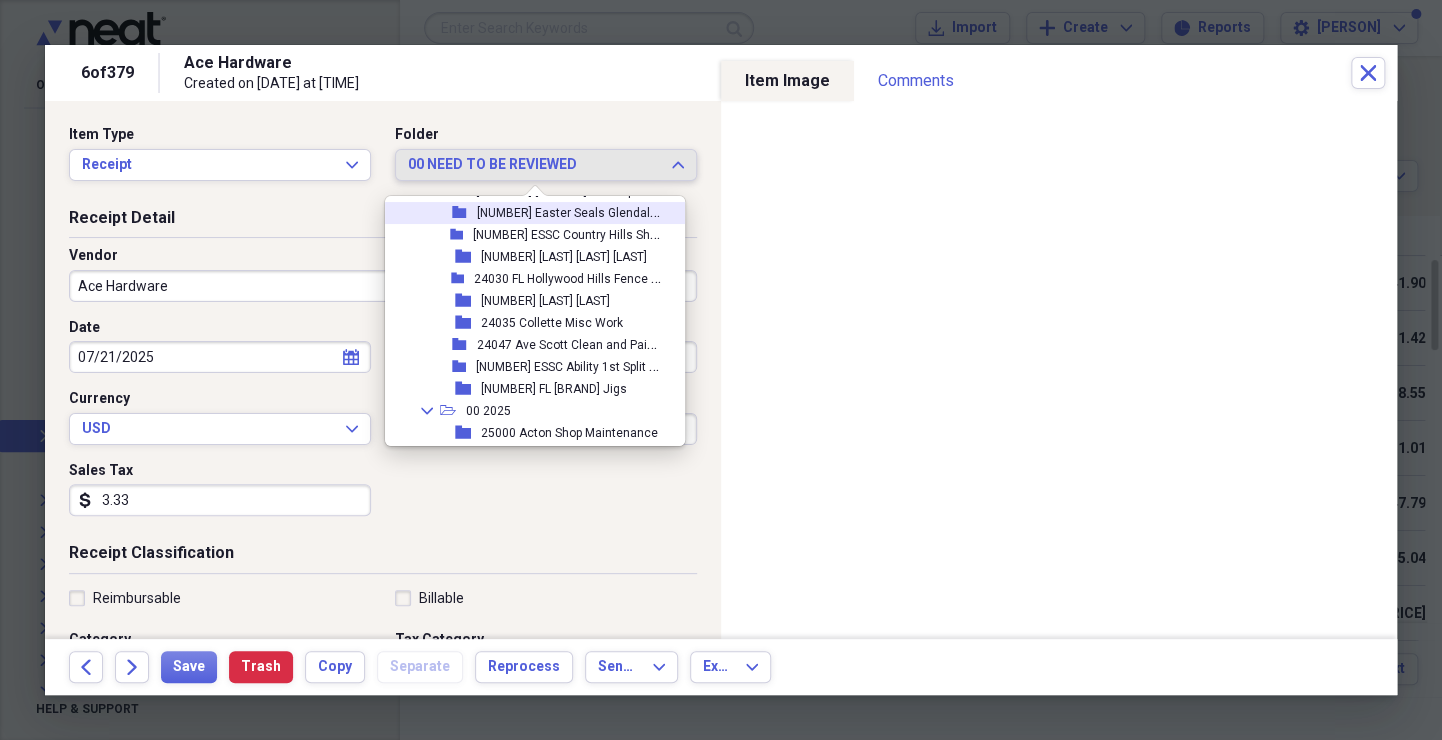 click on "[NUMBER] Easter Seals Glendale Bldg" at bounding box center (581, 211) 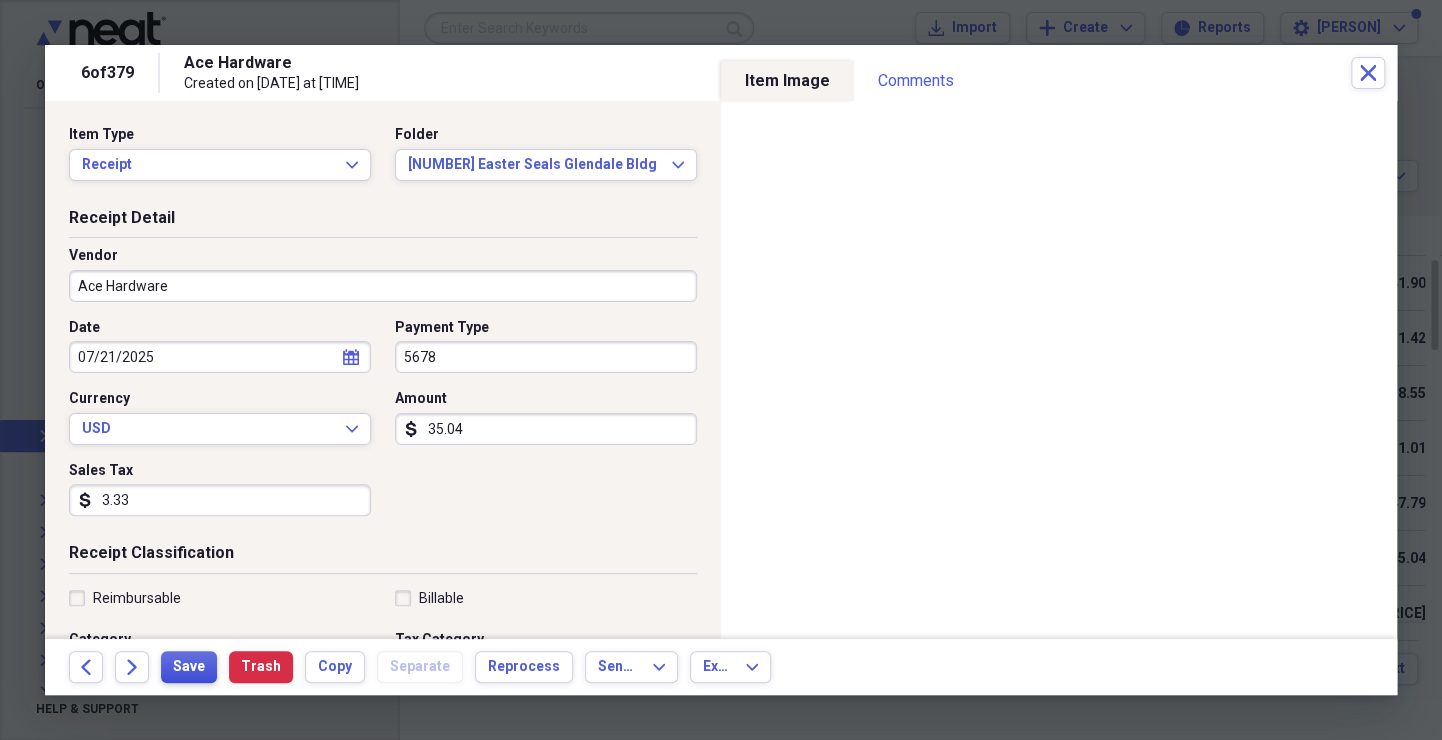 click on "Save" at bounding box center (189, 667) 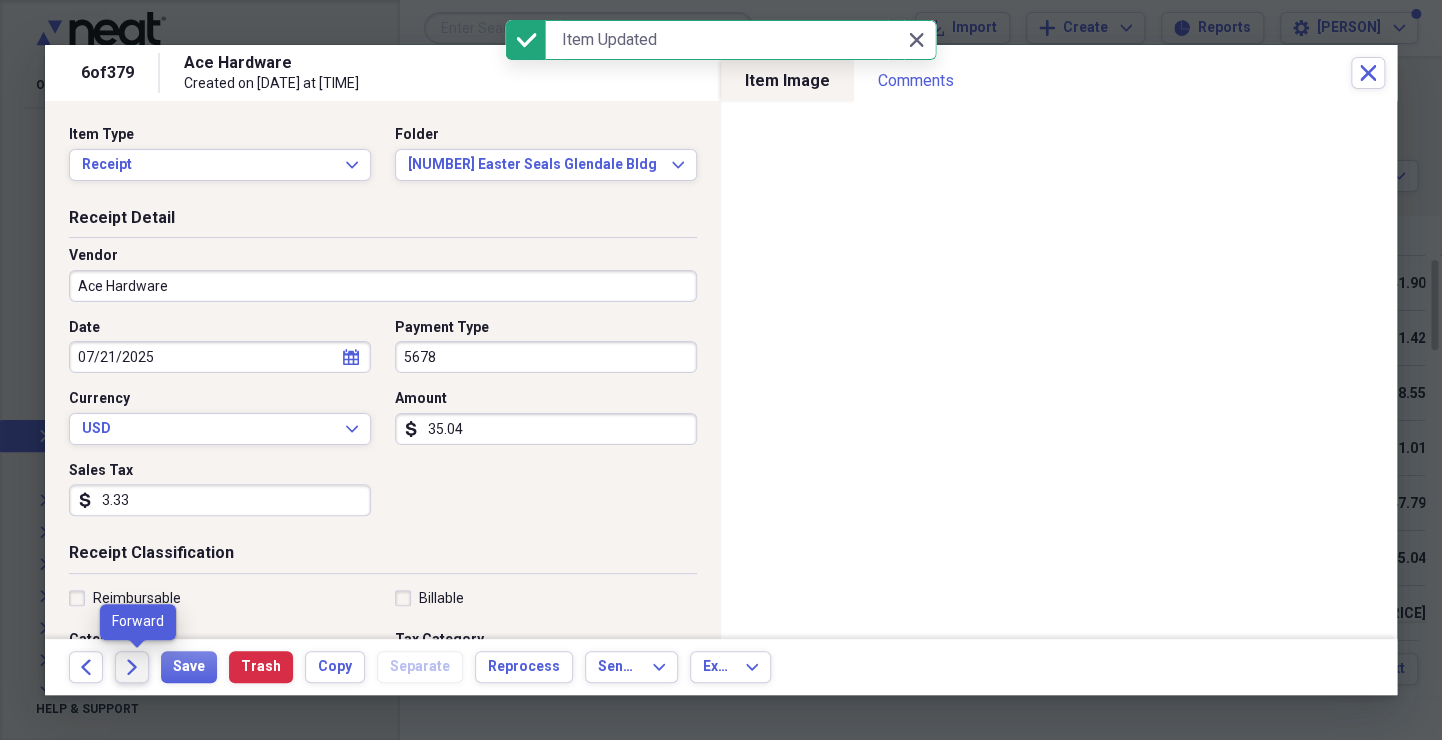 click on "Forward" at bounding box center [132, 667] 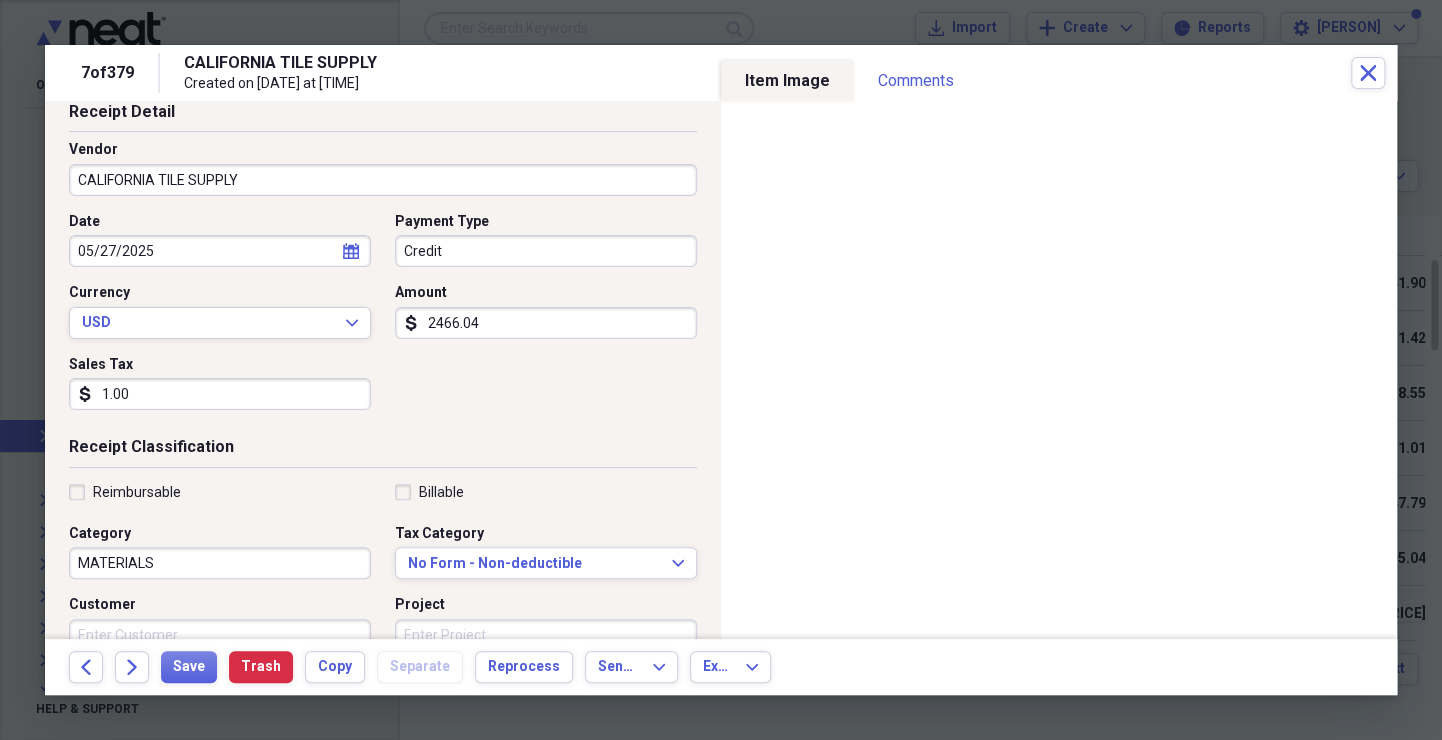 scroll, scrollTop: 107, scrollLeft: 0, axis: vertical 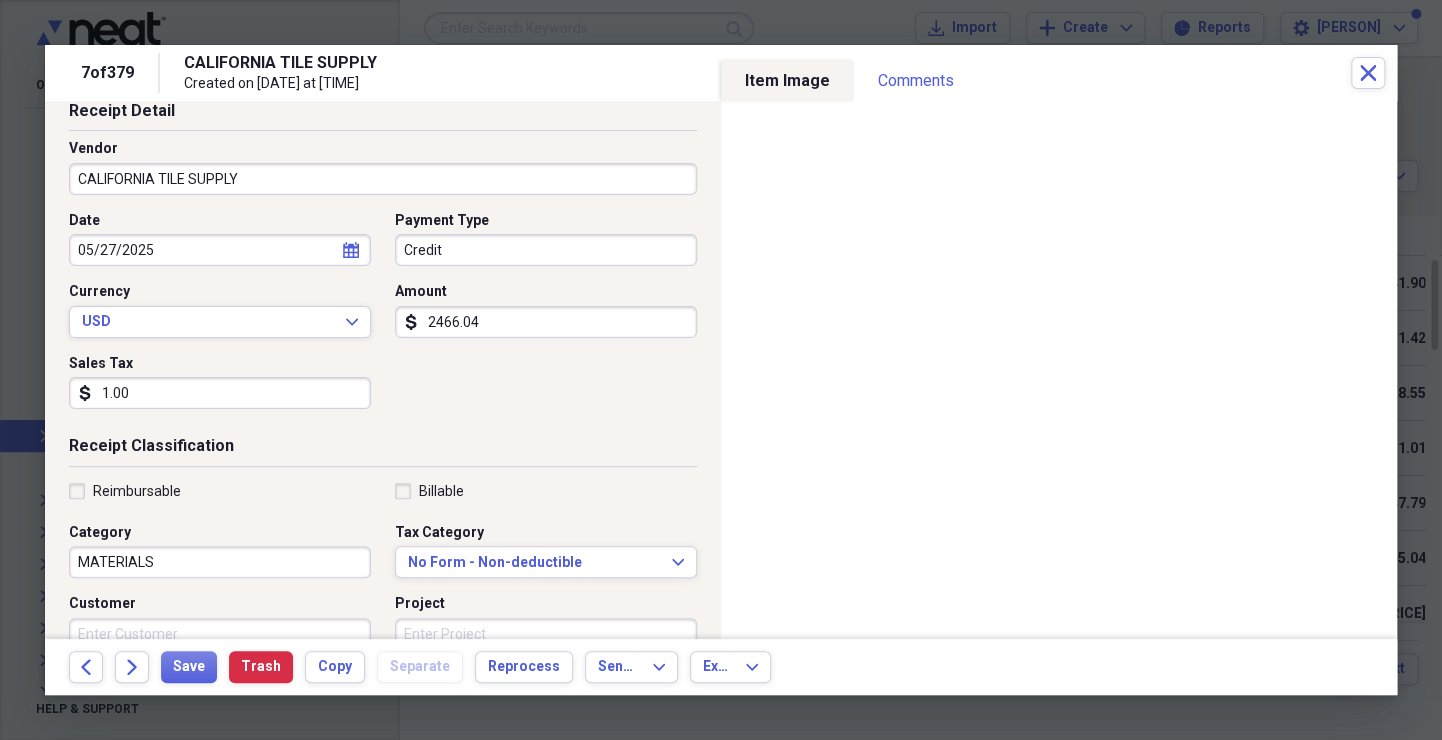 click on "1.00" at bounding box center [220, 393] 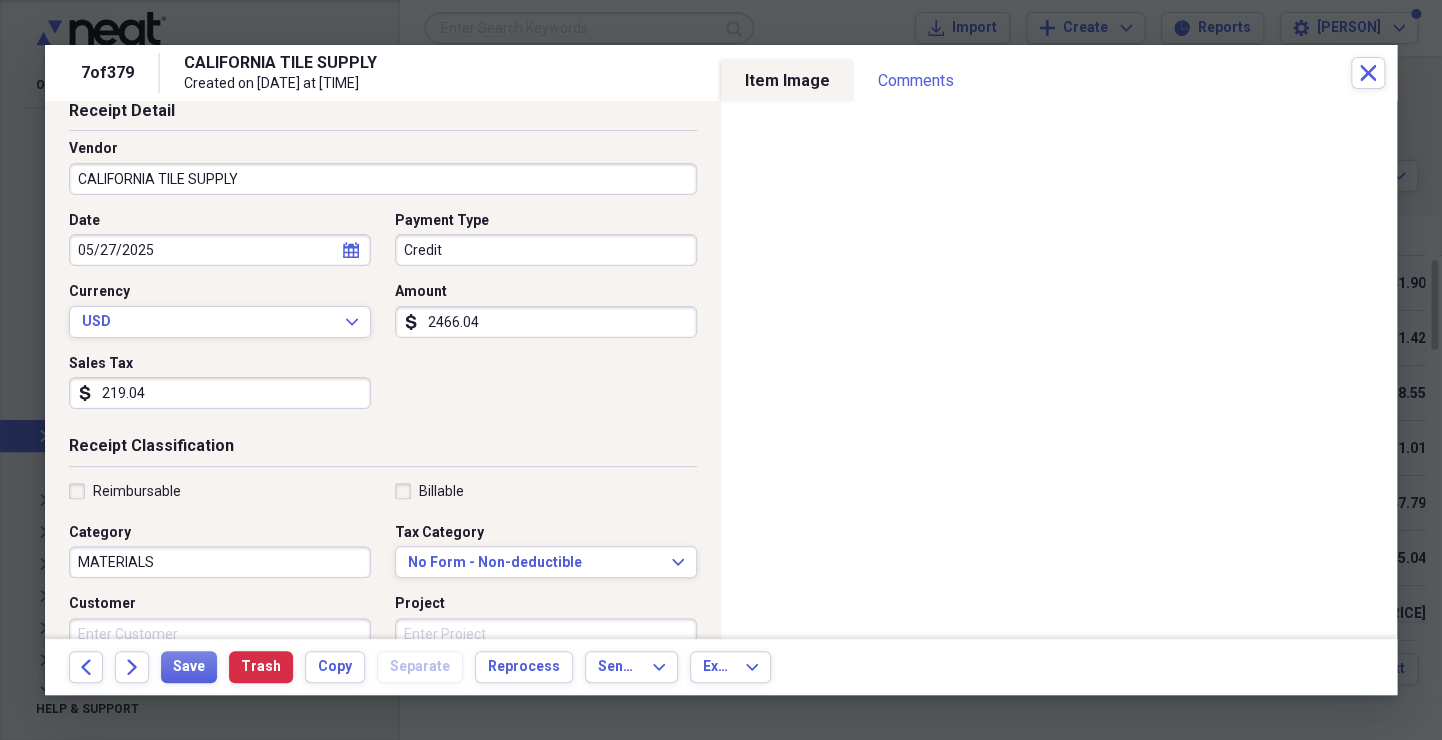 type on "219.04" 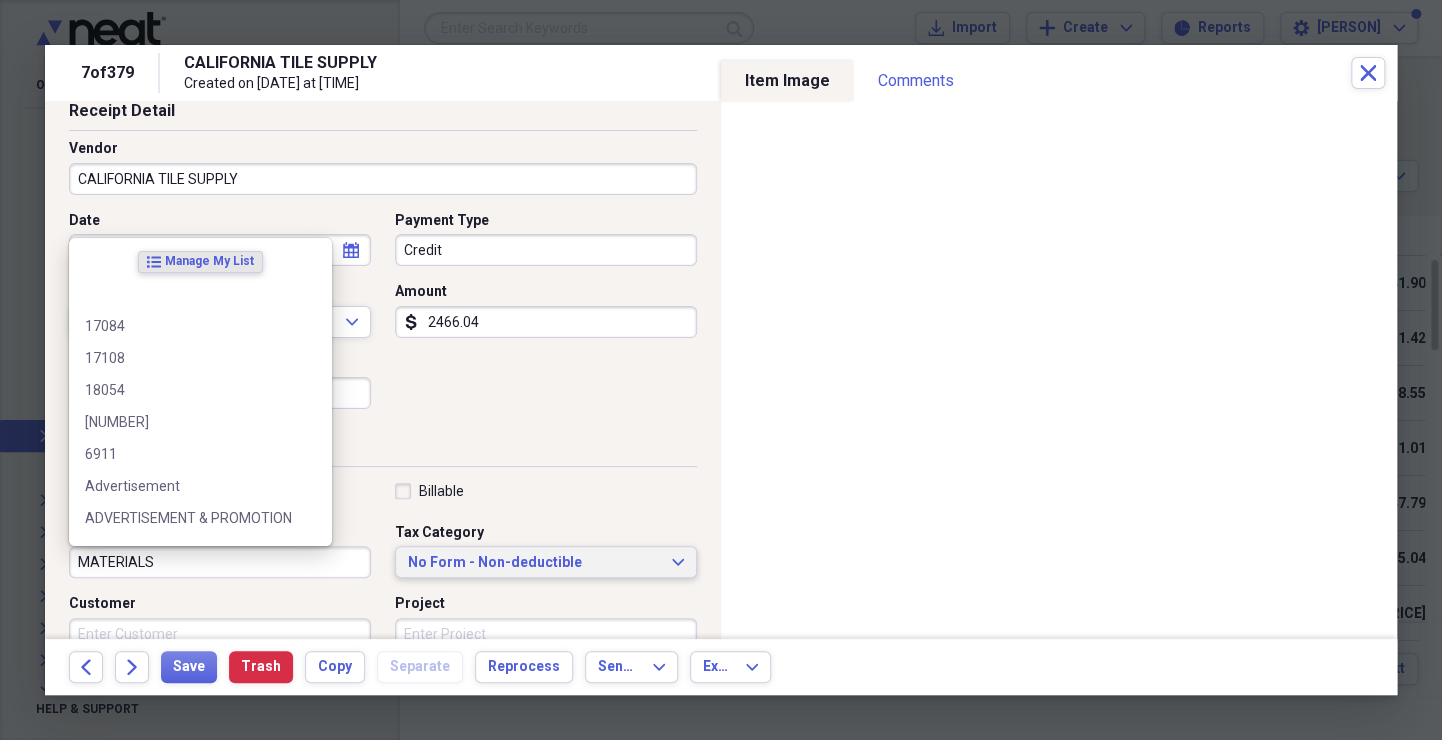 type 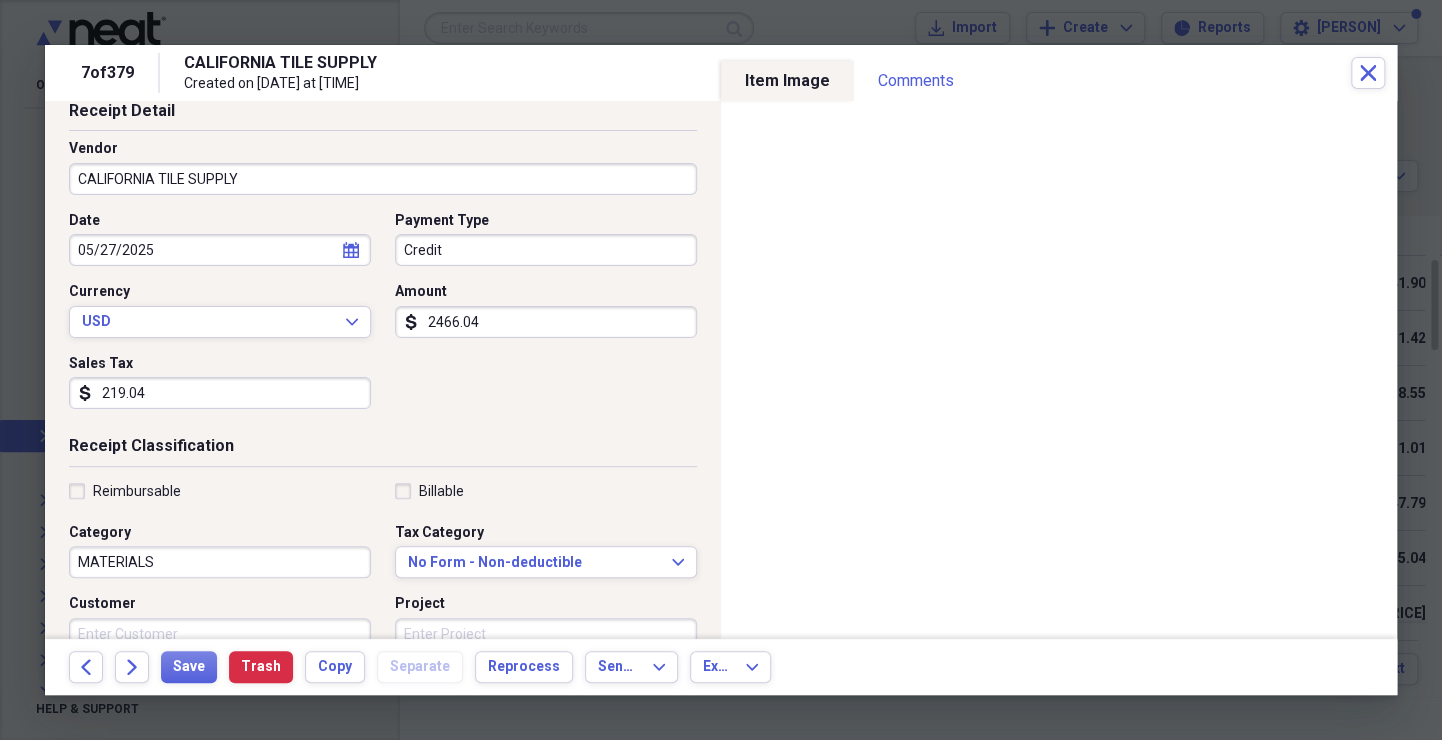 scroll, scrollTop: 117, scrollLeft: 0, axis: vertical 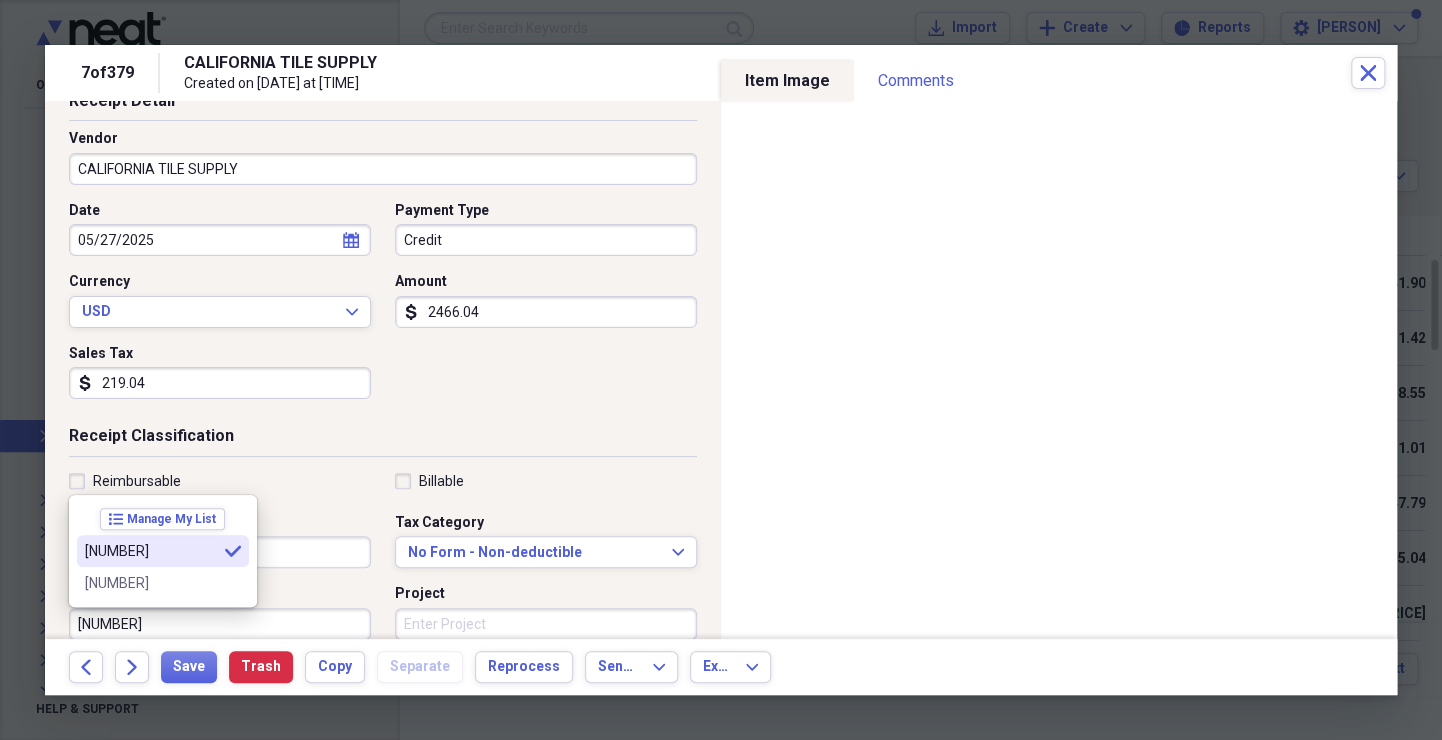 type on "[NUMBER]" 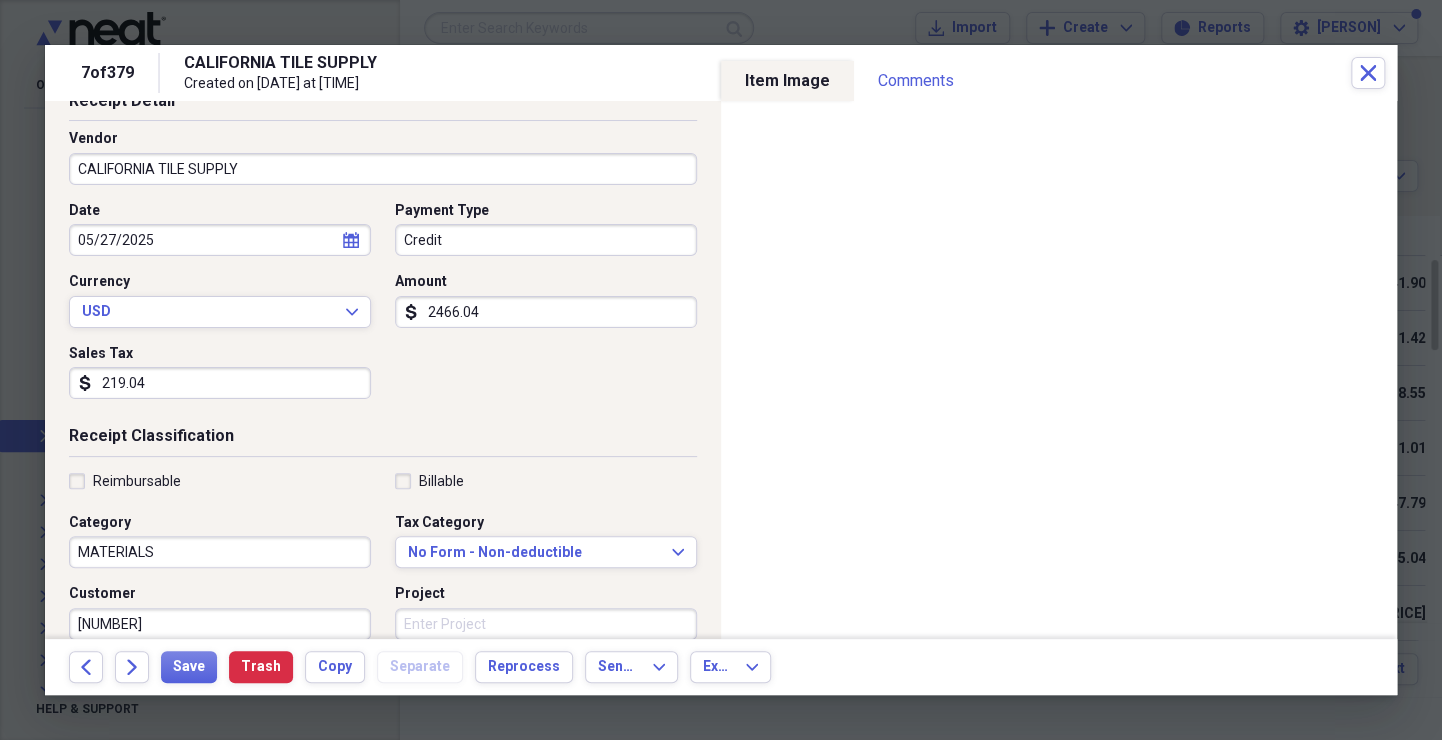 scroll, scrollTop: 0, scrollLeft: 0, axis: both 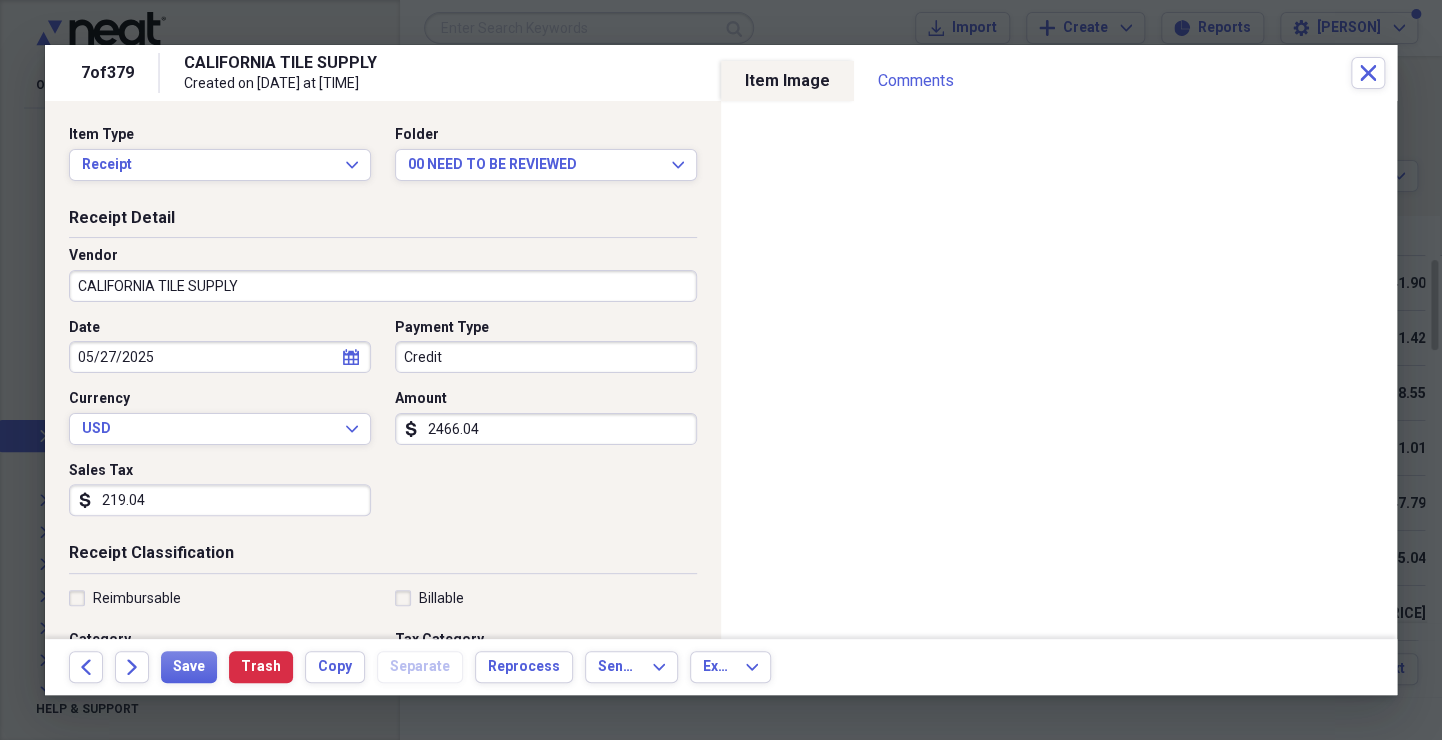 click on "Item Type Receipt Expand Folder 00 NEED TO BE REVIEWED Expand" at bounding box center [383, 161] 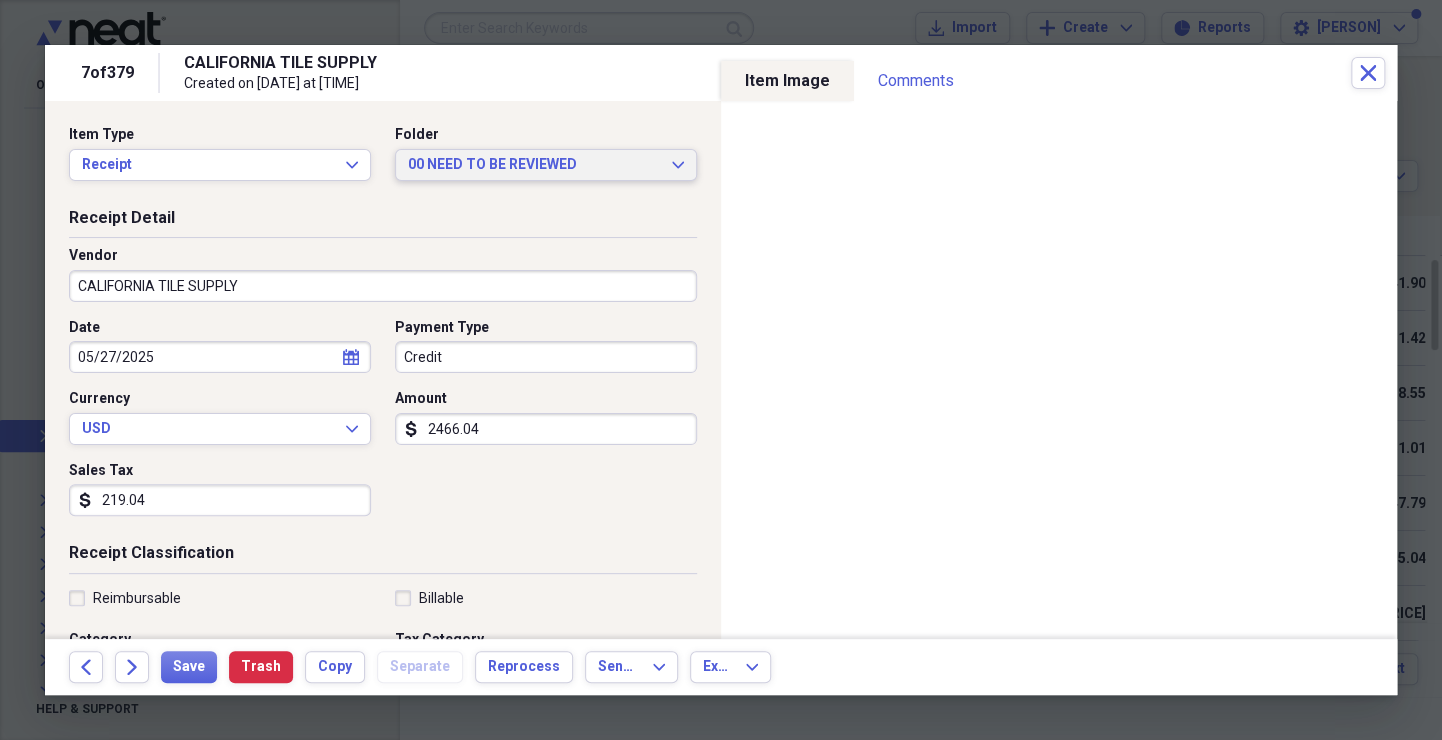 click on "00 NEED TO BE REVIEWED Expand" at bounding box center (546, 165) 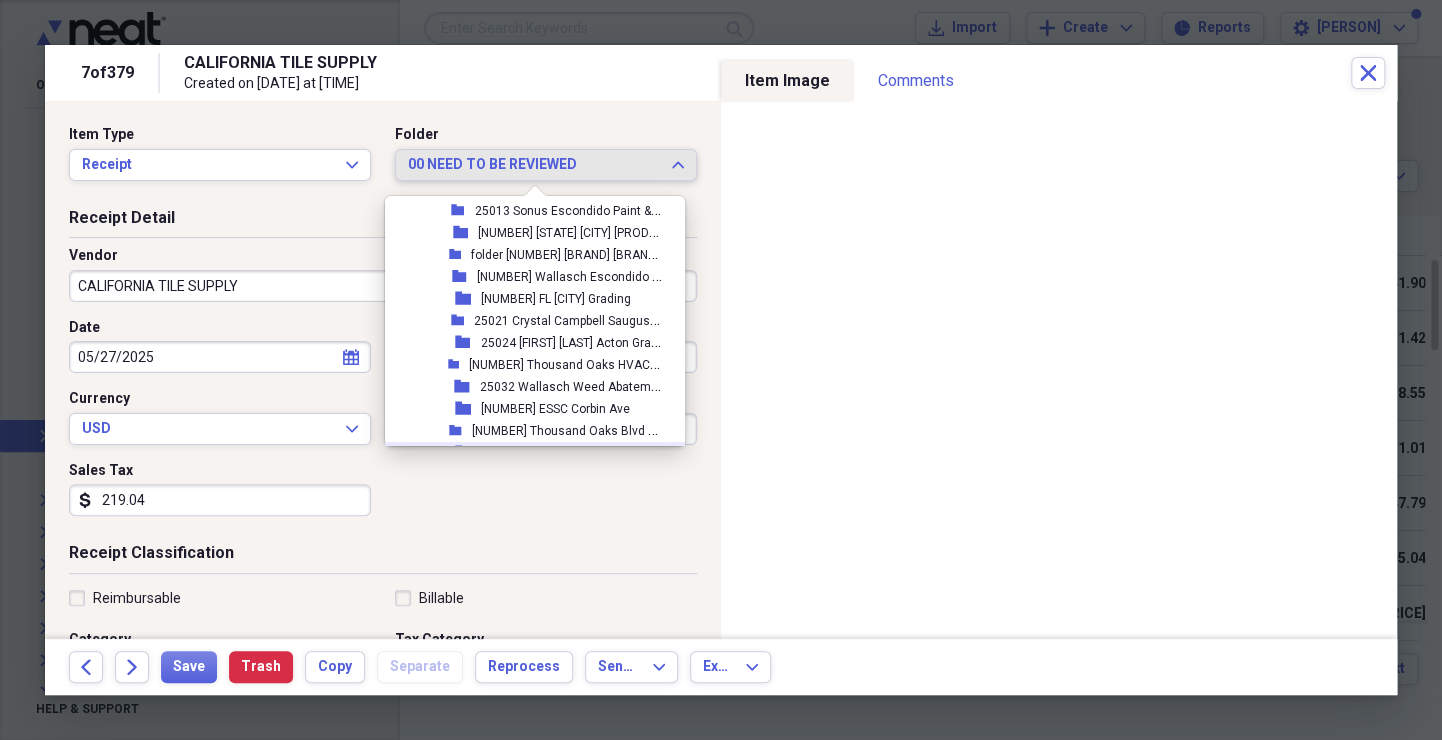 scroll, scrollTop: 2234, scrollLeft: 0, axis: vertical 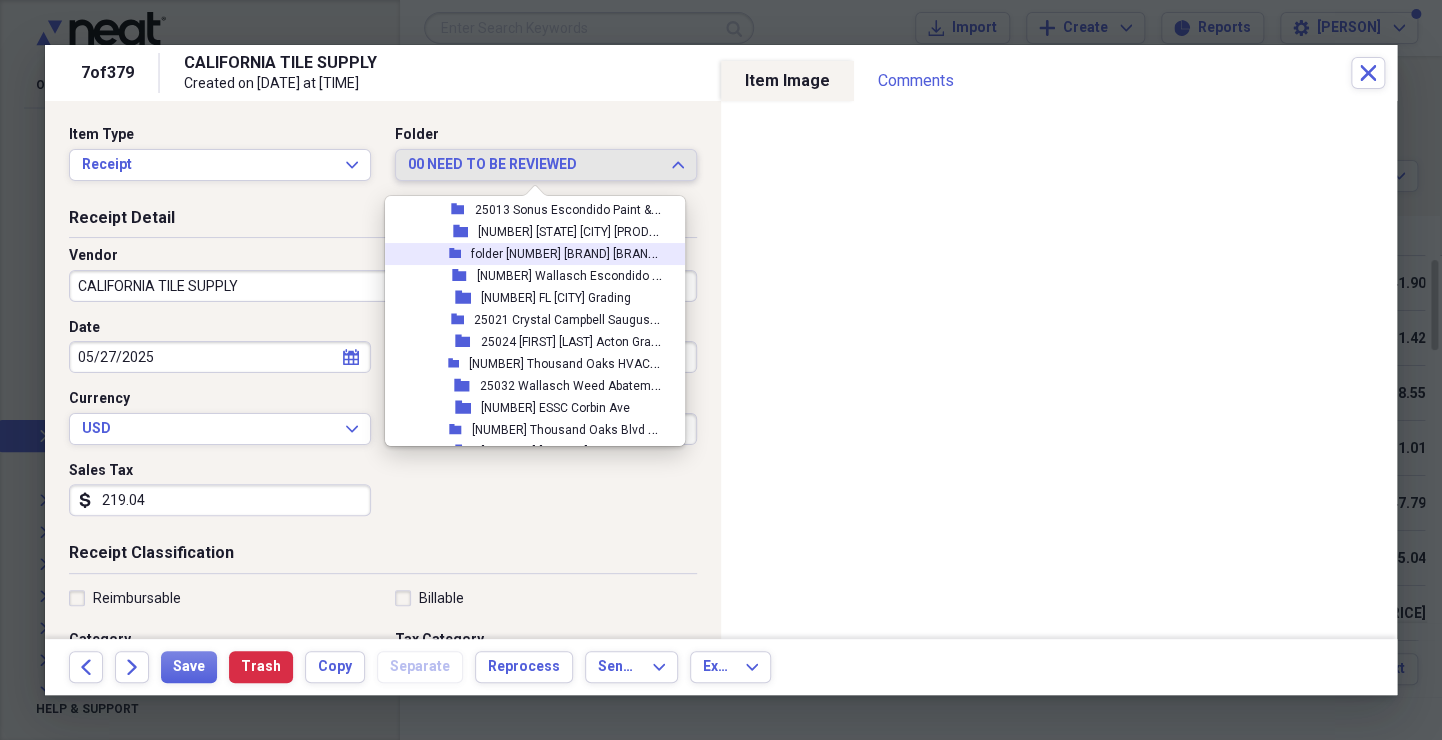 click on "folder [NUMBER] [BRAND] [BRAND] Bathrooms" at bounding box center (597, 252) 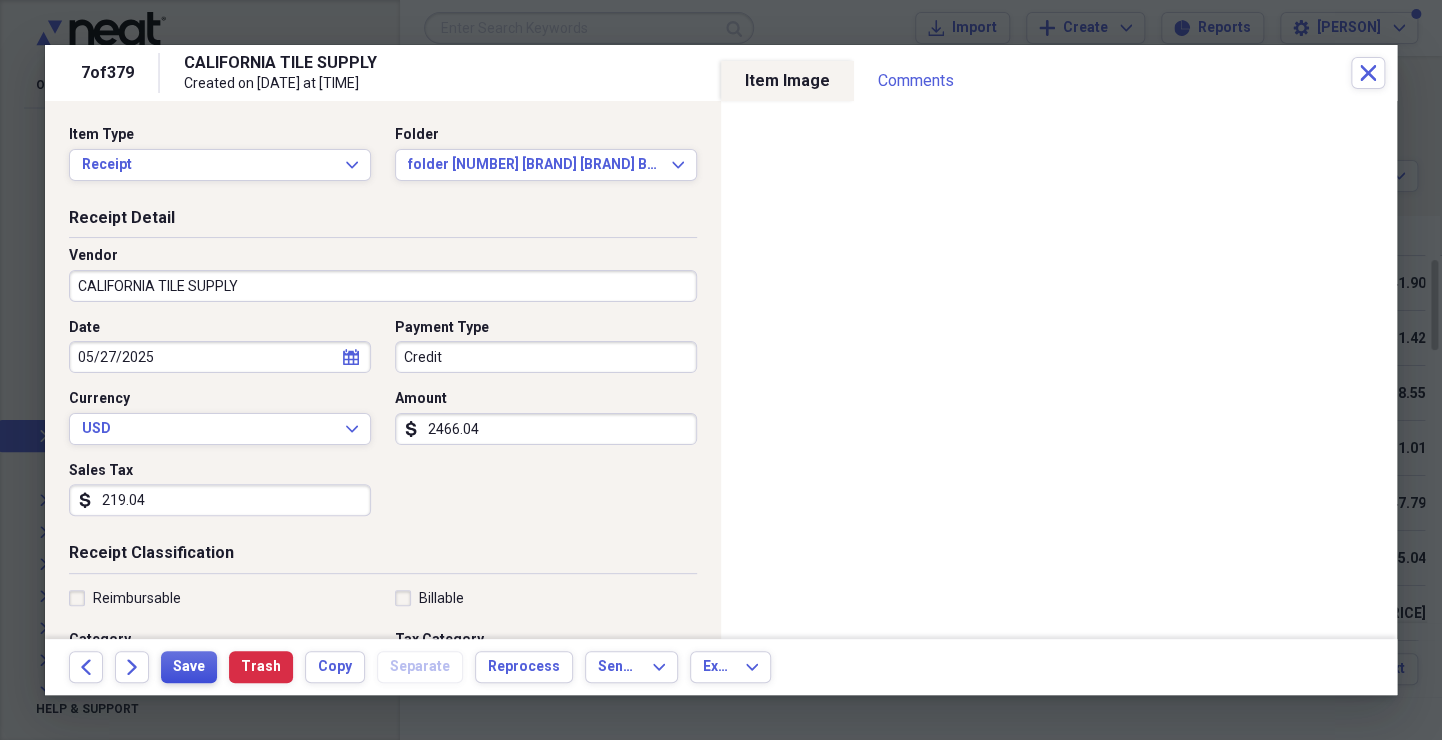 click on "Save" at bounding box center (189, 667) 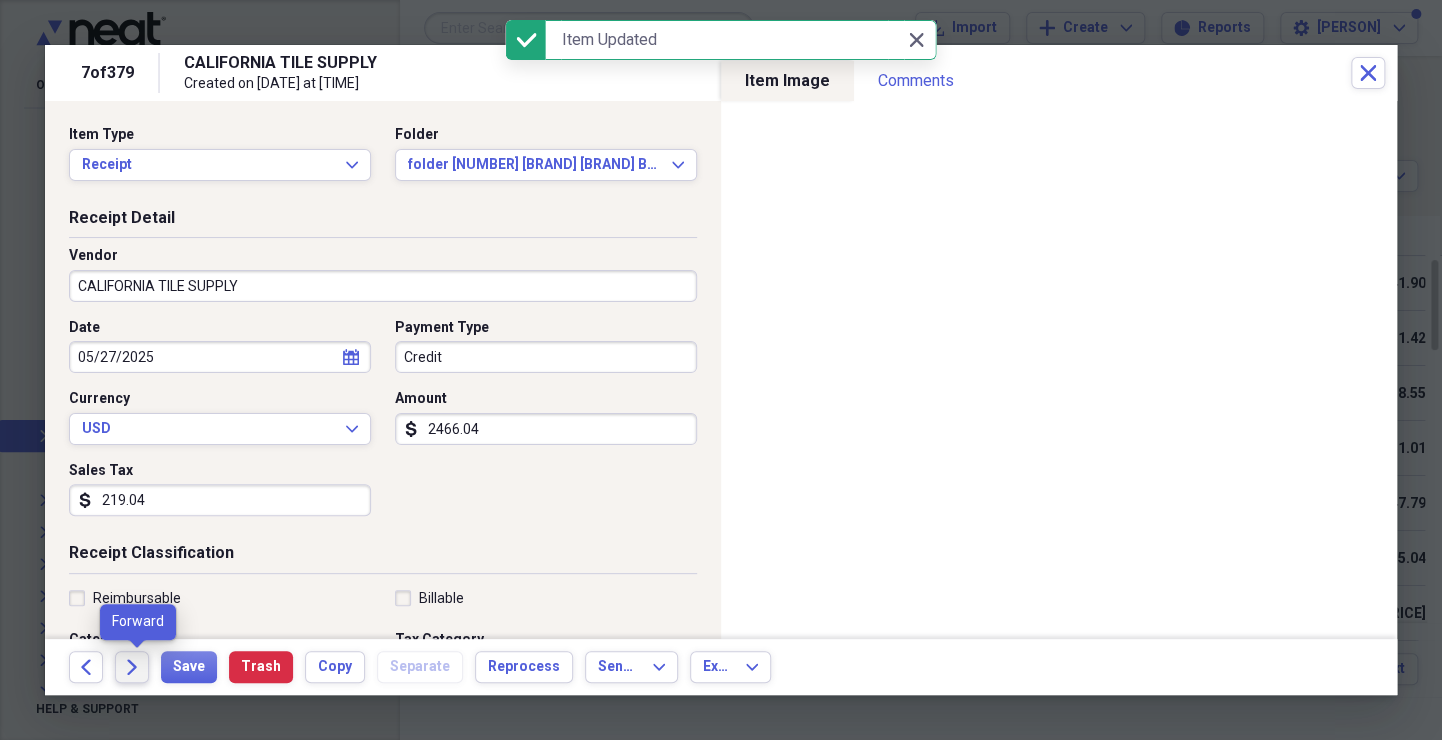 click on "Forward" 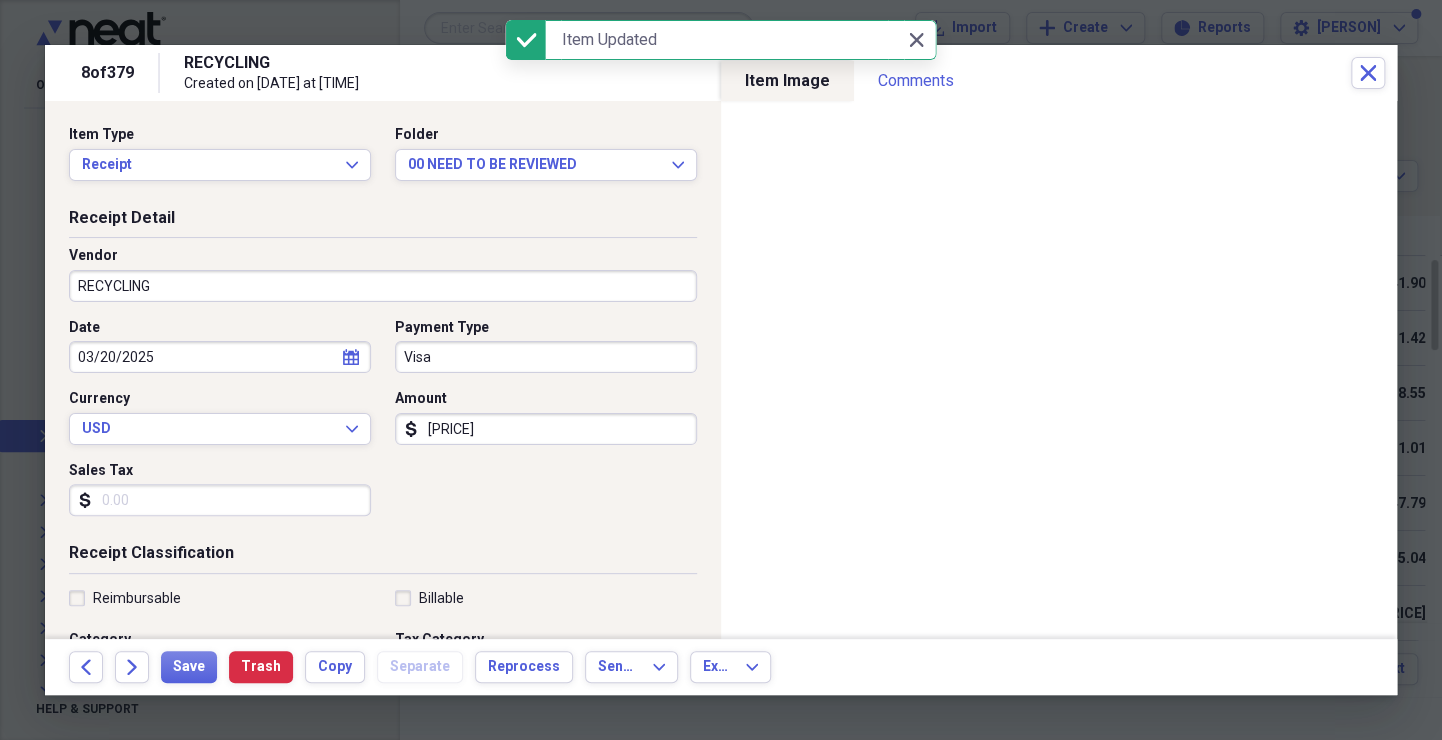 click on "RECYCLING" at bounding box center (383, 286) 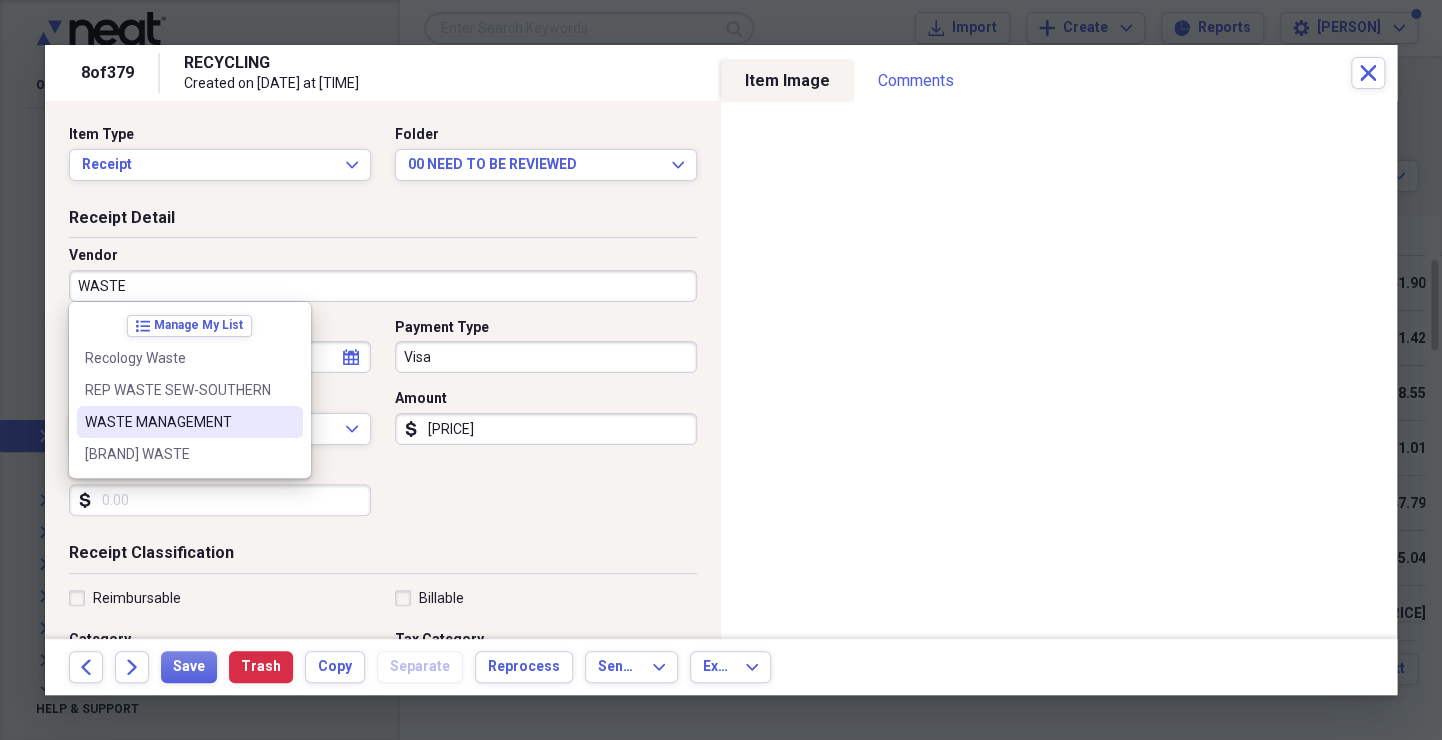 click on "WASTE MANAGEMENT" at bounding box center (178, 422) 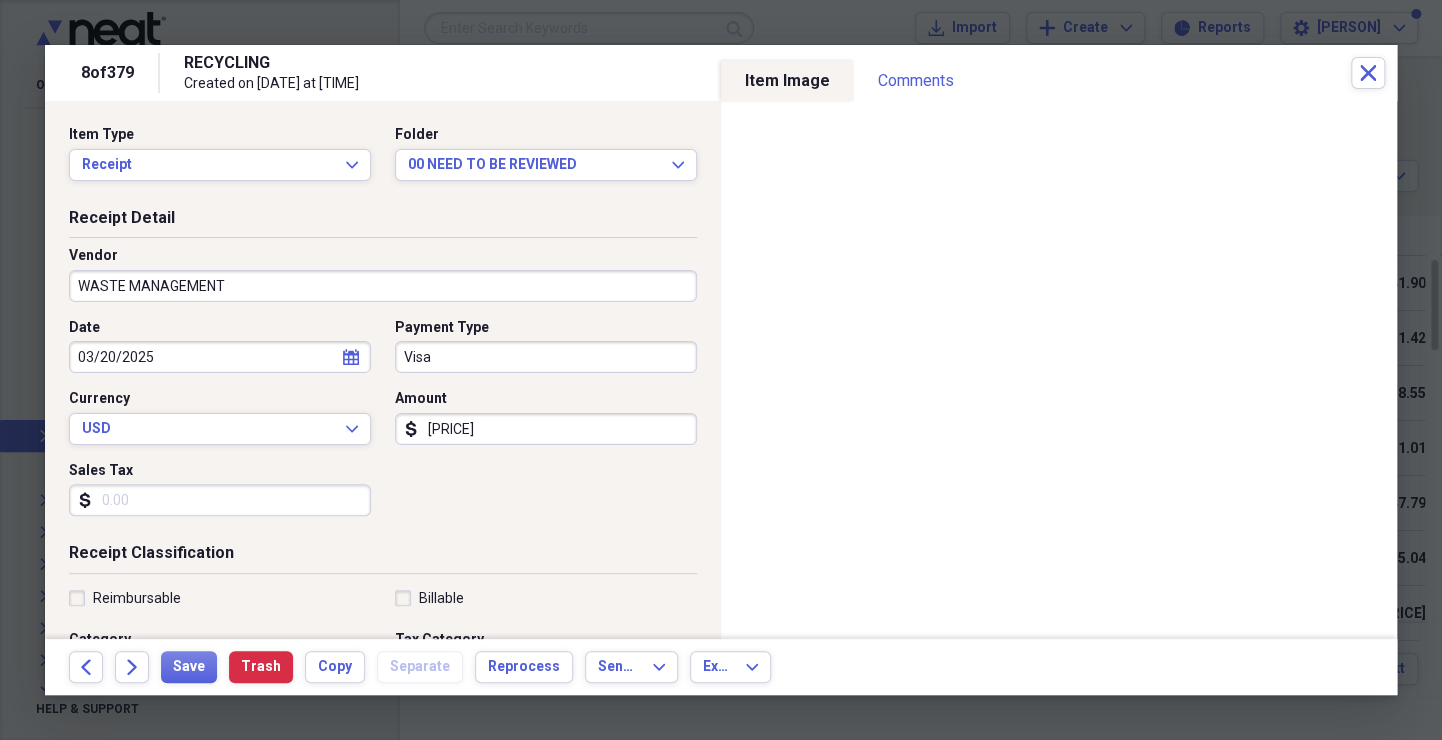type on "DUMP FEES" 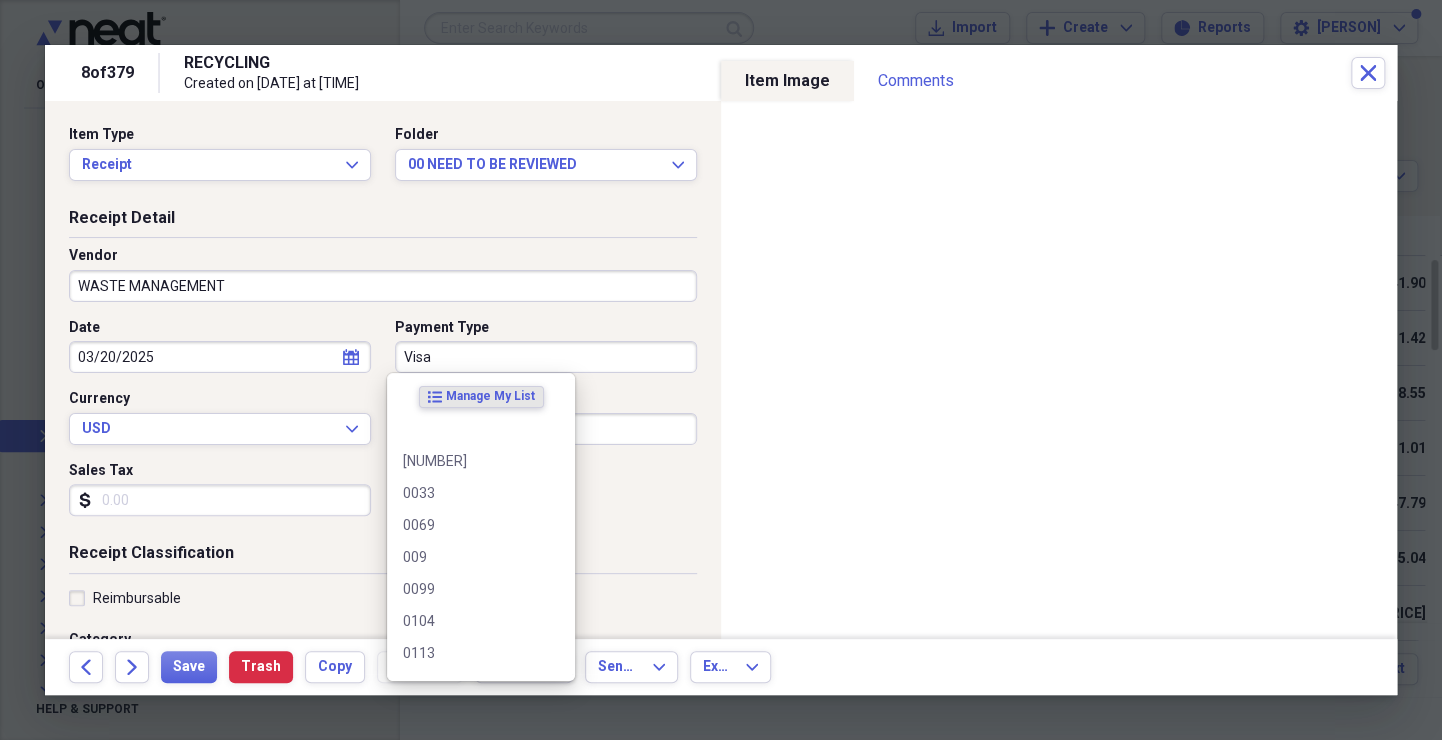 click on "Visa" at bounding box center (546, 357) 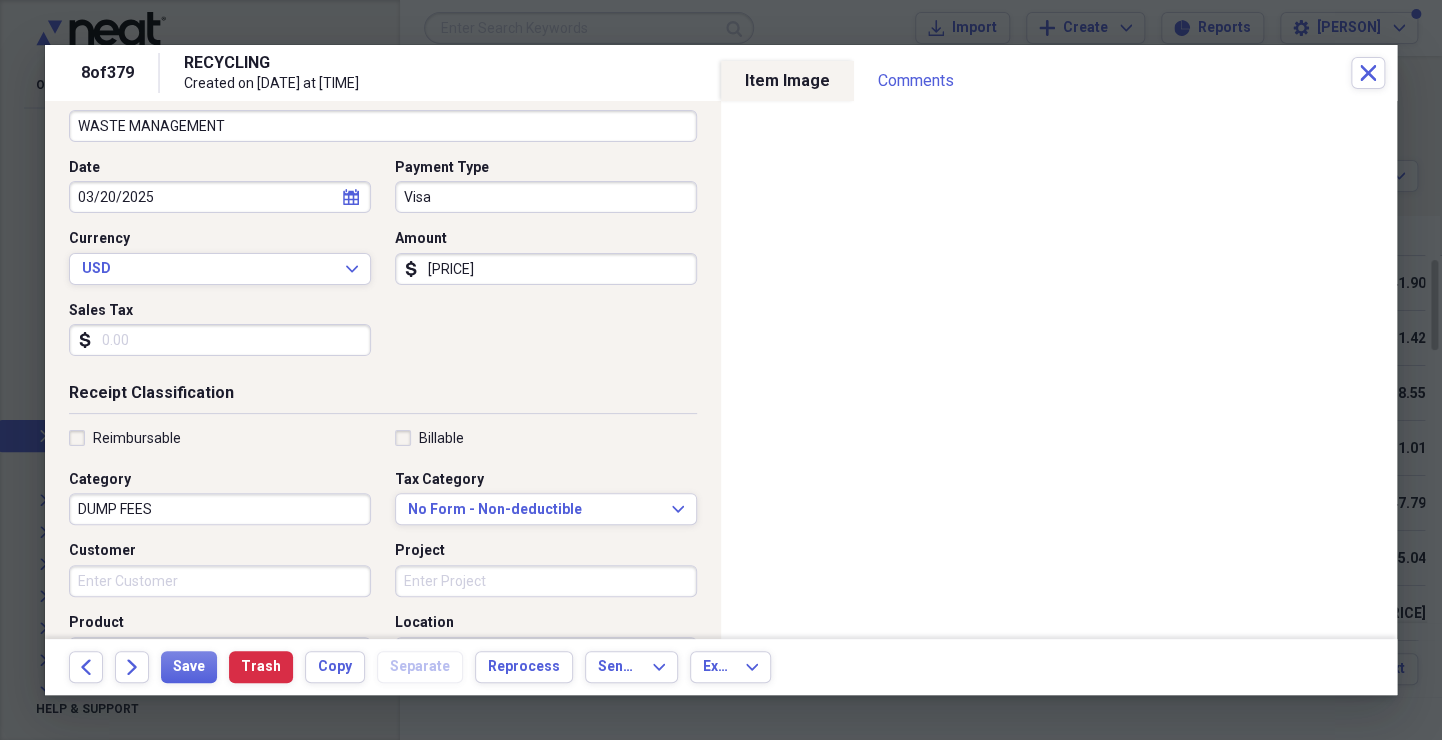 scroll, scrollTop: 162, scrollLeft: 0, axis: vertical 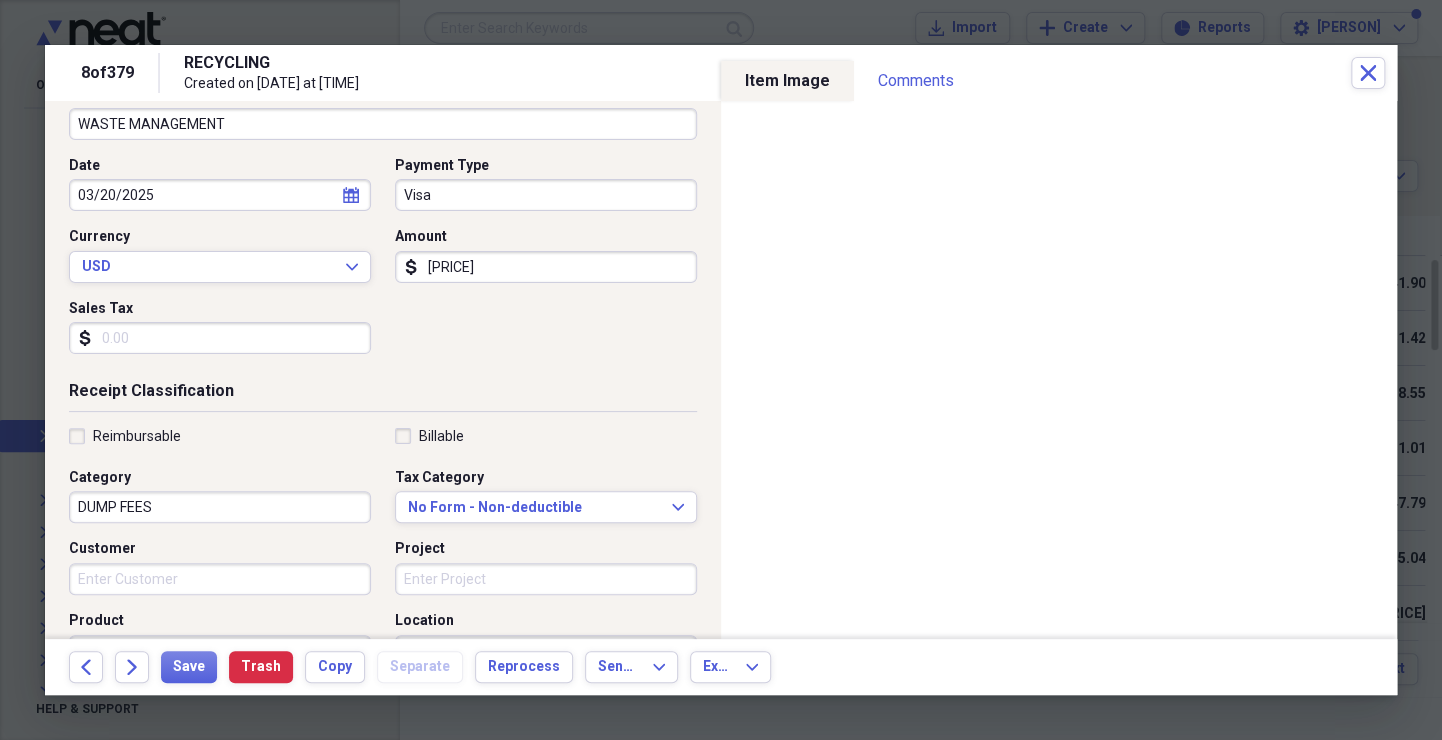 click on "Customer" at bounding box center [220, 579] 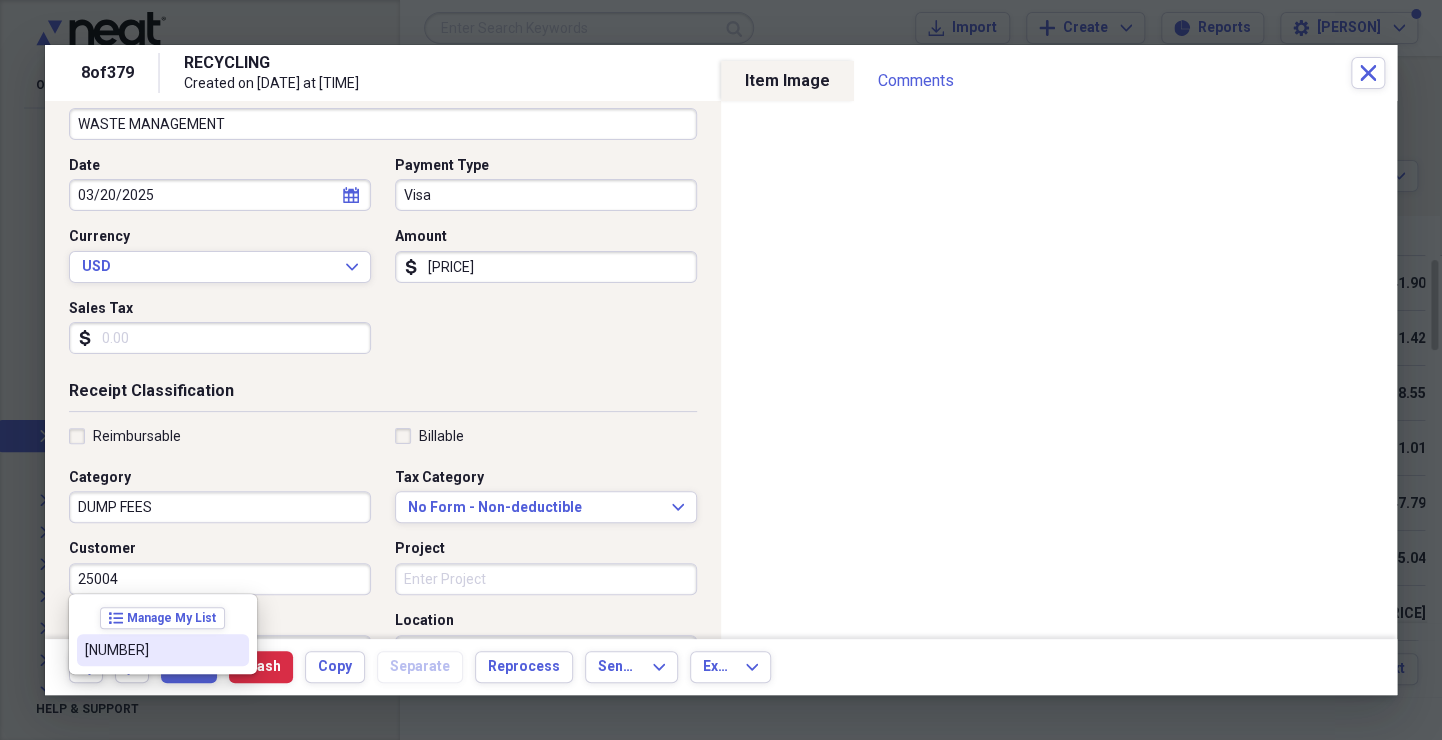 click on "[NUMBER]" at bounding box center [151, 650] 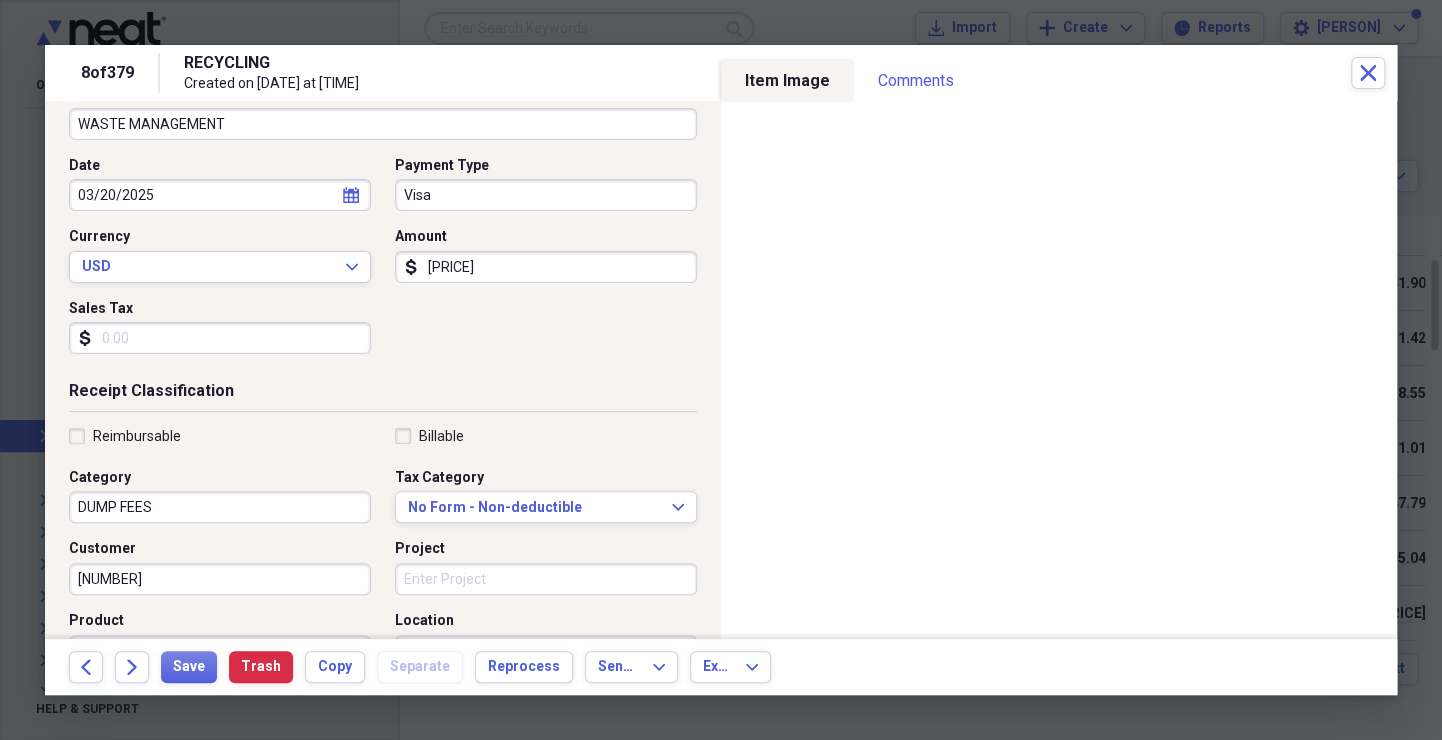 scroll, scrollTop: 0, scrollLeft: 0, axis: both 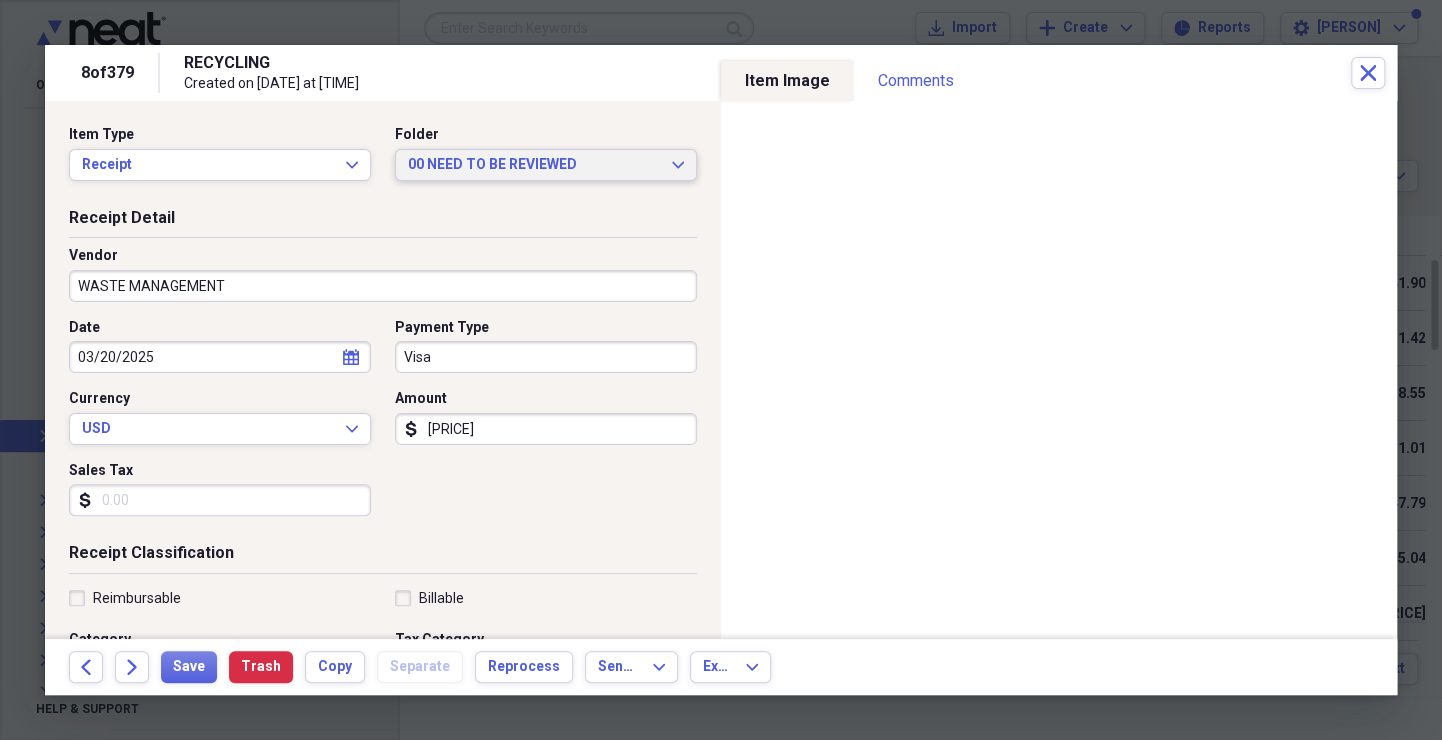 click on "00 NEED TO BE REVIEWED Expand" at bounding box center (546, 165) 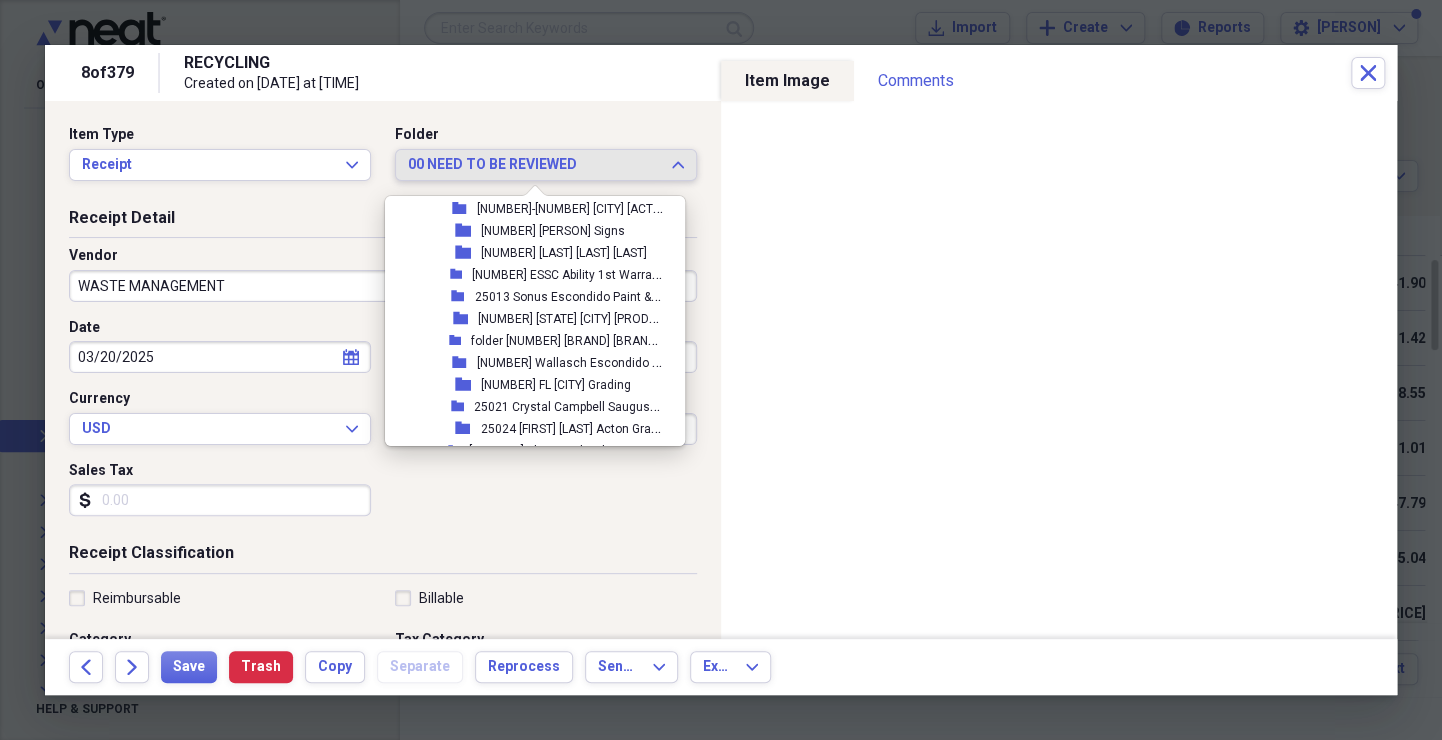 scroll, scrollTop: 2146, scrollLeft: 0, axis: vertical 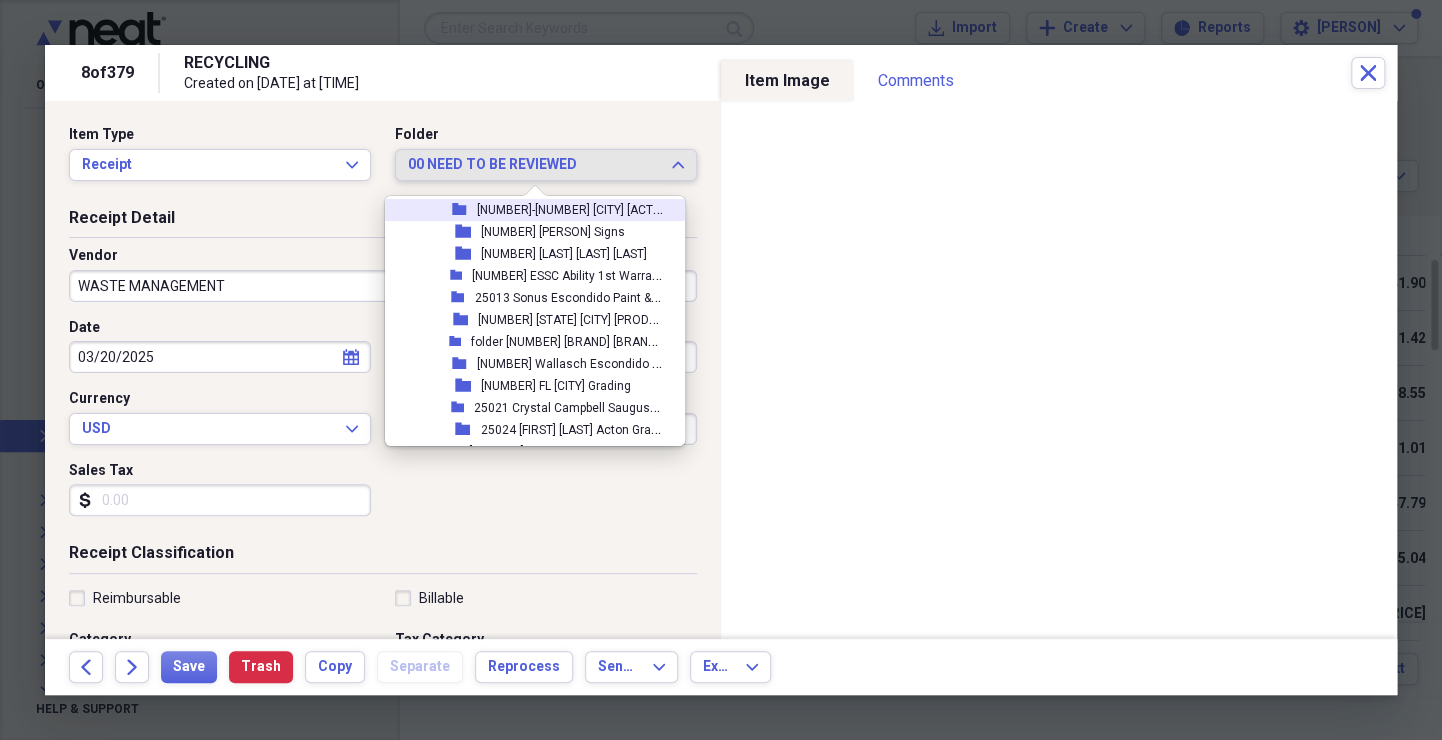 click on "[NUMBER]-[NUMBER] [CITY] [ACTIVITY]" at bounding box center (580, 208) 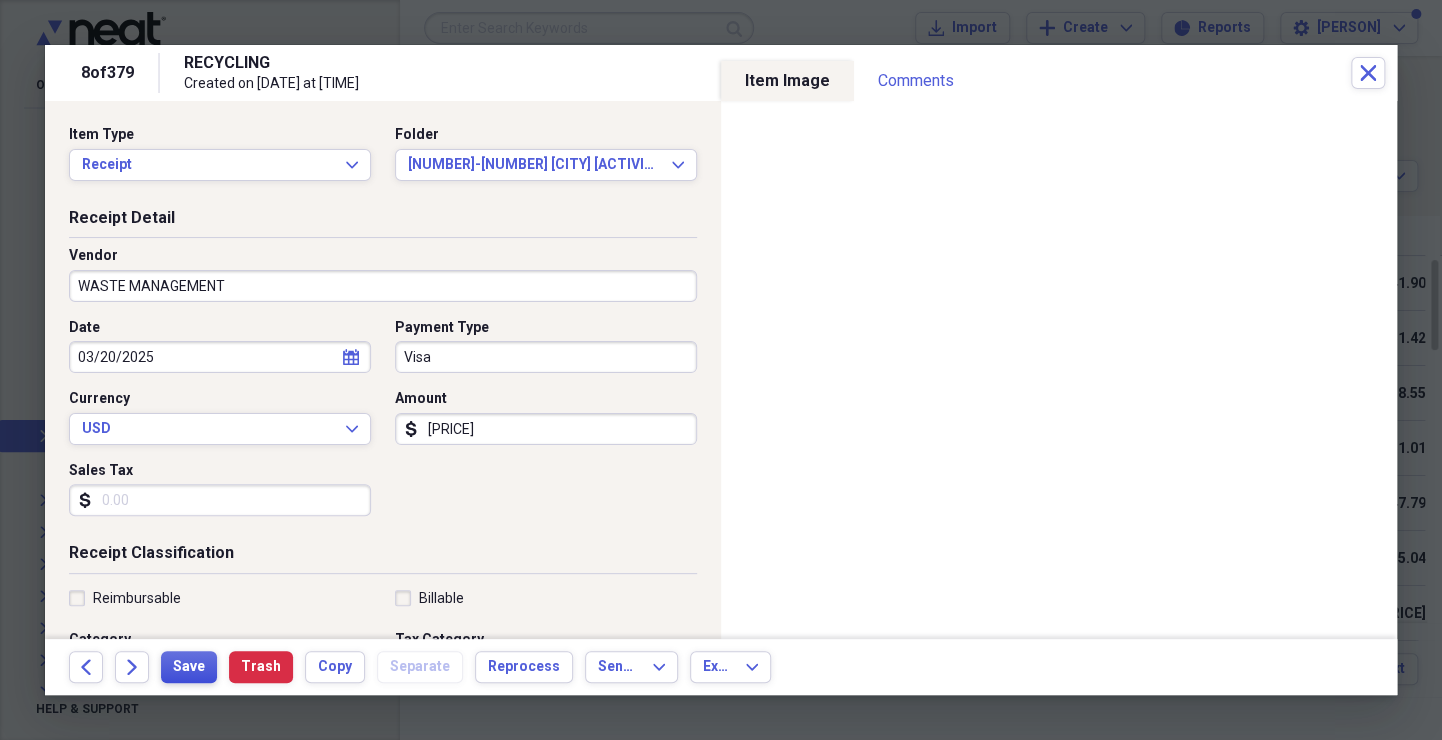 click on "Save" at bounding box center [189, 667] 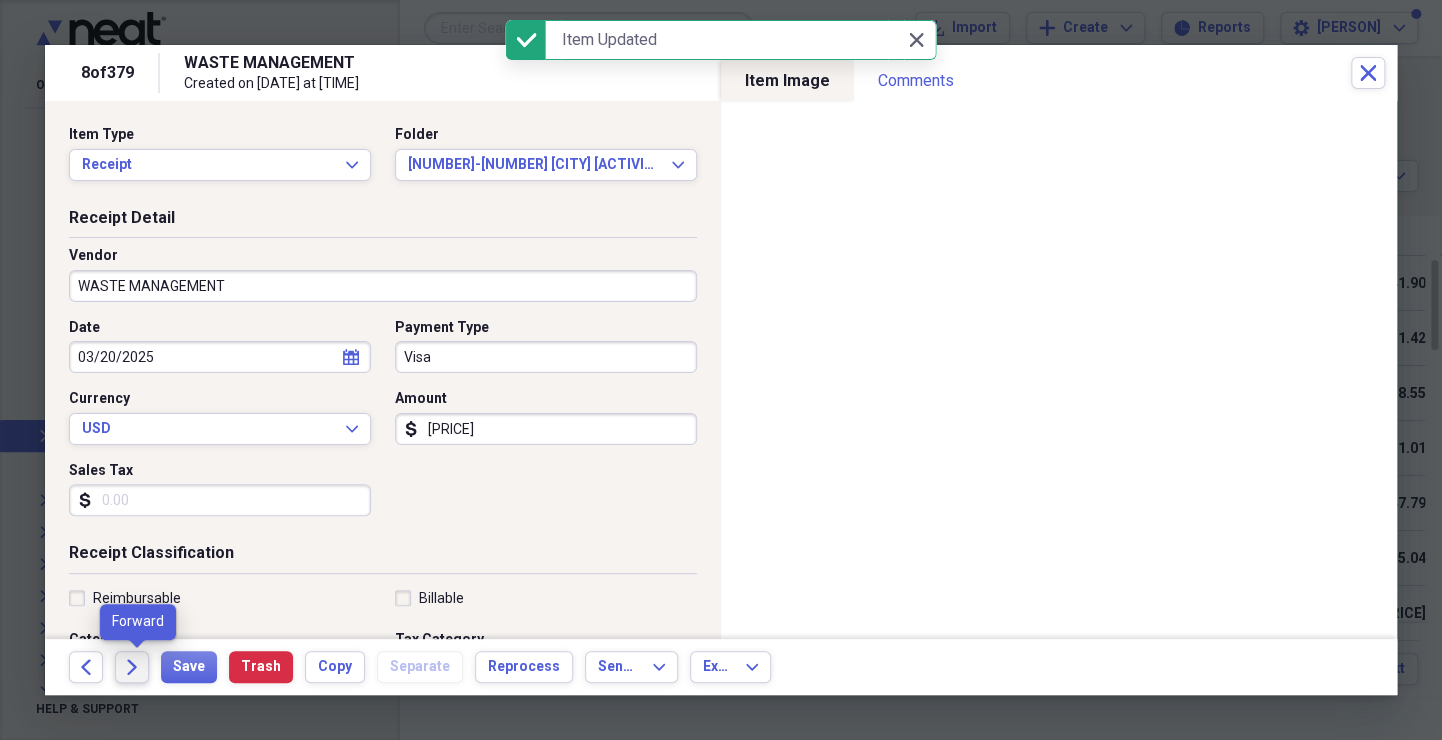click on "Forward" at bounding box center [132, 667] 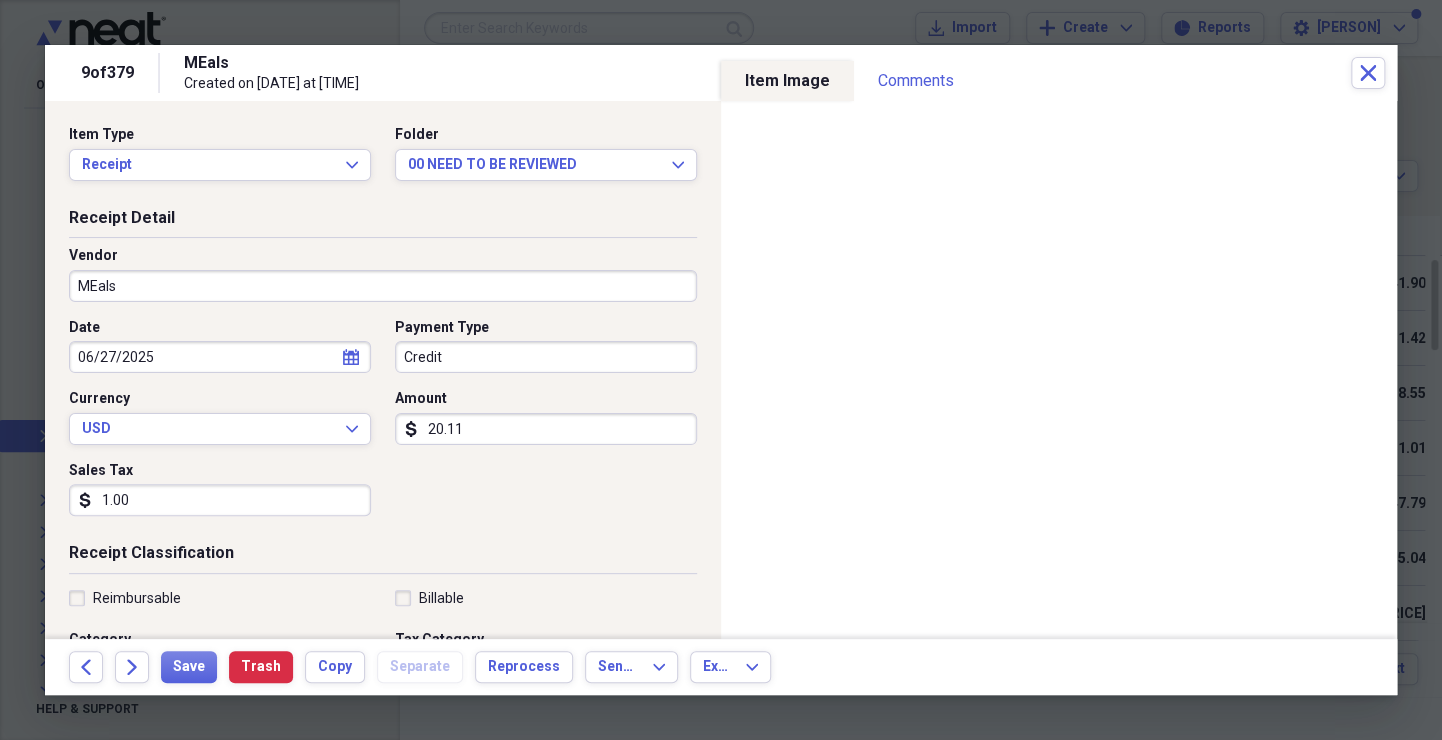click on "MEals" at bounding box center [383, 286] 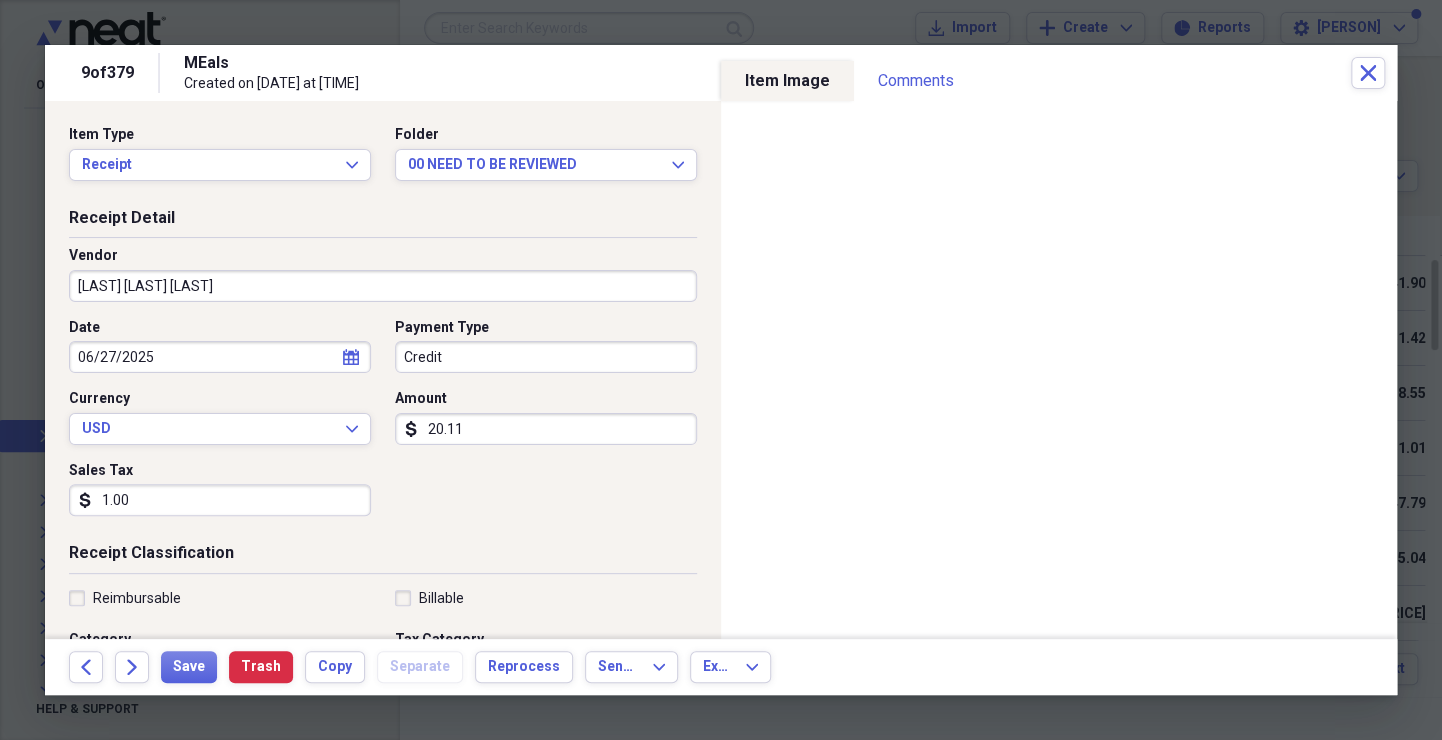 type on "[LAST] [LAST] [LAST]" 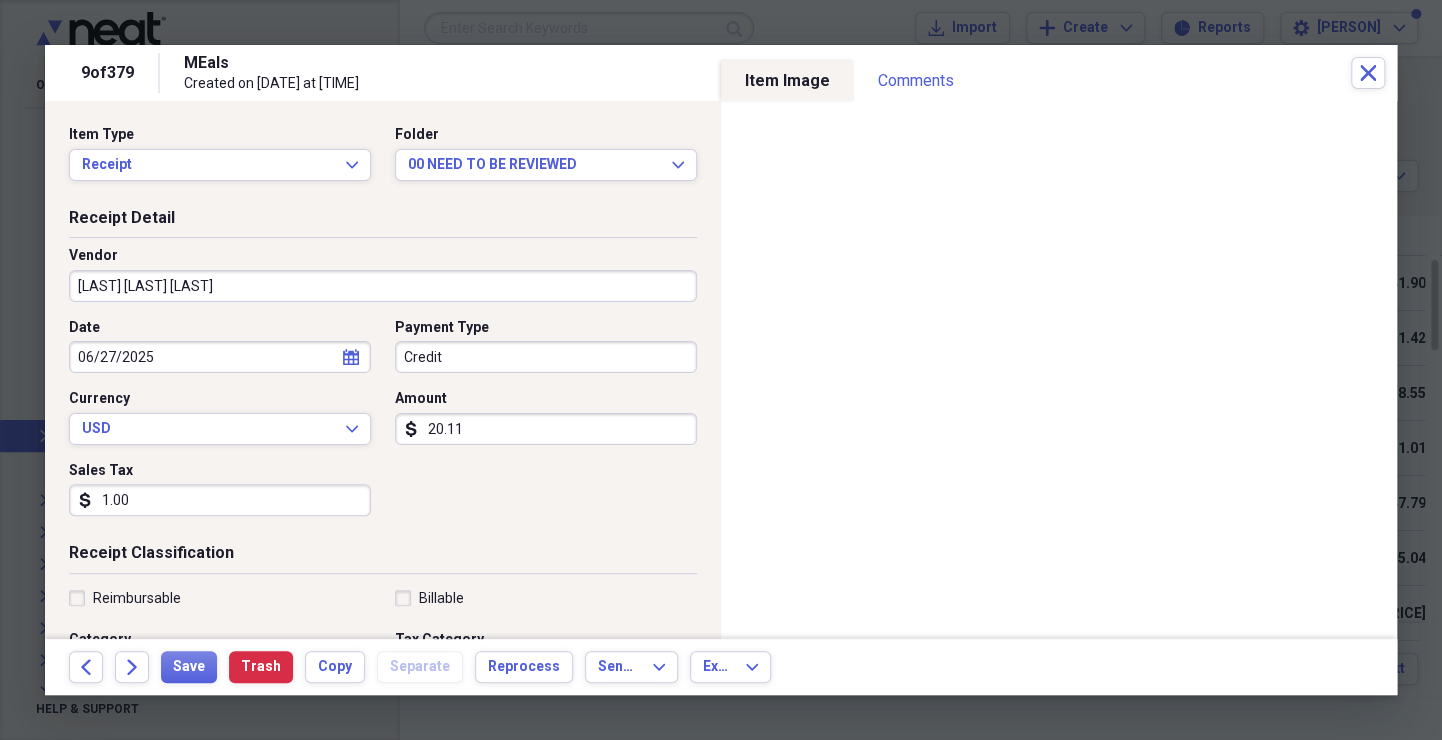 select on "5" 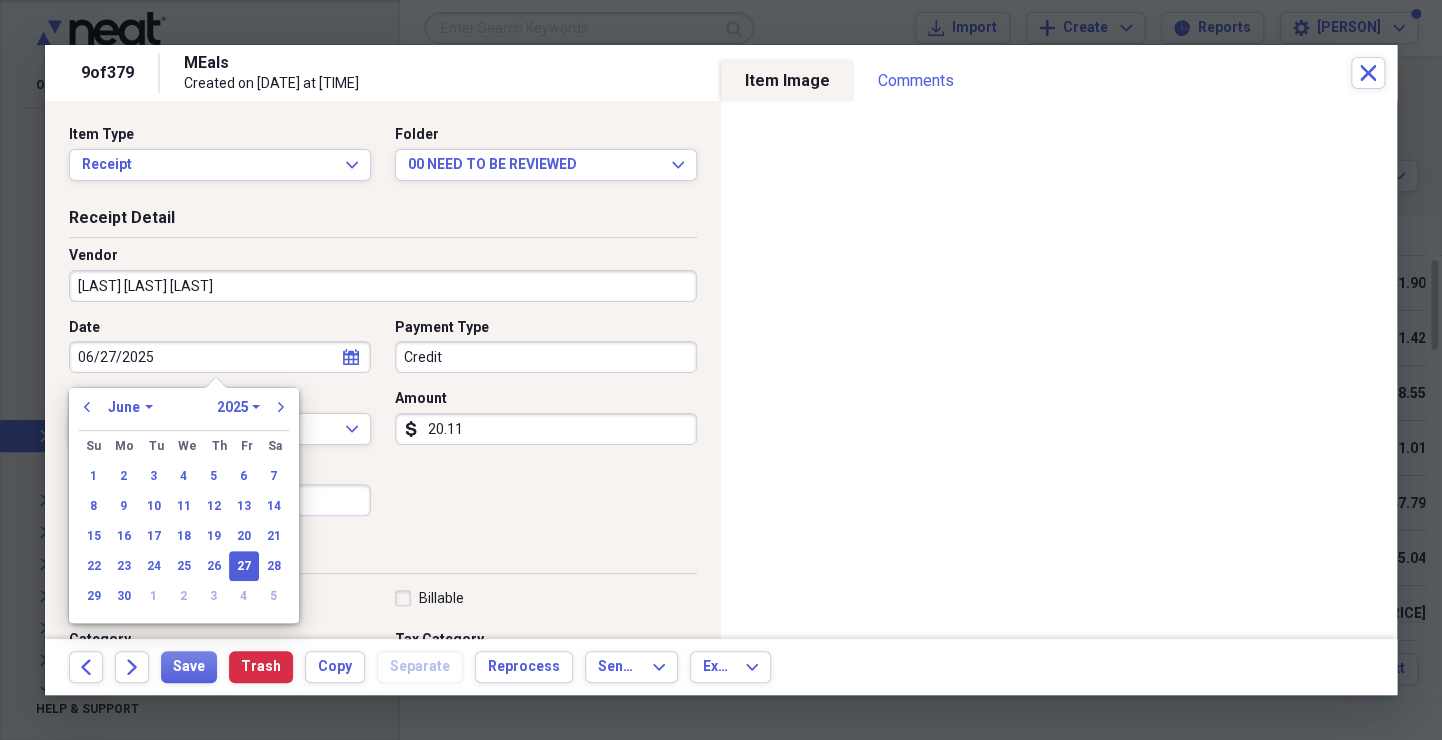 click on "Date [DATE] calendar Calendar Payment Type Credit Currency USD Expand Amount dollar-sign [PRICE] Sales Tax dollar-sign [PRICE]" at bounding box center [383, 425] 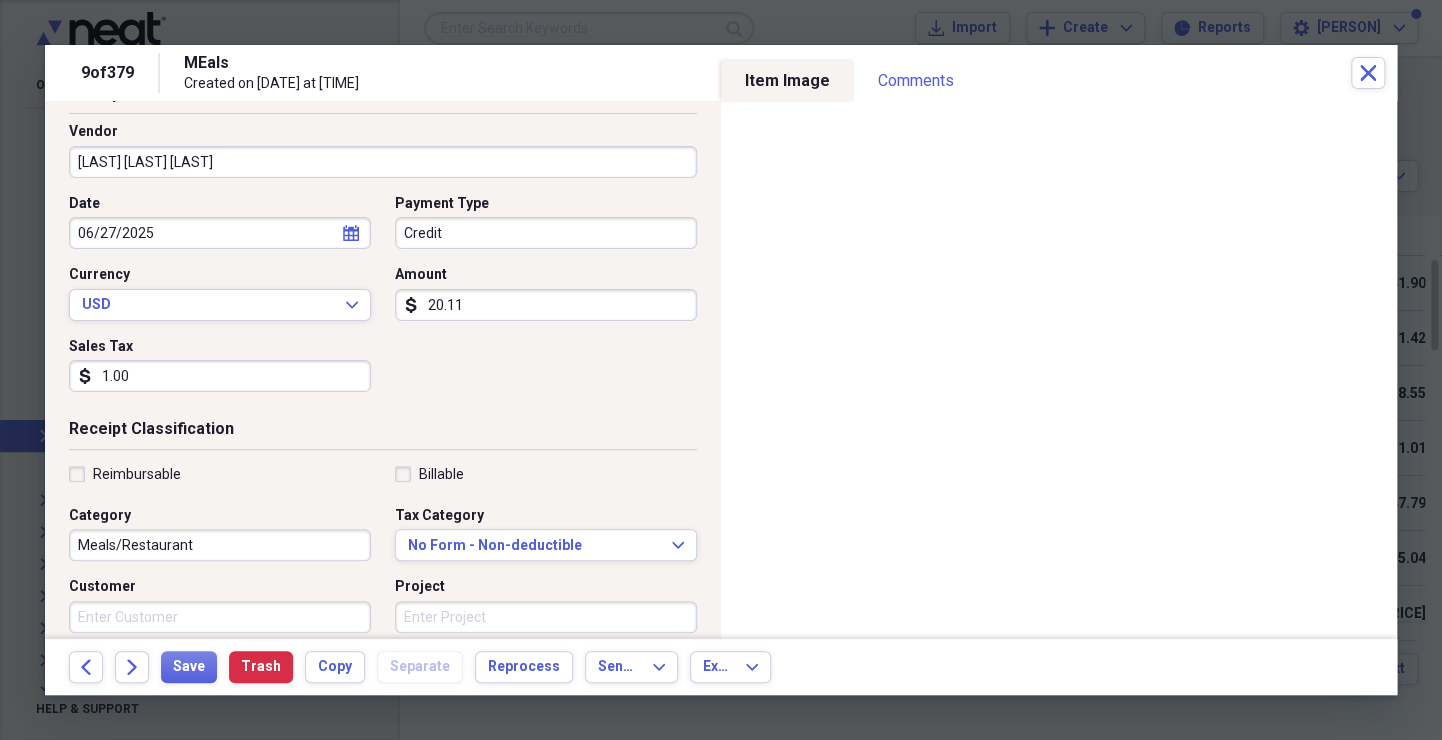scroll, scrollTop: 239, scrollLeft: 0, axis: vertical 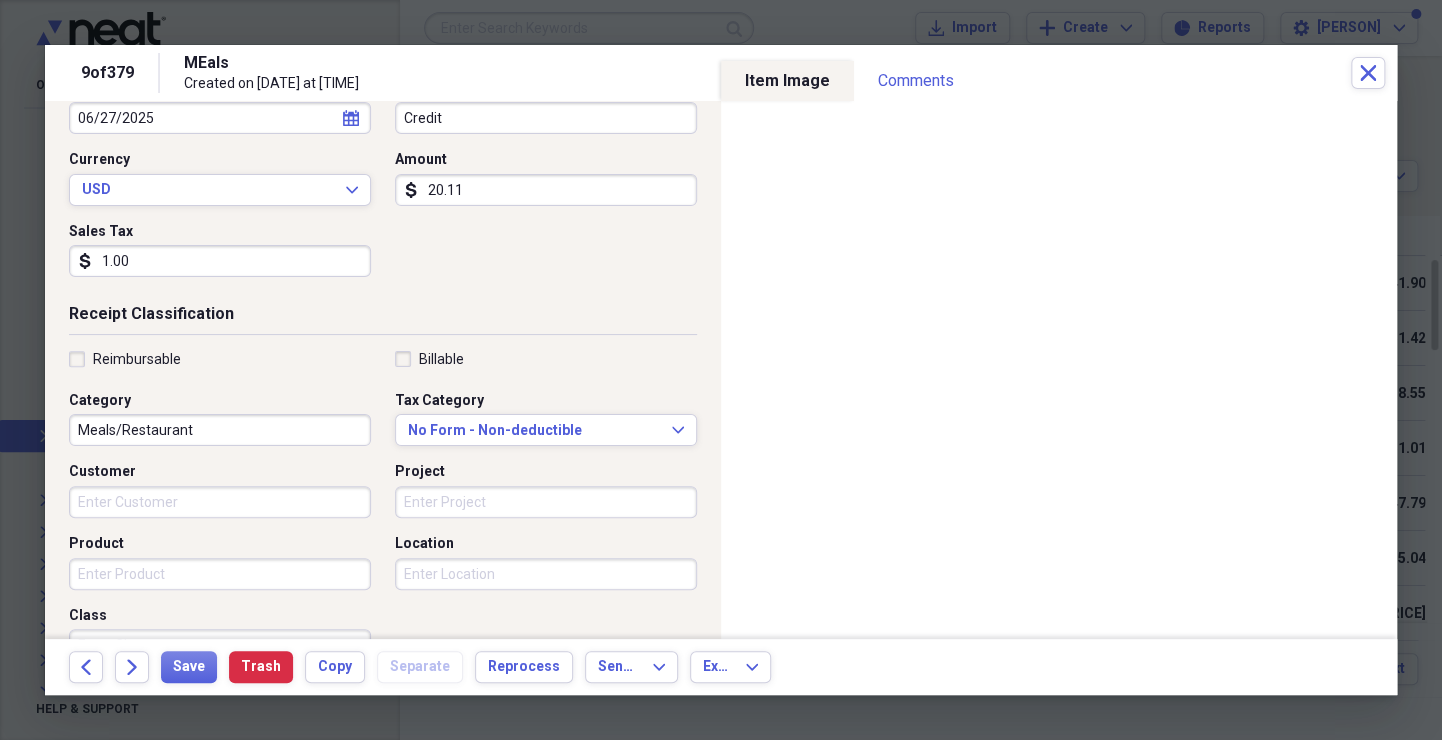 click on "1.00" at bounding box center [220, 261] 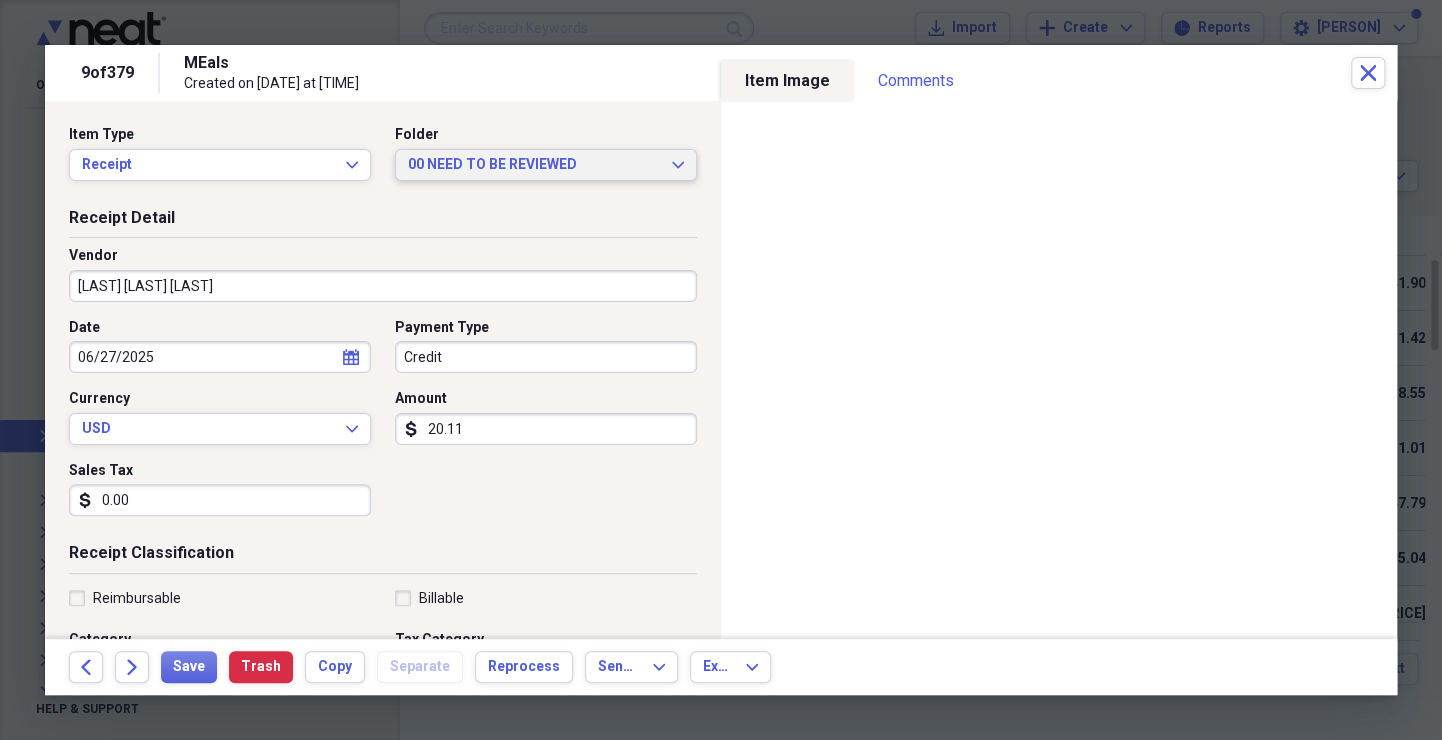 scroll, scrollTop: 0, scrollLeft: 0, axis: both 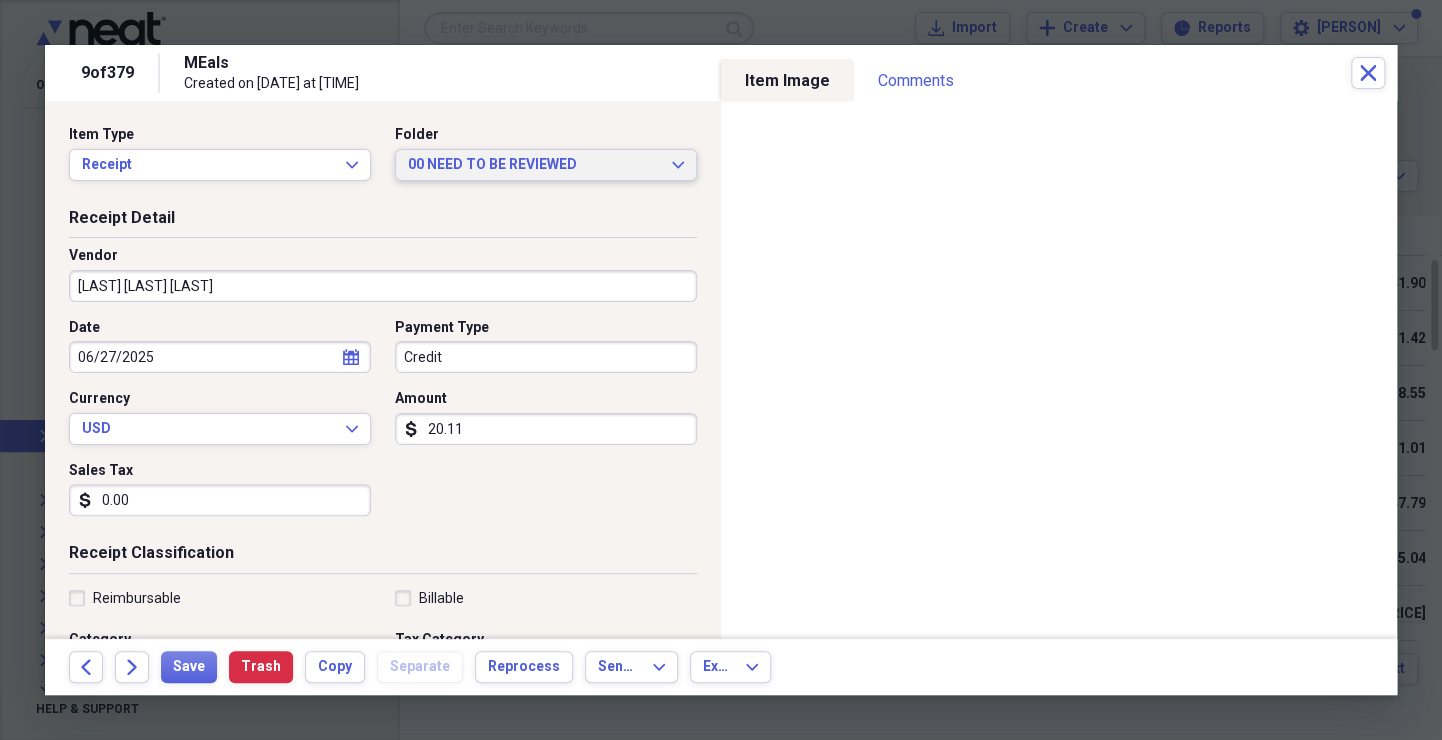 type on "0.00" 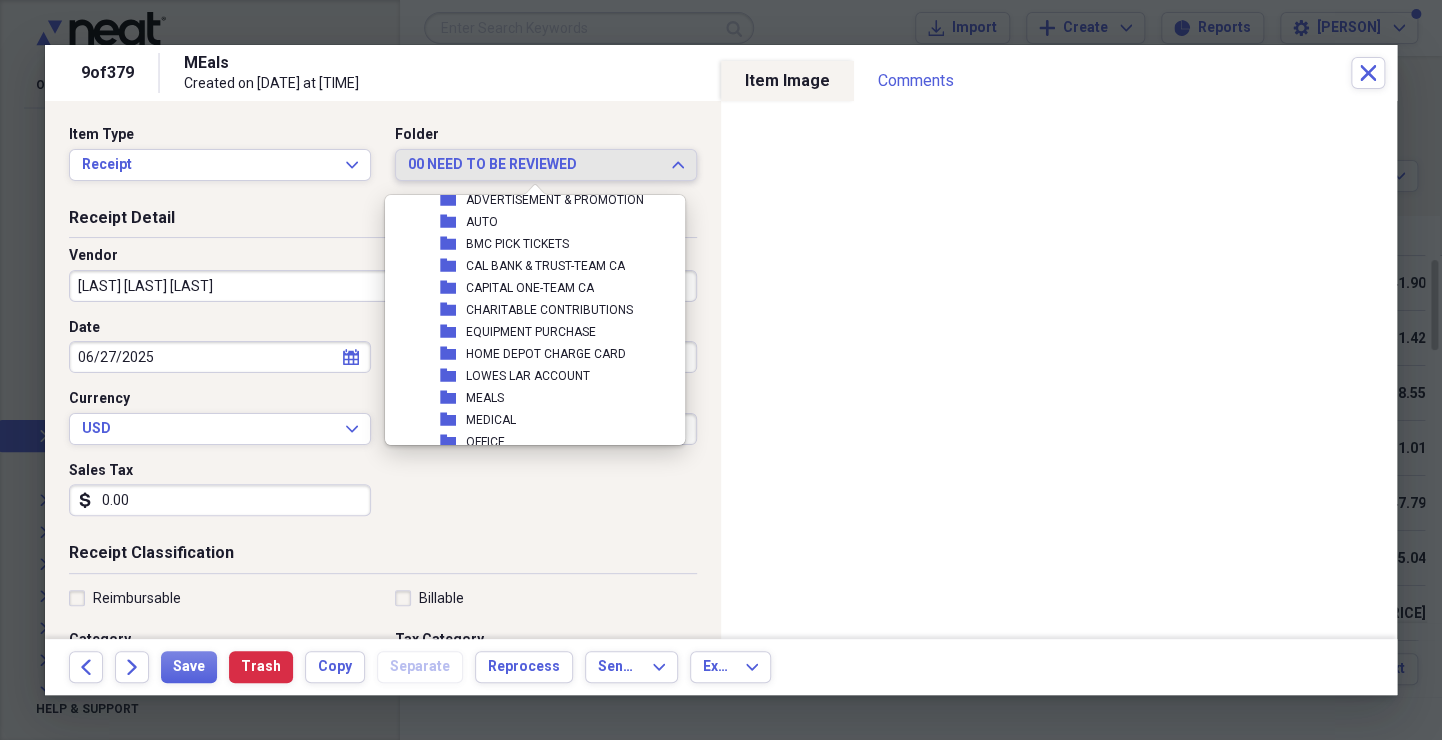 scroll, scrollTop: 2905, scrollLeft: 0, axis: vertical 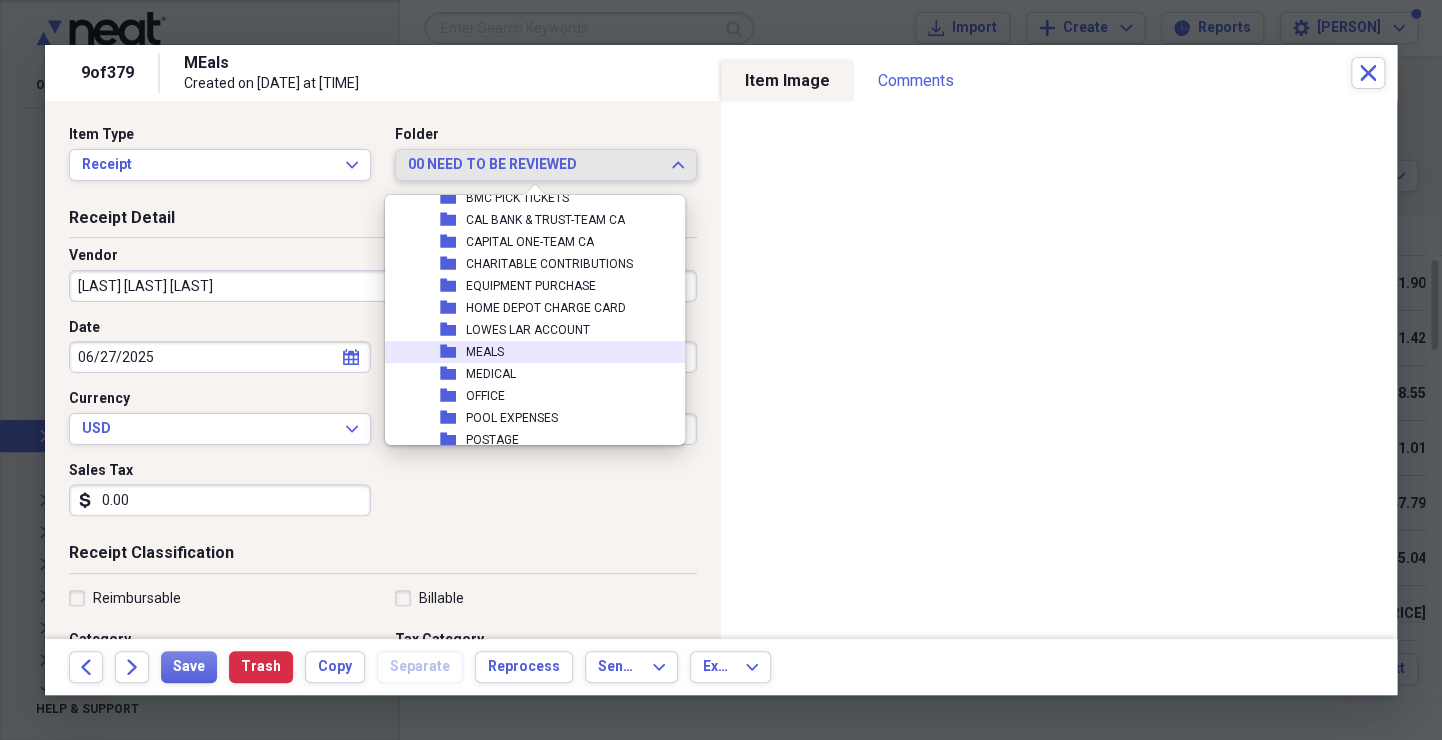 click on "MEALS" at bounding box center [485, 352] 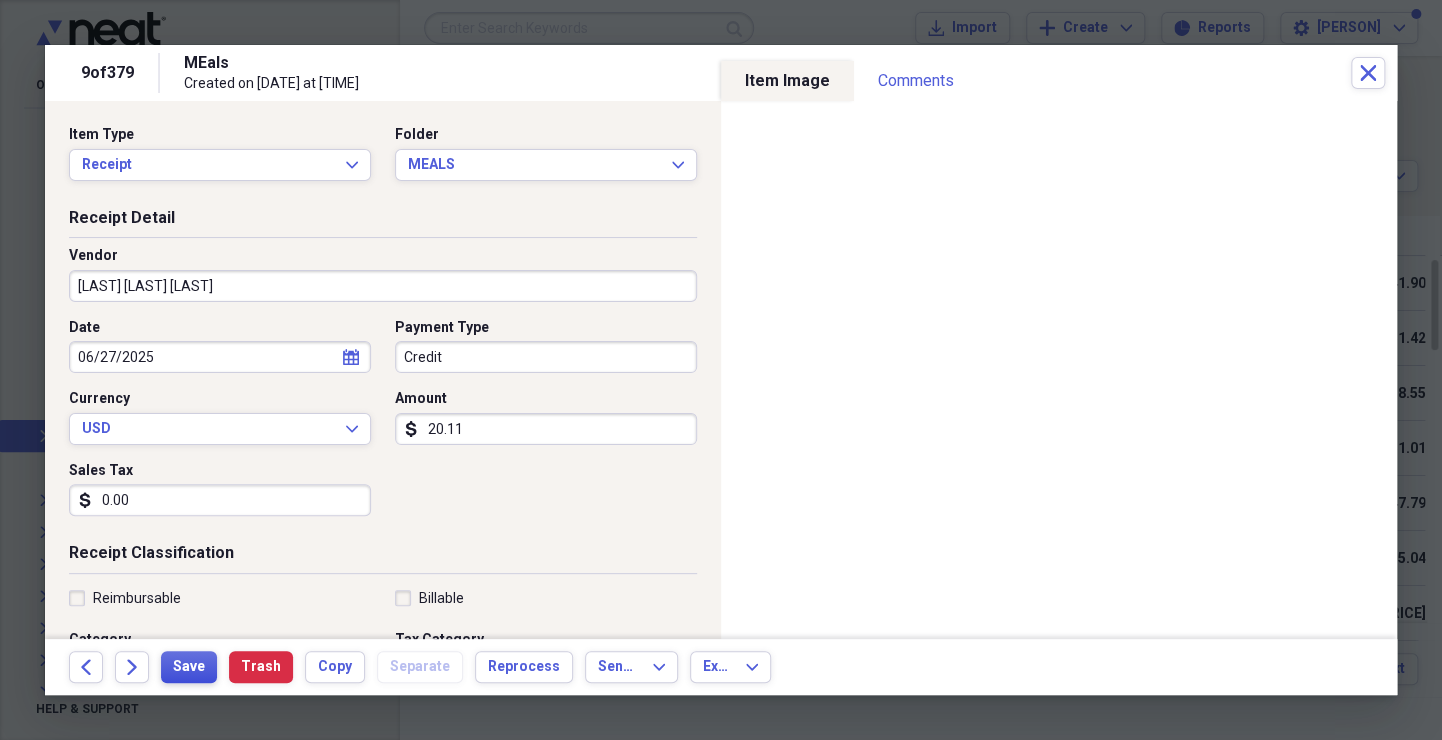 click on "Save" at bounding box center (189, 667) 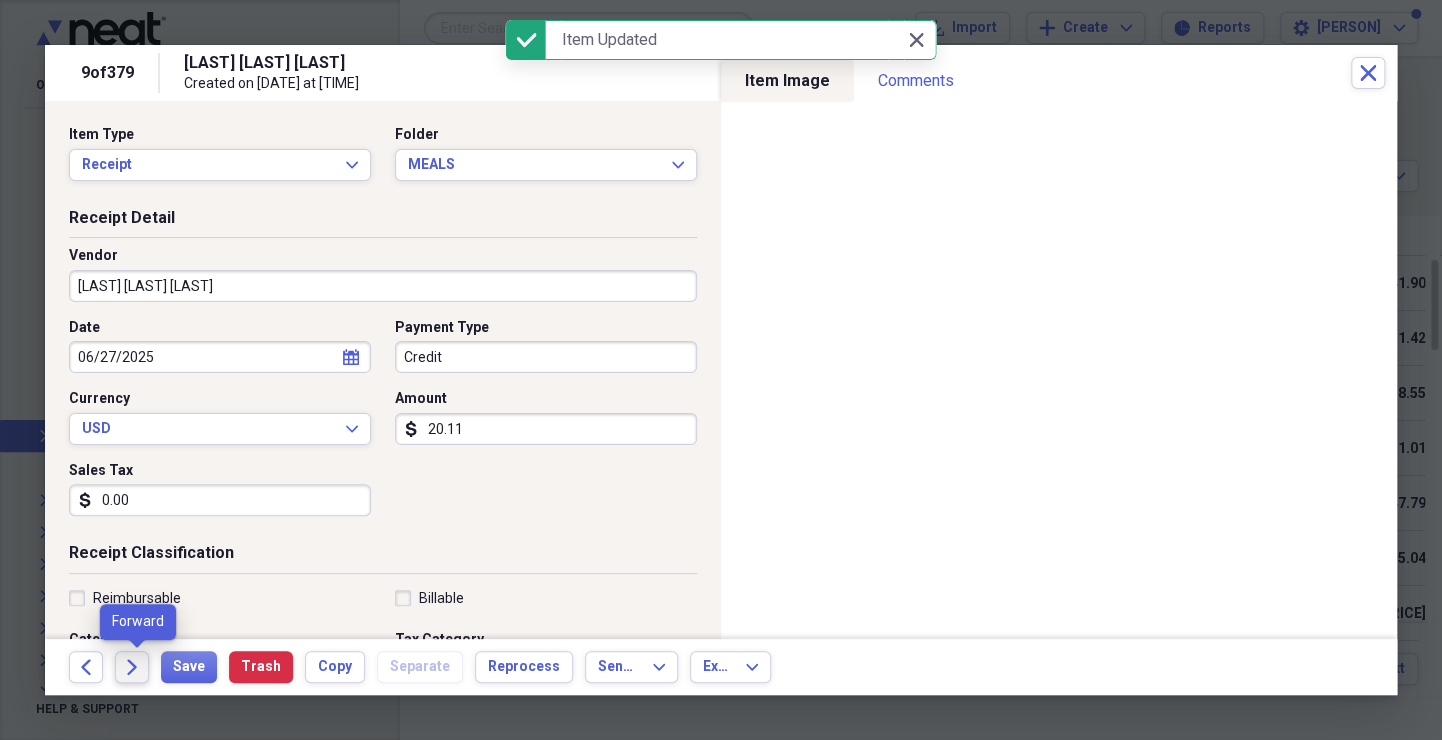 click on "Forward" 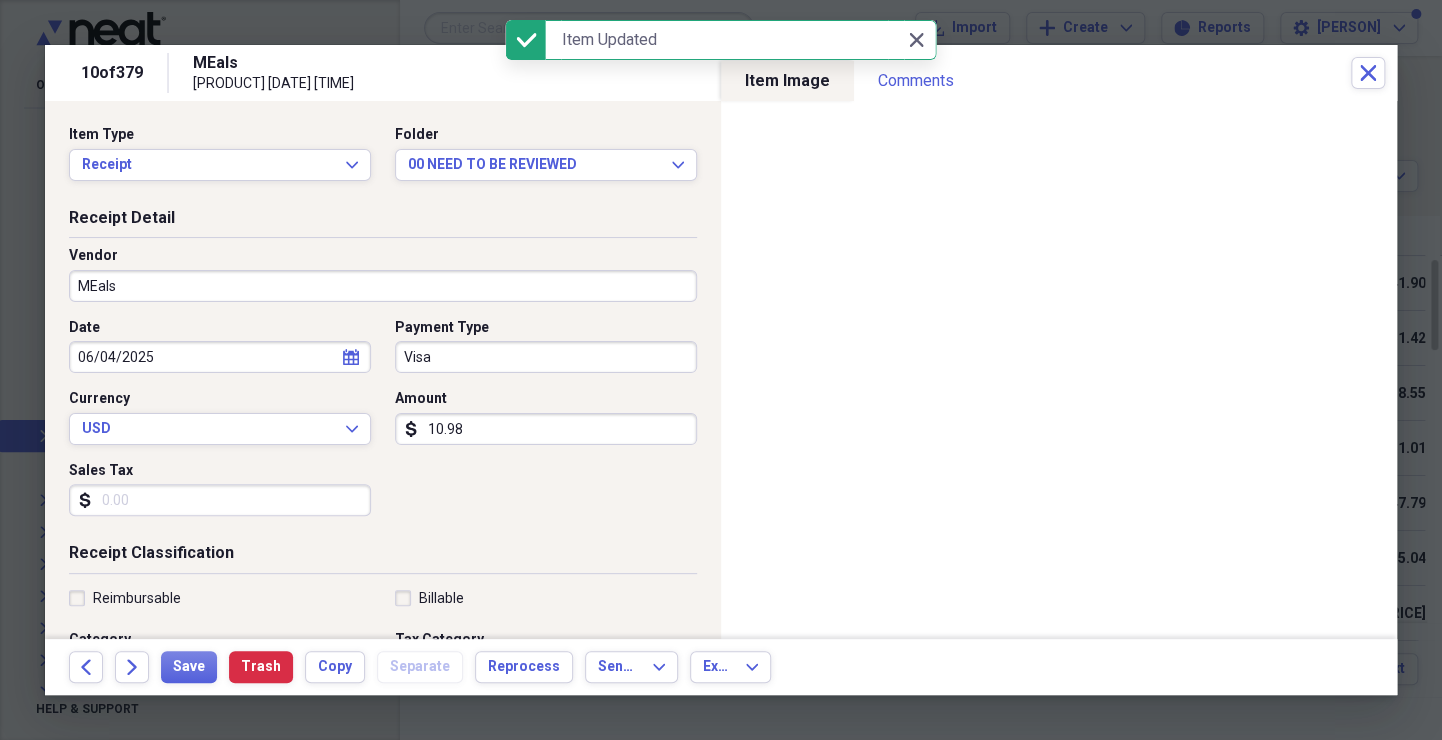 click on "MEals" at bounding box center [383, 286] 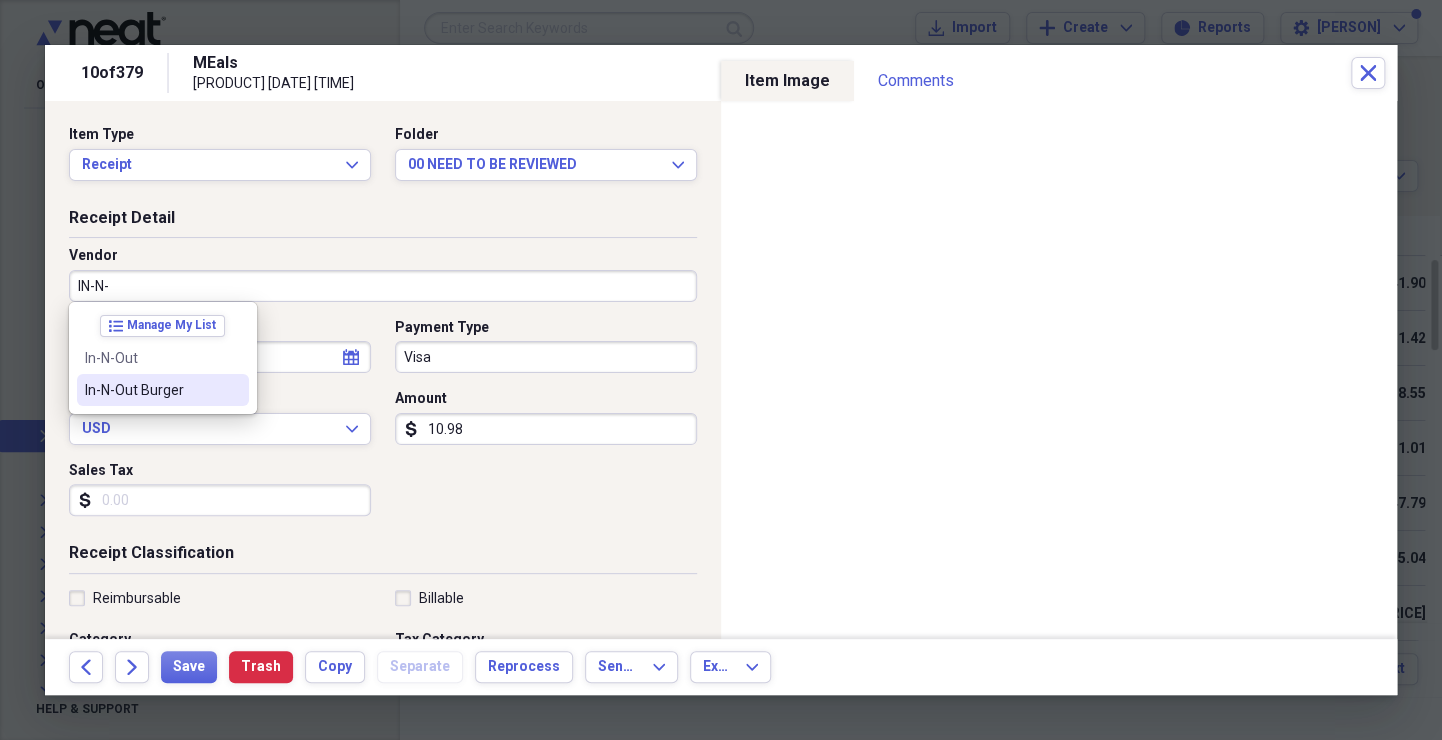 type on "In-N-Out Burger" 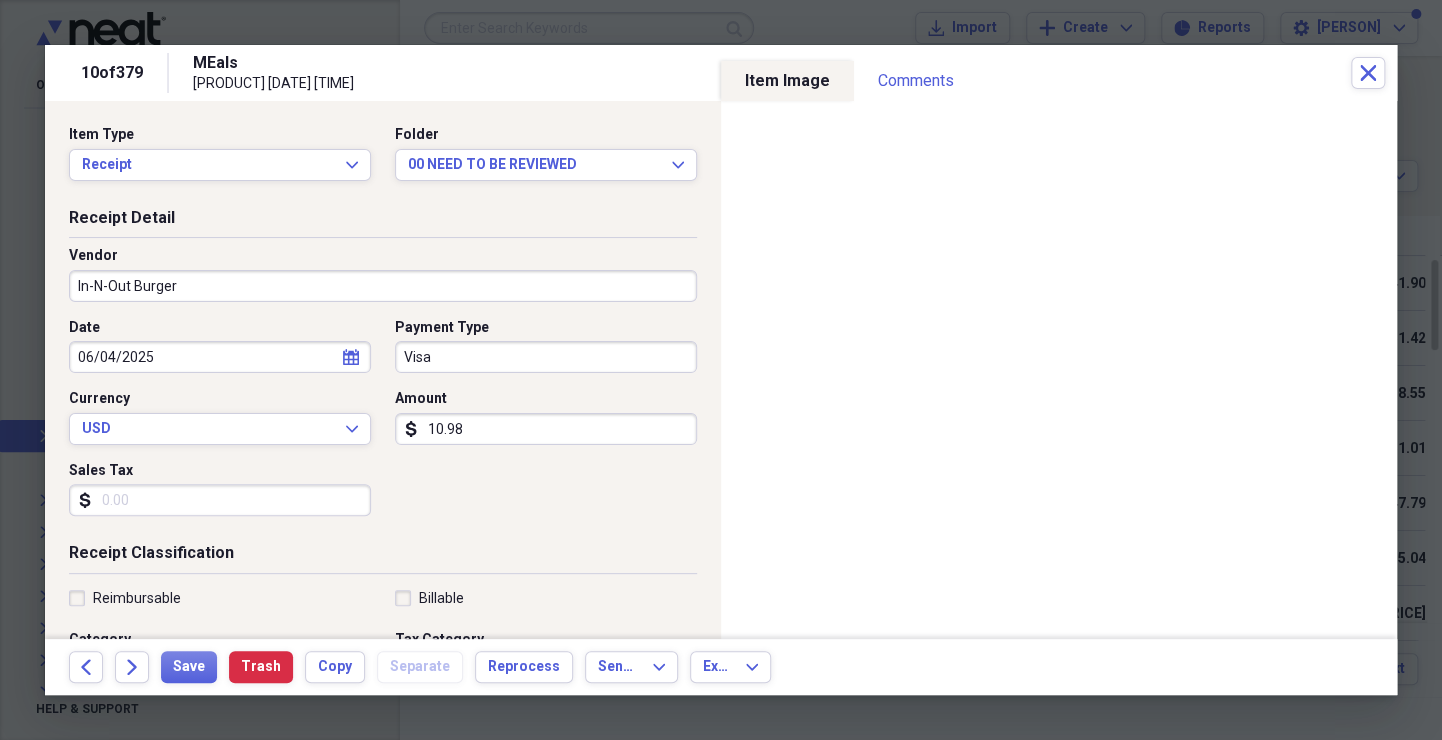 type on "Meals/Restaurants" 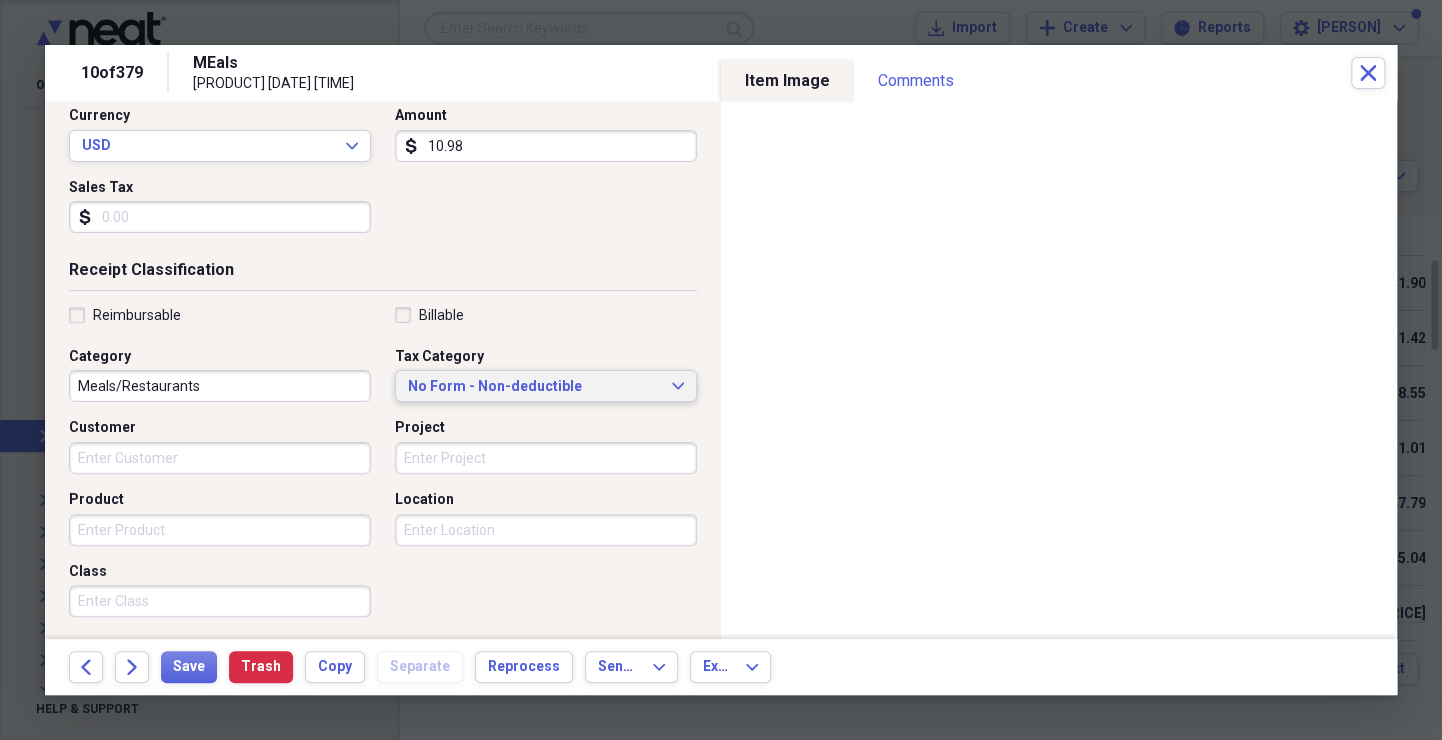 scroll, scrollTop: 0, scrollLeft: 0, axis: both 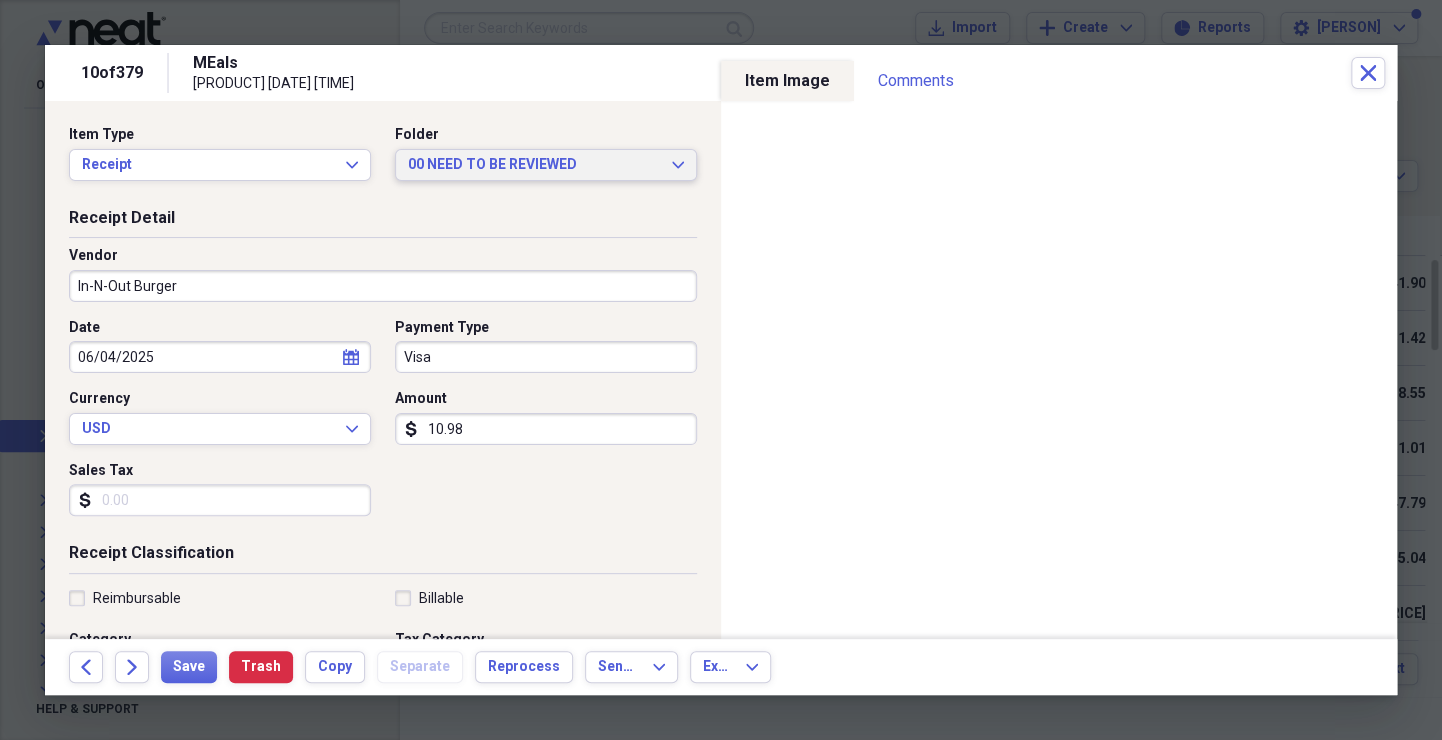 click on "00 NEED TO BE REVIEWED Expand" at bounding box center [546, 165] 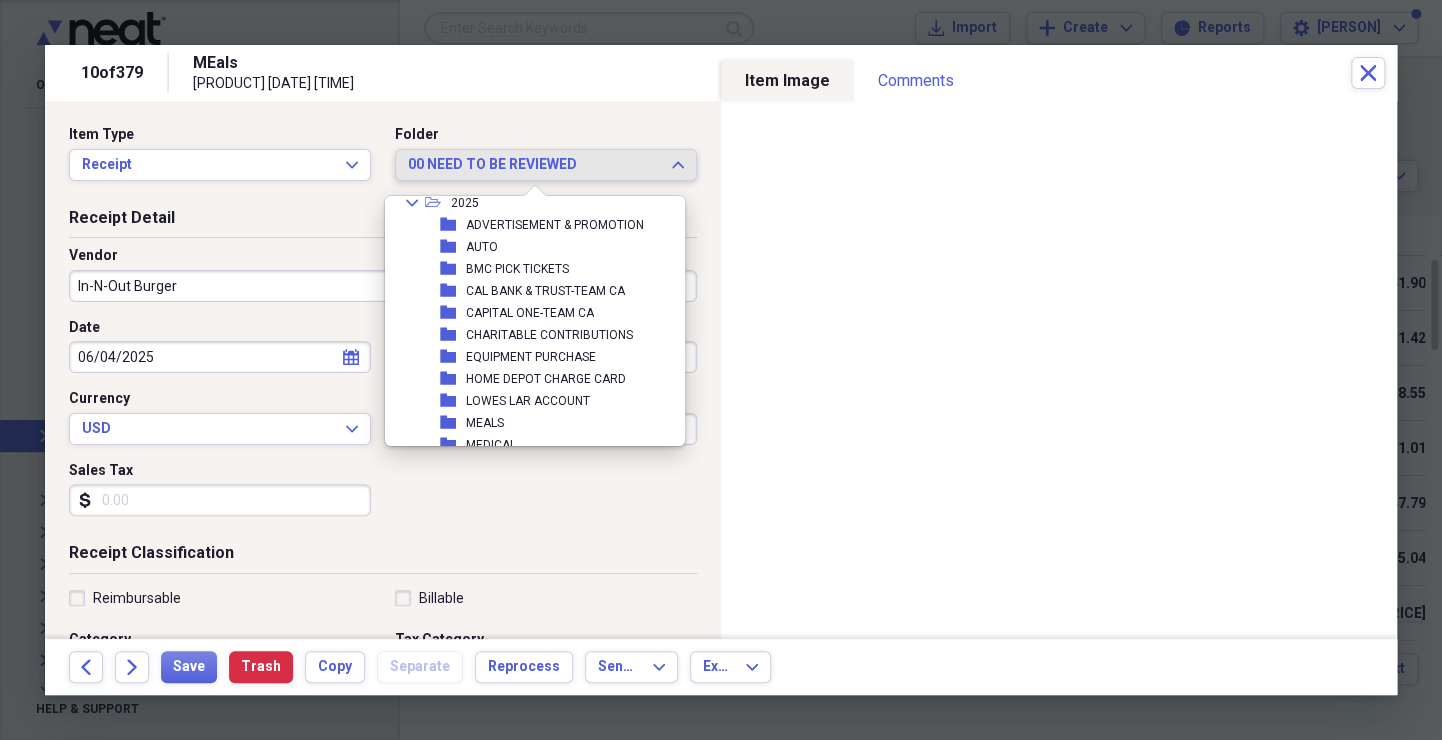 scroll, scrollTop: 2886, scrollLeft: 0, axis: vertical 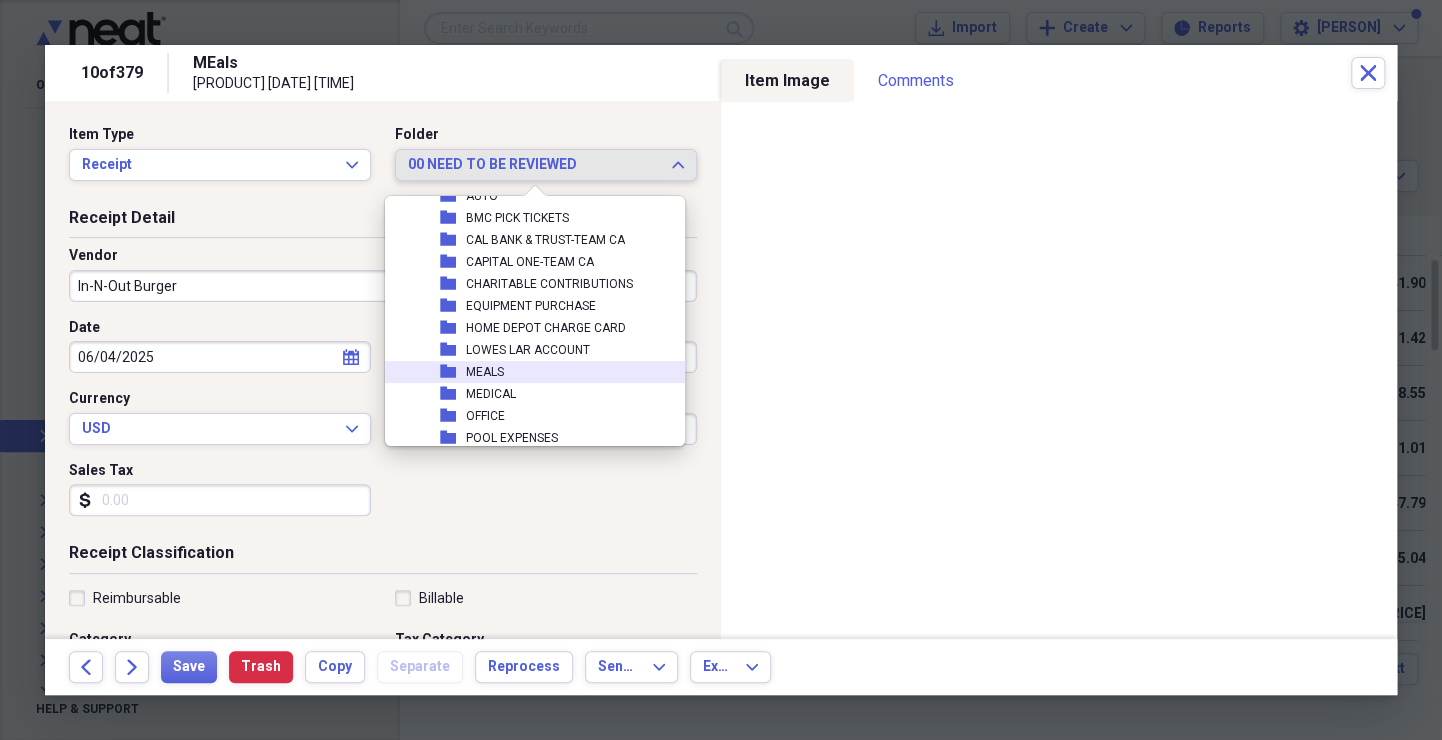 click on "MEALS" at bounding box center [485, 372] 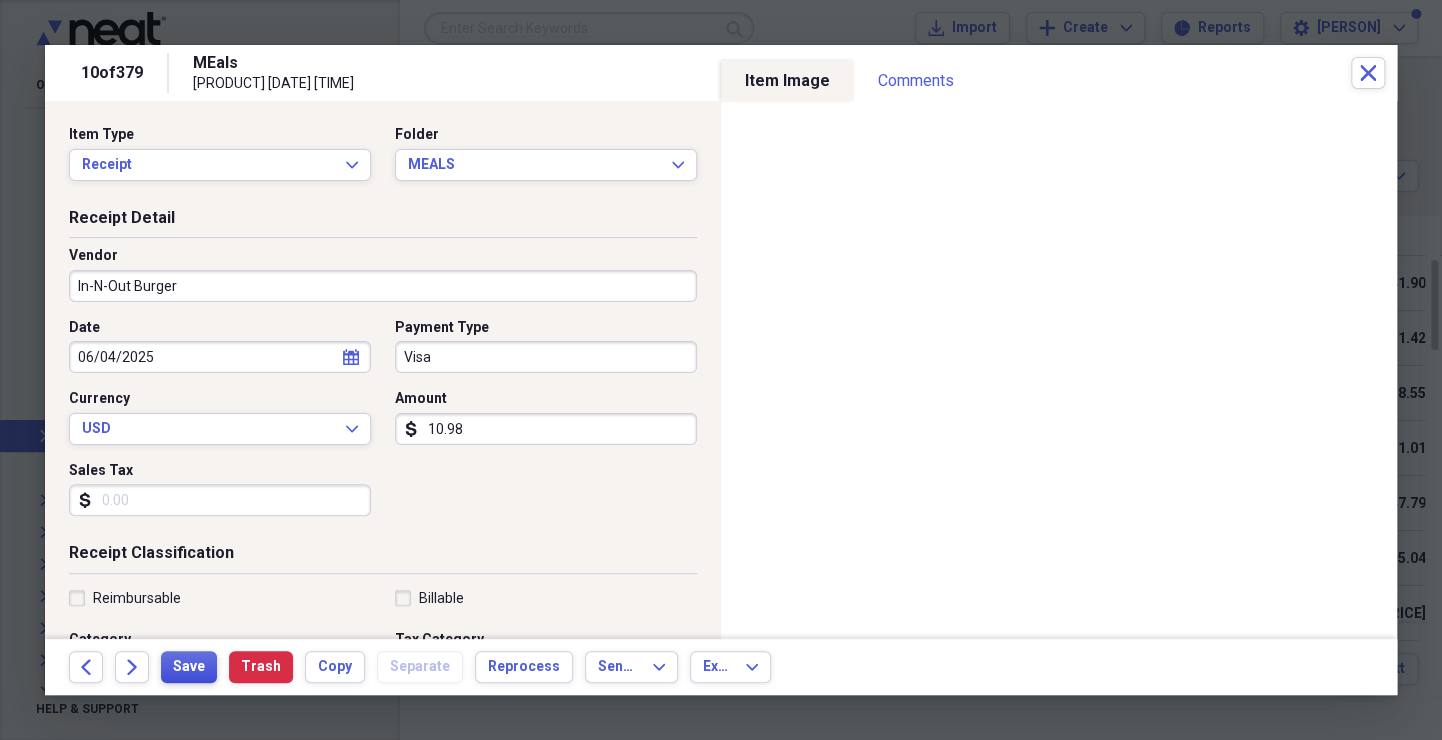 click on "Save" at bounding box center (189, 667) 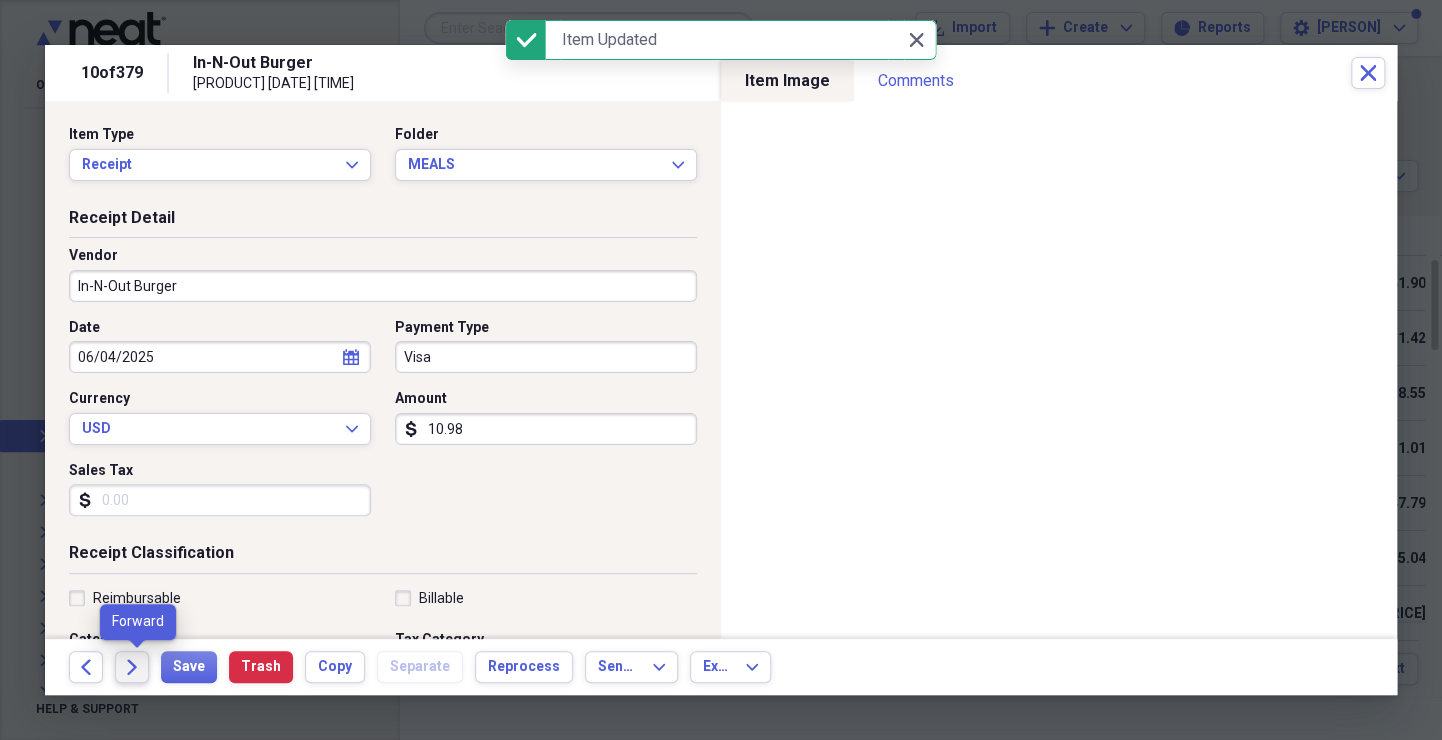 click on "Forward" at bounding box center [132, 667] 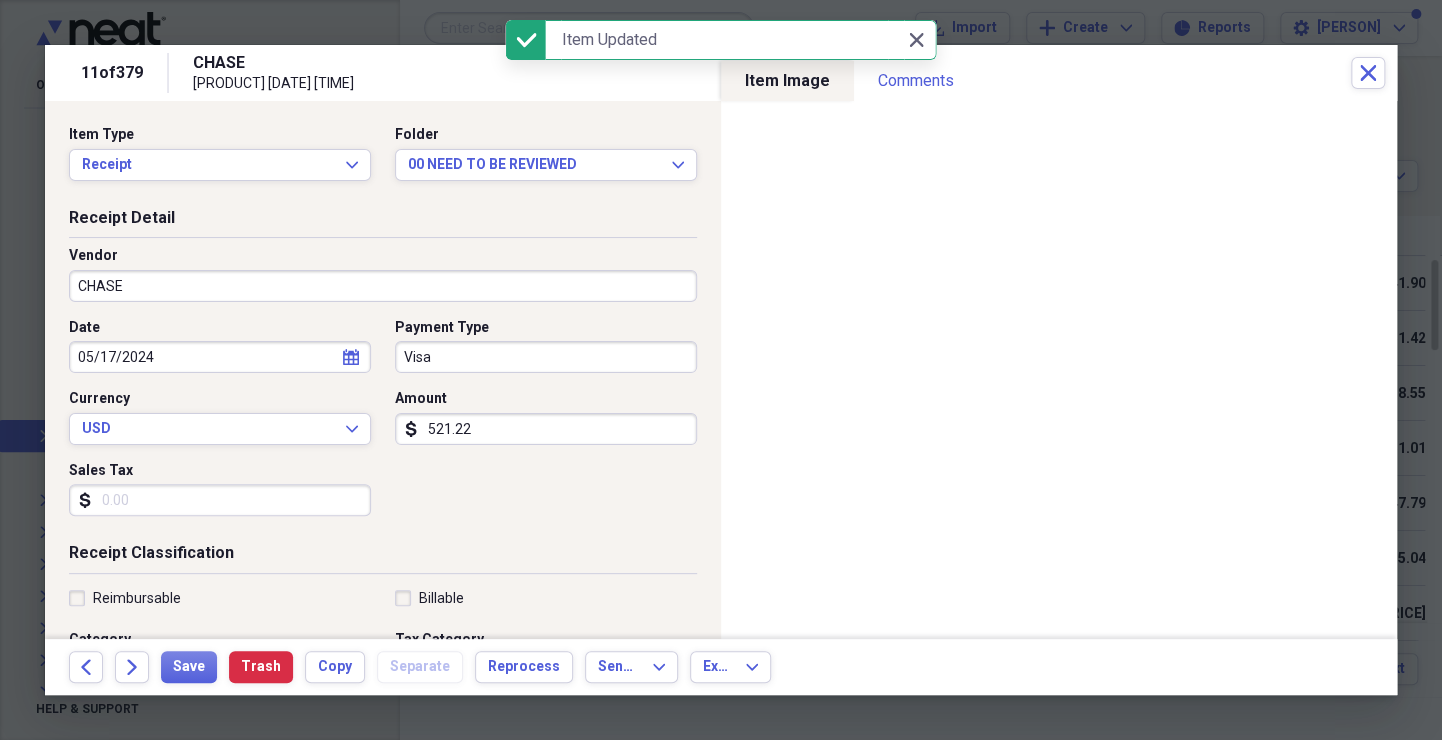 click on "CHASE" at bounding box center (383, 286) 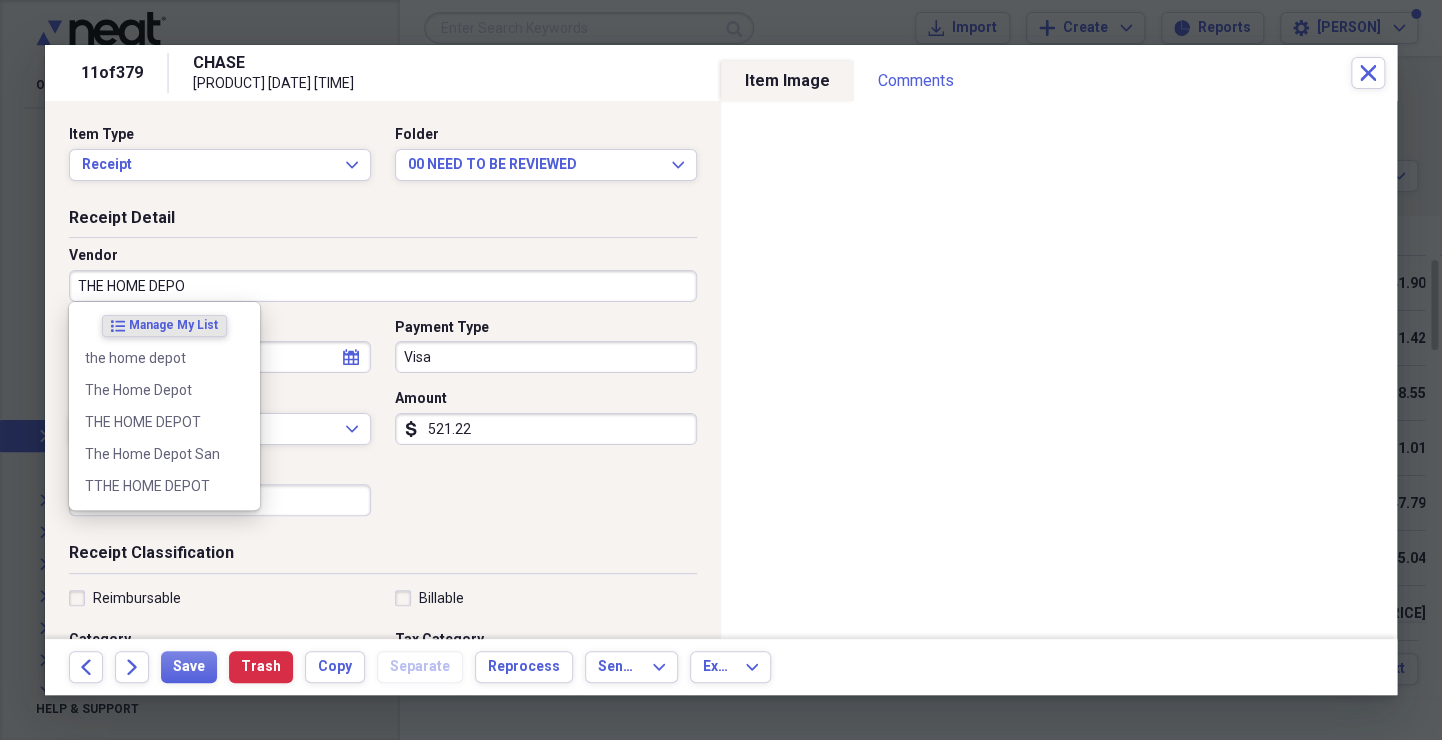 type on "THE HOME DEPOT" 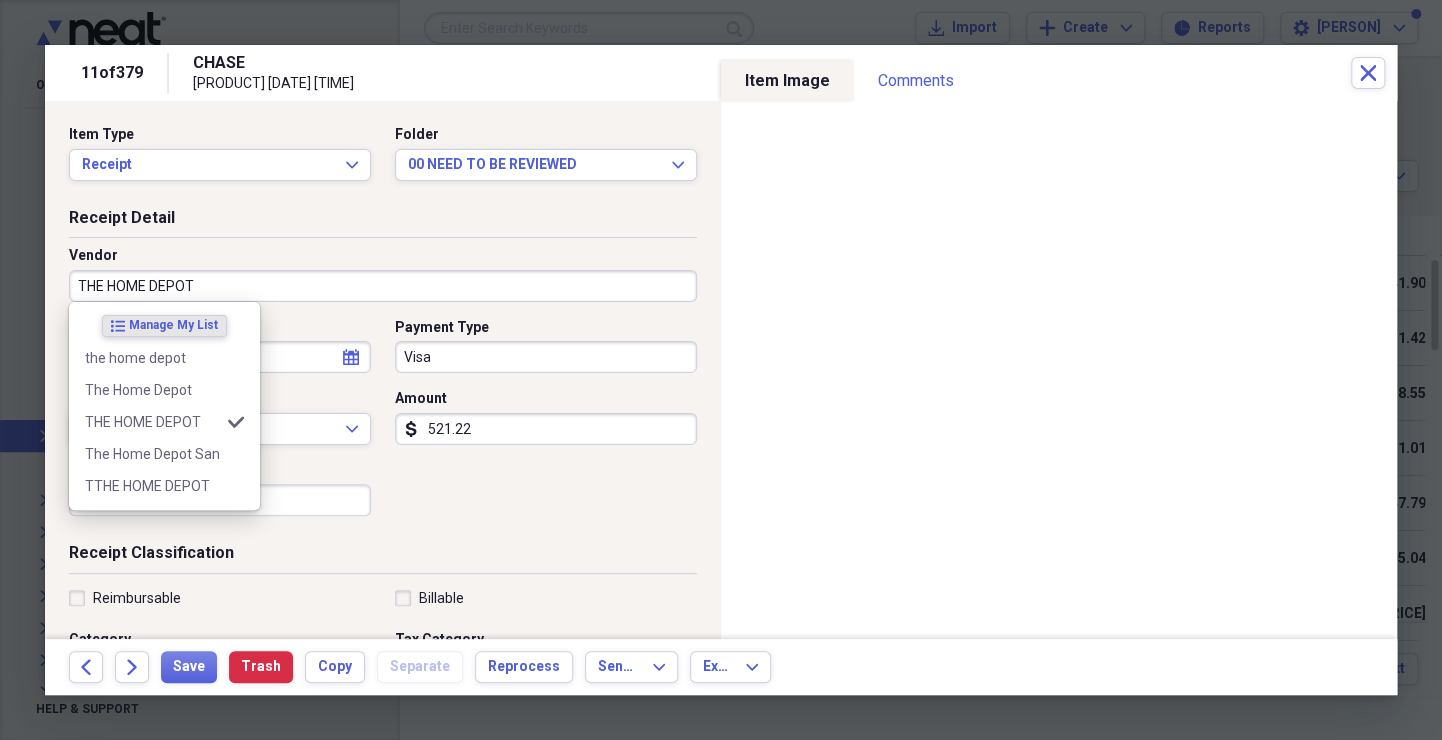 type on "MATERIALS" 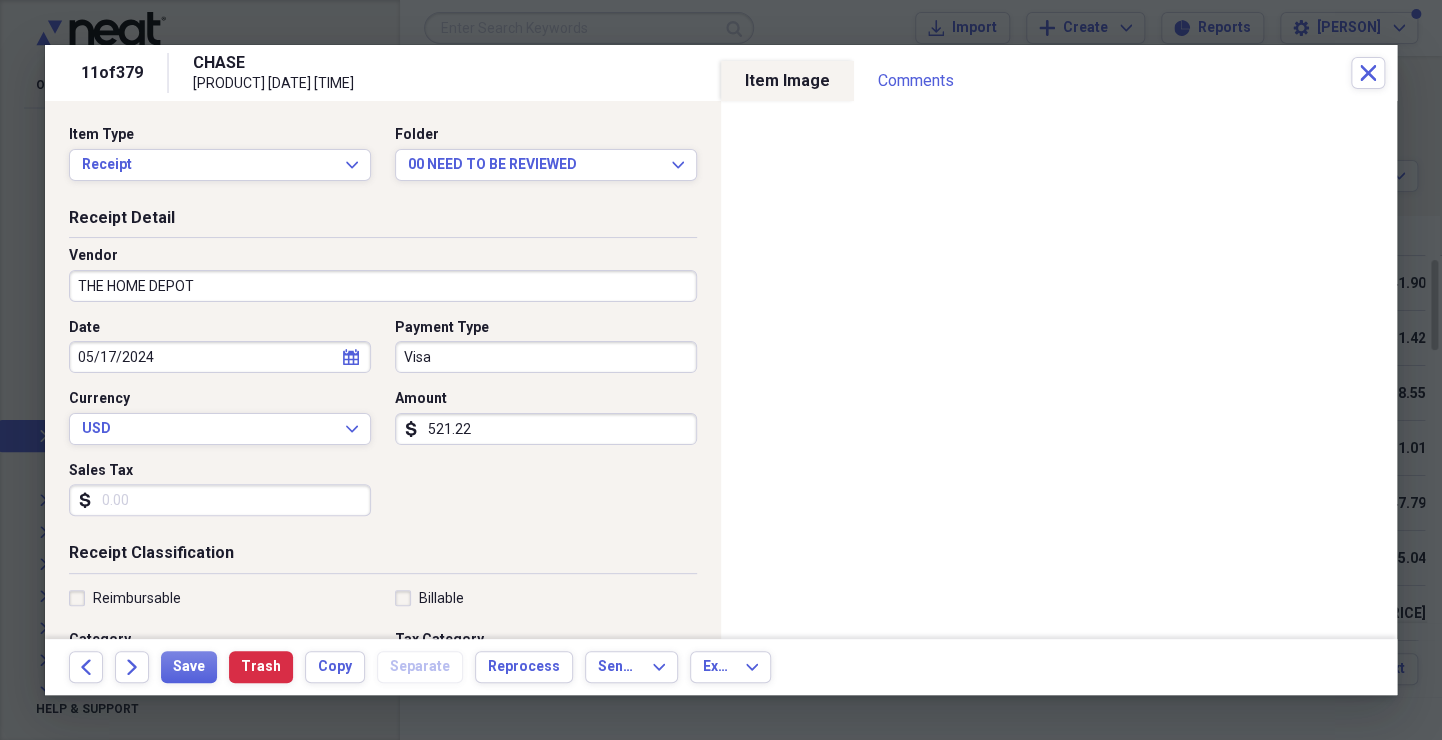 click on "Visa" at bounding box center [546, 357] 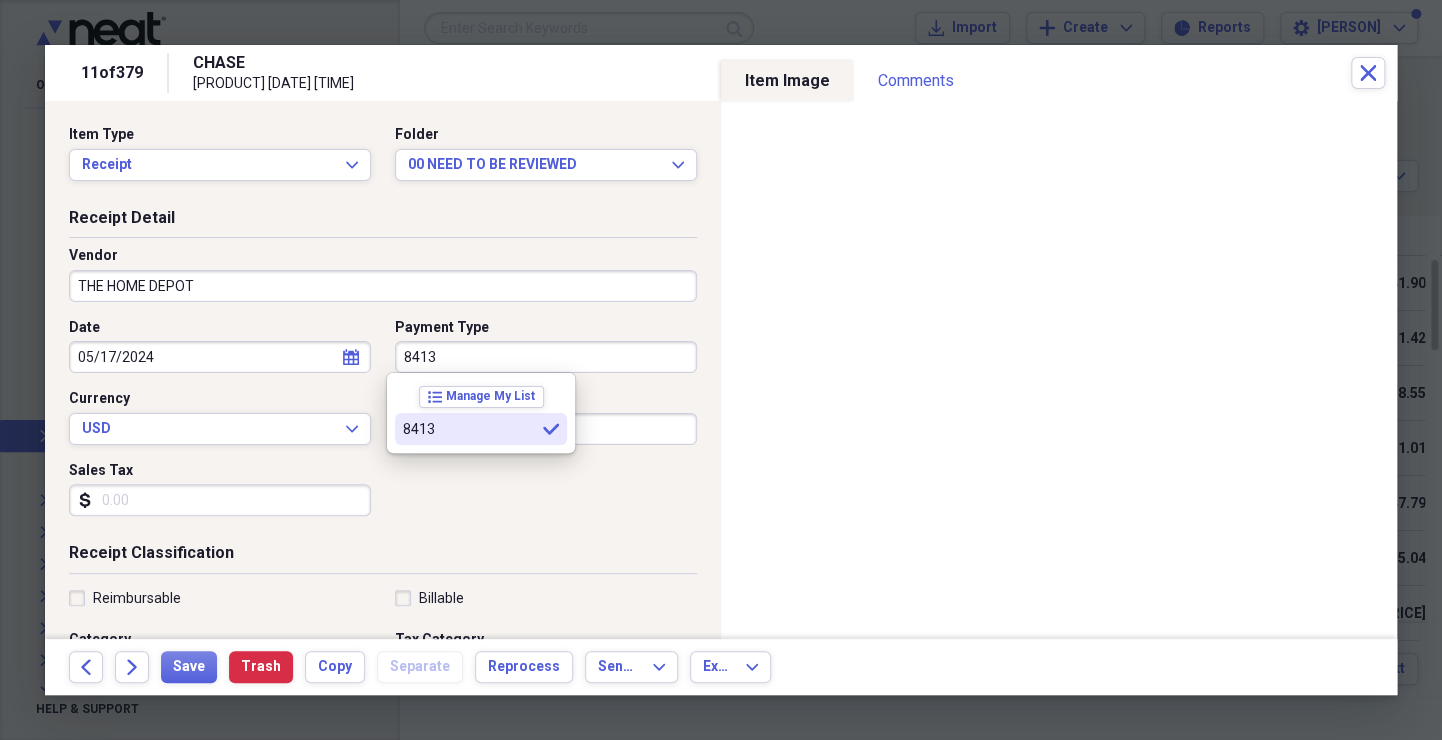 type on "8413" 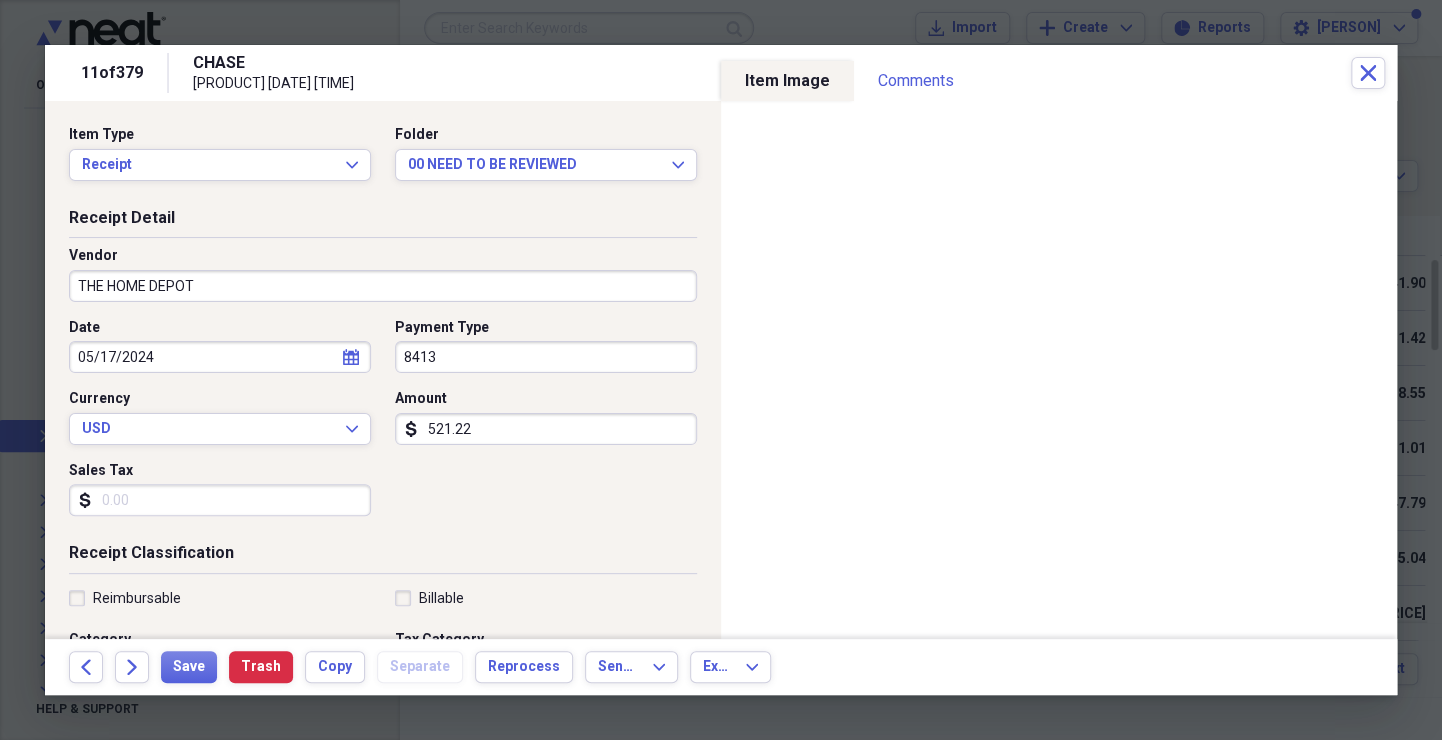 click 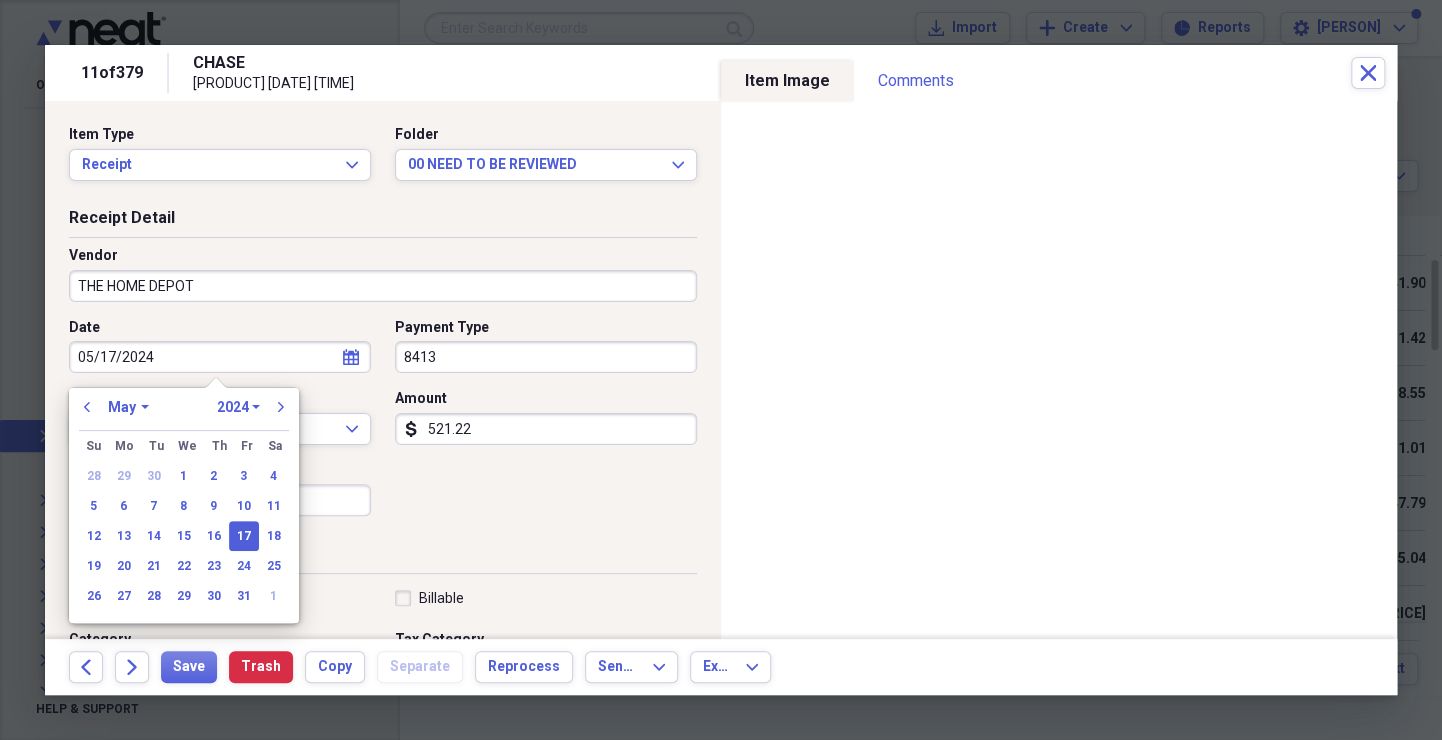 click on "1970 1971 1972 1973 1974 1975 1976 1977 1978 1979 1980 1981 1982 1983 1984 1985 1986 1987 1988 1989 1990 1991 1992 1993 1994 1995 1996 1997 1998 1999 2000 2001 2002 2003 2004 2005 2006 2007 2008 2009 2010 2011 2012 2013 2014 2015 2016 2017 2018 2019 2020 2021 2022 2023 2024 2025 2026 2027 2028 2029 2030 2031 2032 2033 2034 2035" at bounding box center [238, 407] 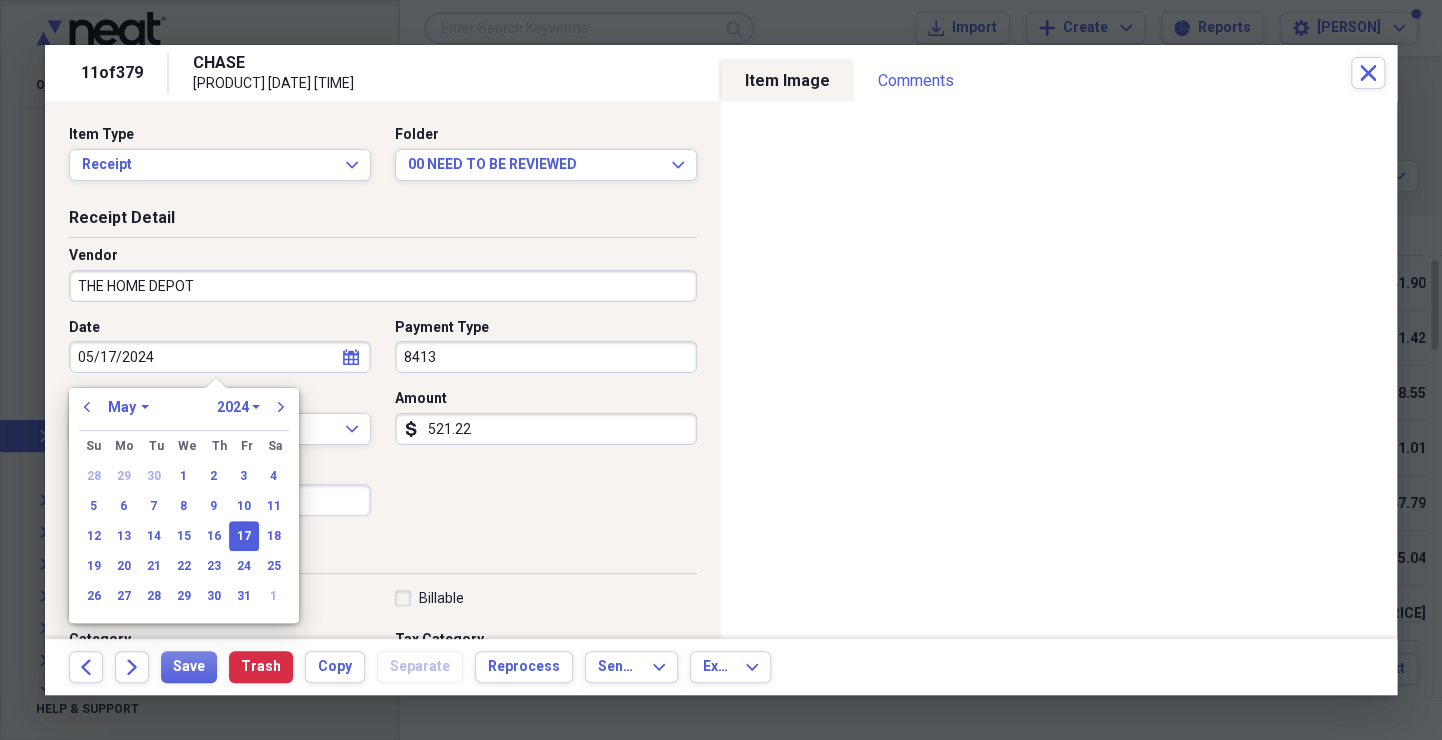 select on "2025" 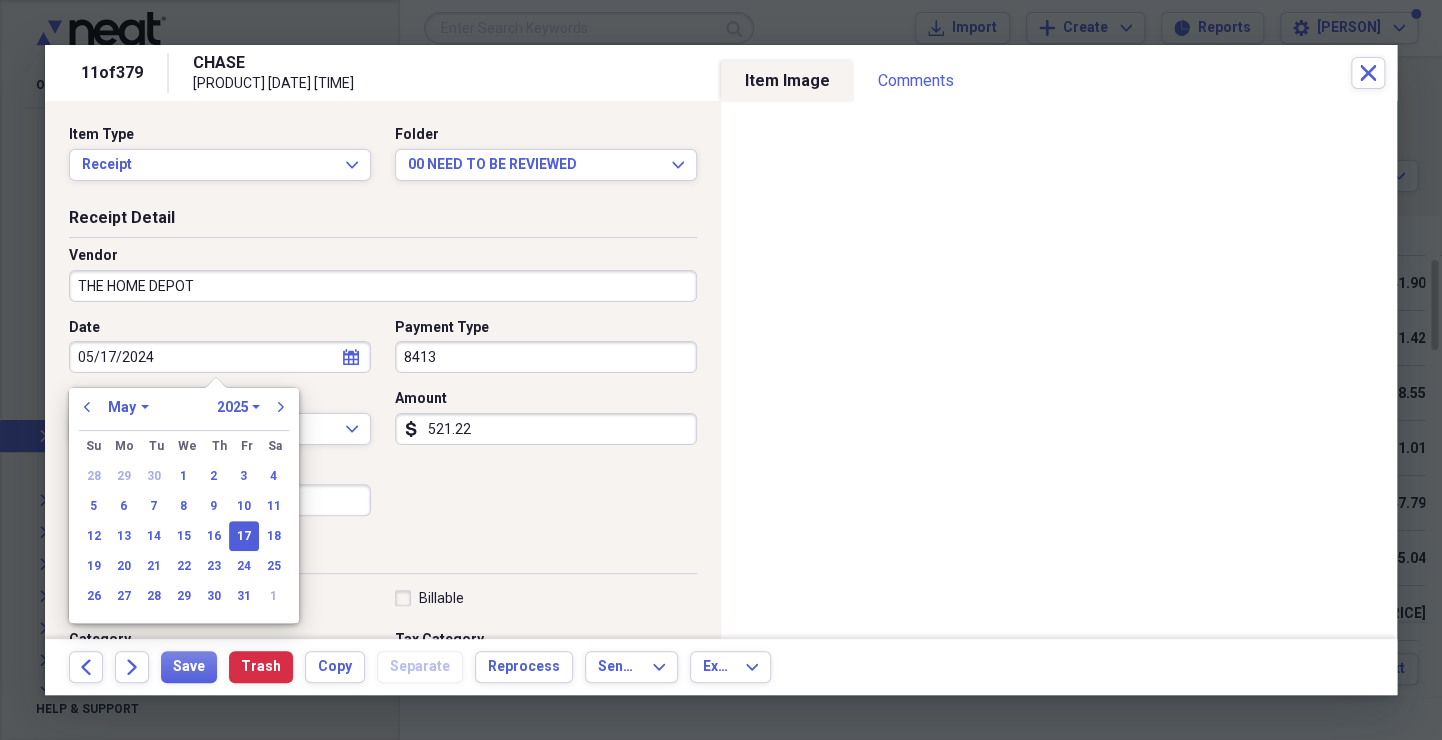 click on "1970 1971 1972 1973 1974 1975 1976 1977 1978 1979 1980 1981 1982 1983 1984 1985 1986 1987 1988 1989 1990 1991 1992 1993 1994 1995 1996 1997 1998 1999 2000 2001 2002 2003 2004 2005 2006 2007 2008 2009 2010 2011 2012 2013 2014 2015 2016 2017 2018 2019 2020 2021 2022 2023 2024 2025 2026 2027 2028 2029 2030 2031 2032 2033 2034 2035" at bounding box center [238, 407] 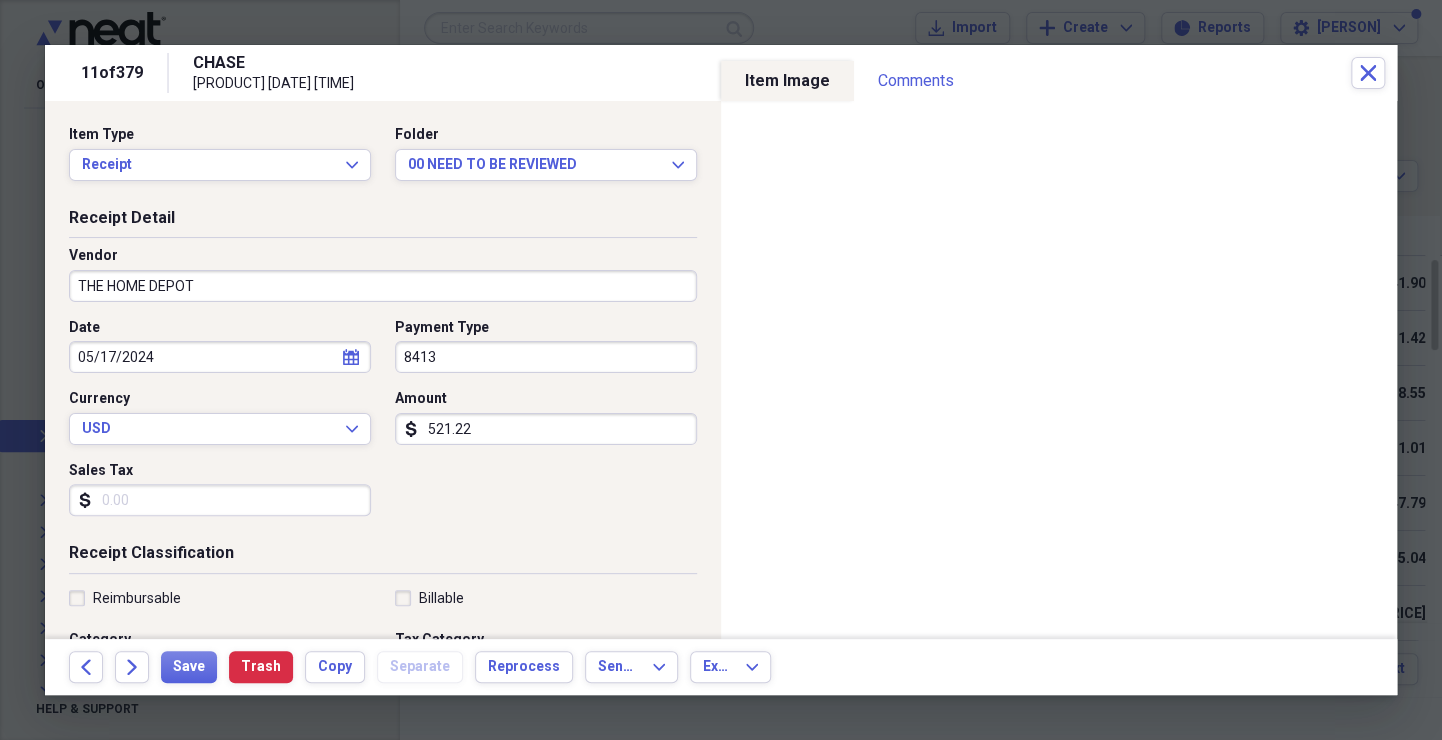 click on "Date [DATE] calendar Calendar Payment Type 8413 Currency USD Expand Amount dollar-sign 521.22 Sales Tax dollar-sign" at bounding box center [383, 425] 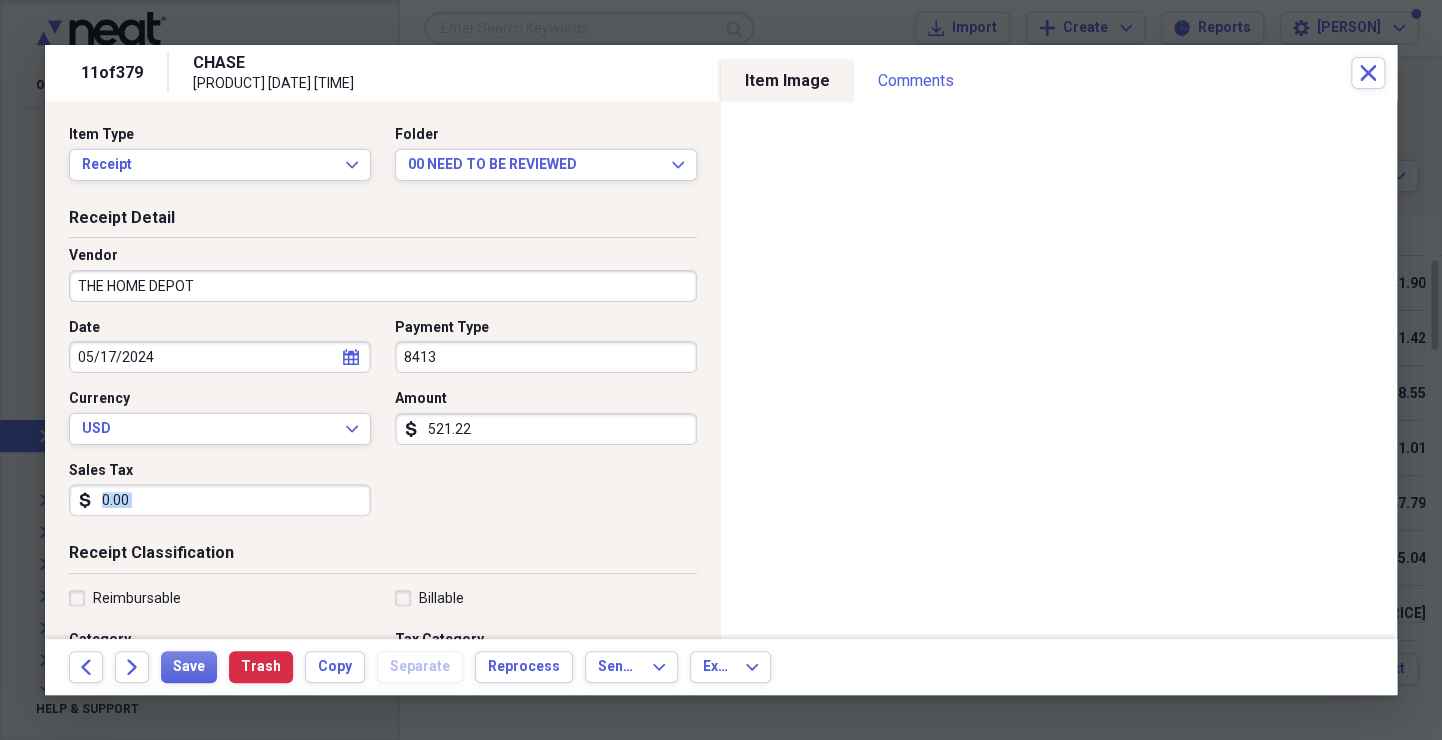 click on "Date [DATE] calendar Calendar Payment Type 8413 Currency USD Expand Amount dollar-sign 521.22 Sales Tax dollar-sign" at bounding box center (383, 425) 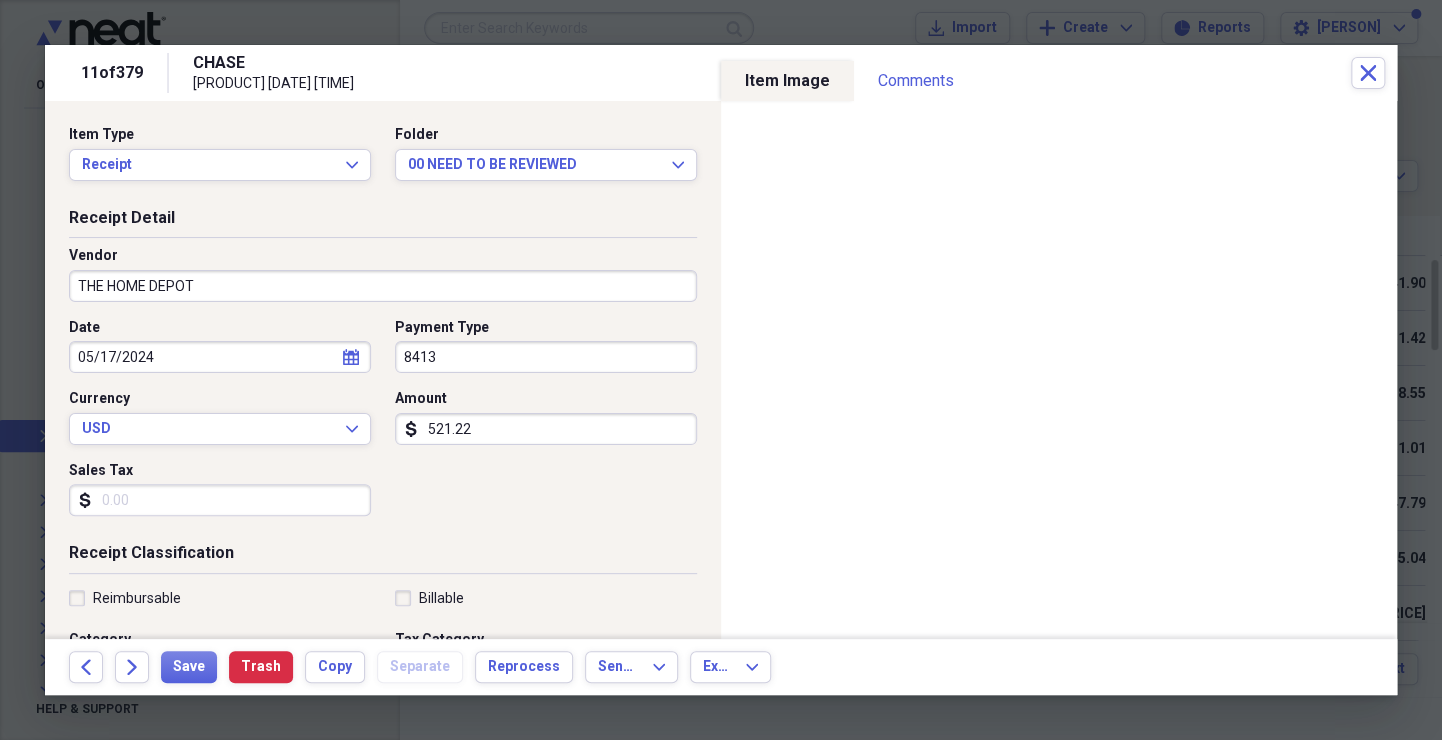 click on "Sales Tax" at bounding box center (220, 500) 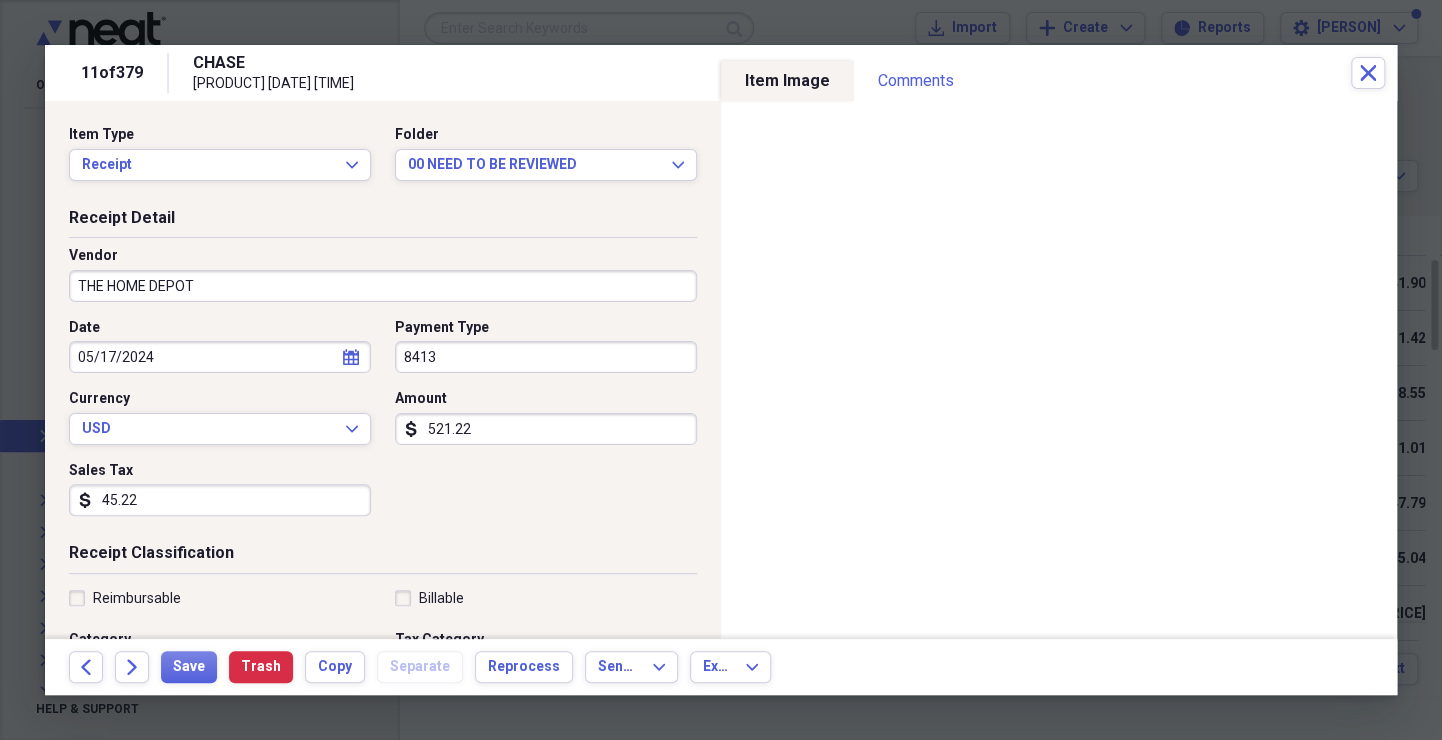 type on "45.22" 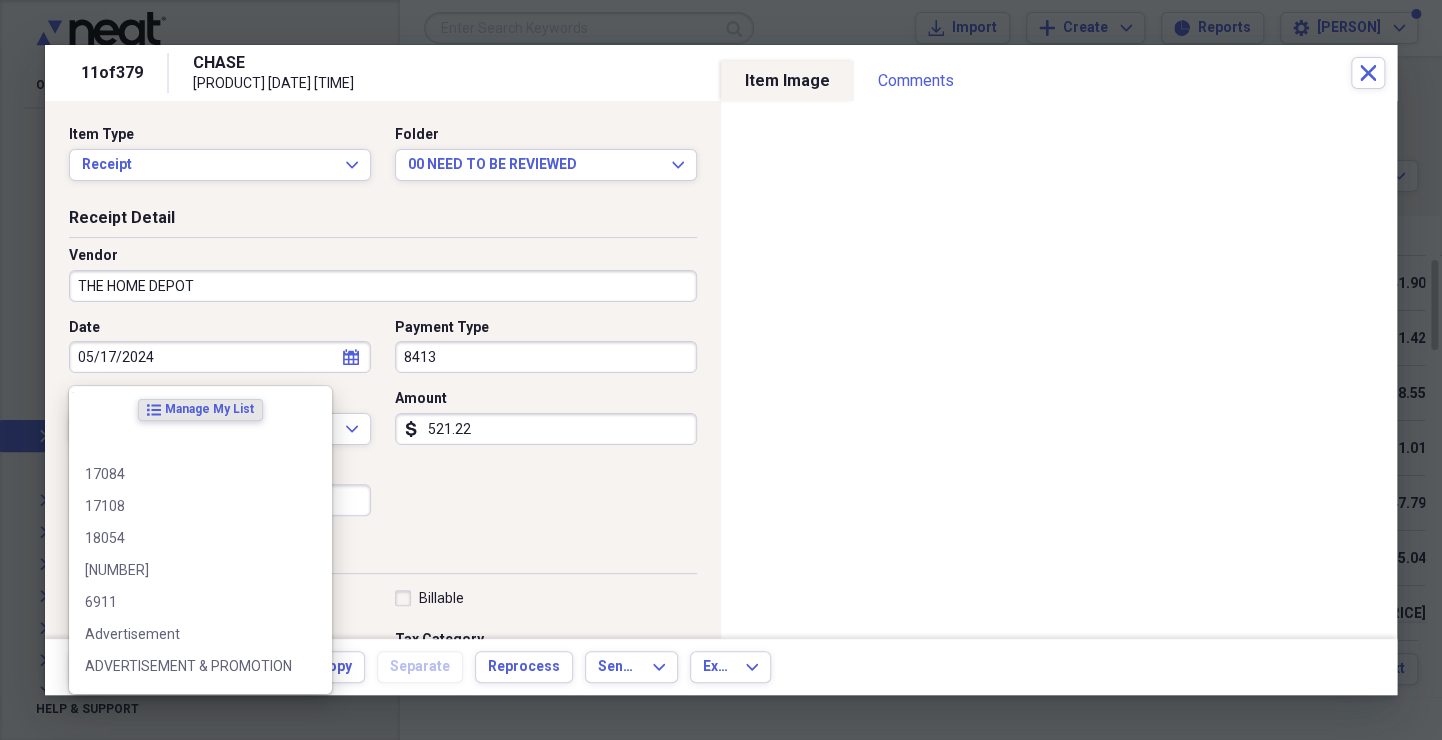 scroll, scrollTop: 299, scrollLeft: 0, axis: vertical 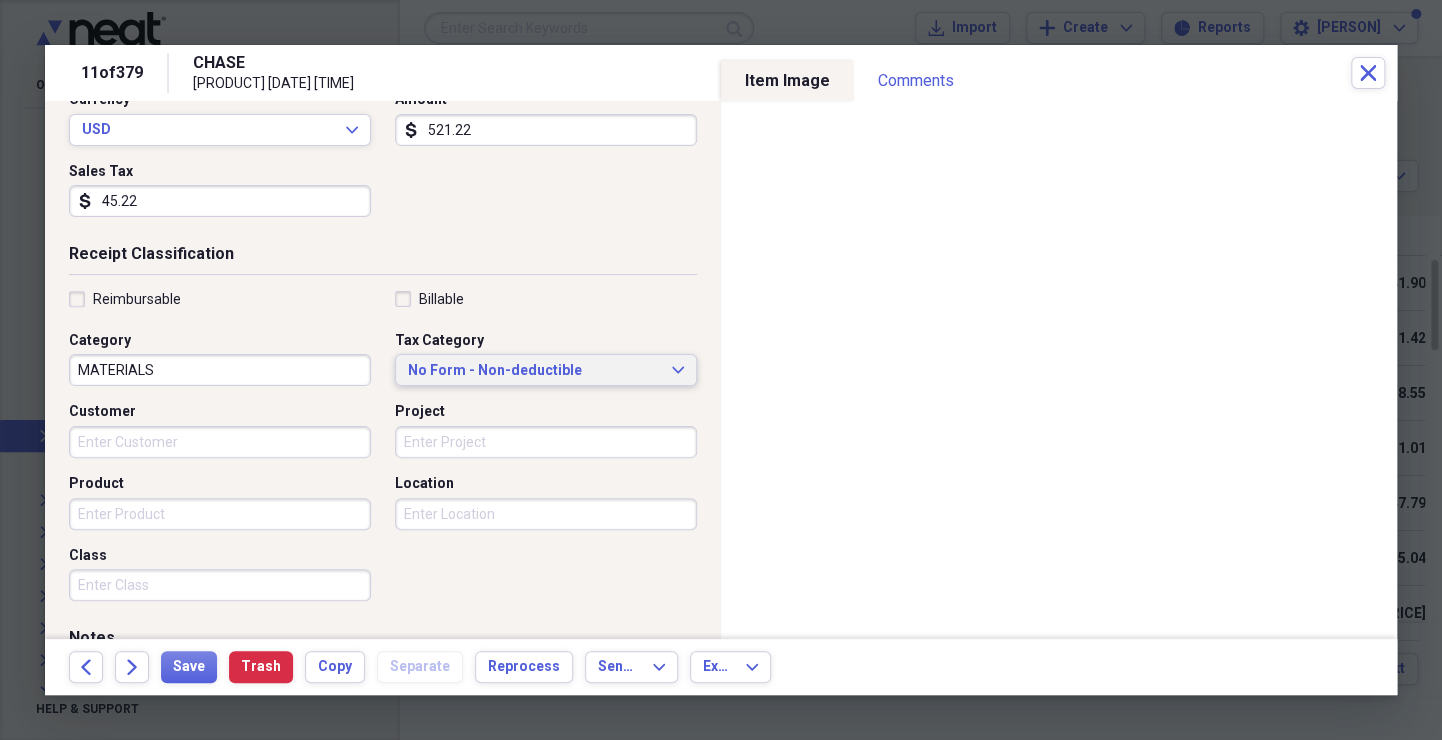 type 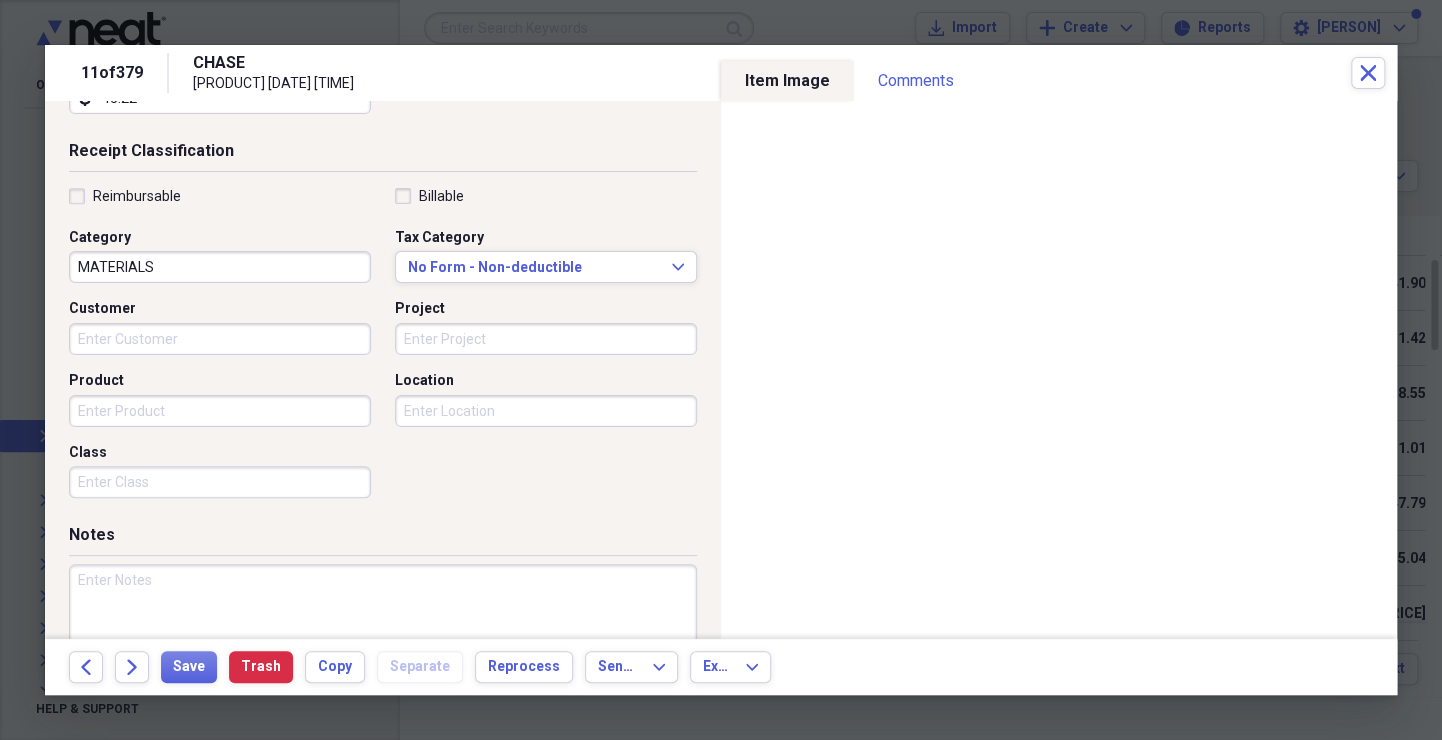 scroll, scrollTop: 481, scrollLeft: 0, axis: vertical 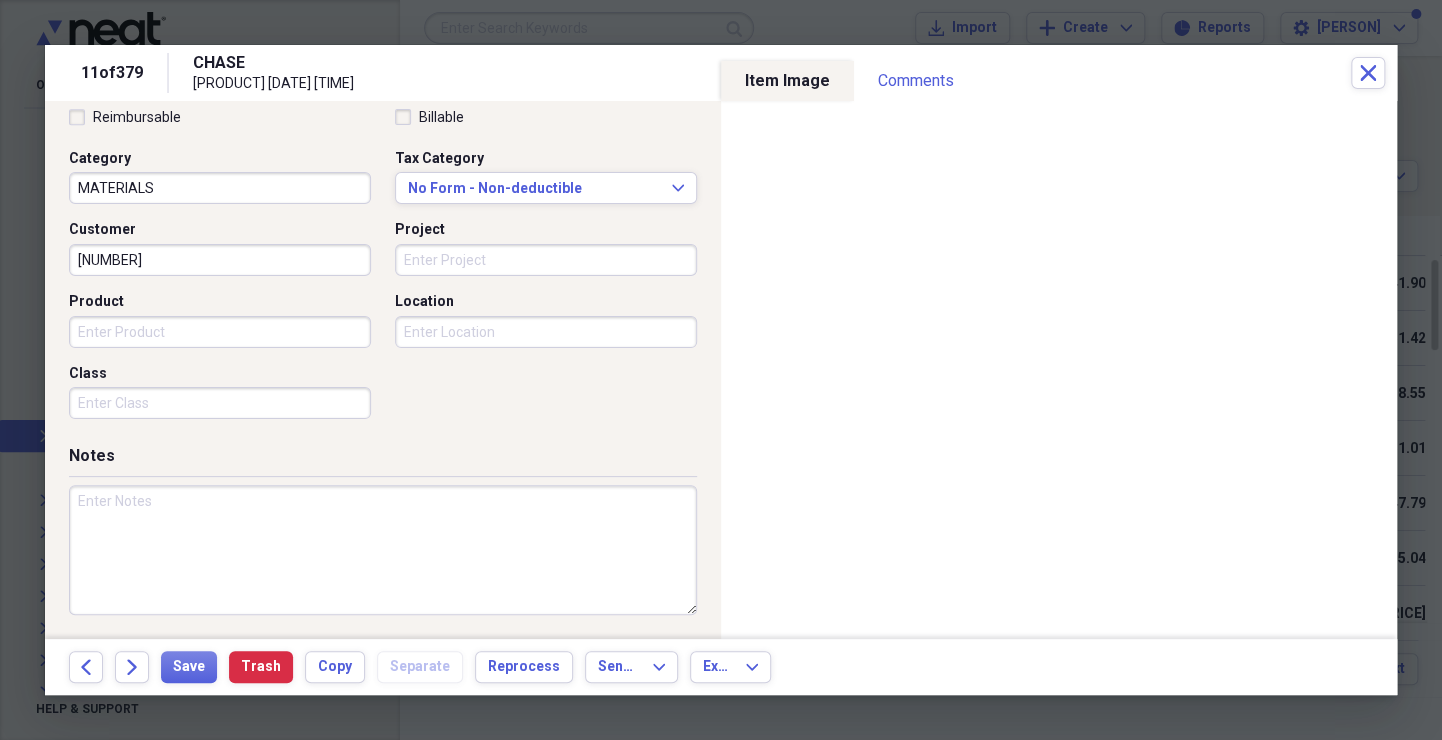 type on "[NUMBER]" 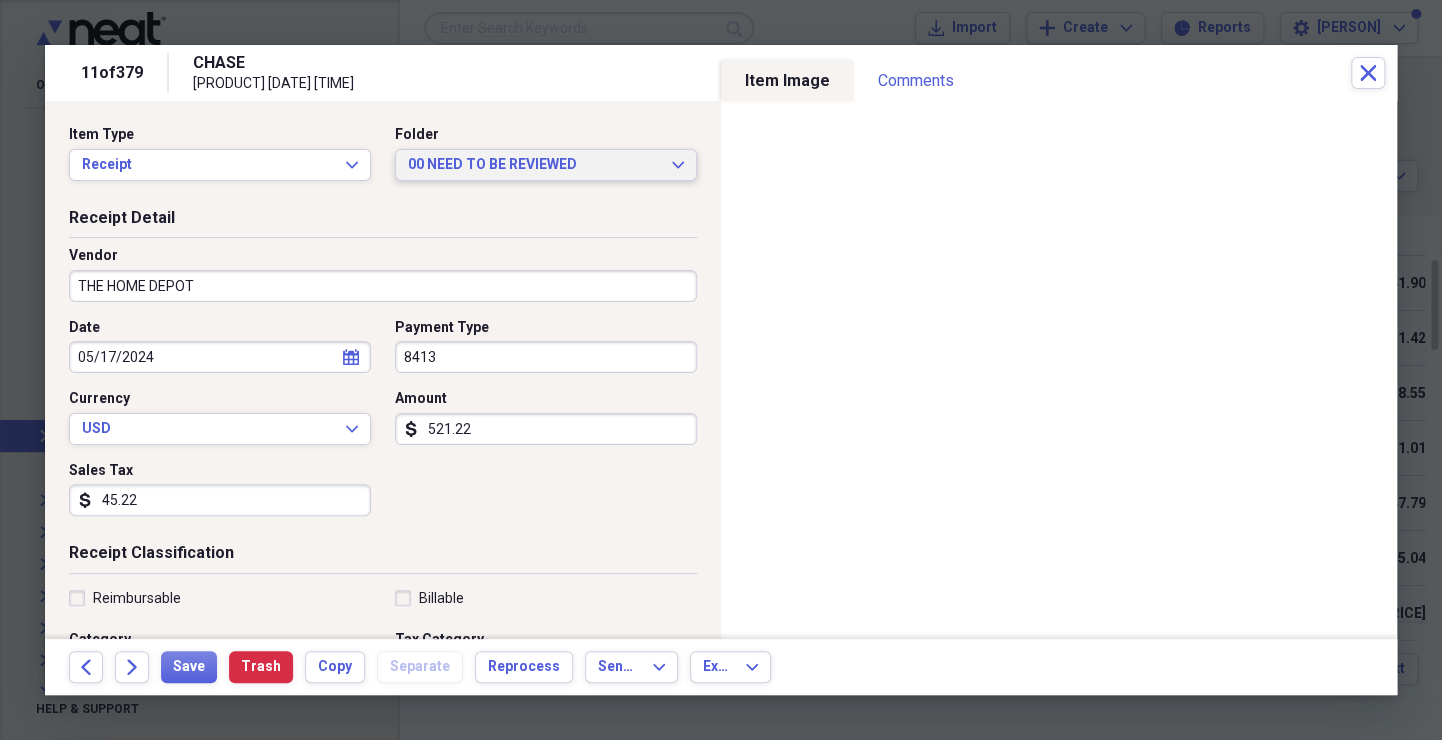 click on "00 NEED TO BE REVIEWED Expand" at bounding box center (546, 165) 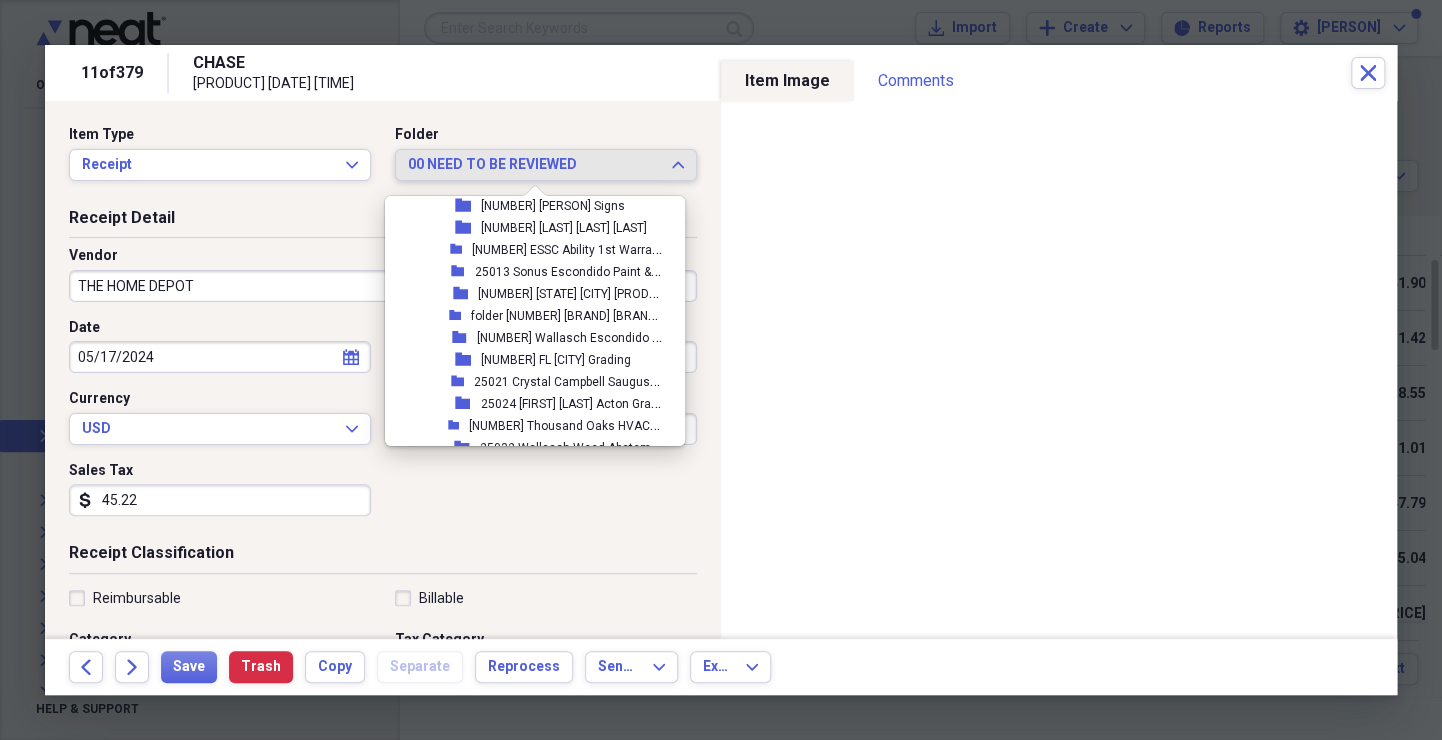 scroll, scrollTop: 2167, scrollLeft: 0, axis: vertical 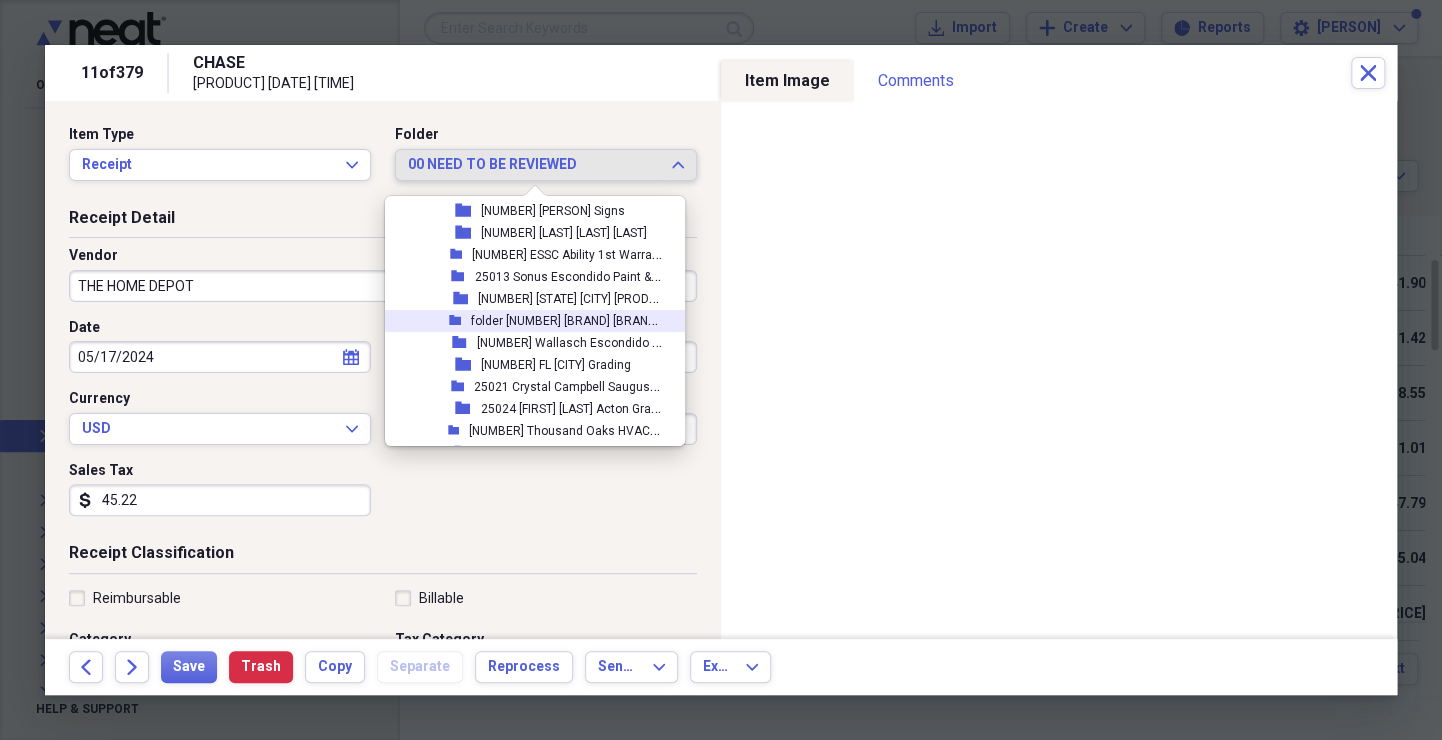 click on "folder [NUMBER] [BRAND] [BRAND] Bathrooms" at bounding box center (597, 319) 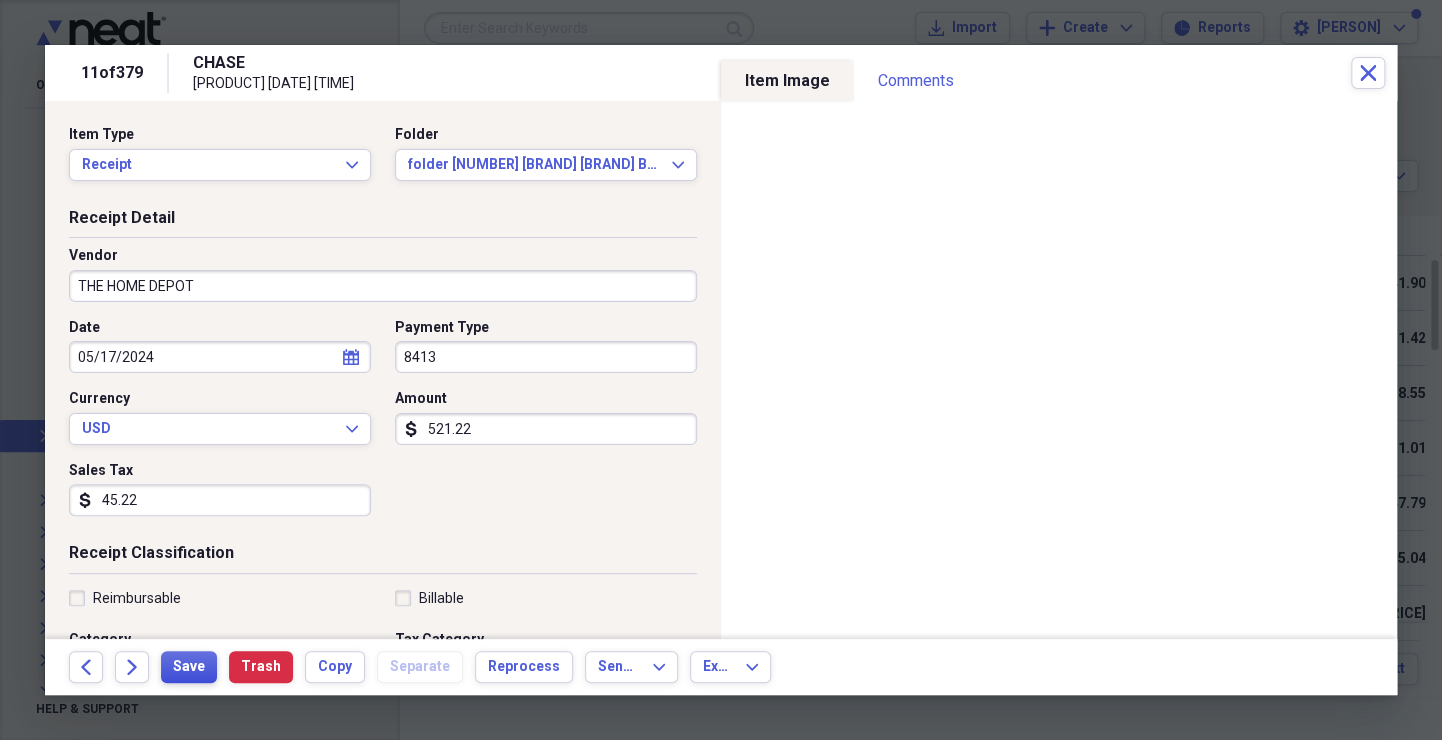 click on "Save" at bounding box center [189, 667] 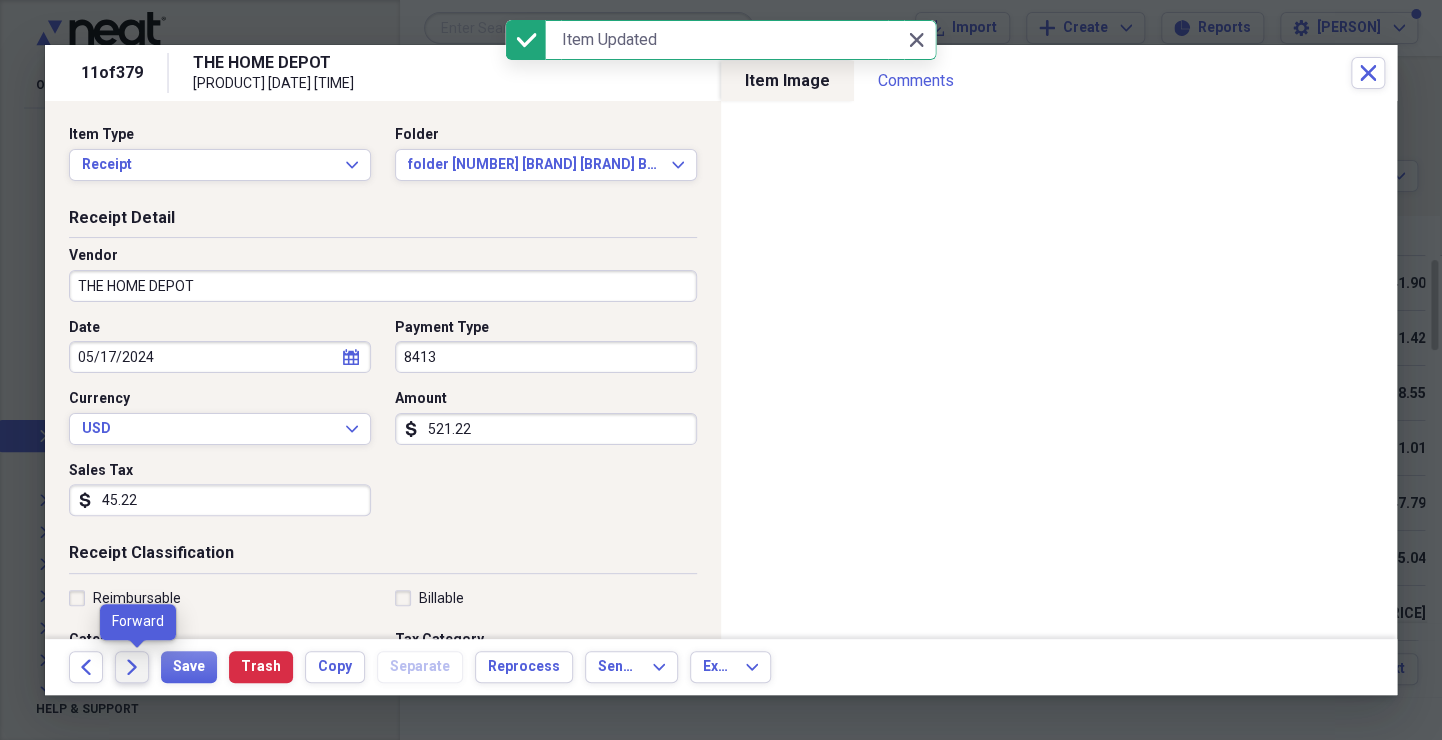 click on "Forward" at bounding box center (132, 667) 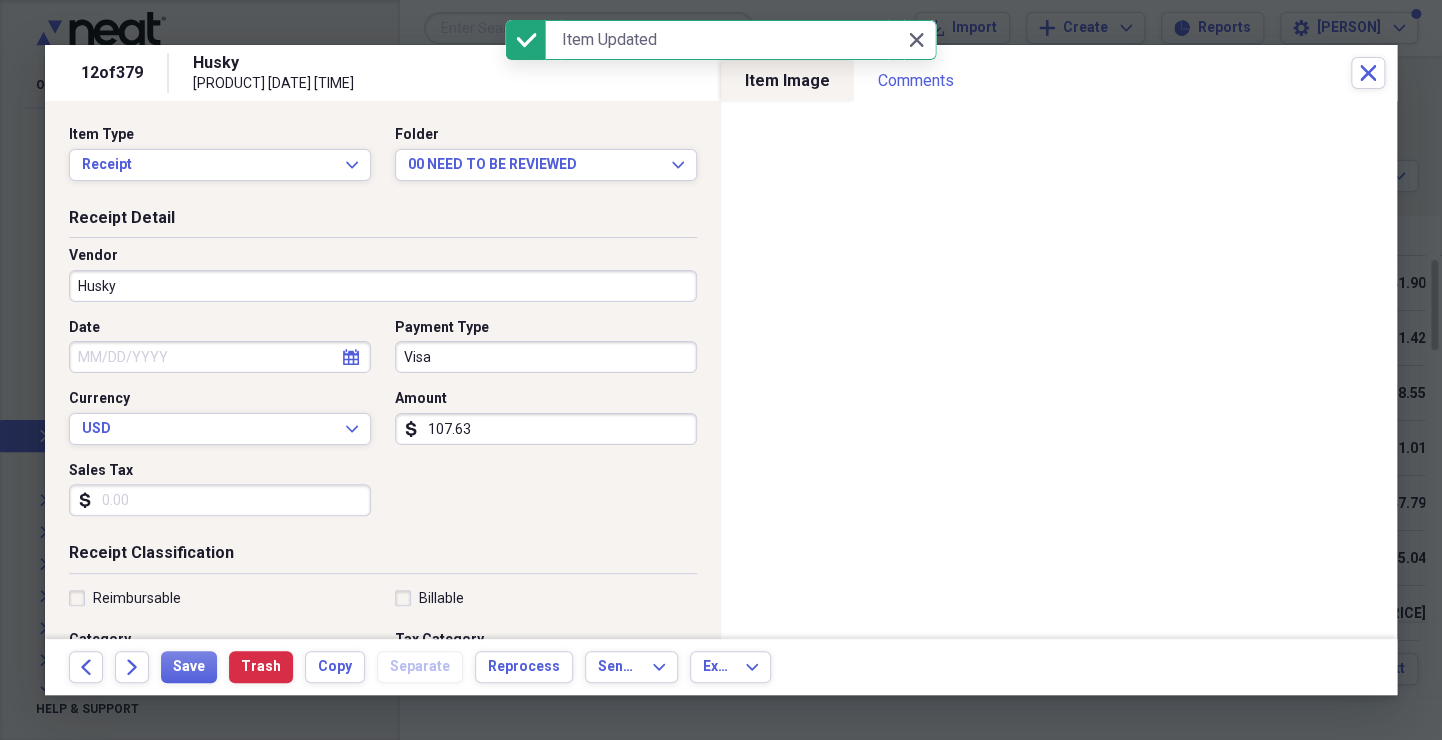 click on "Husky" at bounding box center [383, 286] 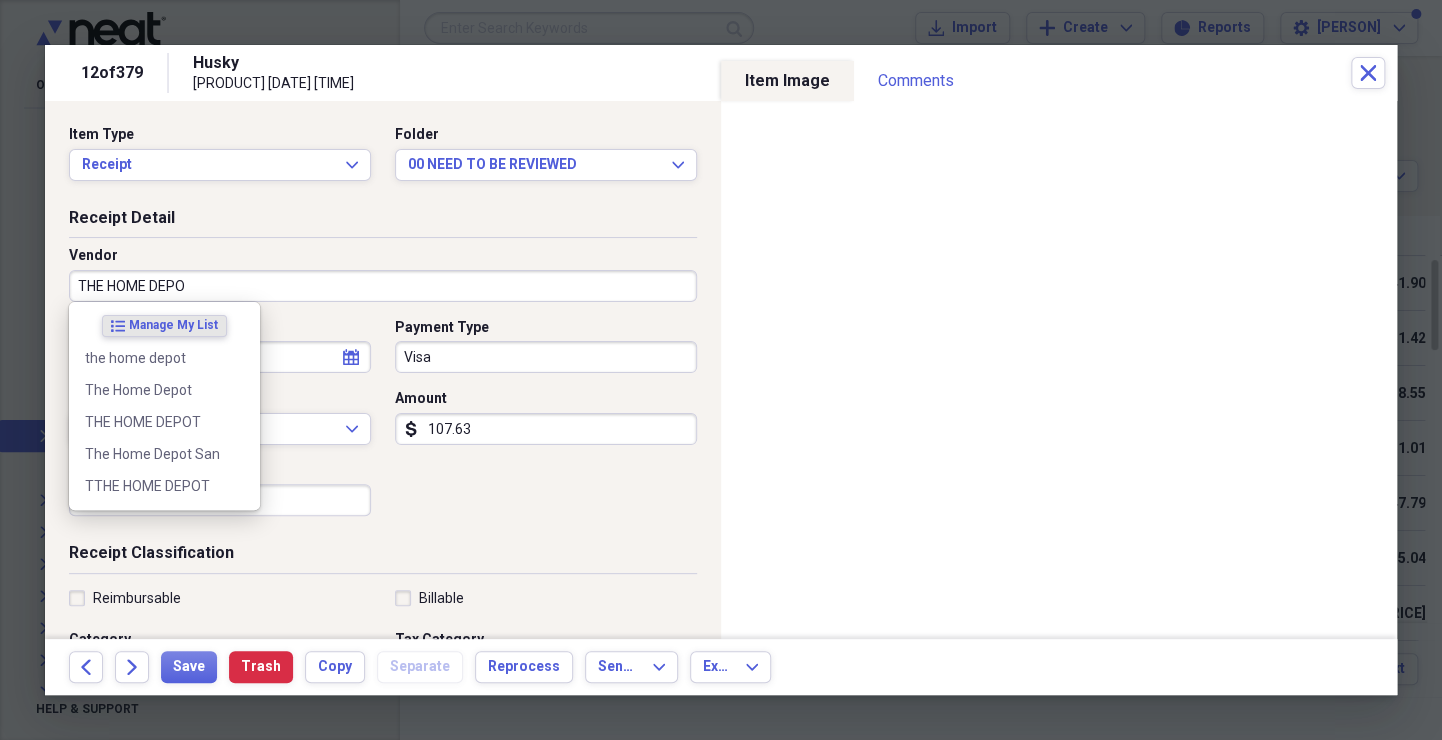 type on "THE HOME DEPOT" 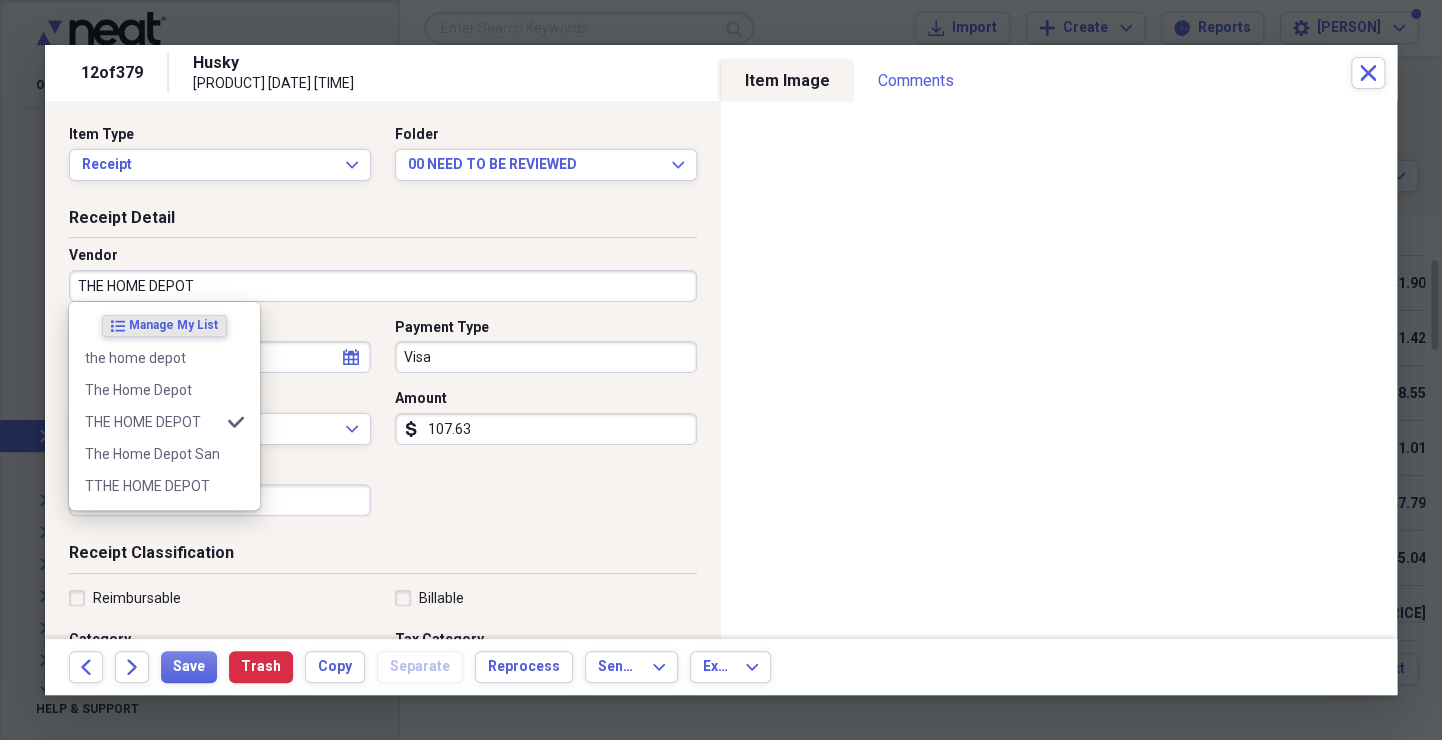 type on "MATERIALS" 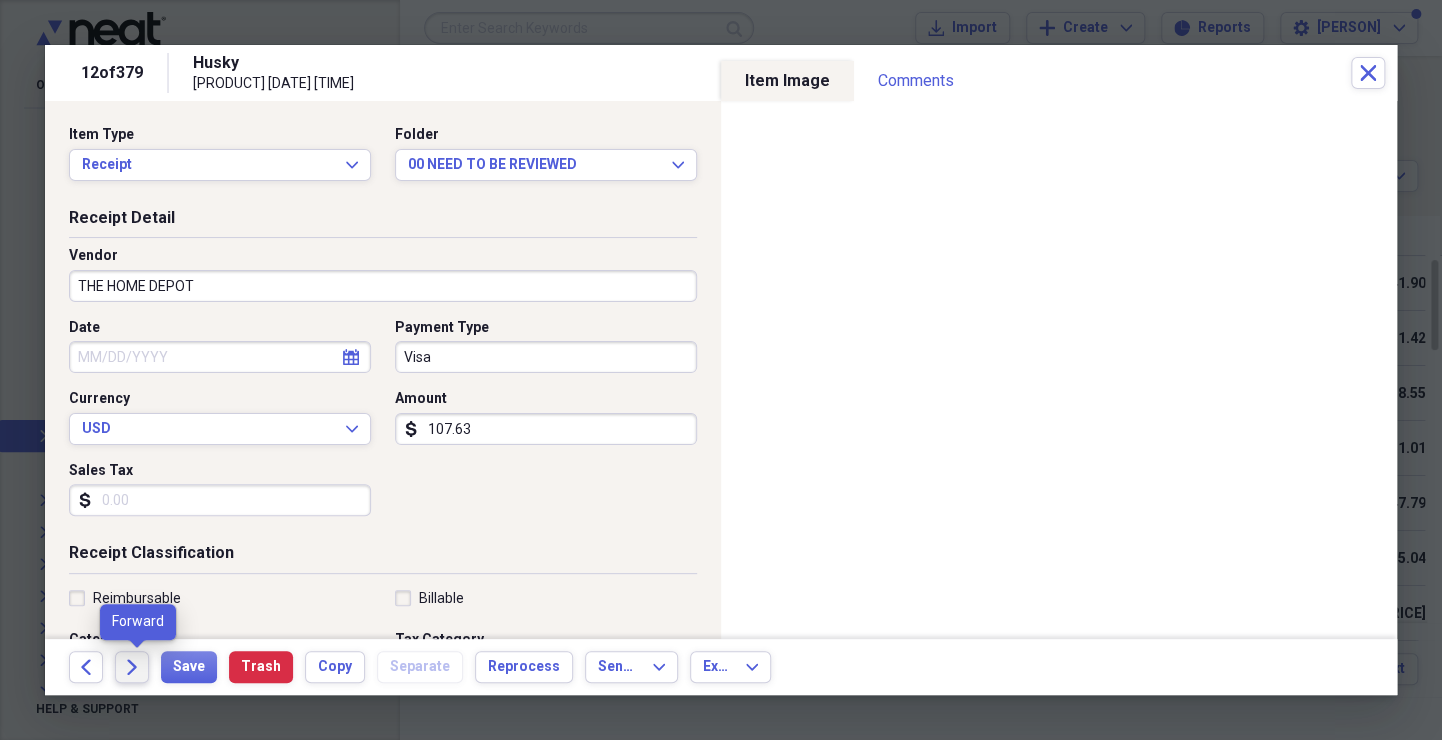 click on "Forward" 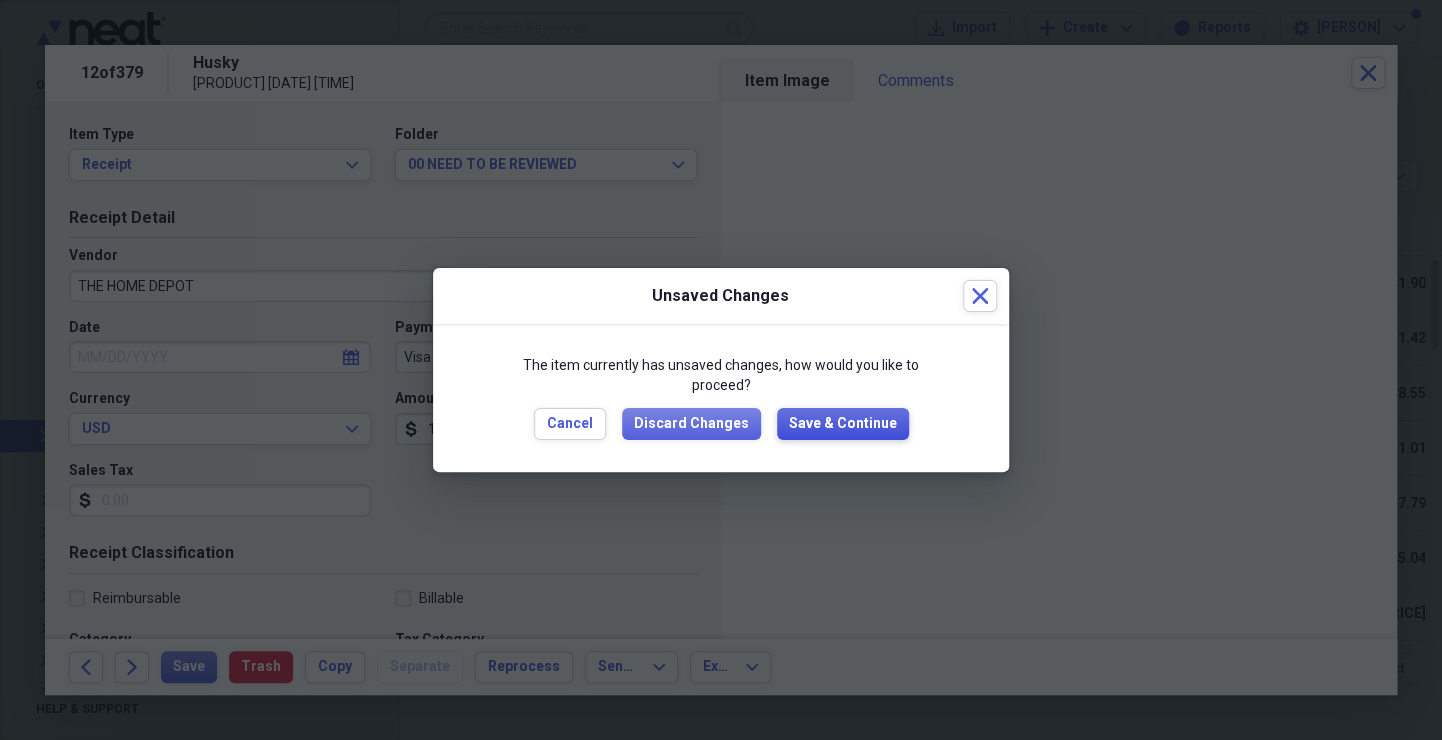click on "Save & Continue" at bounding box center (843, 424) 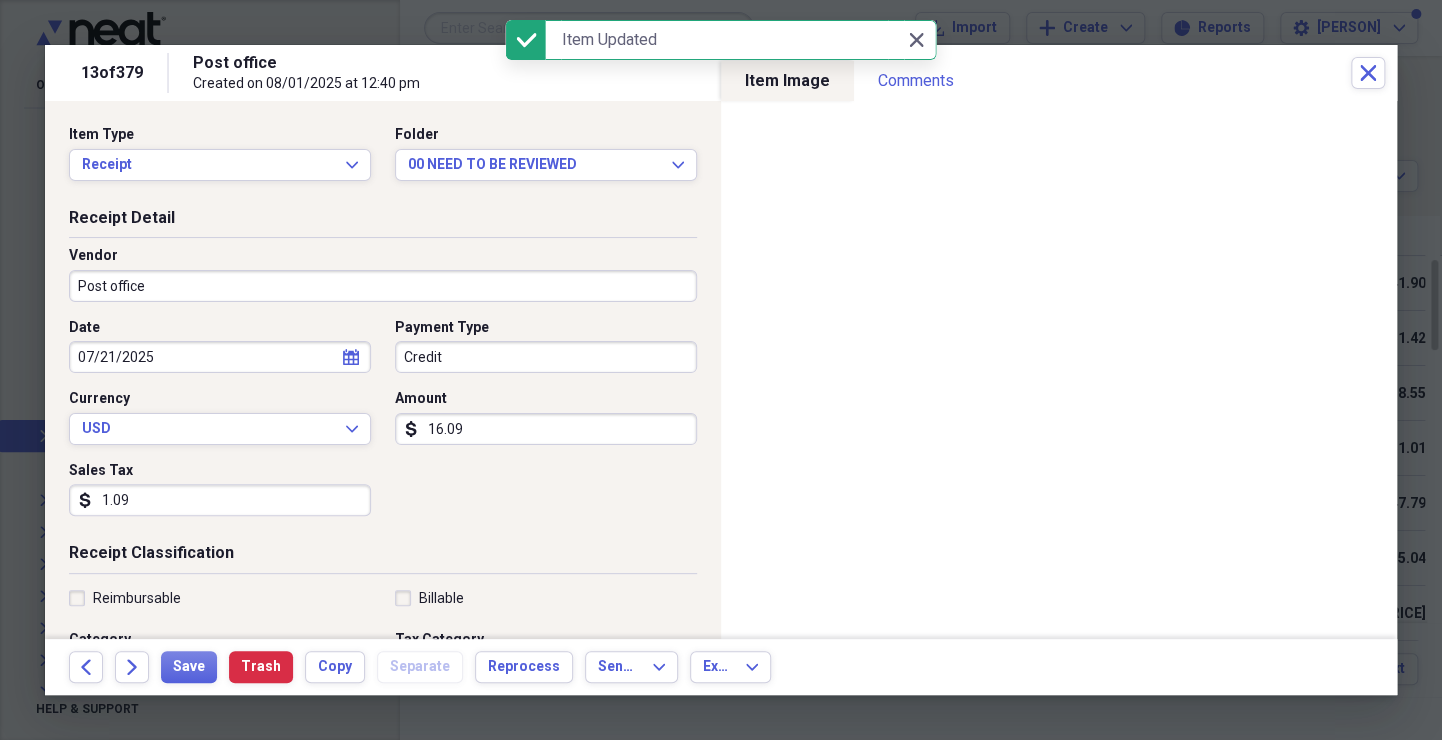 click on "Post office" at bounding box center (383, 286) 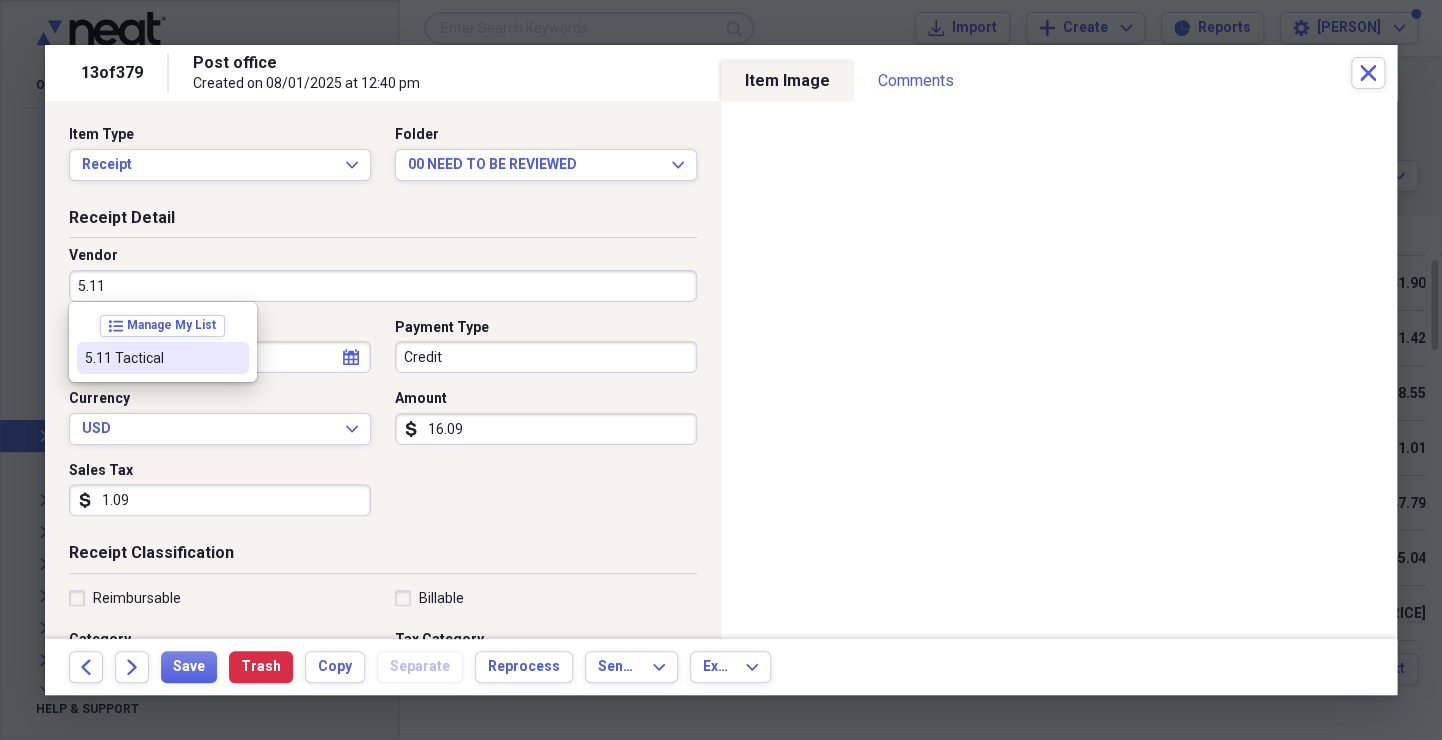 type on "5.11 Tactical" 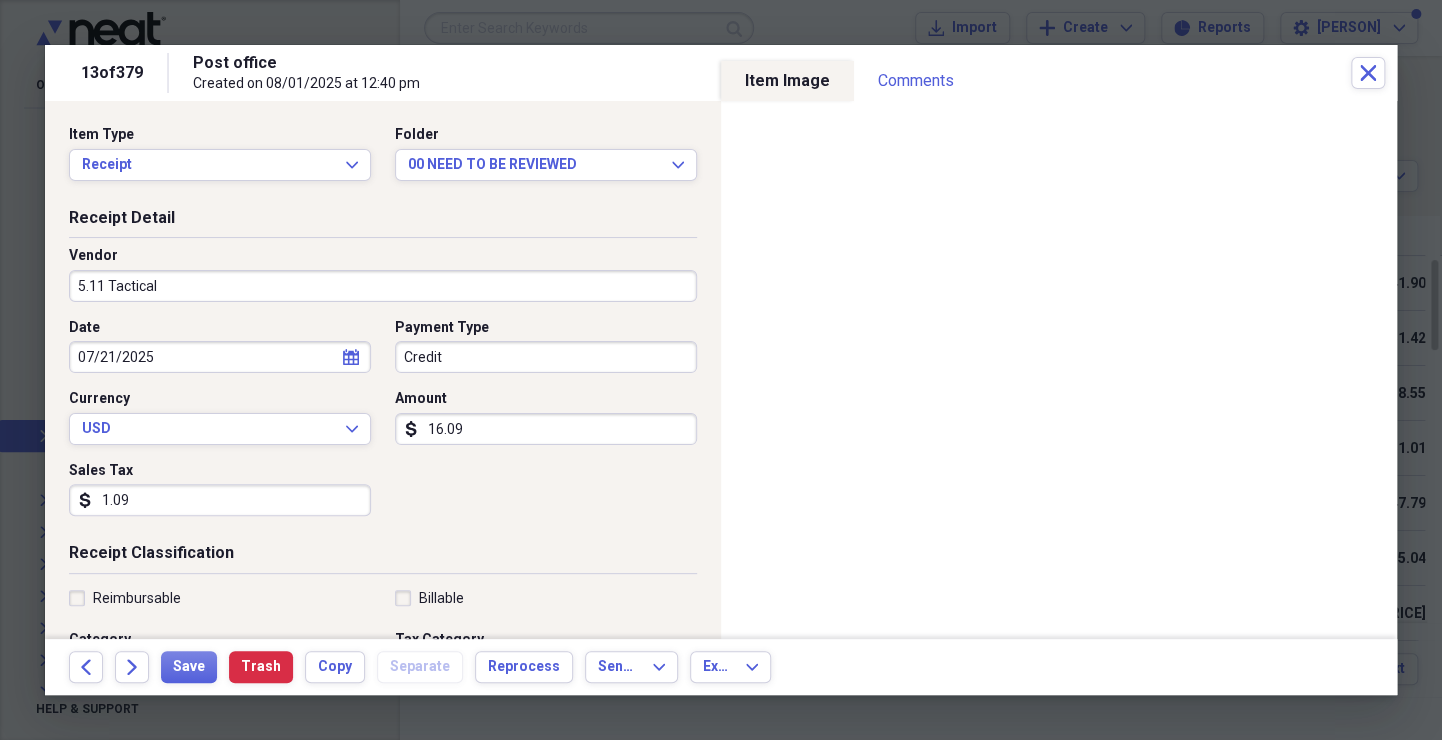 type on "[LAST] [LAST]" 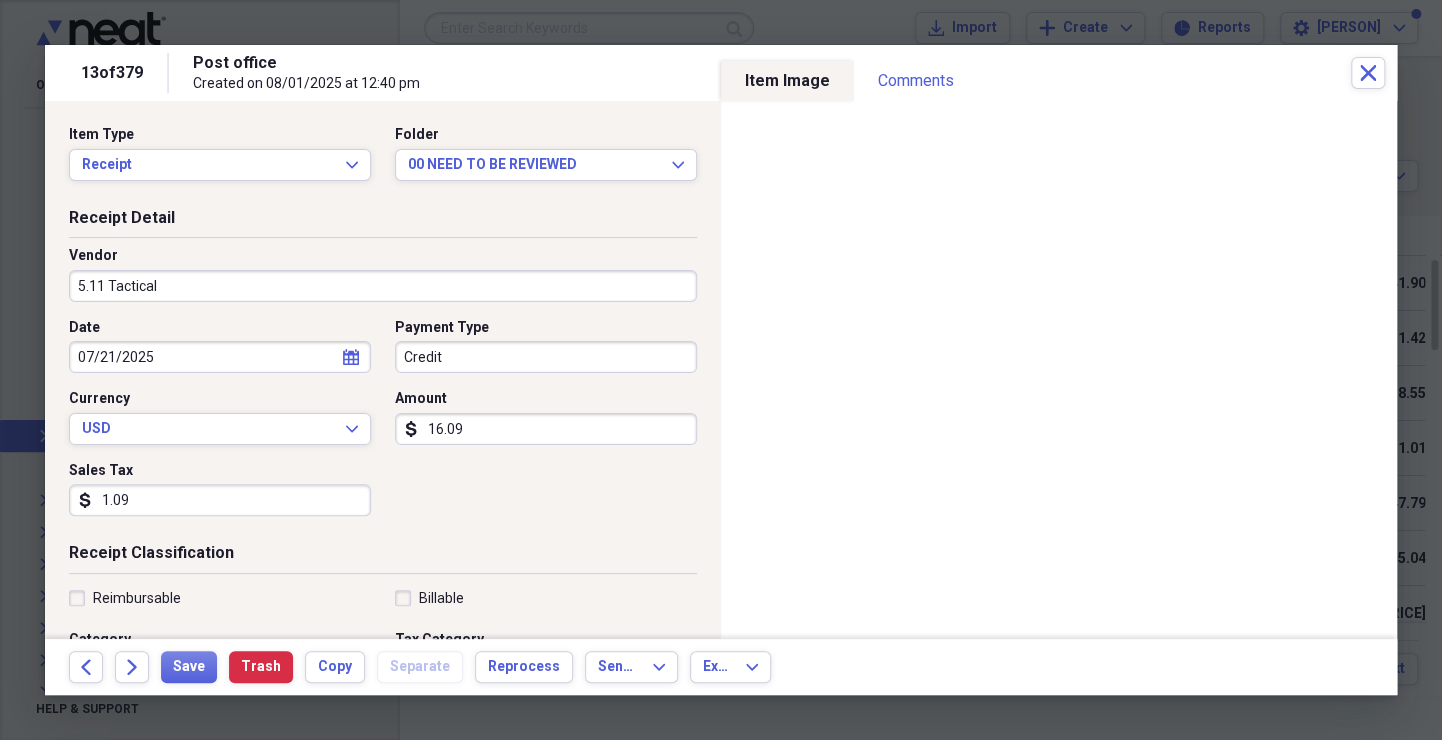 select on "6" 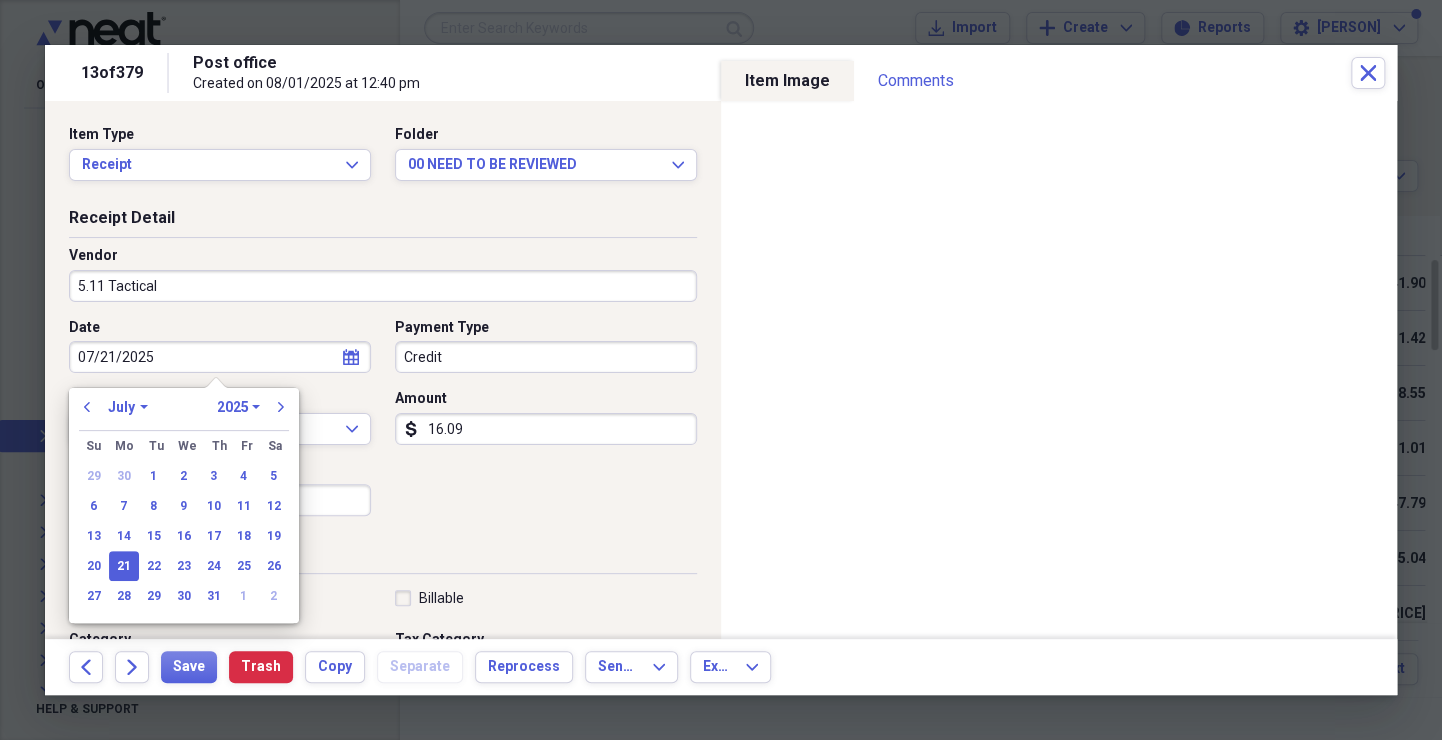 type 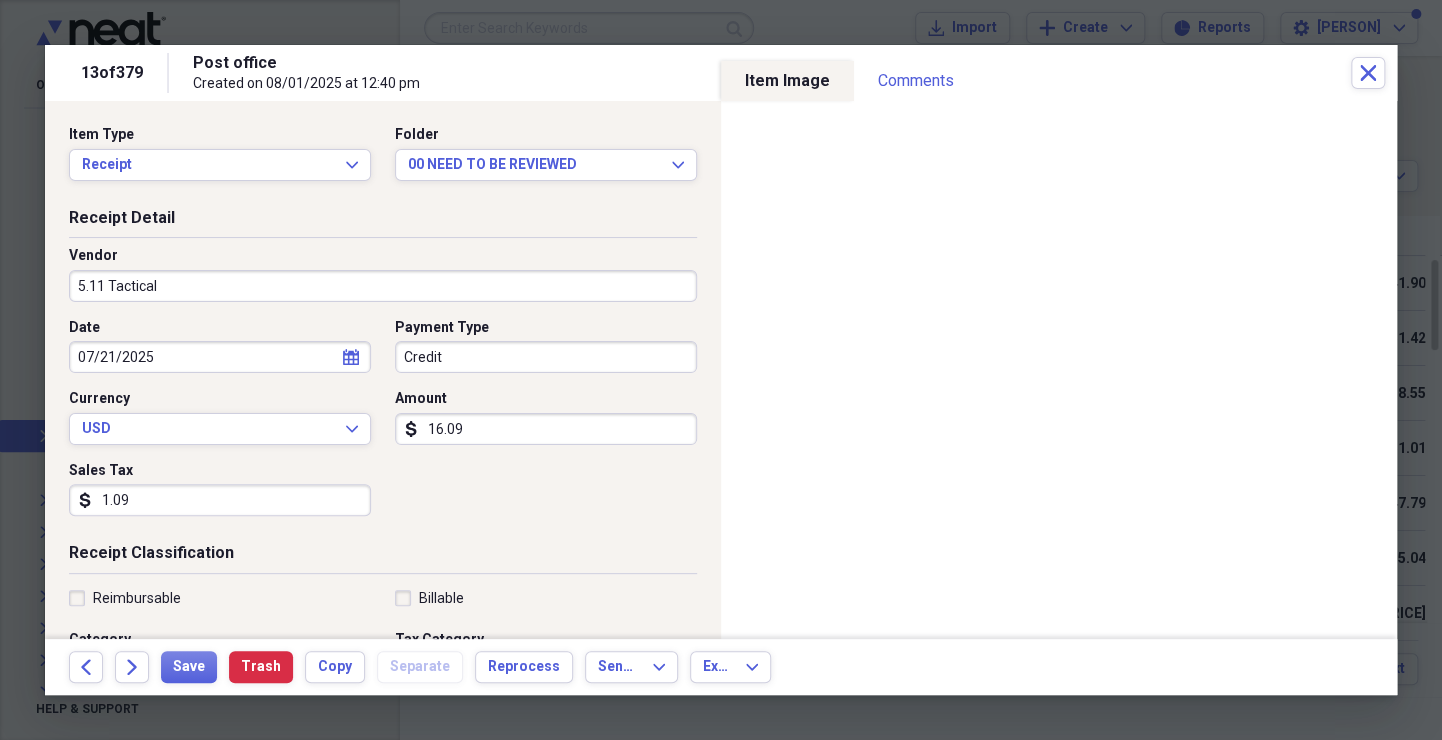 type 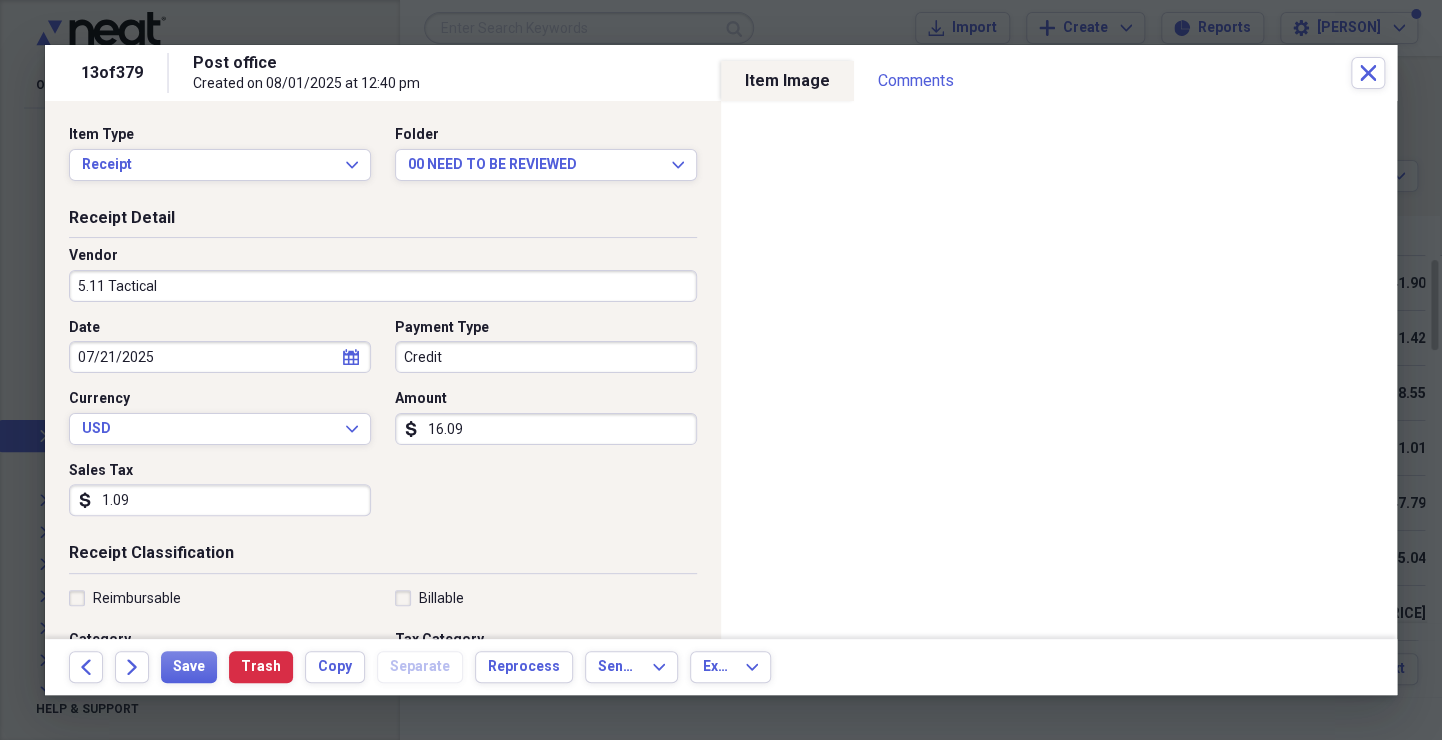click on "Receipt Detail Vendor [LAST] [LAST] Date [DATE] calendar Calendar Payment Type Credit Currency USD Expand Amount dollar-sign [NUMBER] Sales Tax dollar-sign [NUMBER]" at bounding box center [383, 375] 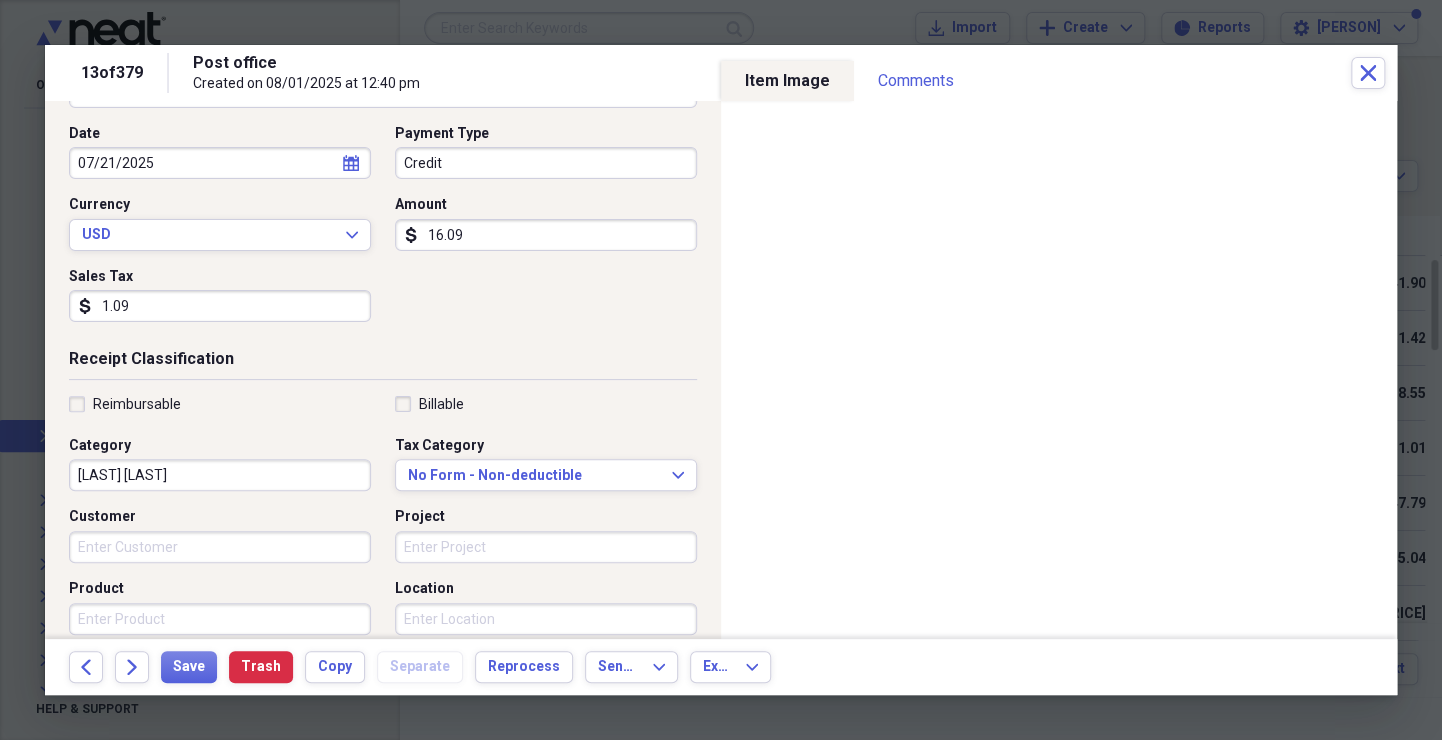 scroll, scrollTop: 195, scrollLeft: 0, axis: vertical 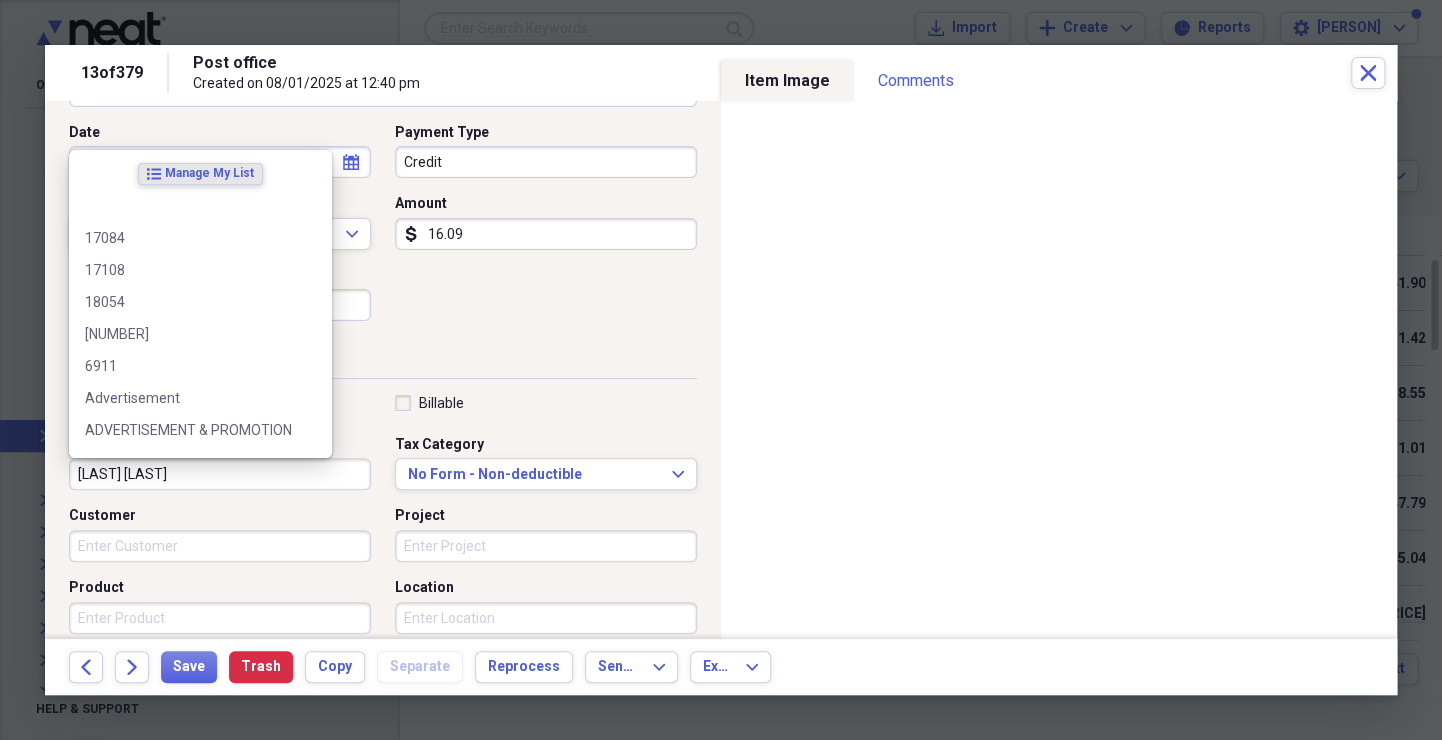 click on "[LAST] [LAST]" at bounding box center [220, 474] 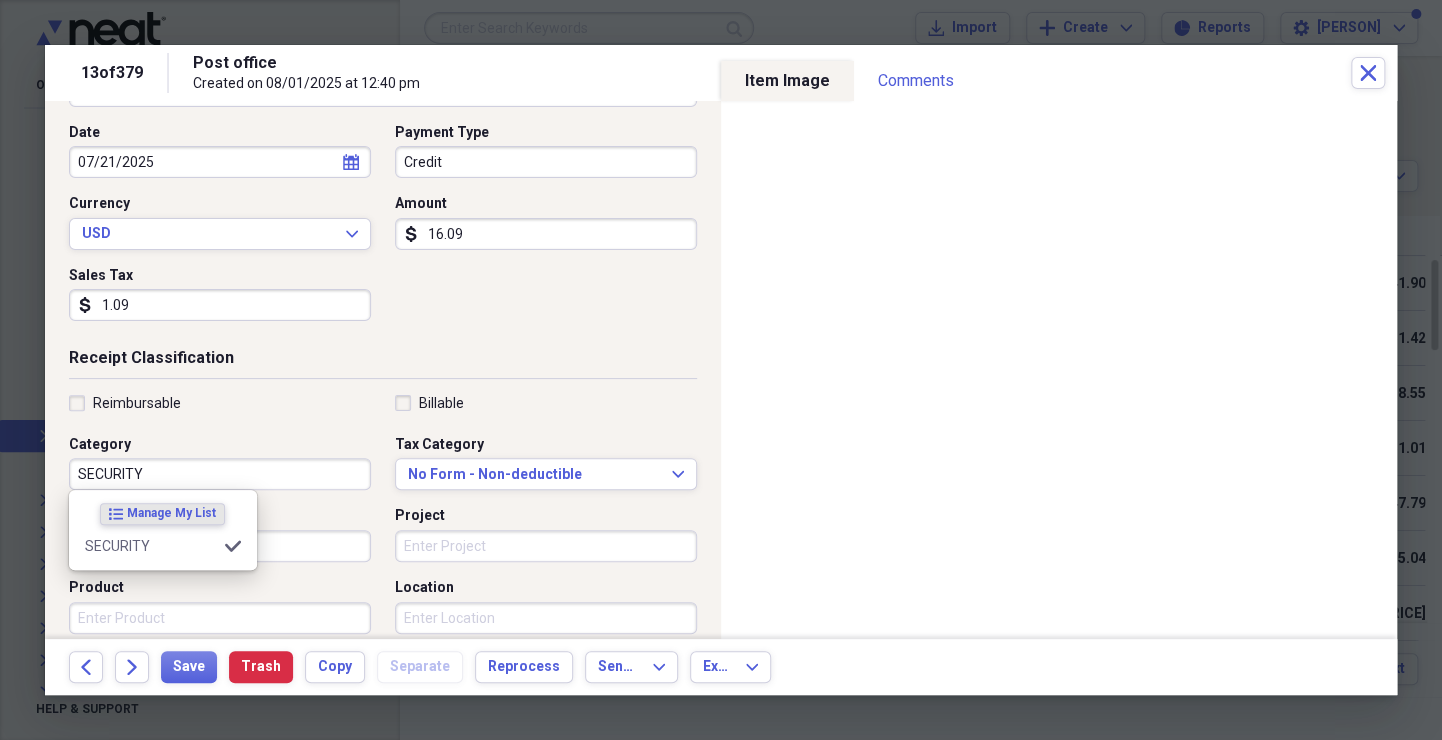 type on "SECURITY" 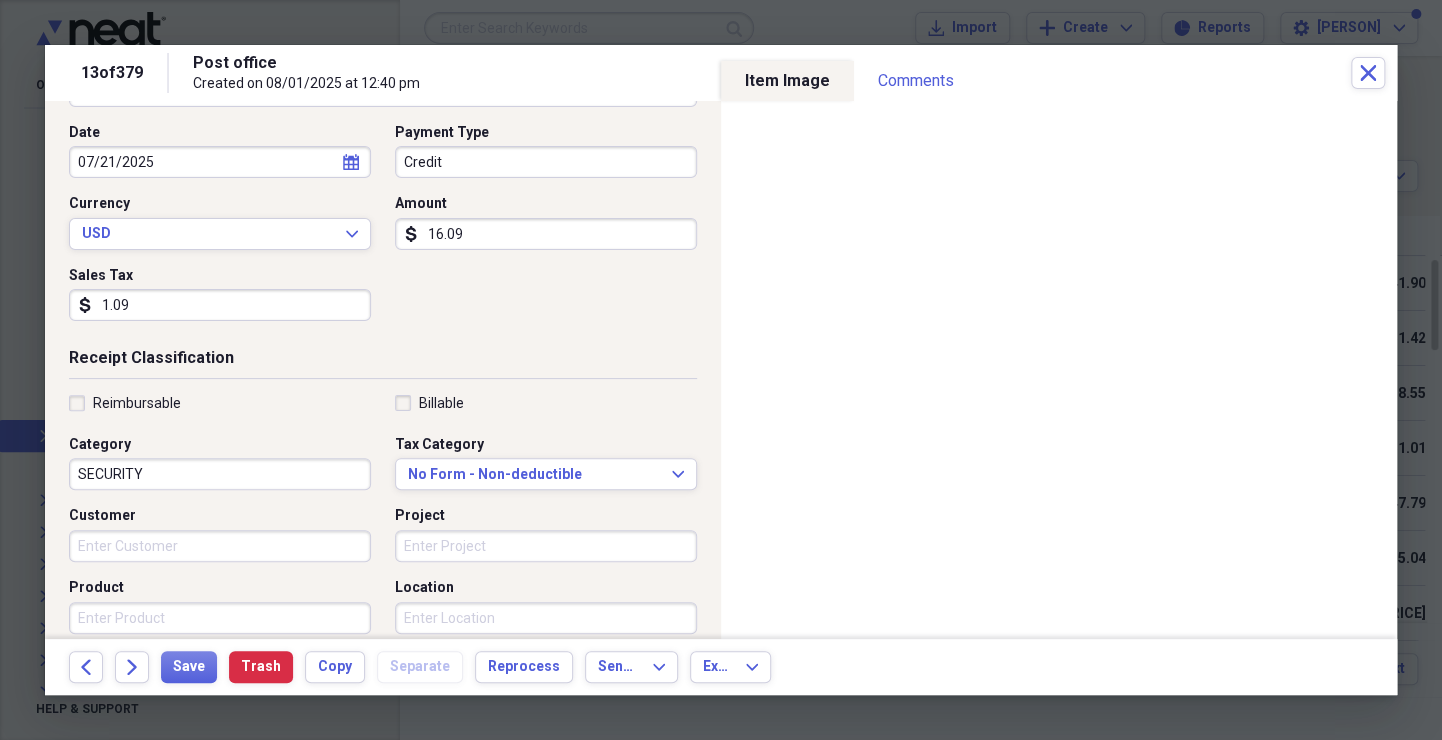 scroll, scrollTop: 0, scrollLeft: 0, axis: both 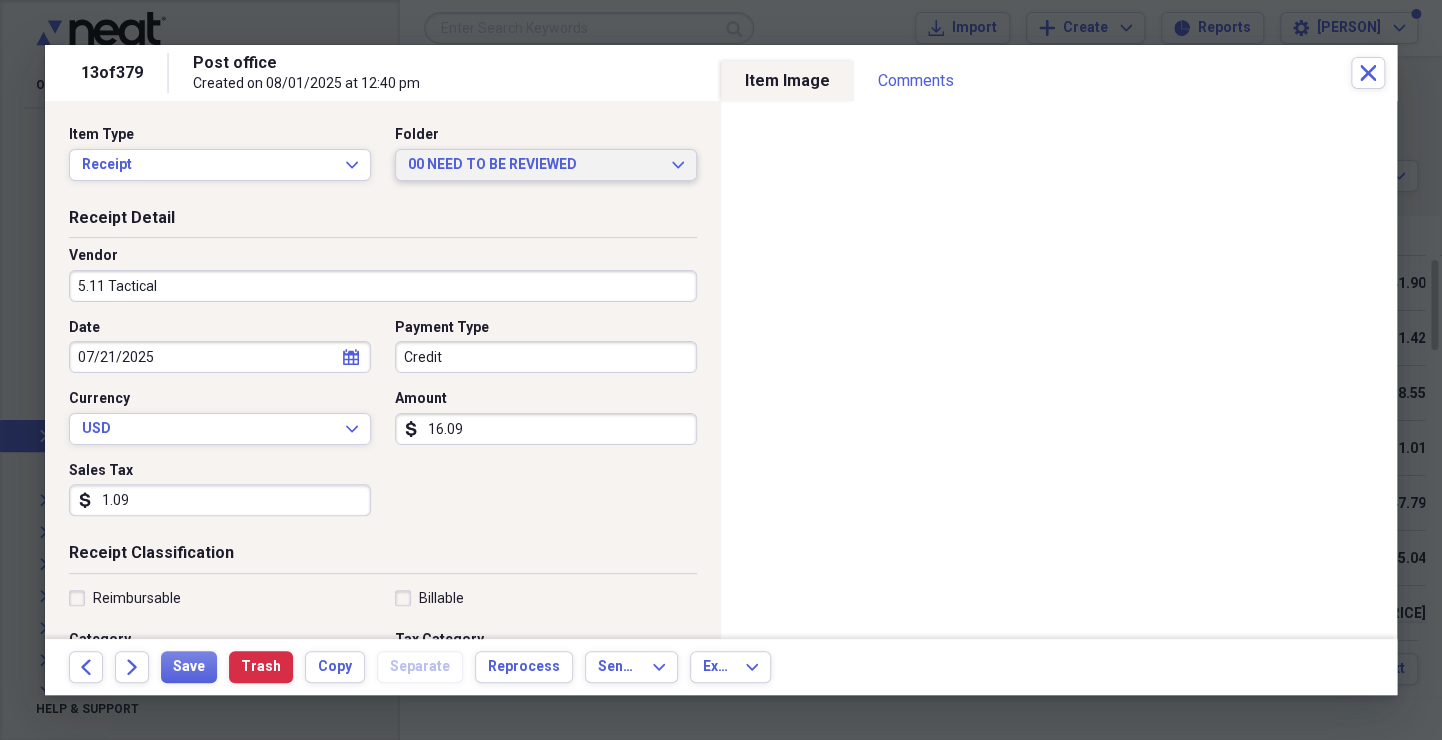 click on "00 NEED TO BE REVIEWED Expand" at bounding box center [546, 165] 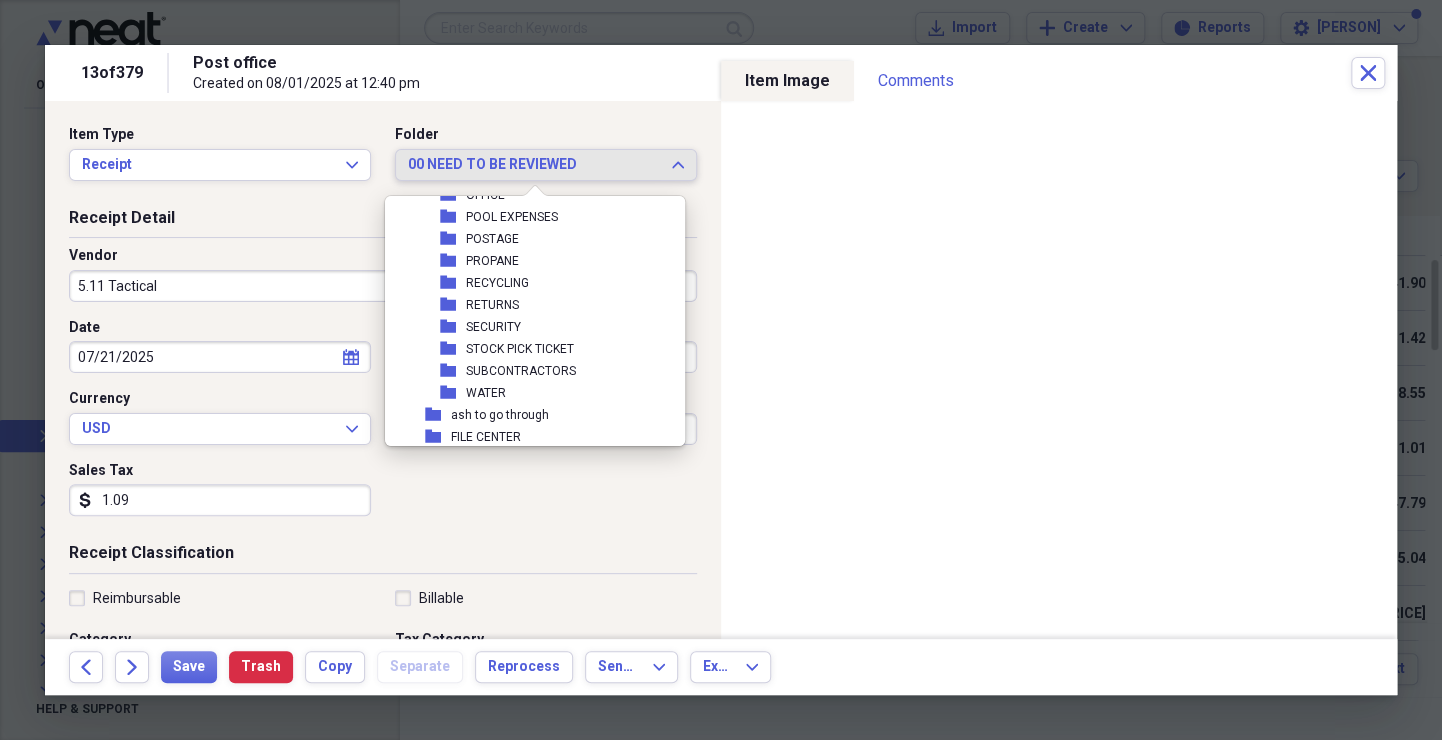 scroll, scrollTop: 3113, scrollLeft: 13, axis: both 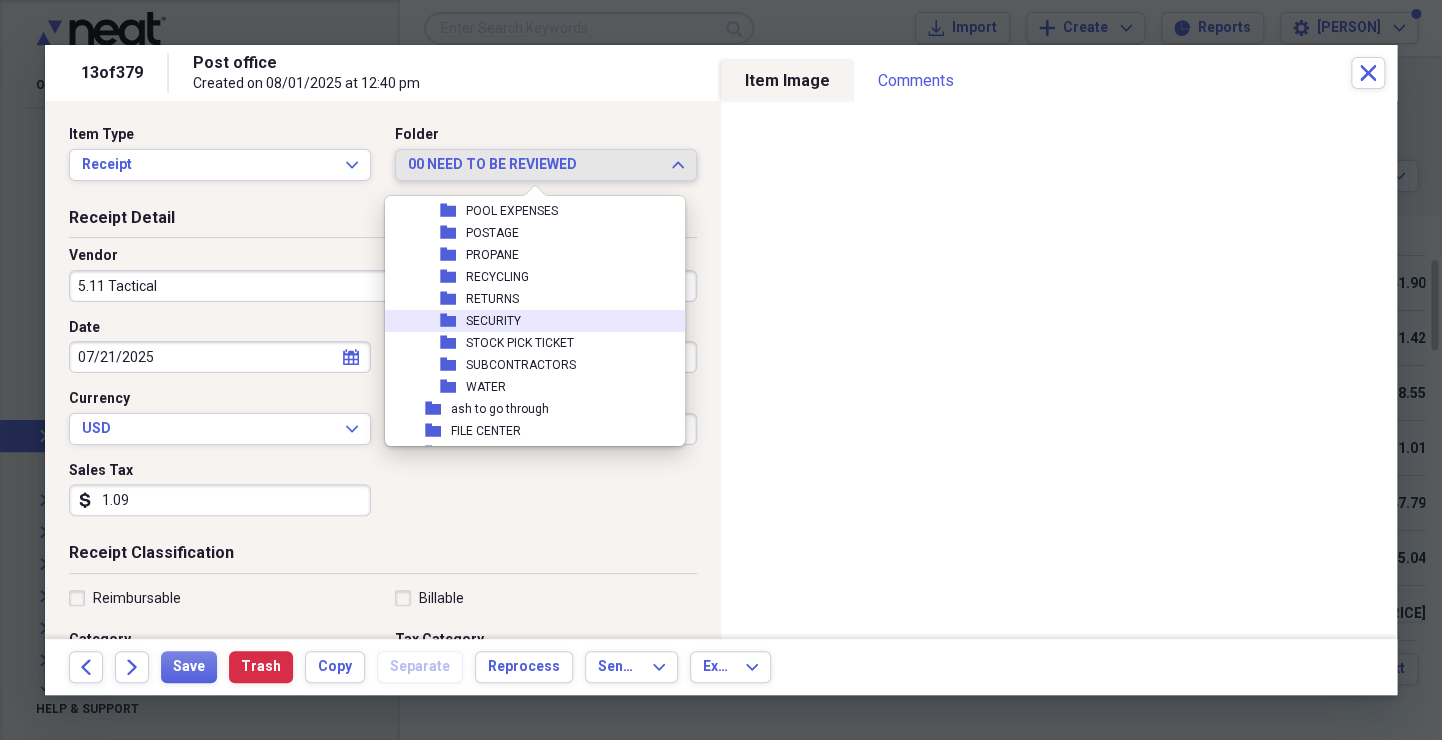 click on "SECURITY" at bounding box center (493, 321) 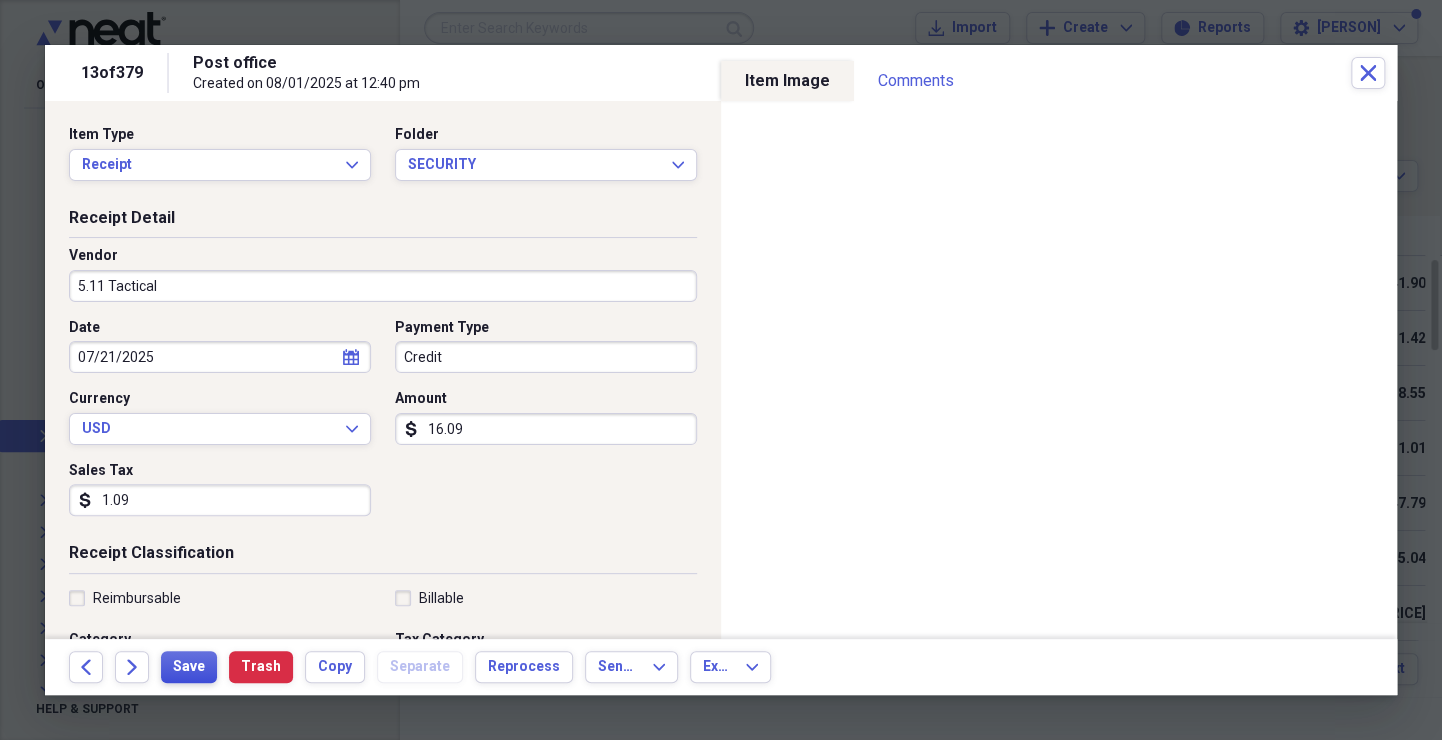 click on "Save" at bounding box center [189, 667] 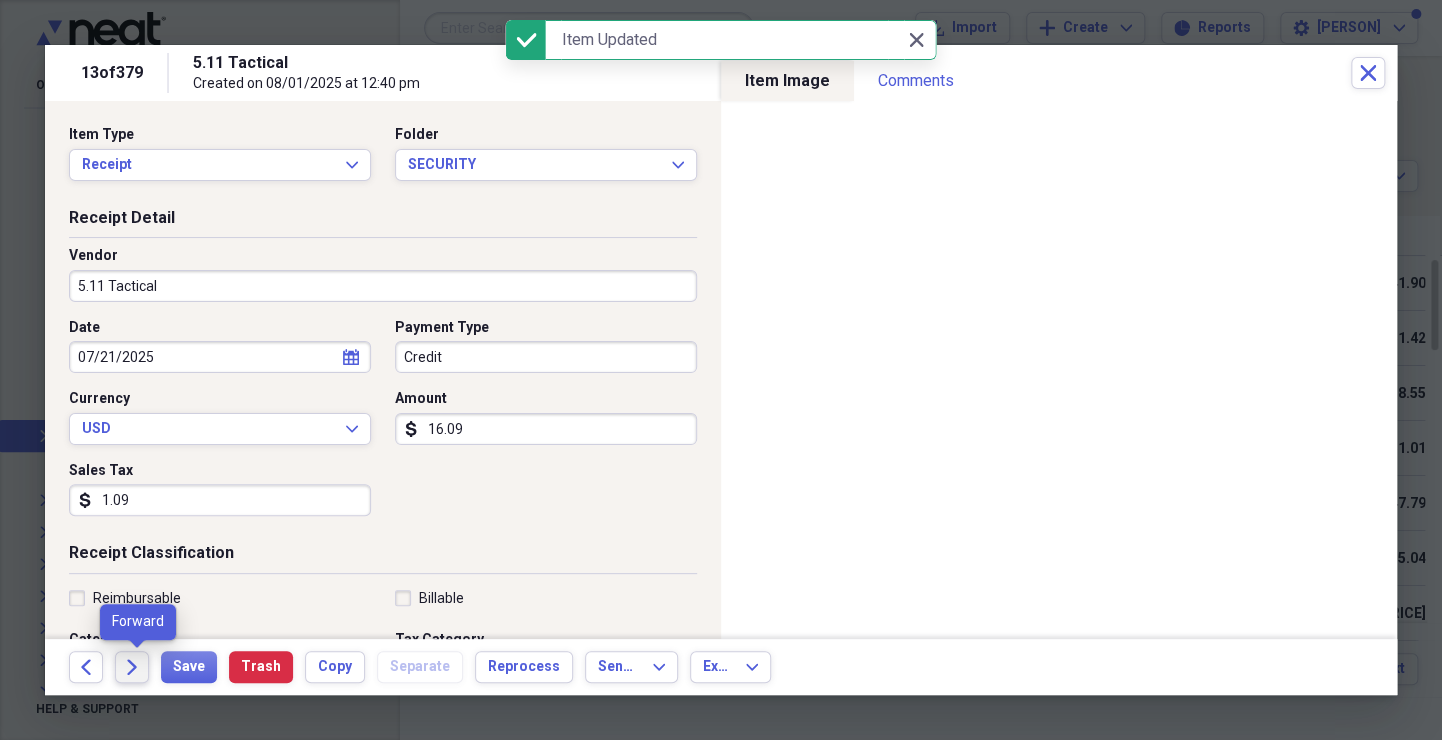 click on "Forward" at bounding box center (132, 667) 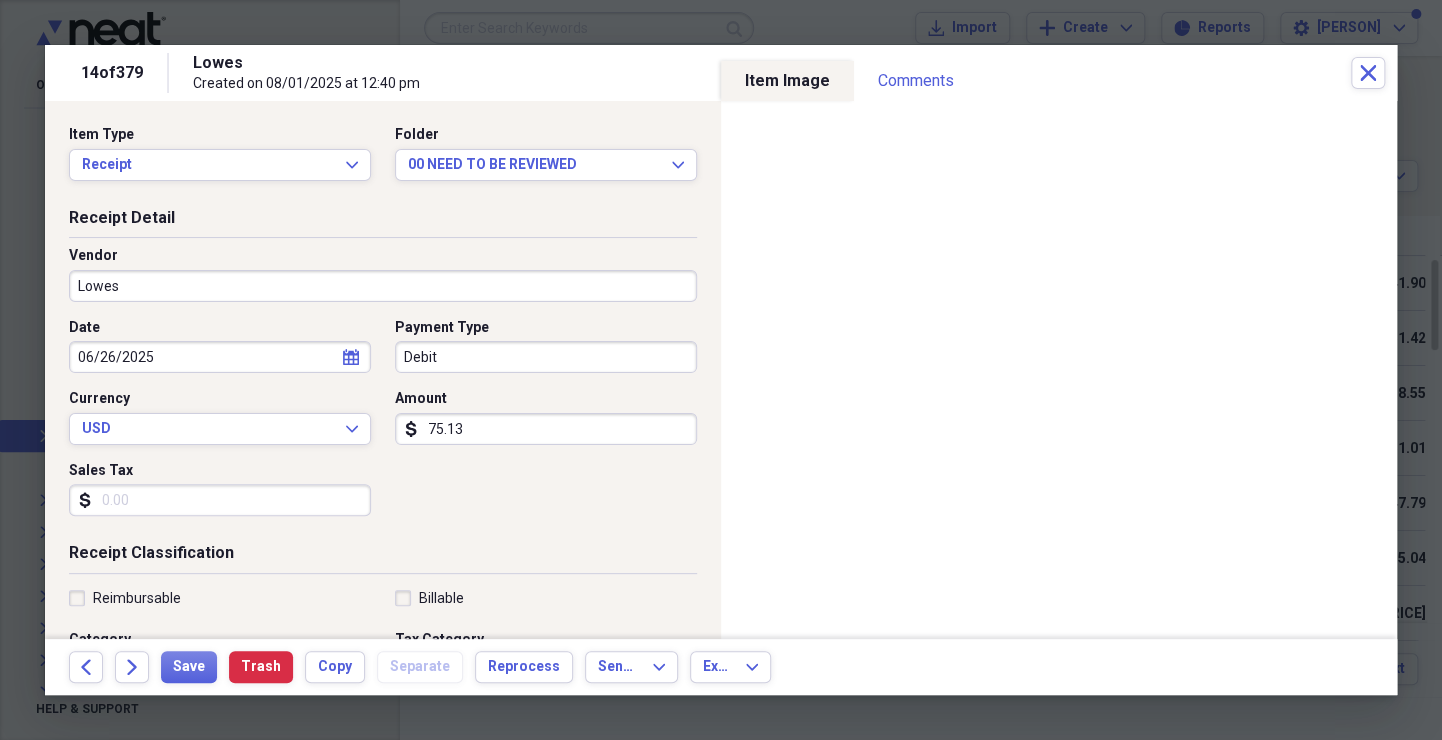 click on "Debit" at bounding box center (546, 357) 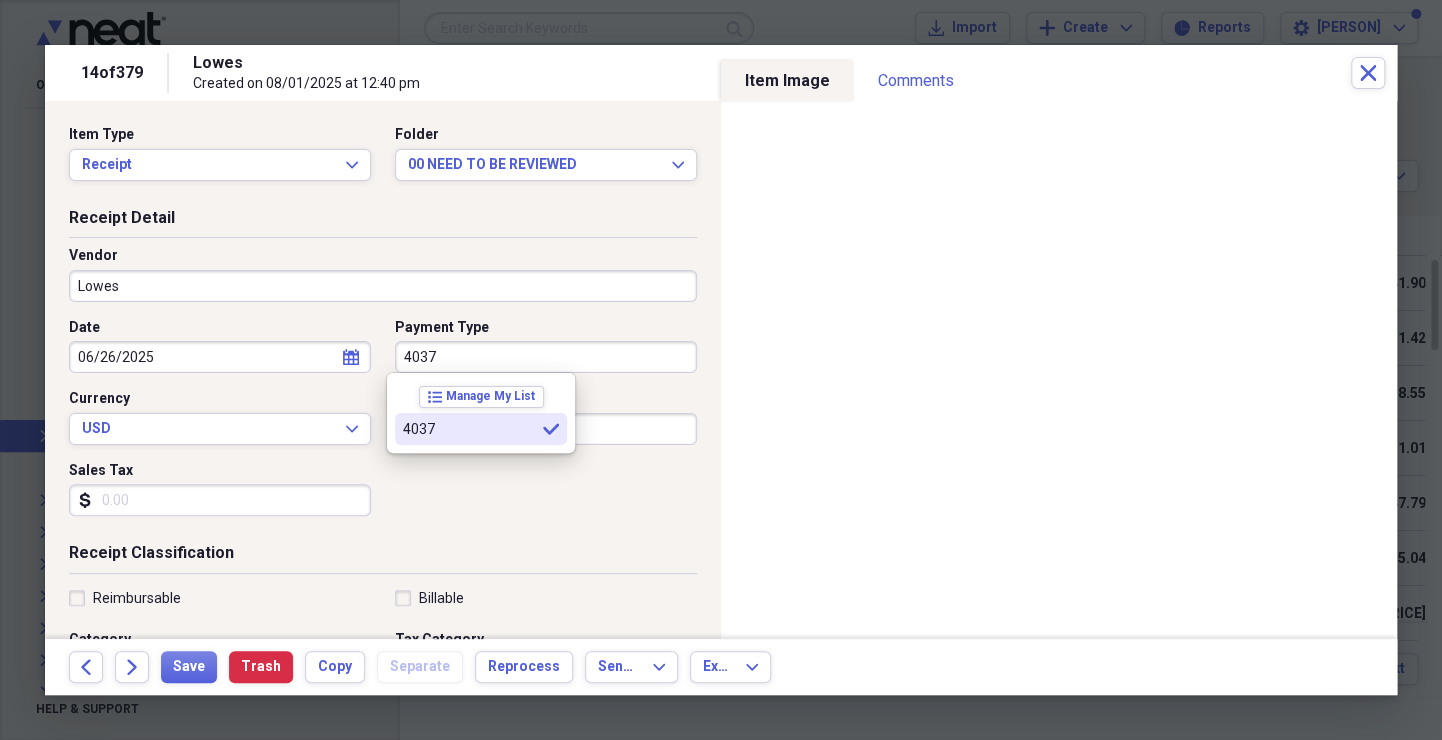 type on "4037" 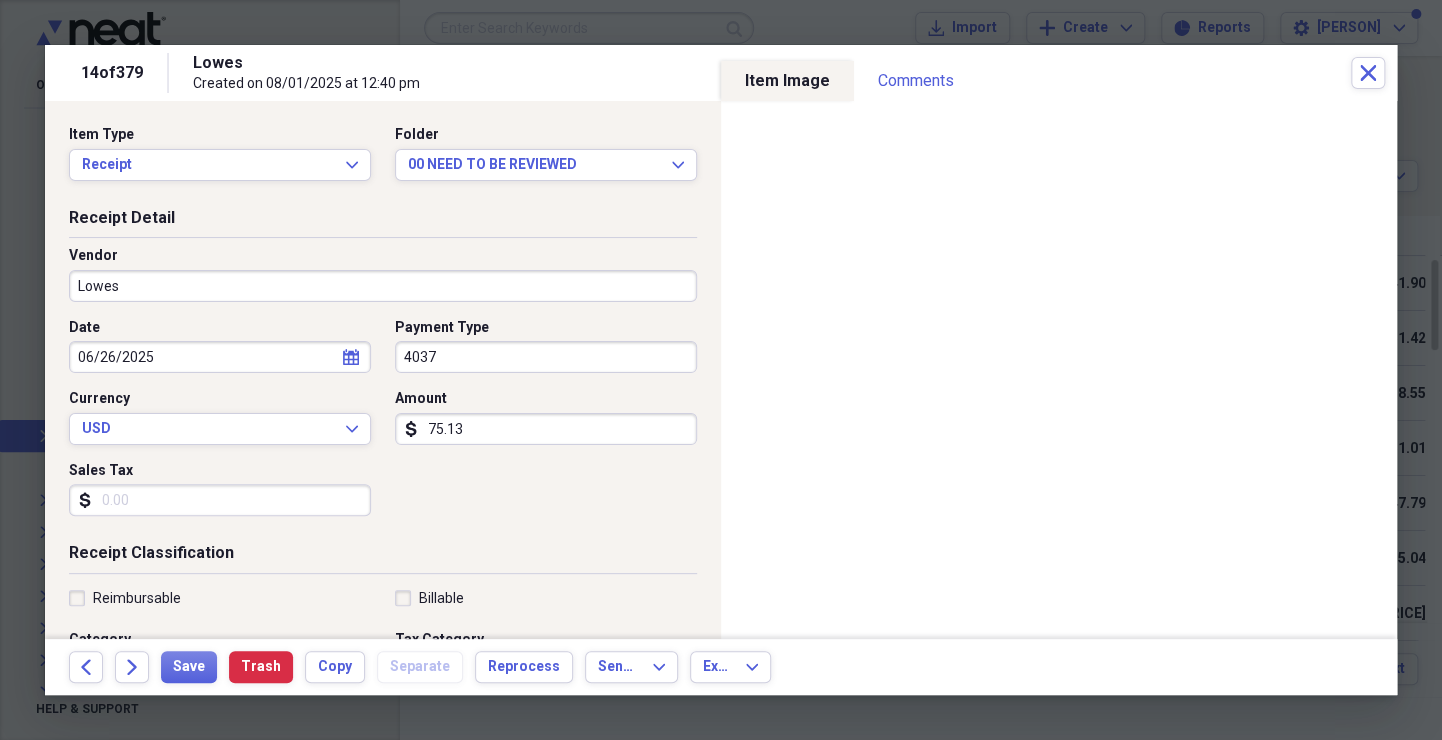 click on "Sales Tax" at bounding box center (220, 500) 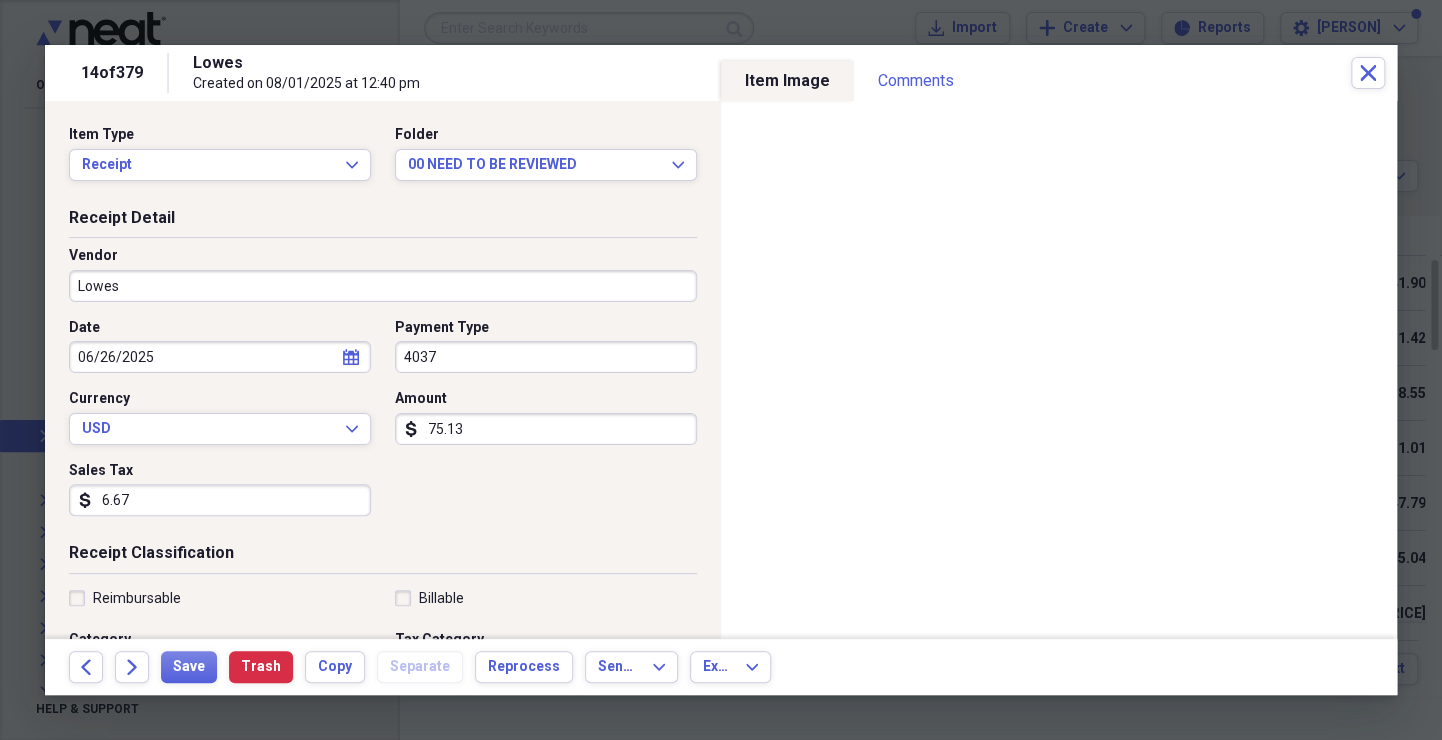 type on "6.67" 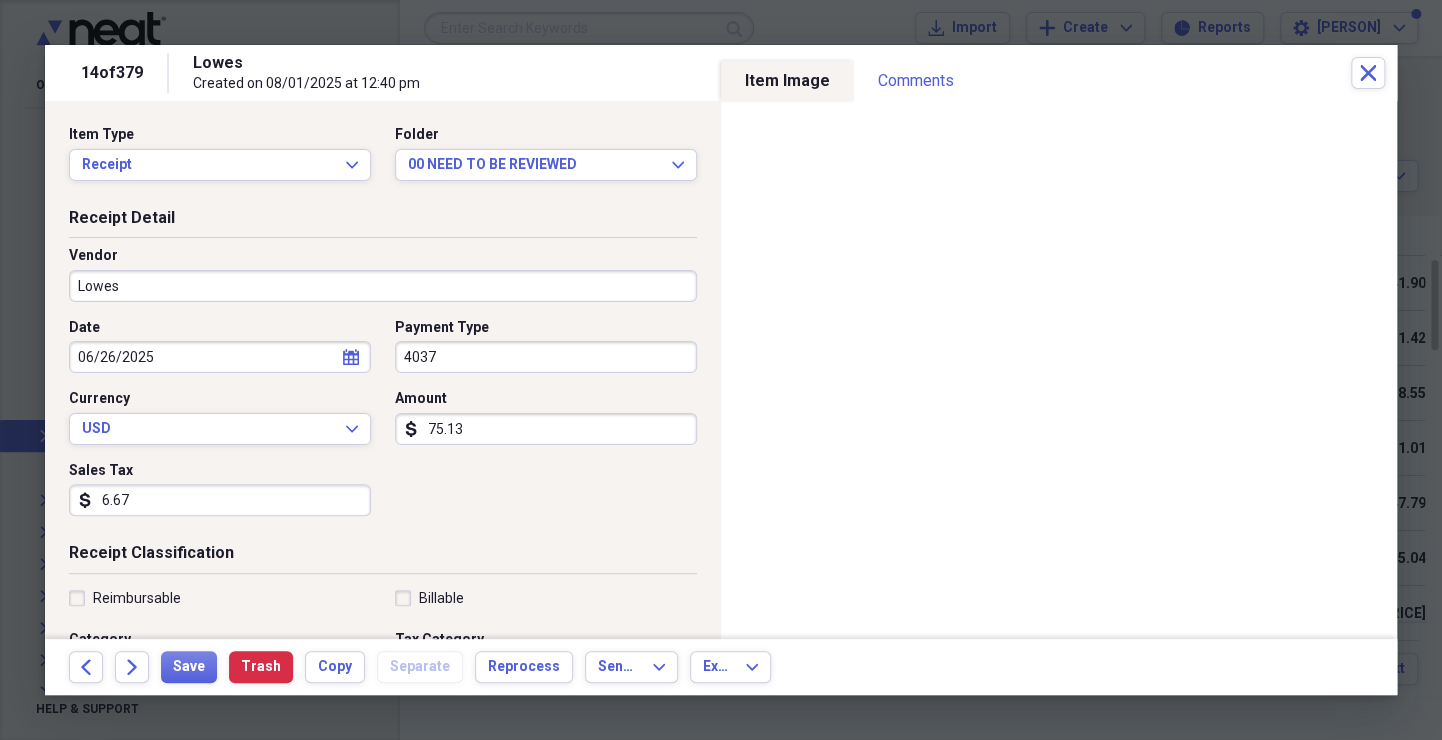 scroll, scrollTop: 299, scrollLeft: 0, axis: vertical 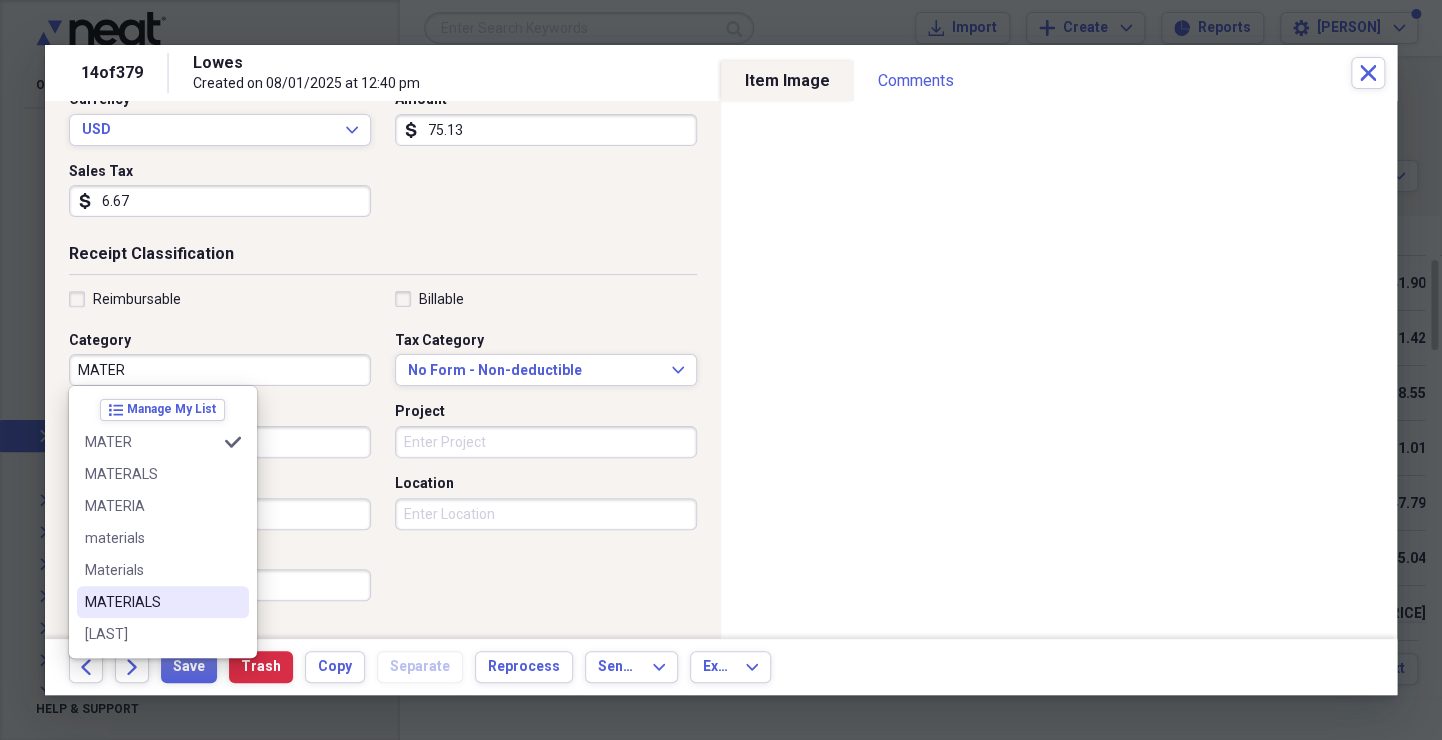 click on "MATERIALS" at bounding box center (151, 602) 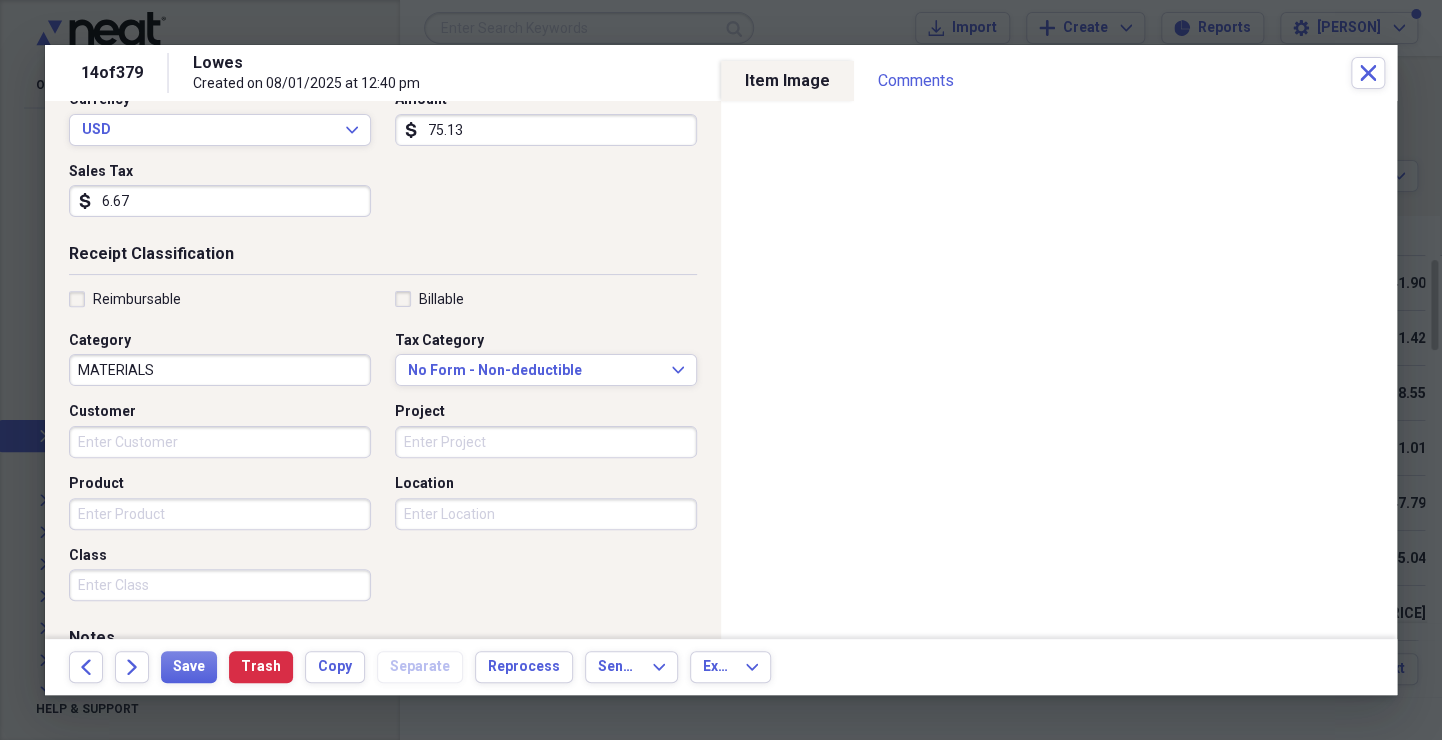 click on "Customer" at bounding box center (220, 442) 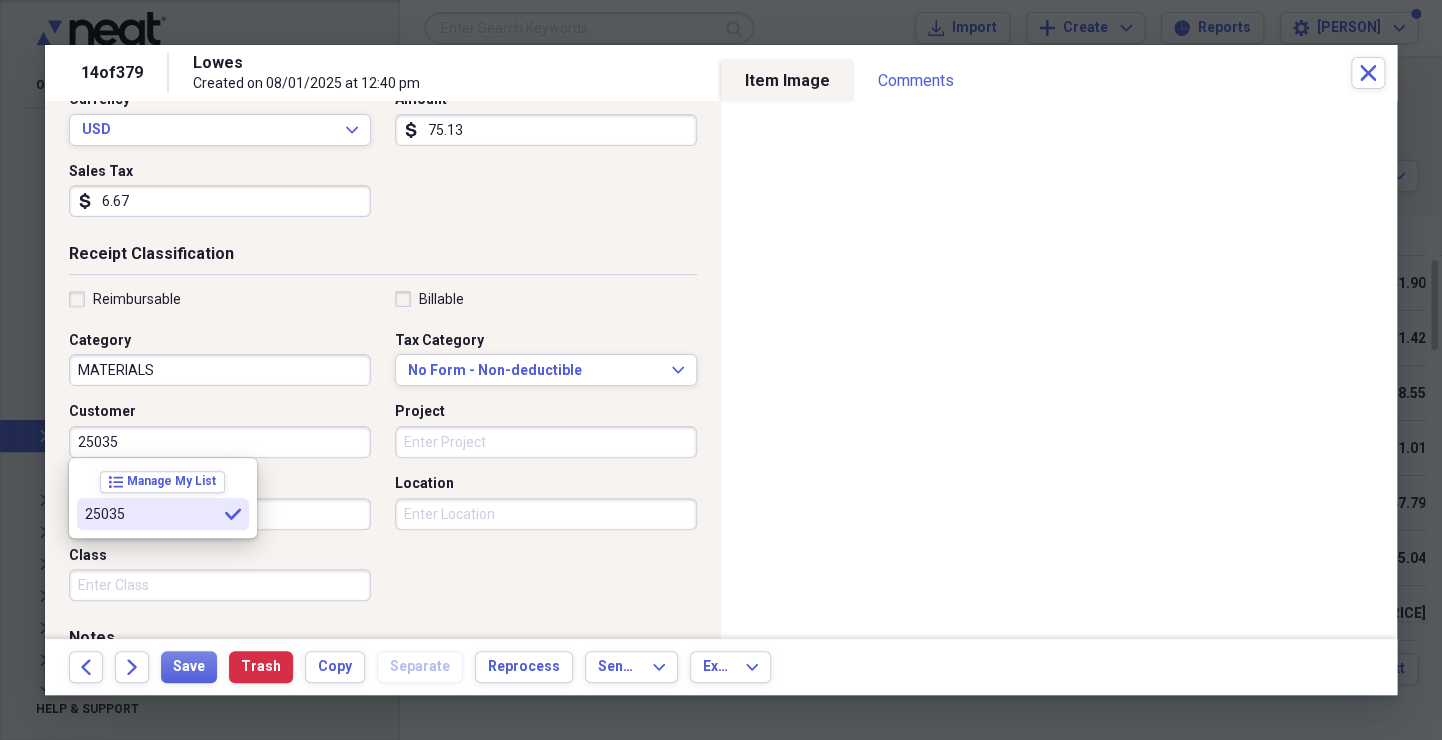 type on "25035" 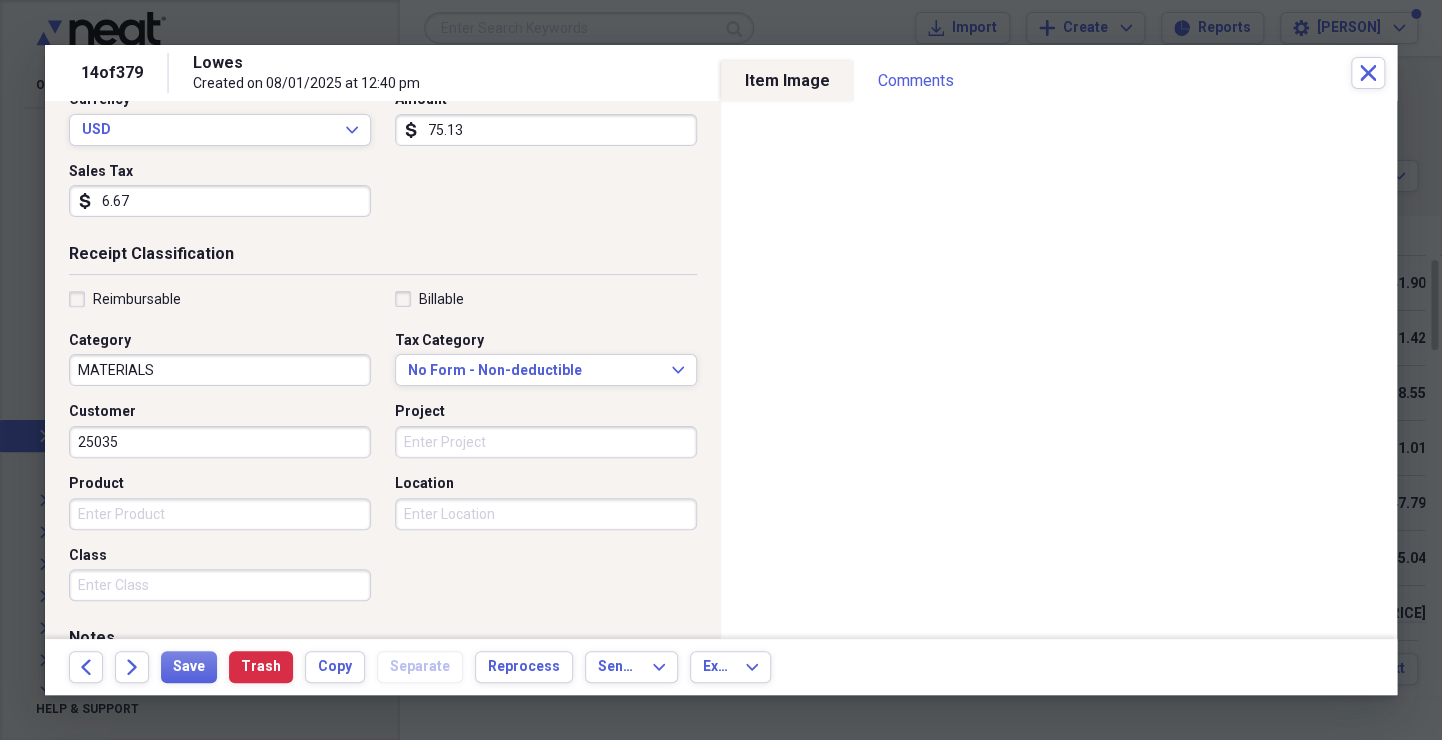 scroll, scrollTop: 0, scrollLeft: 0, axis: both 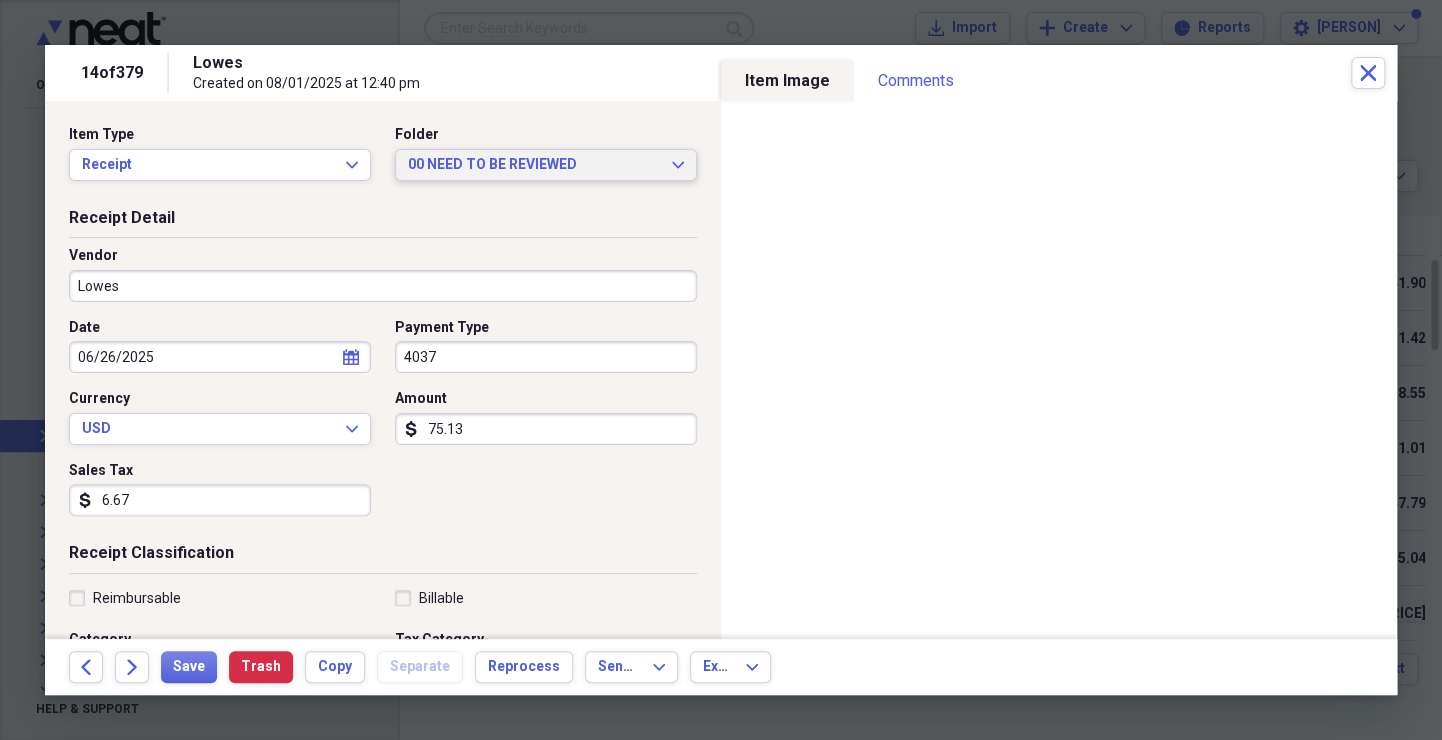 click on "00 NEED TO BE REVIEWED Expand" at bounding box center [546, 165] 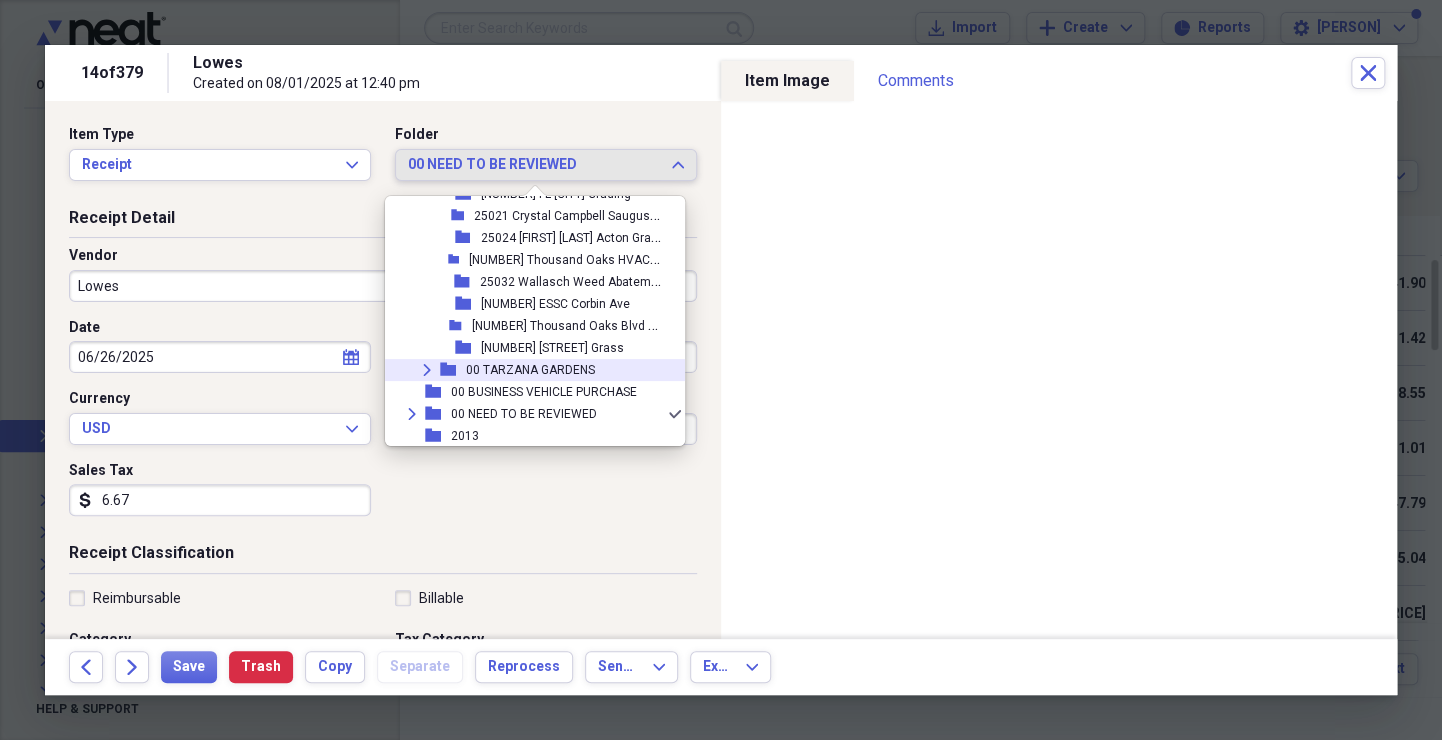 scroll, scrollTop: 2334, scrollLeft: 0, axis: vertical 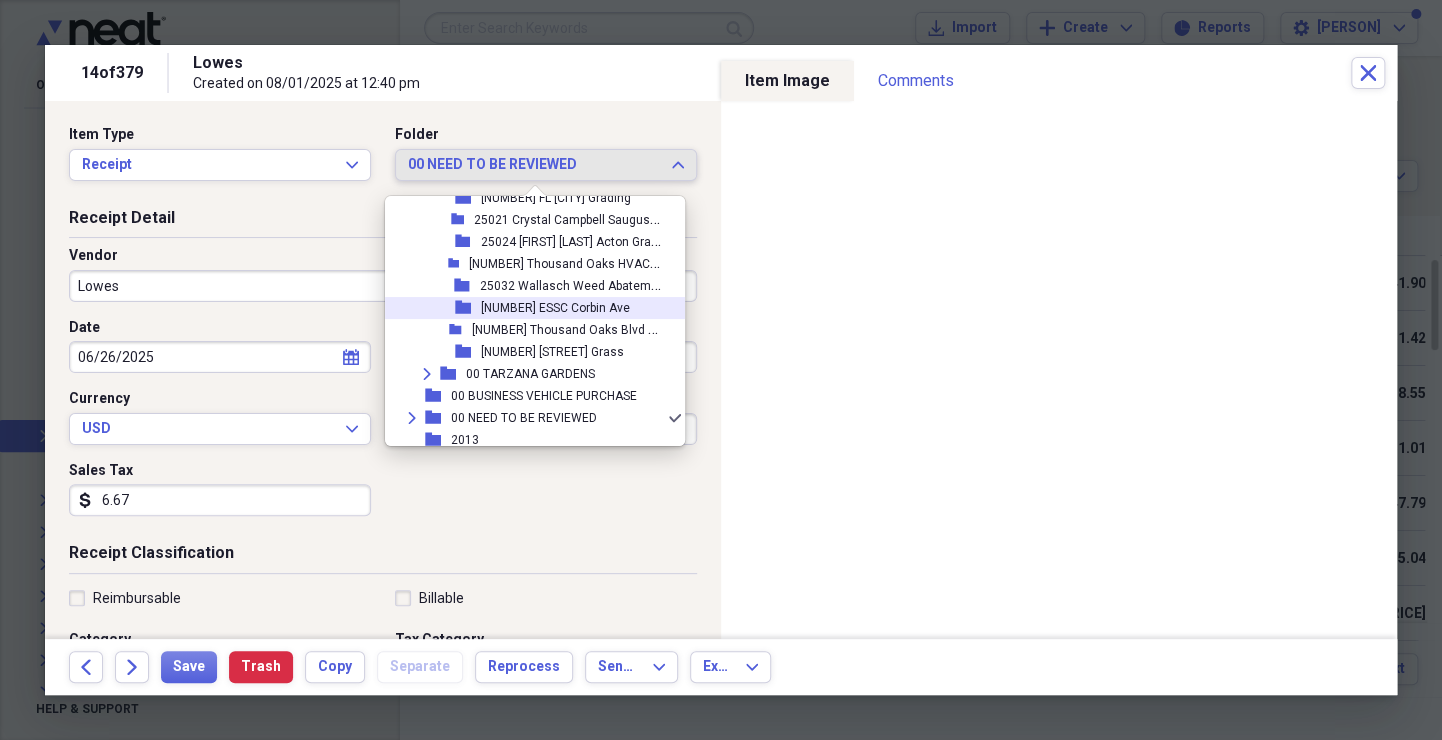 click on "[NUMBER] ESSC Corbin Ave" at bounding box center [555, 308] 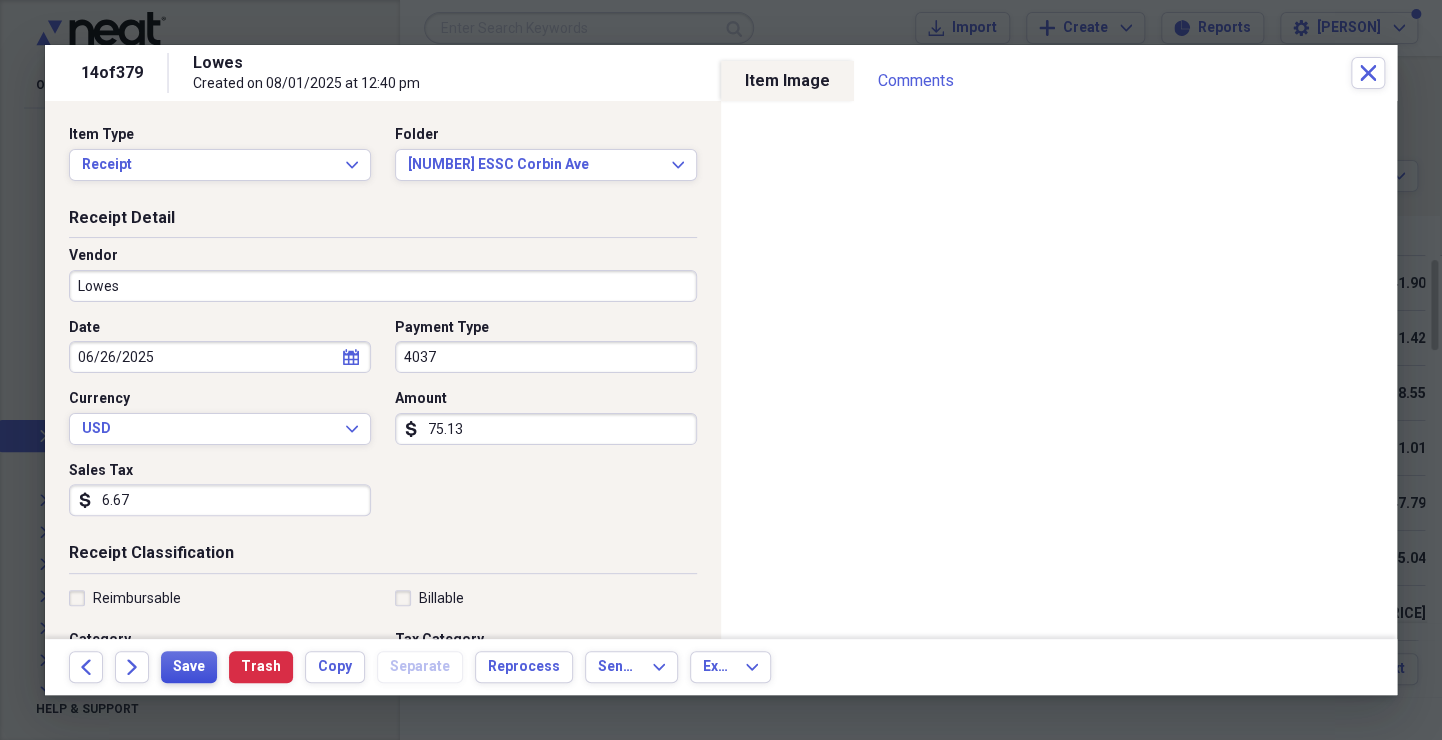 click on "Save" at bounding box center [189, 667] 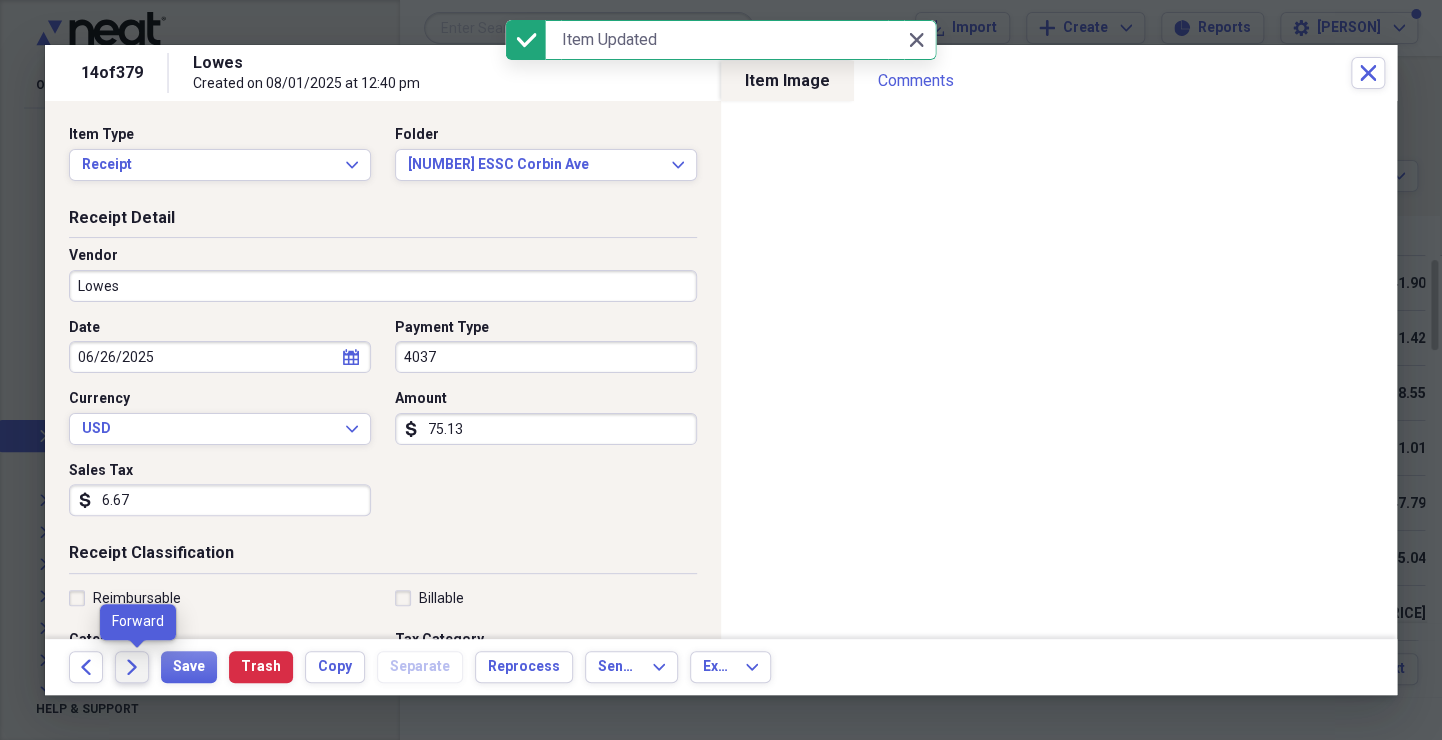 click 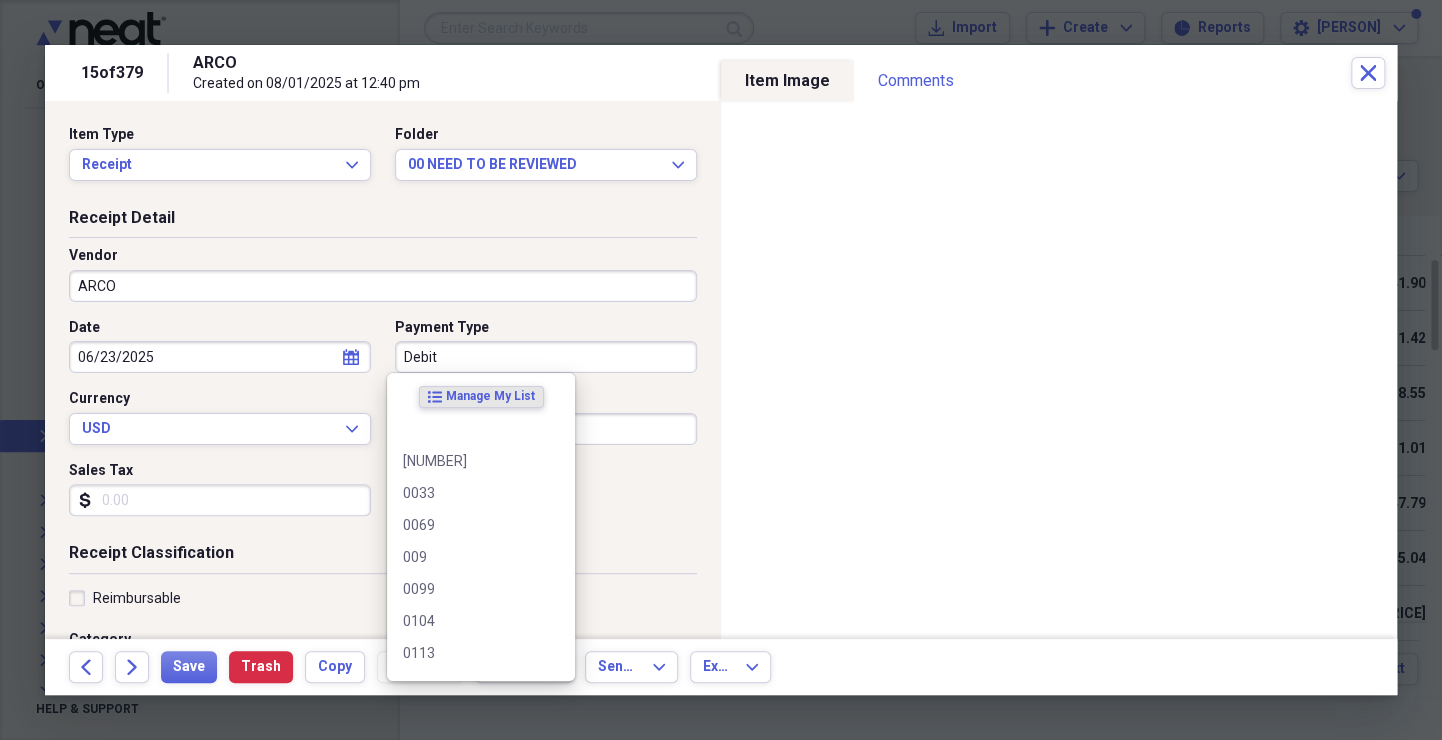 click on "Debit" at bounding box center [546, 357] 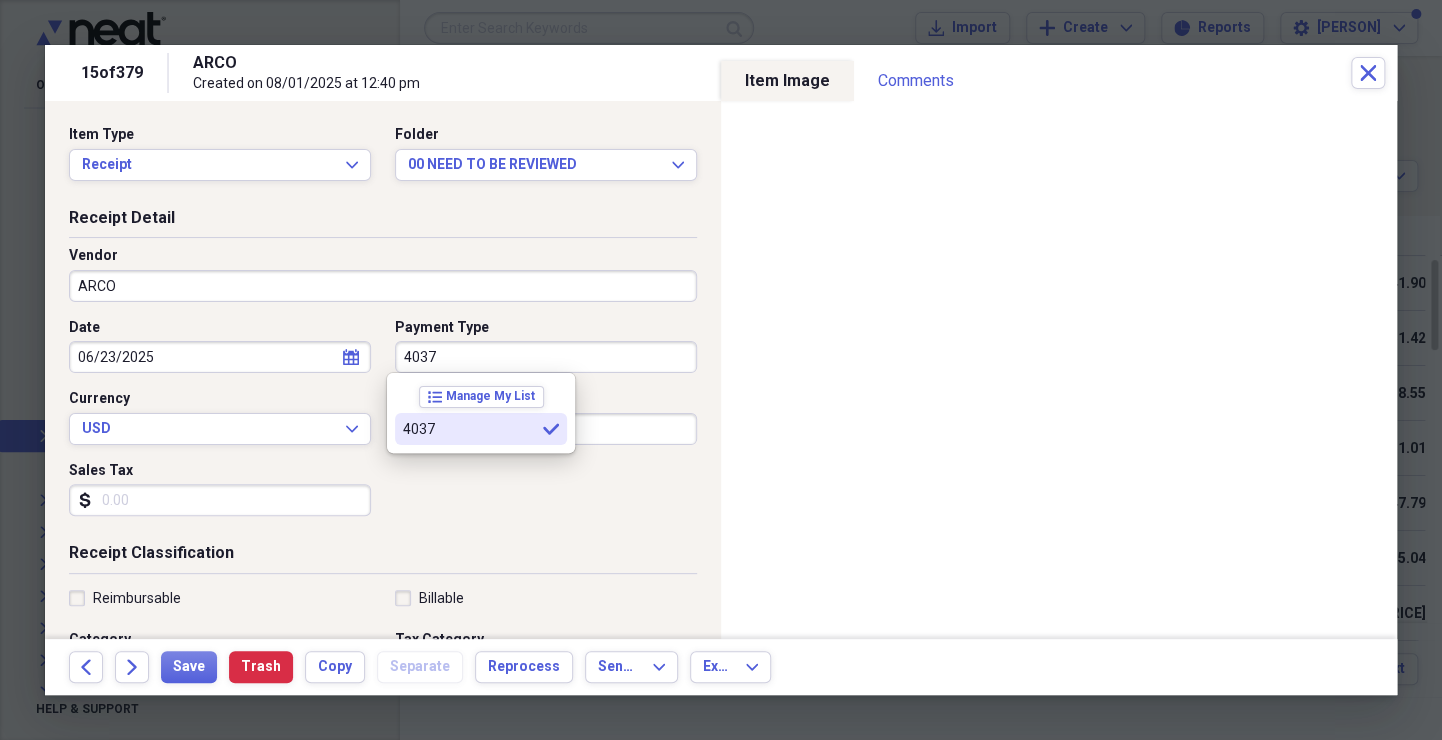 type on "4037" 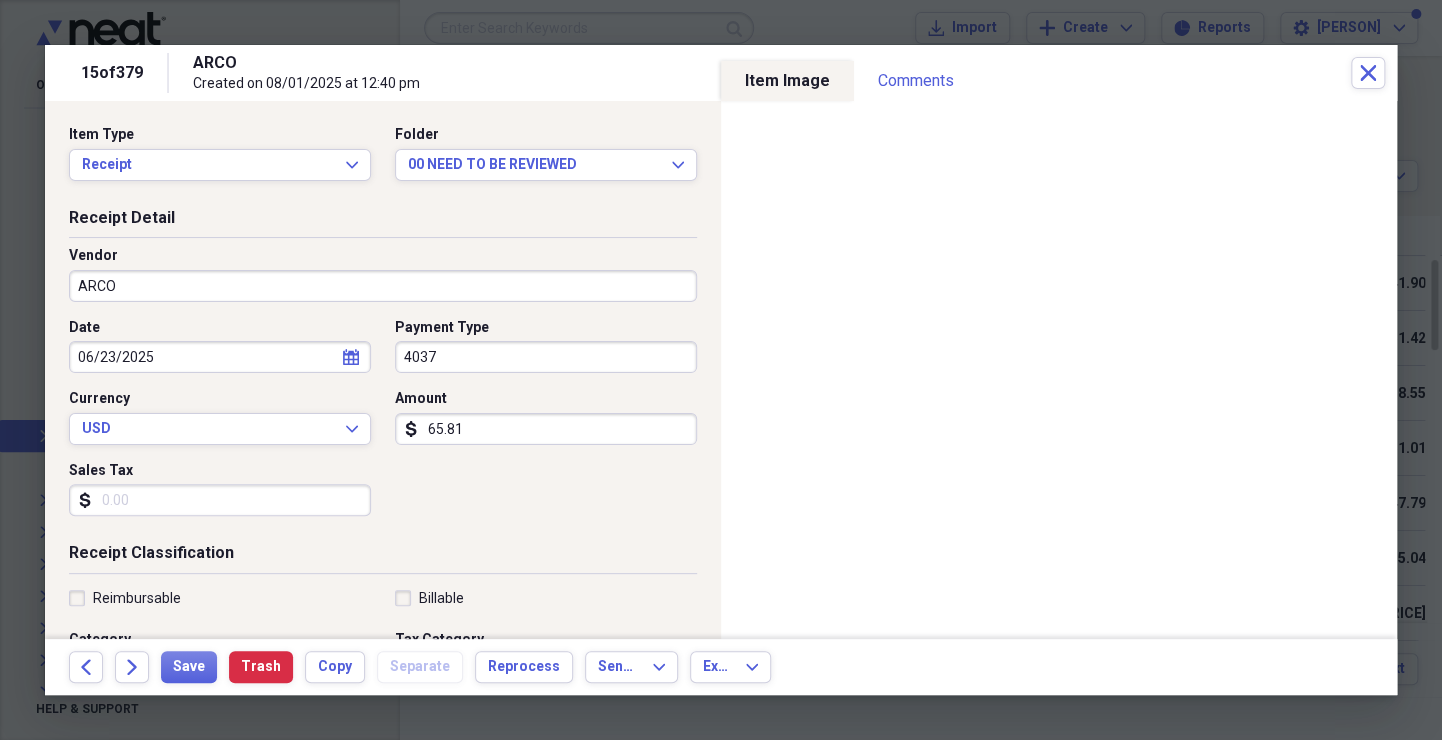 click on "Organize My Files 99+ Collapse Unfiled Needs Review 99+ Unfiled All Files Unfiled Unfiled Unfiled Saved Reports Collapse My Cabinet TEAM CA CABINET Add Folder Collapse Open Folder # JOB FOLDERS Add Folder Expand Folder 00 2013 Add Folder Expand Folder 00 2014 Add Folder Expand Folder 00 2015 Add Folder Expand Folder 00 2016 Add Folder Expand Folder 00 2017 Add Folder Expand Folder 00 2018 Add Folder Expand Folder 00 2019 Add Folder Expand Folder 00 2020 Add Folder Expand Folder 00 2021 Add Folder Expand Folder 00 2022 Add Folder Expand Folder 00 2023 Add Folder Expand Folder 00 2024 Add Folder Collapse Open Folder 00 2025 Add Folder Folder 25000 Acton Shop Maintenance Add Folder Folder 25001 FL Covina SWPPP Add Folder Folder 25002 FL Covina Mowing Add Folder Folder 25003-24005 Pam Plotkin Oregon Apartments Consulting Add Folder Folder 25004-24040 Thousand Oaks Dr raven TI Add Folder Folder 25006 Frances Group Signs Add Folder Folder 25007-24058 Chevy Chase Dr House Add Folder Folder Add Folder Folder Folder 1" at bounding box center (721, 370) 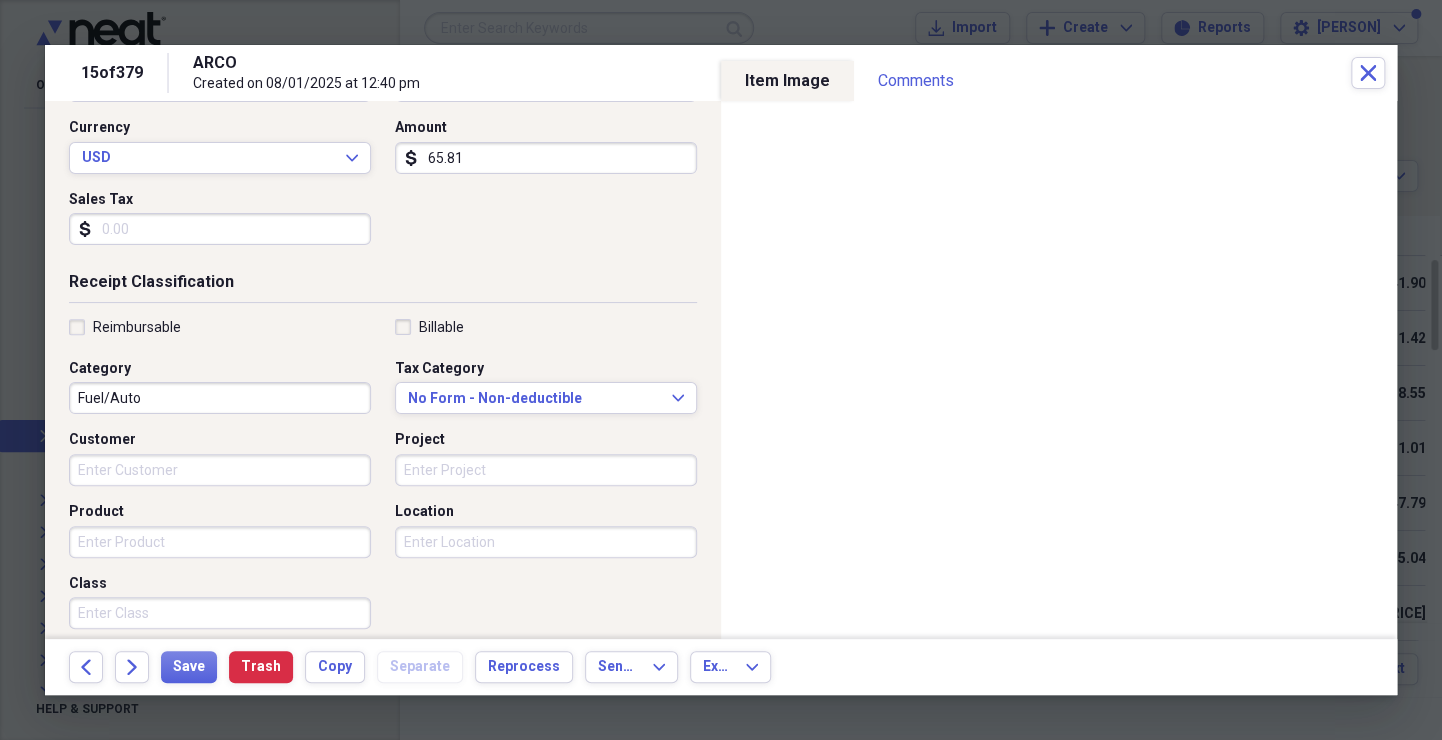 scroll, scrollTop: 272, scrollLeft: 0, axis: vertical 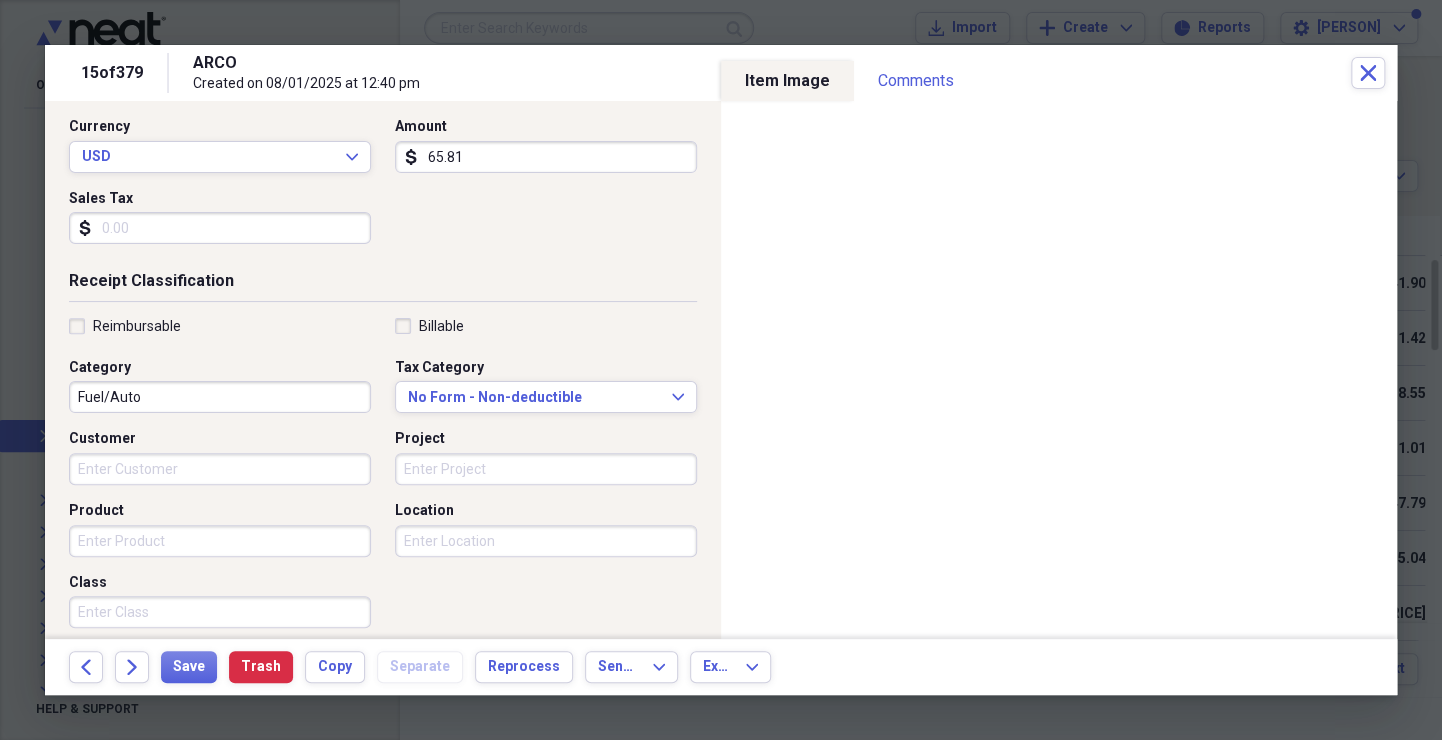 click on "Customer" at bounding box center (220, 469) 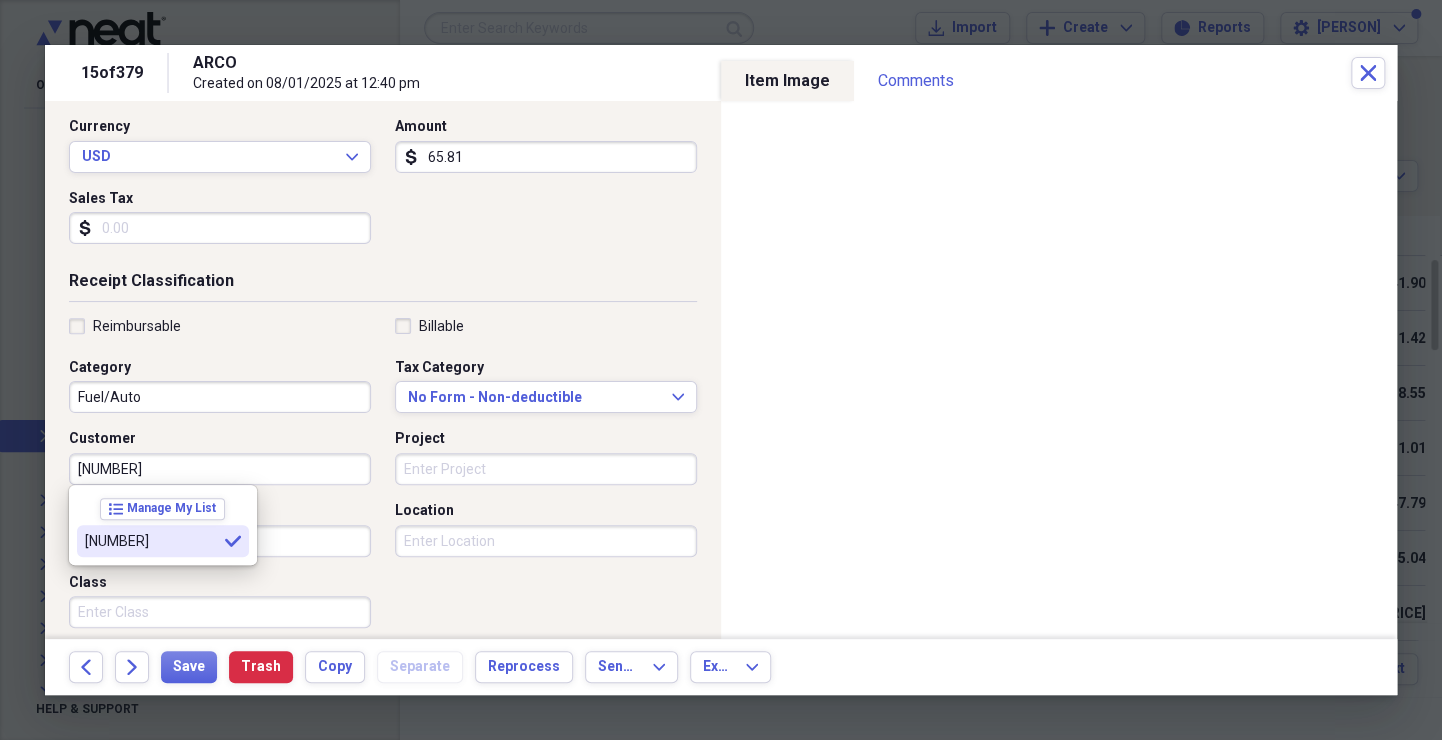type on "[NUMBER]" 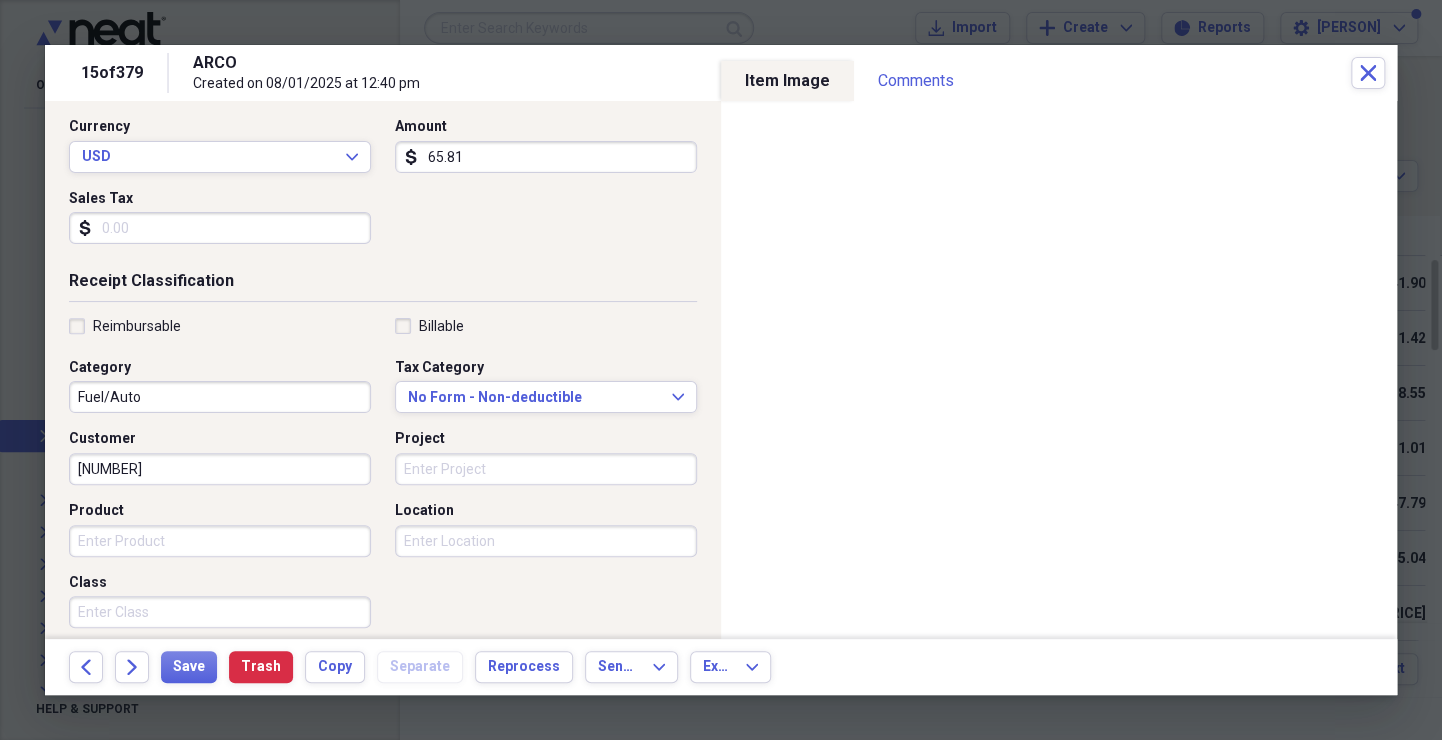 scroll, scrollTop: 0, scrollLeft: 0, axis: both 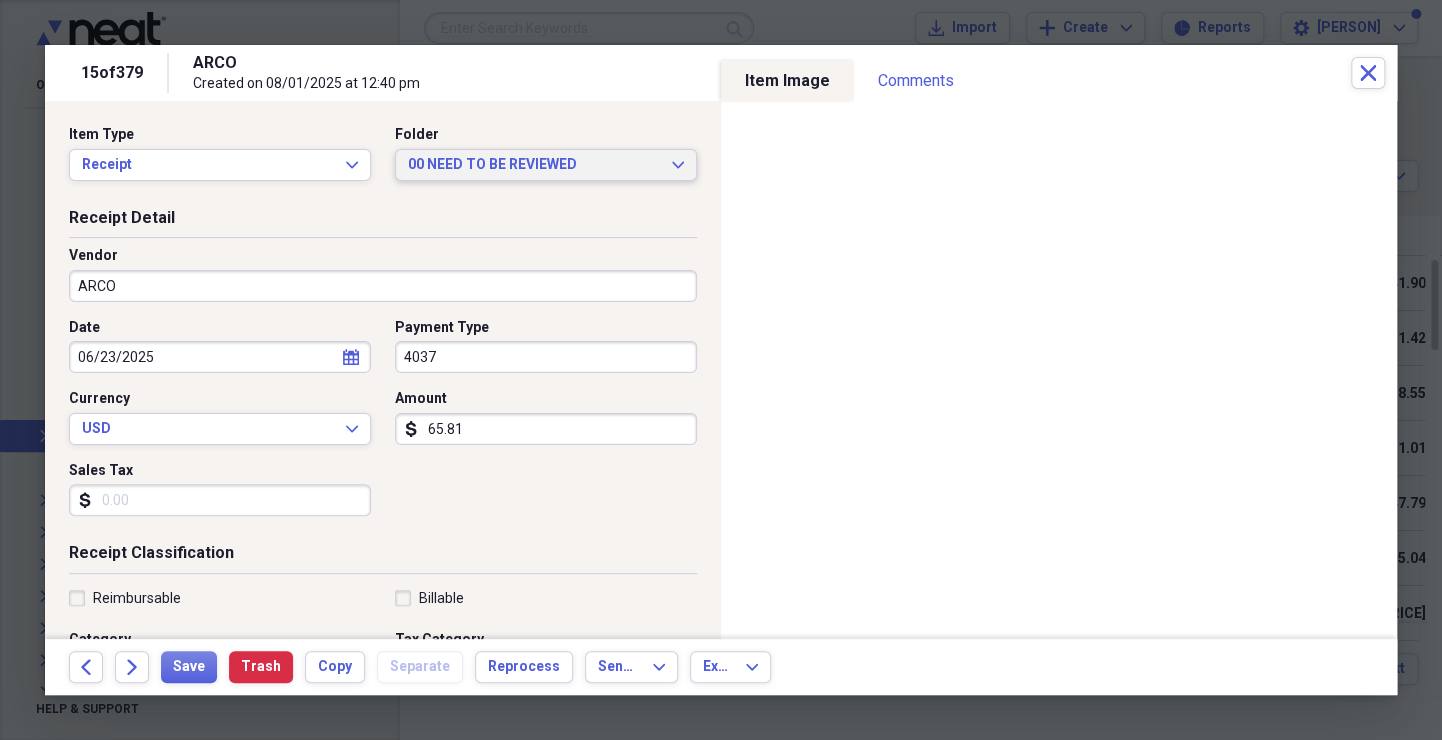 click on "Expand" 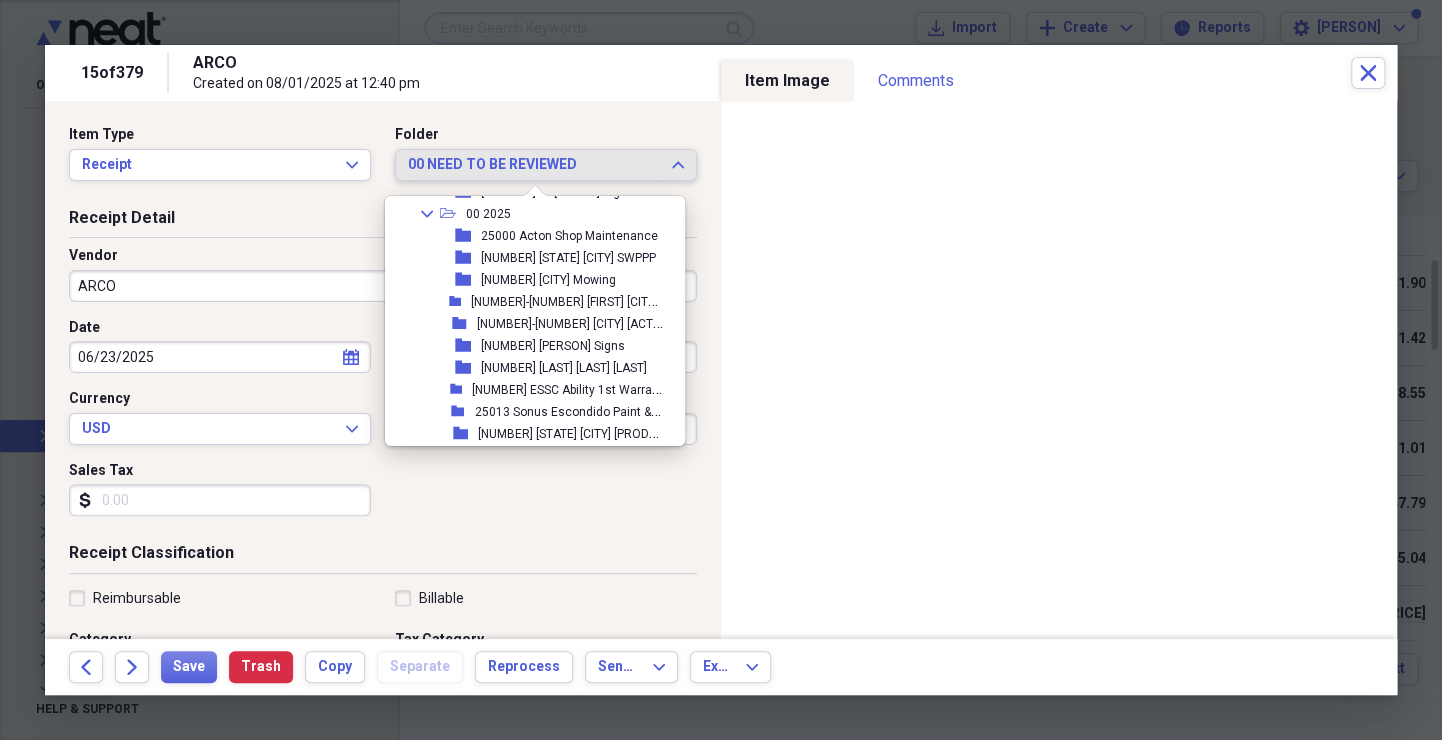 scroll, scrollTop: 2030, scrollLeft: 0, axis: vertical 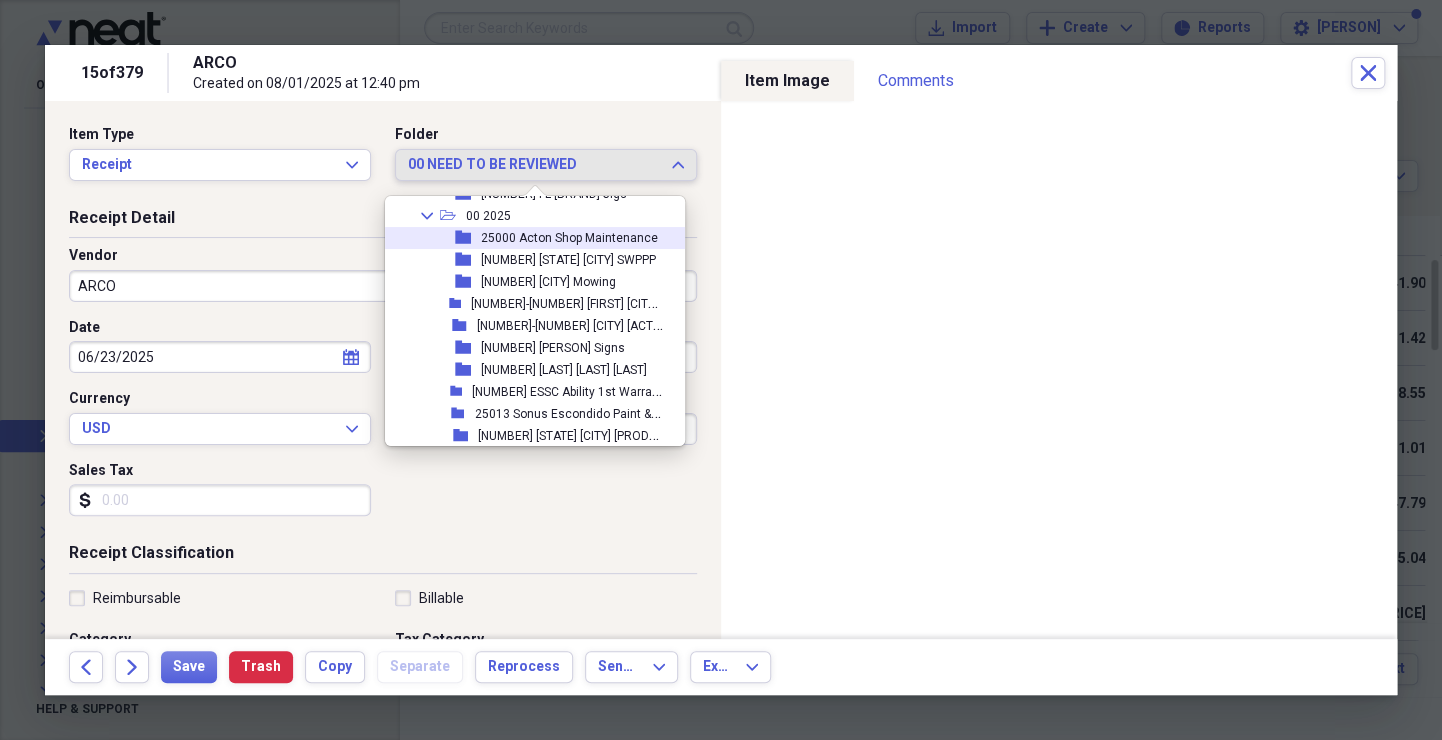 click on "25000 Acton Shop Maintenance" at bounding box center (569, 238) 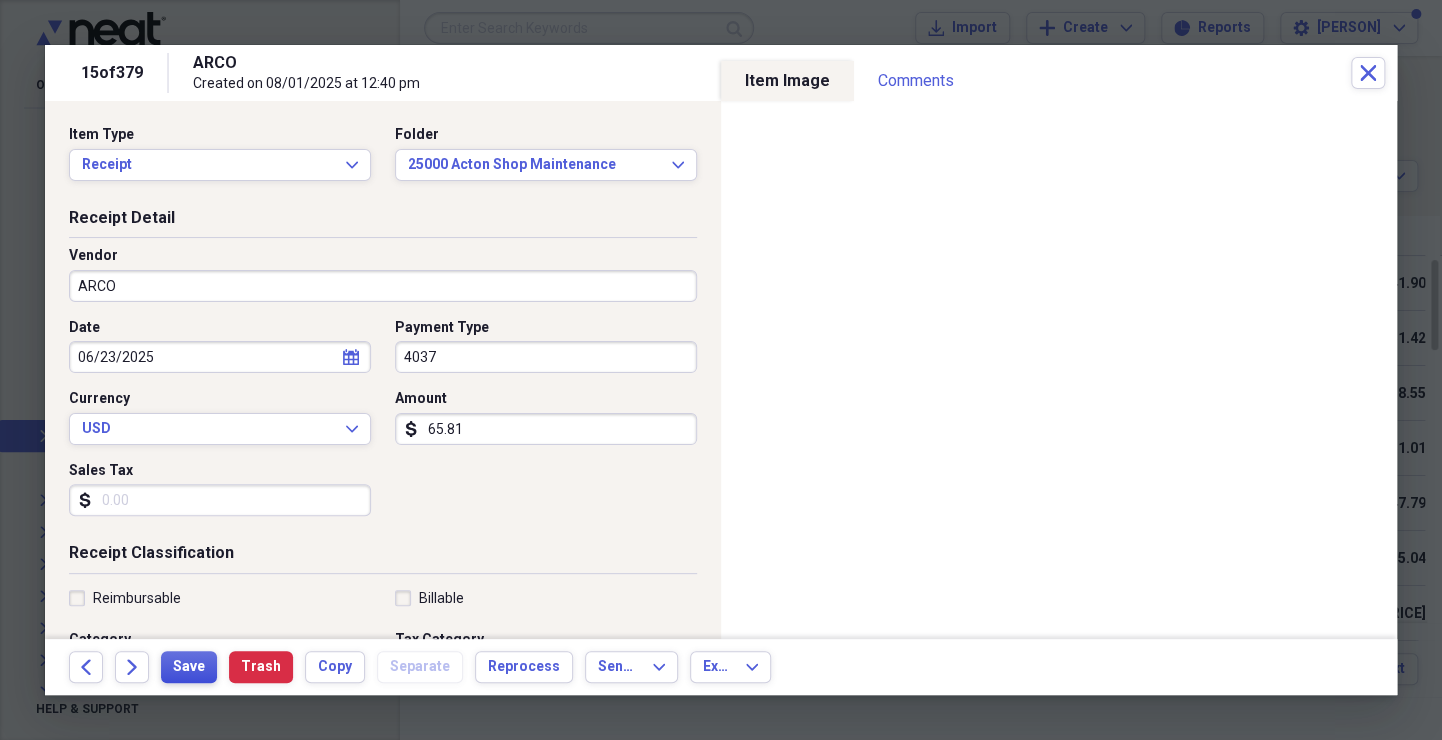 click on "Save" at bounding box center [189, 667] 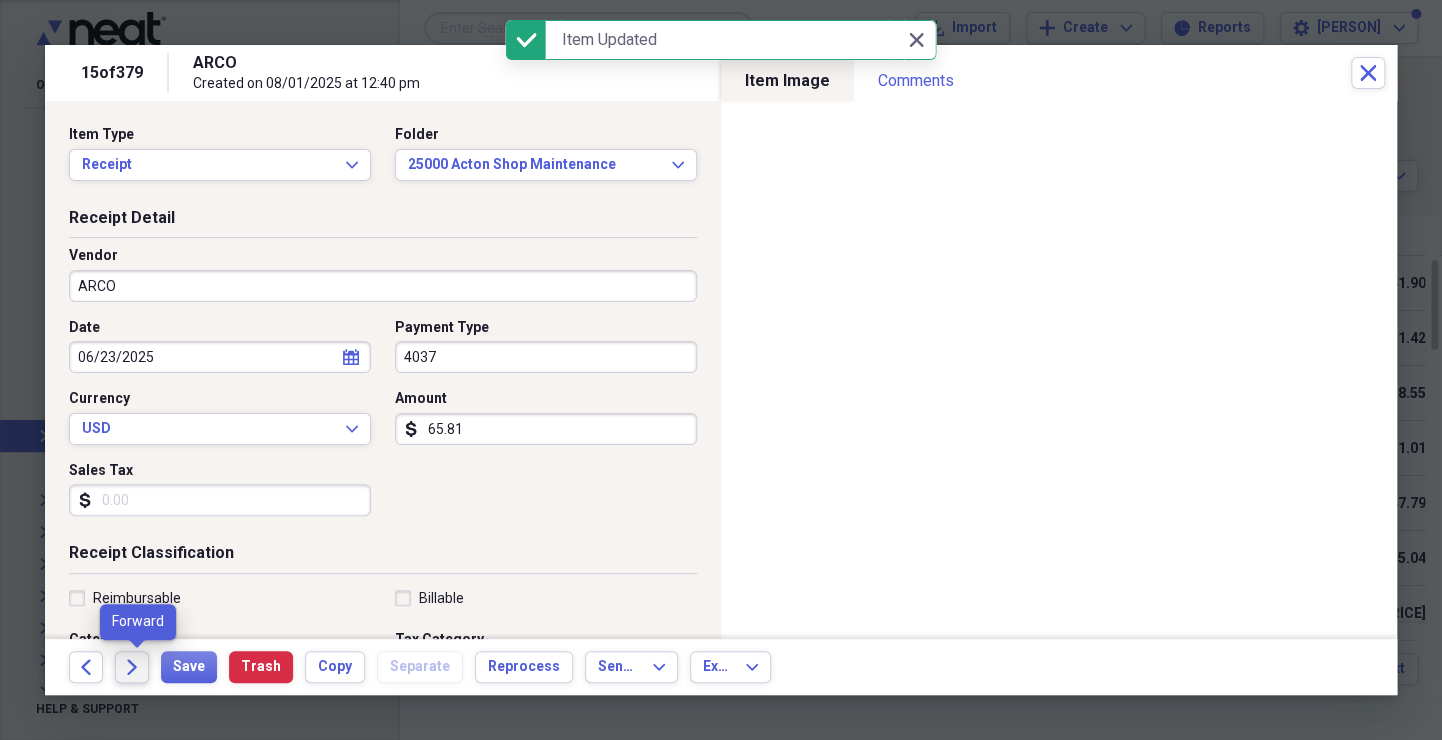 click on "Forward" 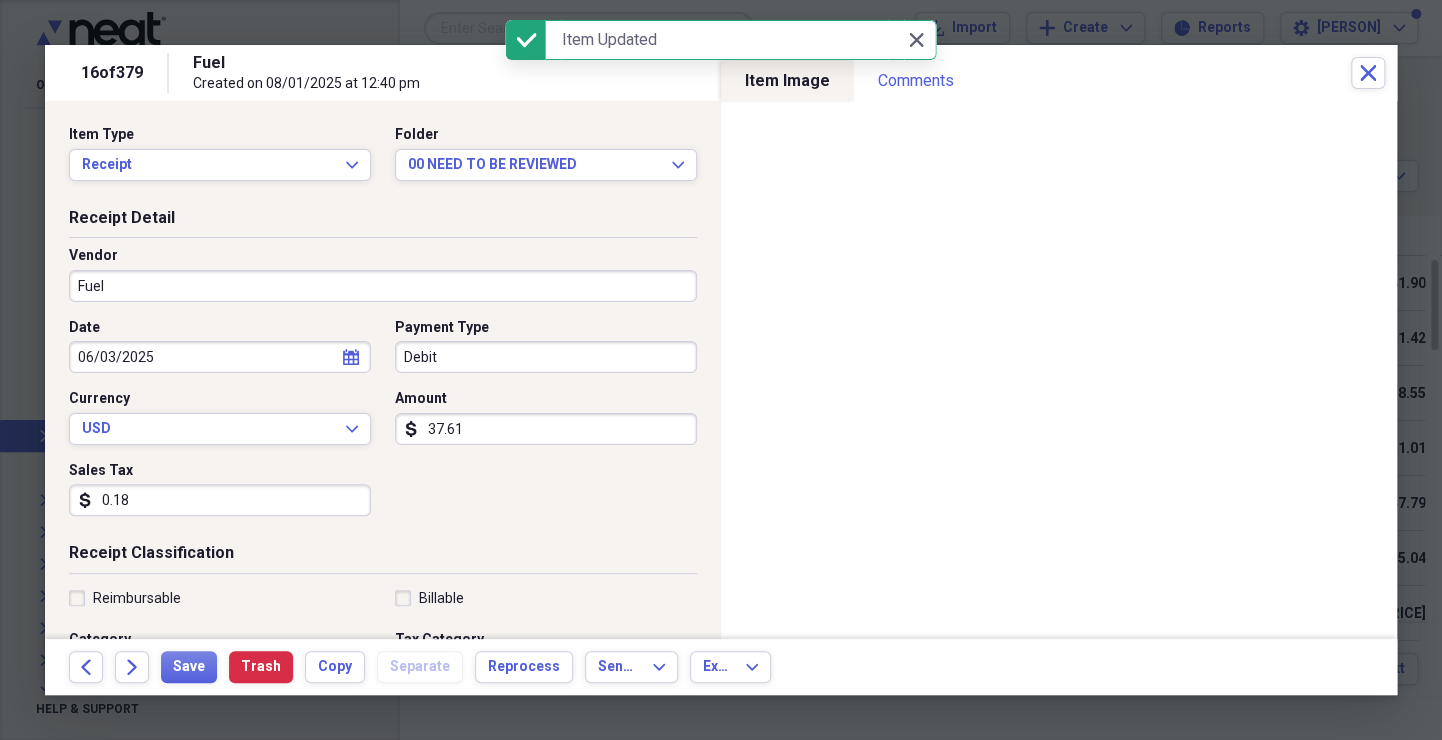 click on "Fuel" at bounding box center [383, 286] 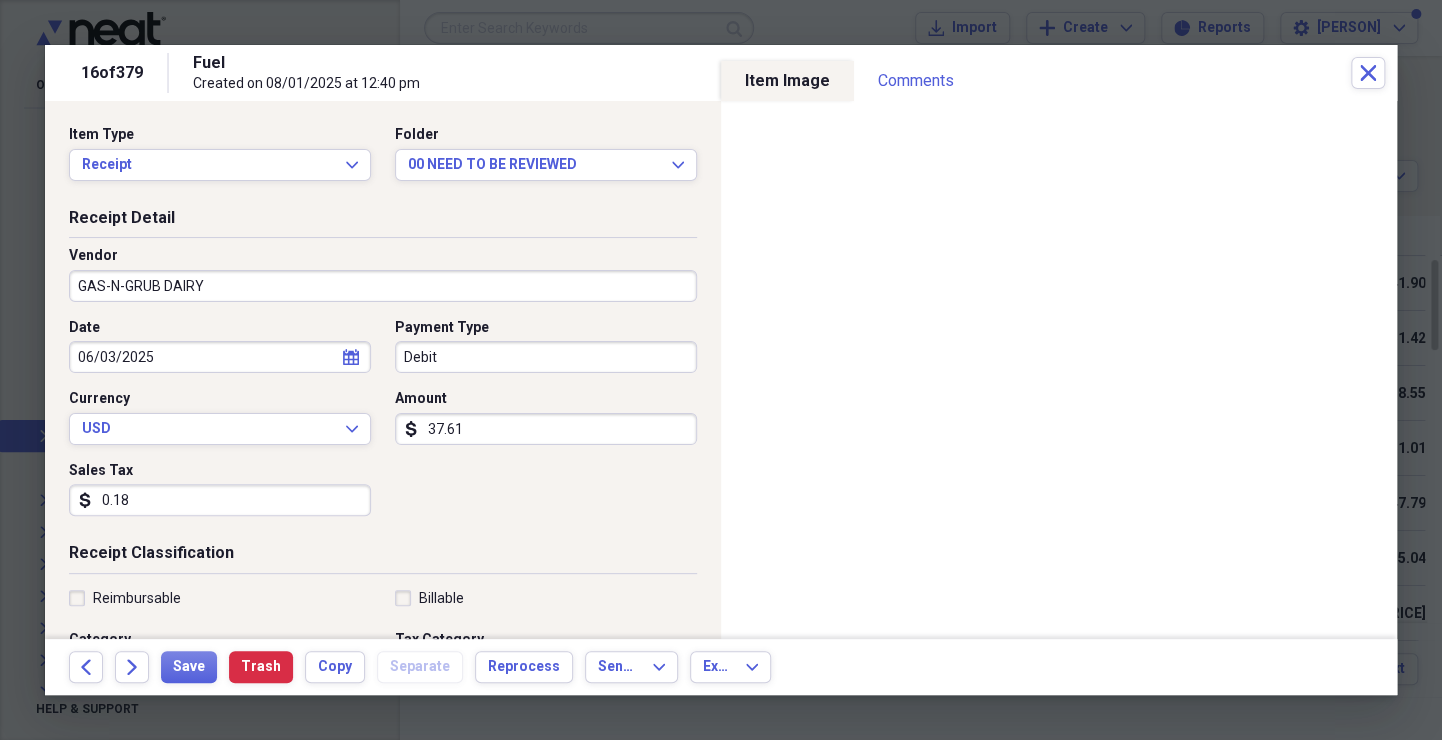 type on "GAS-N-GRUB DAIRY" 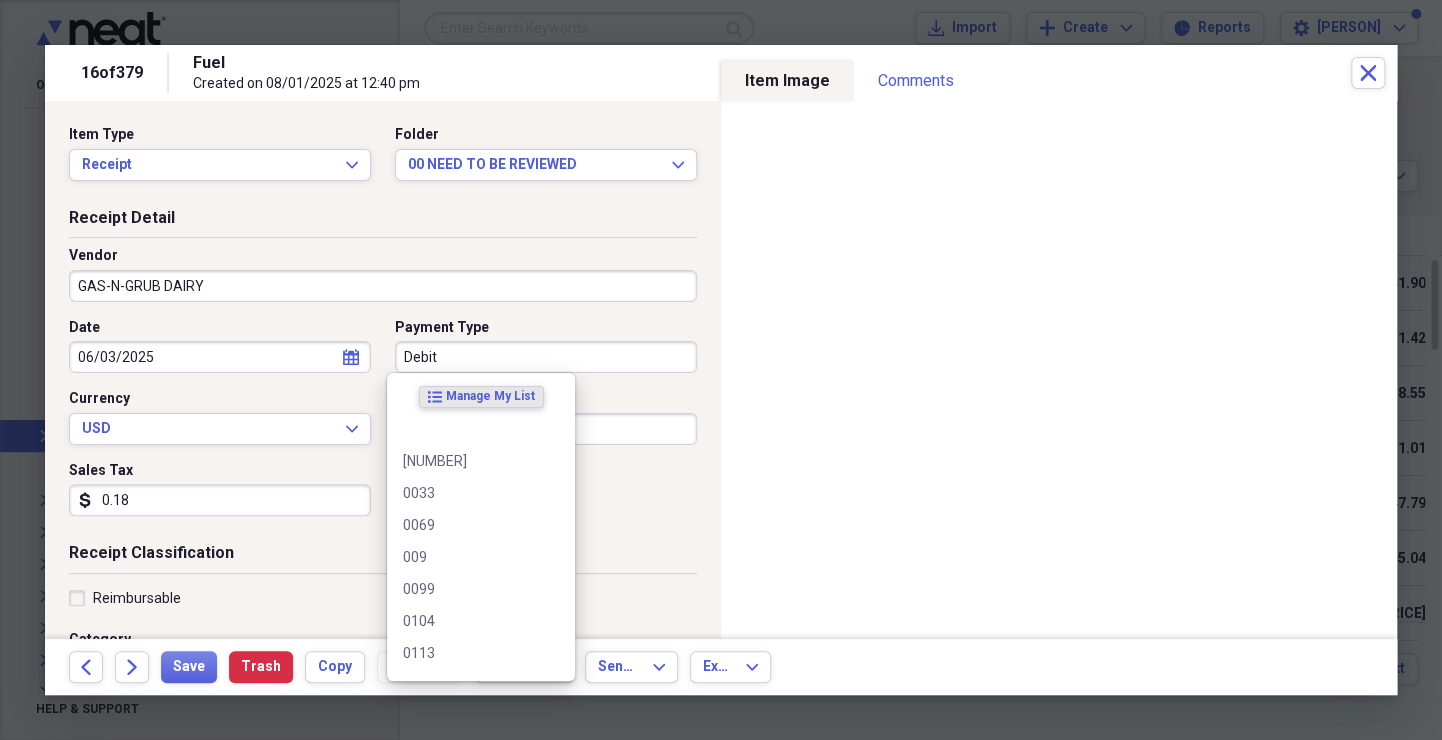 click on "Debit" at bounding box center (546, 357) 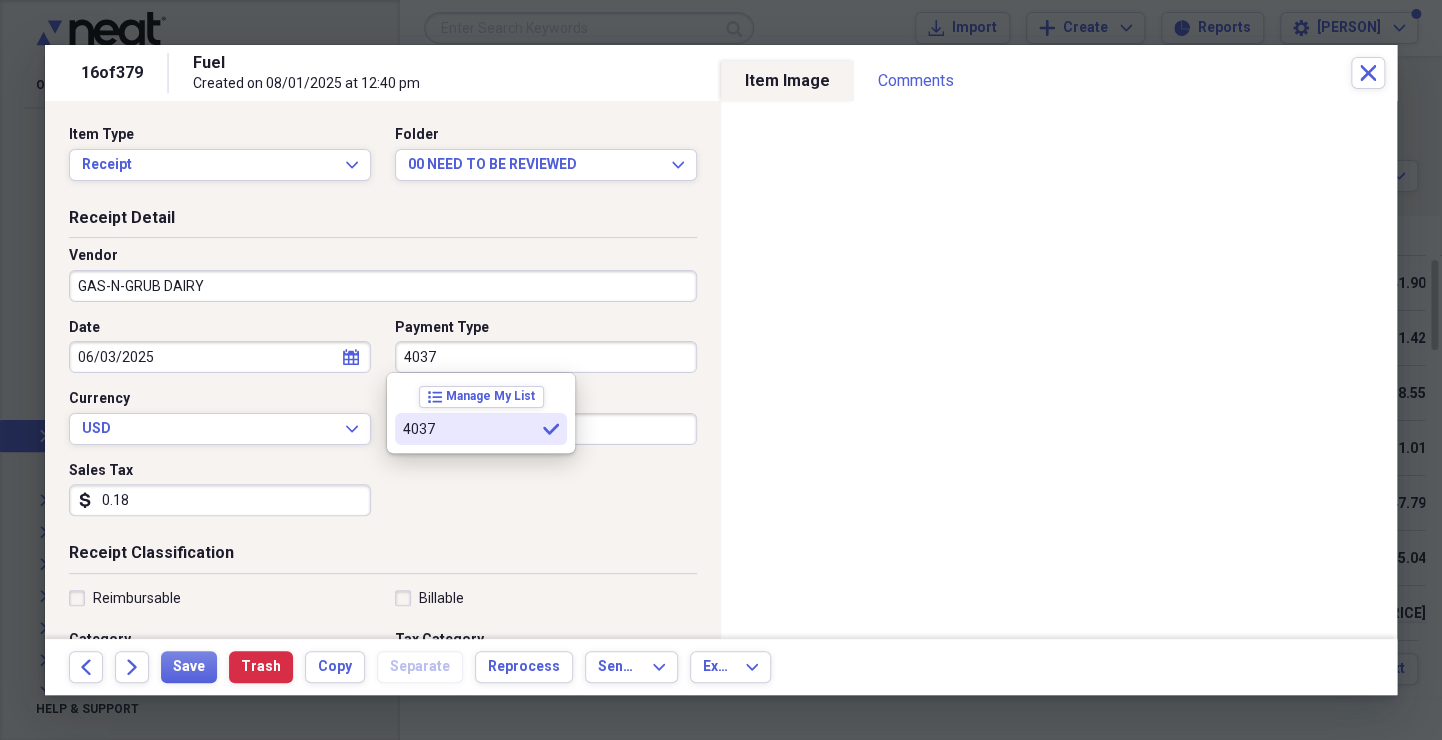 type on "4037" 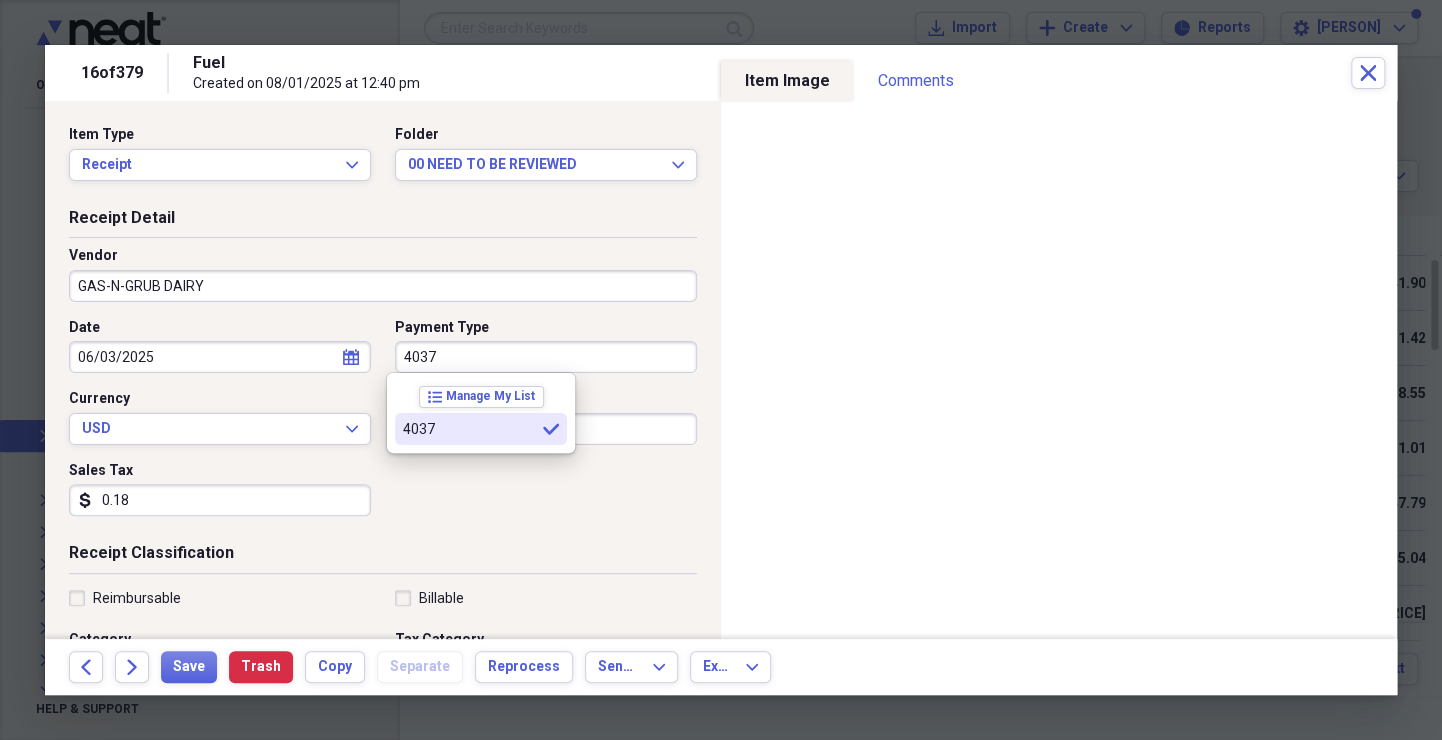 click on "4037" at bounding box center [469, 429] 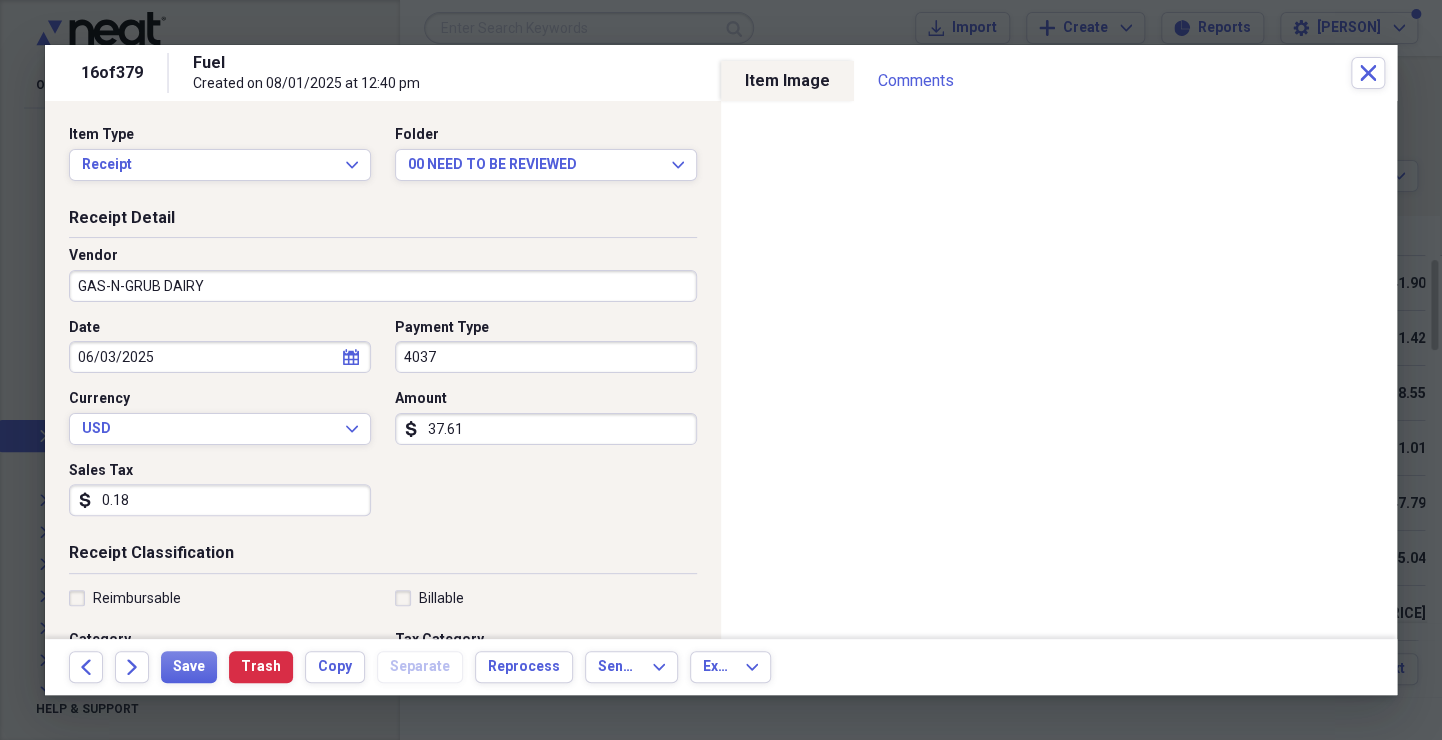 click on "0.18" at bounding box center (220, 500) 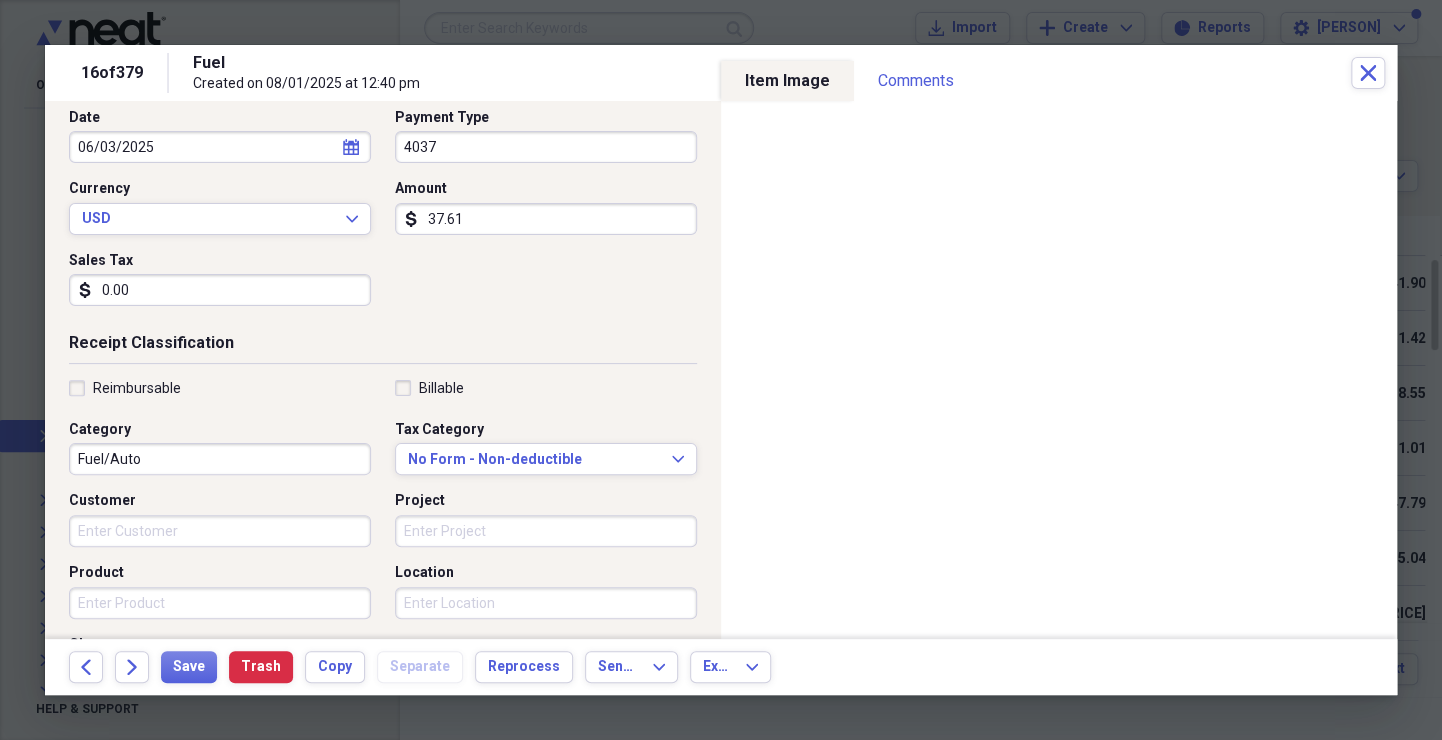 scroll, scrollTop: 0, scrollLeft: 0, axis: both 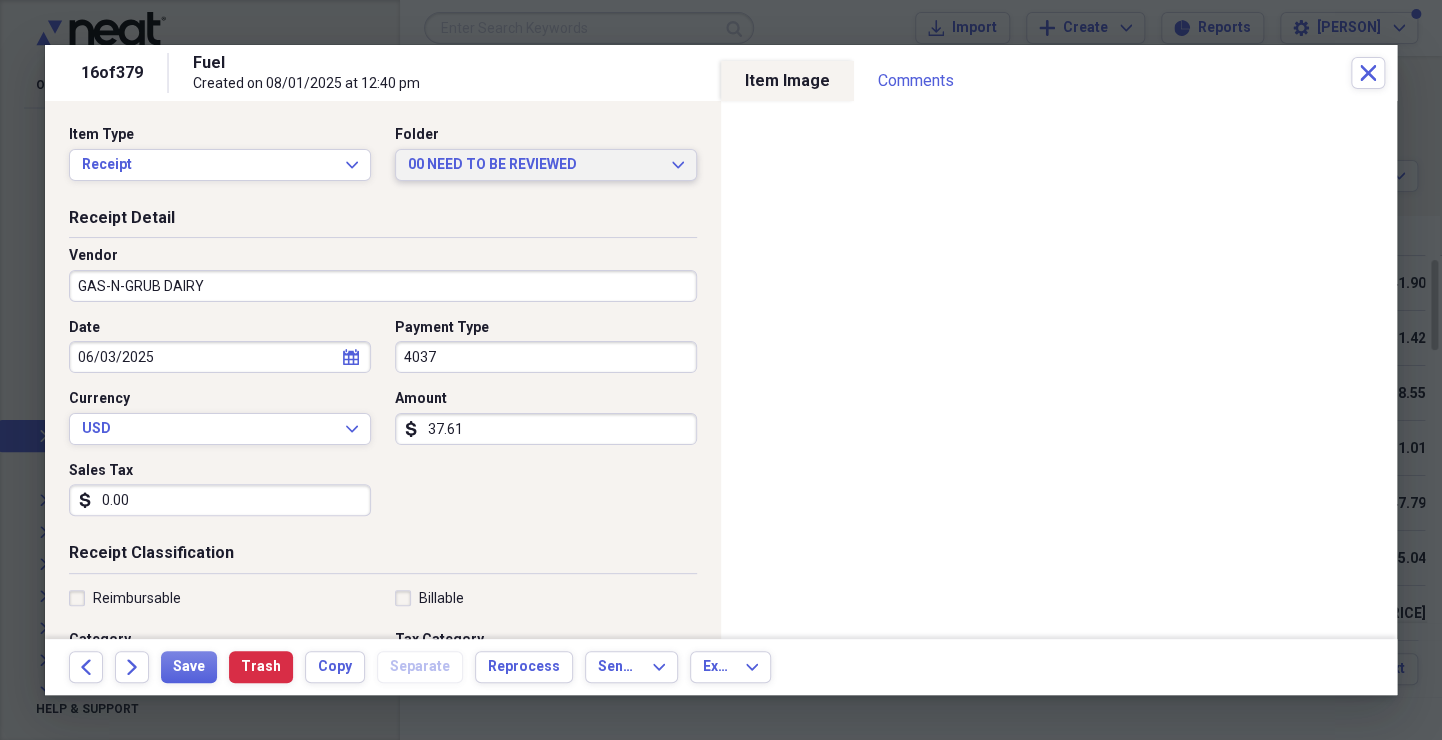 type on "0.00" 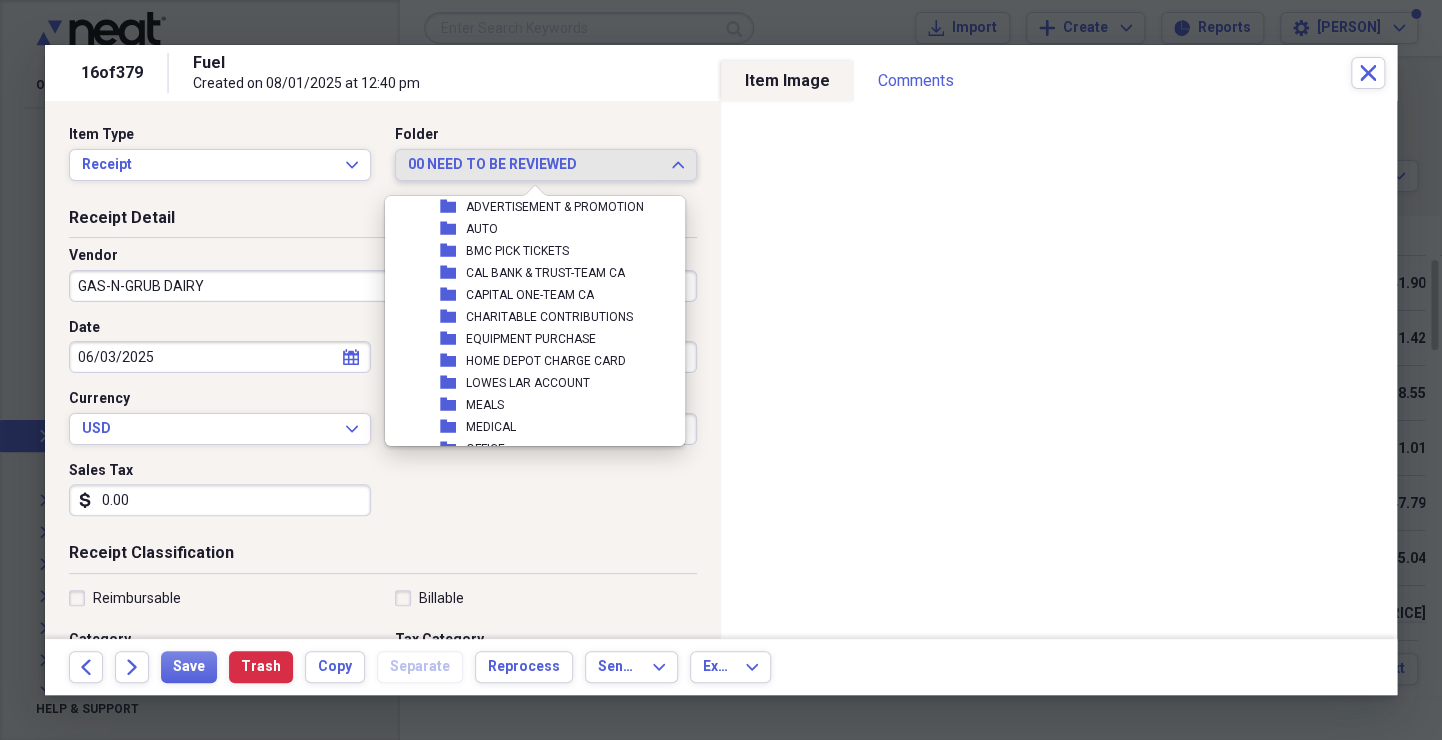 scroll, scrollTop: 2852, scrollLeft: 0, axis: vertical 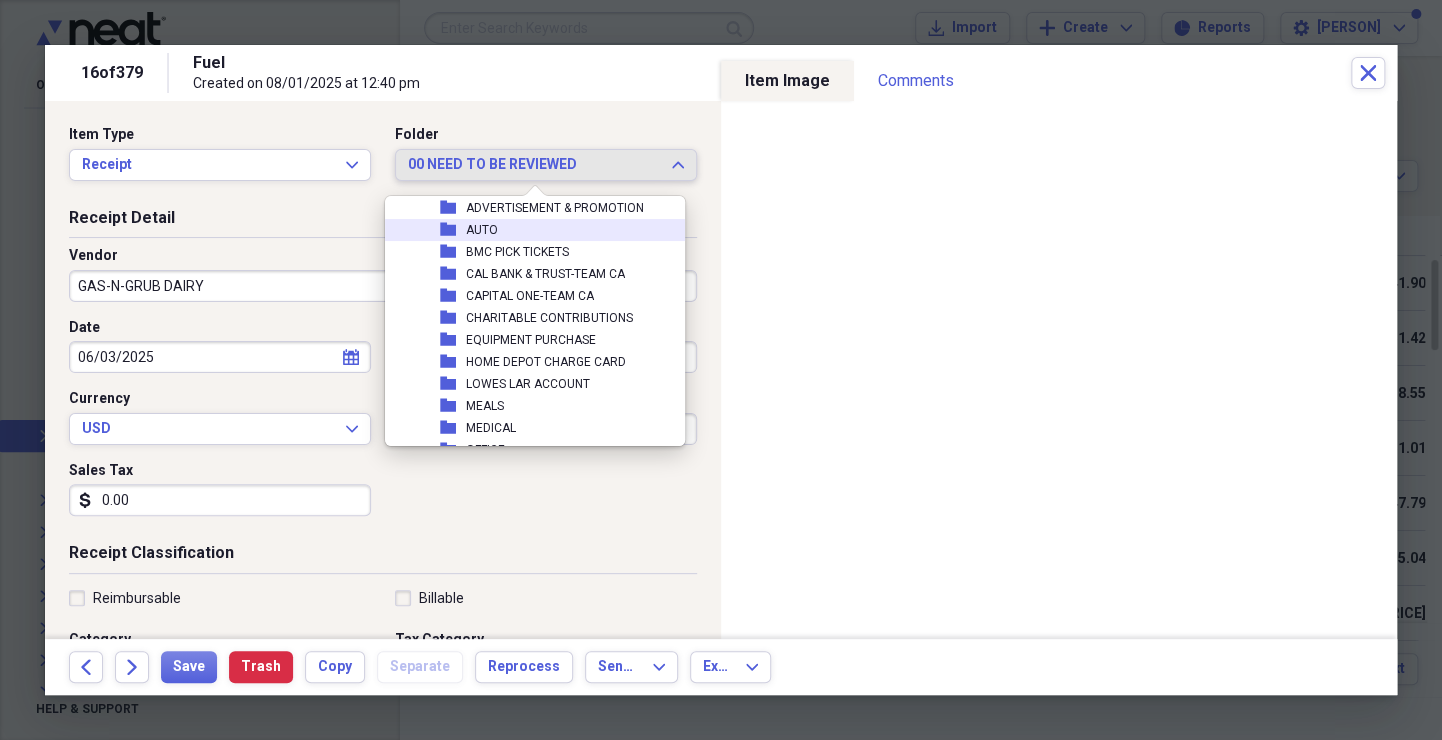 click on "AUTO" at bounding box center [482, 230] 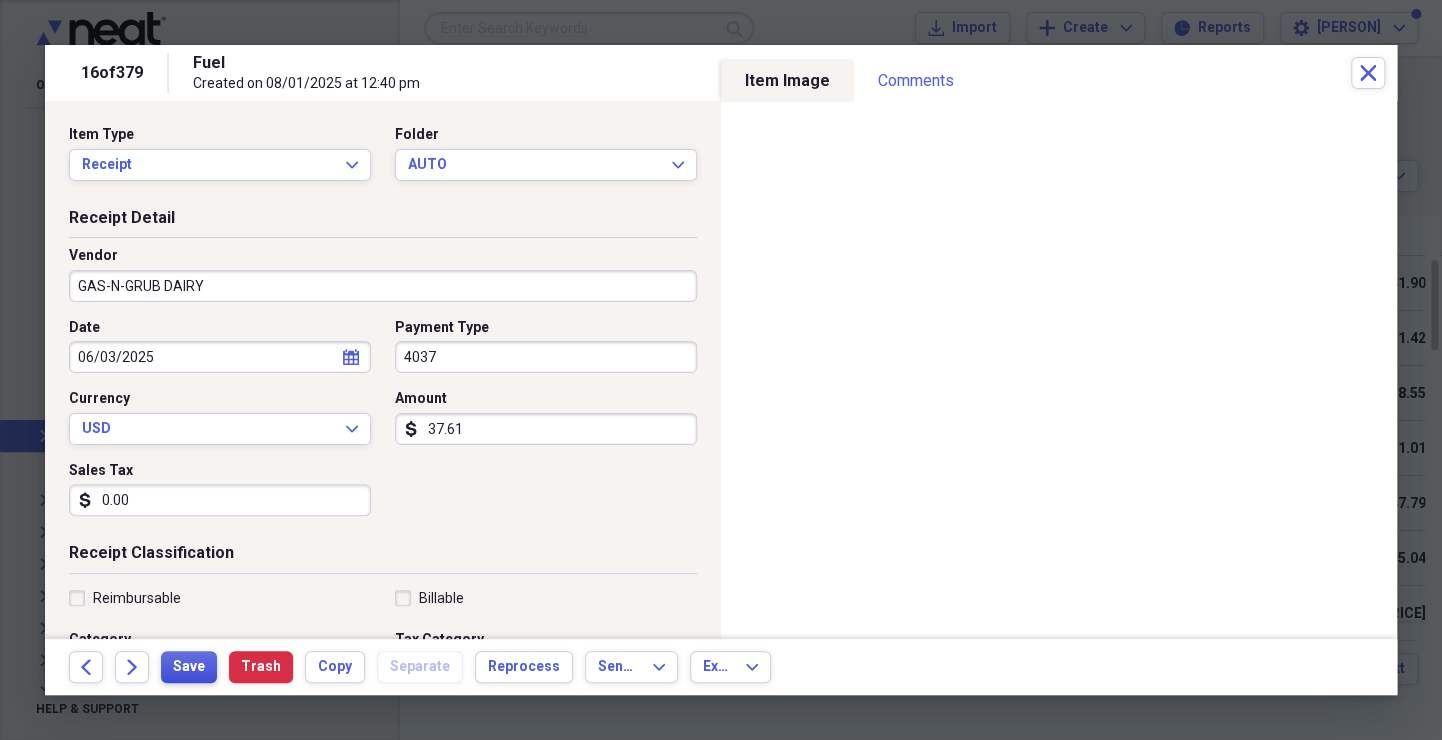 click on "Save" at bounding box center (189, 667) 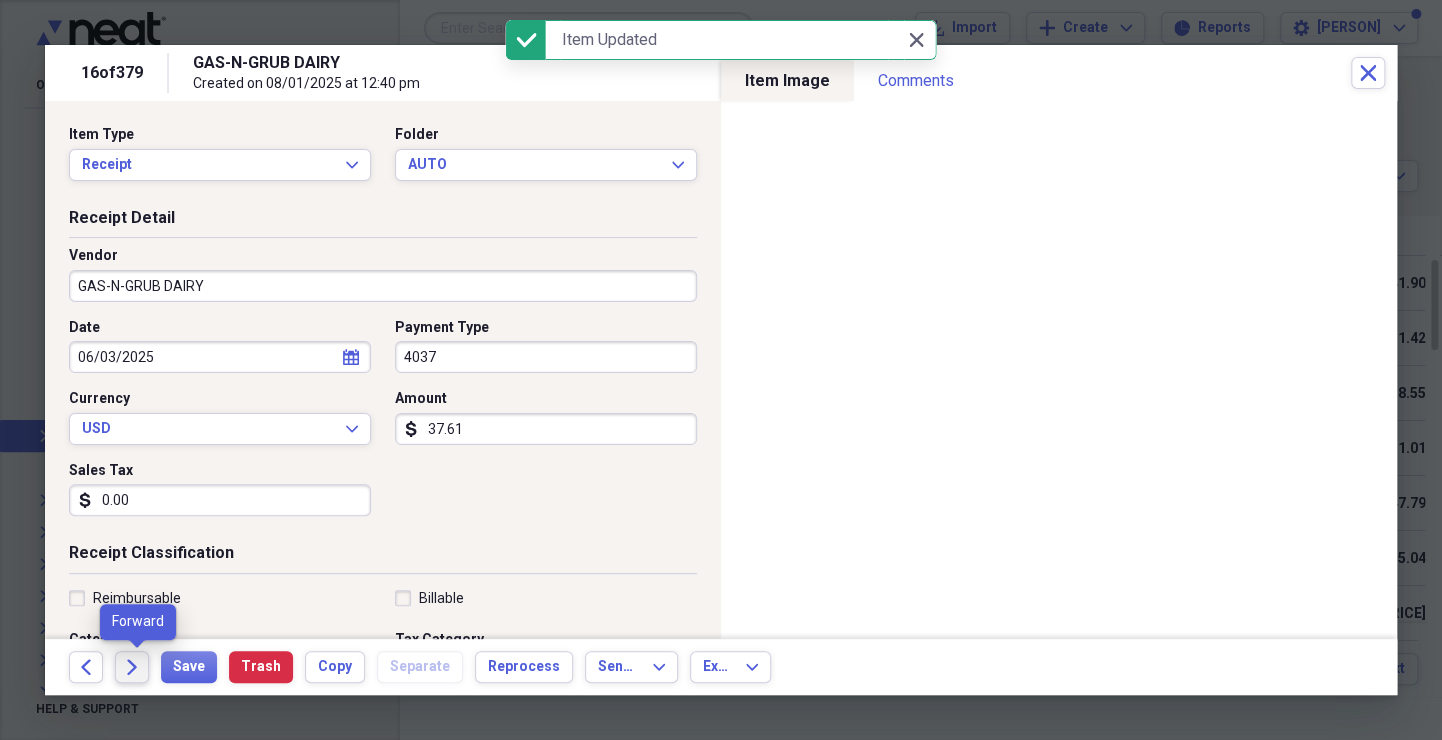 click 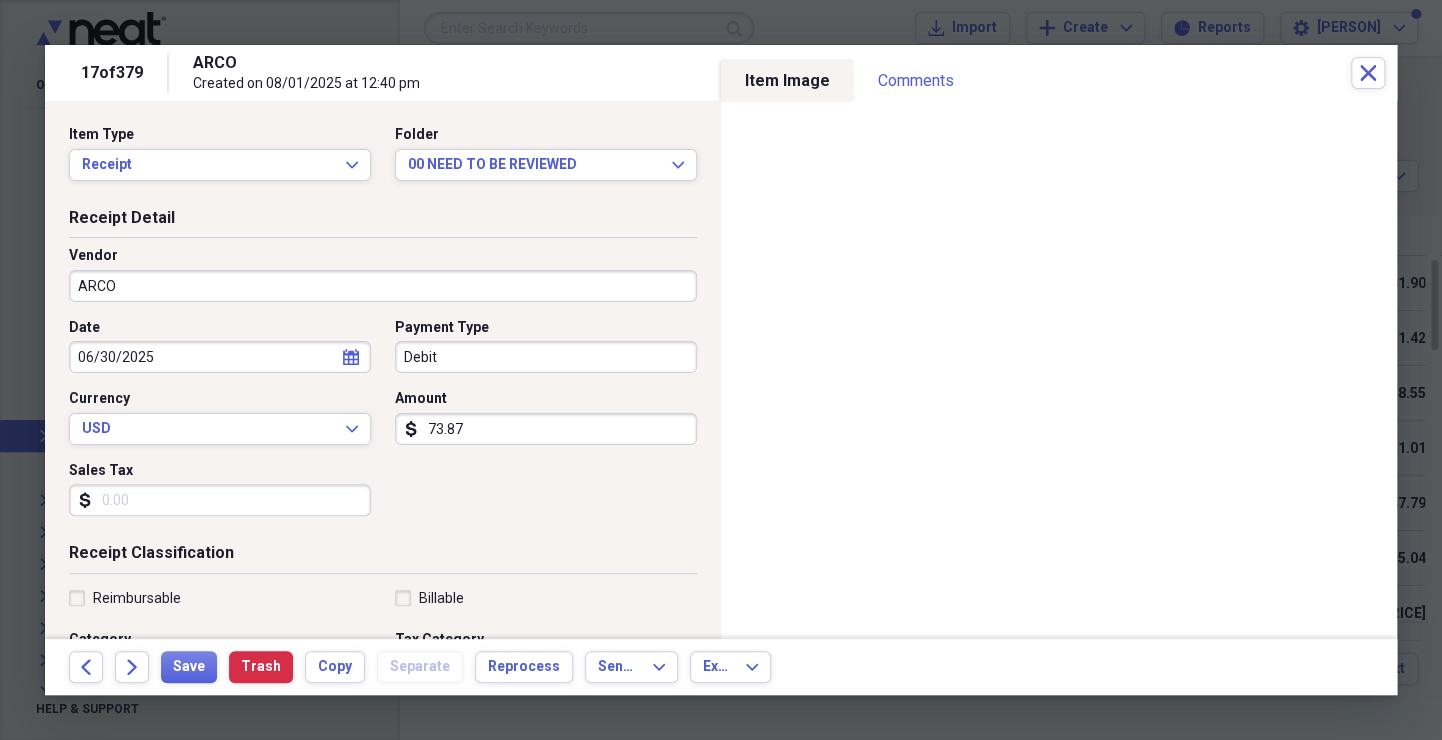 click on "Debit" at bounding box center [546, 357] 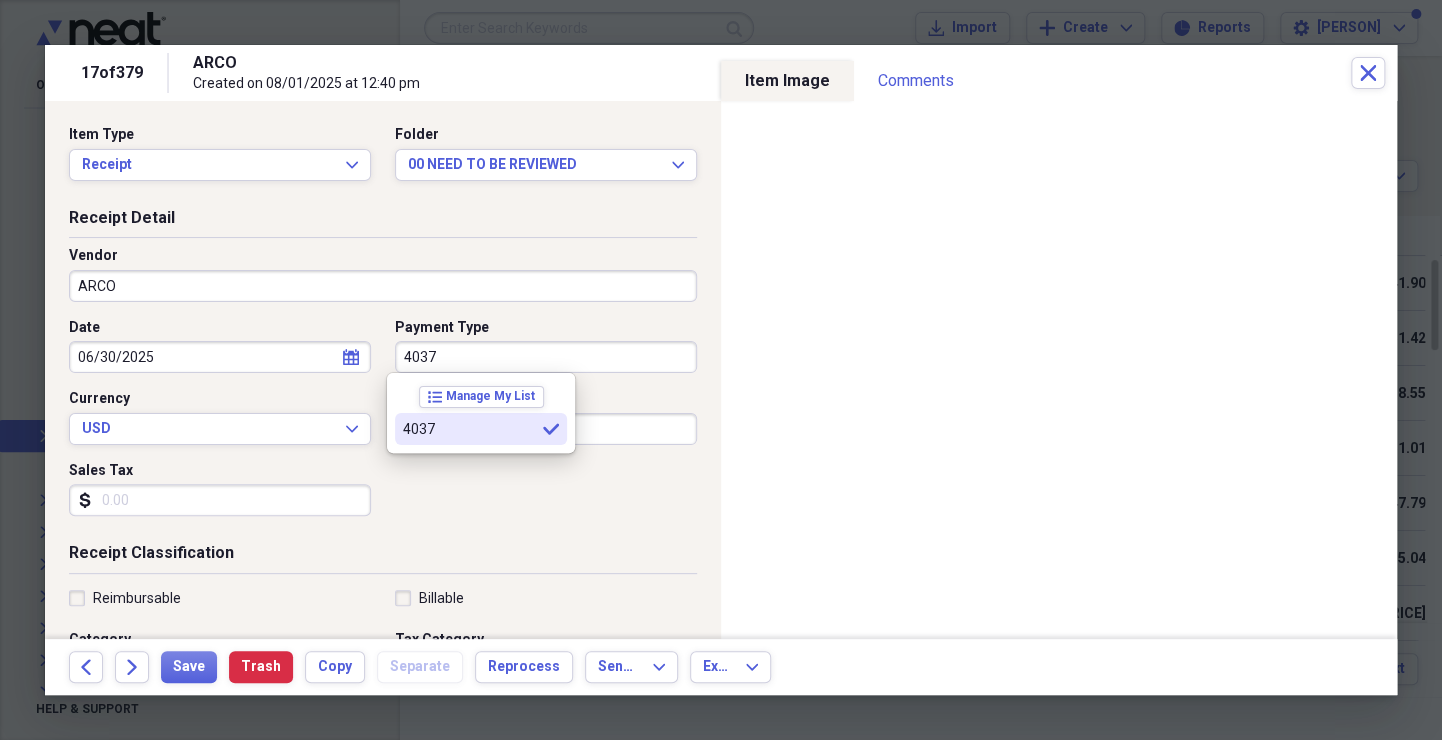 type on "4037" 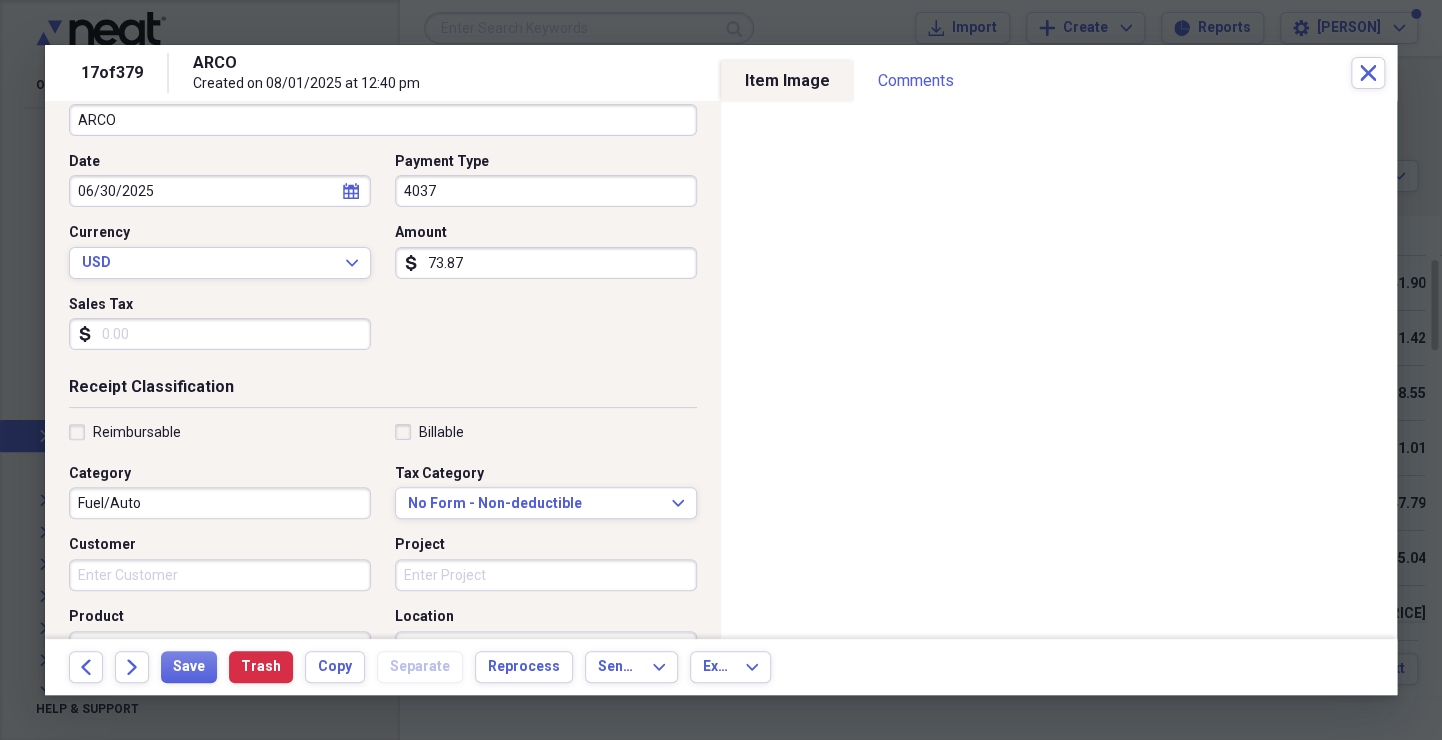 scroll, scrollTop: 207, scrollLeft: 0, axis: vertical 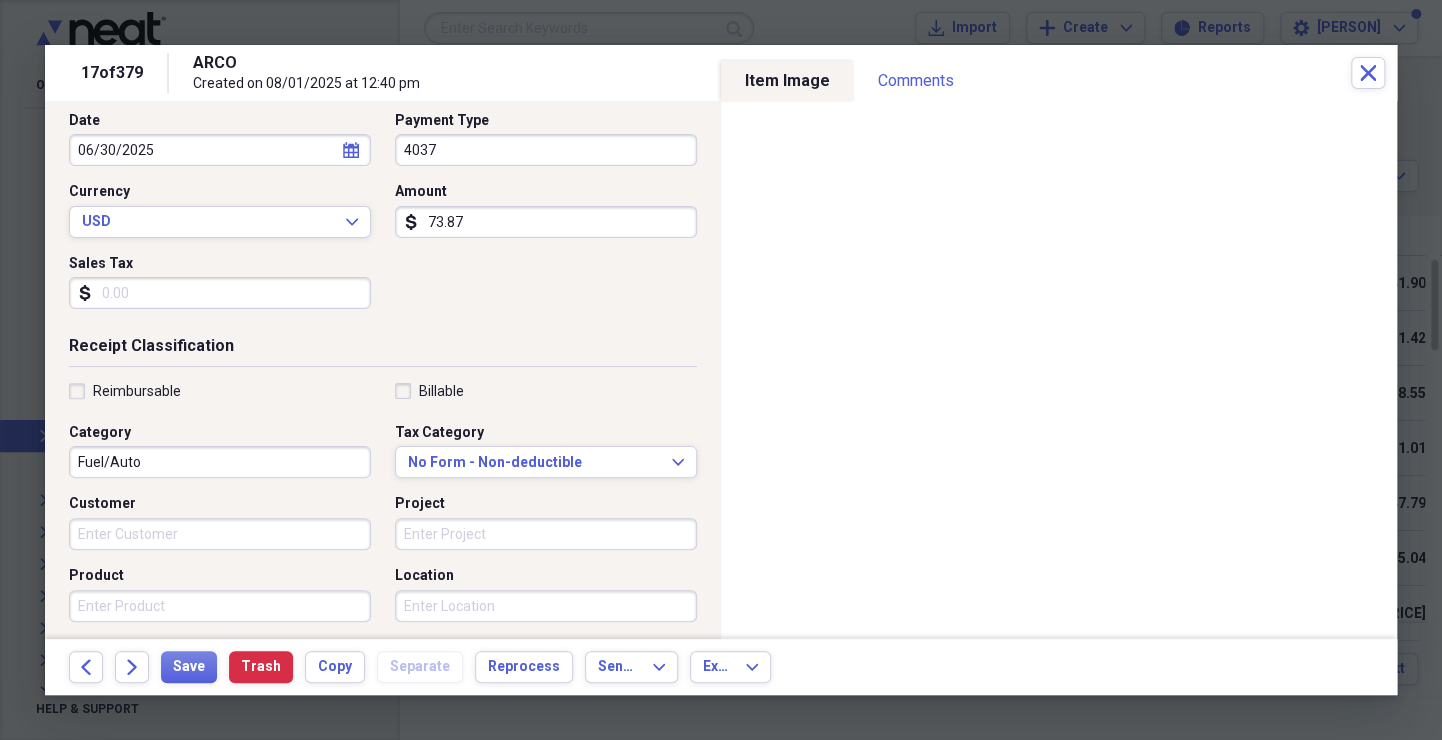 click on "Customer" at bounding box center [220, 534] 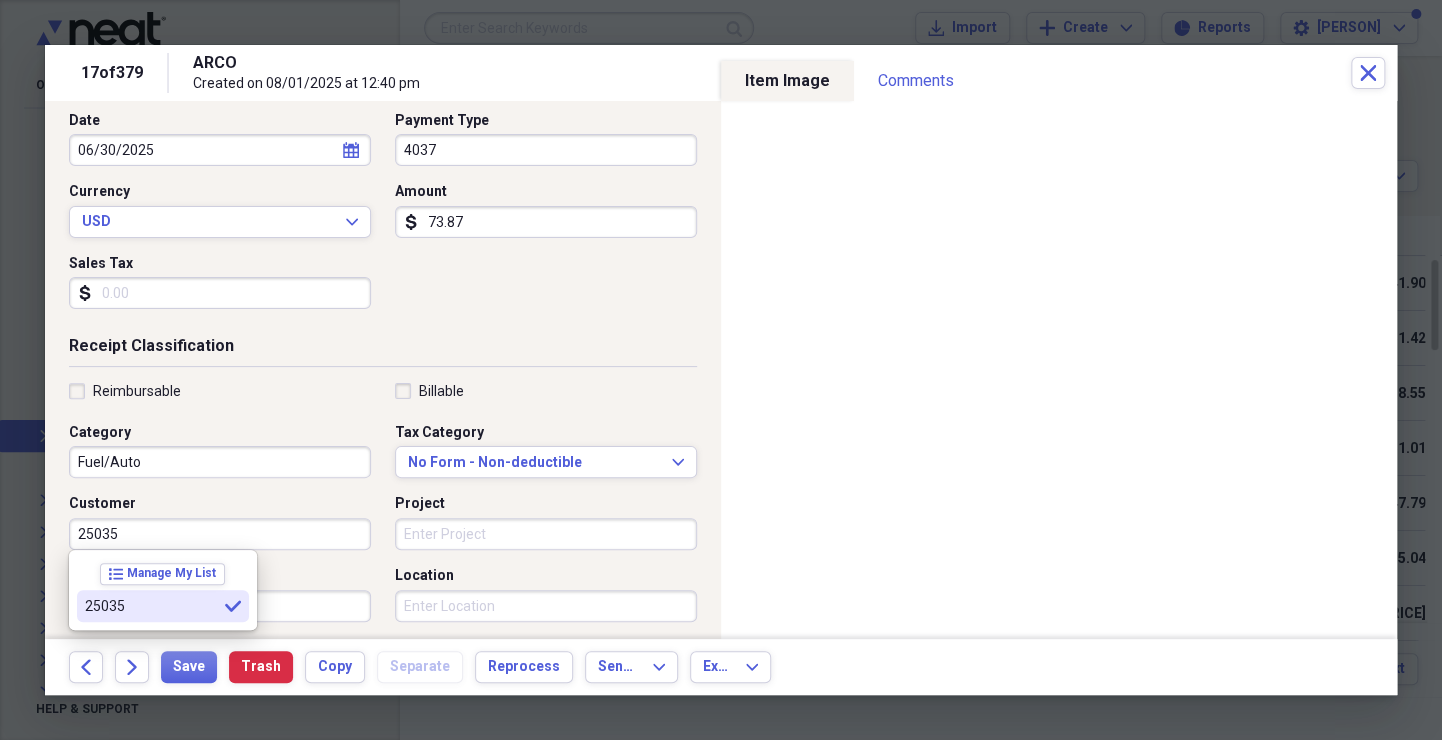 type on "25035" 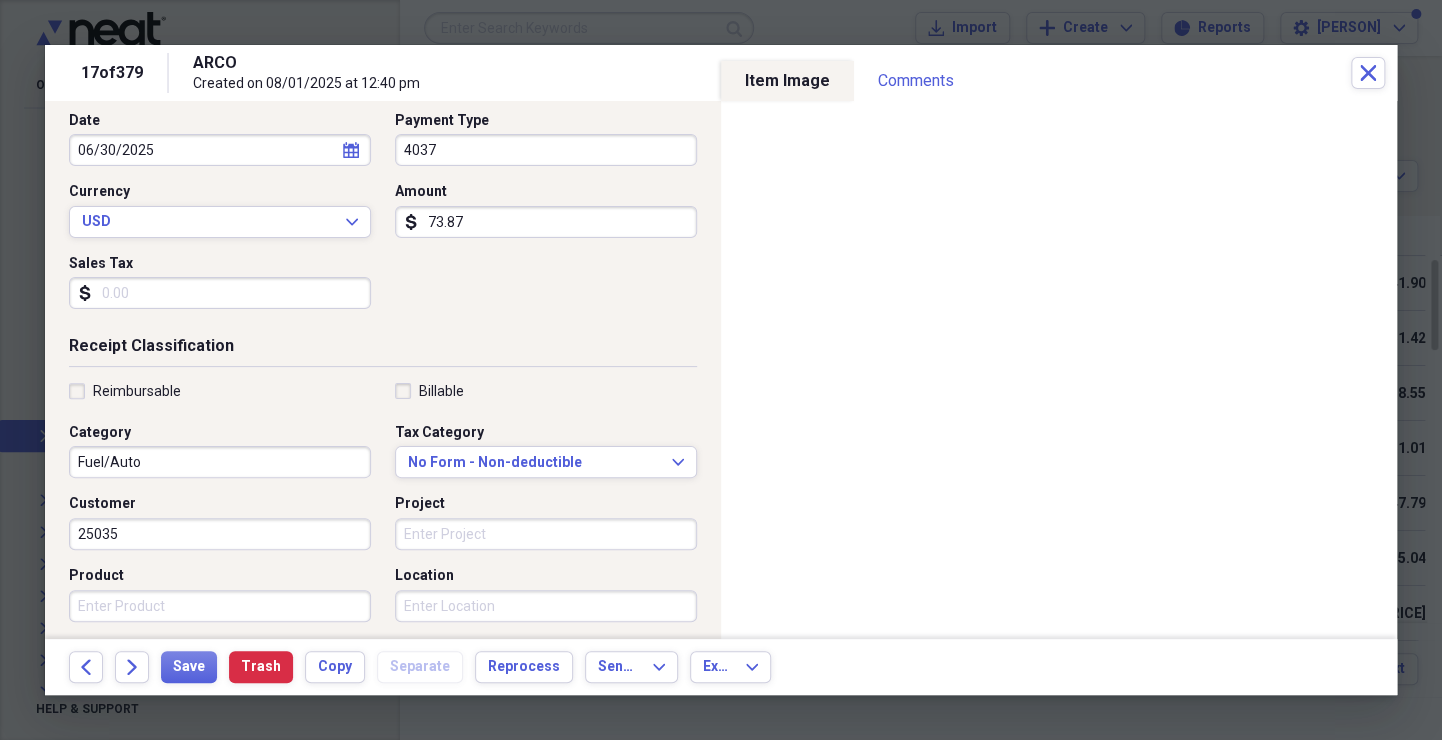scroll, scrollTop: 0, scrollLeft: 0, axis: both 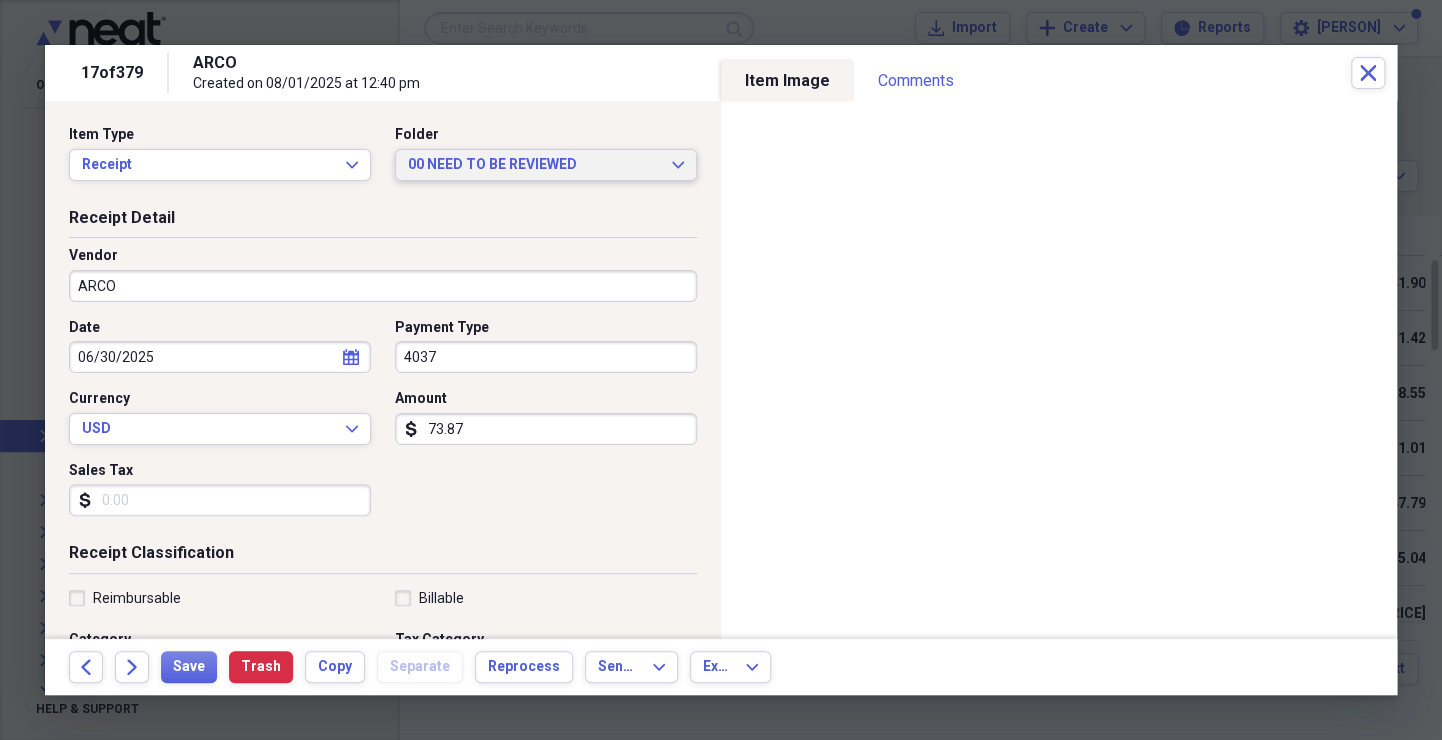 click on "Expand" 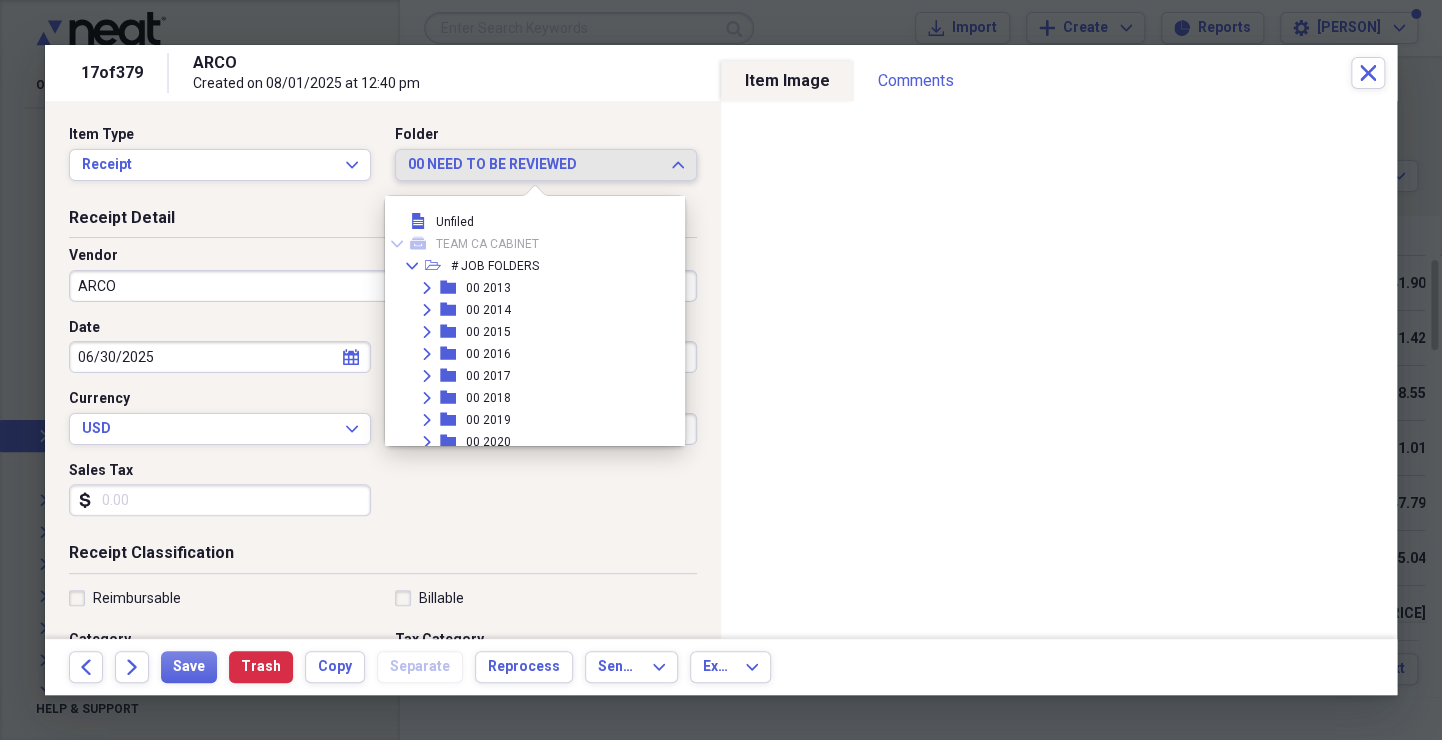 scroll, scrollTop: 2438, scrollLeft: 0, axis: vertical 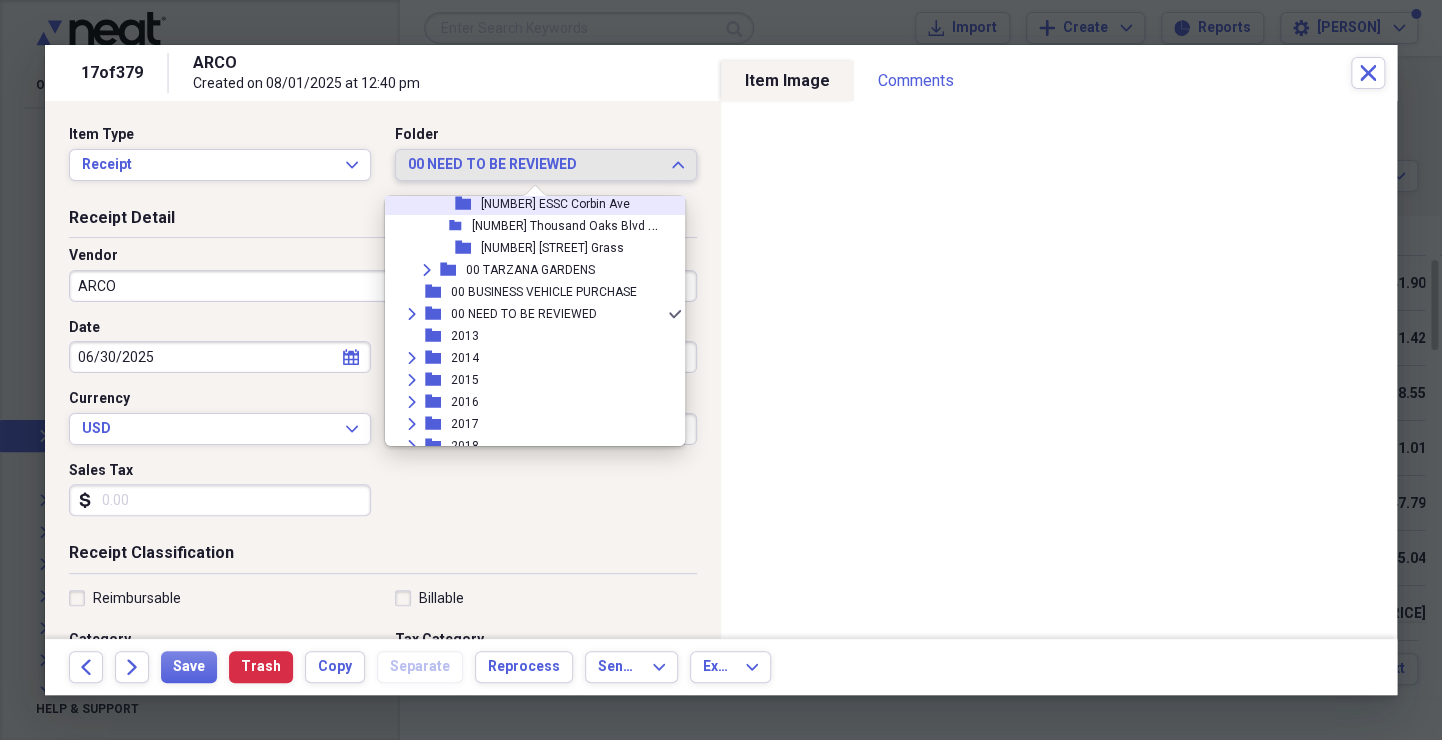click on "[NUMBER] ESSC Corbin Ave" at bounding box center (555, 204) 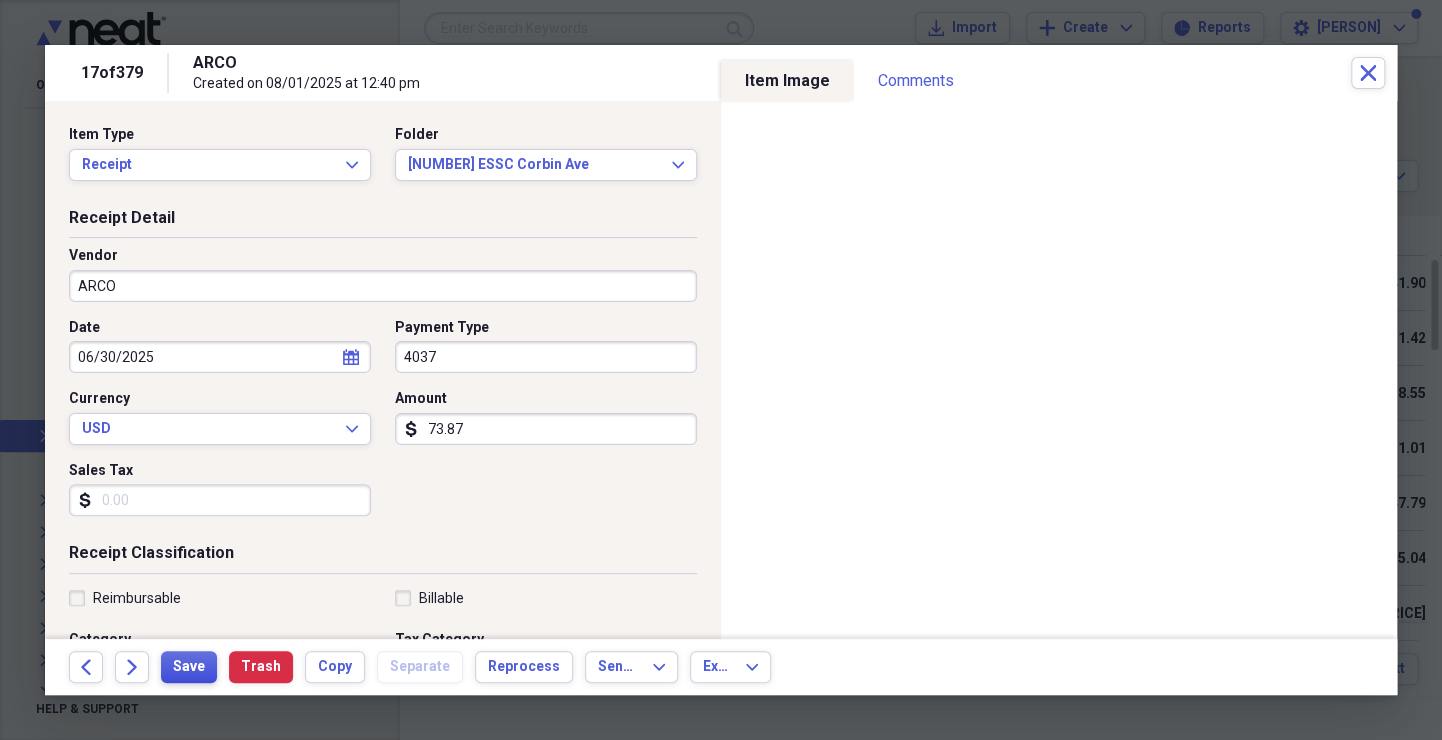 click on "Save" at bounding box center (189, 667) 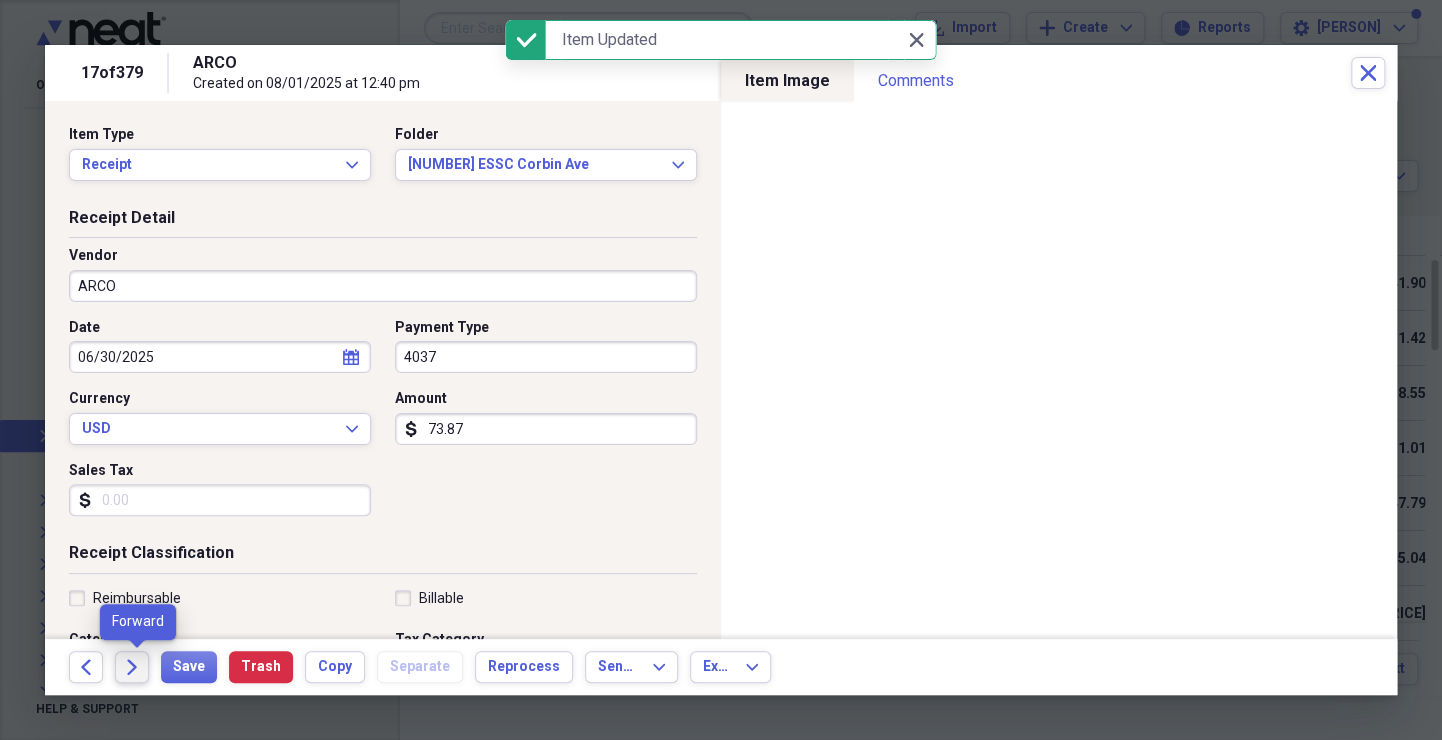click on "Forward" 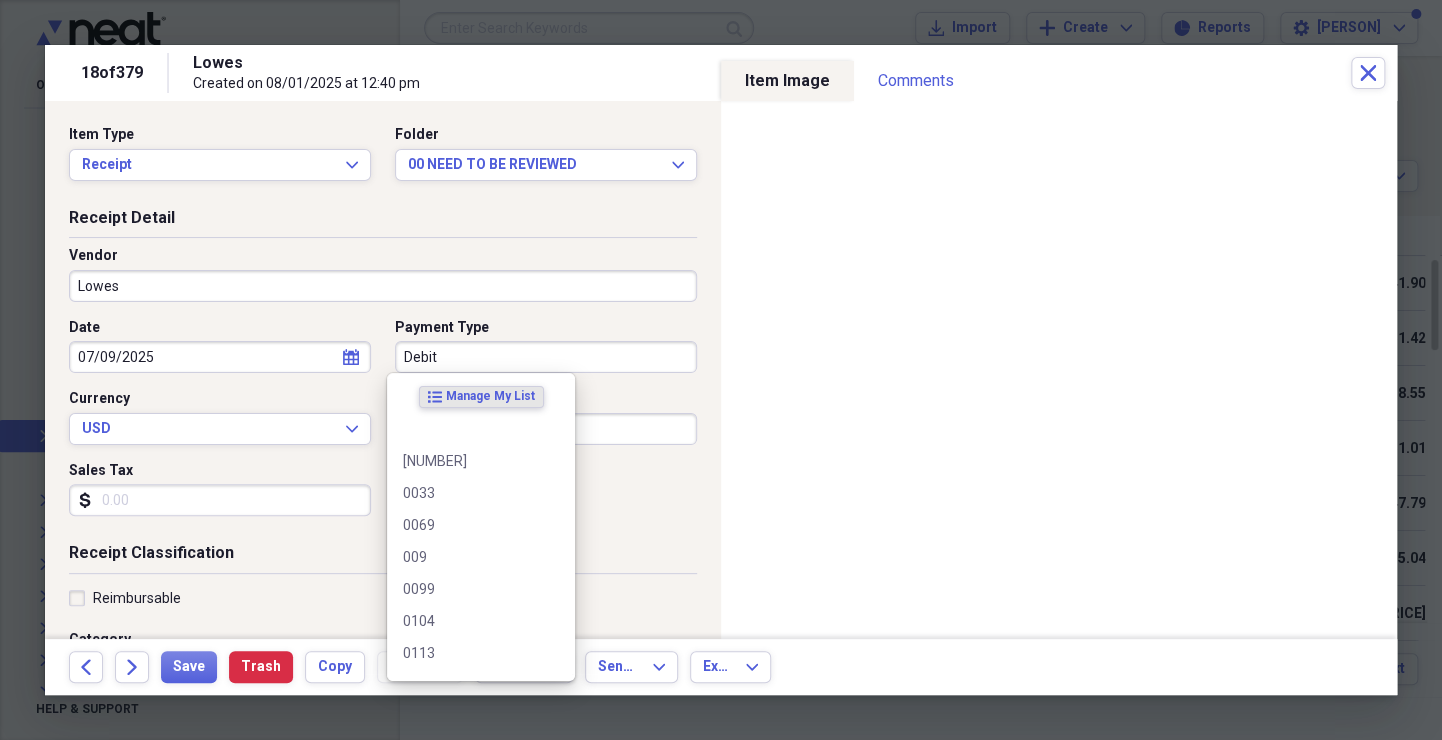 click on "Debit" at bounding box center [546, 357] 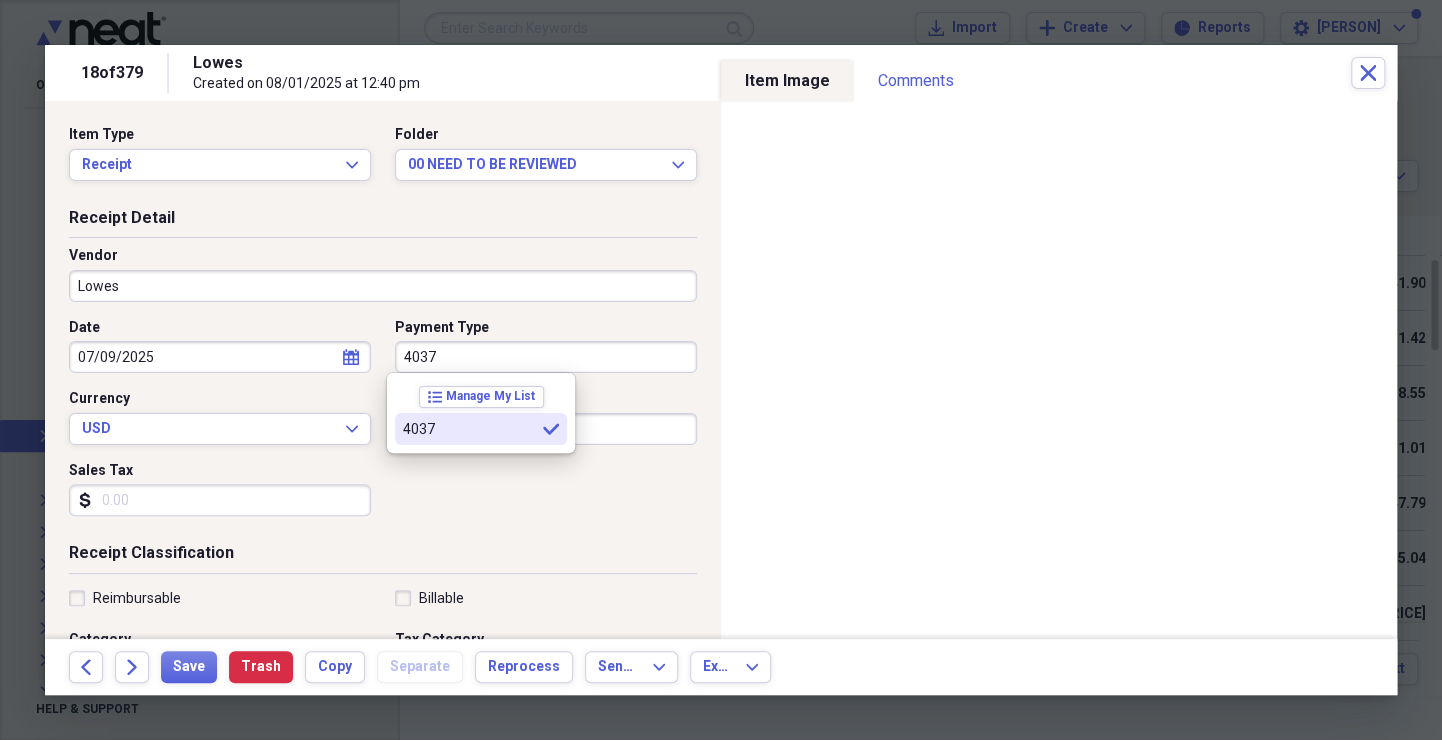 type on "4037" 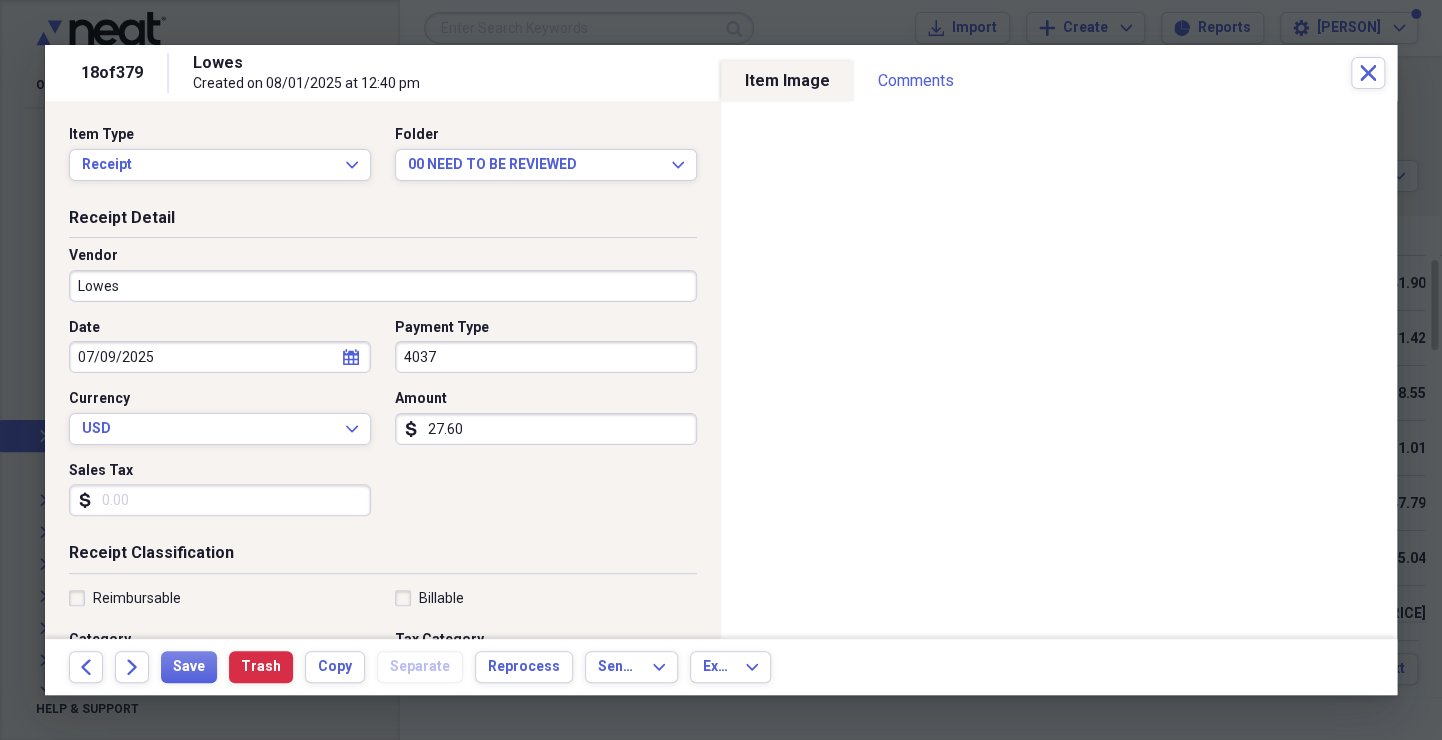 click on "Sales Tax" at bounding box center [220, 500] 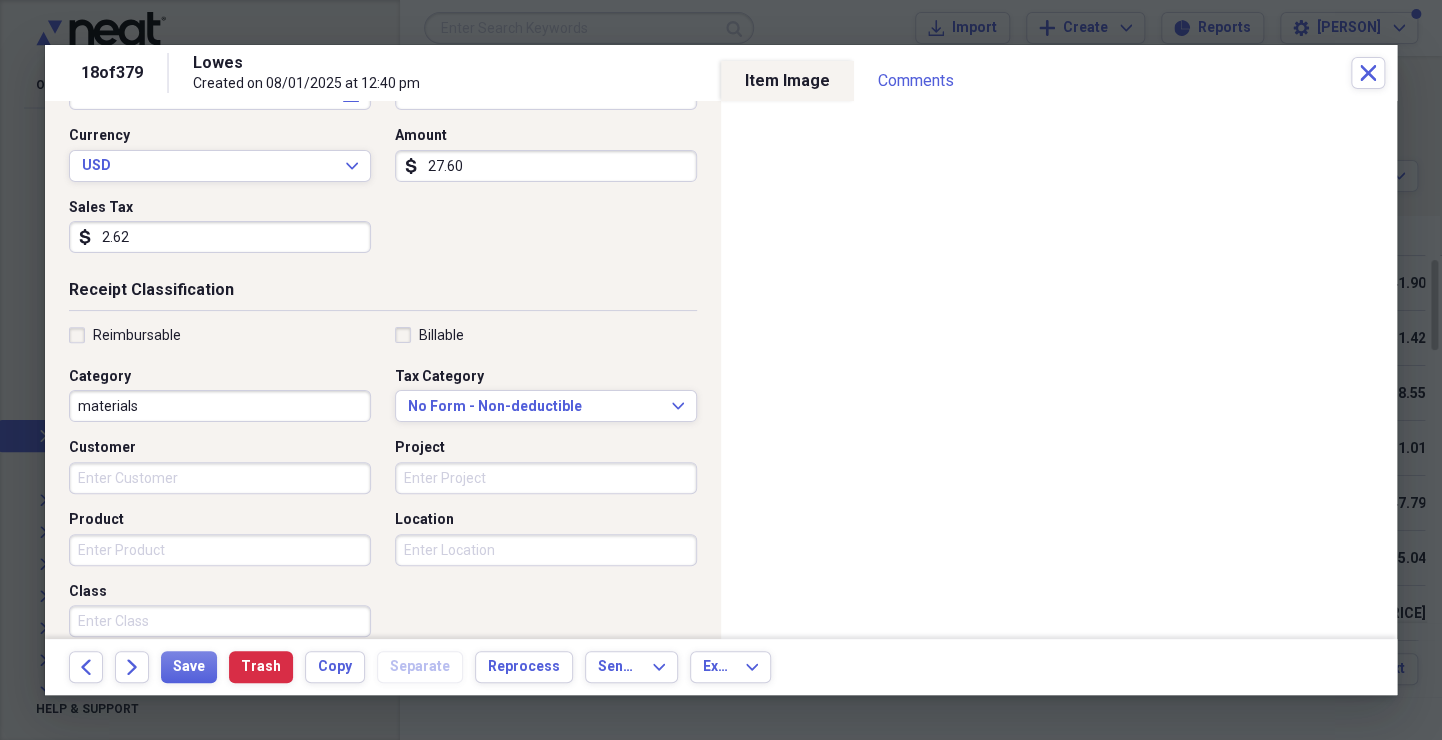 scroll, scrollTop: 264, scrollLeft: 0, axis: vertical 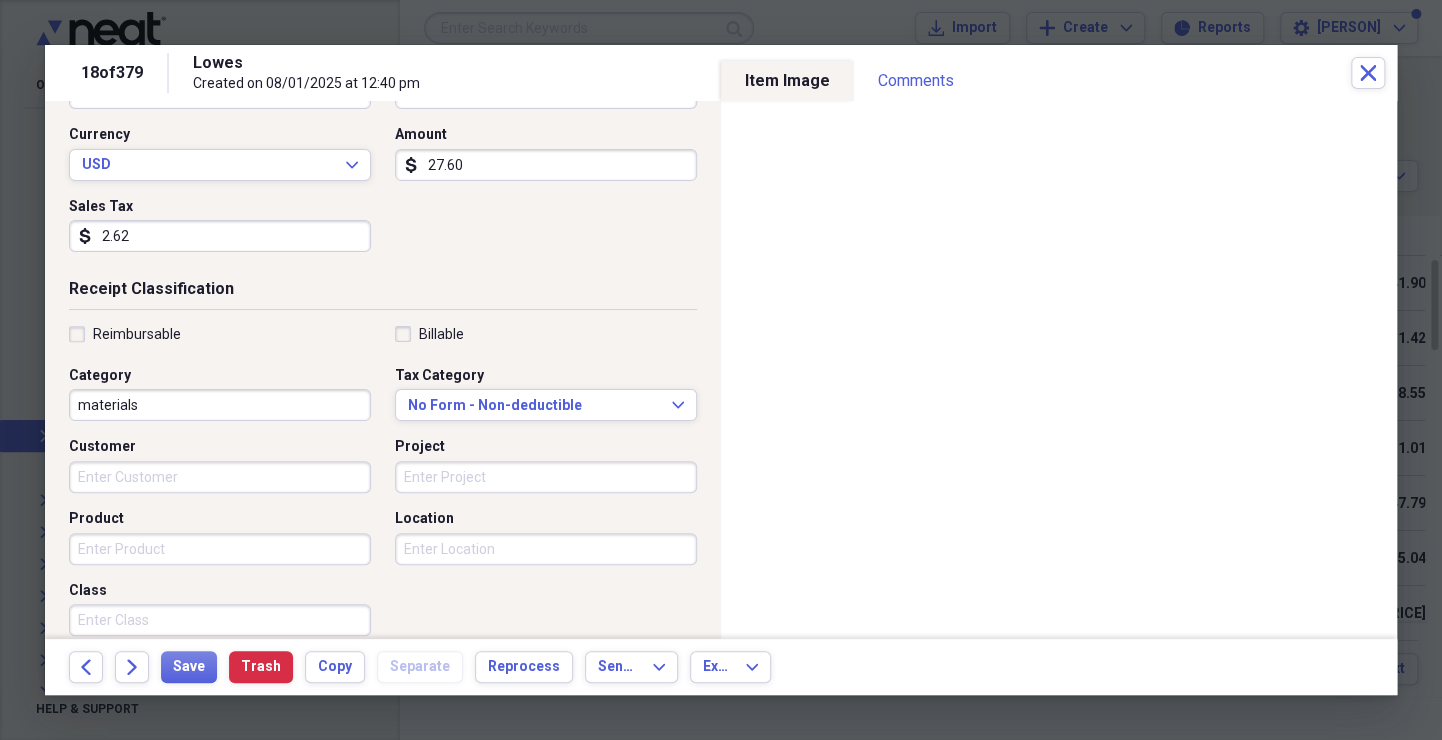 type on "2.62" 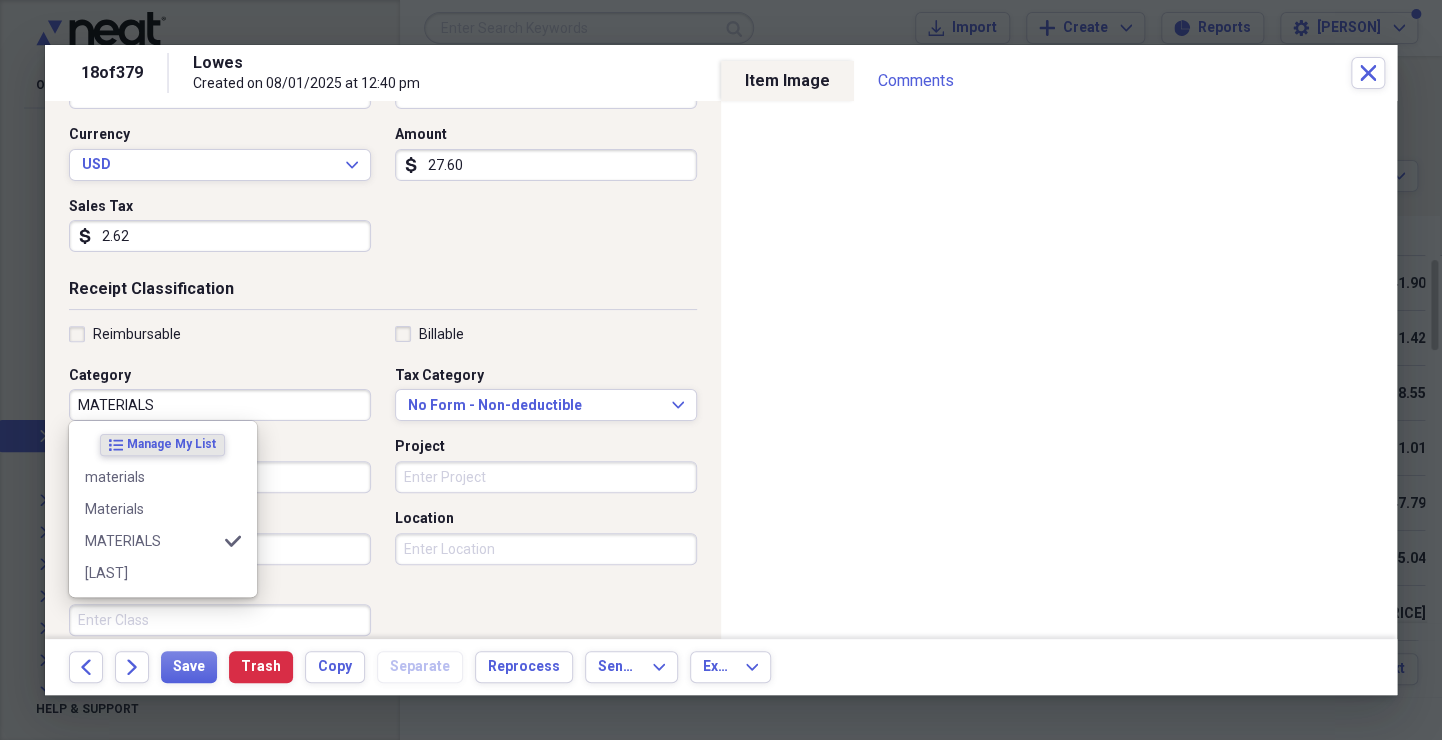 type on "MATERIALS" 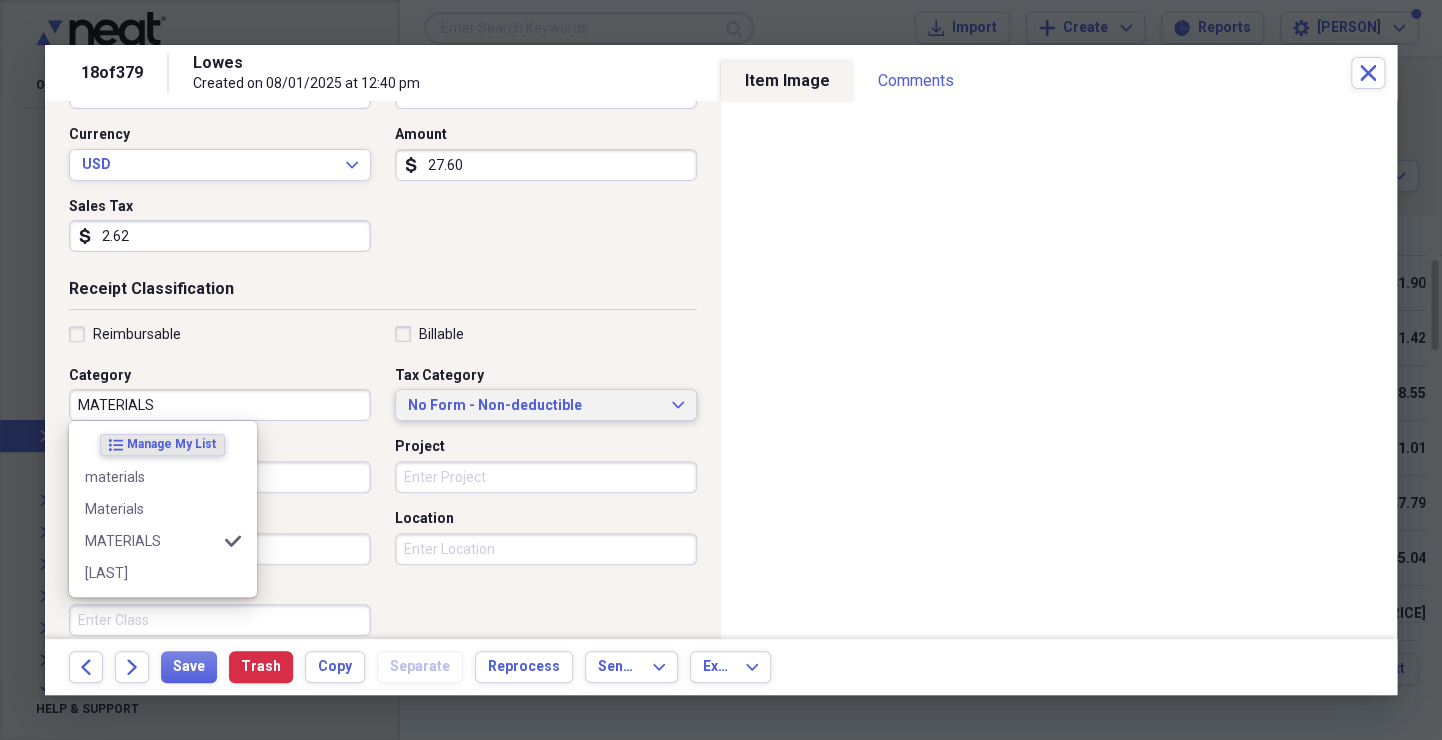 type 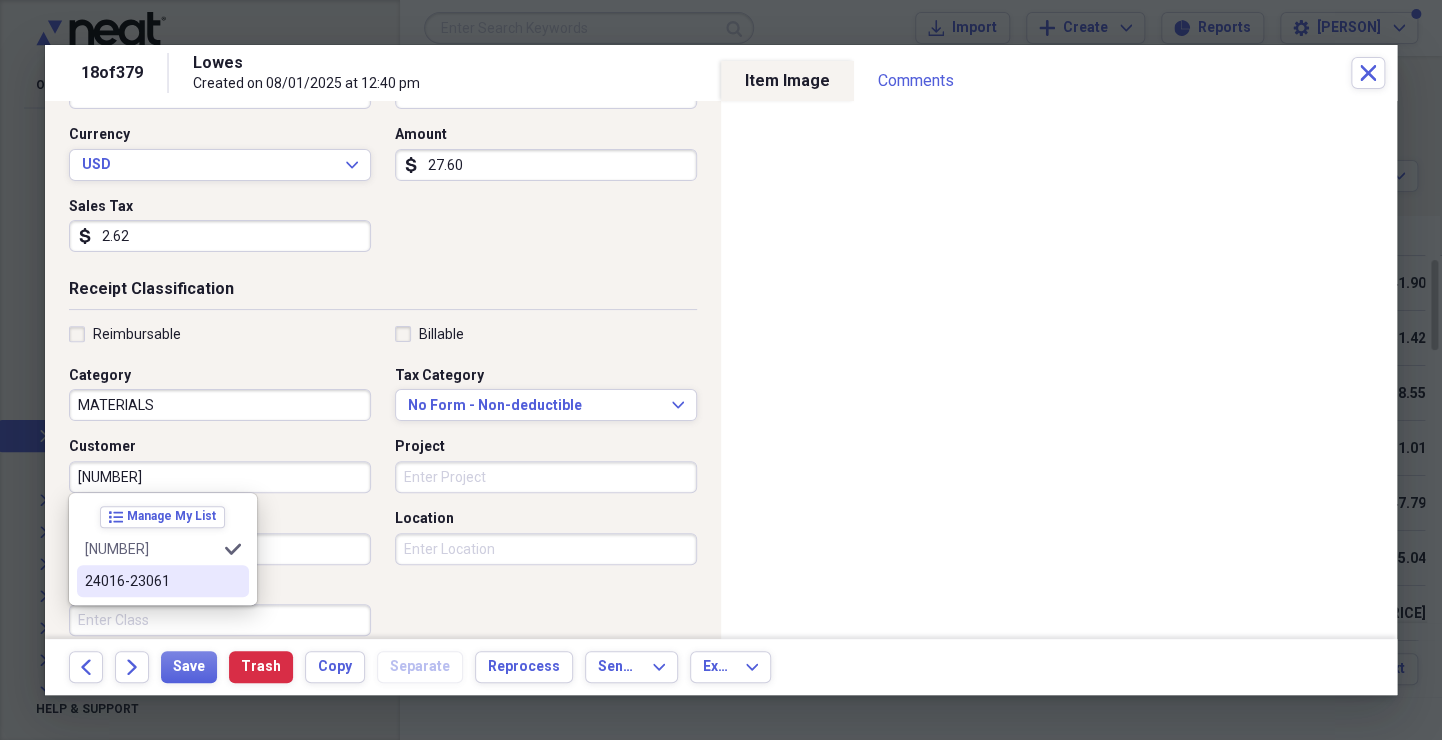 click on "24016-23061" at bounding box center [163, 581] 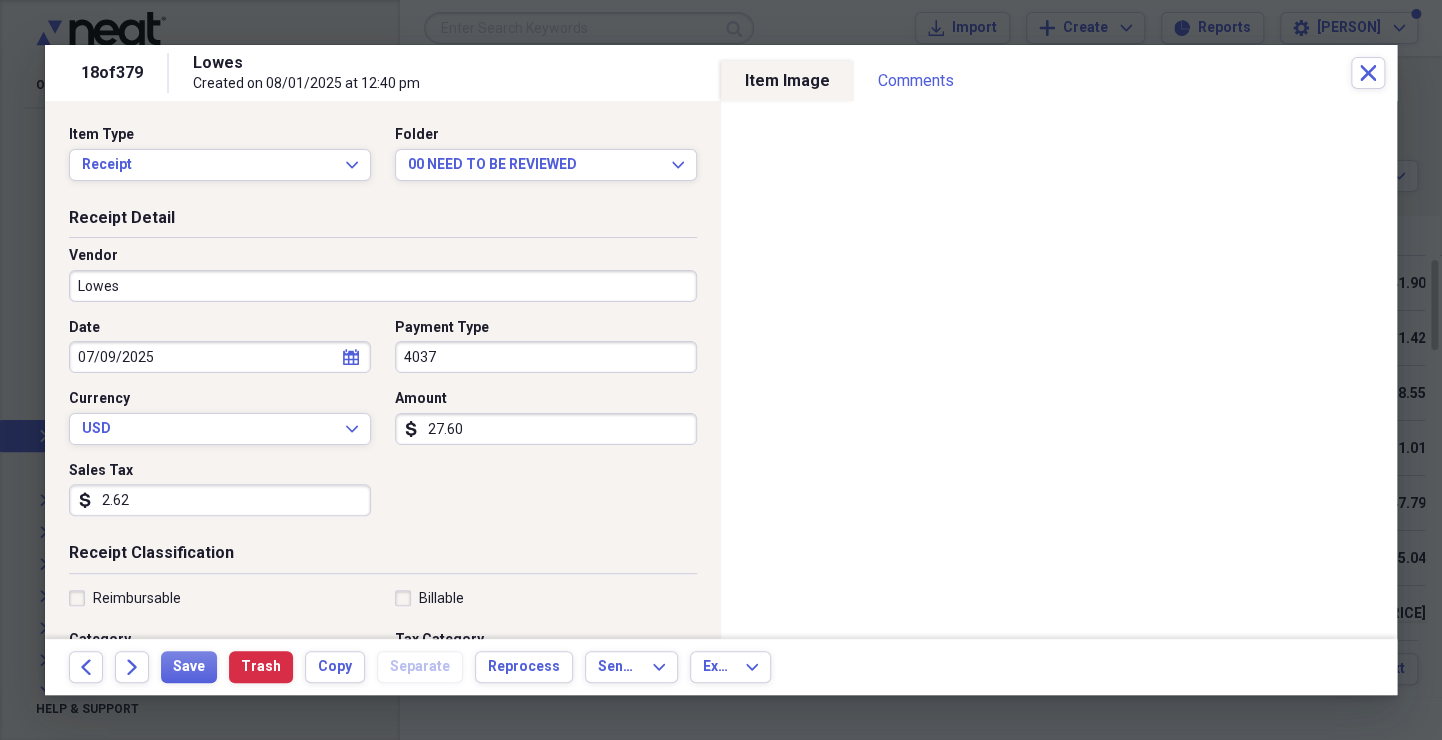 scroll, scrollTop: 0, scrollLeft: 0, axis: both 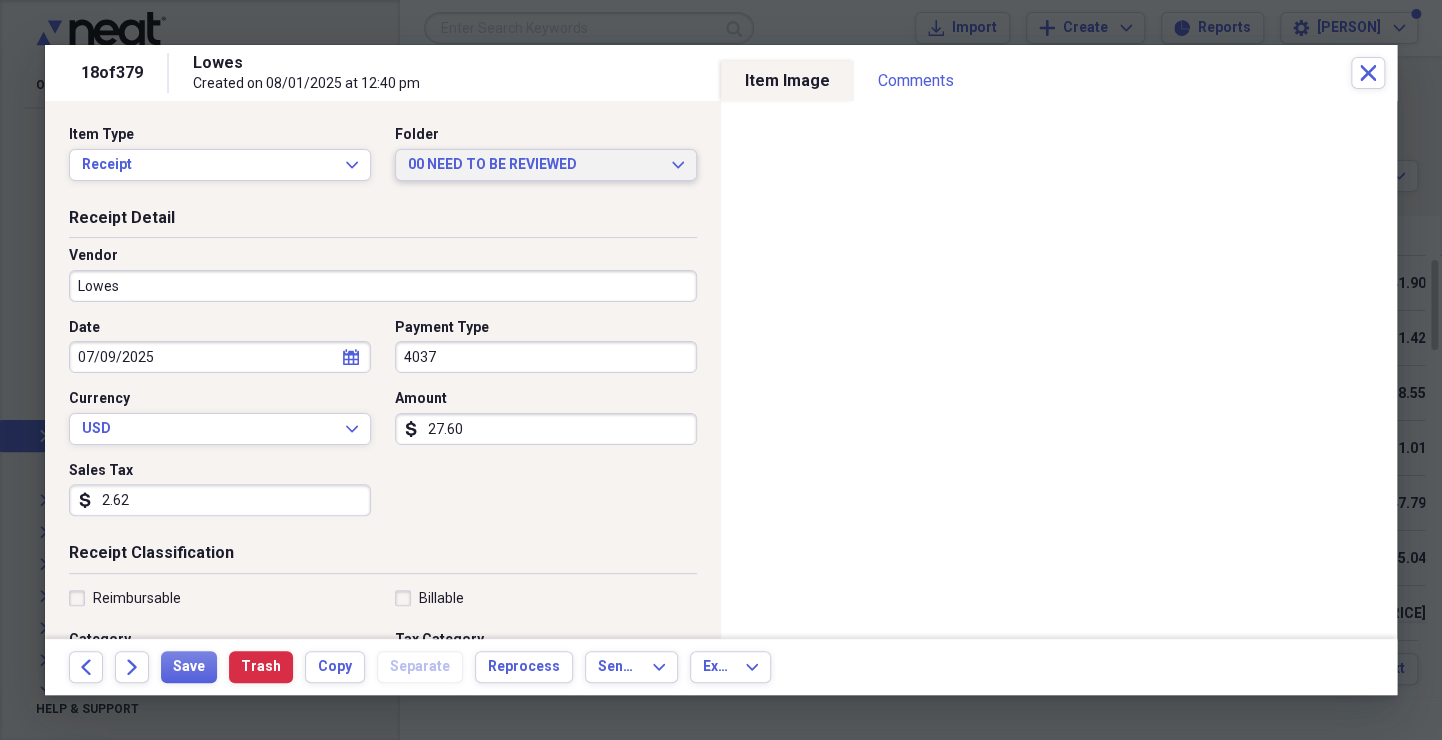 click on "Expand" 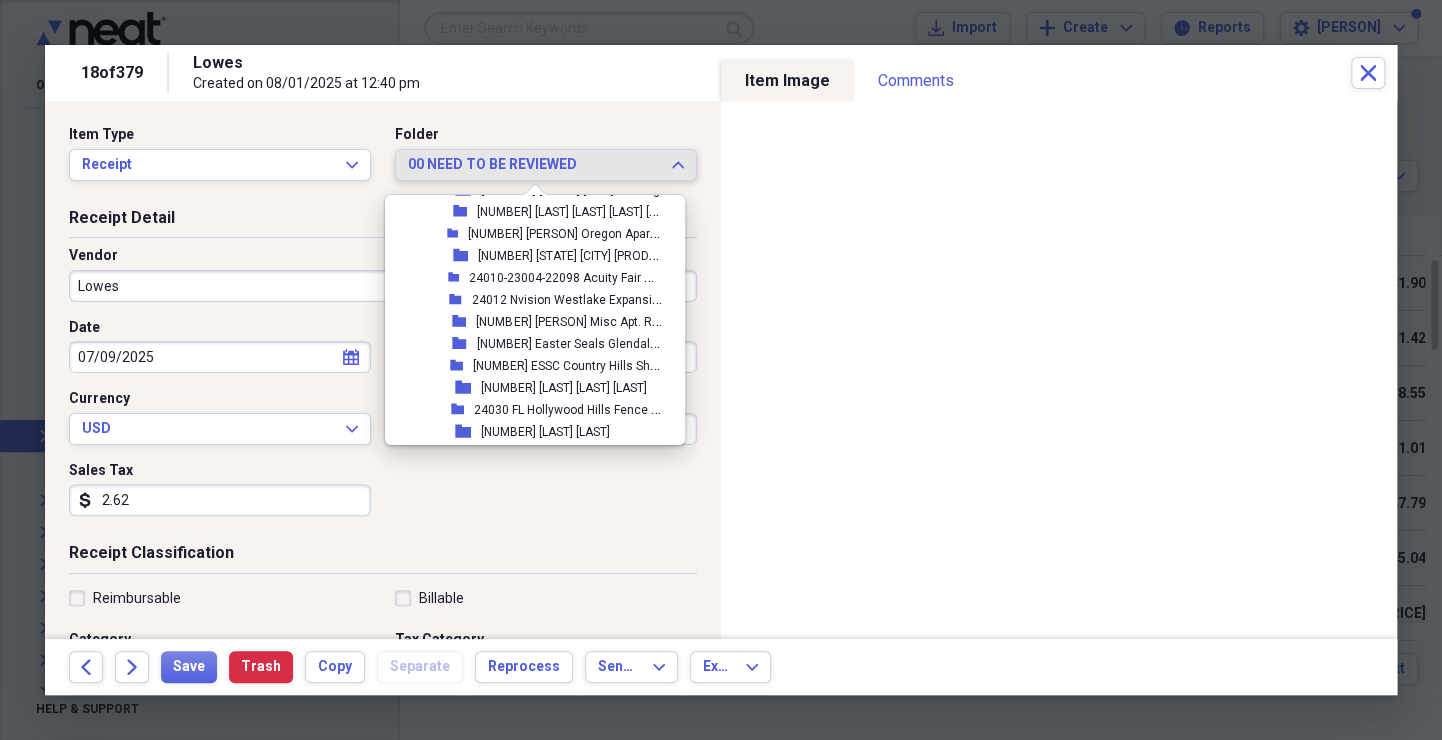 scroll, scrollTop: 1688, scrollLeft: 0, axis: vertical 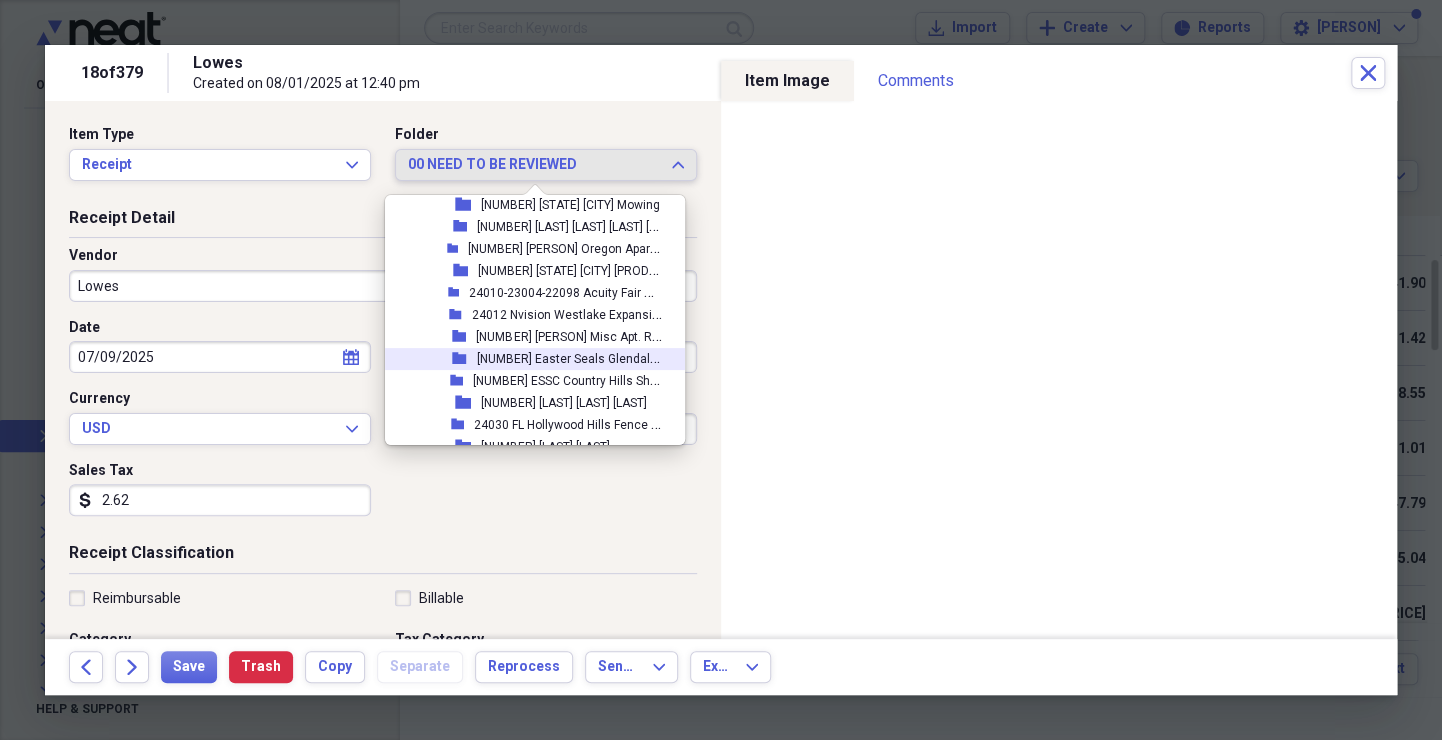 click on "[NUMBER] Easter Seals Glendale Bldg" at bounding box center [581, 357] 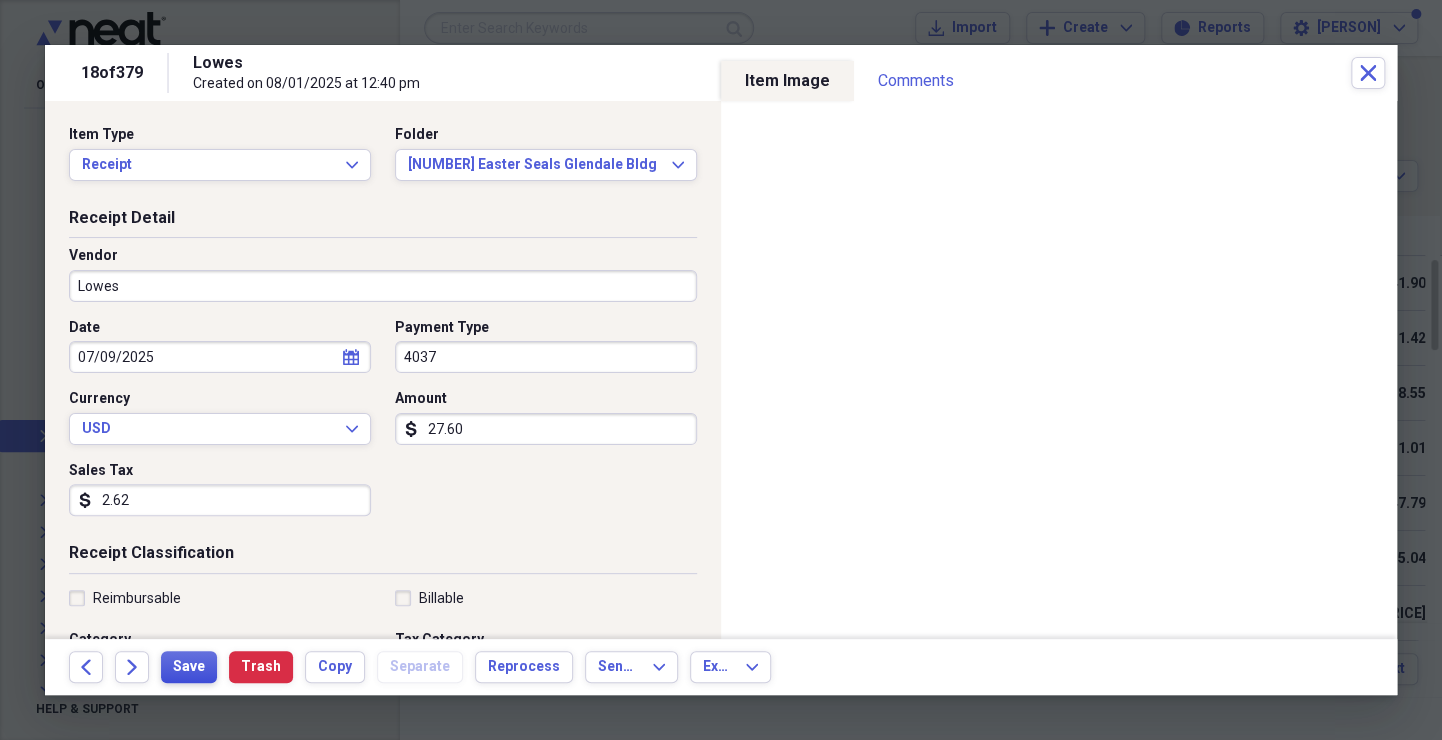 click on "Save" at bounding box center [189, 667] 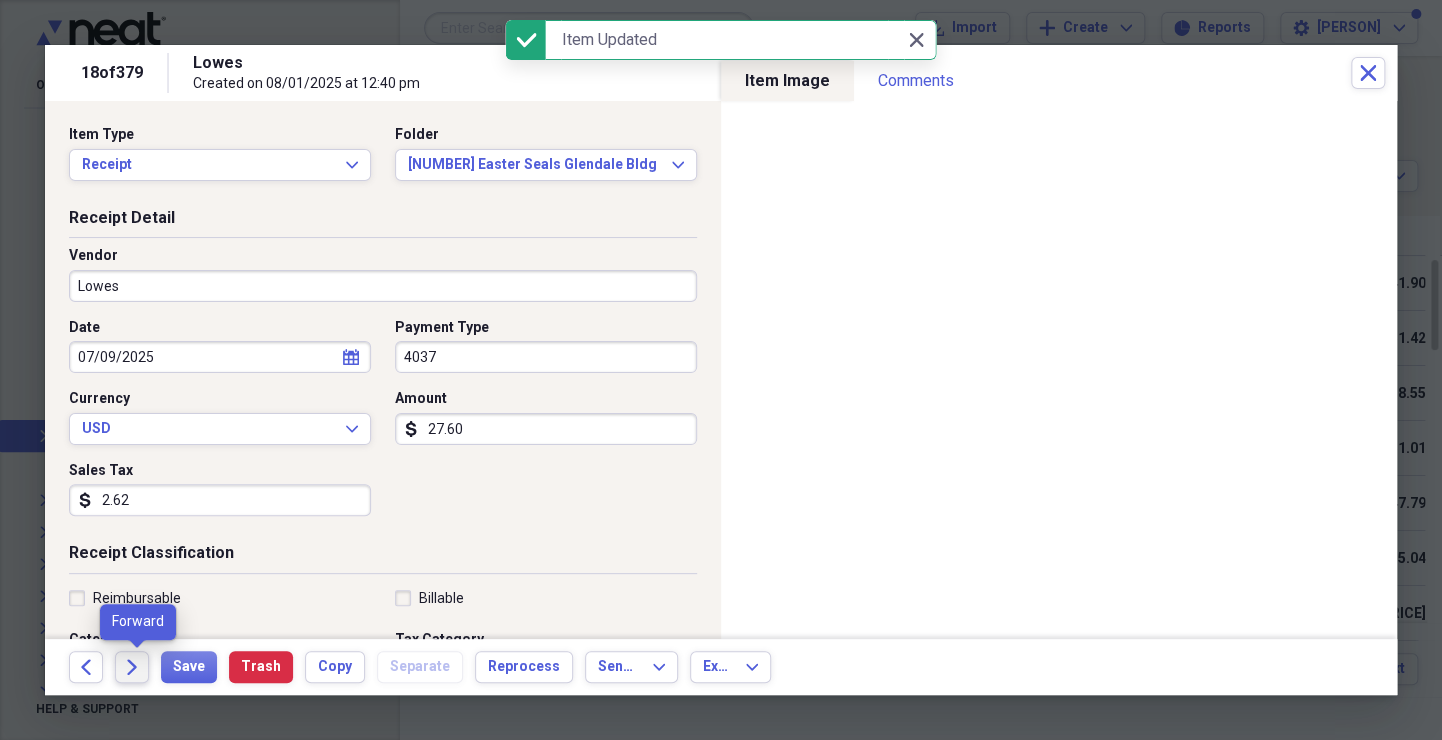click on "Forward" 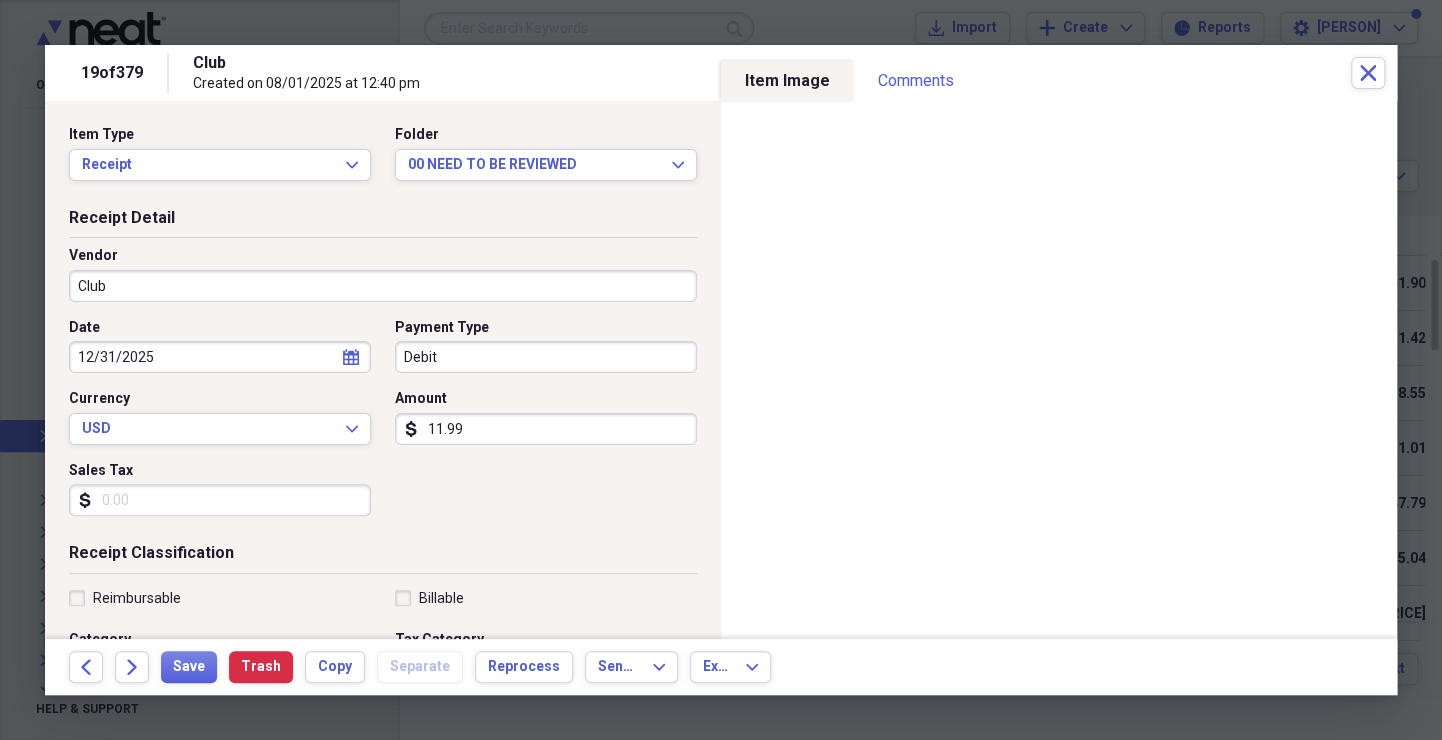 click on "Club" at bounding box center (383, 286) 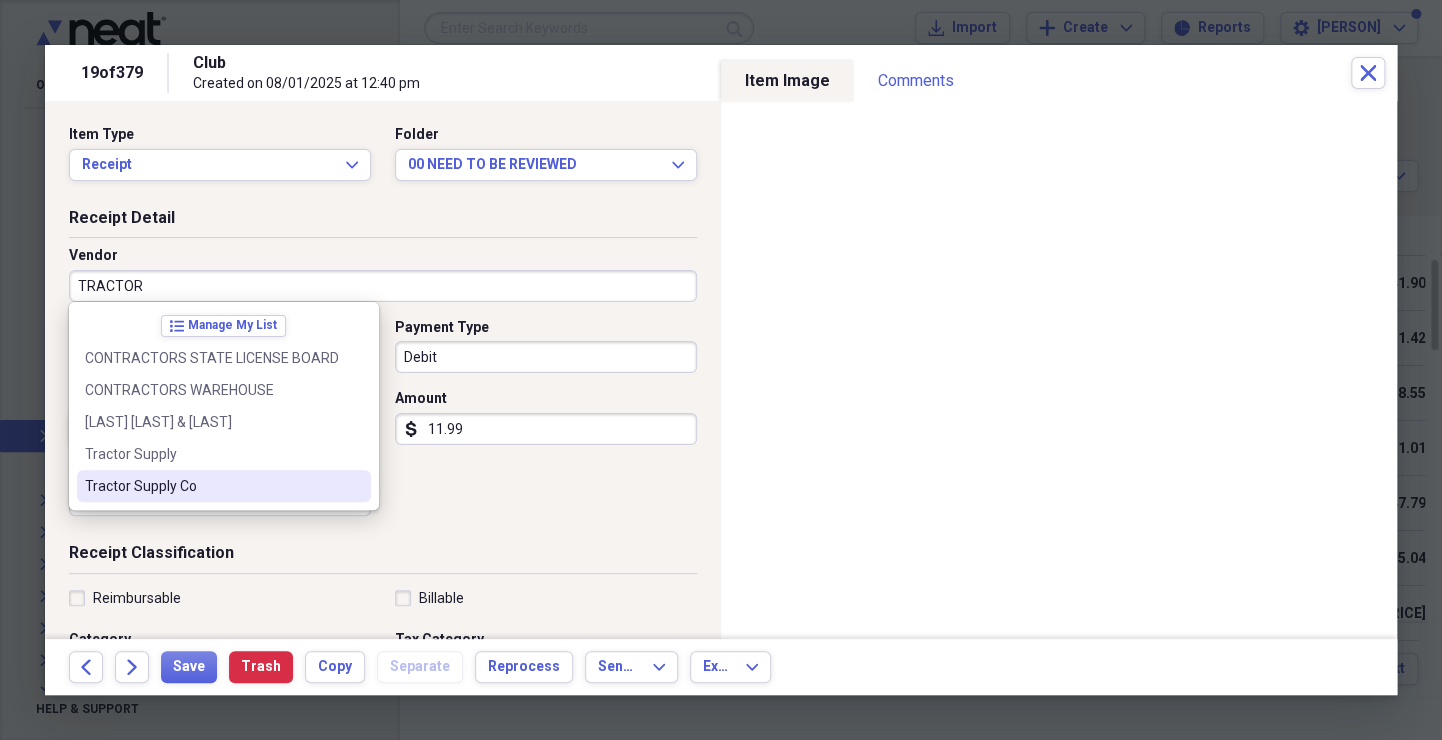 type on "Tractor Supply Co" 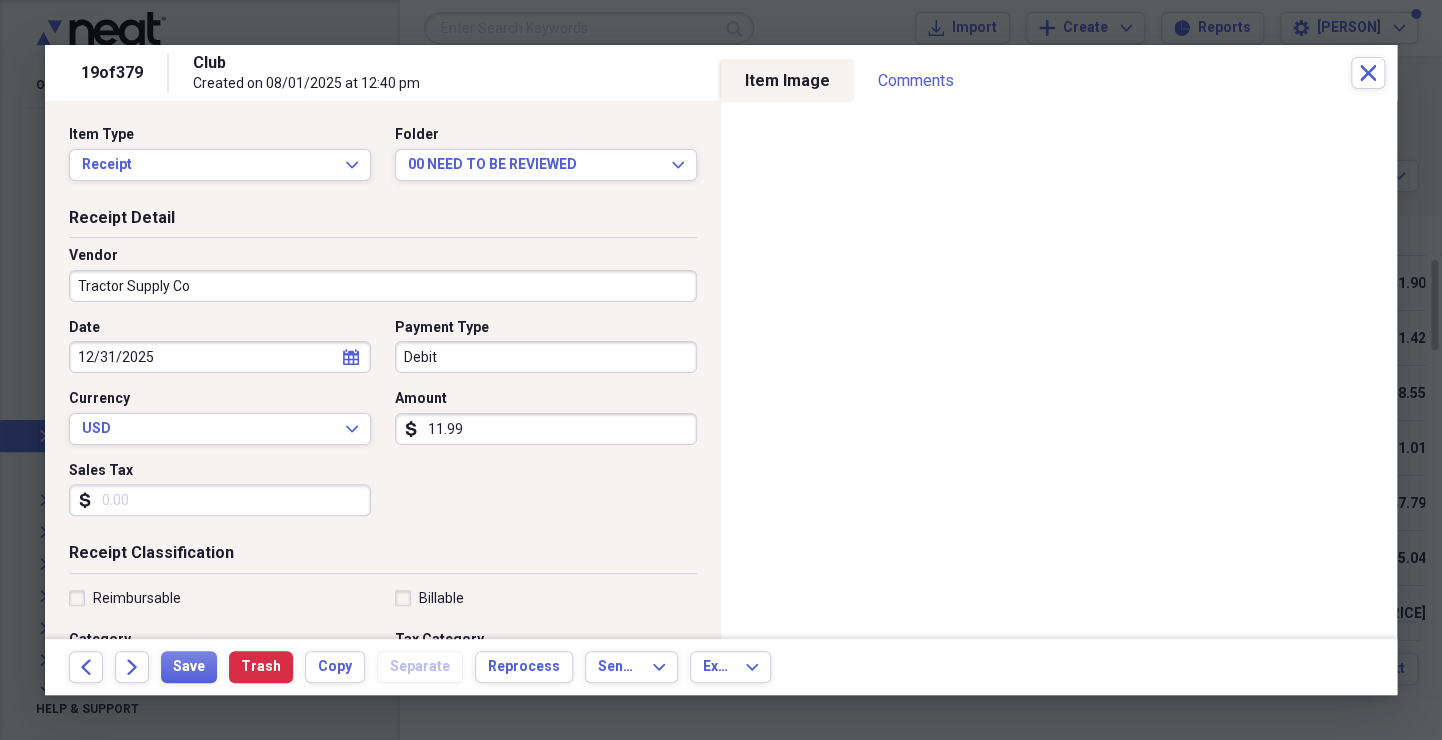 type on "materials" 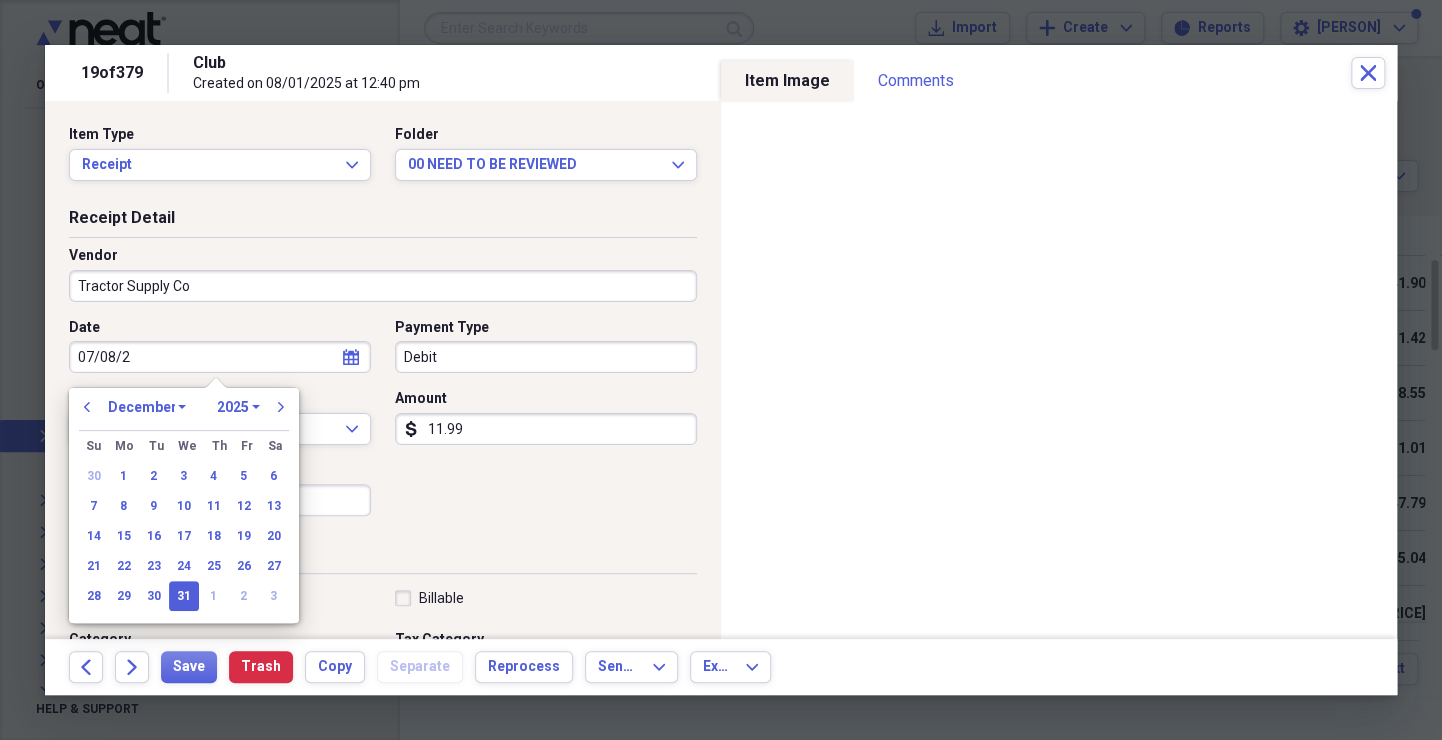 type on "[DATE] [TIME]" 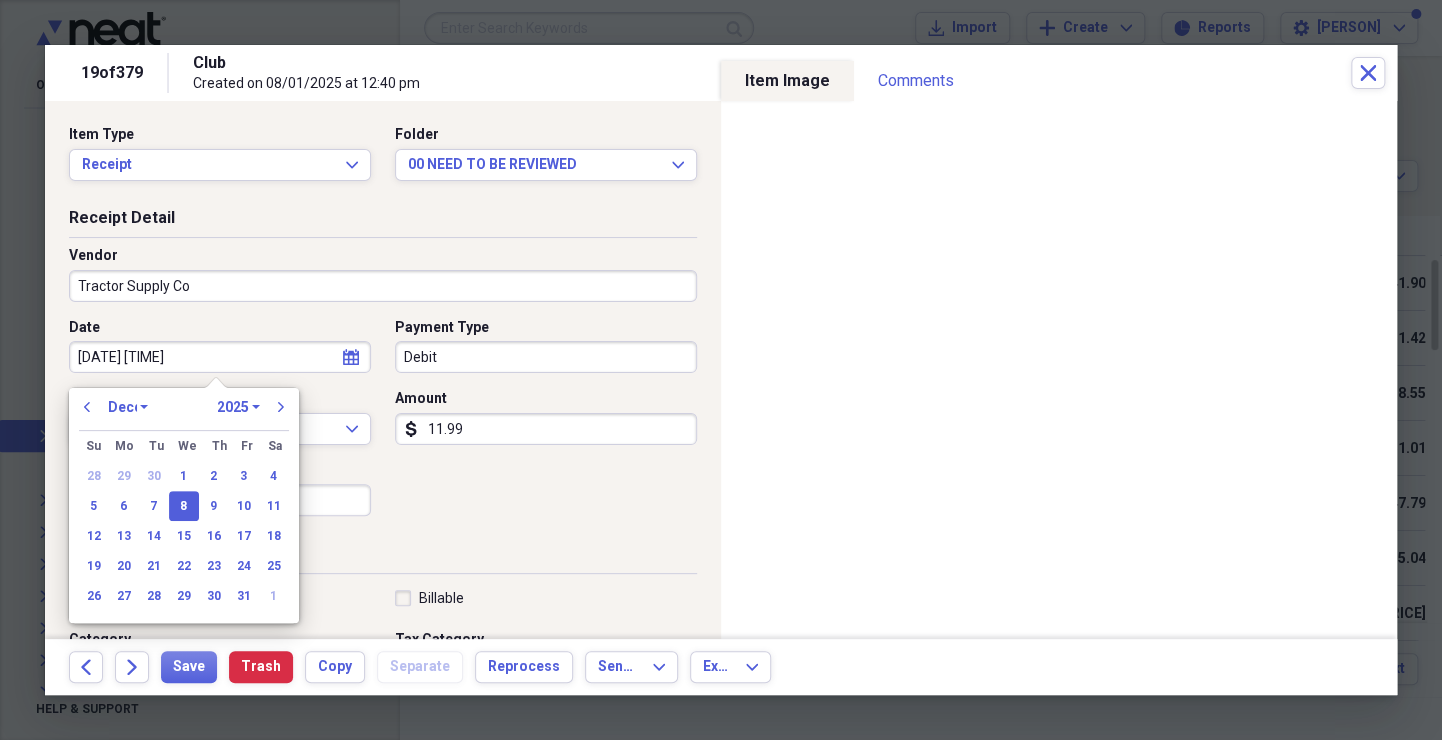 select on "6" 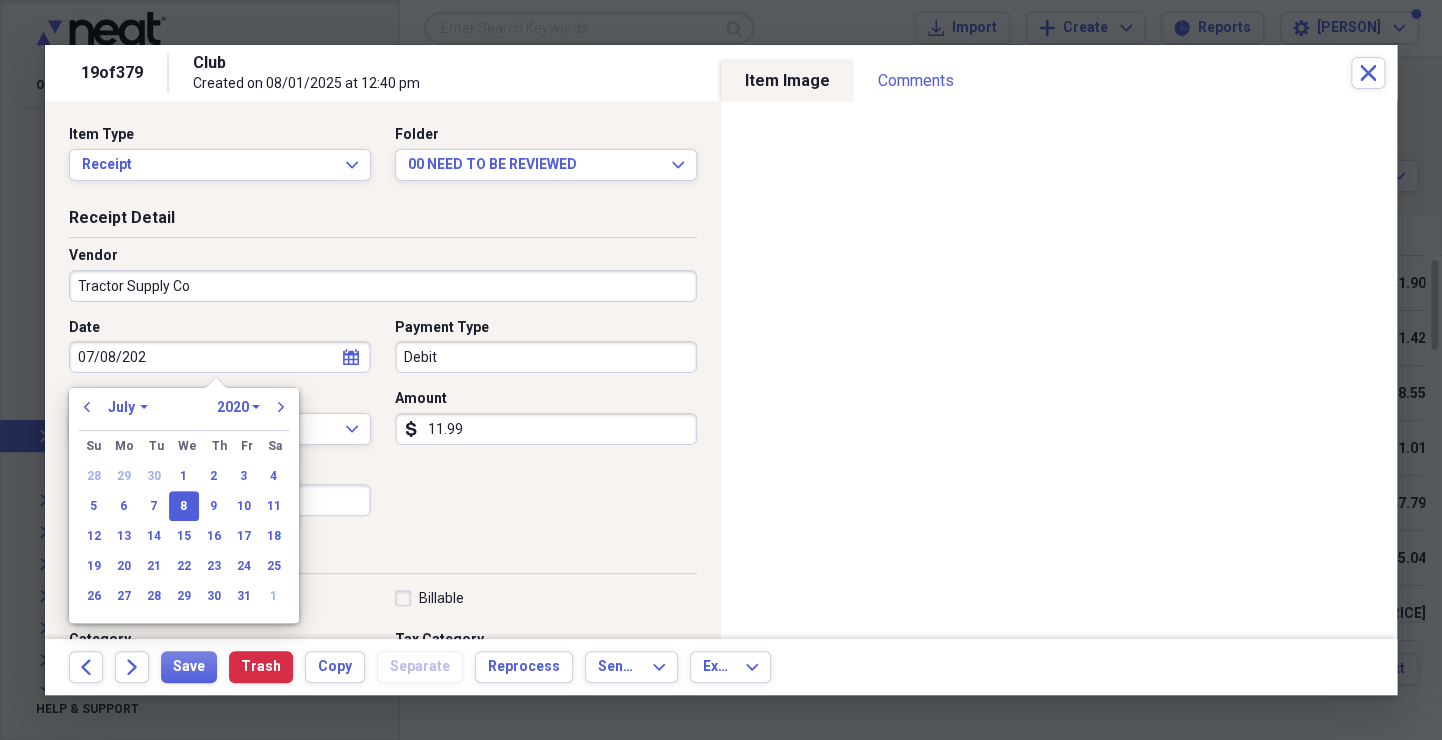 type on "07/08/2025" 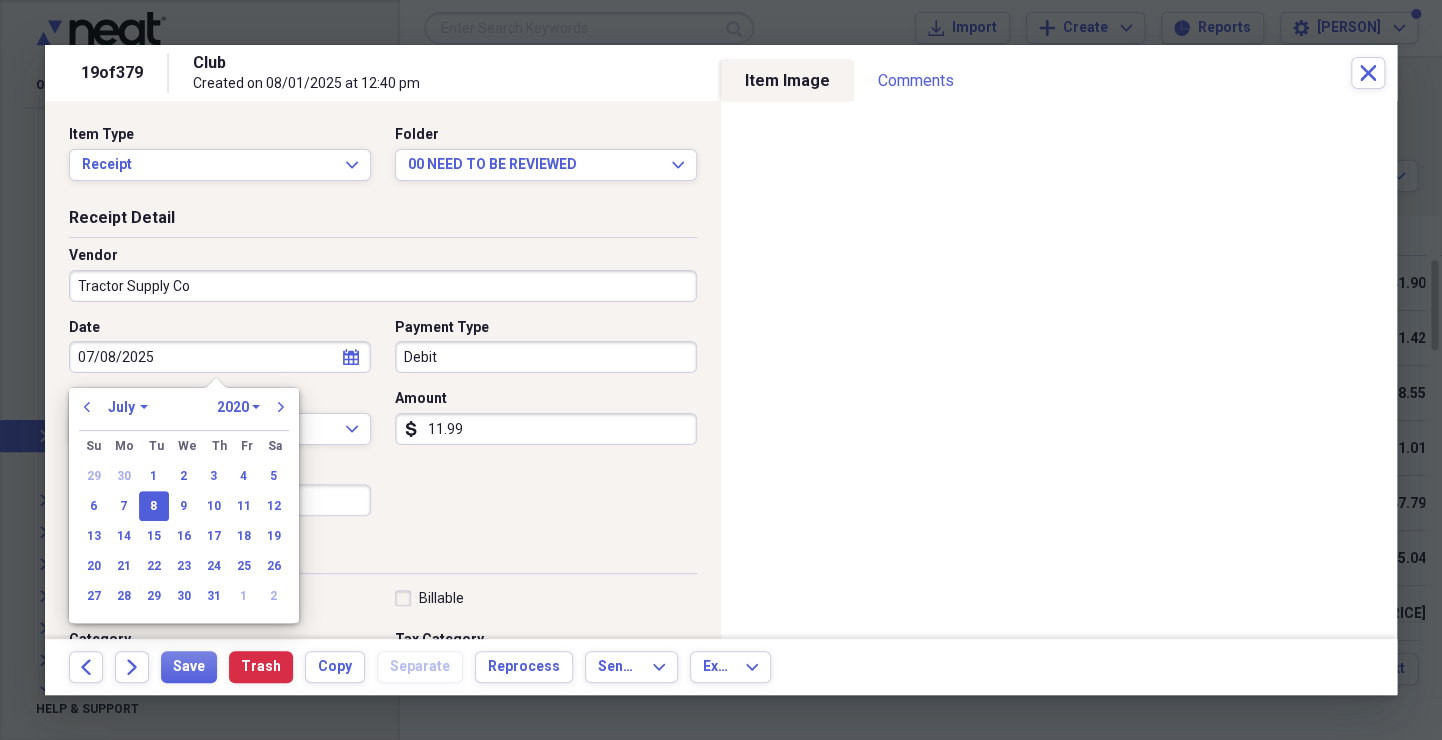 select on "2025" 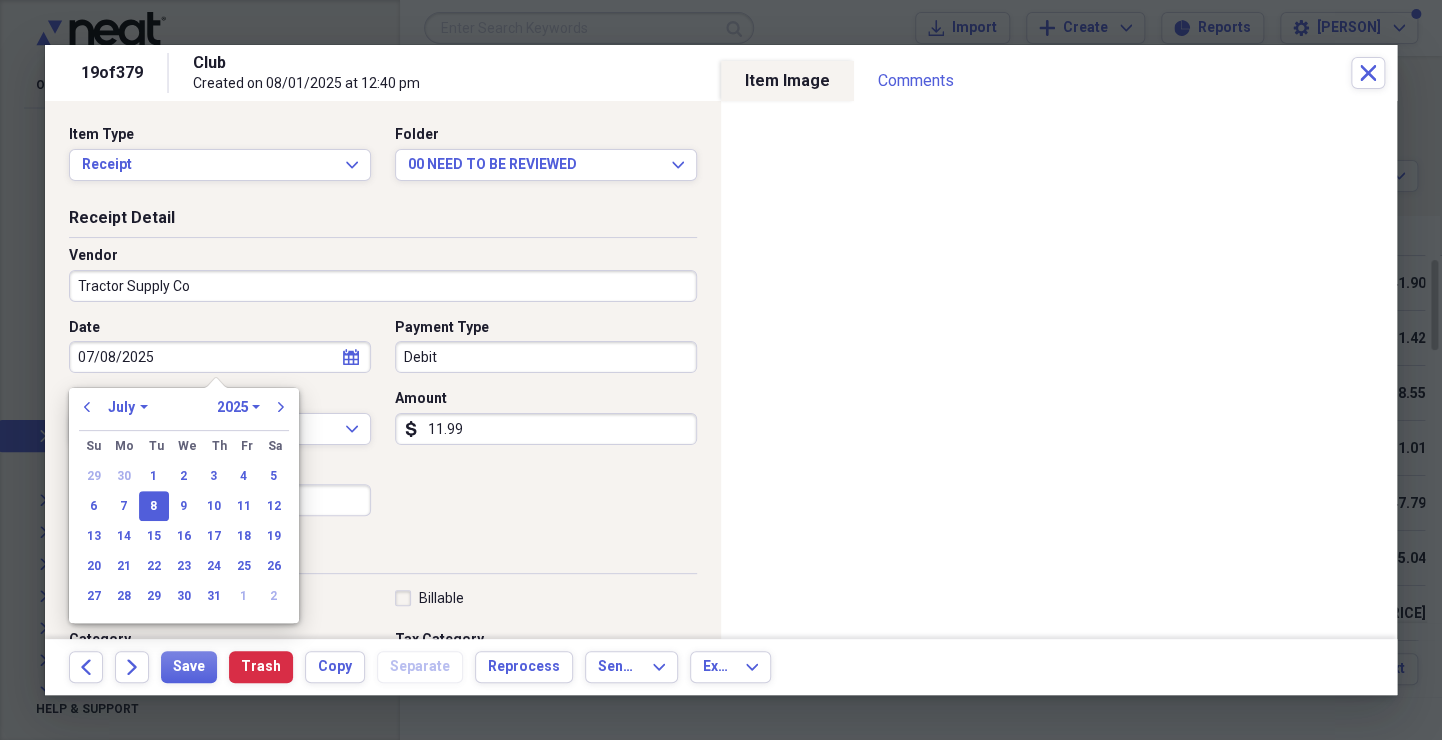 type on "07/08/2025" 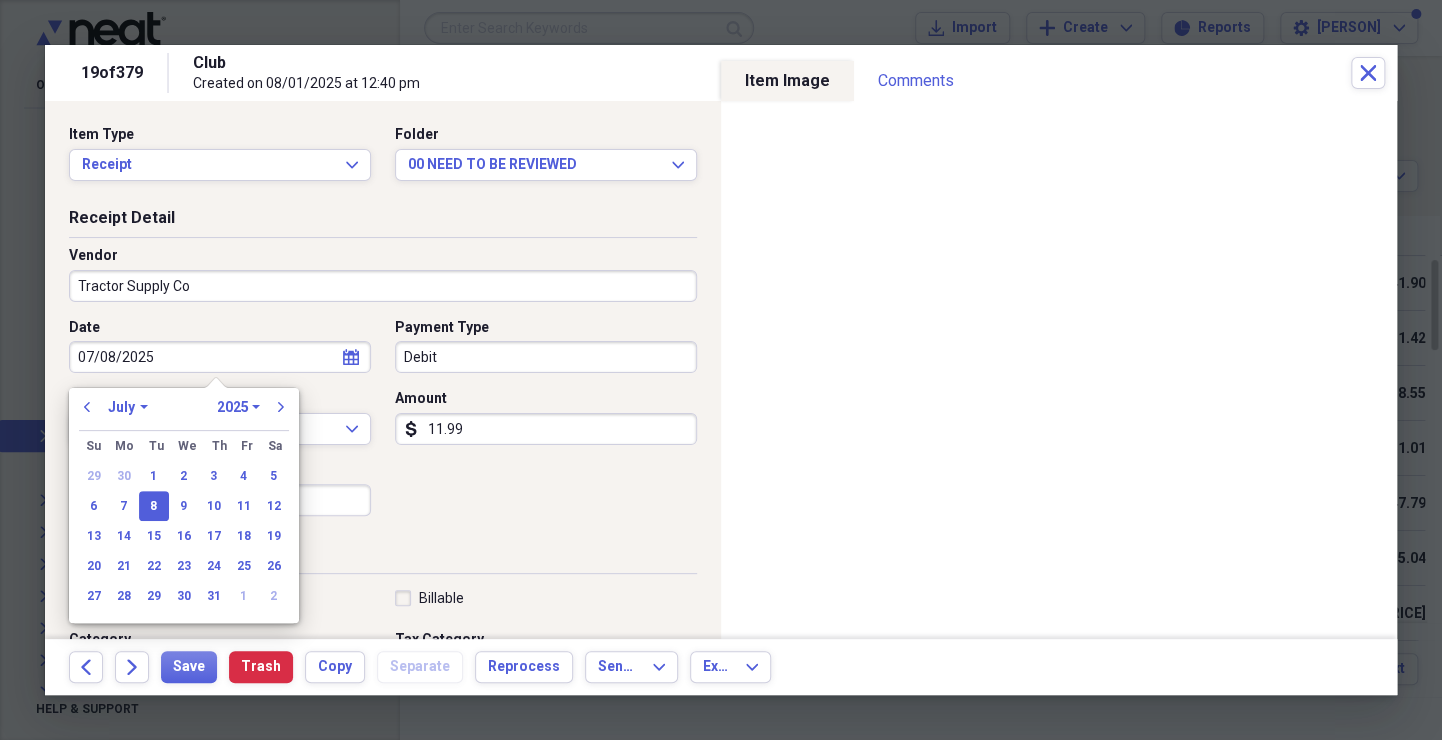 type 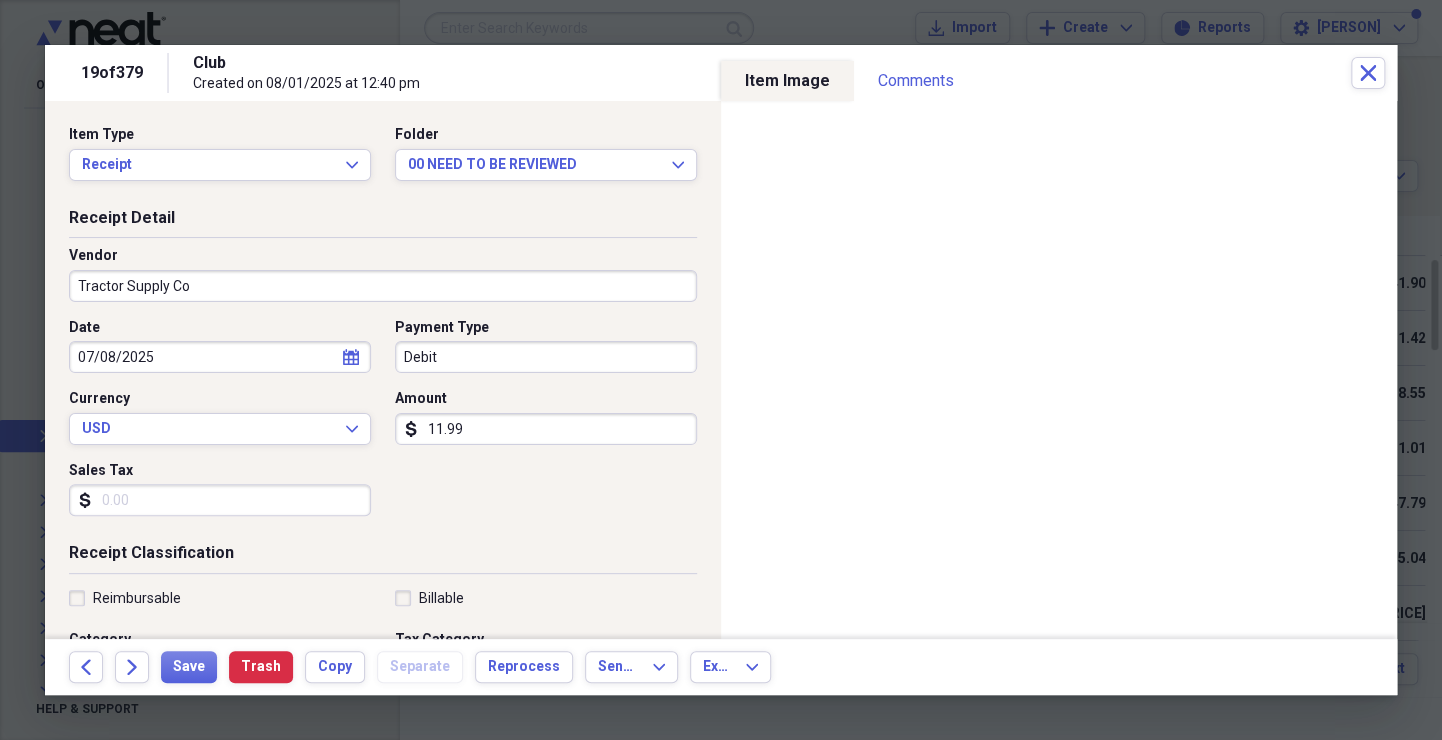 type 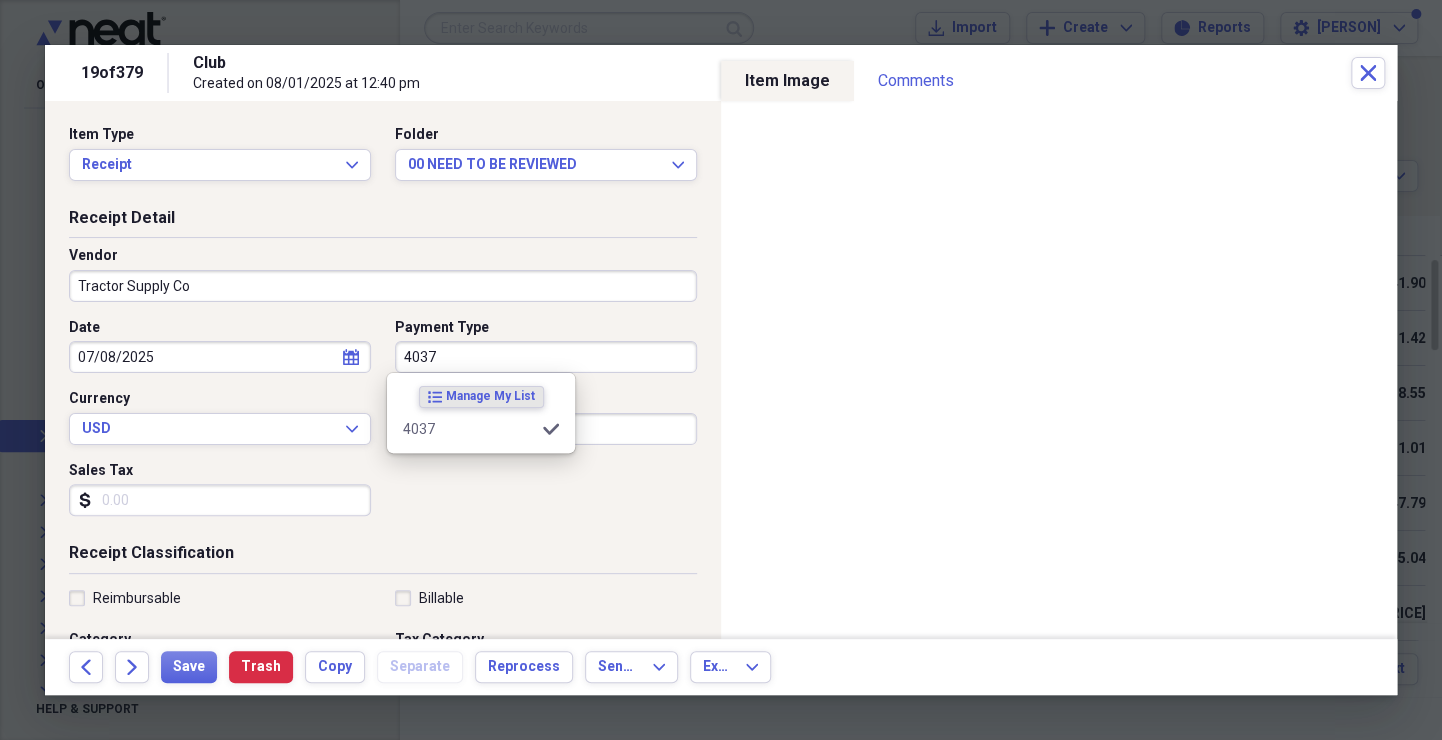 type on "4037" 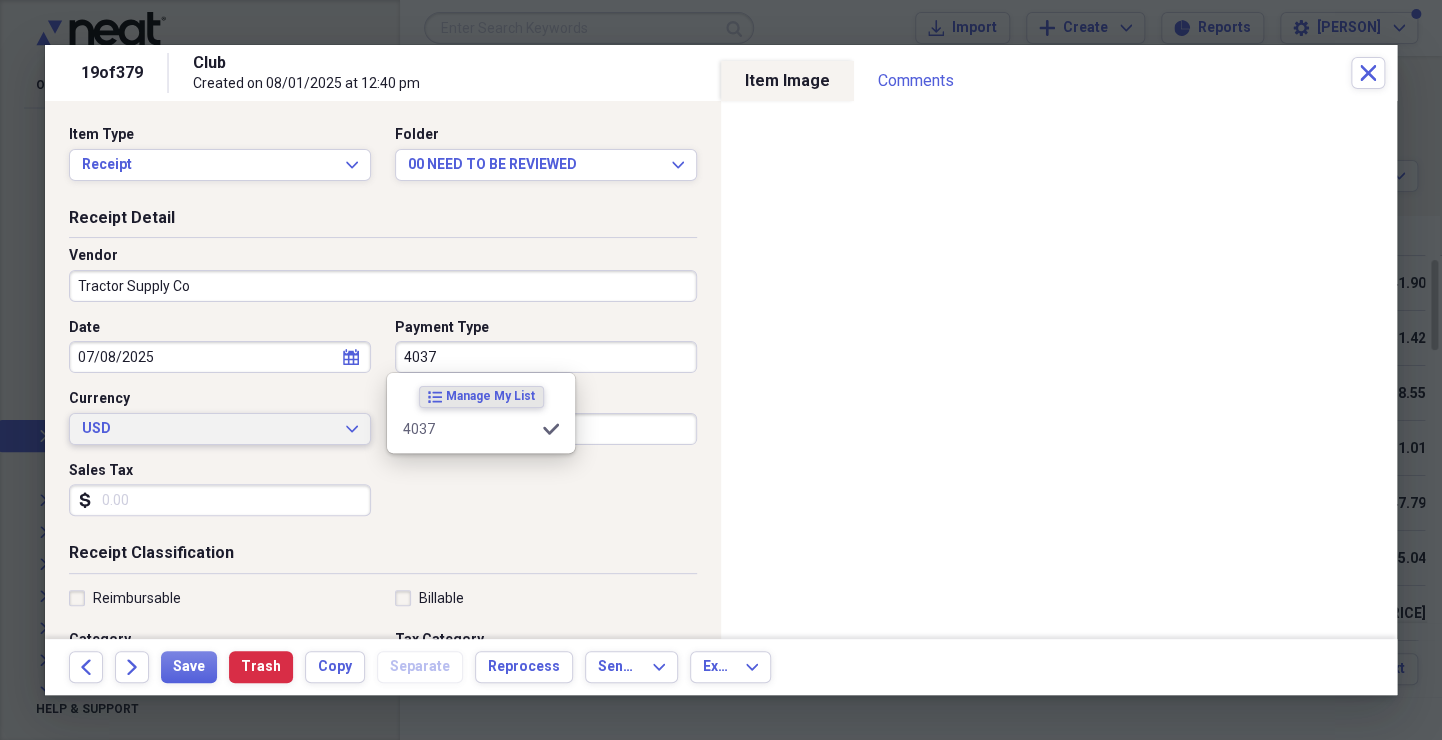 type 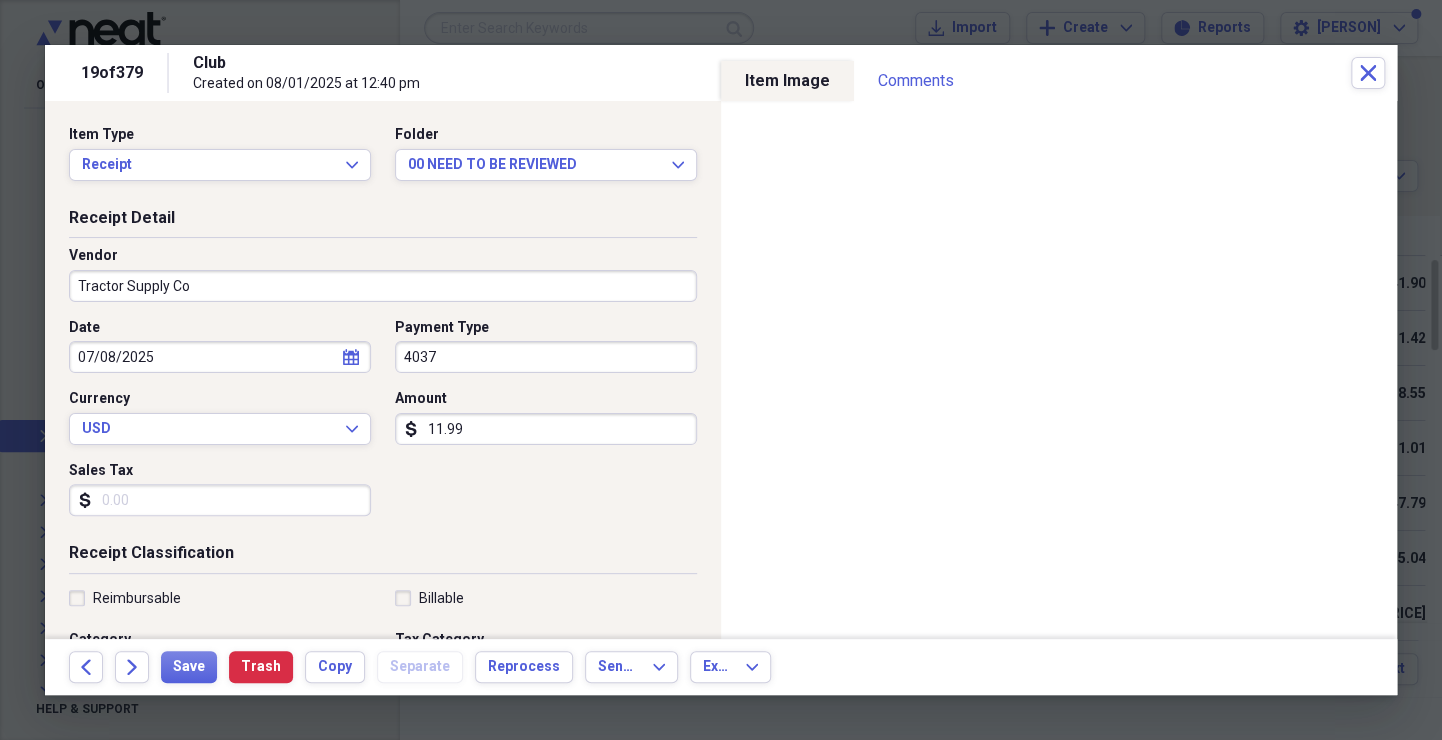 type on "0.03" 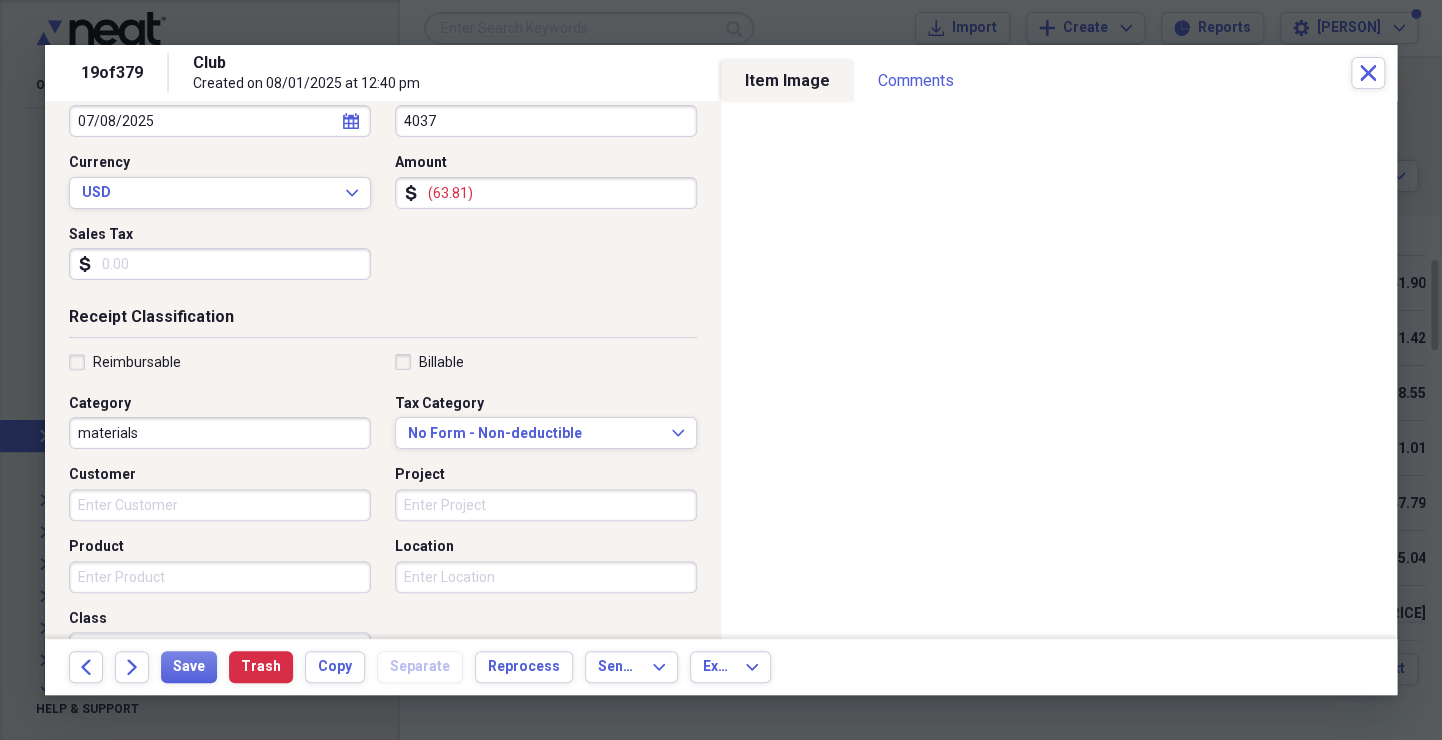 scroll, scrollTop: 240, scrollLeft: 0, axis: vertical 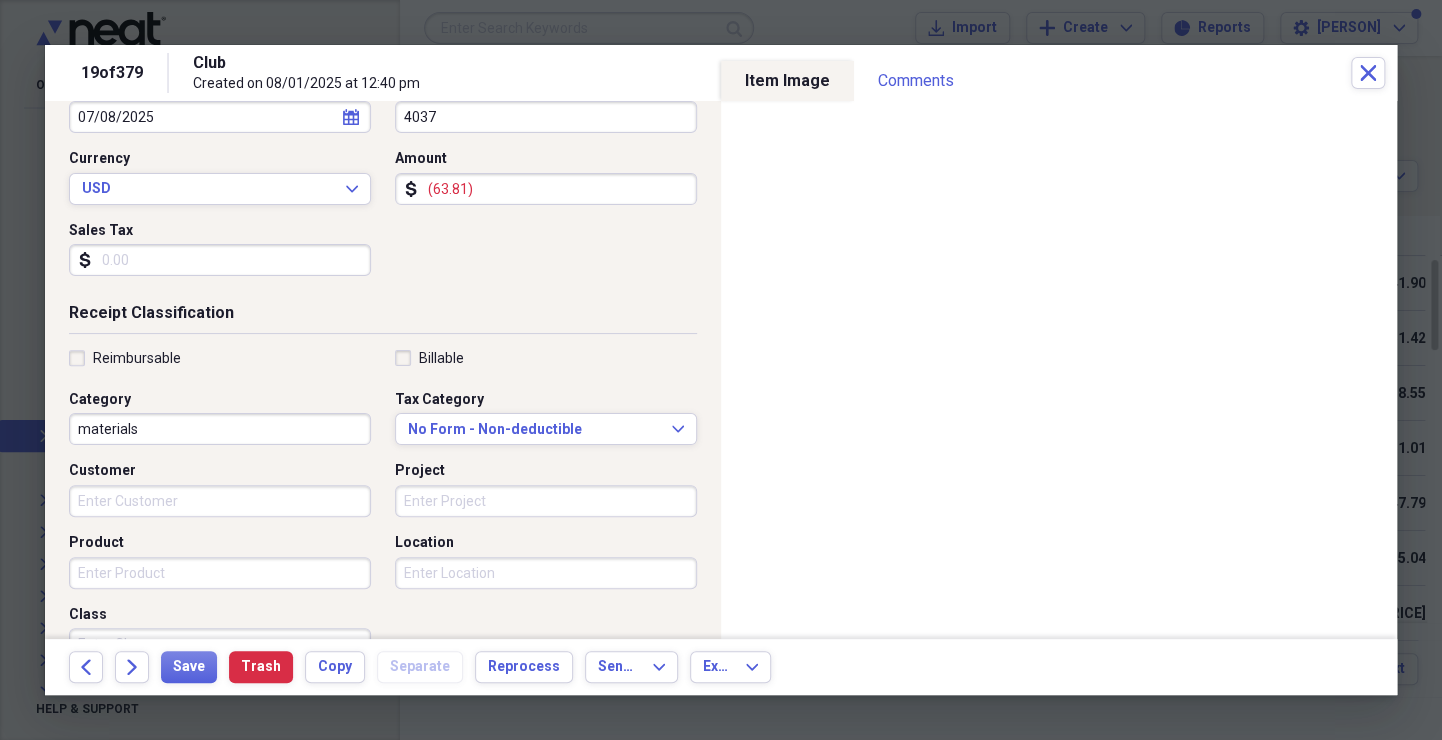 type on "(63.81)" 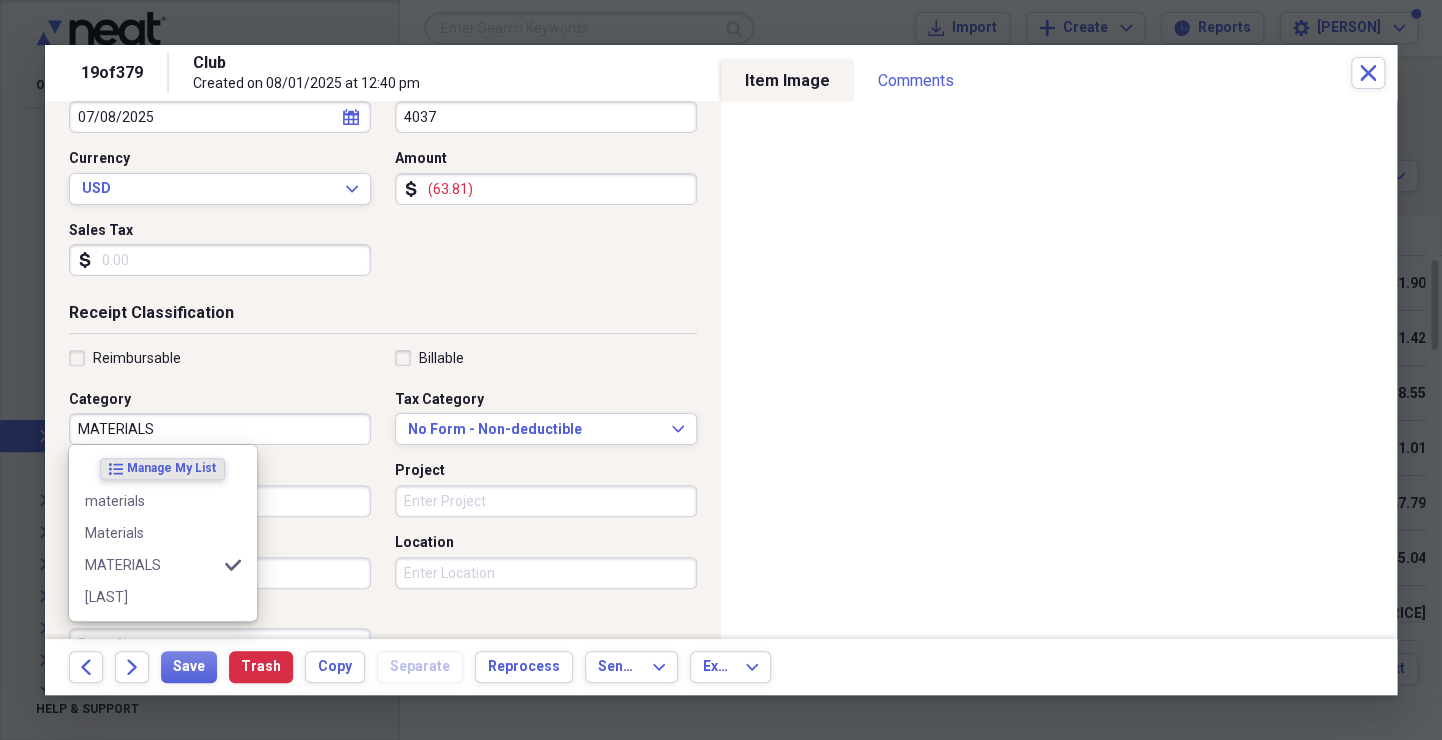 type on "MATERIALS" 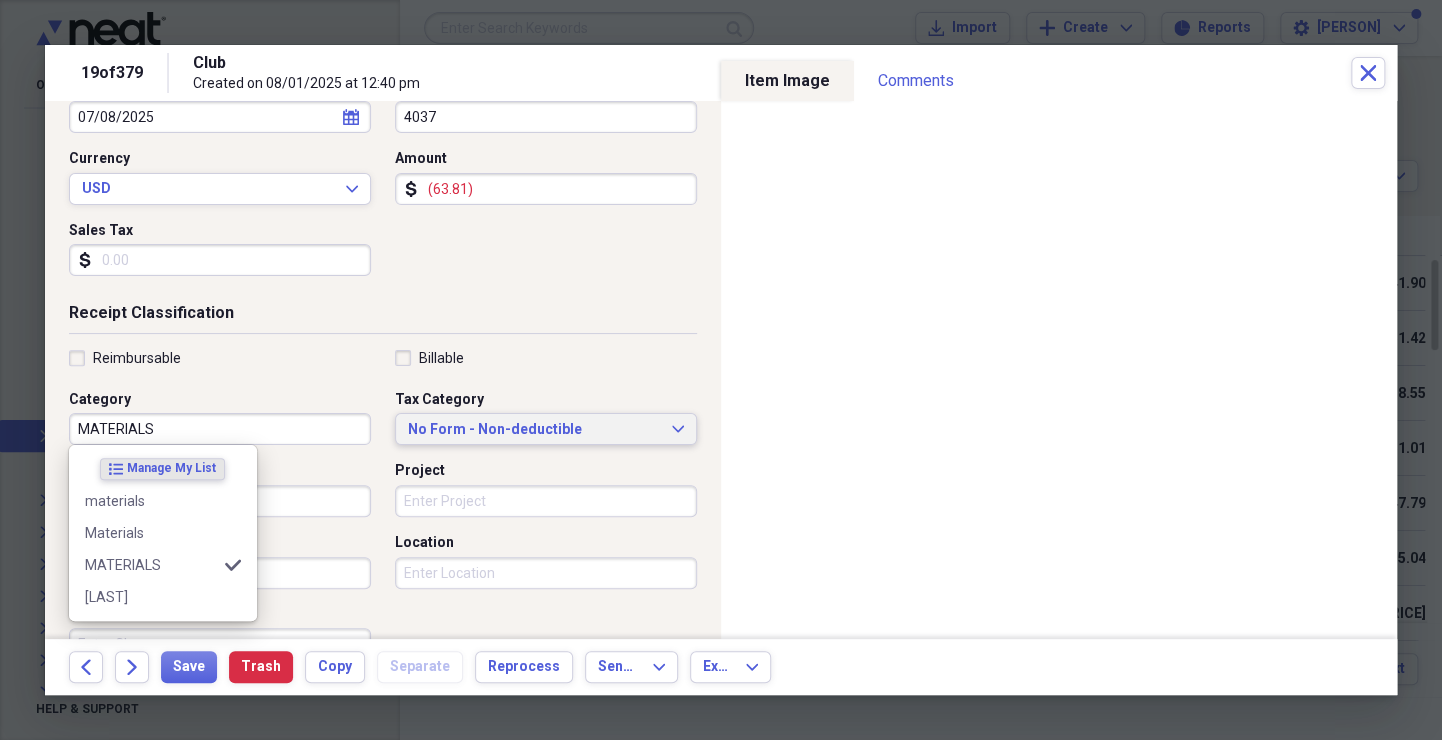 type 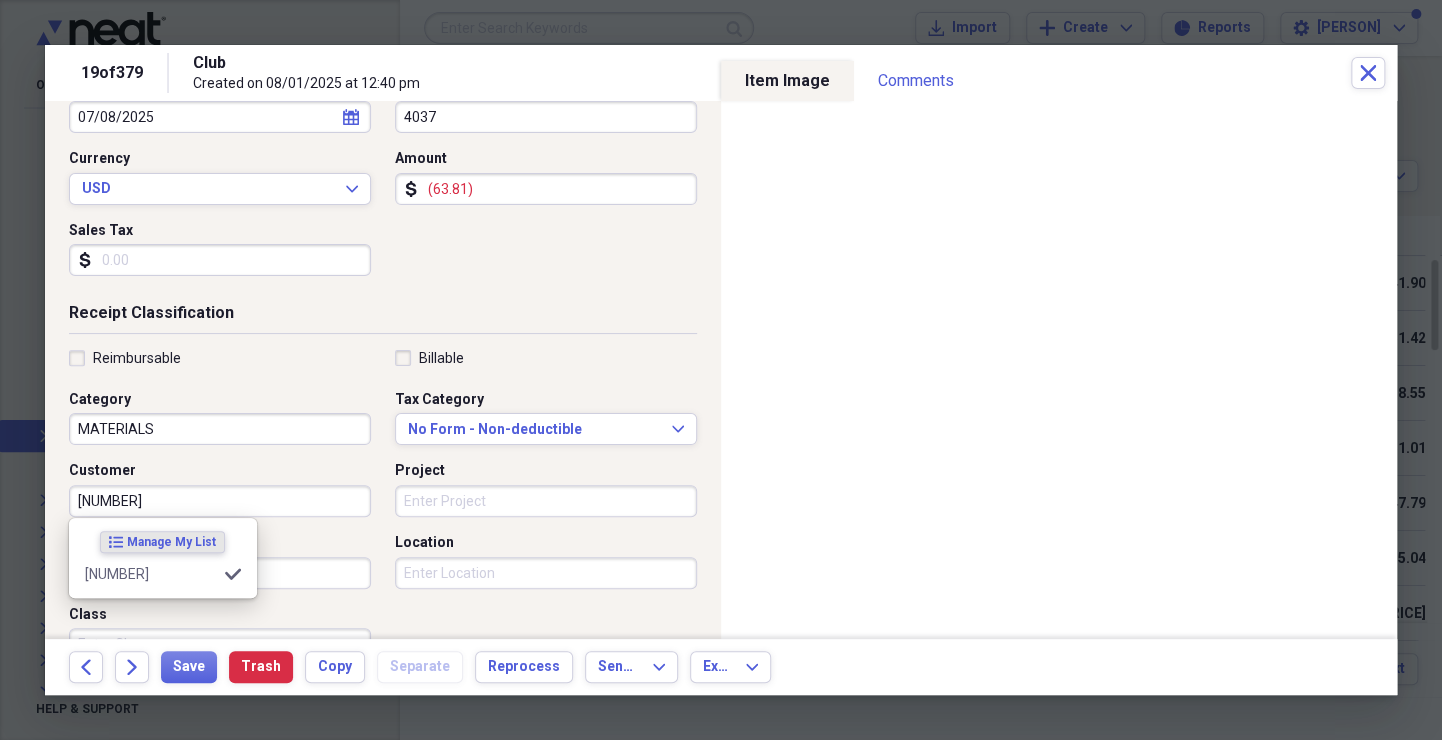 scroll, scrollTop: 0, scrollLeft: 0, axis: both 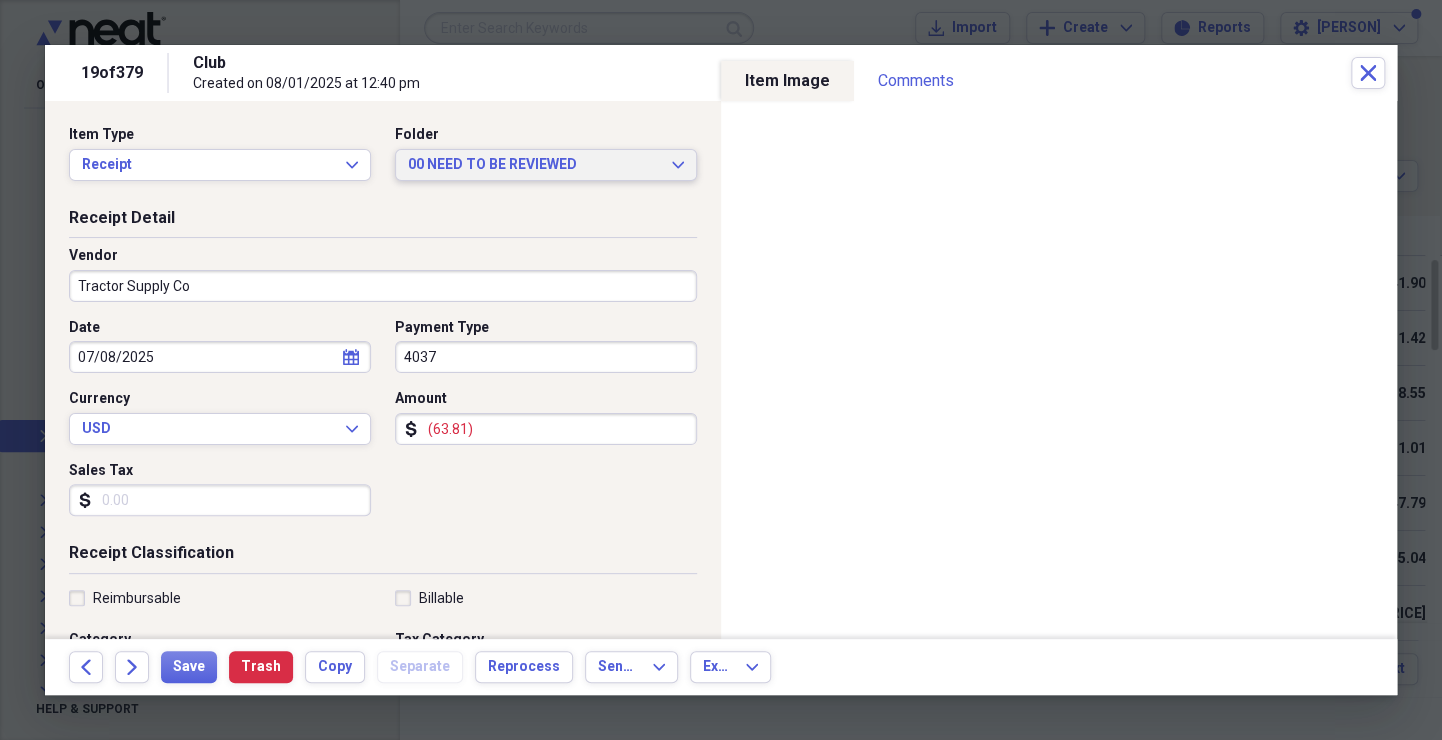 type on "[NUMBER]" 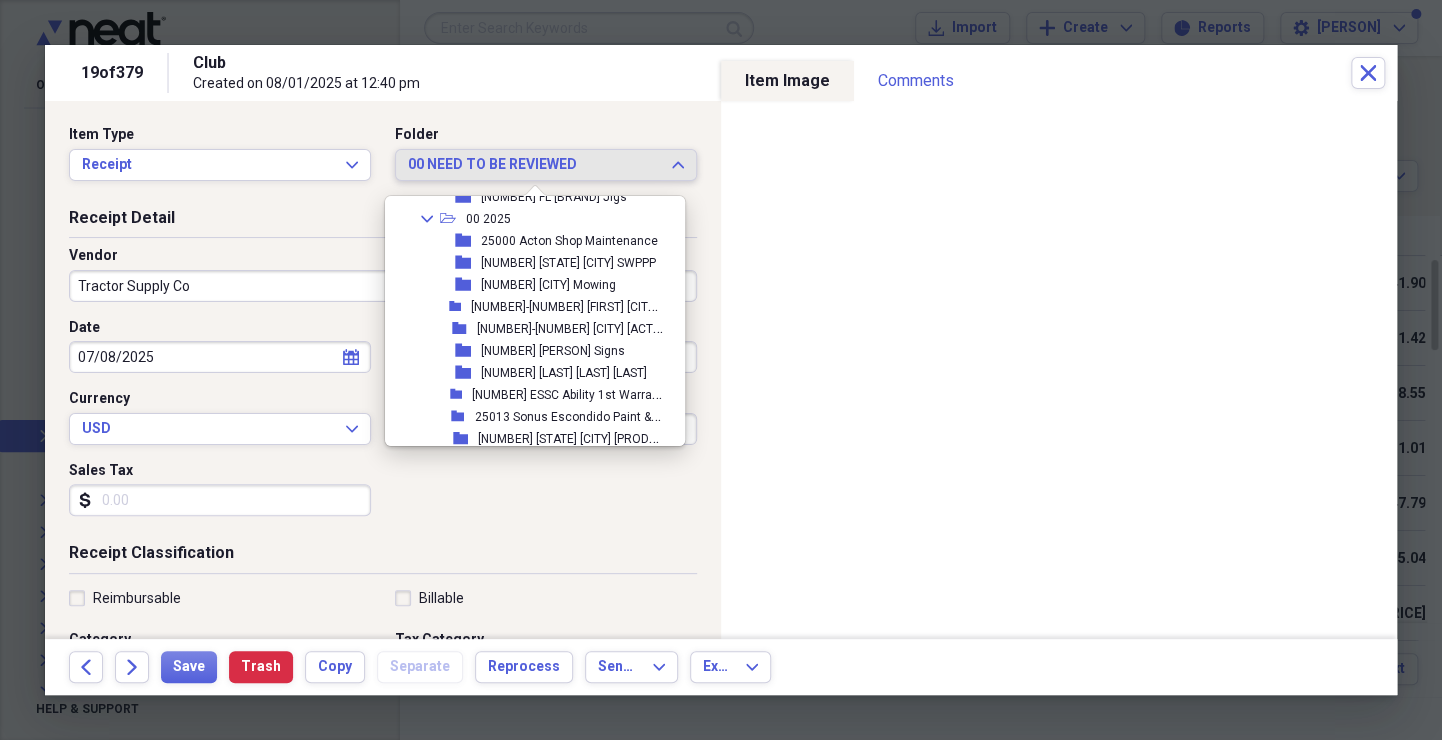 scroll, scrollTop: 2025, scrollLeft: 0, axis: vertical 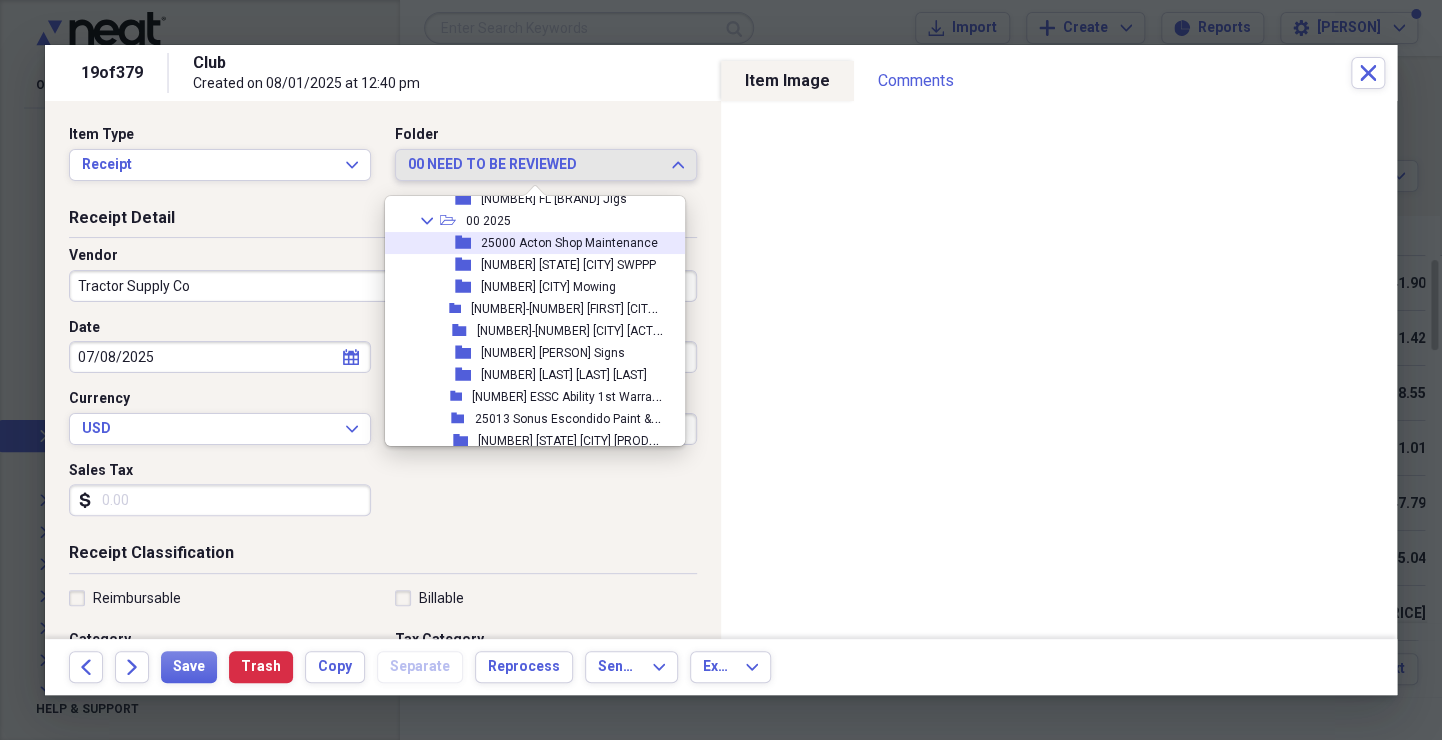 click on "25000 Acton Shop Maintenance" at bounding box center [569, 243] 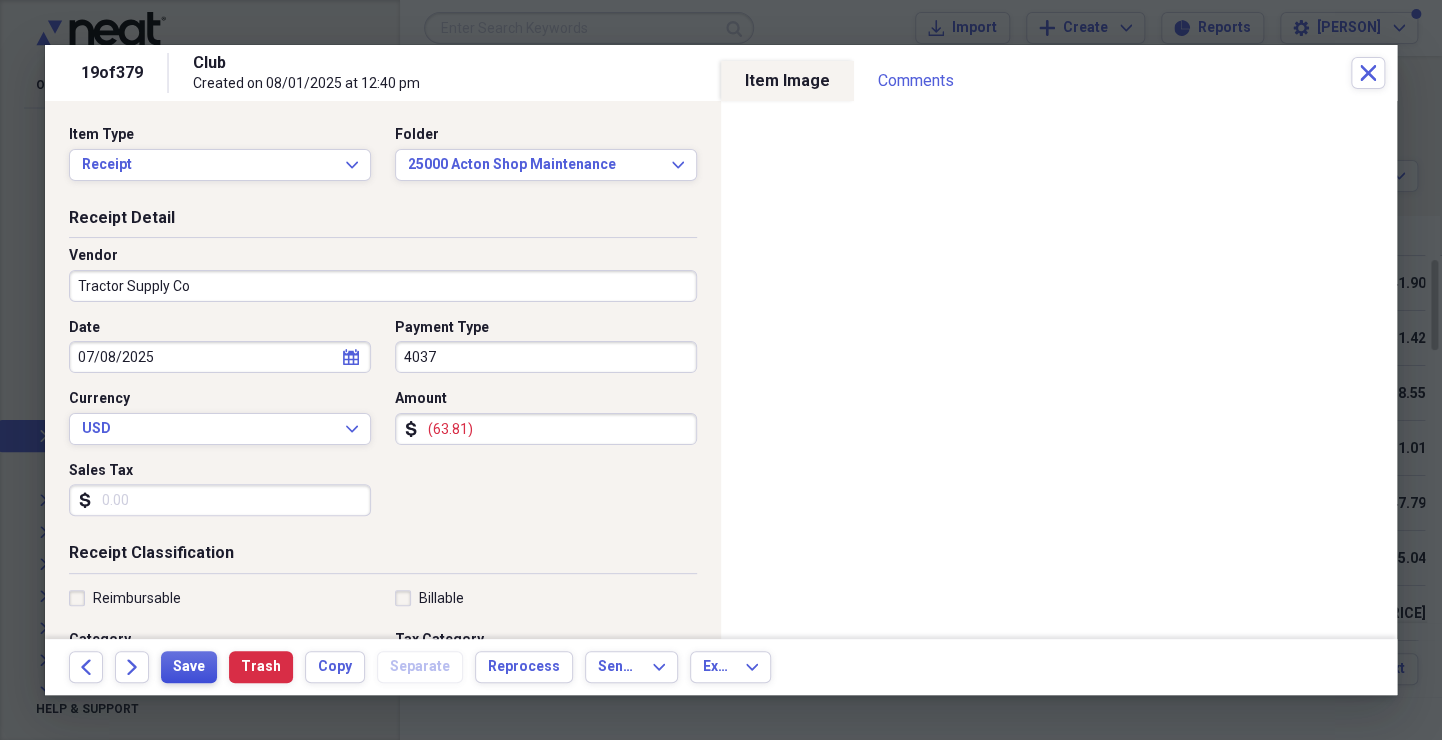 click on "Save" at bounding box center (189, 667) 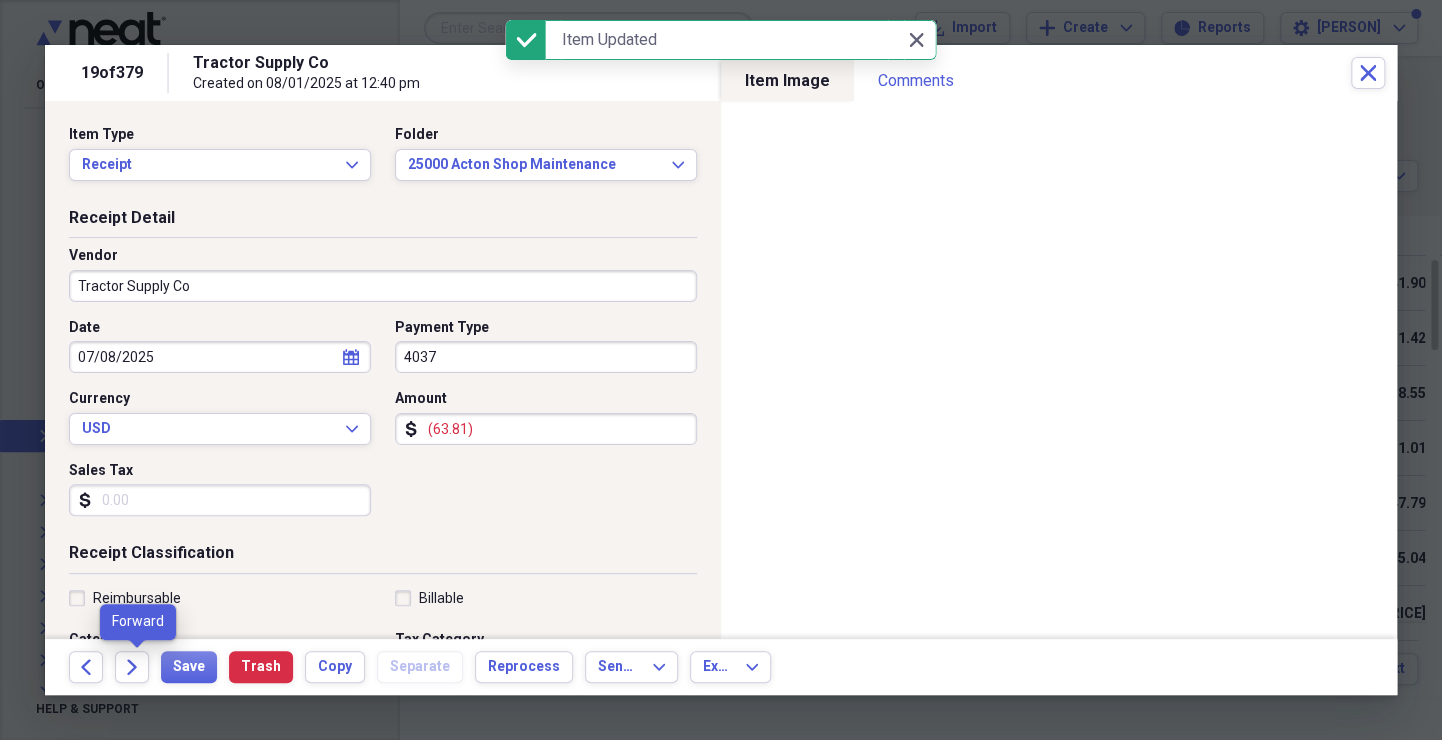 click on "Forward" at bounding box center [138, 667] 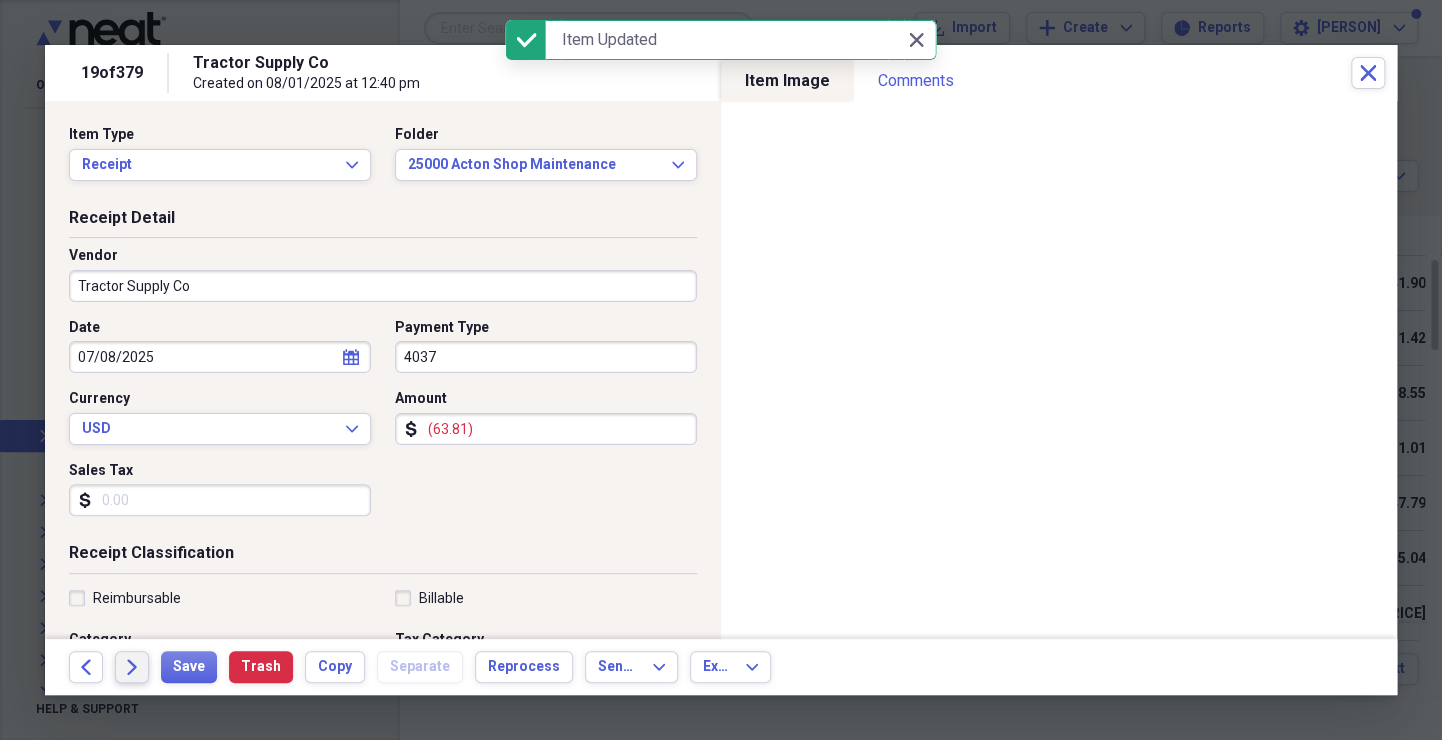 click on "Forward" at bounding box center [132, 667] 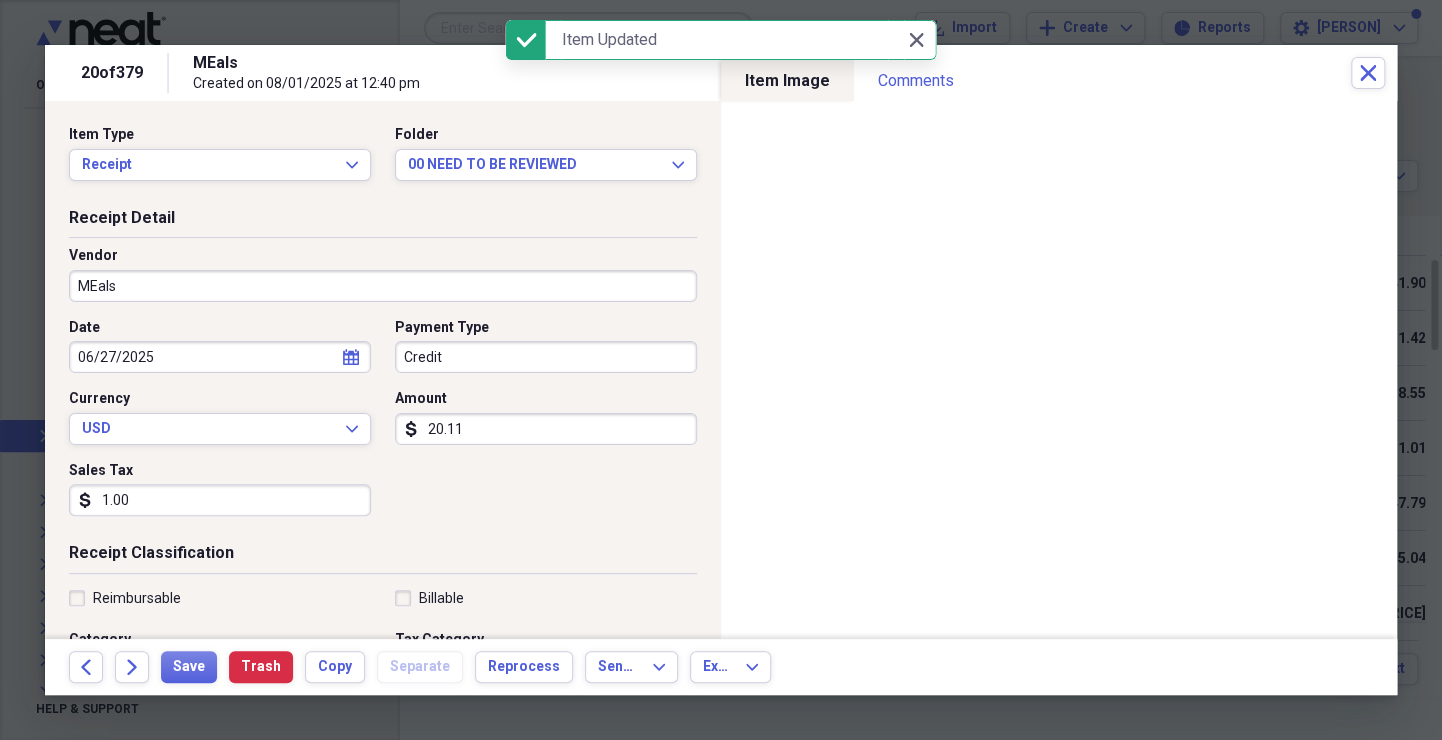 click on "MEals" at bounding box center [383, 286] 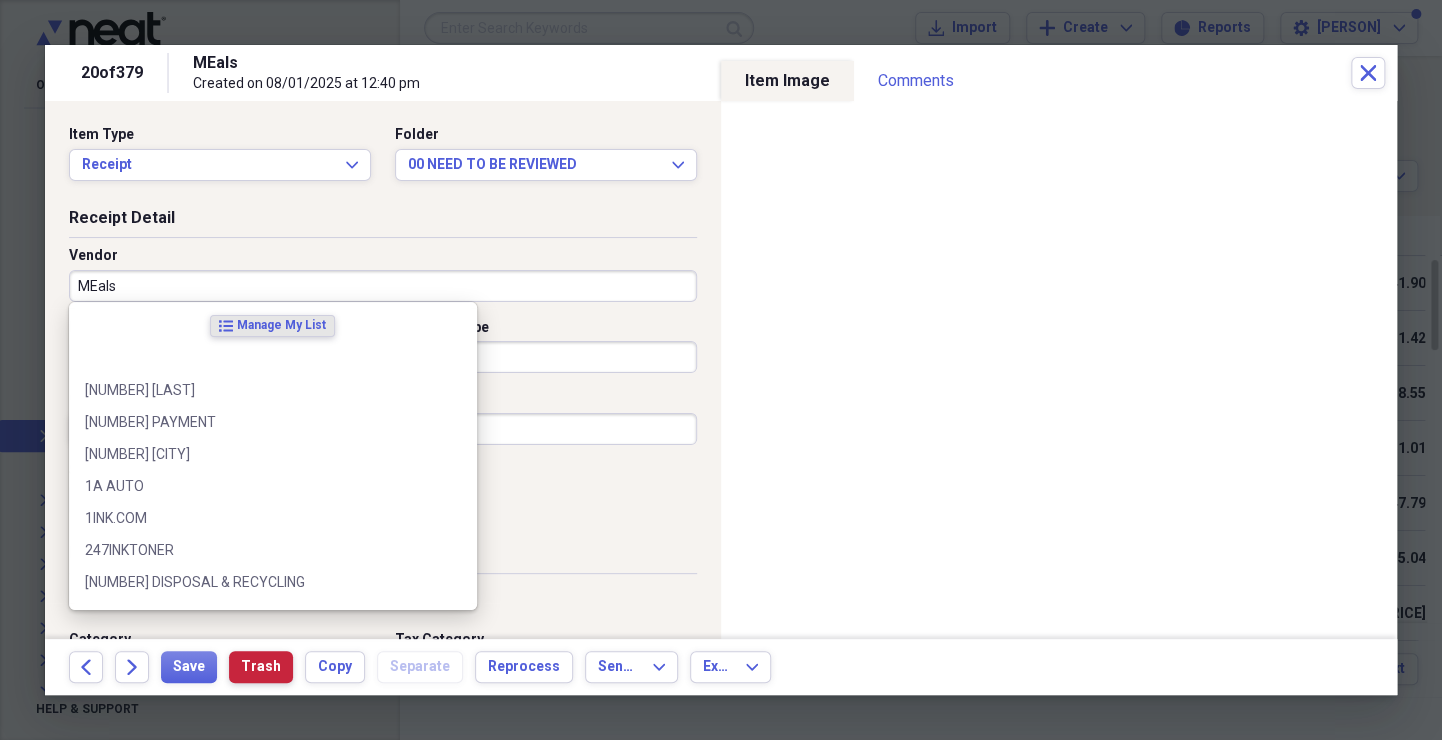 click on "Trash" at bounding box center [261, 667] 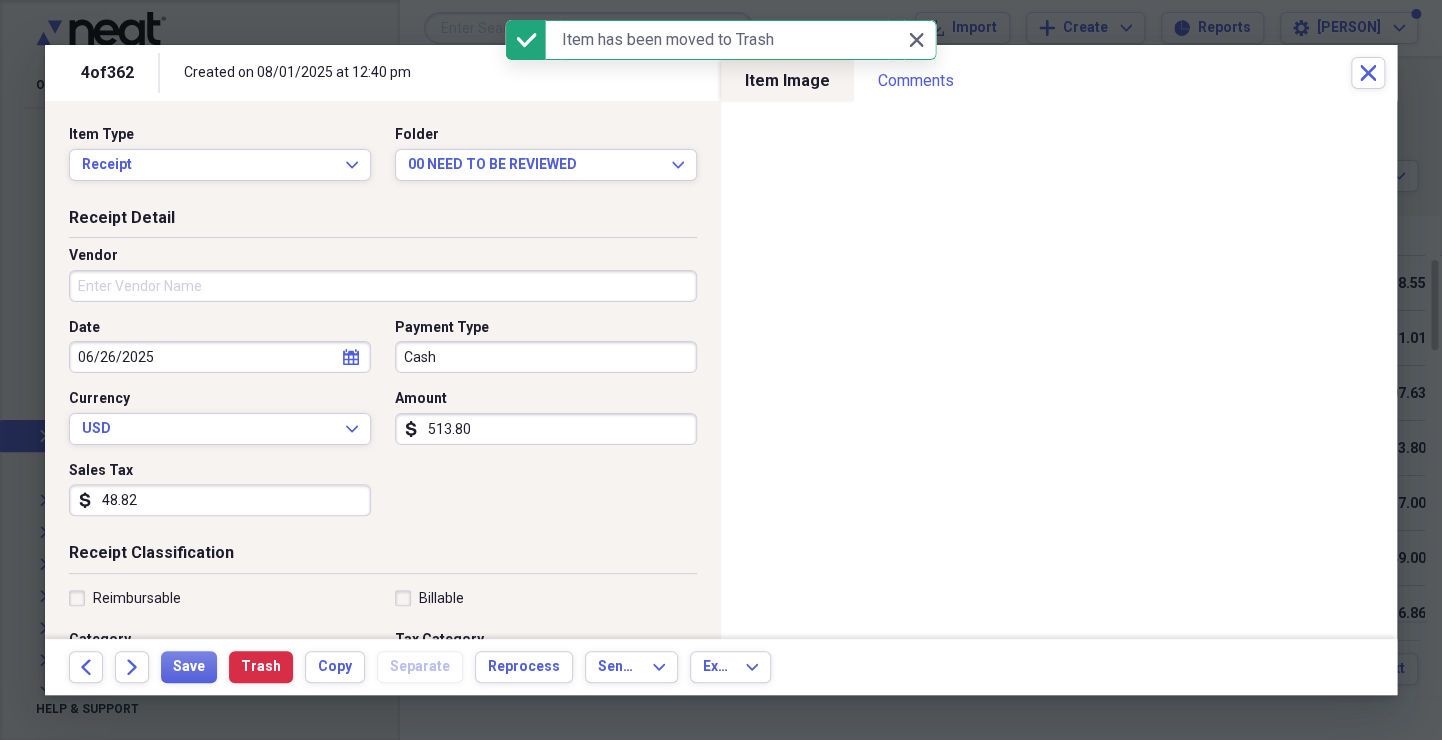 click on "Vendor" at bounding box center [383, 286] 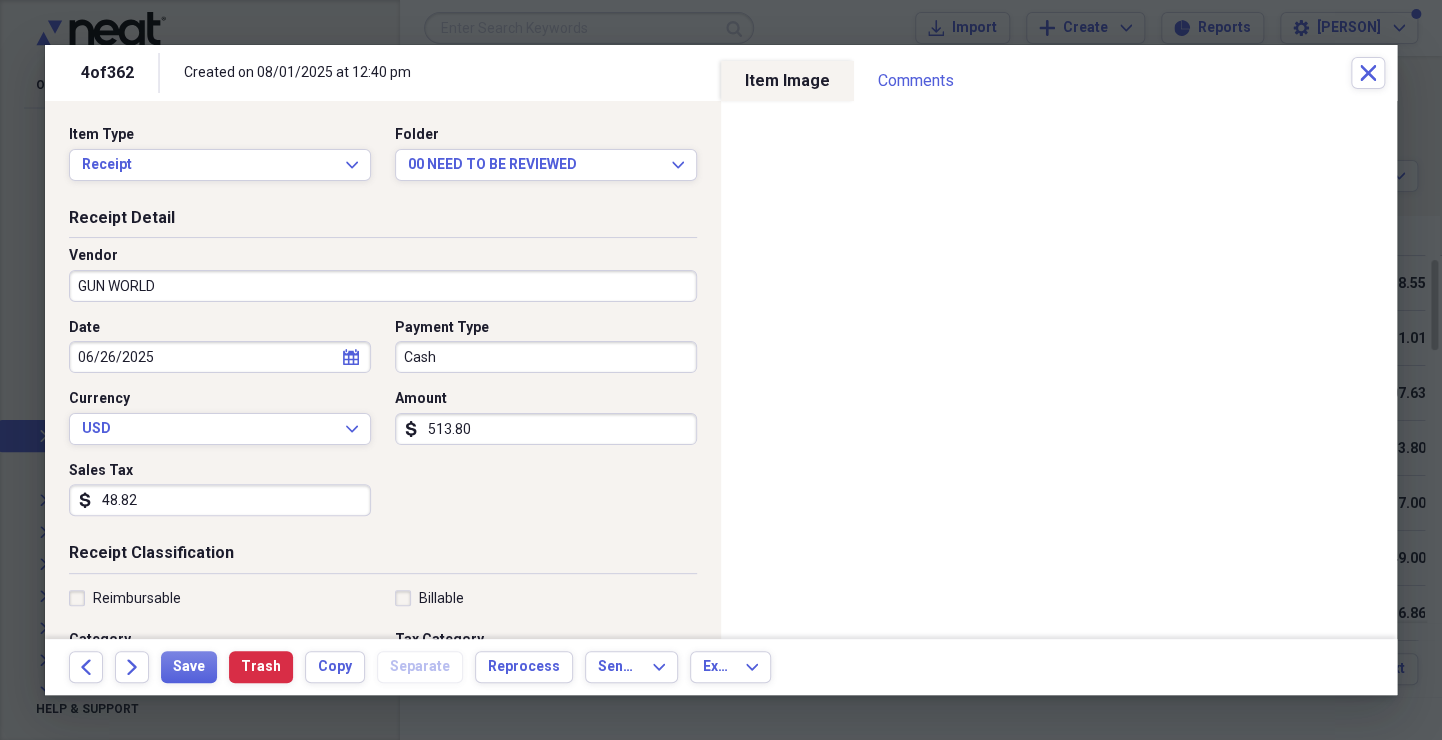 type on "GUN WORLD" 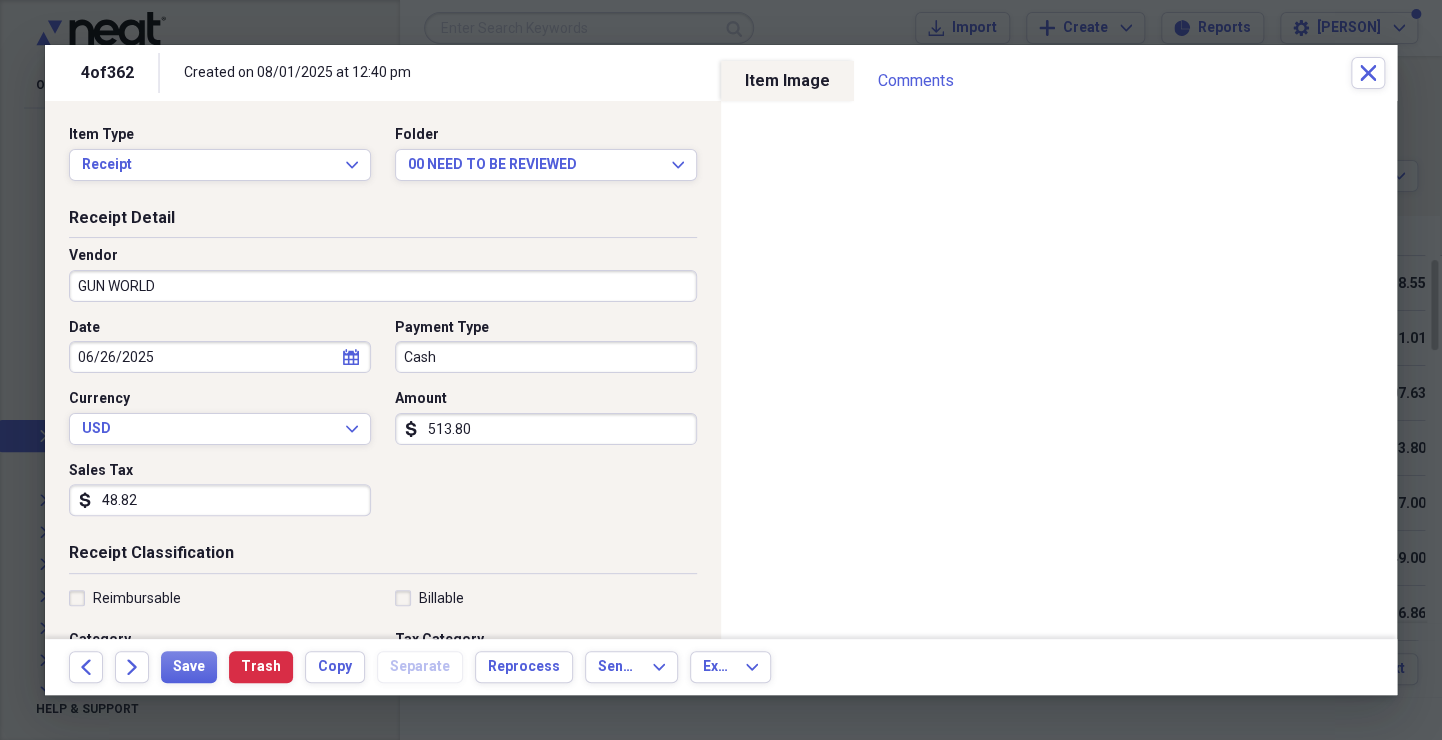 select on "5" 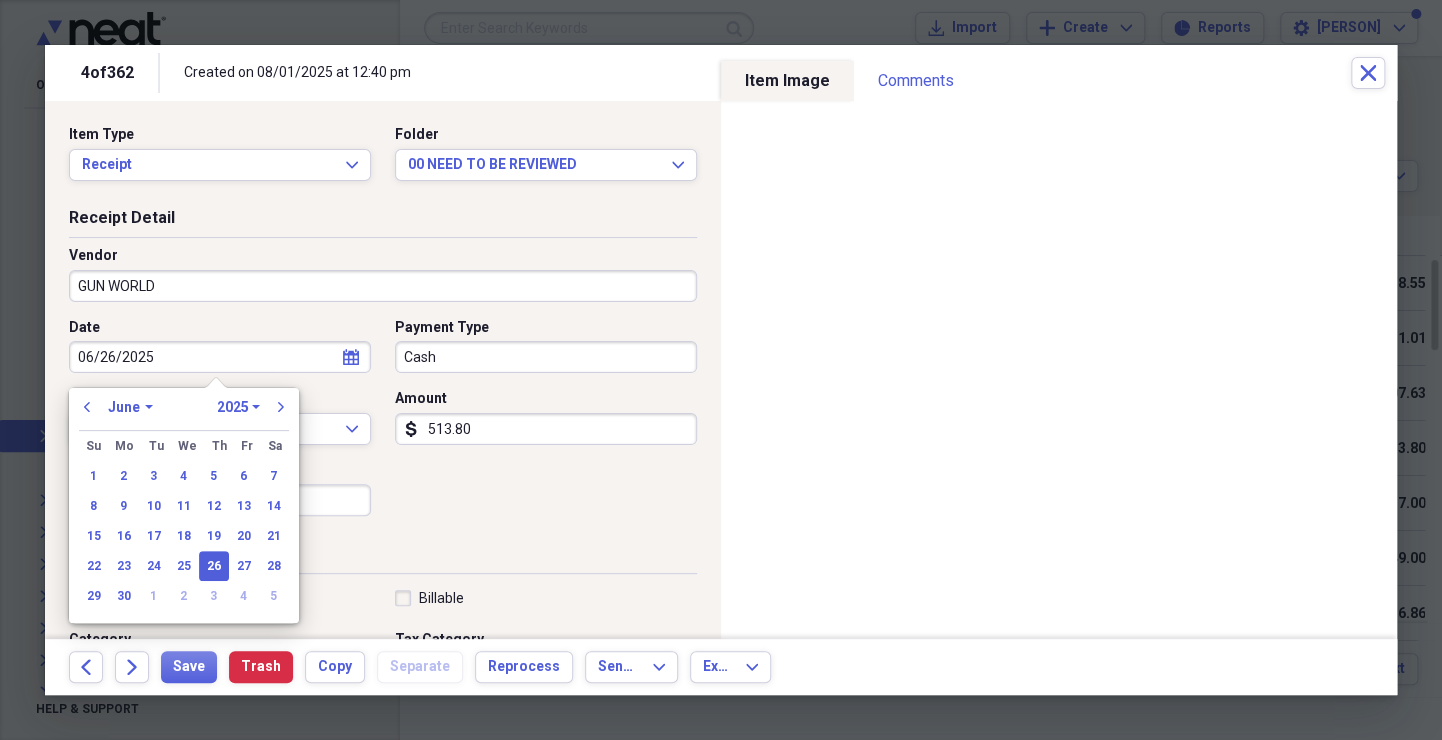 type 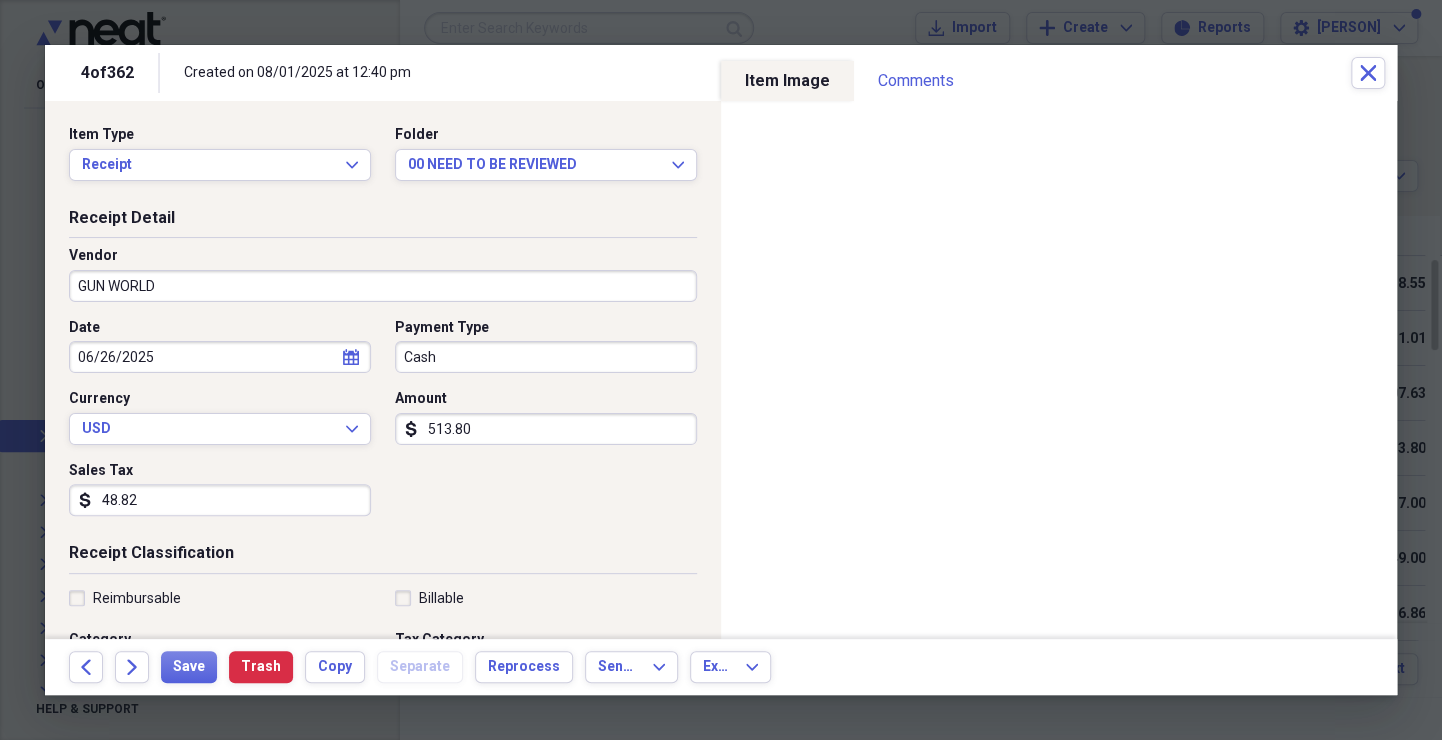 type 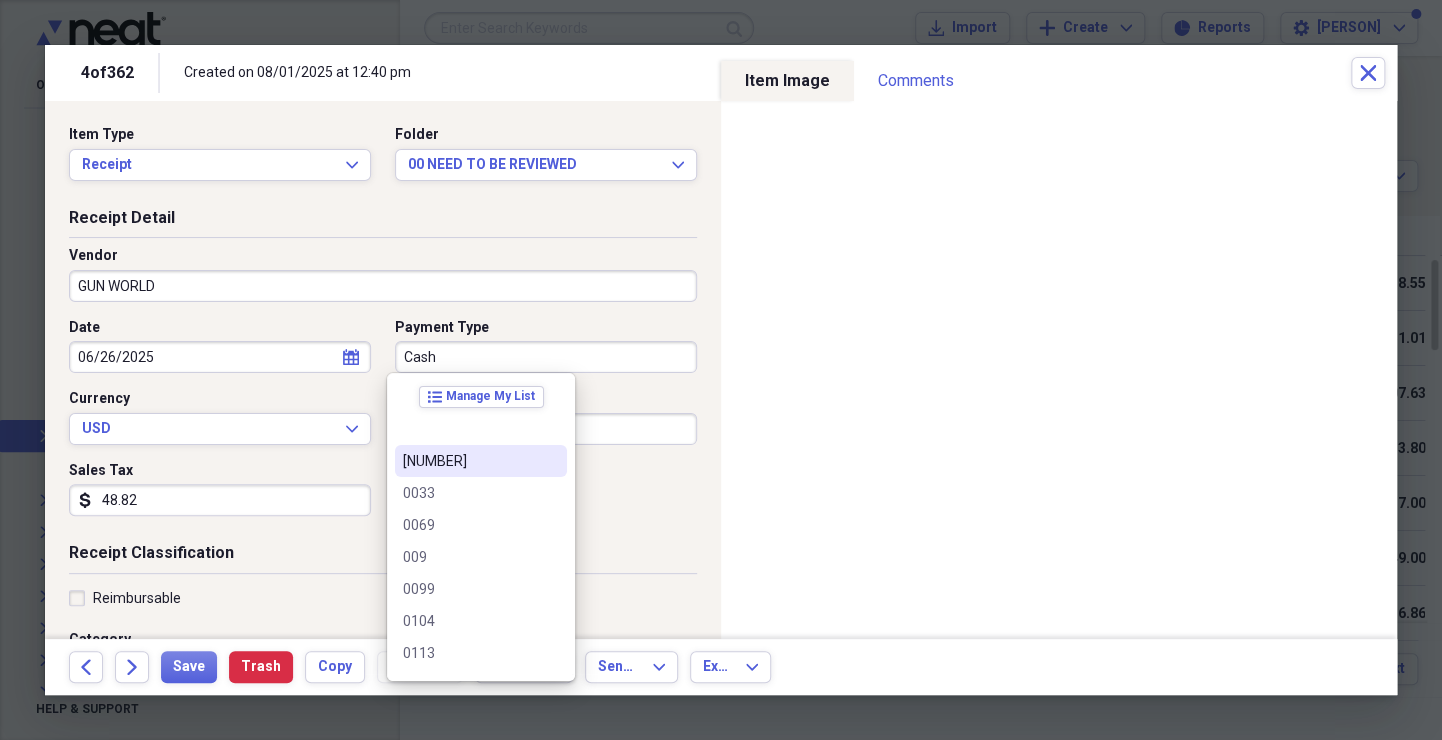 click on "Payment Type" at bounding box center [546, 328] 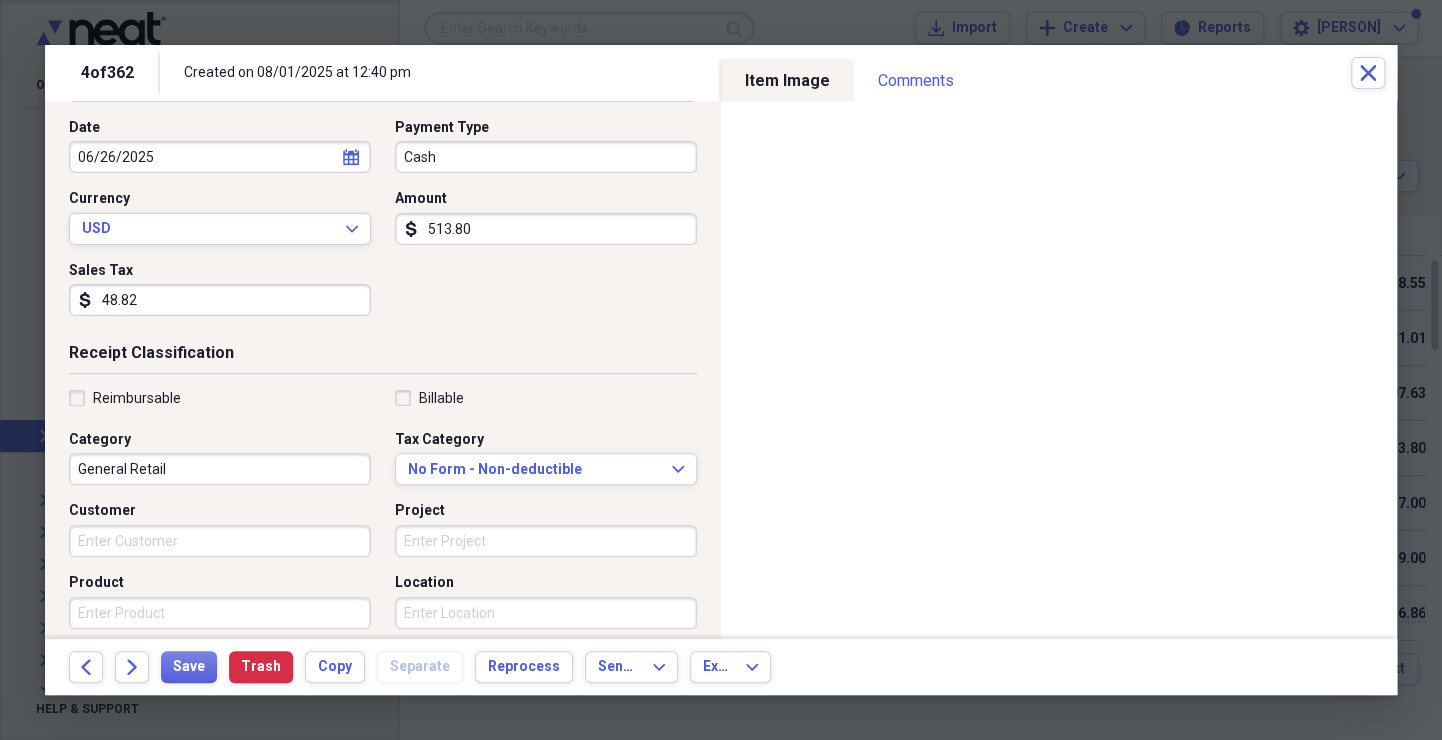 scroll, scrollTop: 203, scrollLeft: 0, axis: vertical 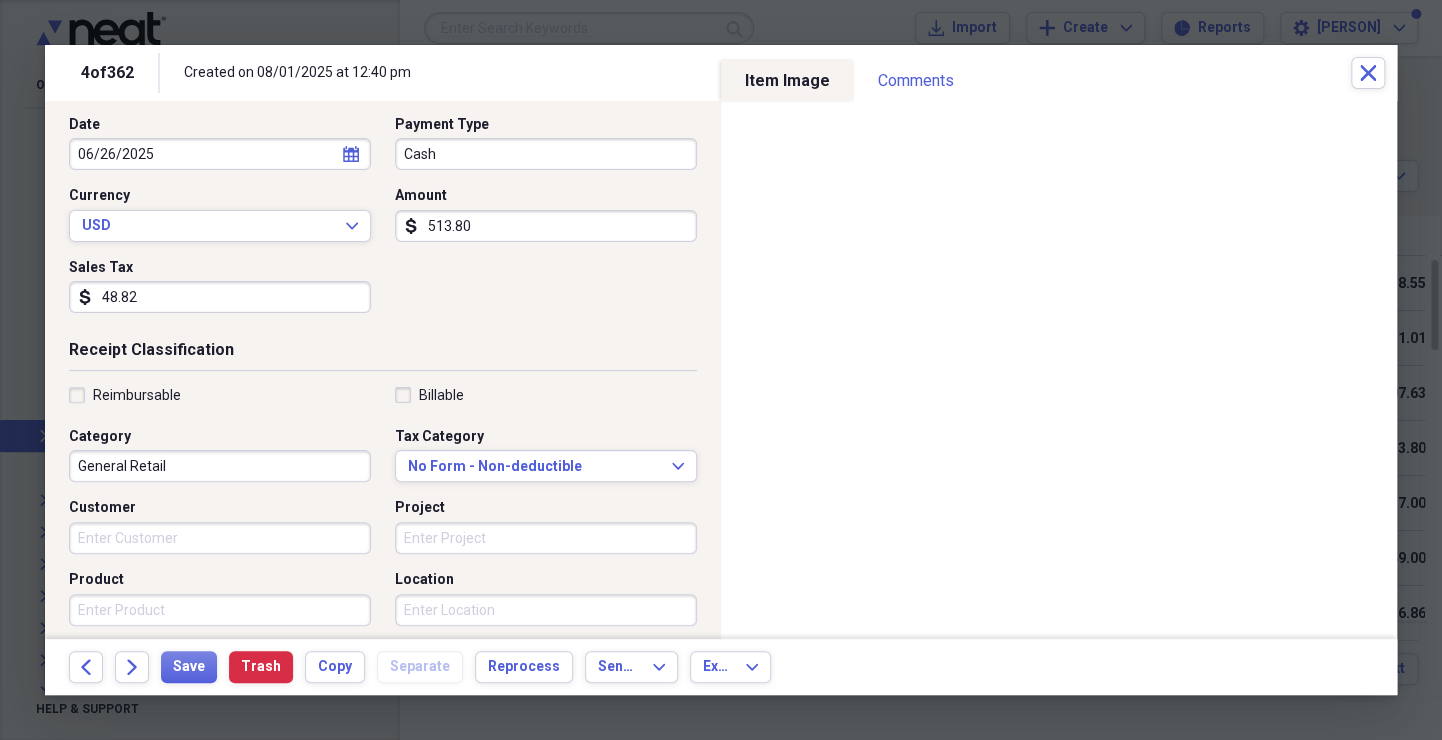 click on "General Retail" at bounding box center [220, 466] 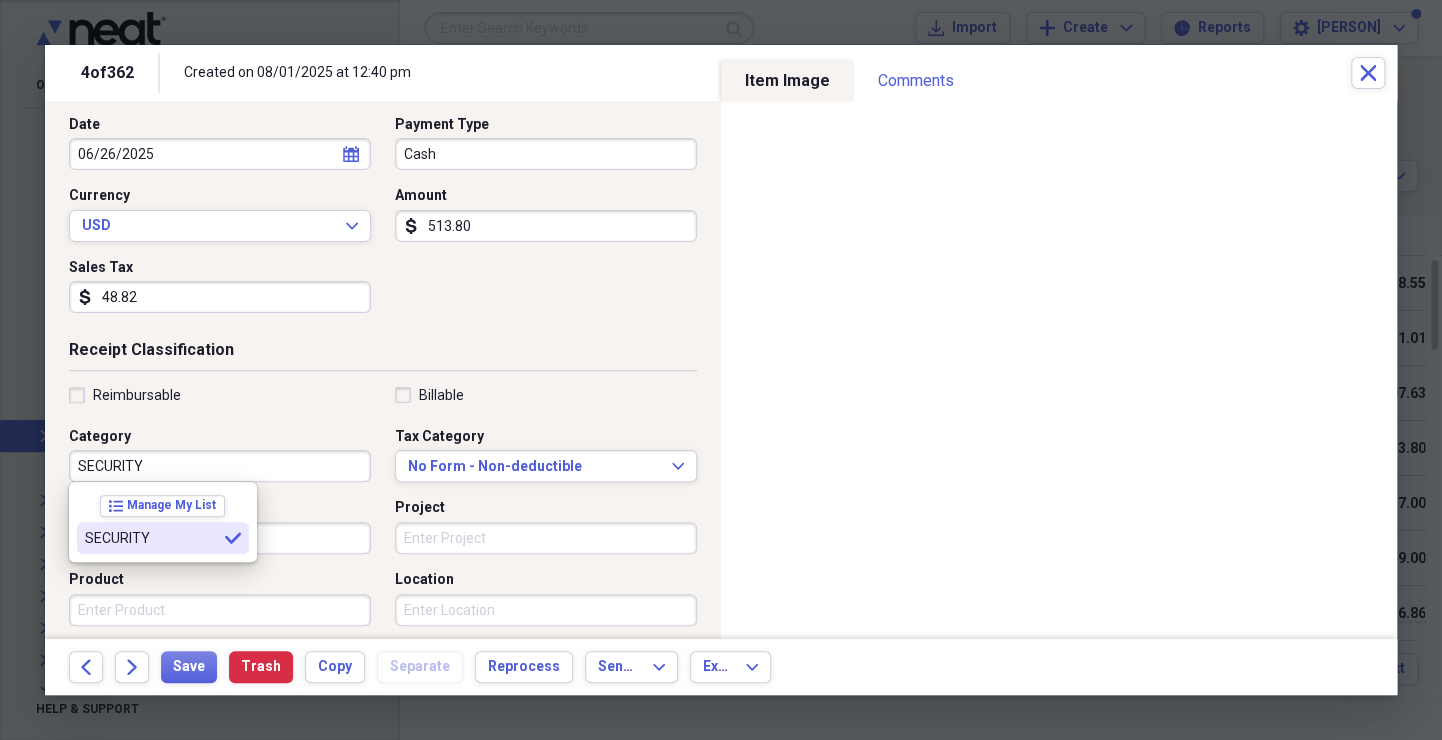 type on "SECURITY" 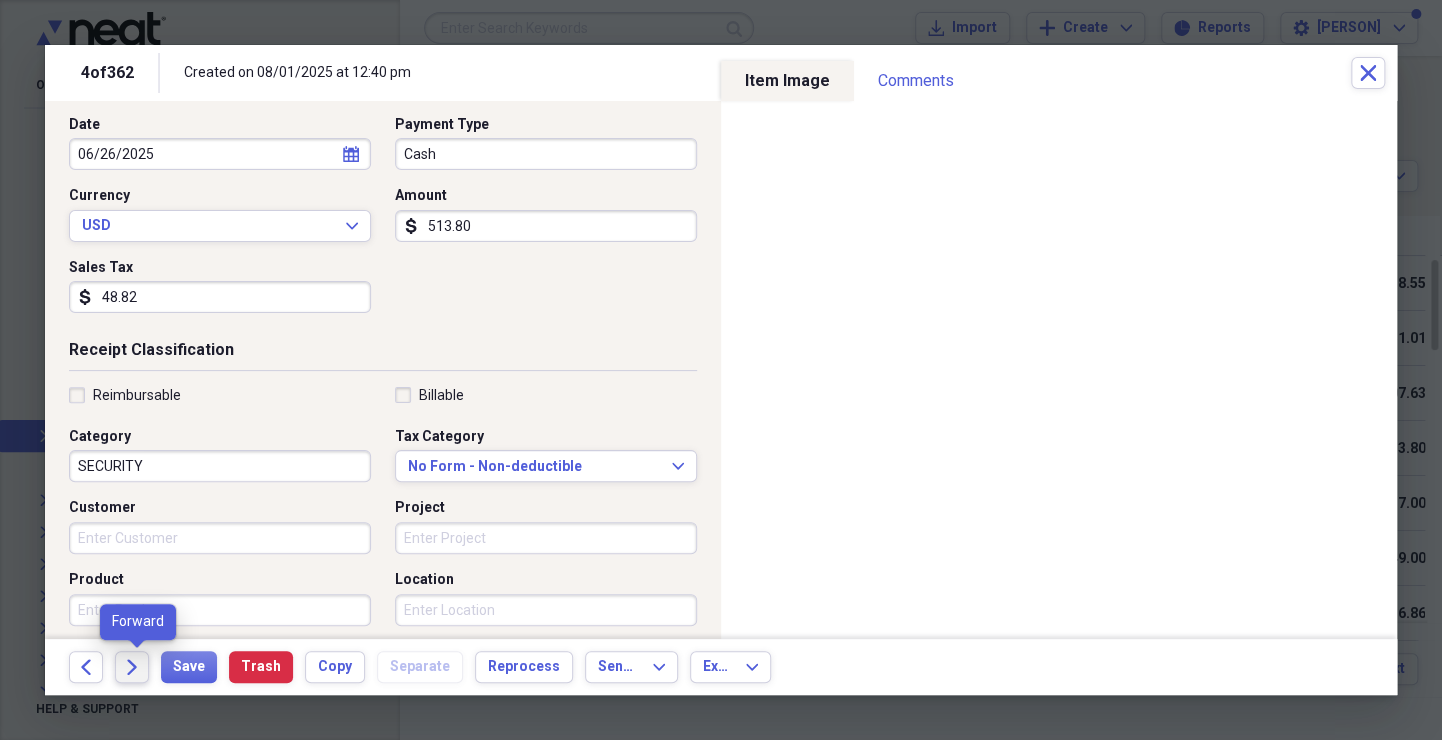 click on "Forward" at bounding box center [132, 667] 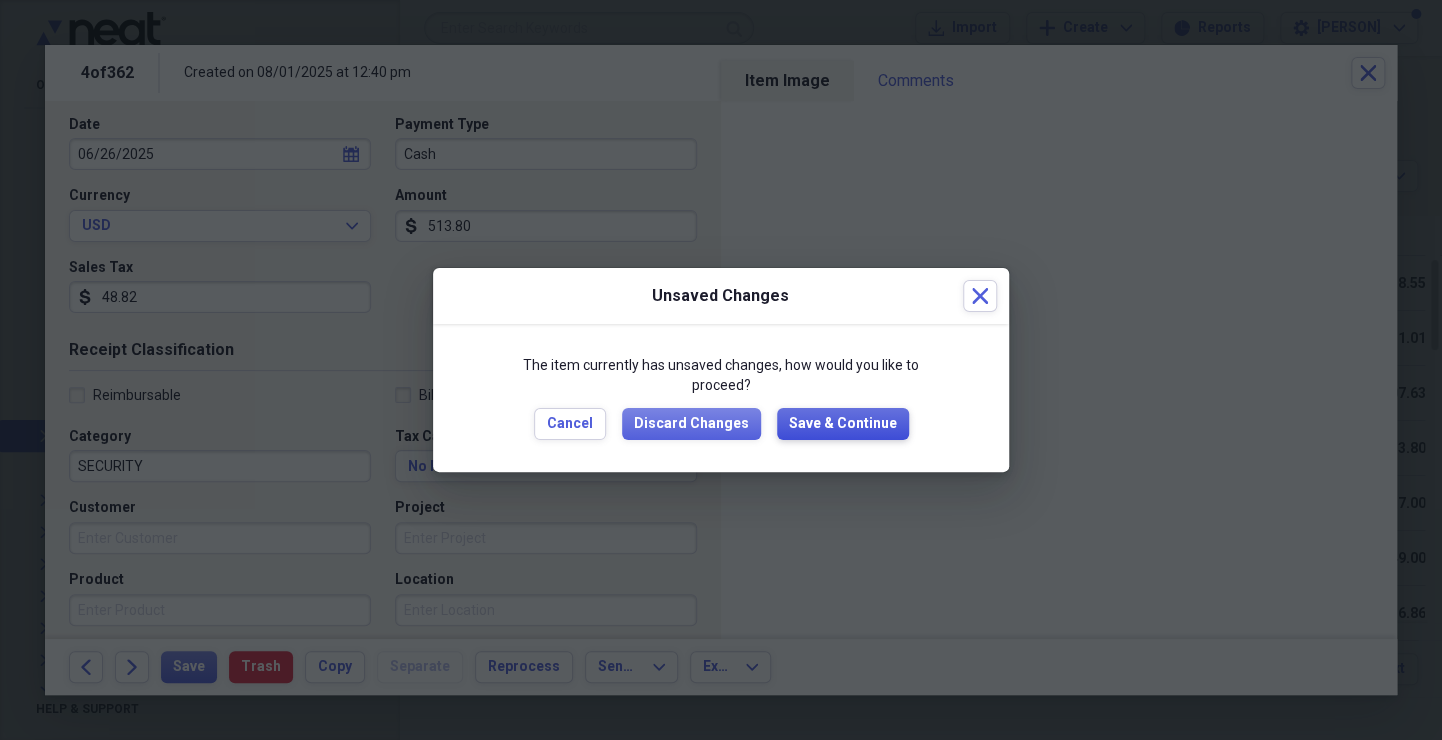 click on "Save & Continue" at bounding box center [843, 424] 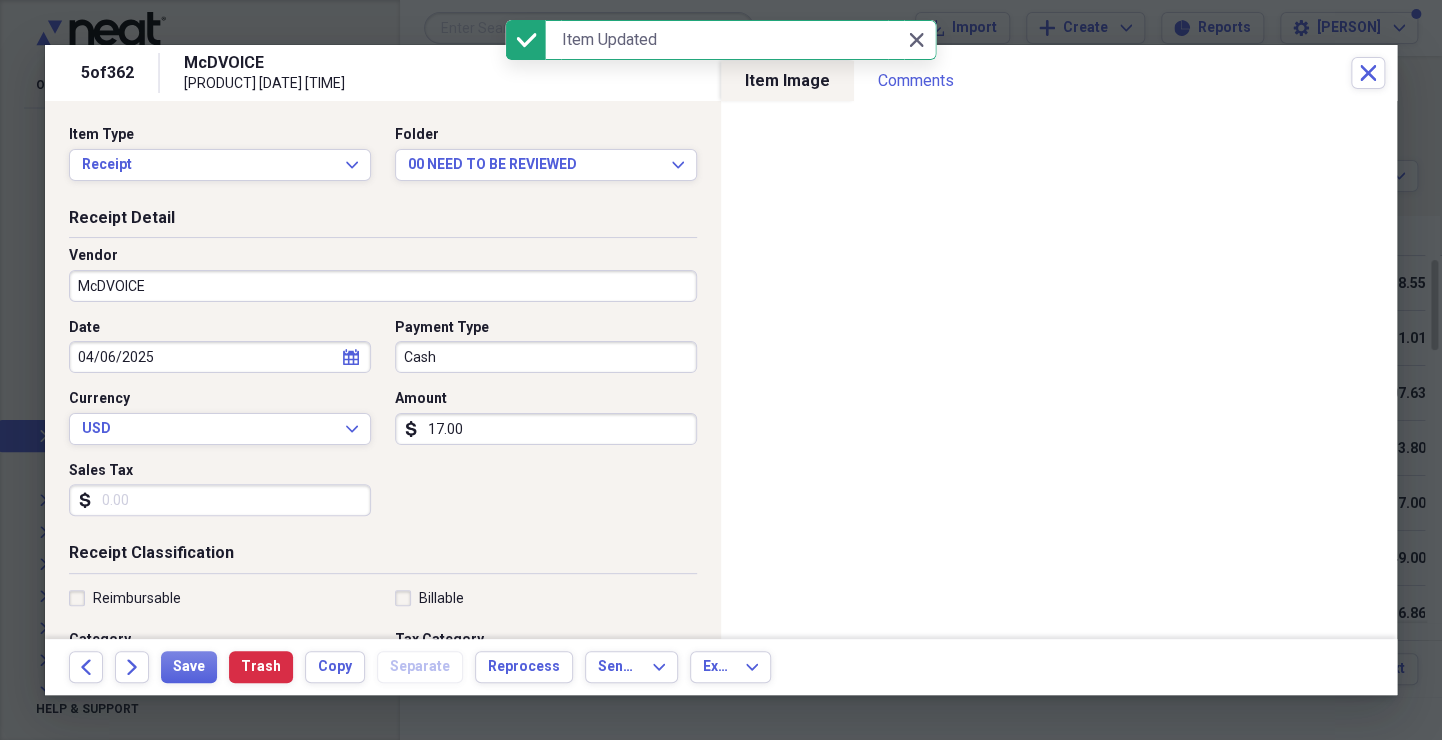 click on "McDVOICE" at bounding box center [383, 286] 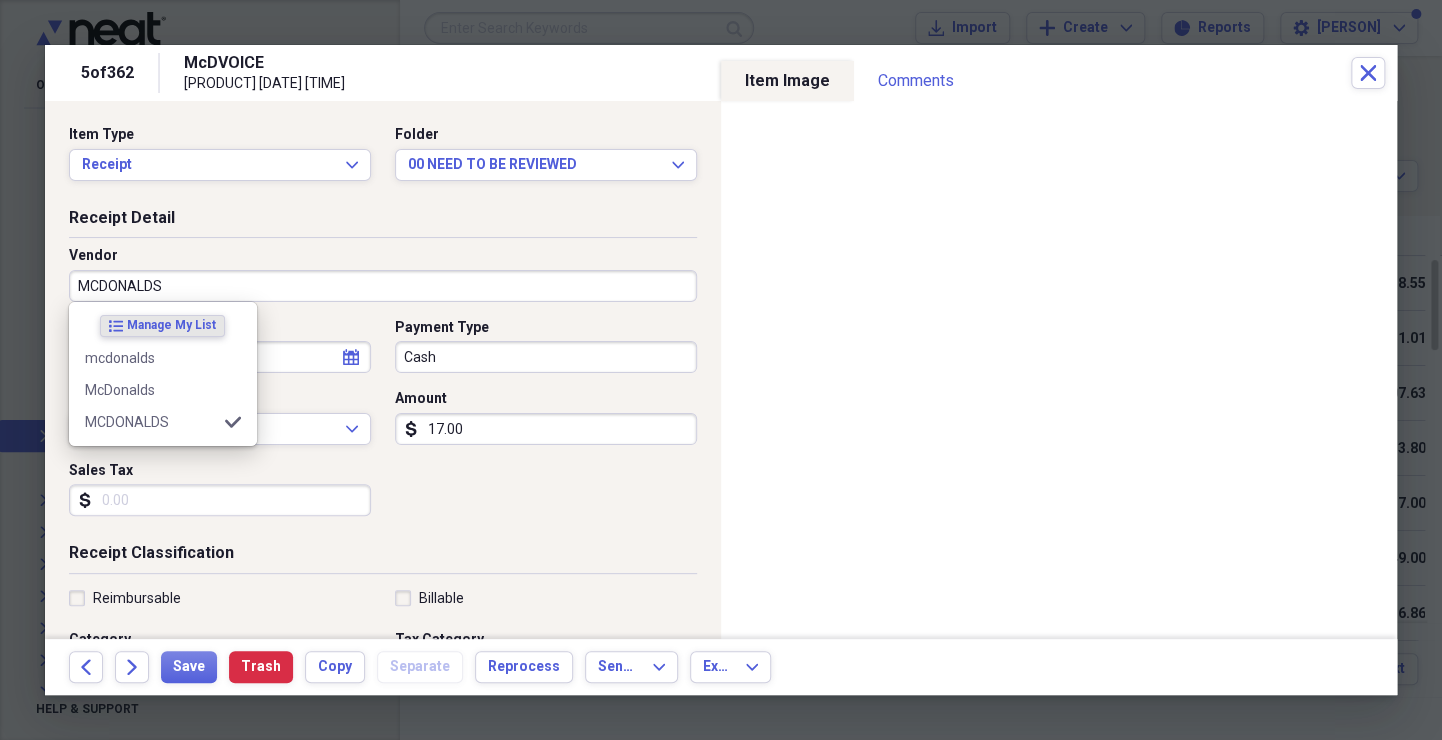 type on "MCDONALDS" 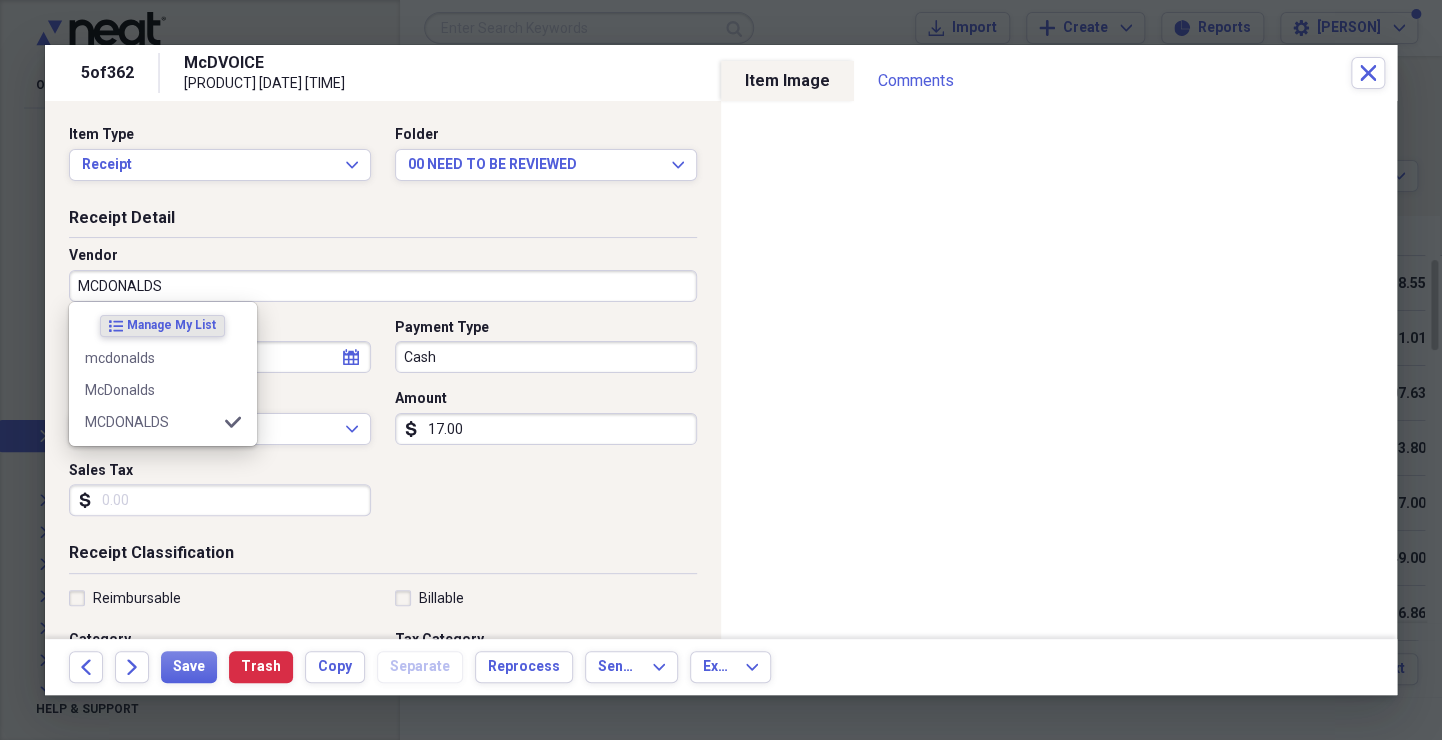 select on "2025" 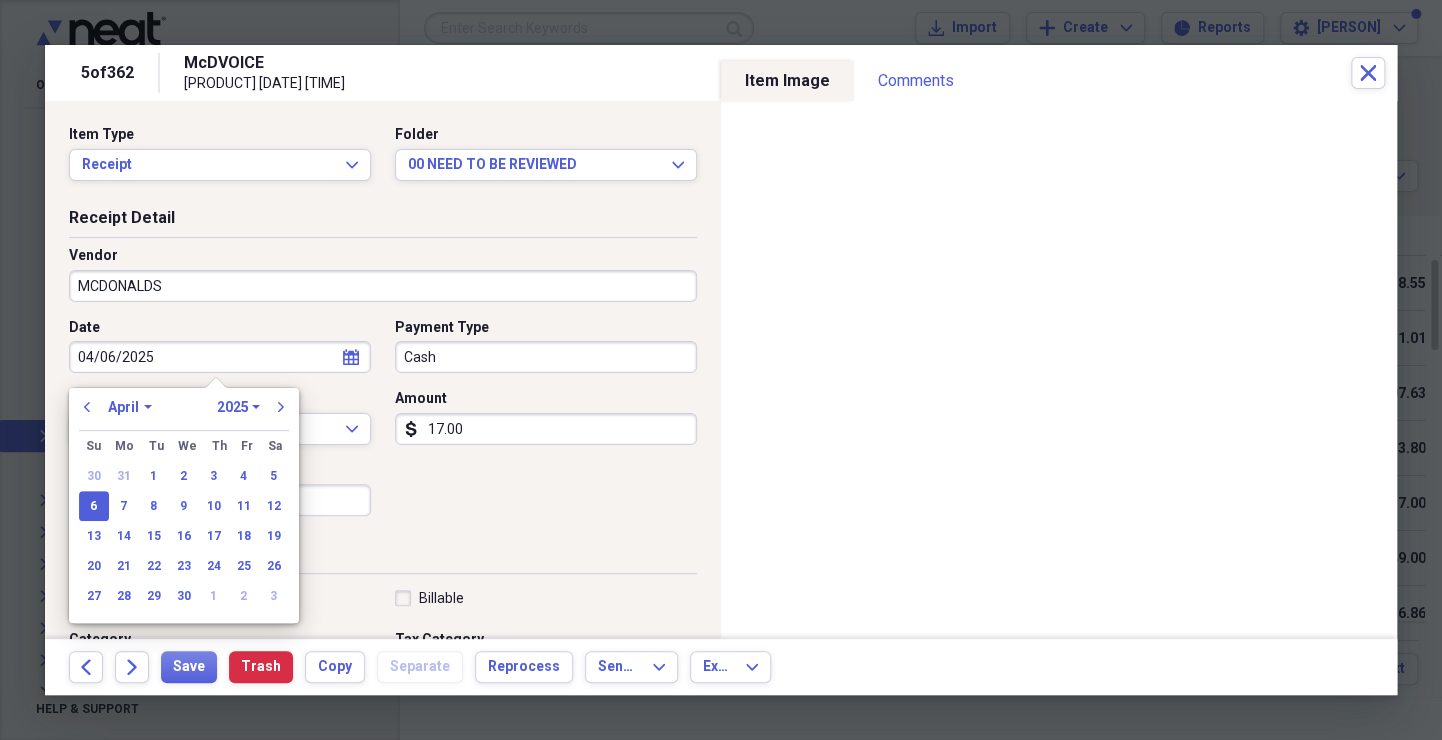 type on "Meals/Restaurant" 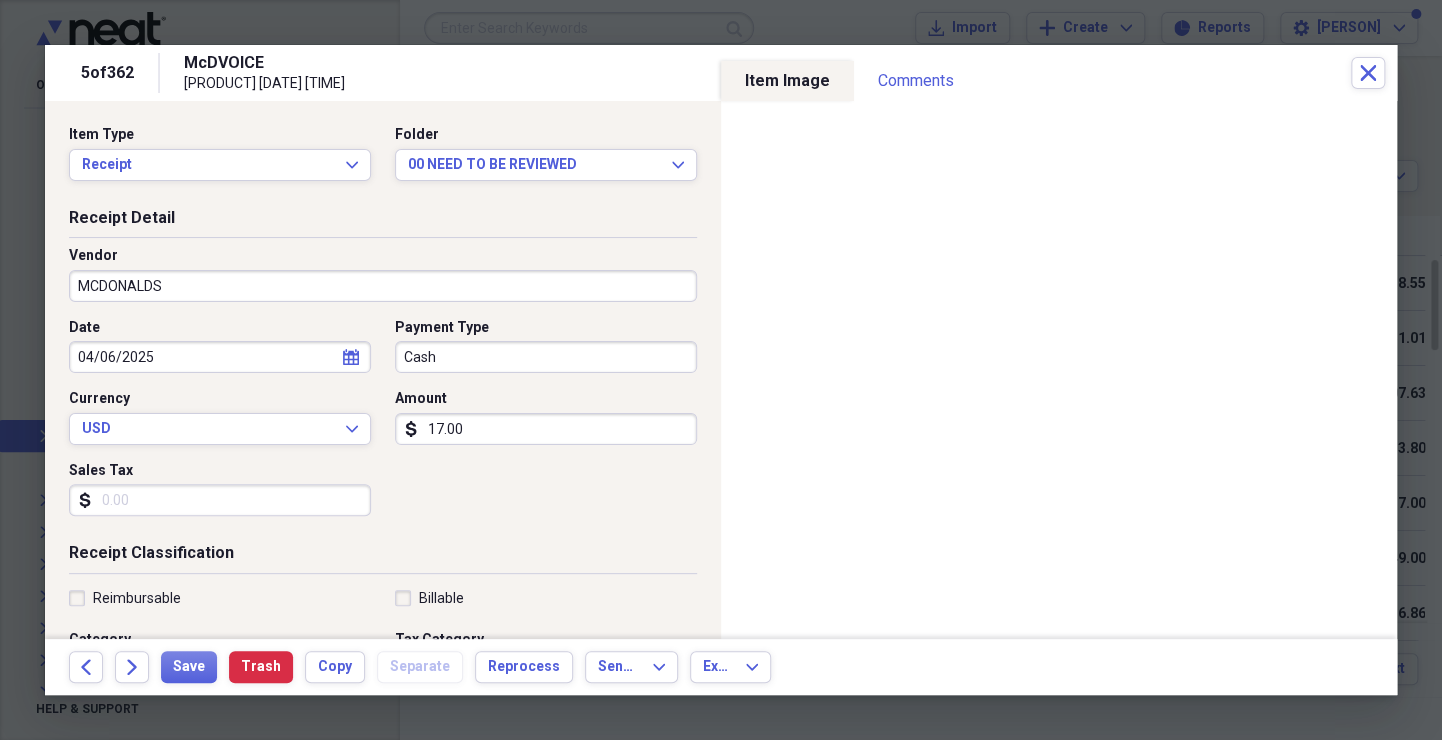 type 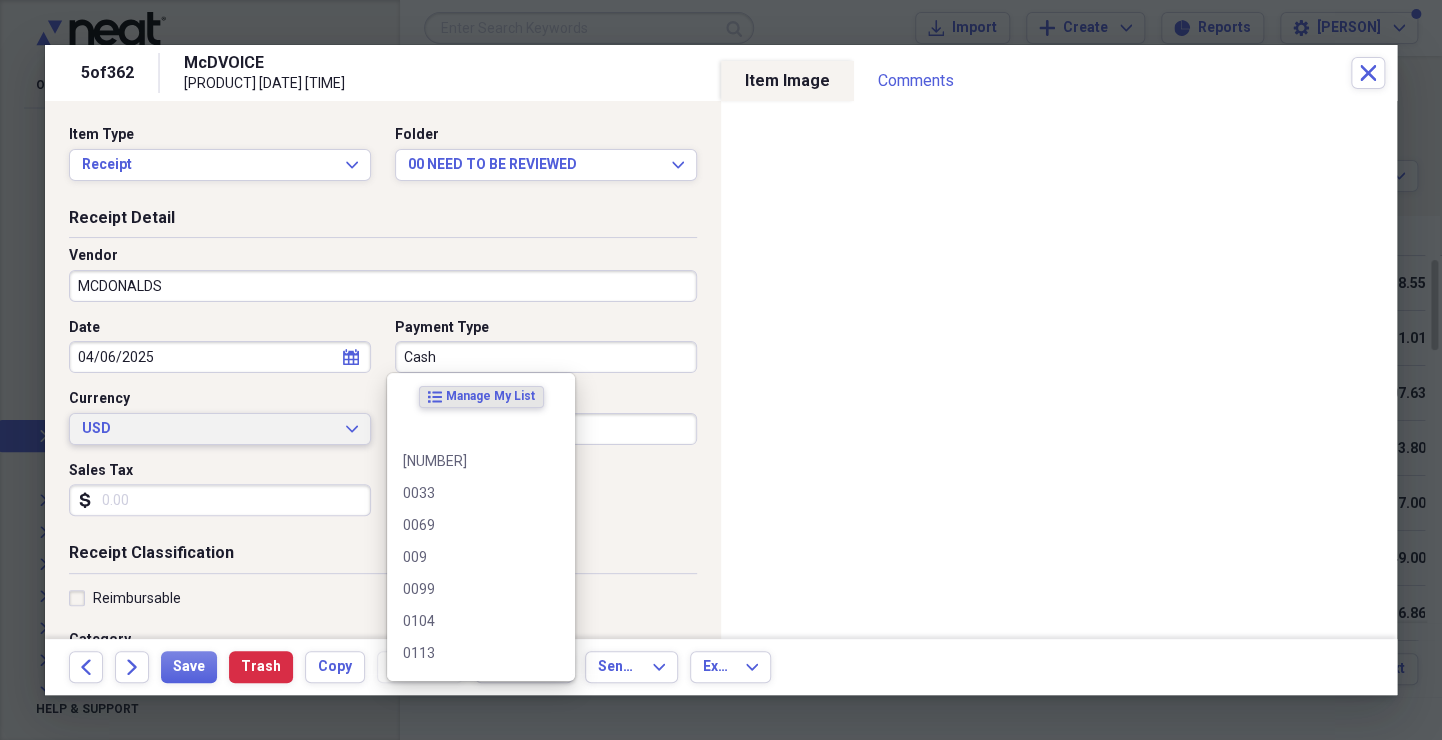 type 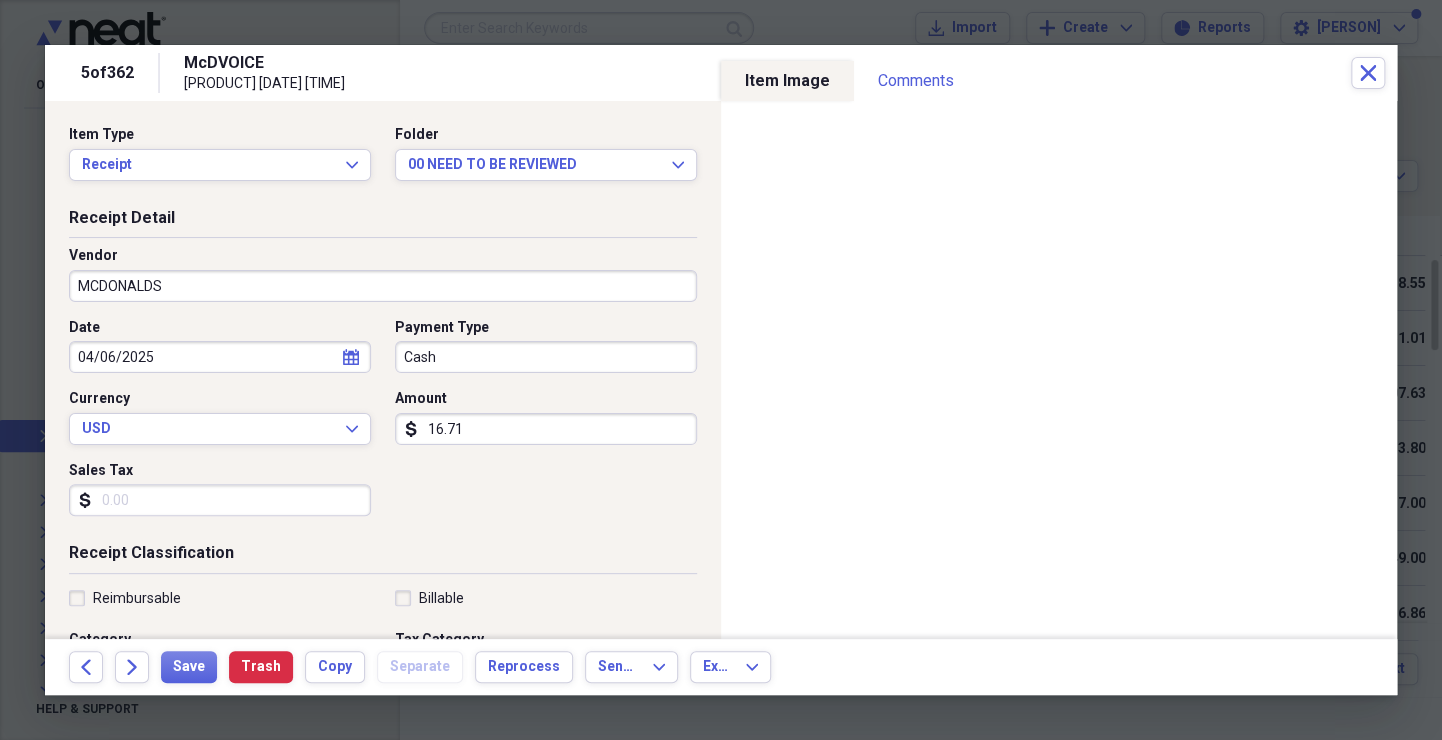 type on "16.71" 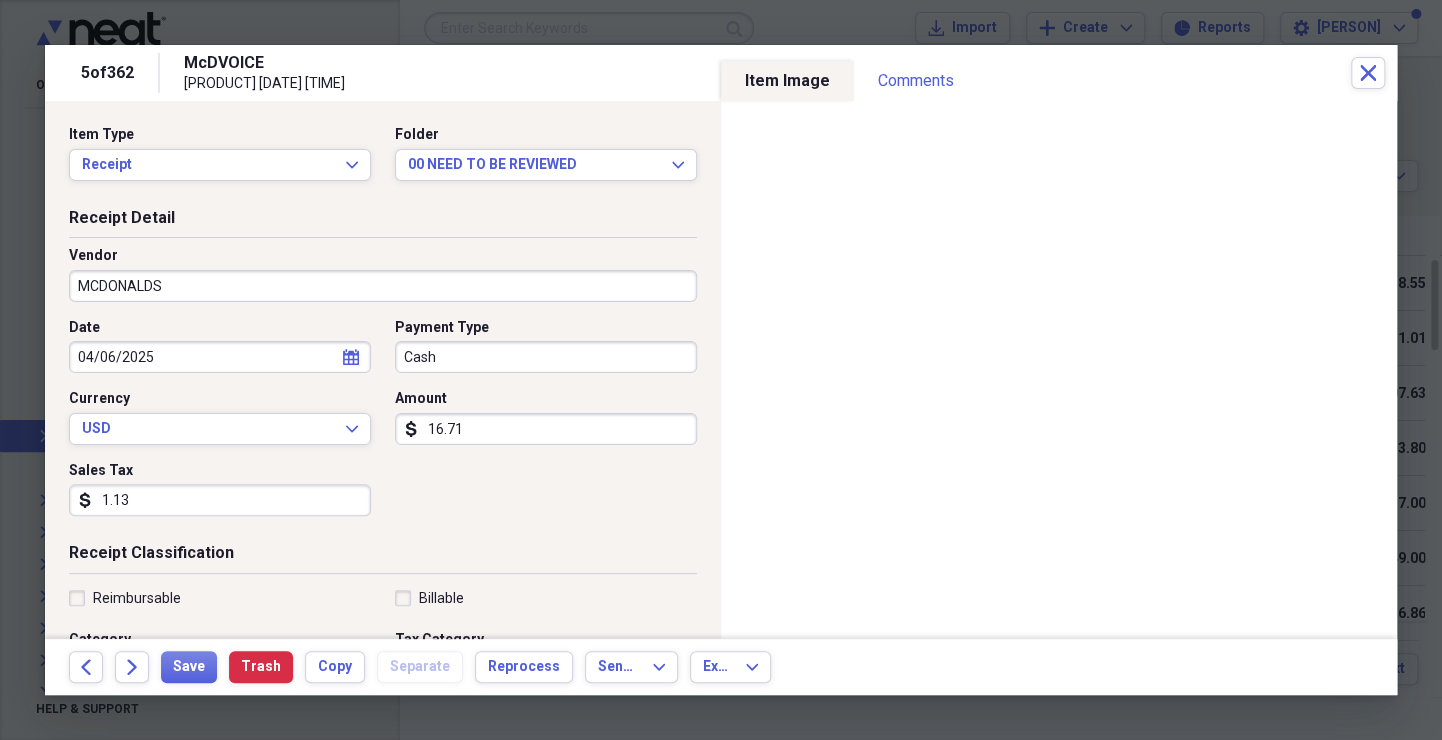 type on "1.13" 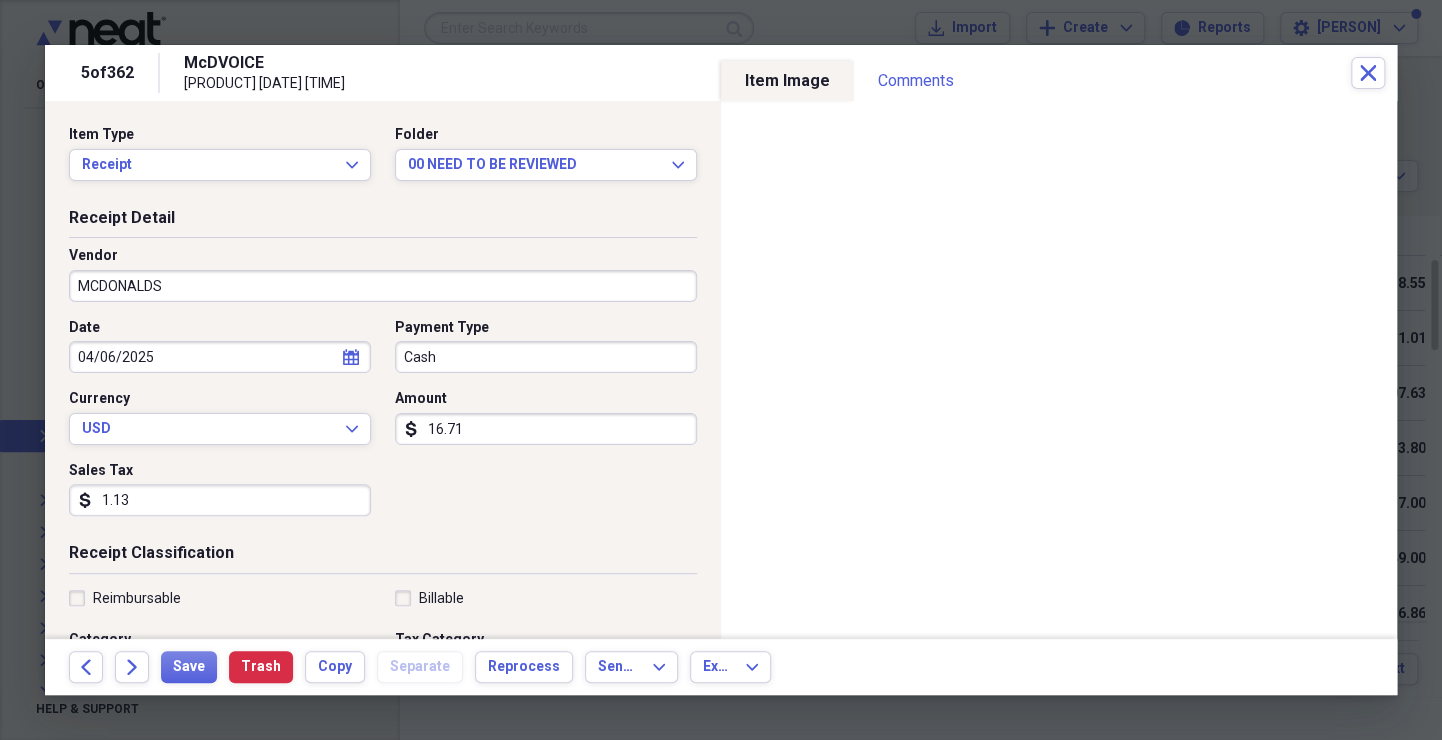 scroll, scrollTop: 299, scrollLeft: 0, axis: vertical 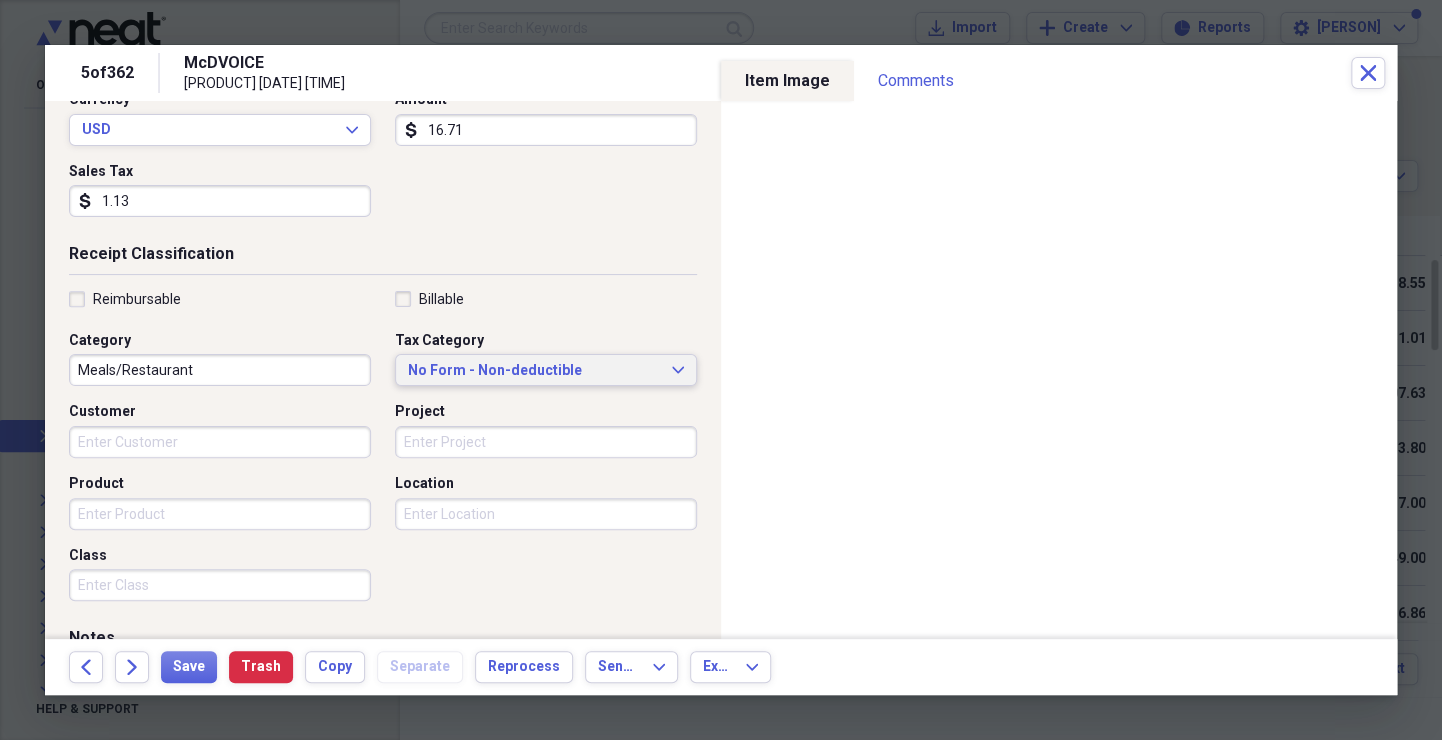 type 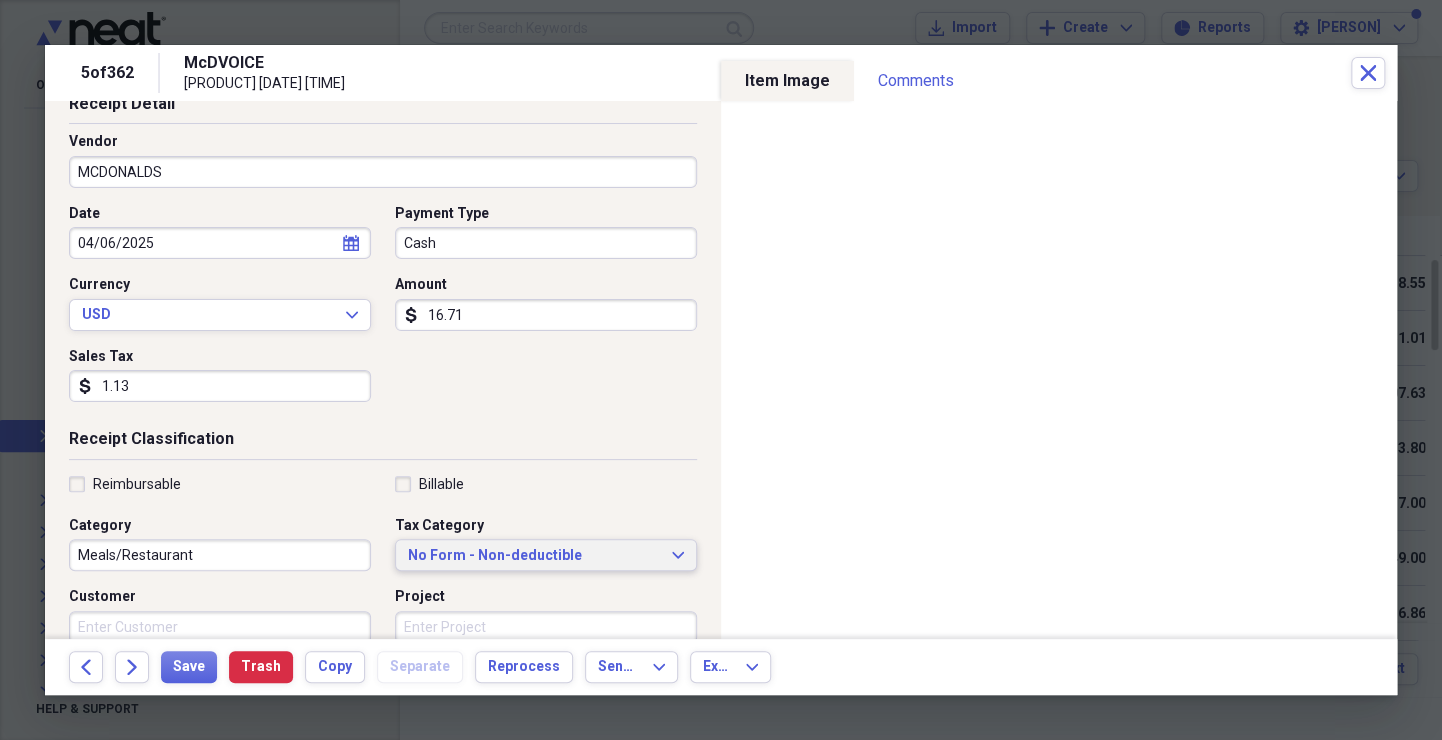 scroll, scrollTop: 0, scrollLeft: 0, axis: both 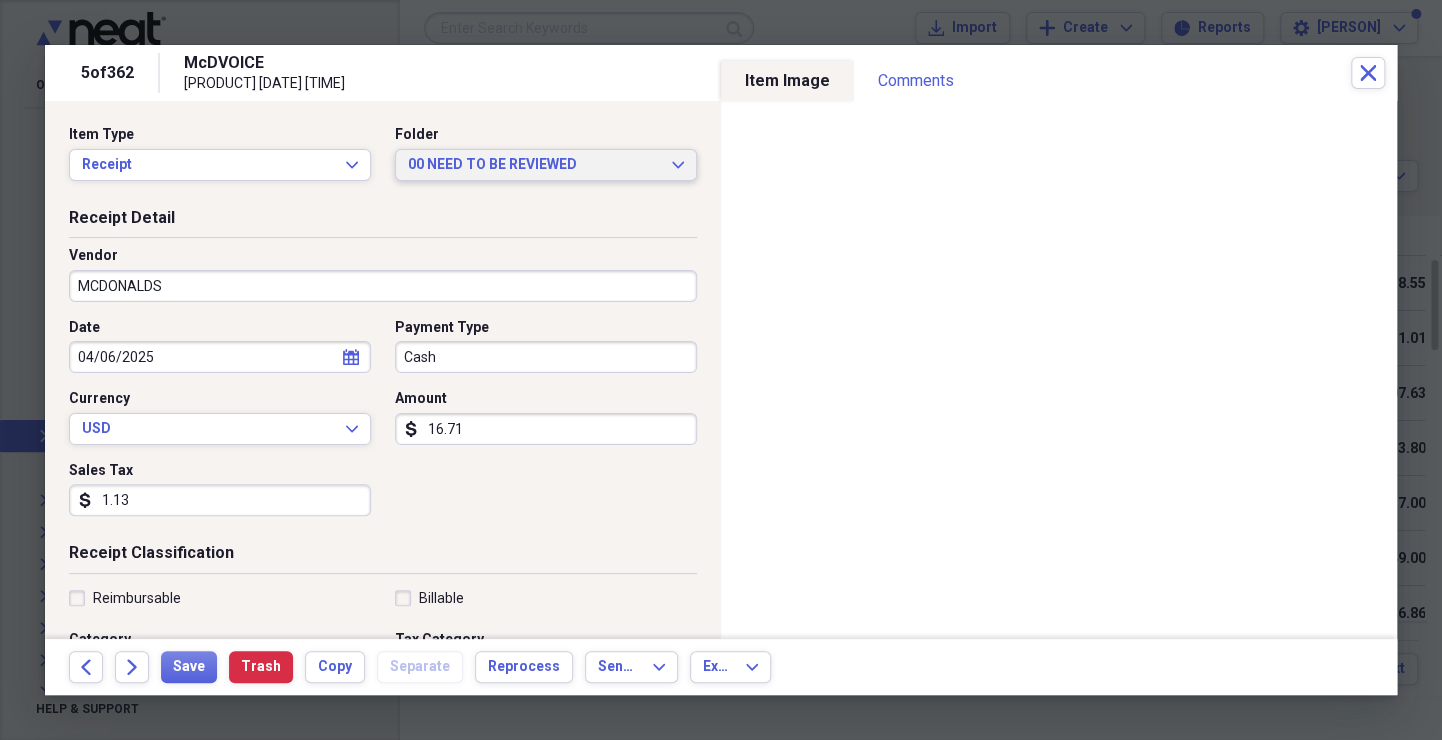 click on "Expand" 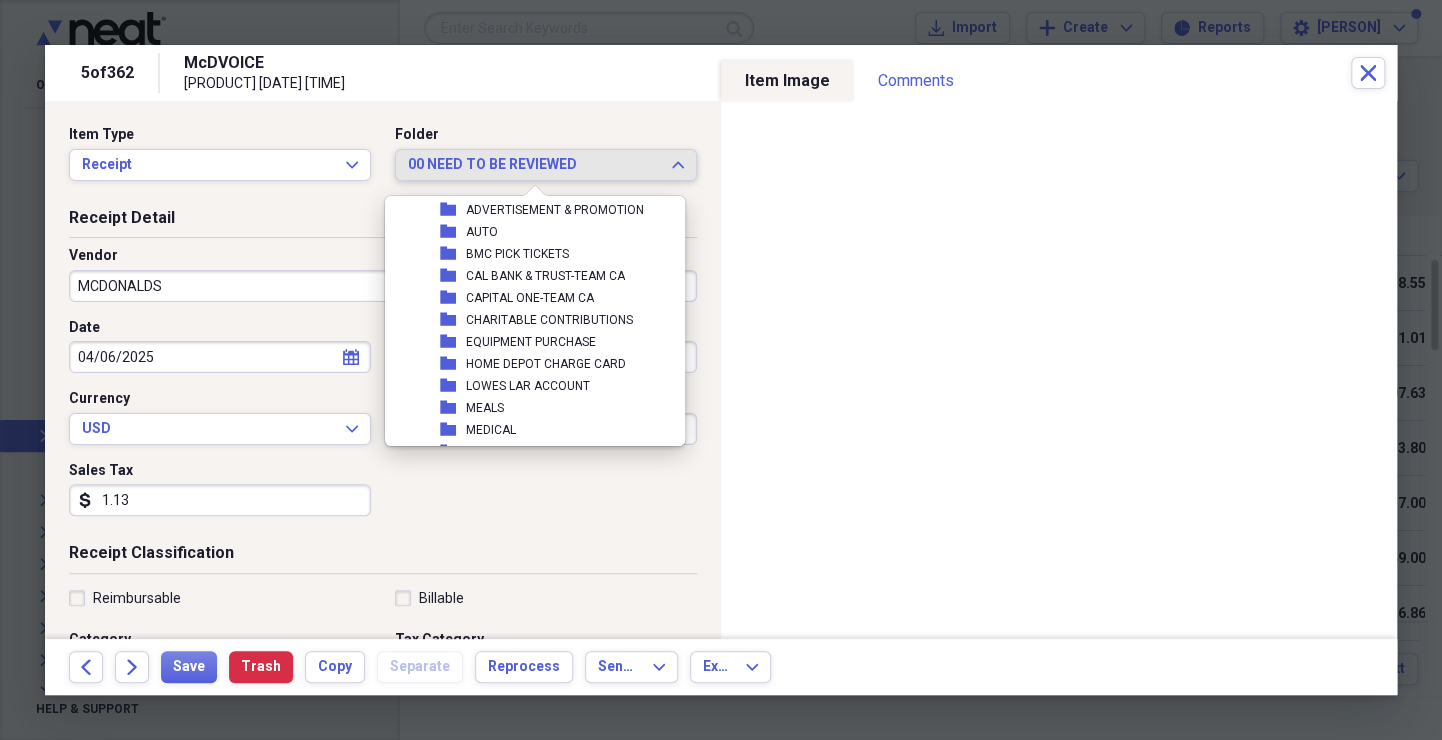 scroll, scrollTop: 2890, scrollLeft: 0, axis: vertical 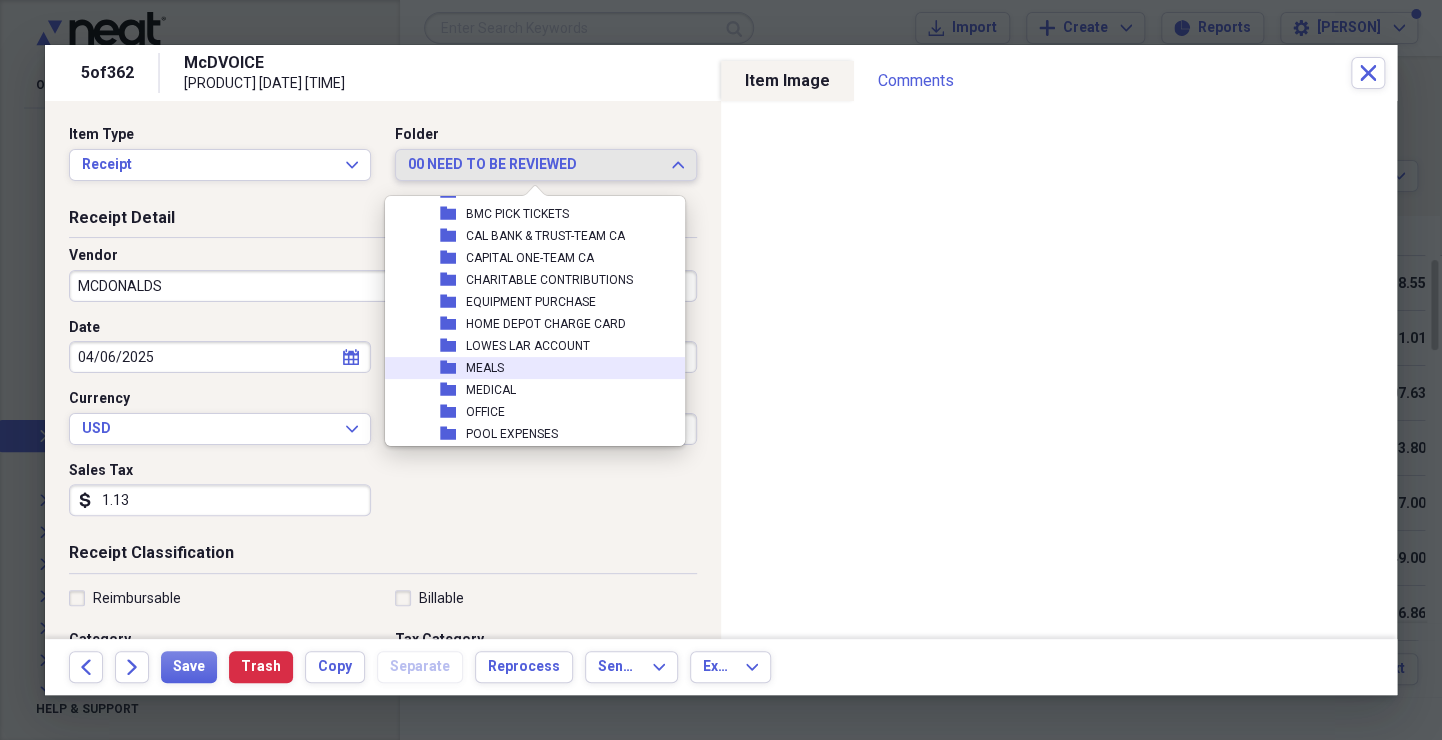 click on "MEALS" at bounding box center [485, 368] 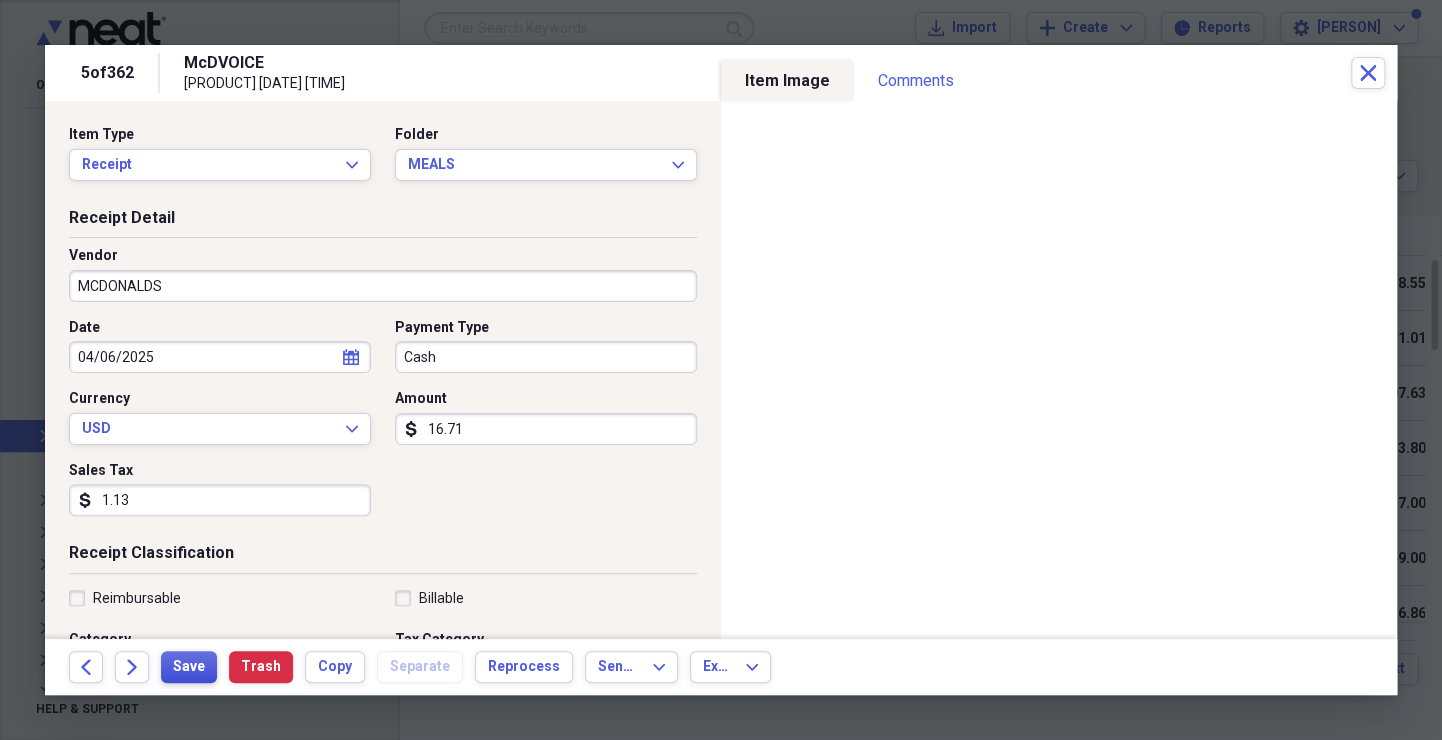 click on "Save" at bounding box center (189, 667) 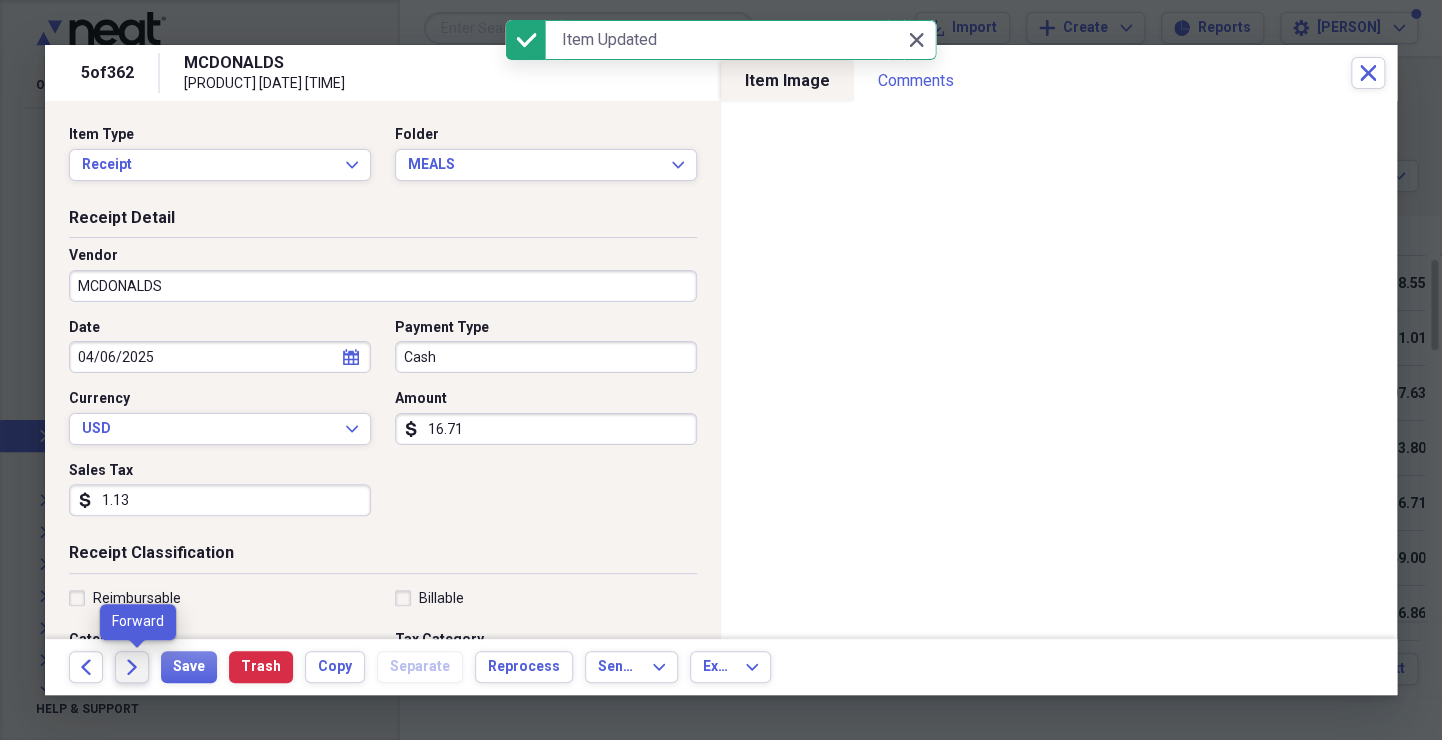 click on "Forward" 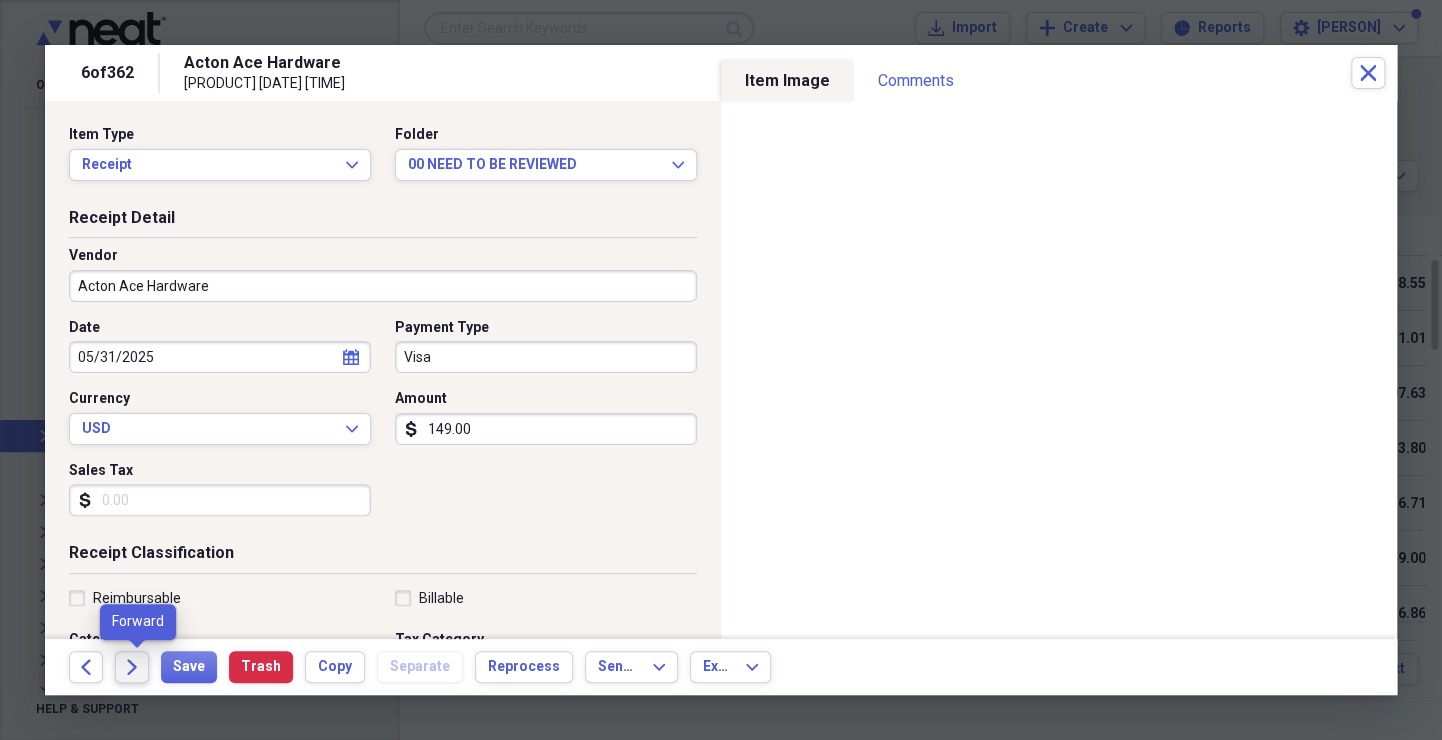 click on "Forward" 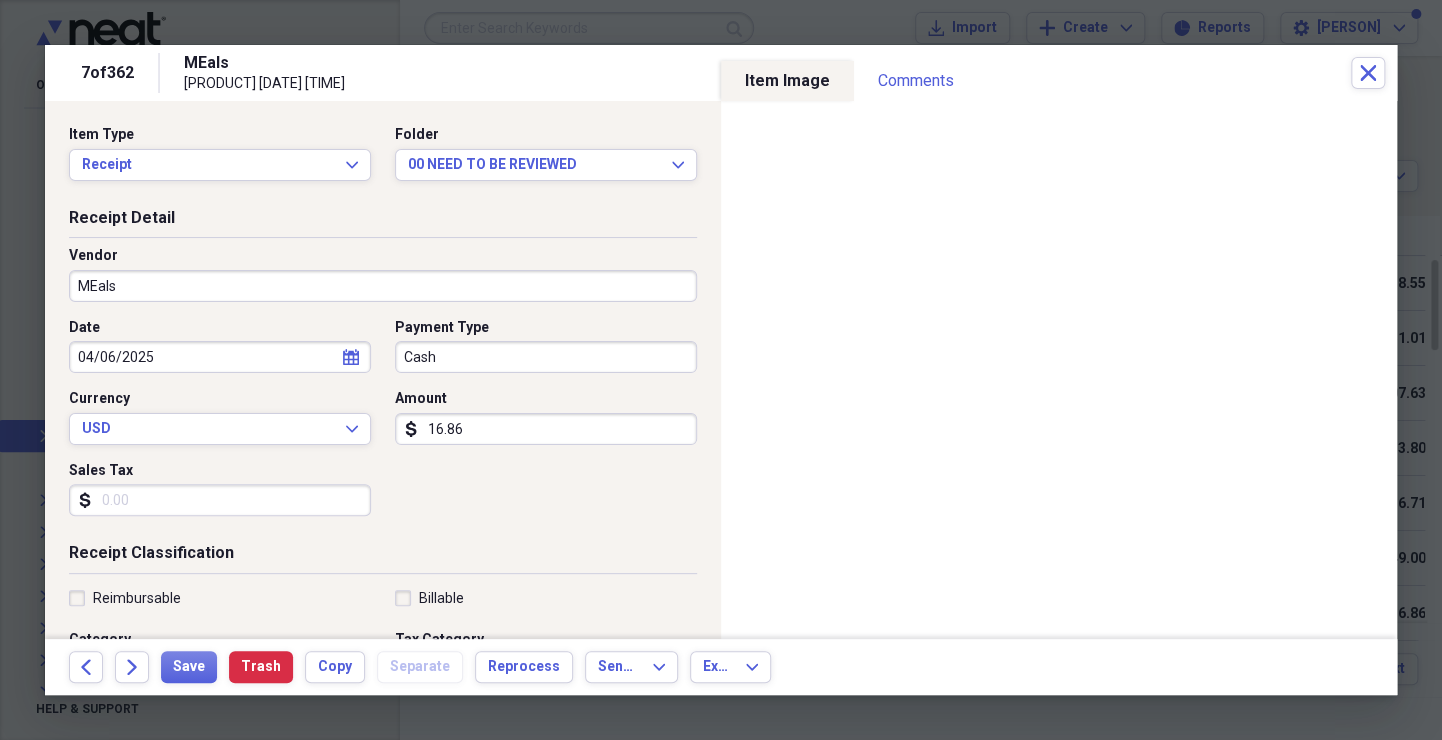click on "MEals" at bounding box center (383, 286) 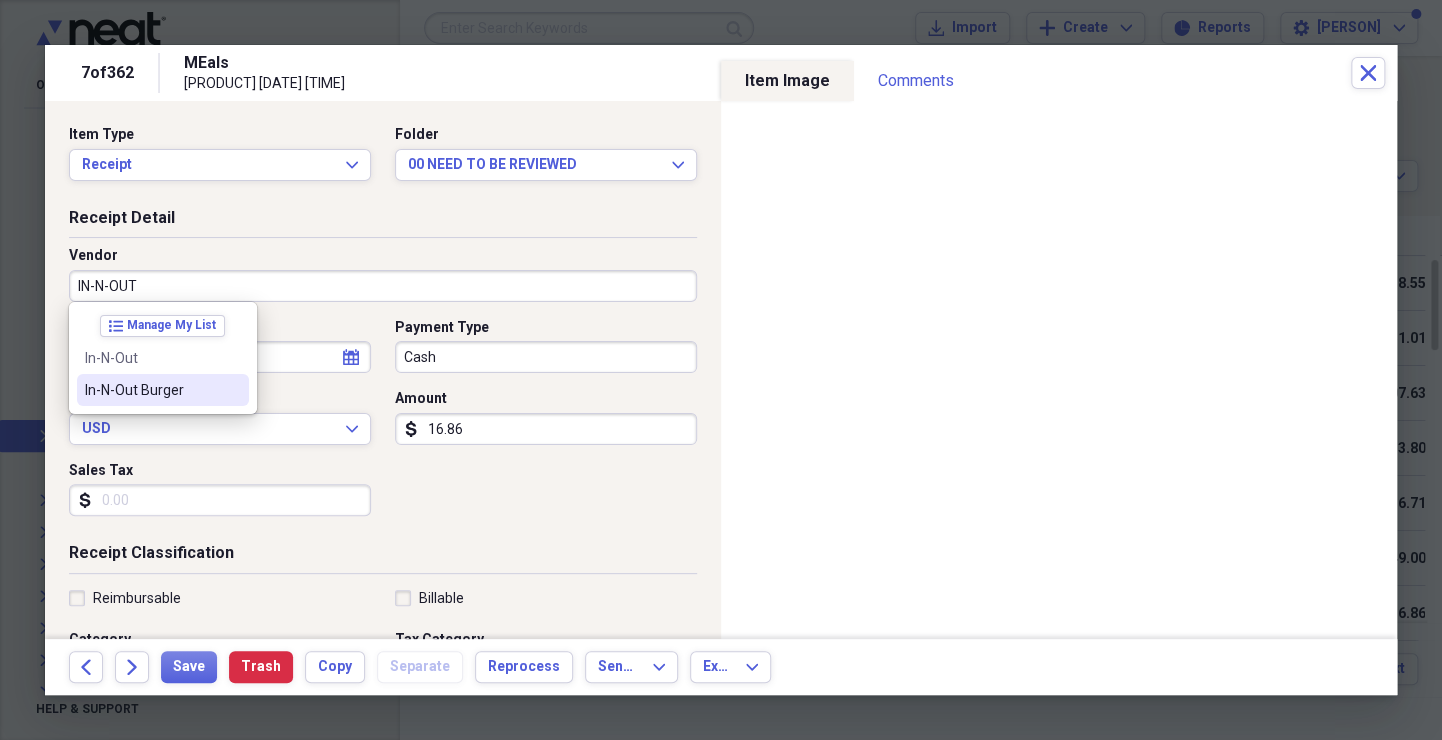 click on "In-N-Out Burger" at bounding box center [163, 390] 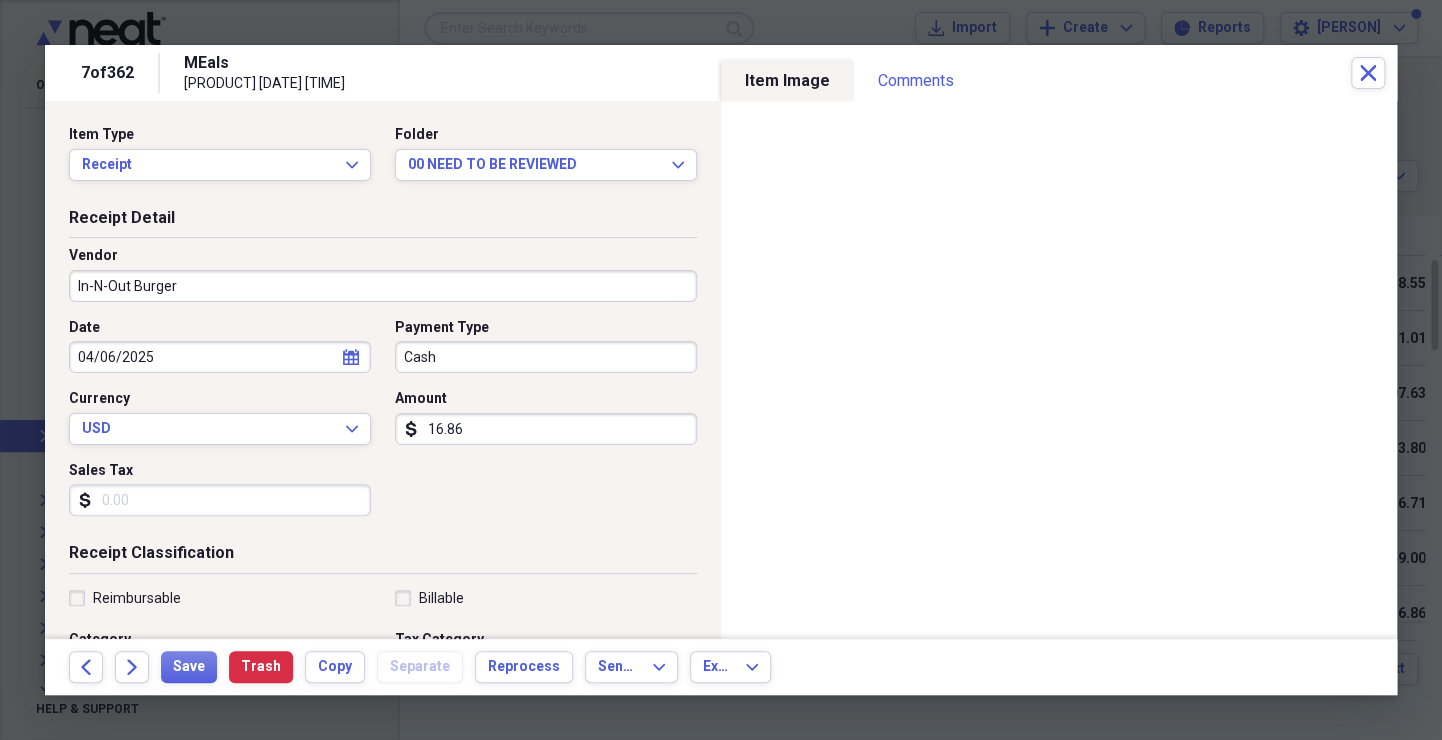 type on "Meals/Restaurants" 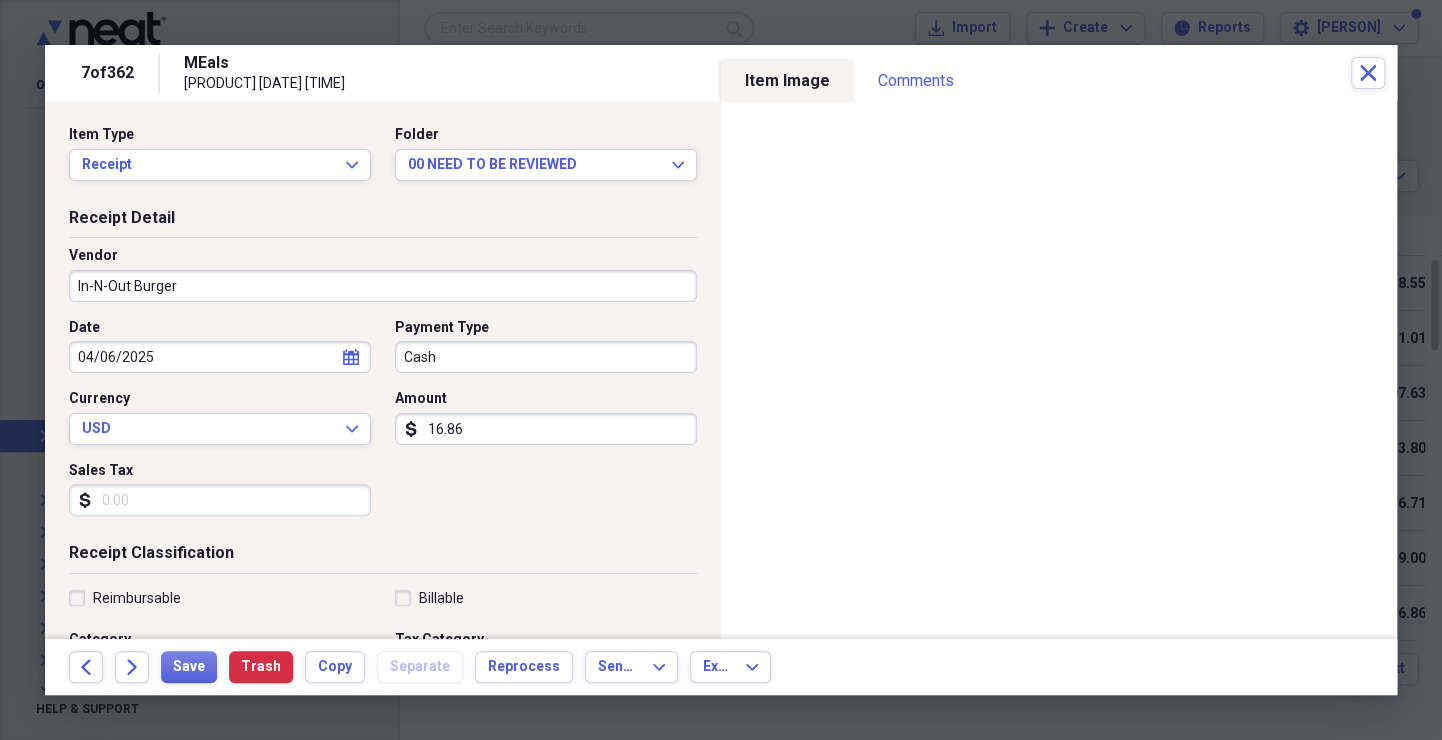 click on "Sales Tax" at bounding box center [220, 500] 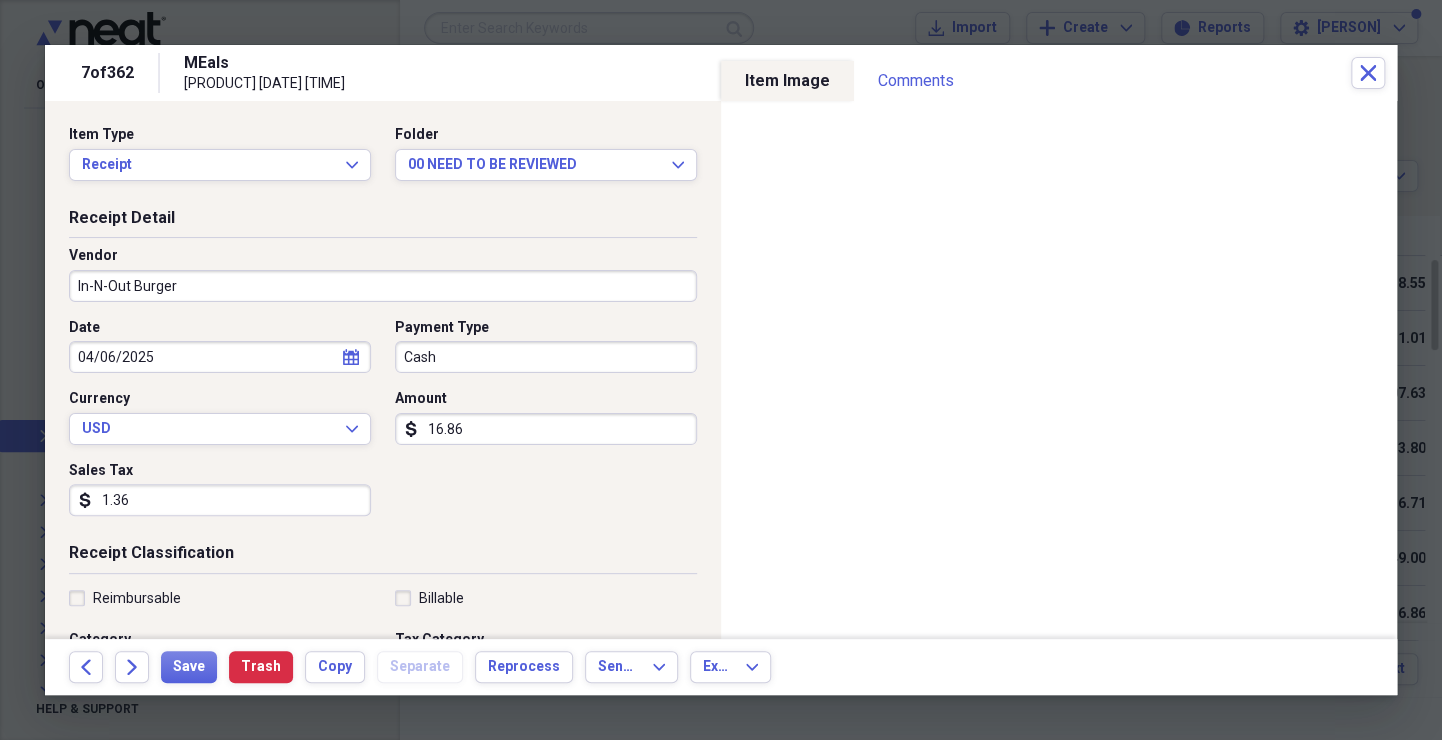 type on "1.36" 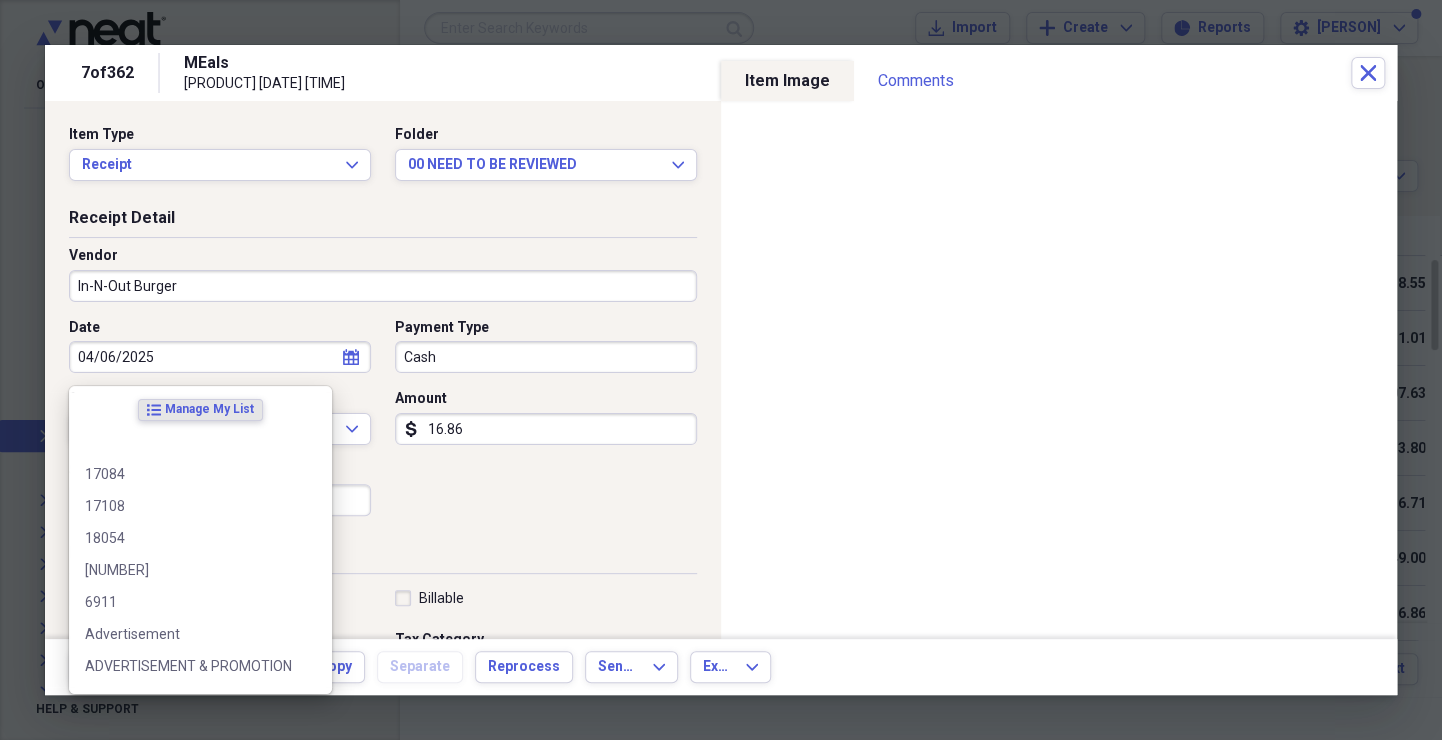 scroll, scrollTop: 299, scrollLeft: 0, axis: vertical 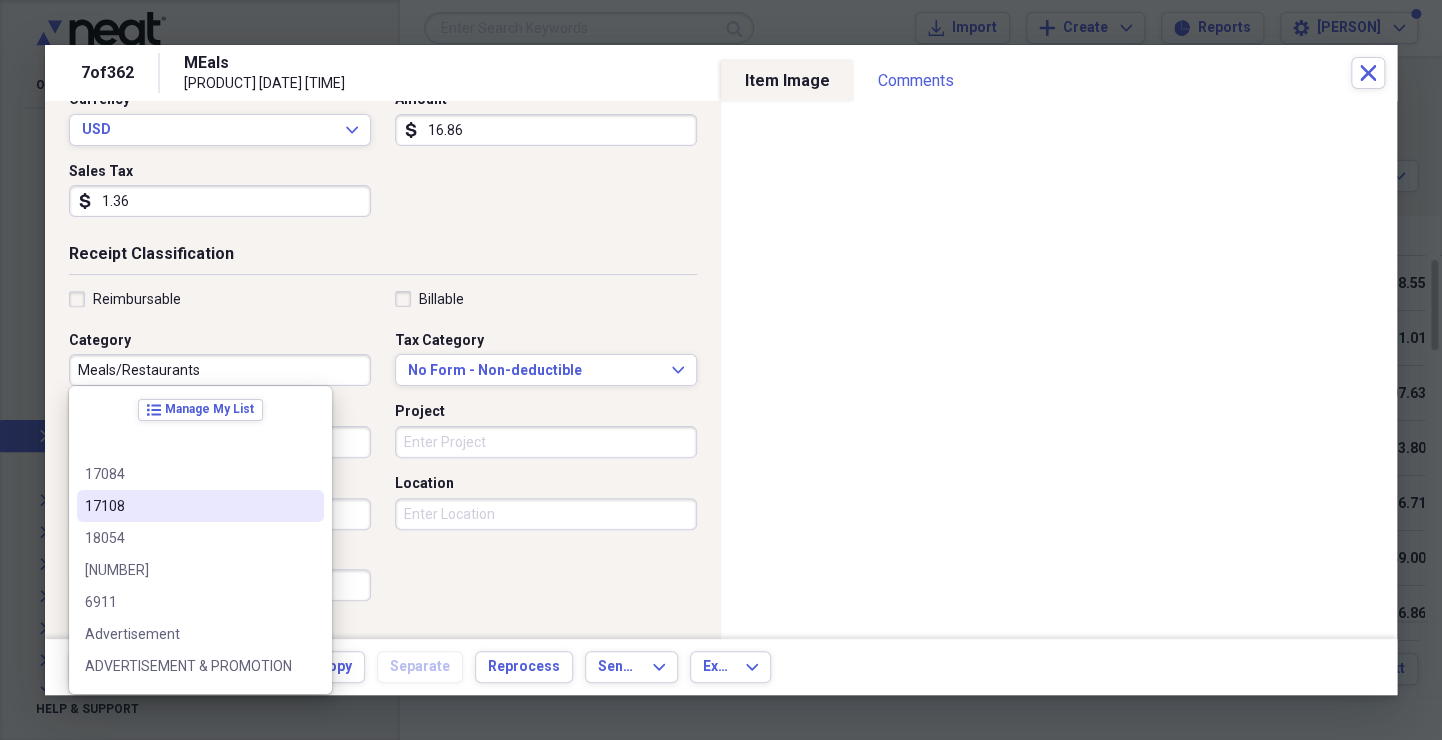 click on "Date [DATE] calendar Calendar Payment Type Cash Currency USD Expand Amount dollar-sign 16.86 Sales Tax dollar-sign 1.36" at bounding box center [383, 126] 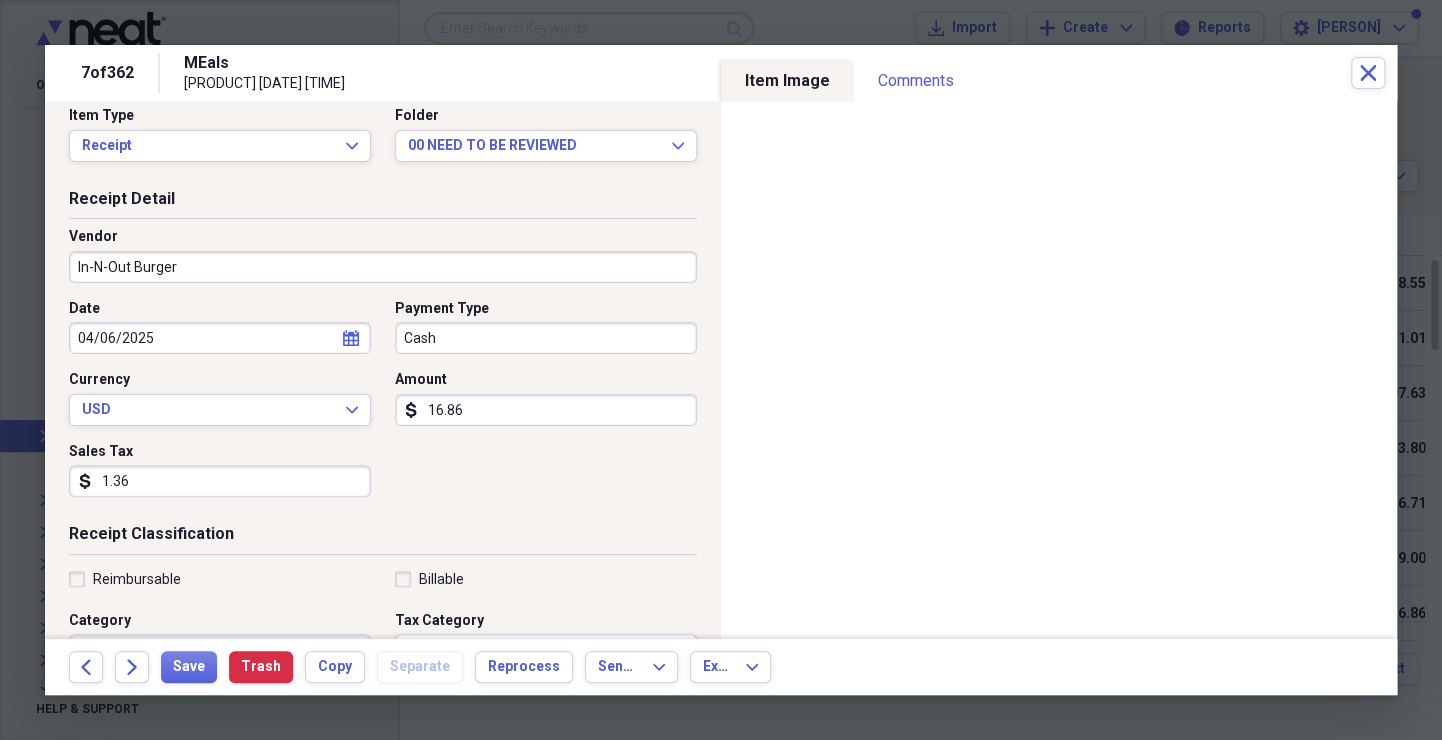 scroll, scrollTop: 17, scrollLeft: 0, axis: vertical 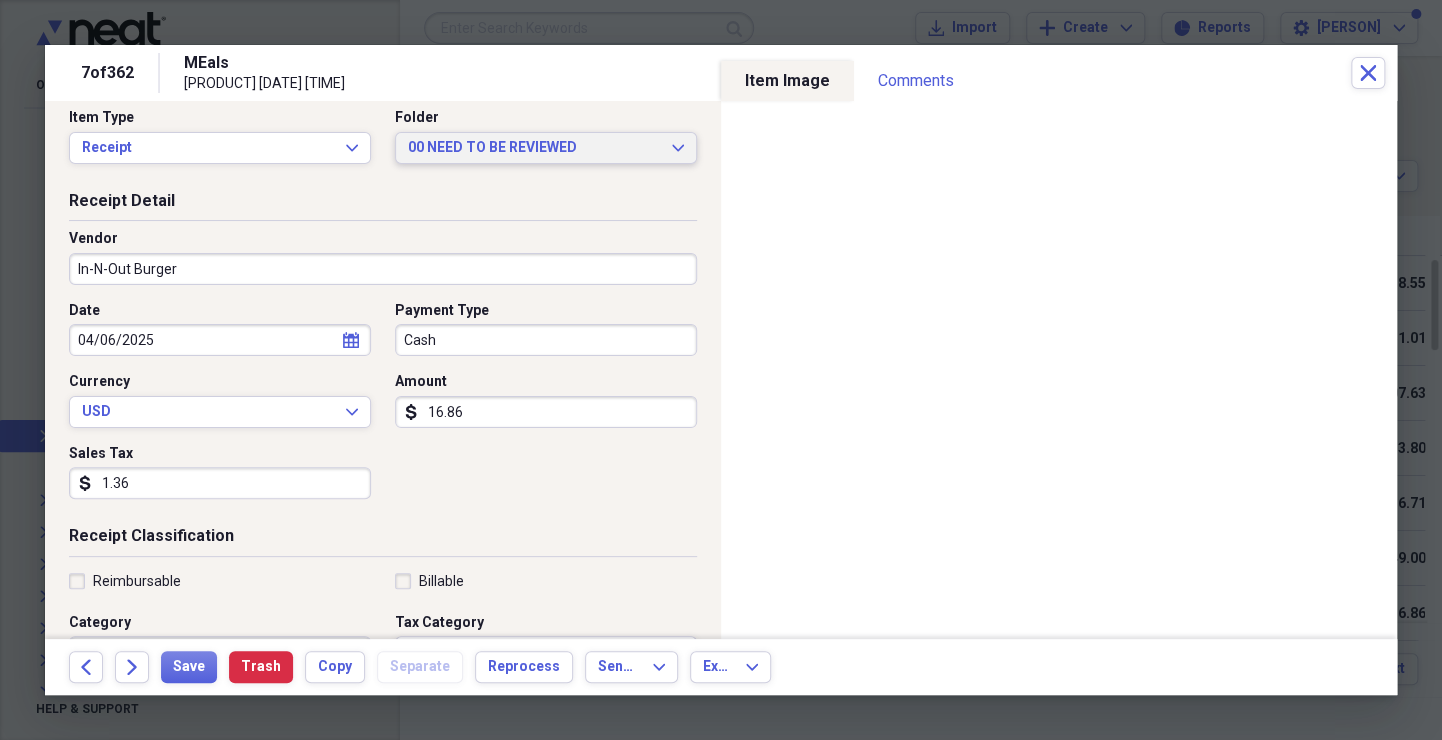 click on "Expand" 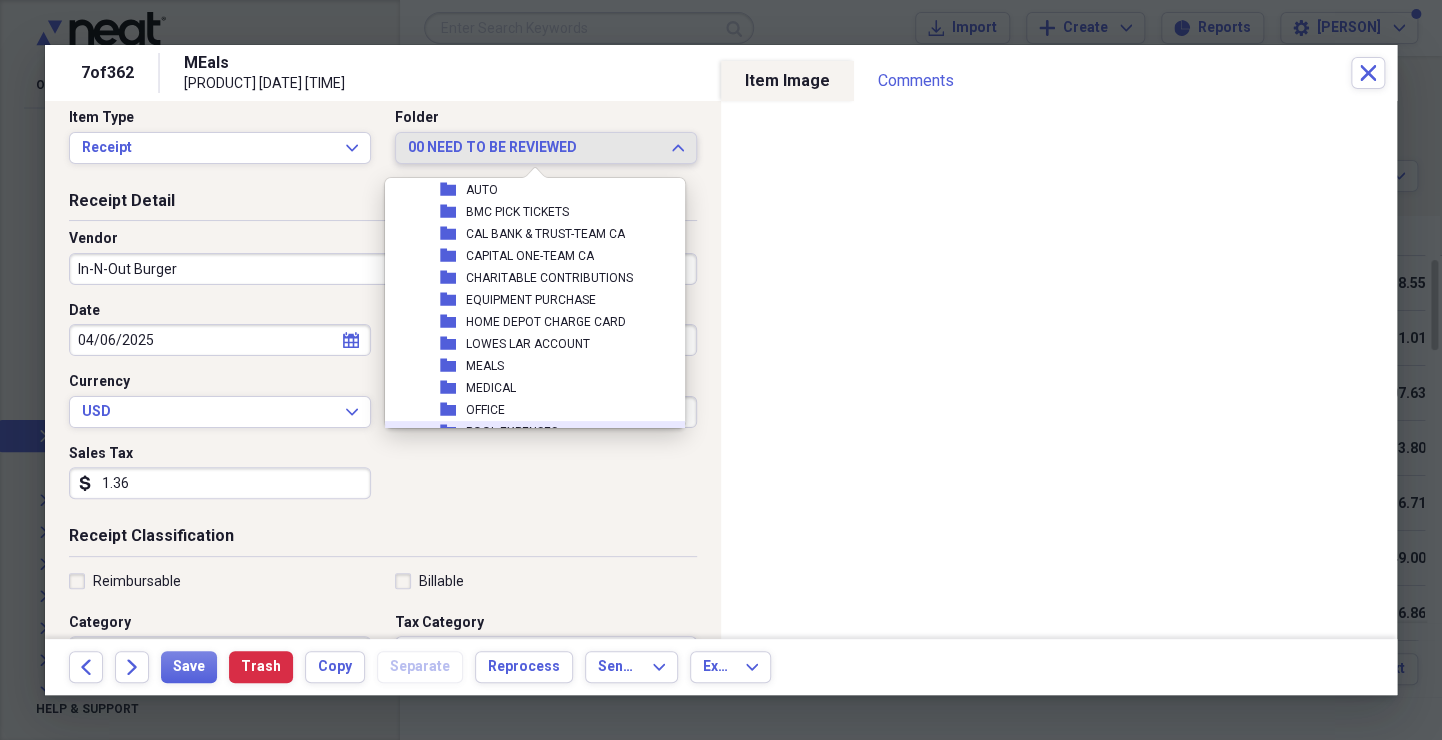 scroll, scrollTop: 2944, scrollLeft: 0, axis: vertical 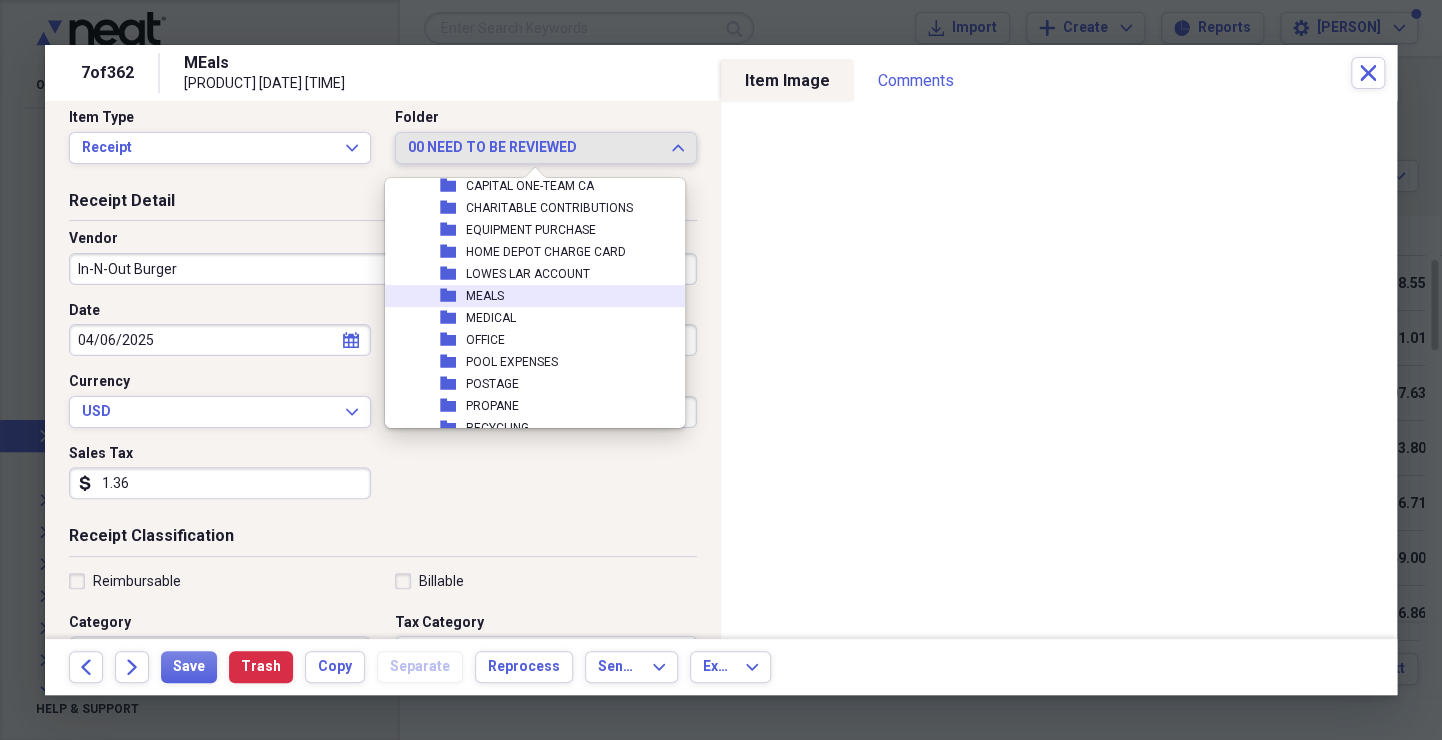 drag, startPoint x: 495, startPoint y: 361, endPoint x: 502, endPoint y: 296, distance: 65.37584 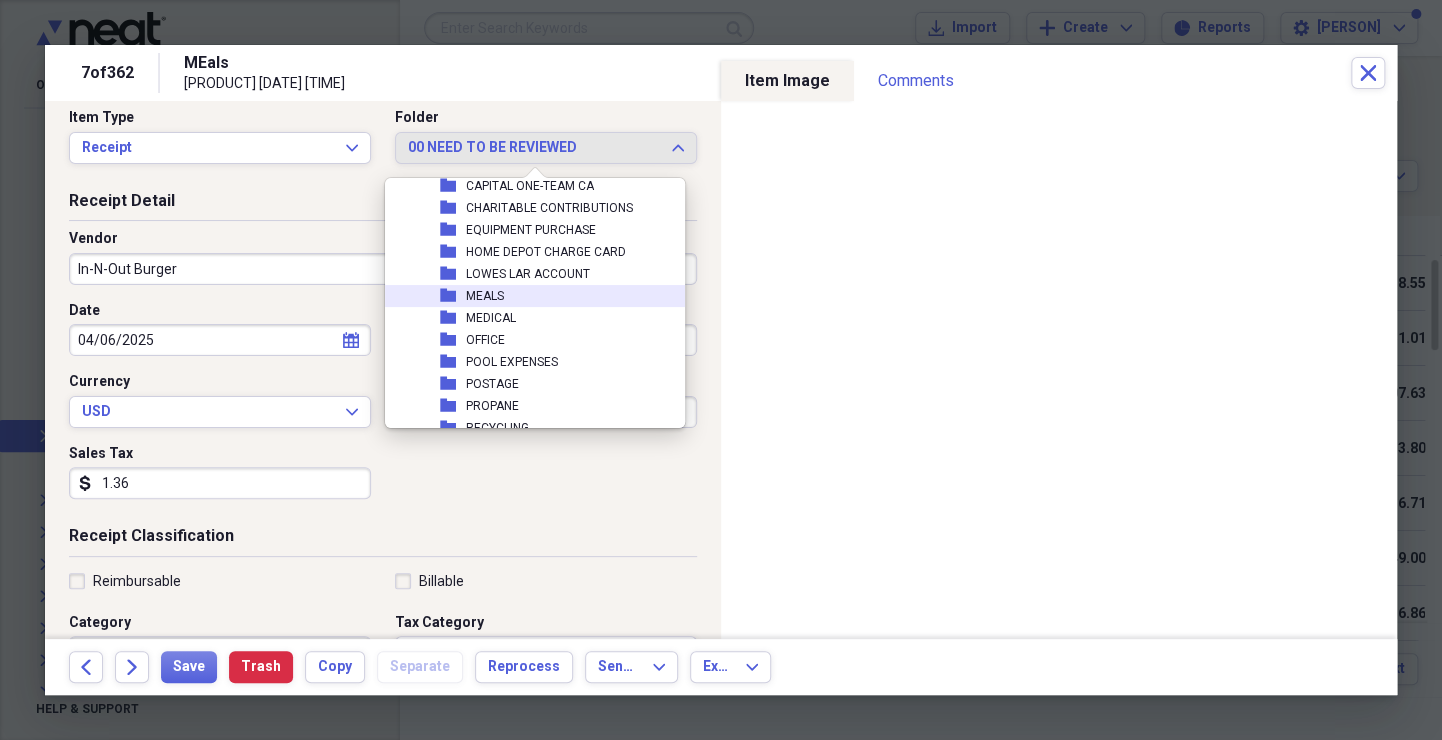 click on "MEALS" at bounding box center [485, 296] 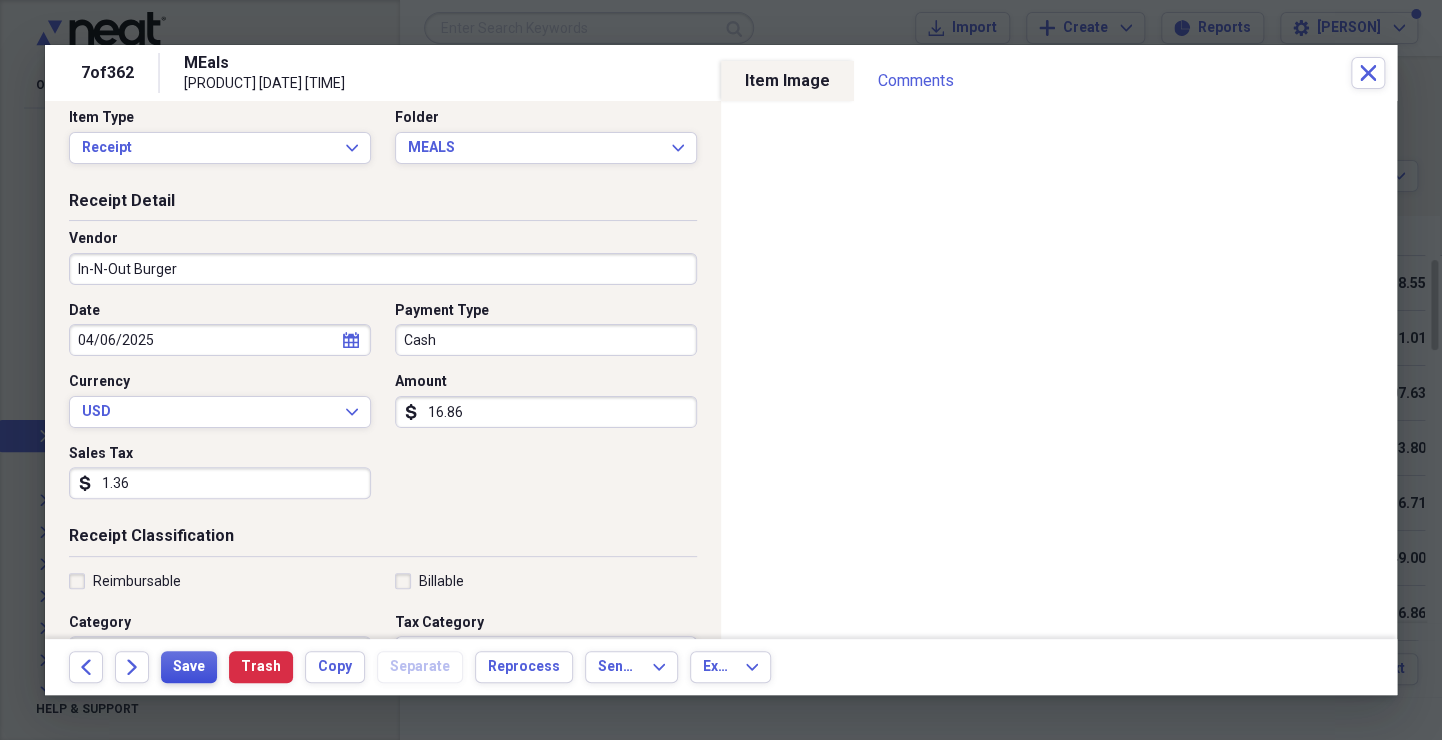click on "Save" at bounding box center [189, 667] 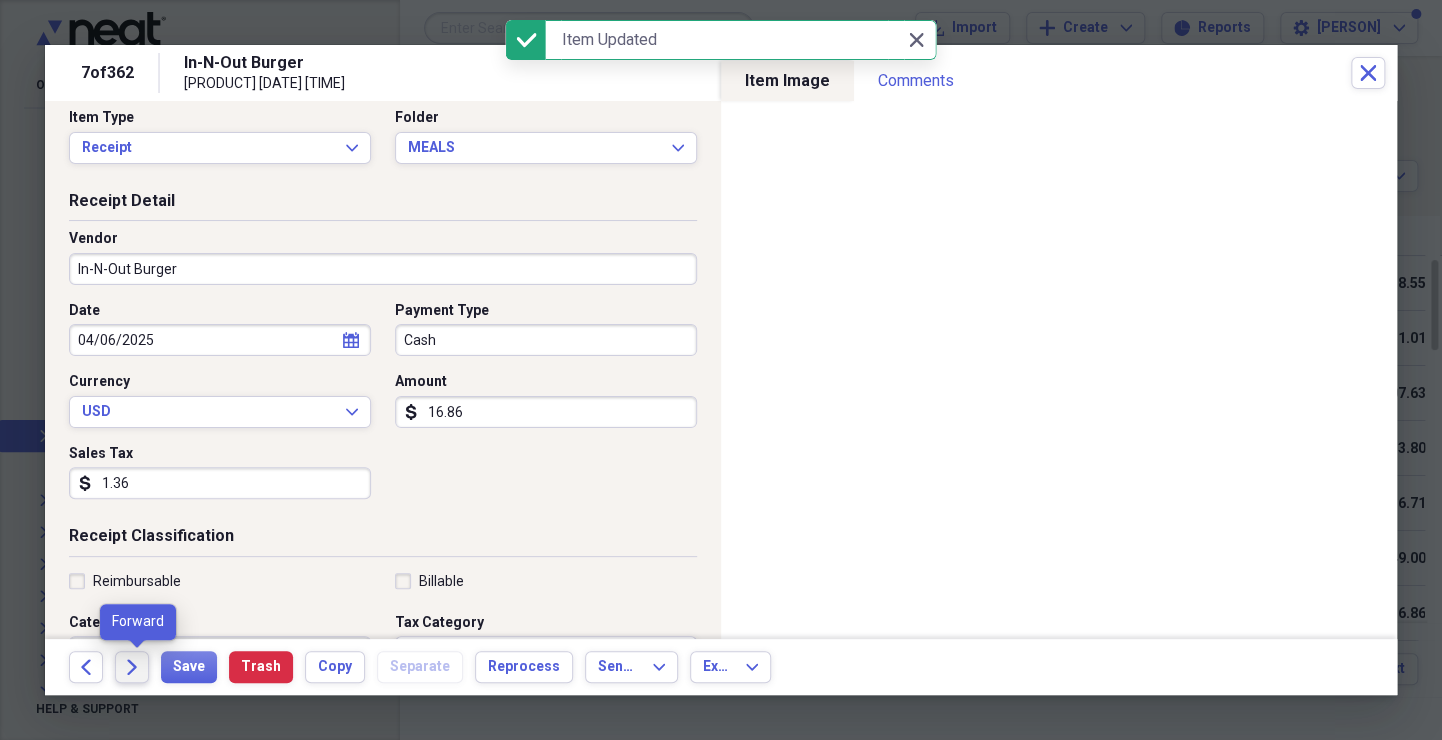 click on "Forward" at bounding box center (132, 667) 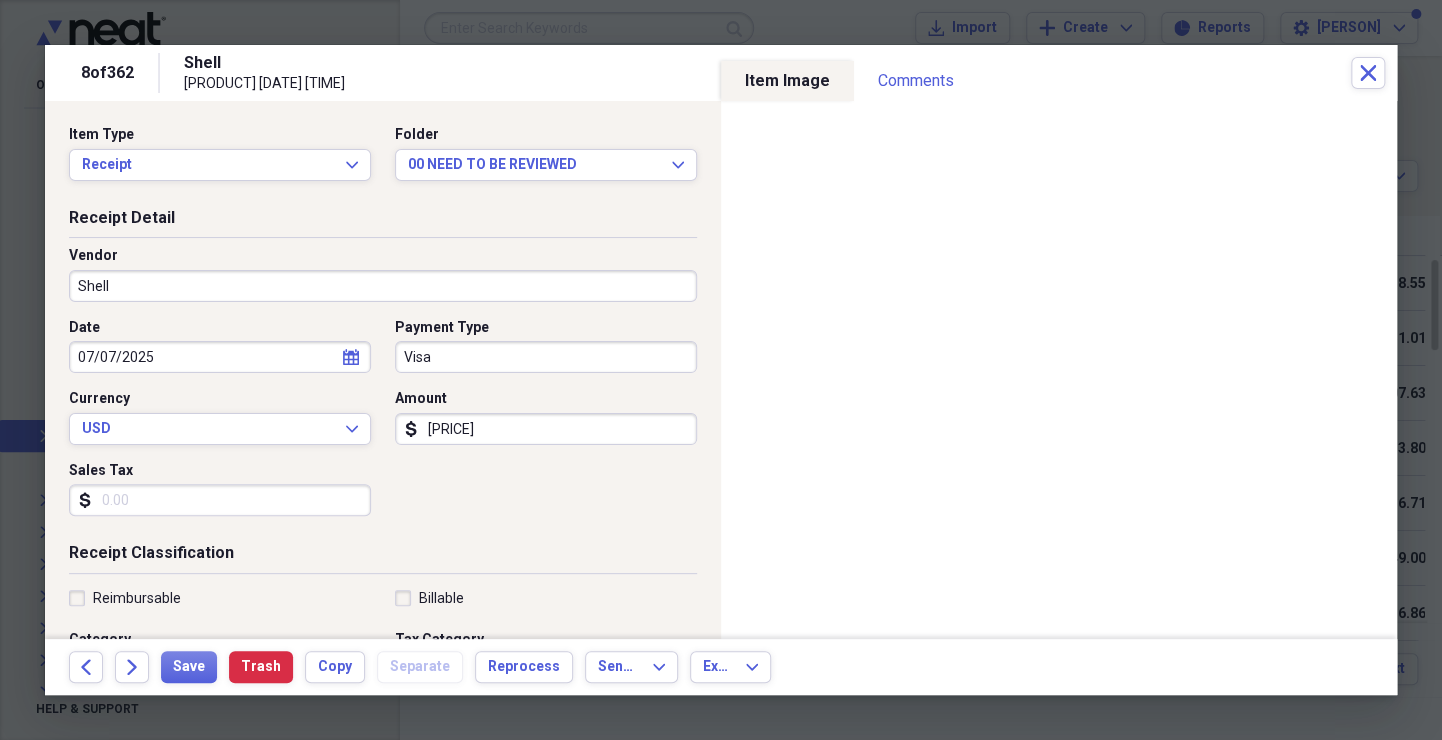 click on "Visa" at bounding box center (546, 357) 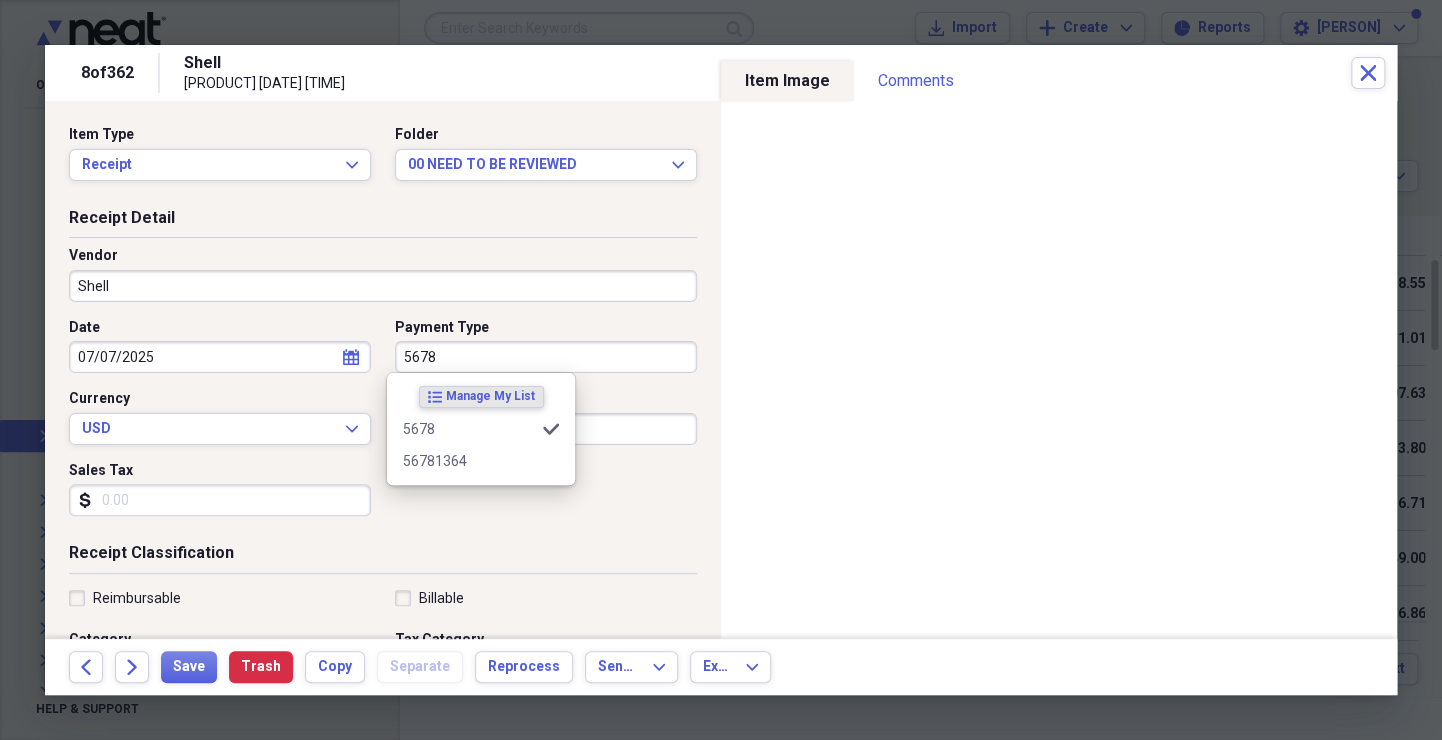 type on "5678" 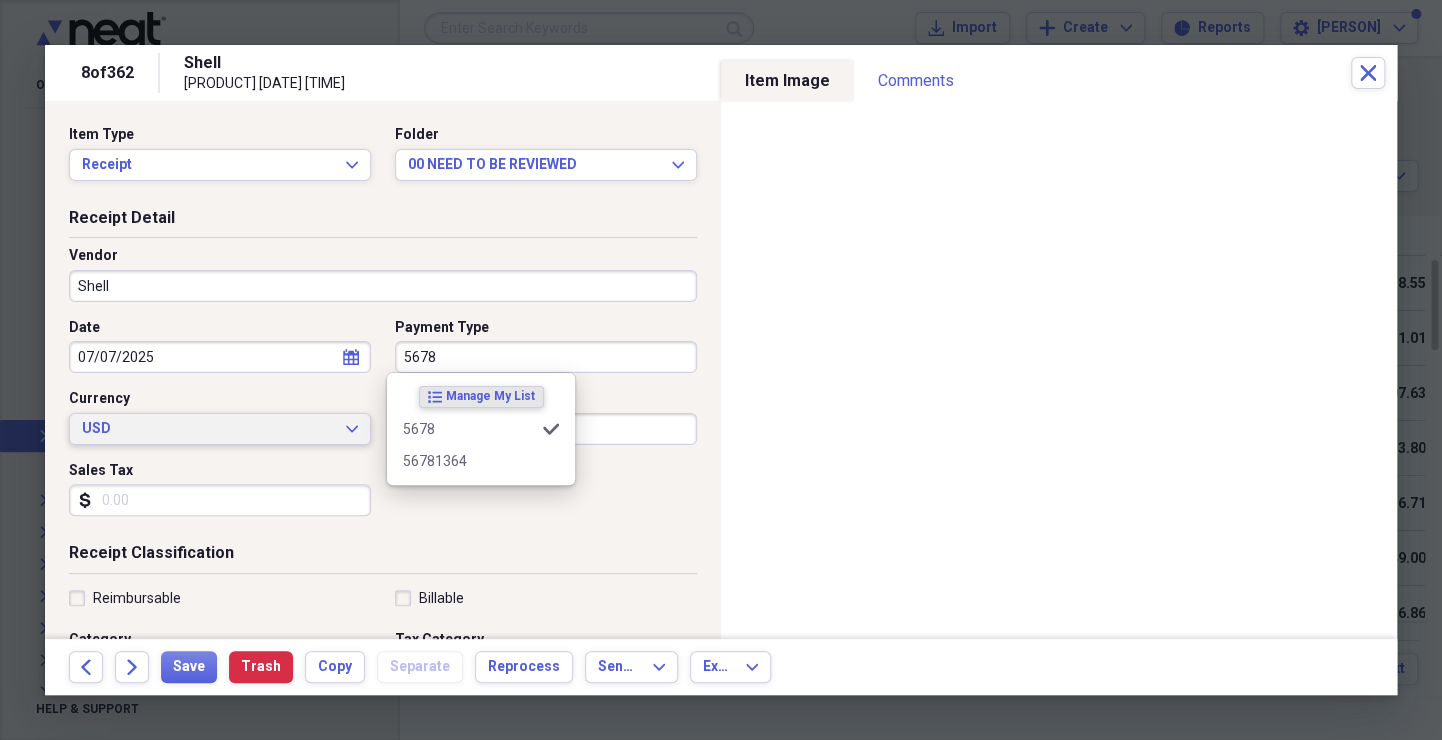type 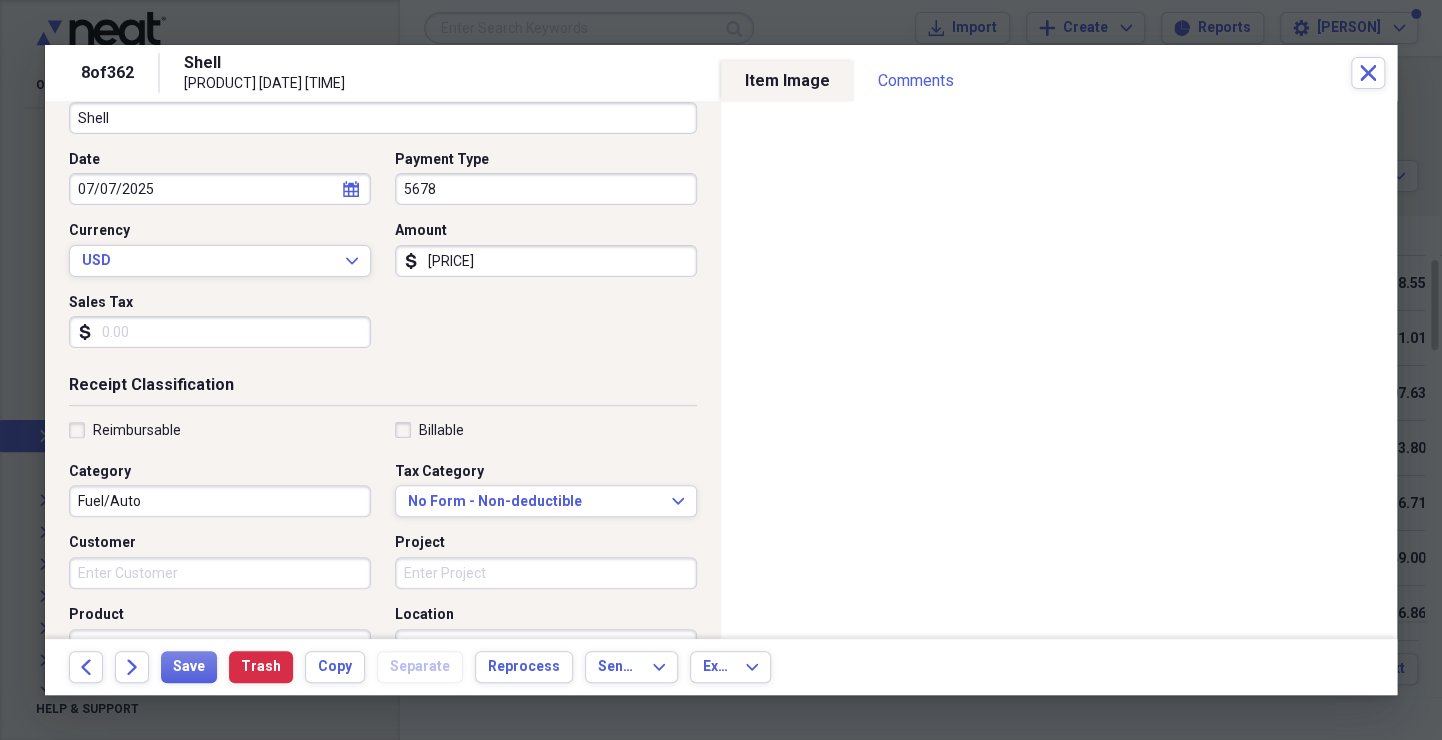 scroll, scrollTop: 168, scrollLeft: 0, axis: vertical 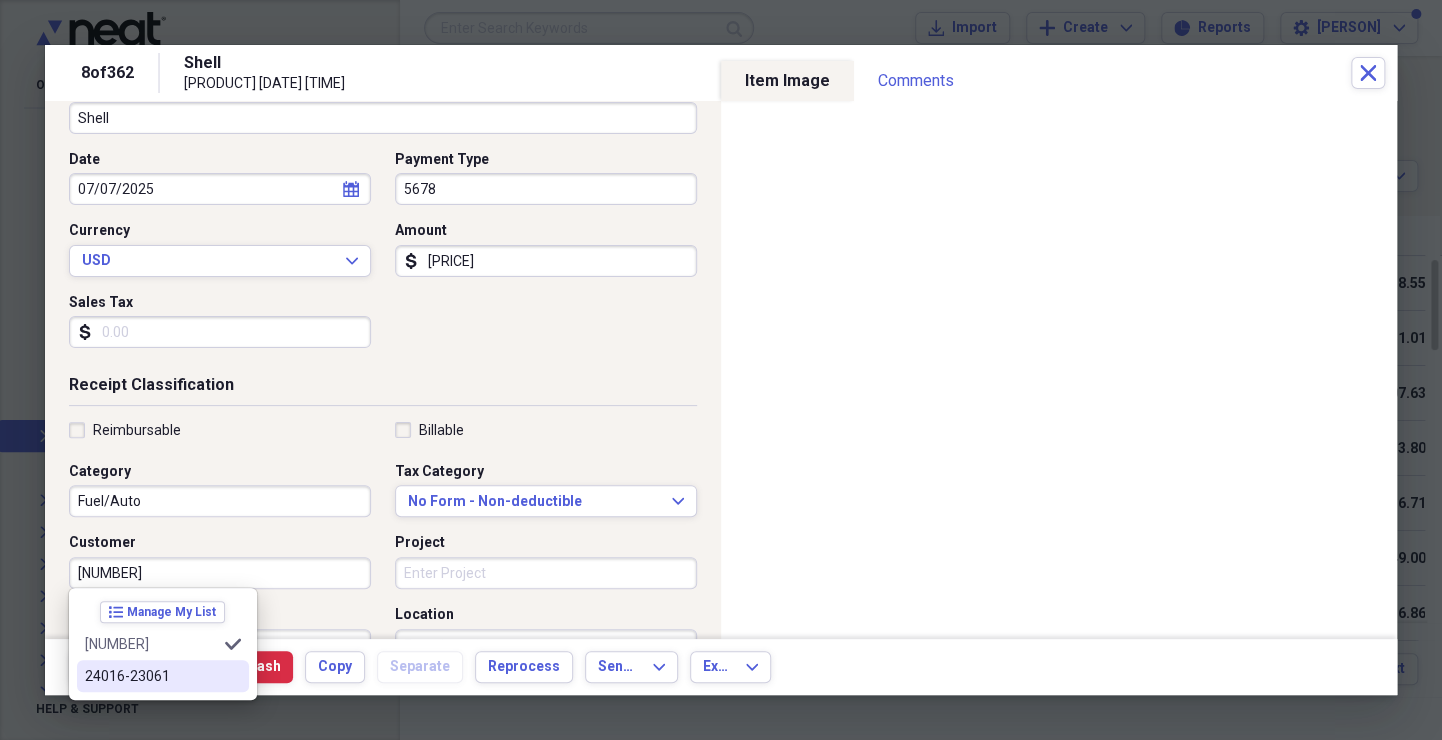 click on "24016-23061" at bounding box center (151, 676) 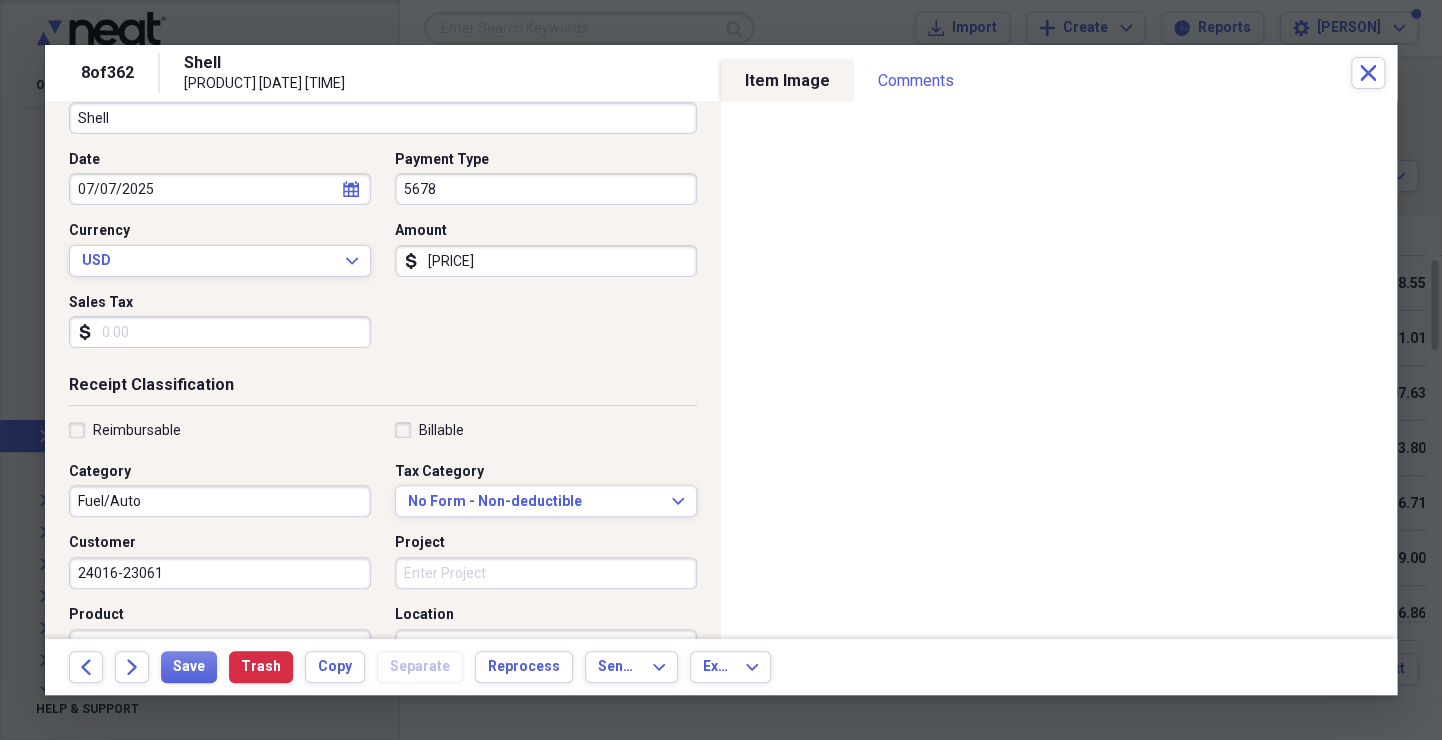 scroll, scrollTop: 0, scrollLeft: 0, axis: both 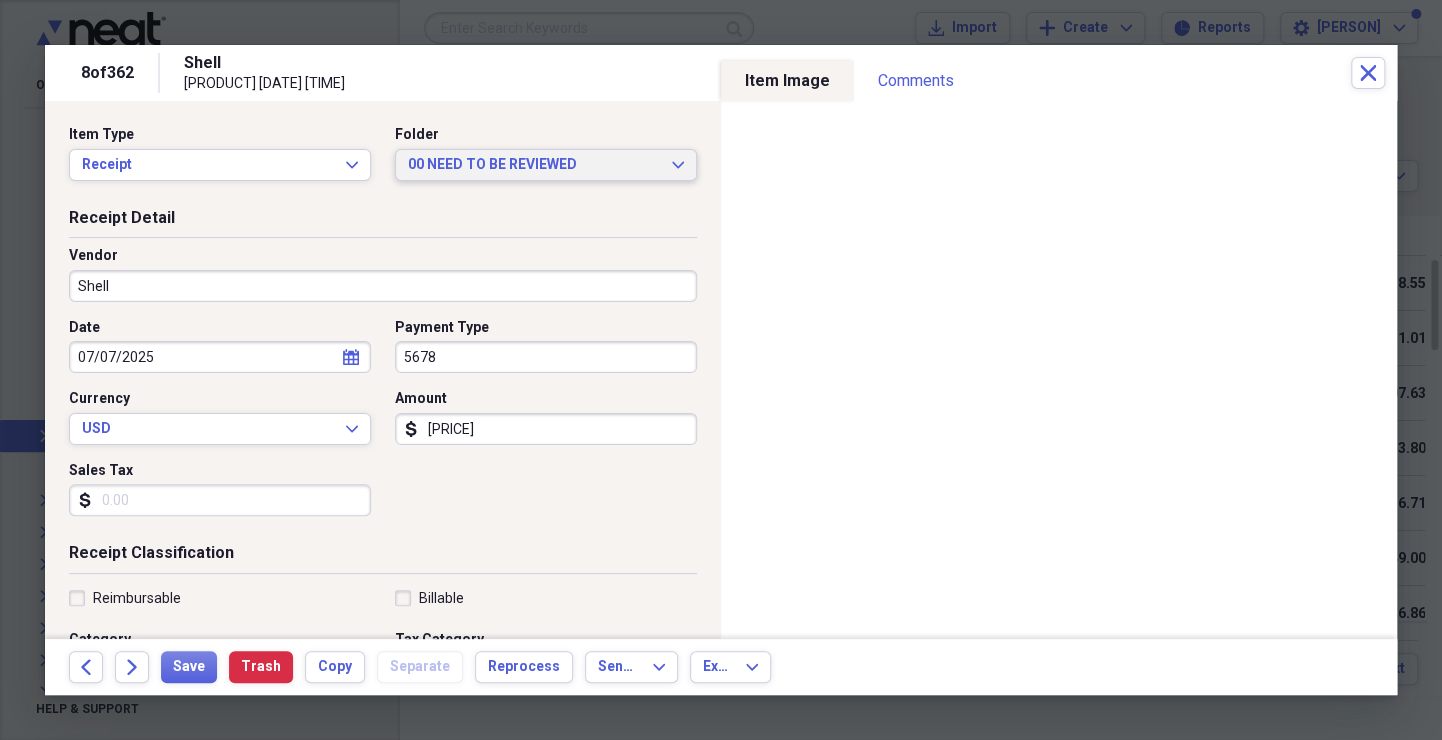 click on "Expand" 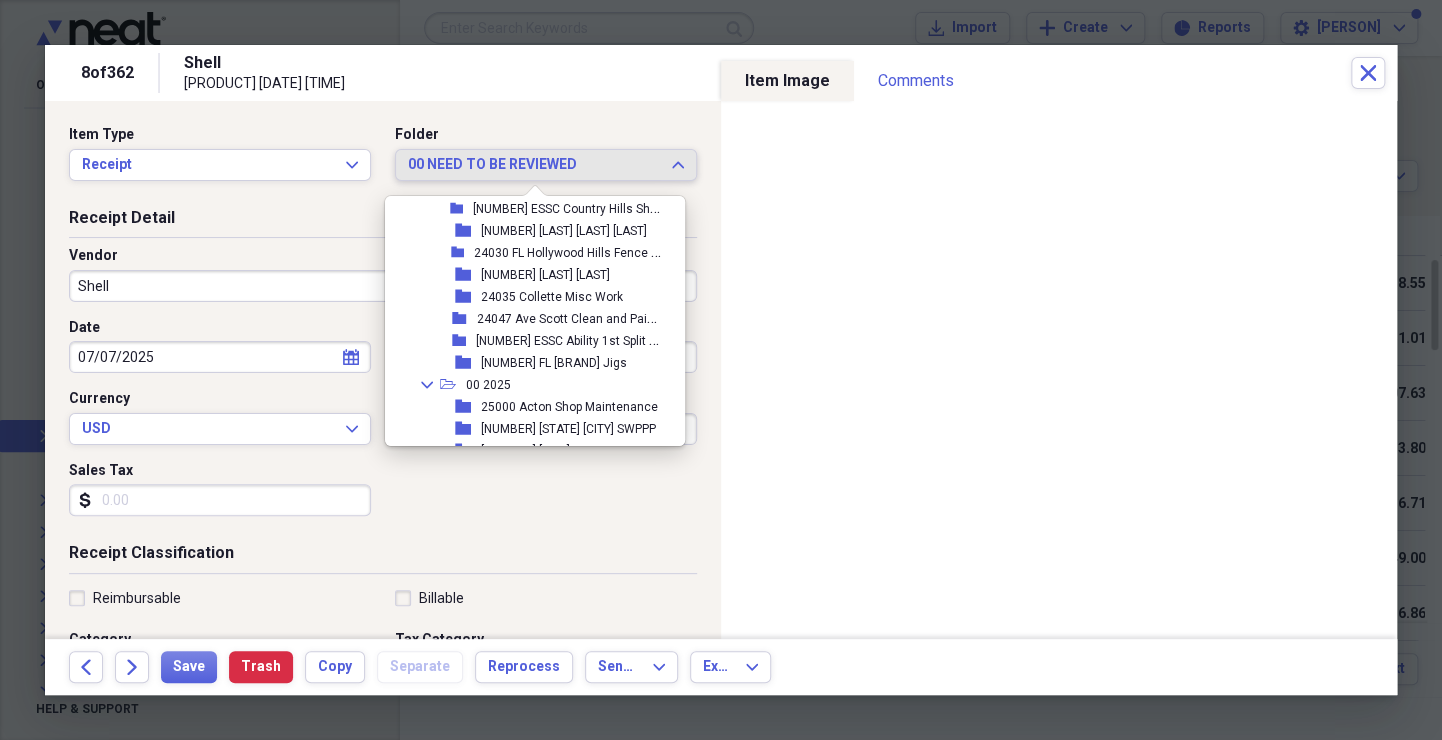 scroll, scrollTop: 1829, scrollLeft: 0, axis: vertical 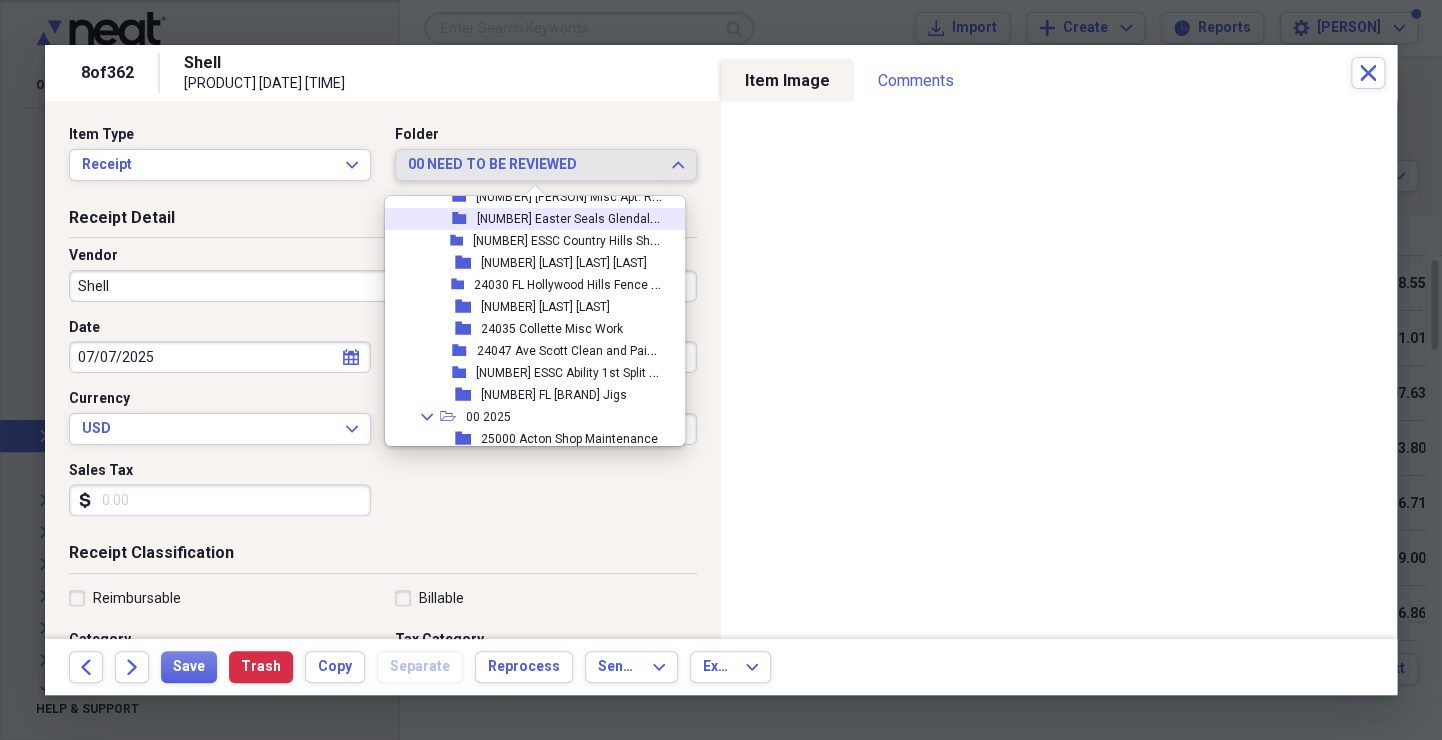 click on "[NUMBER] Easter Seals Glendale Bldg" at bounding box center [581, 217] 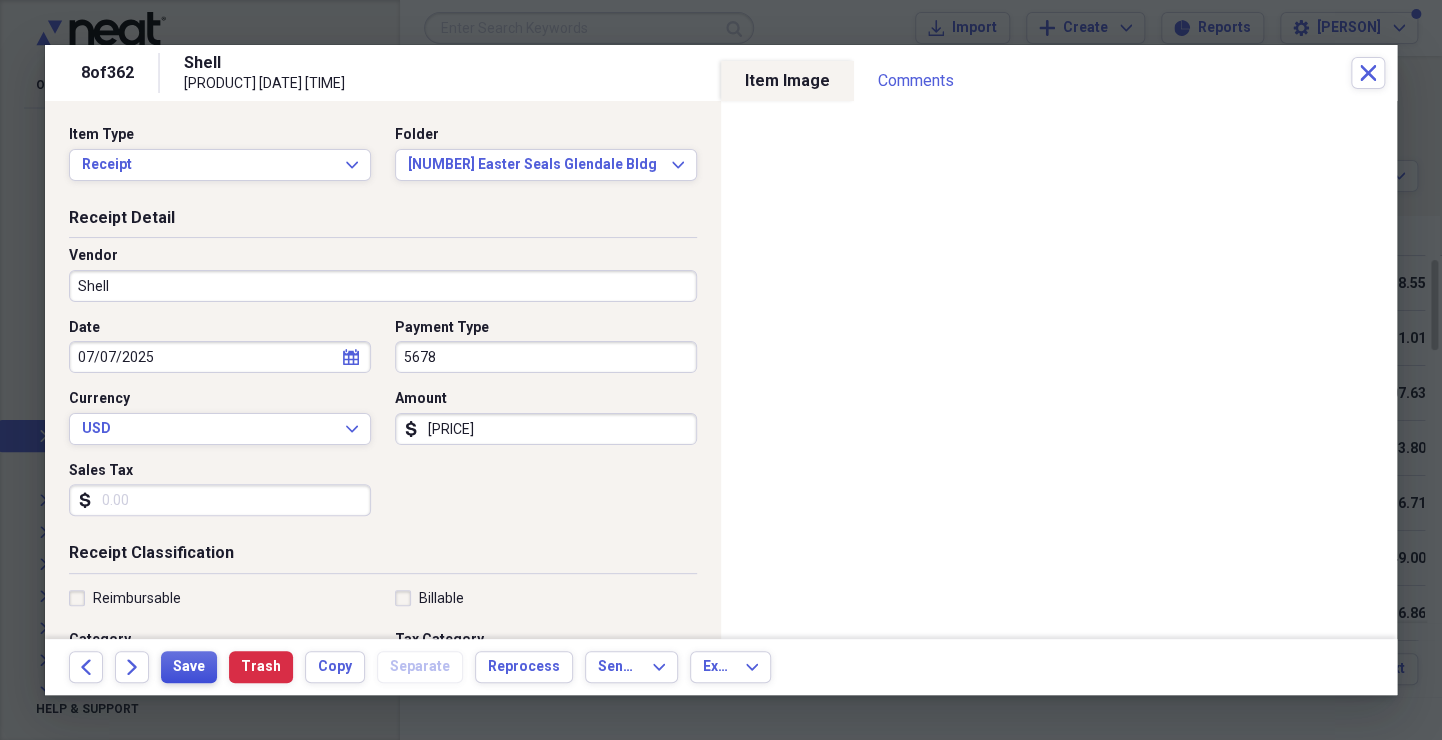 click on "Save" at bounding box center (189, 667) 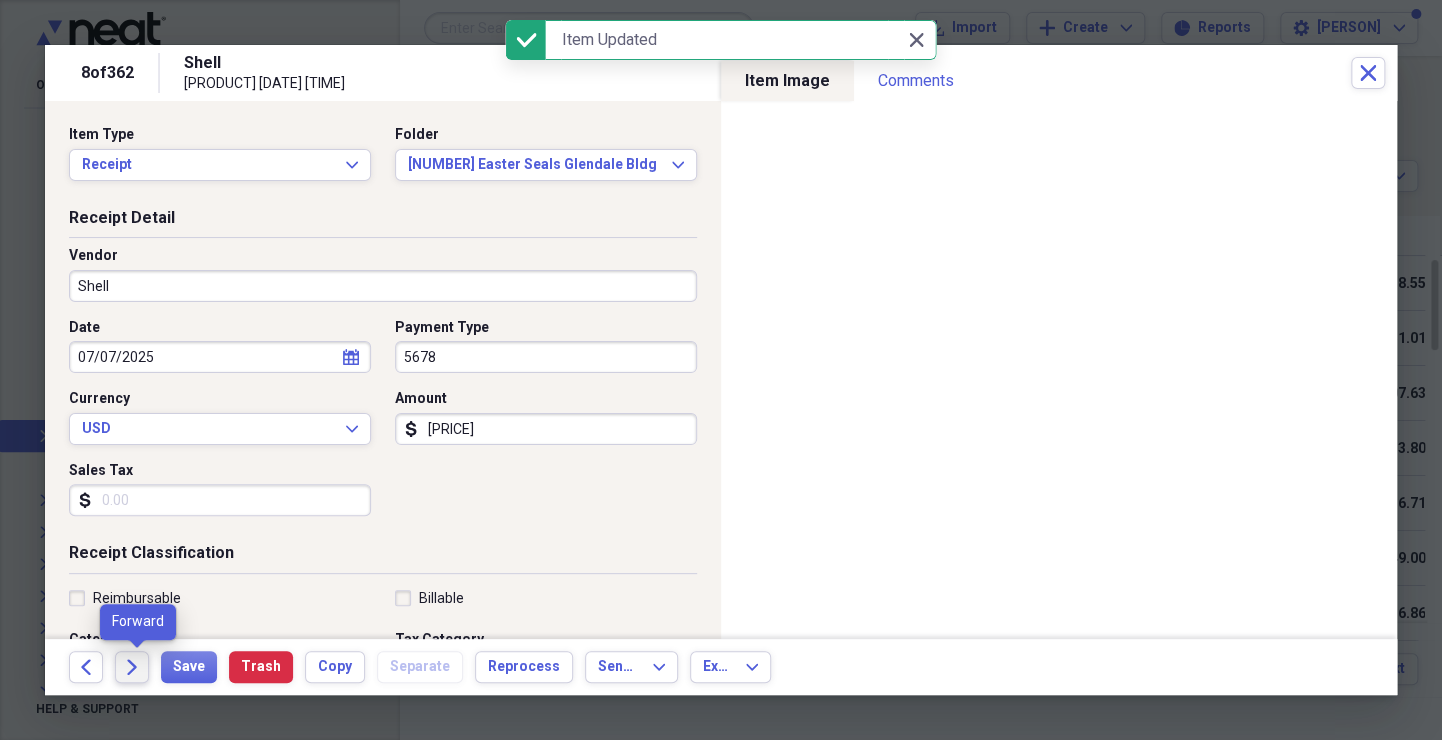click on "Forward" at bounding box center (132, 667) 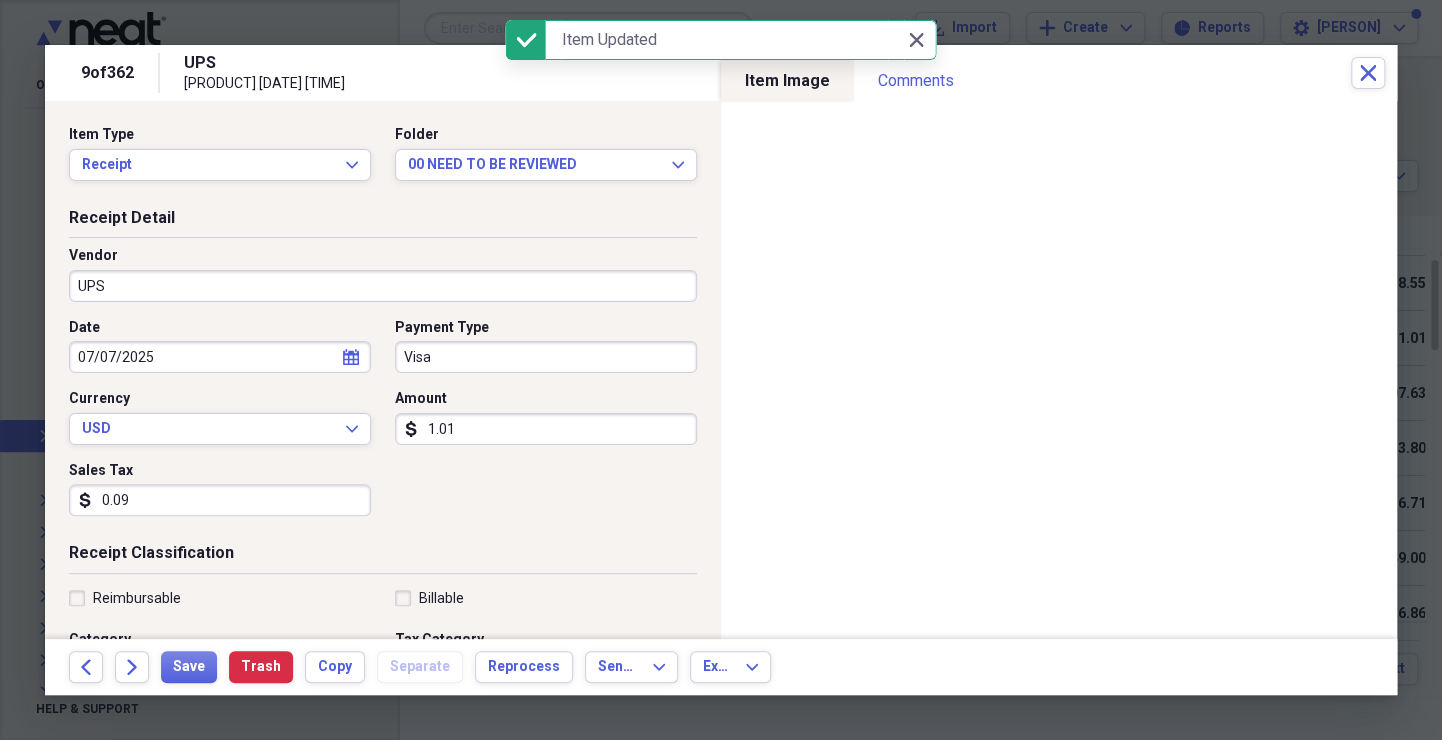 click on "UPS" at bounding box center (383, 286) 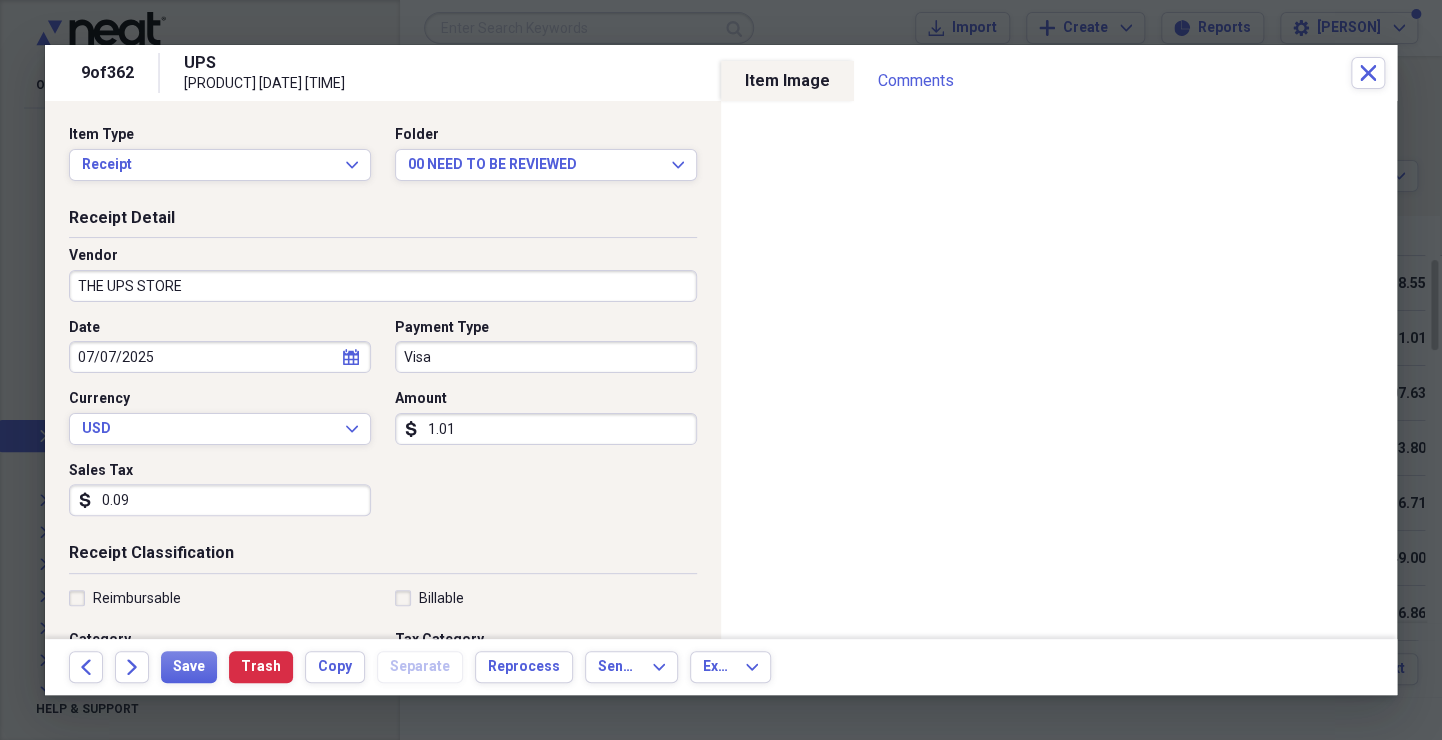 type on "THE UPS STORE" 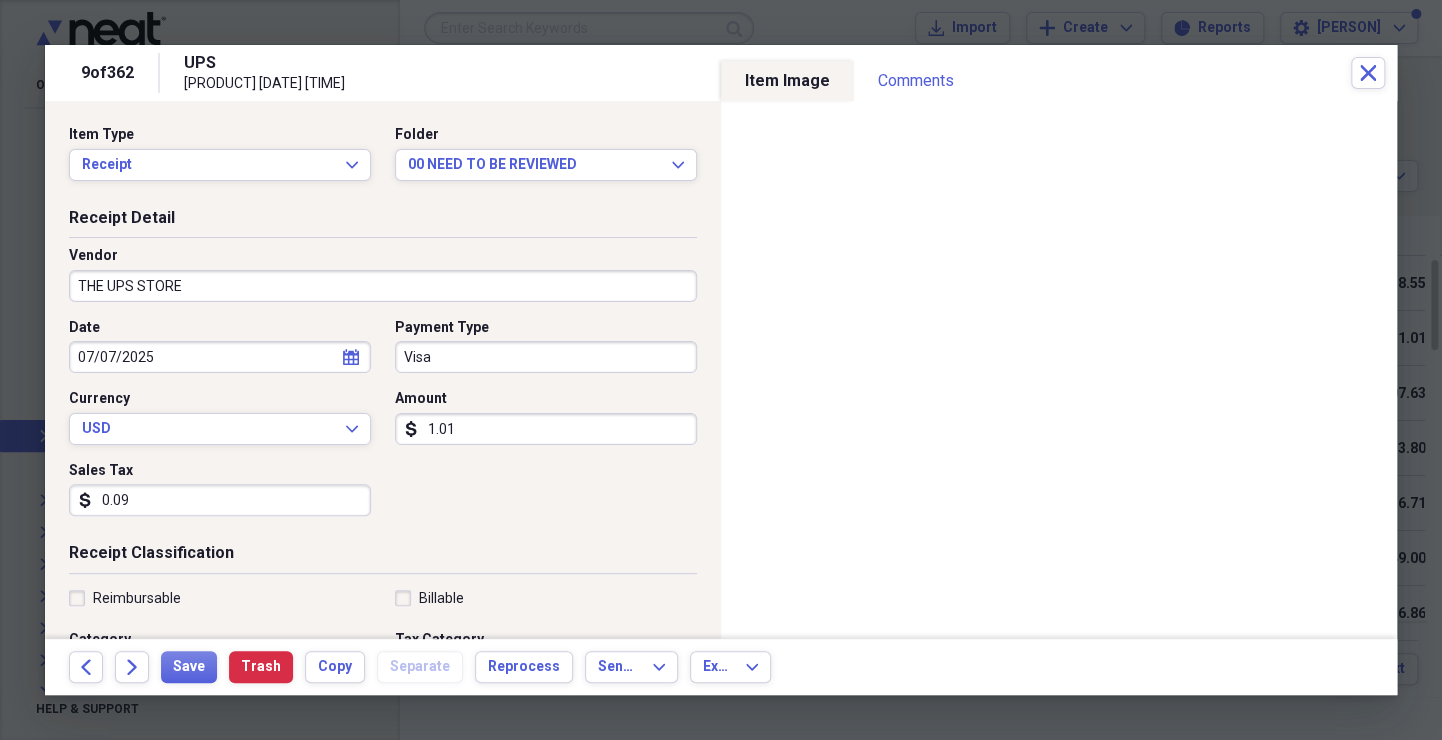 select on "6" 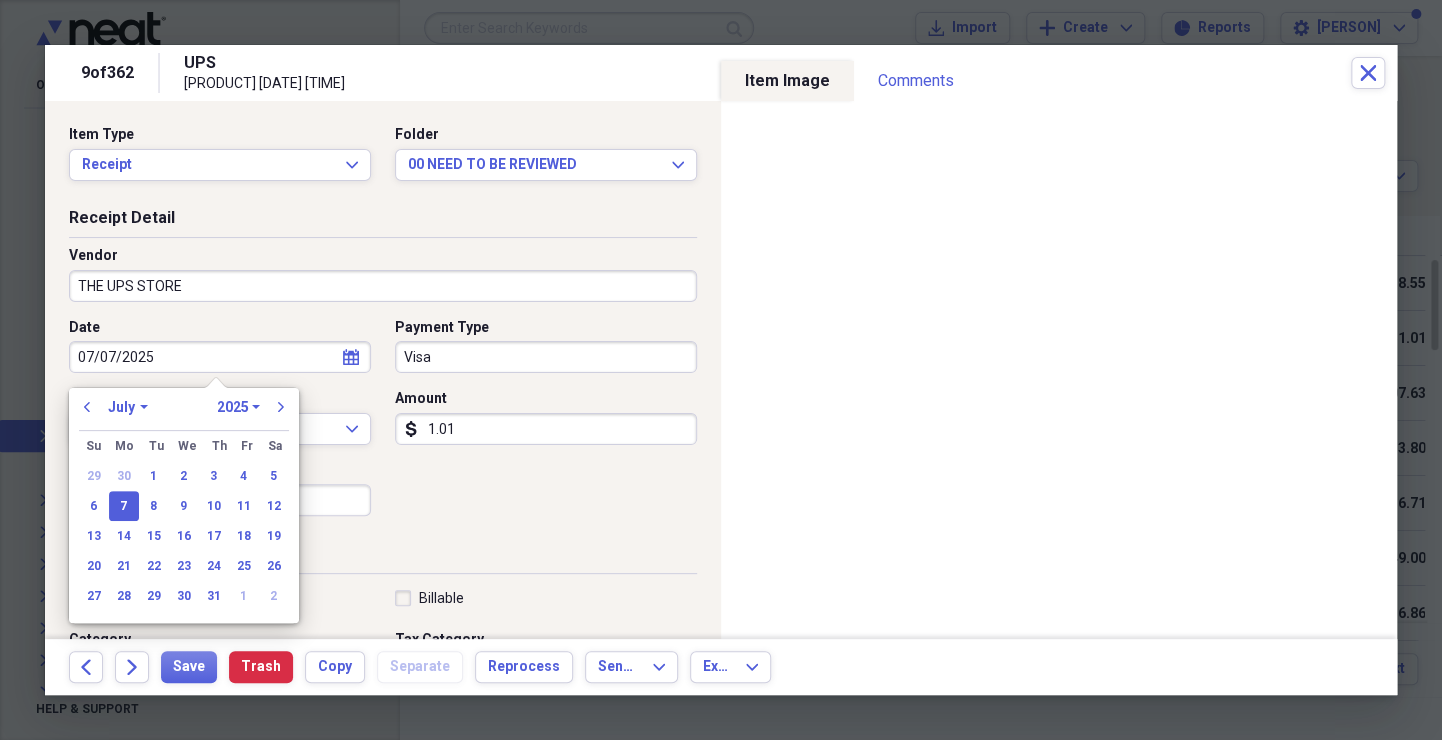 click on "Visa" at bounding box center [546, 357] 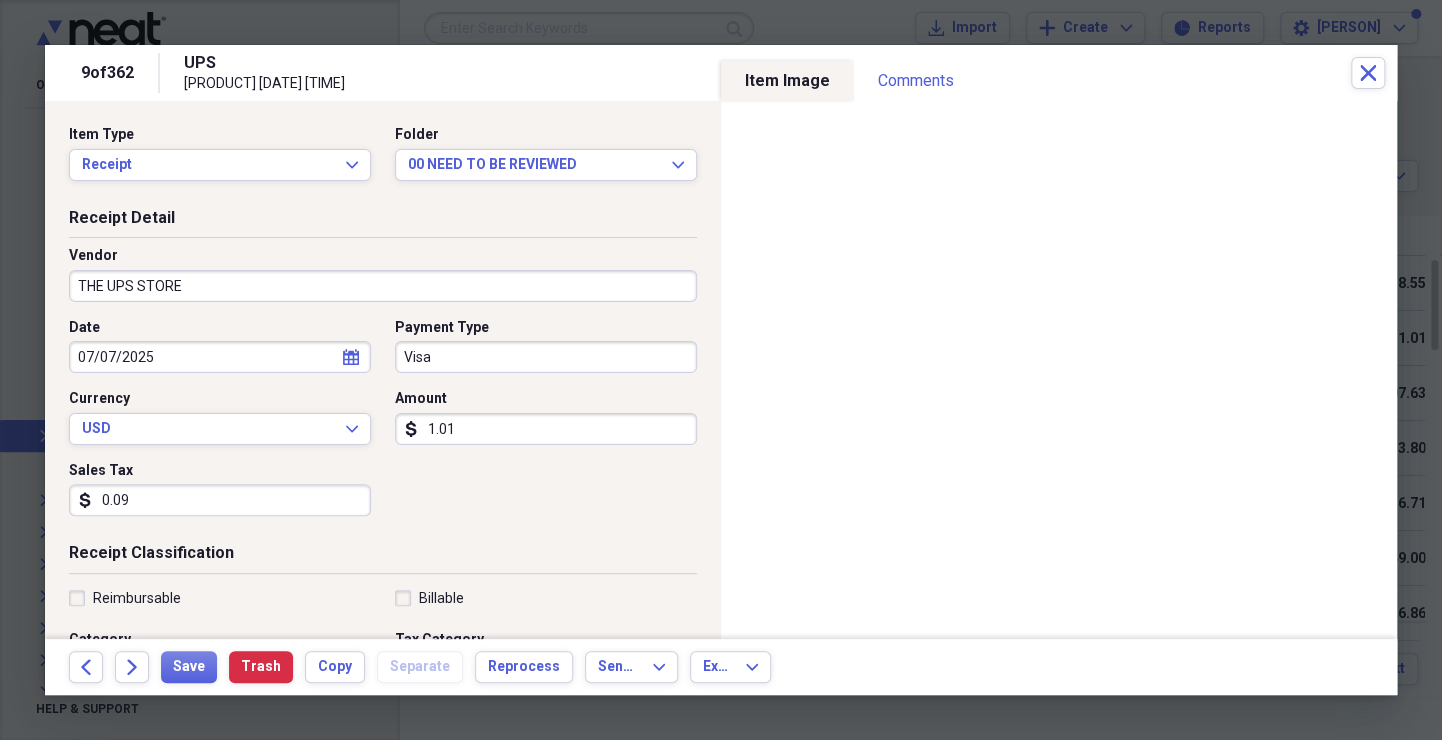 click on "Receipt Detail Vendor THE UPS STORE Date [DATE] calendar Calendar Payment Type Visa Currency USD Expand Amount dollar-sign 1.01 Sales Tax dollar-sign 0.09" at bounding box center (383, 375) 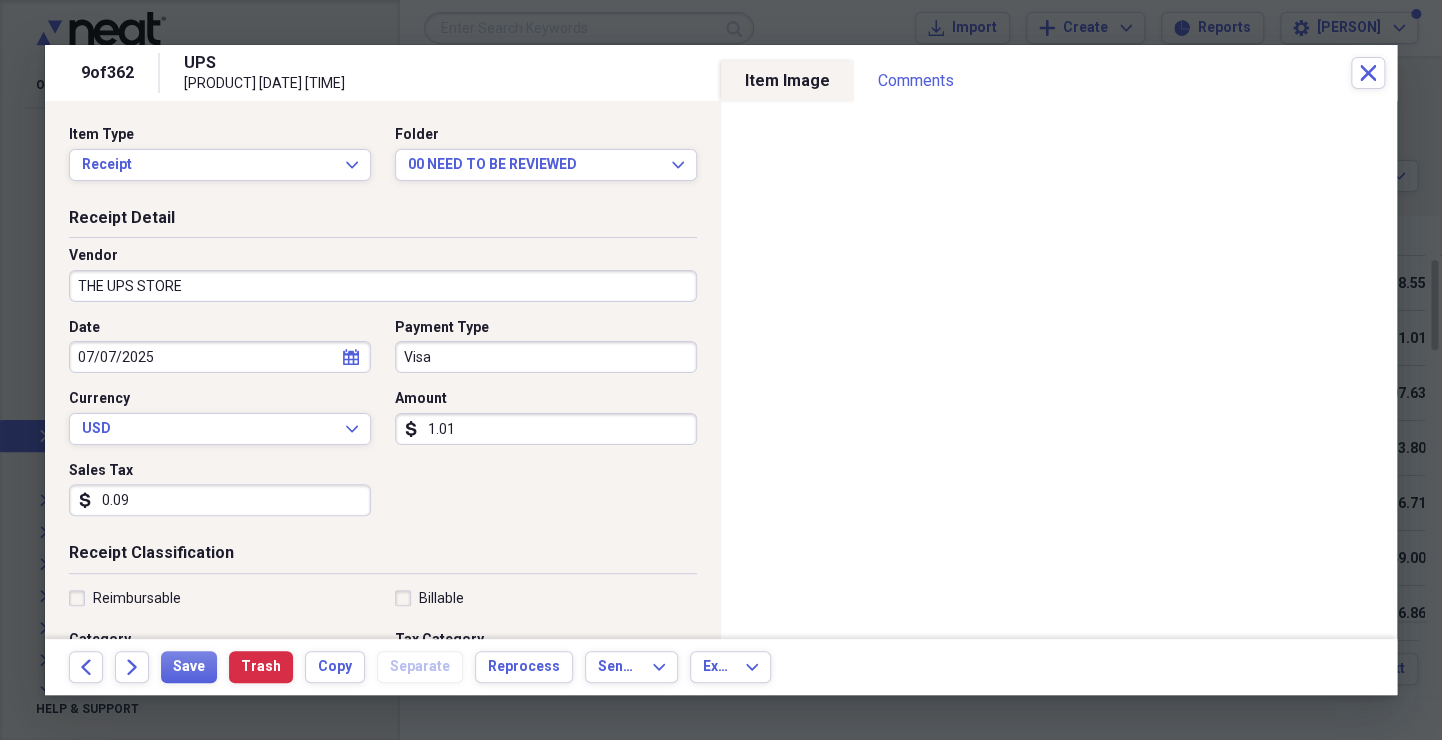 scroll, scrollTop: 143, scrollLeft: 0, axis: vertical 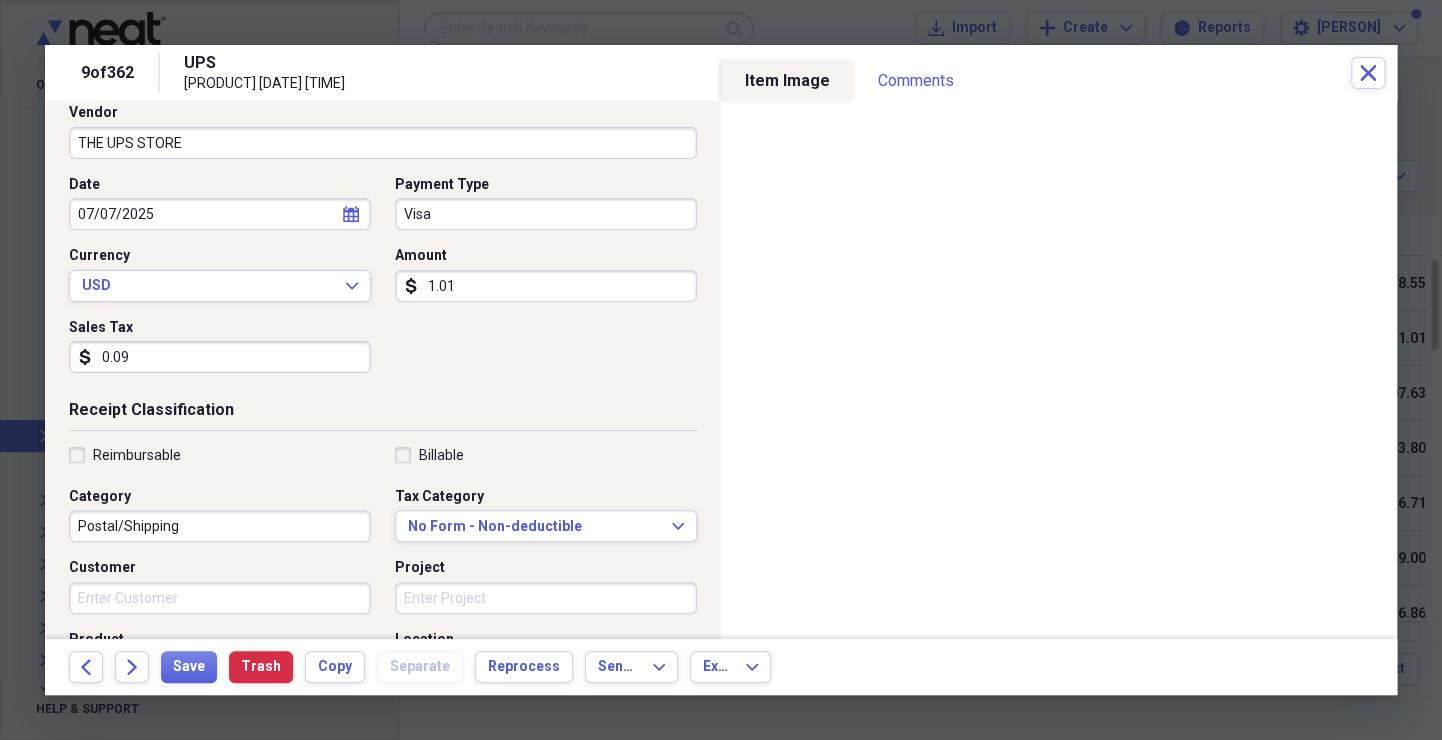 click on "Postal/Shipping" at bounding box center (220, 526) 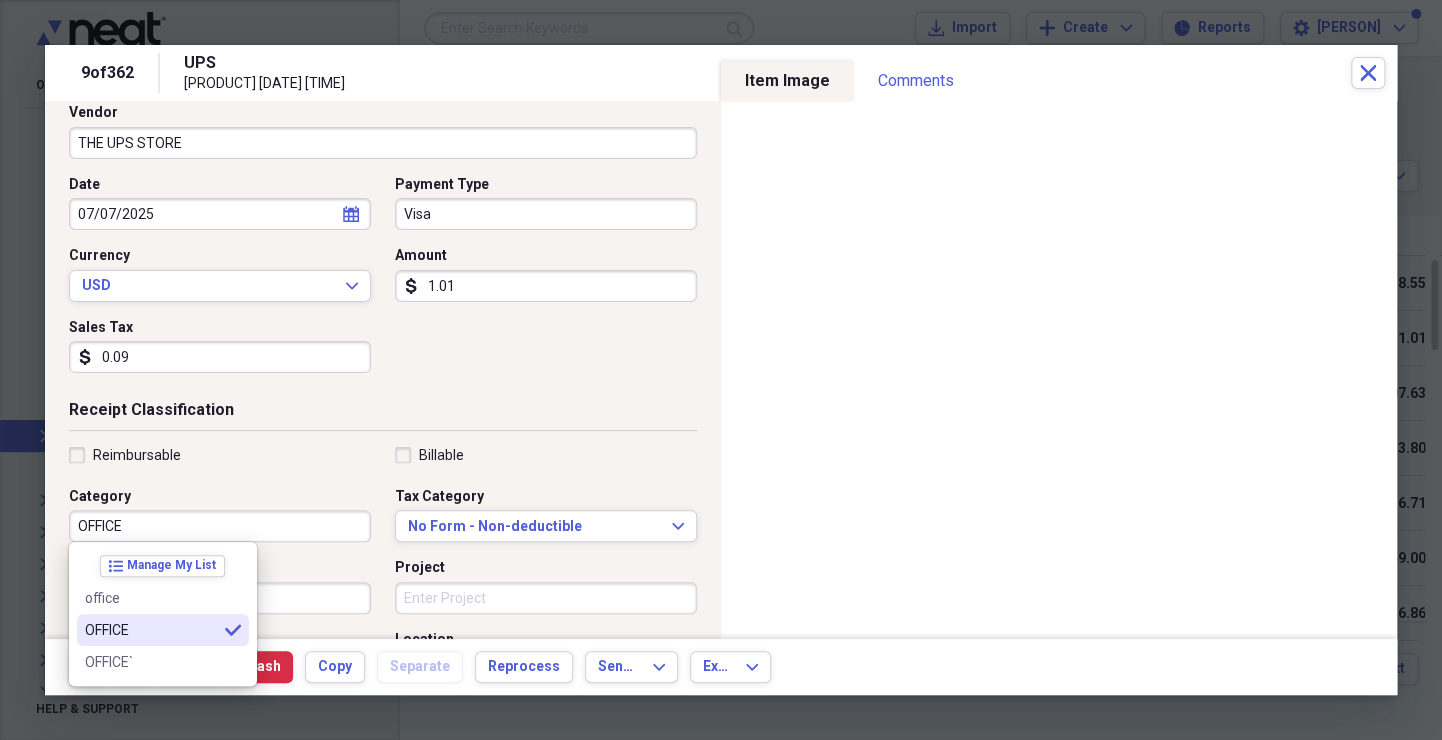 type on "OFFICE" 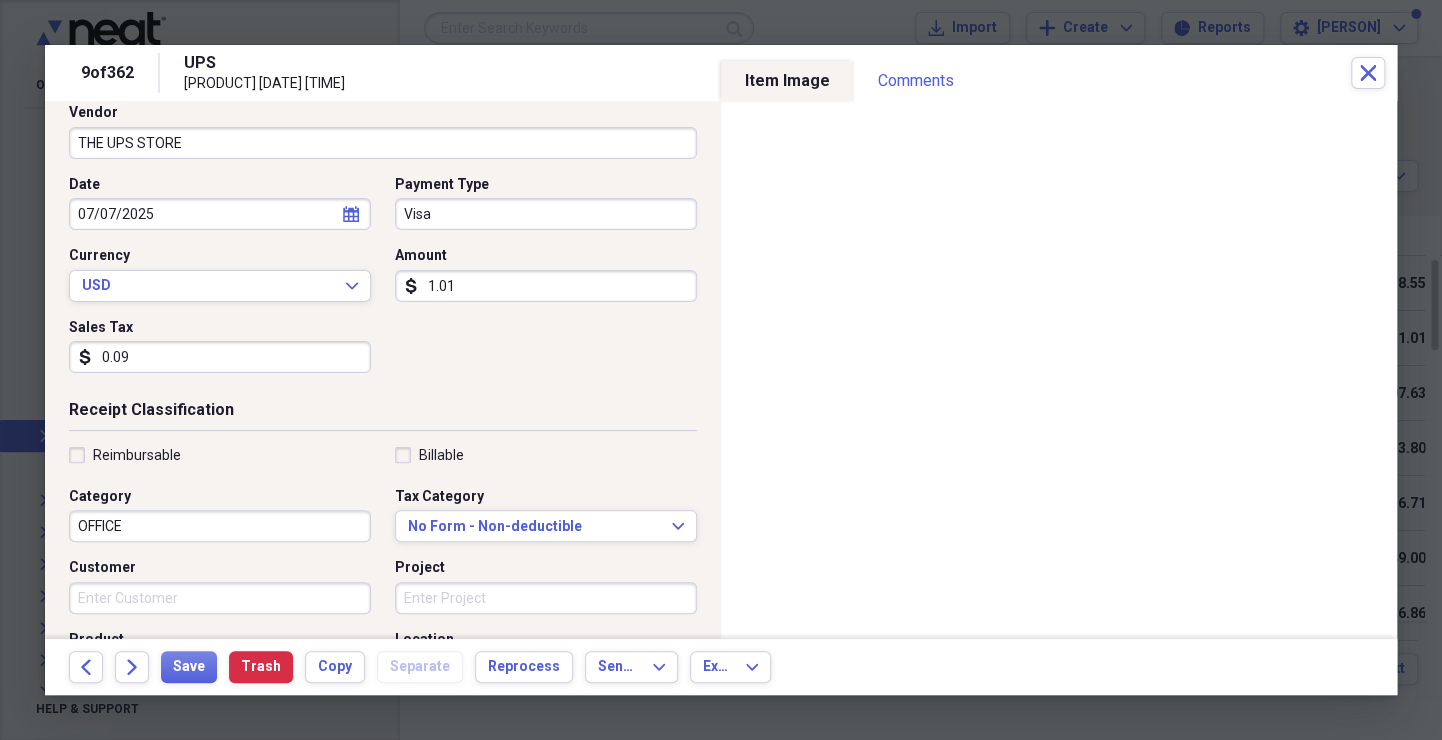 click on "Reimbursable Billable Category OFFICE Tax Category No Form - Non-deductible Expand Customer Project Product Location Class" at bounding box center [383, 606] 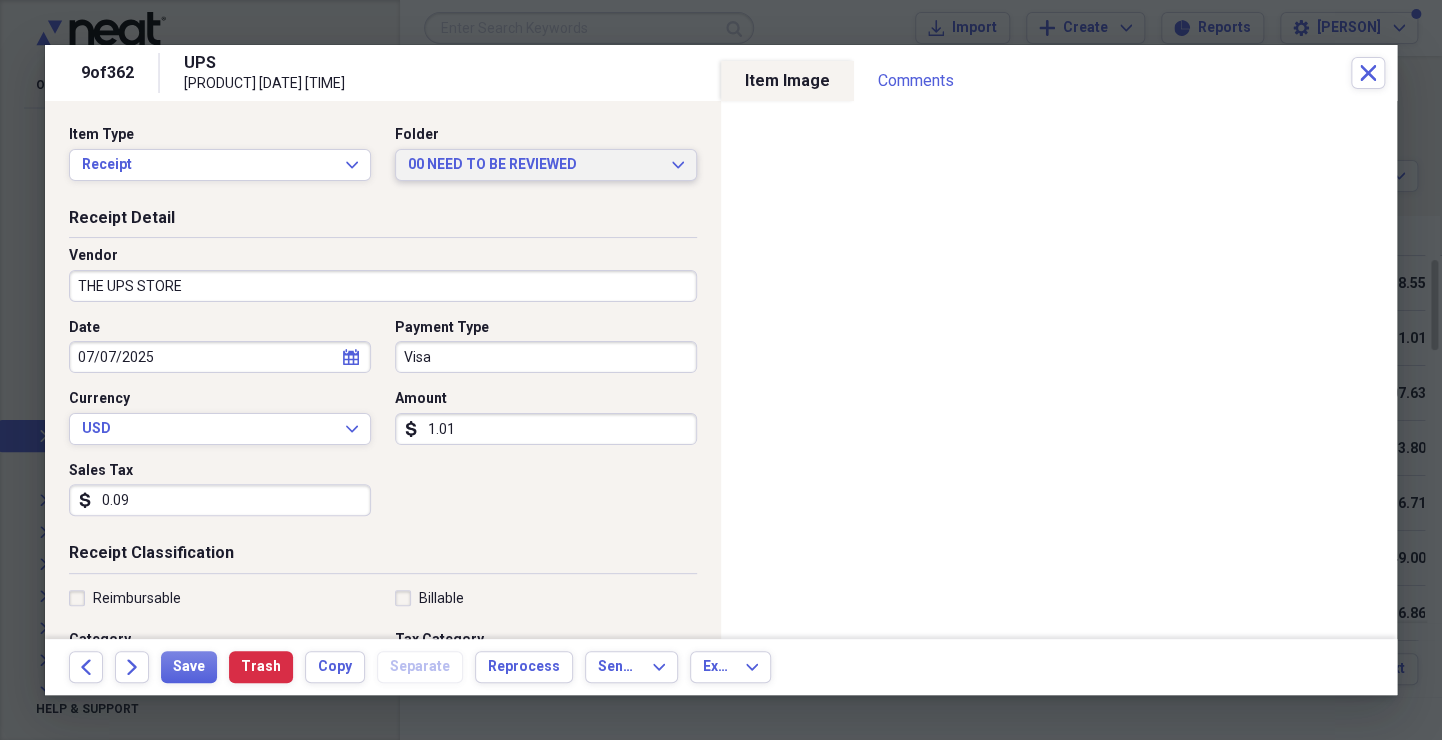 click on "00 NEED TO BE REVIEWED Expand" at bounding box center [546, 165] 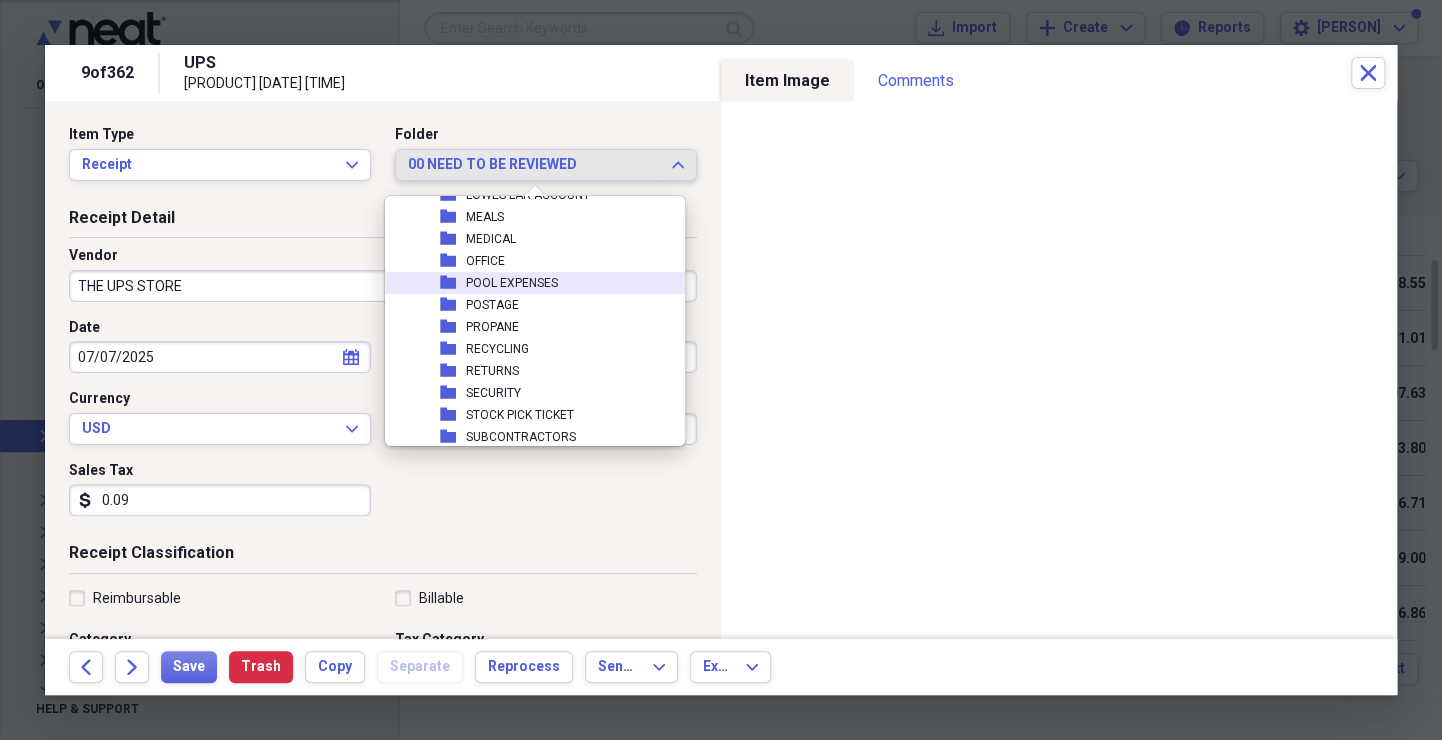scroll, scrollTop: 3038, scrollLeft: 0, axis: vertical 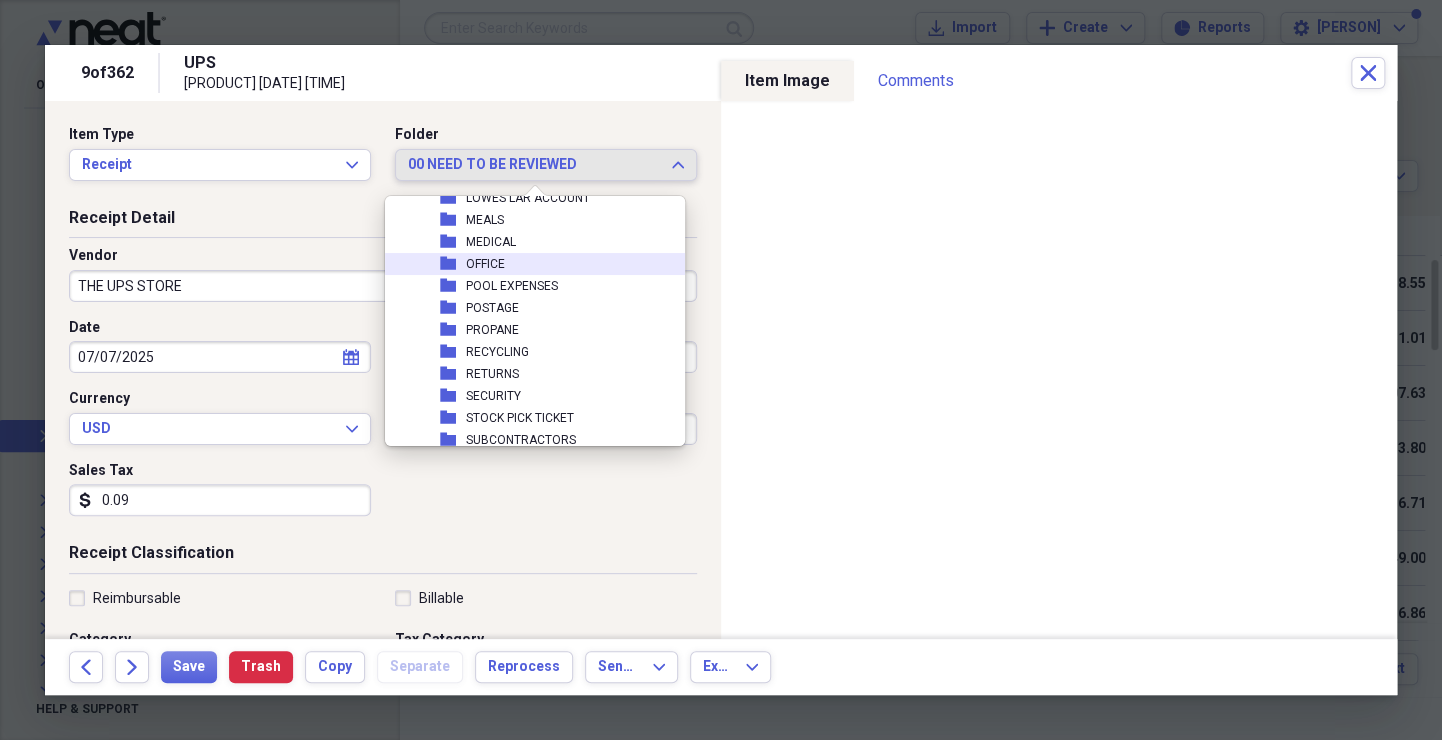 click on "OFFICE" at bounding box center (485, 264) 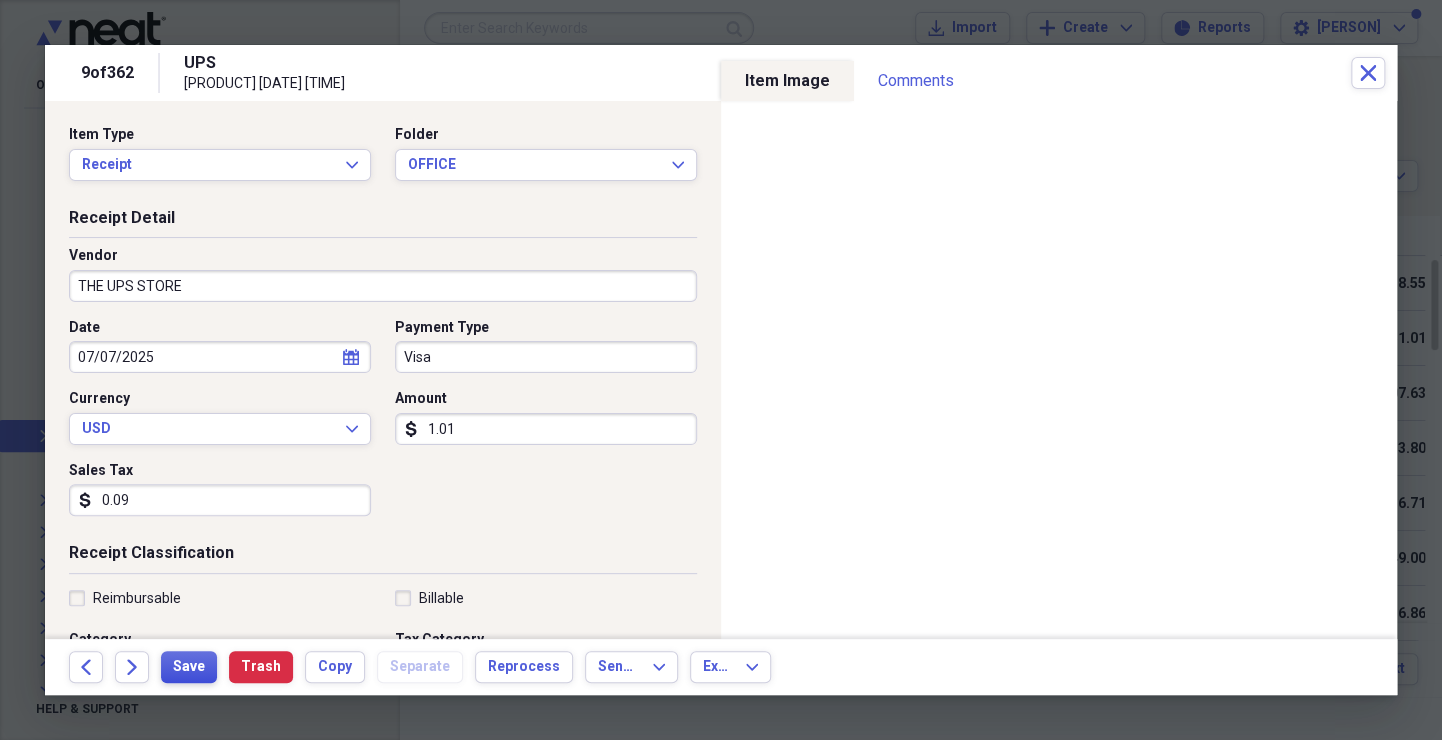 click on "Save" at bounding box center (189, 667) 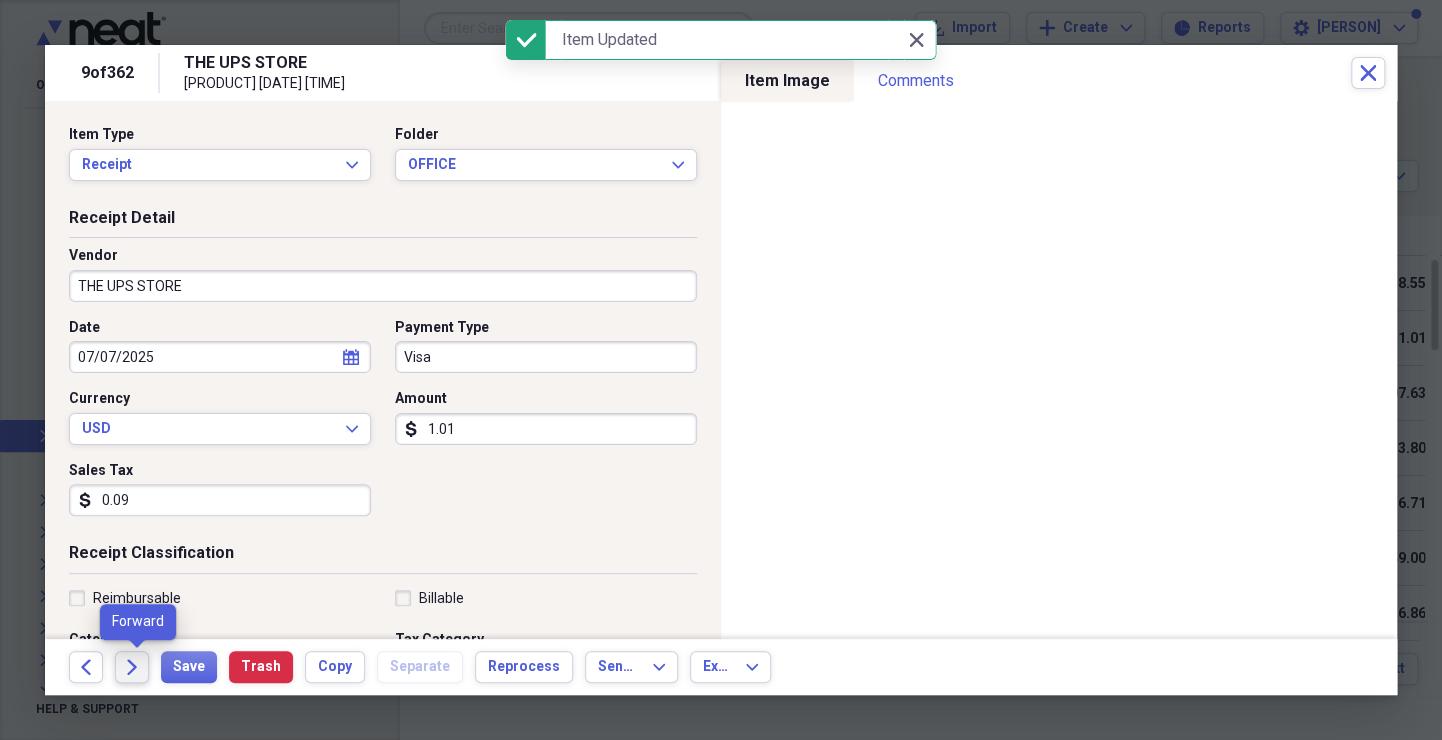 click on "Forward" 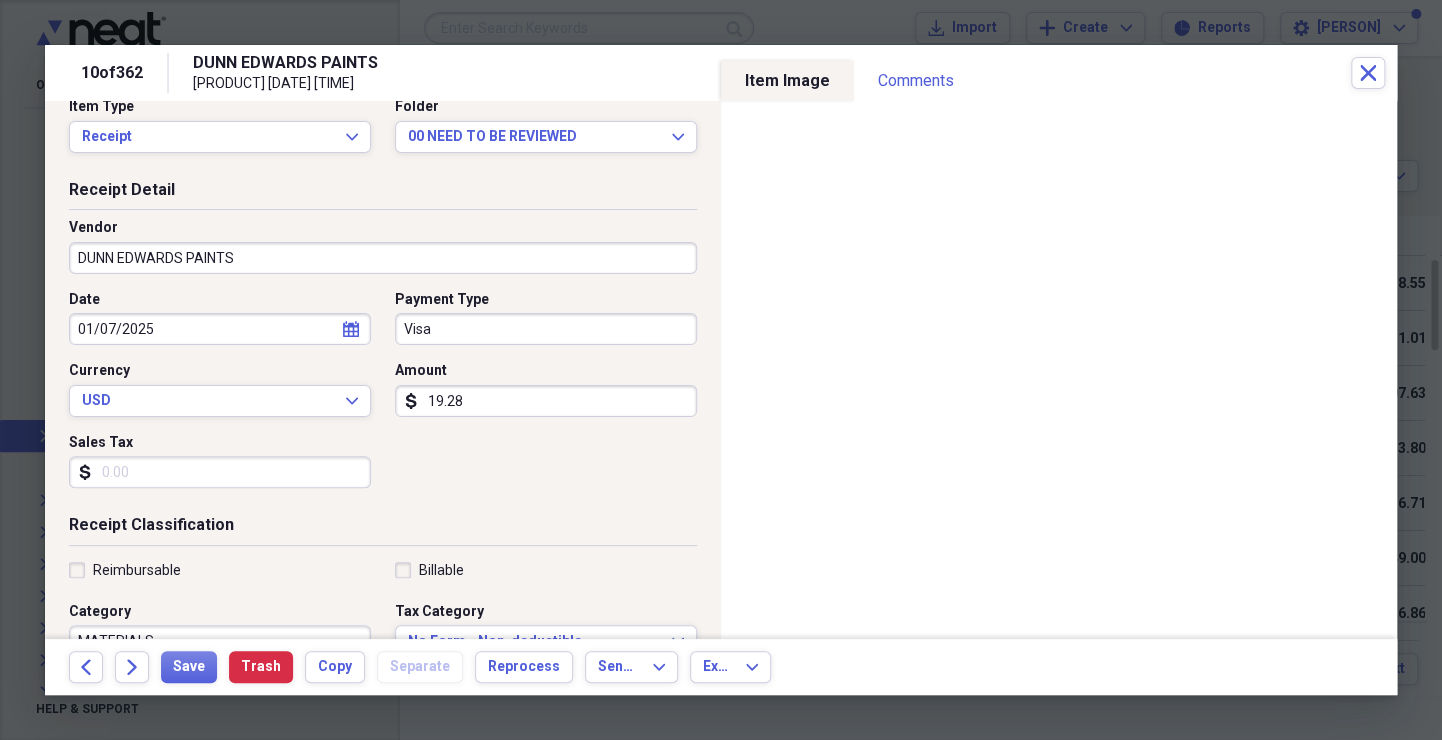 scroll, scrollTop: 28, scrollLeft: 0, axis: vertical 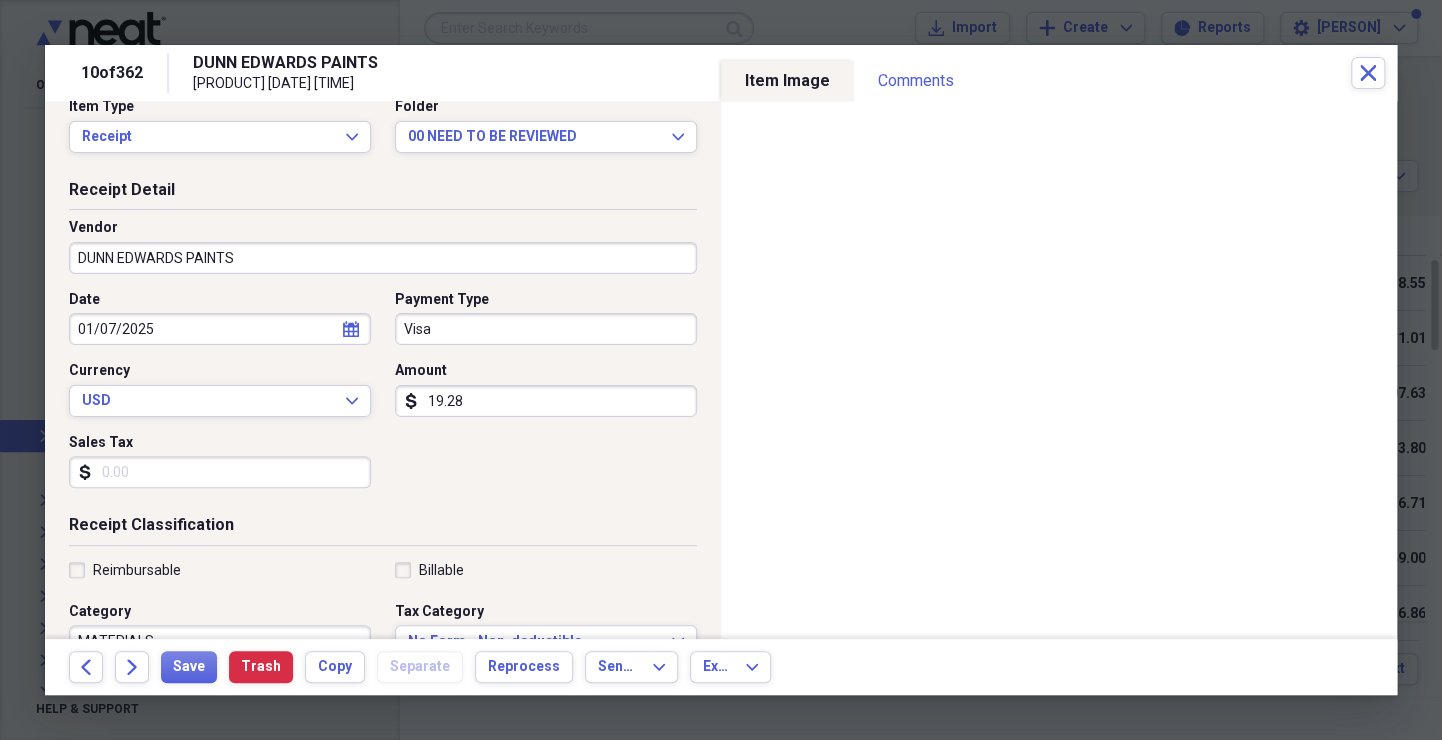 click on "Visa" at bounding box center (546, 329) 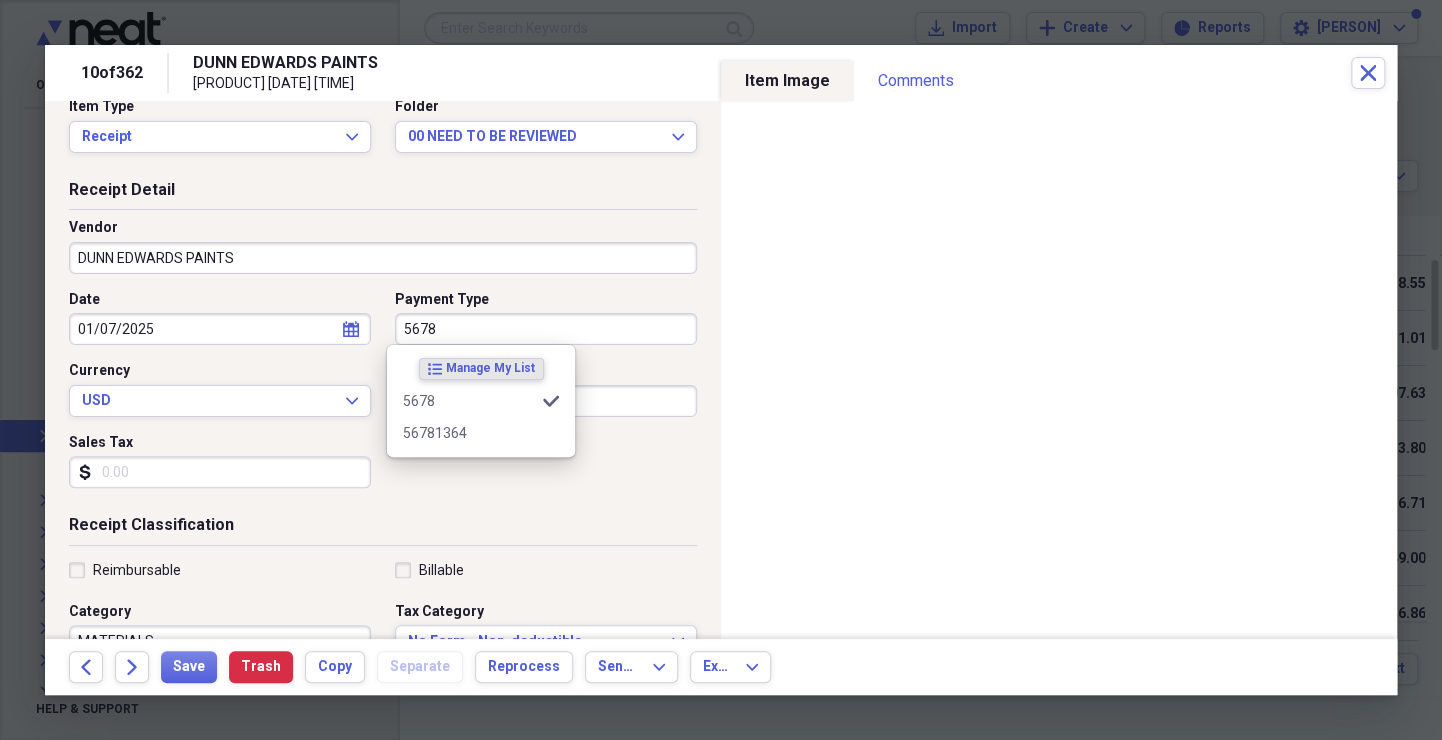 type on "5678" 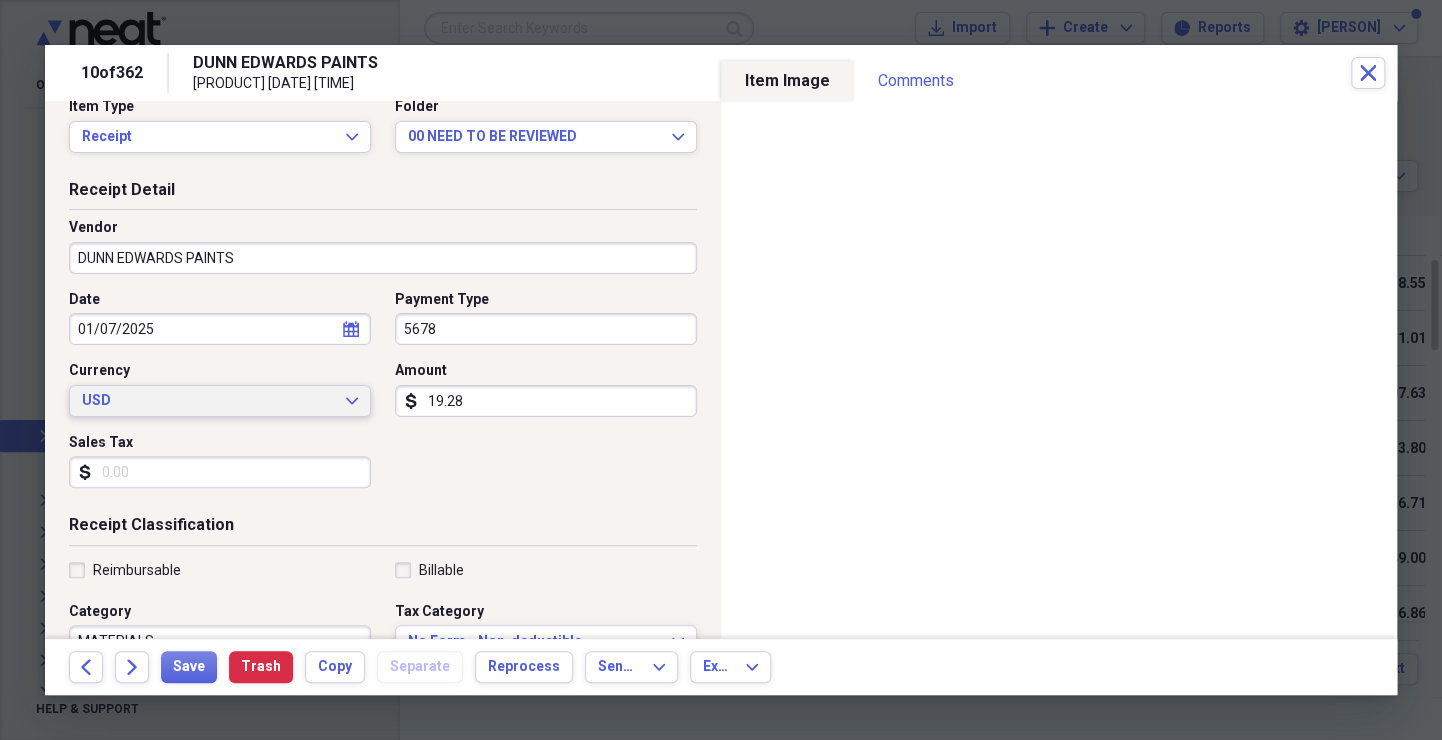type 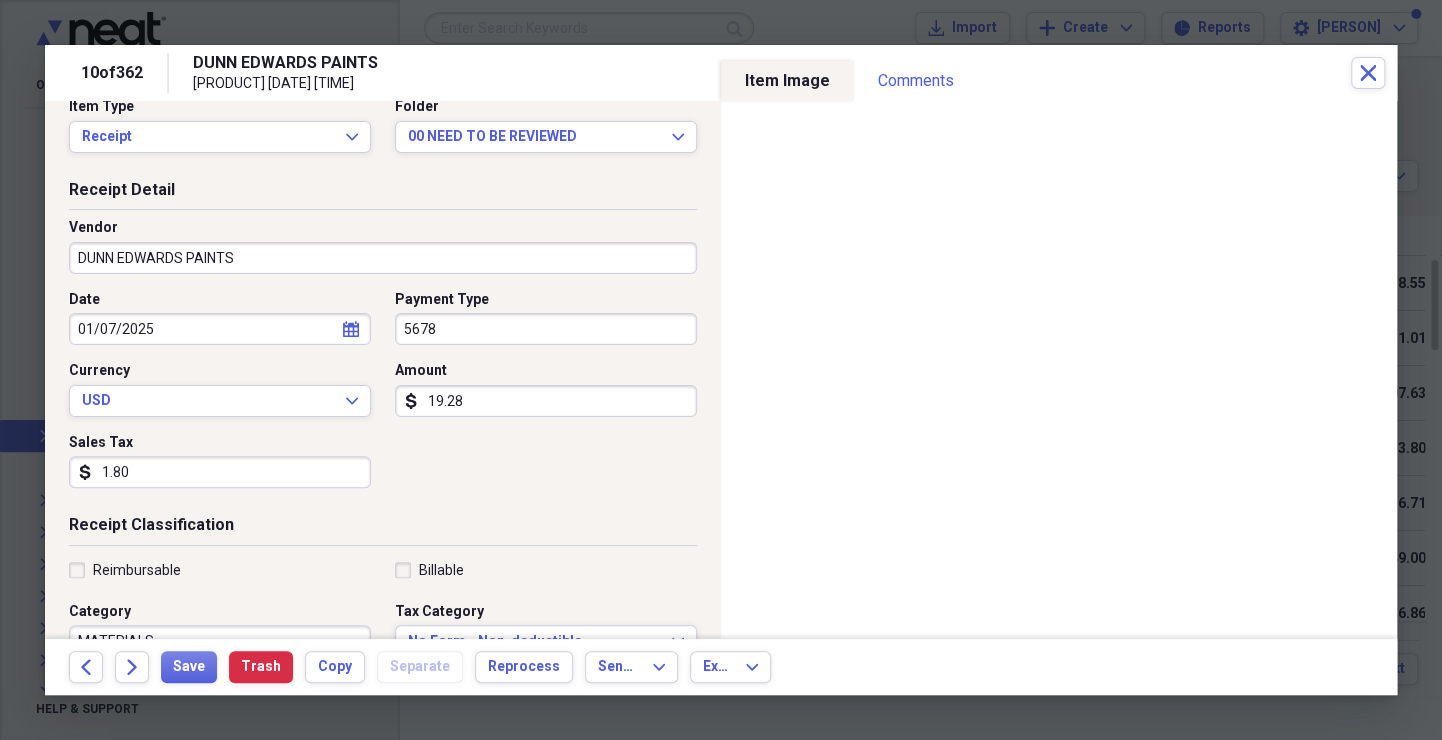 type on "1.80" 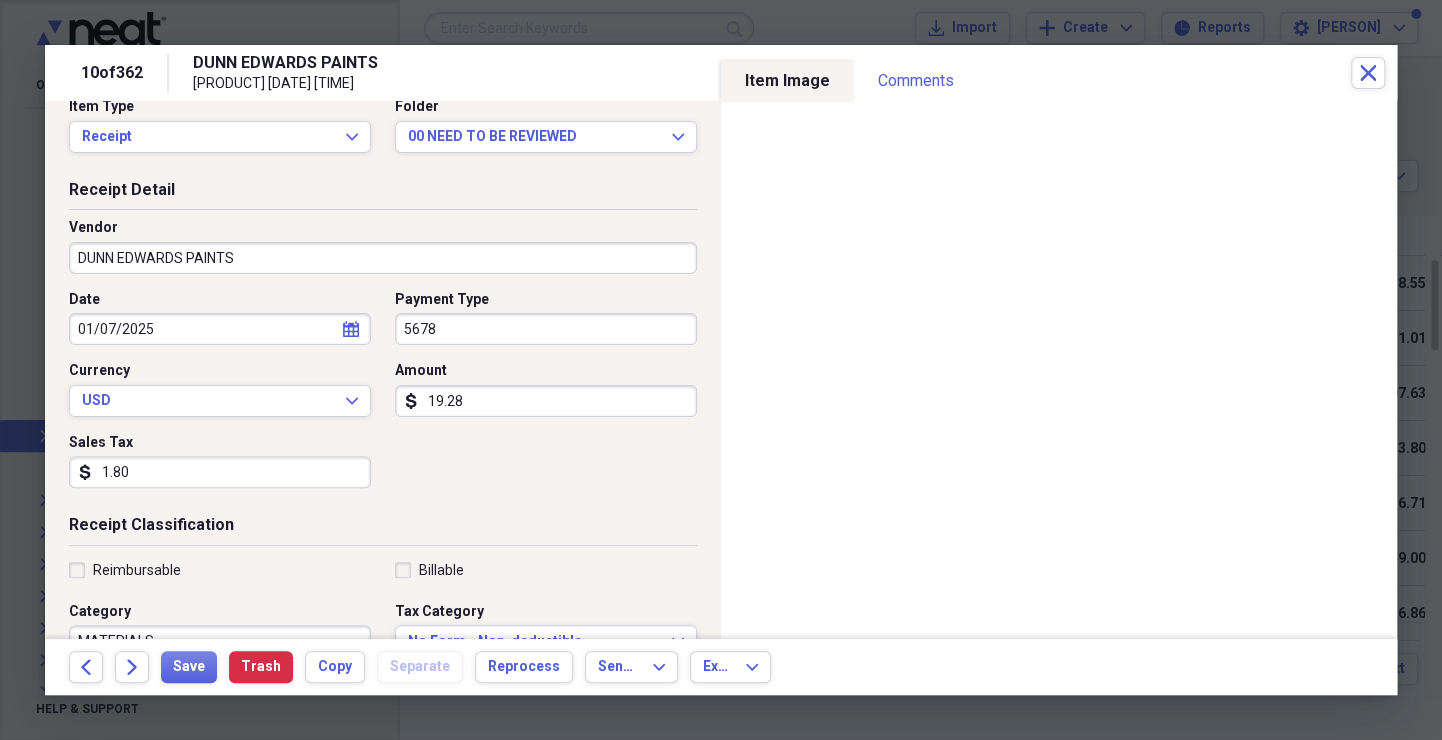 scroll, scrollTop: 46, scrollLeft: 0, axis: vertical 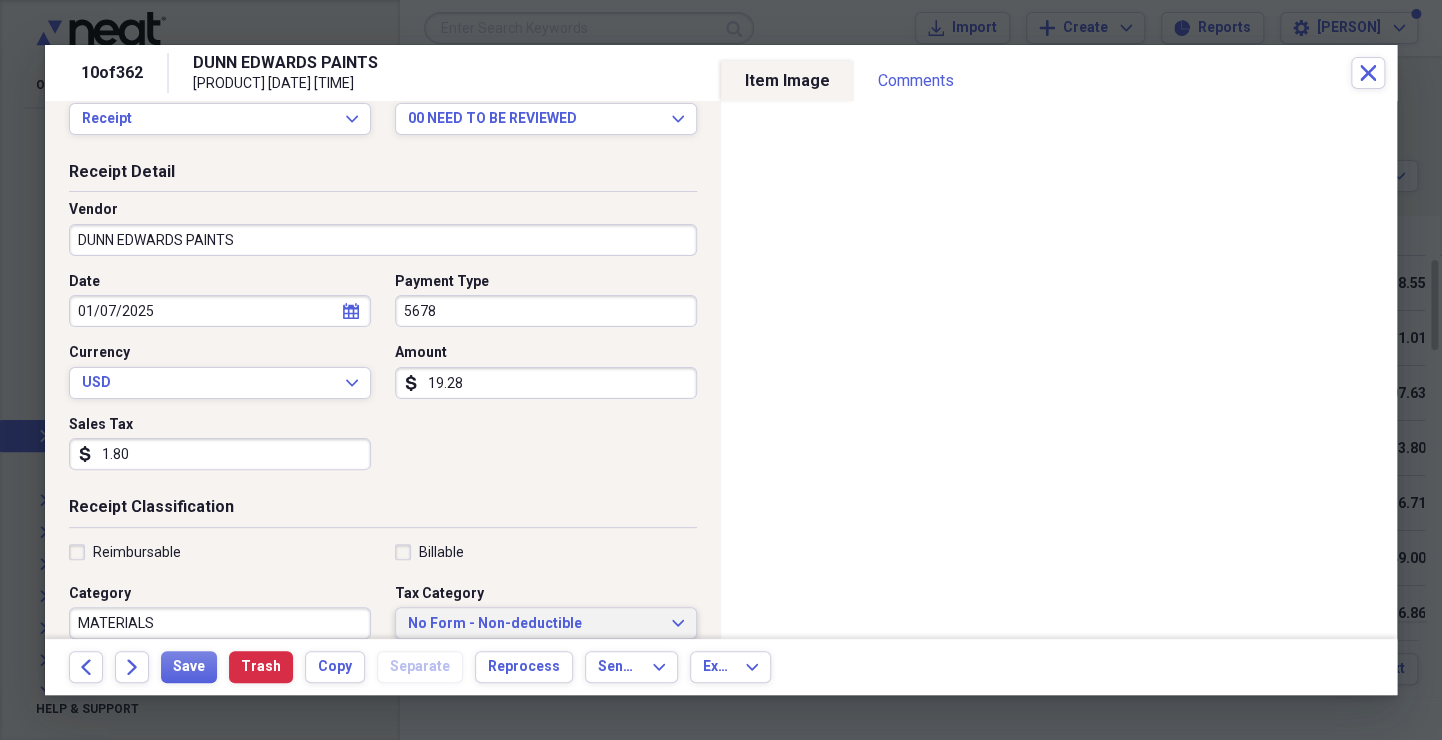 type 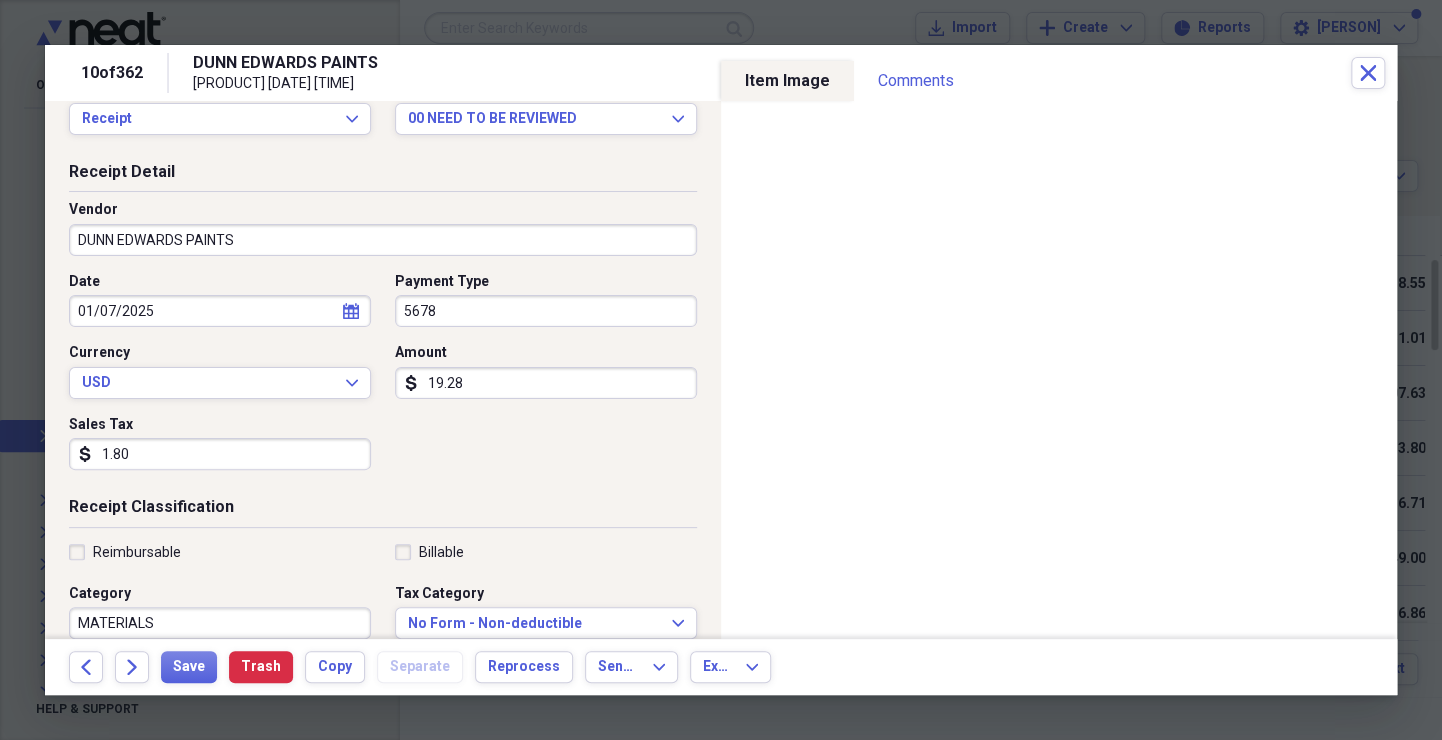 scroll, scrollTop: 370, scrollLeft: 0, axis: vertical 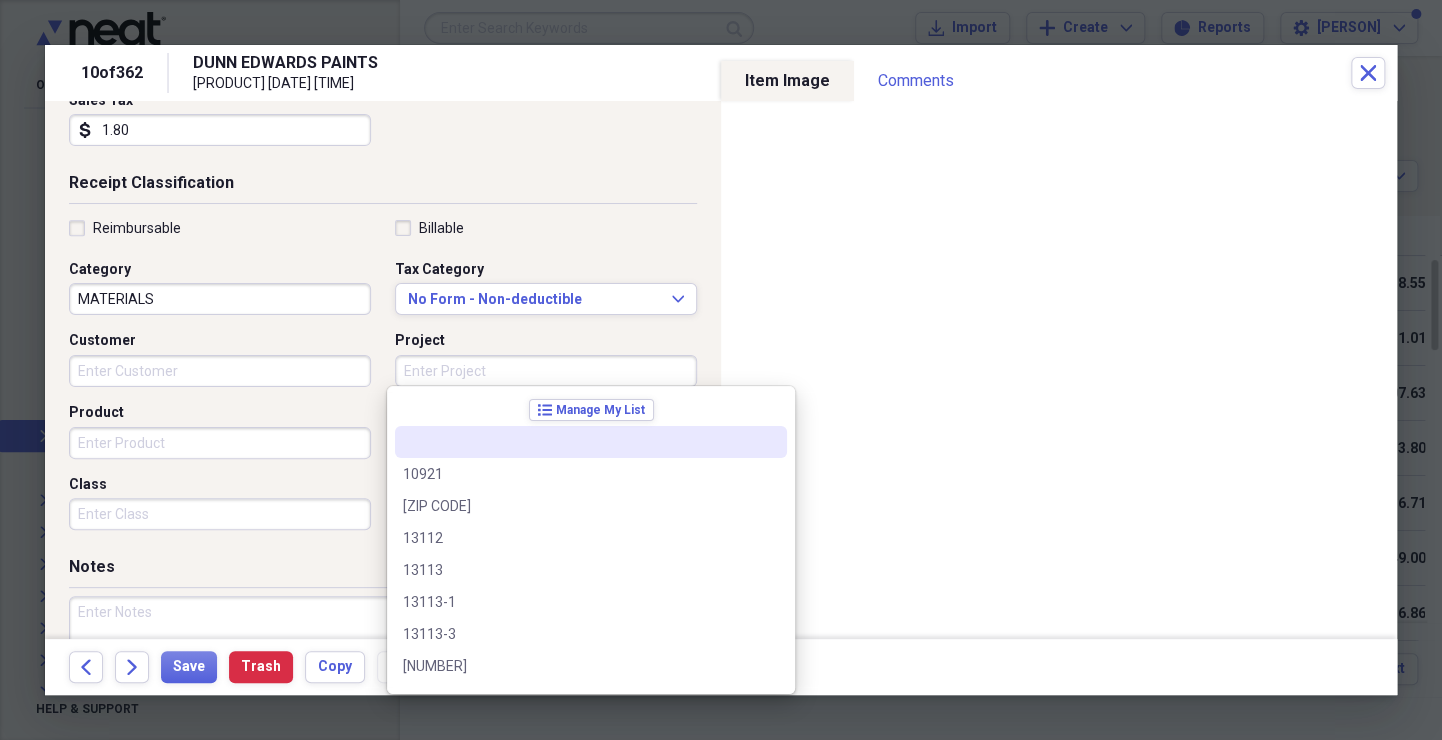 click on "Customer" at bounding box center [220, 371] 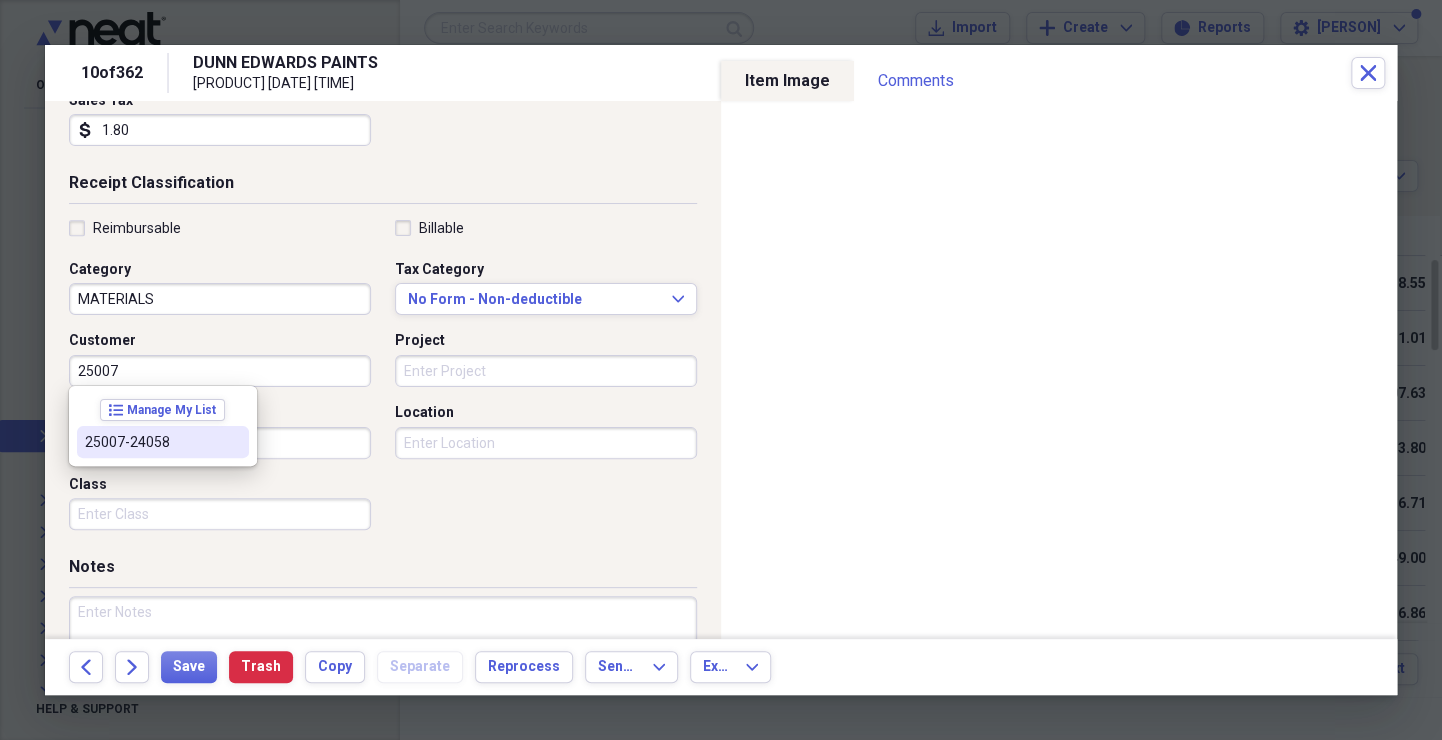 type on "25007-24058" 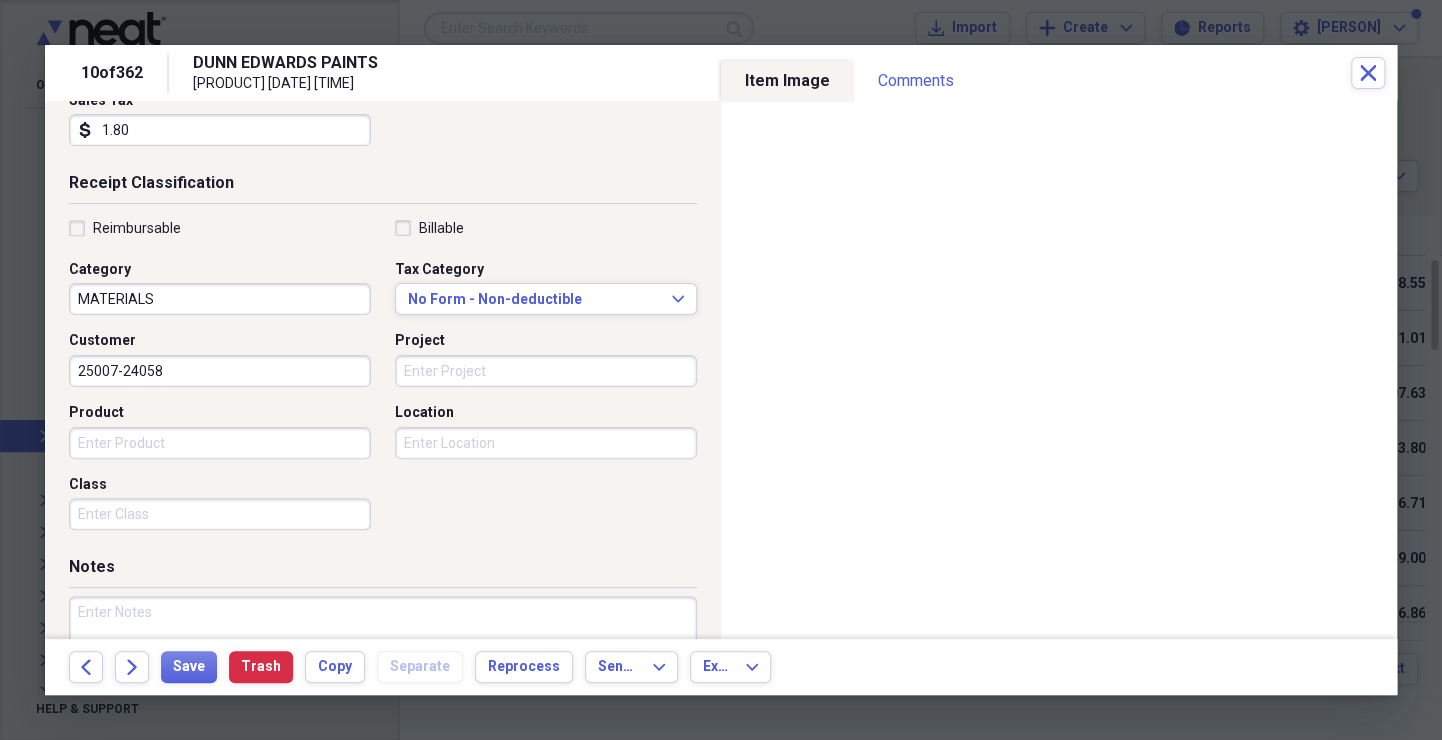 click on "Receipt Classification" at bounding box center [383, 187] 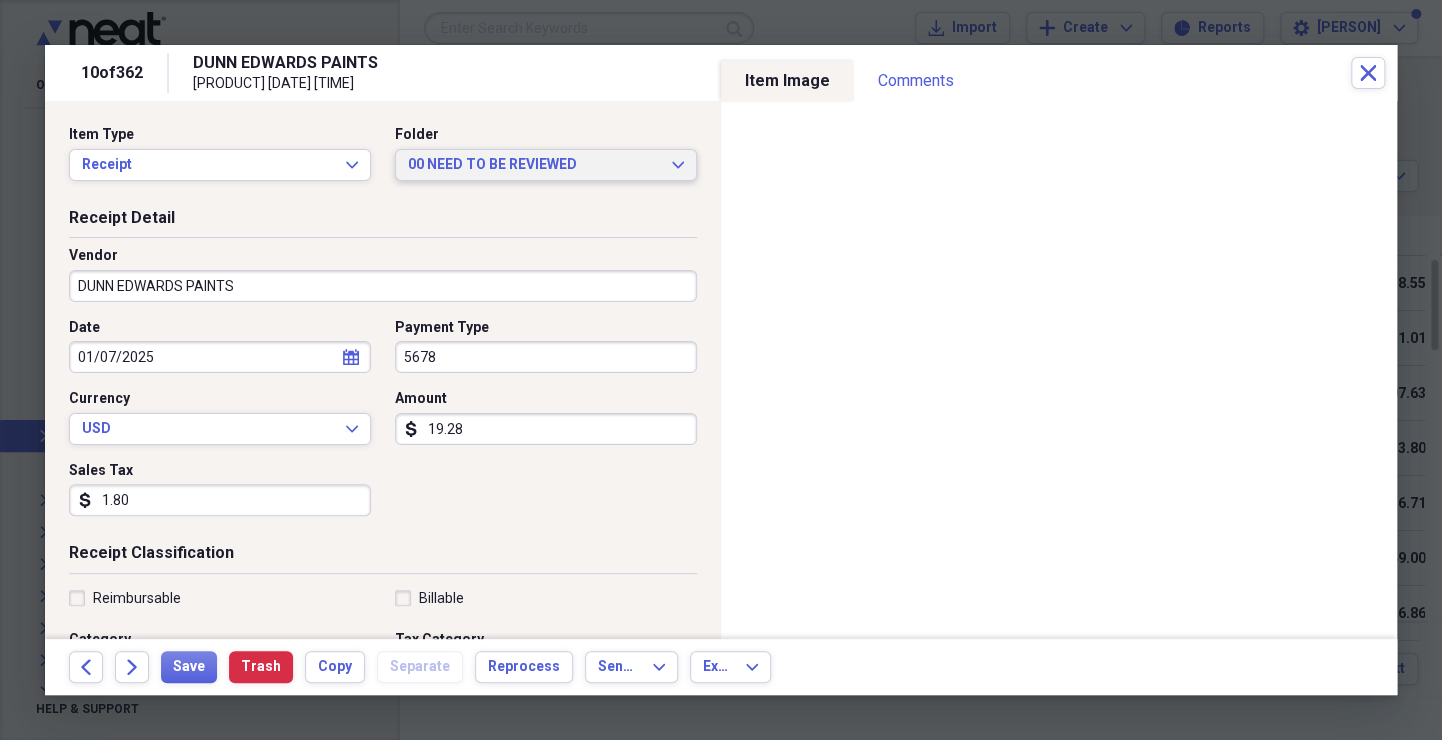 click on "00 NEED TO BE REVIEWED Expand" at bounding box center [546, 165] 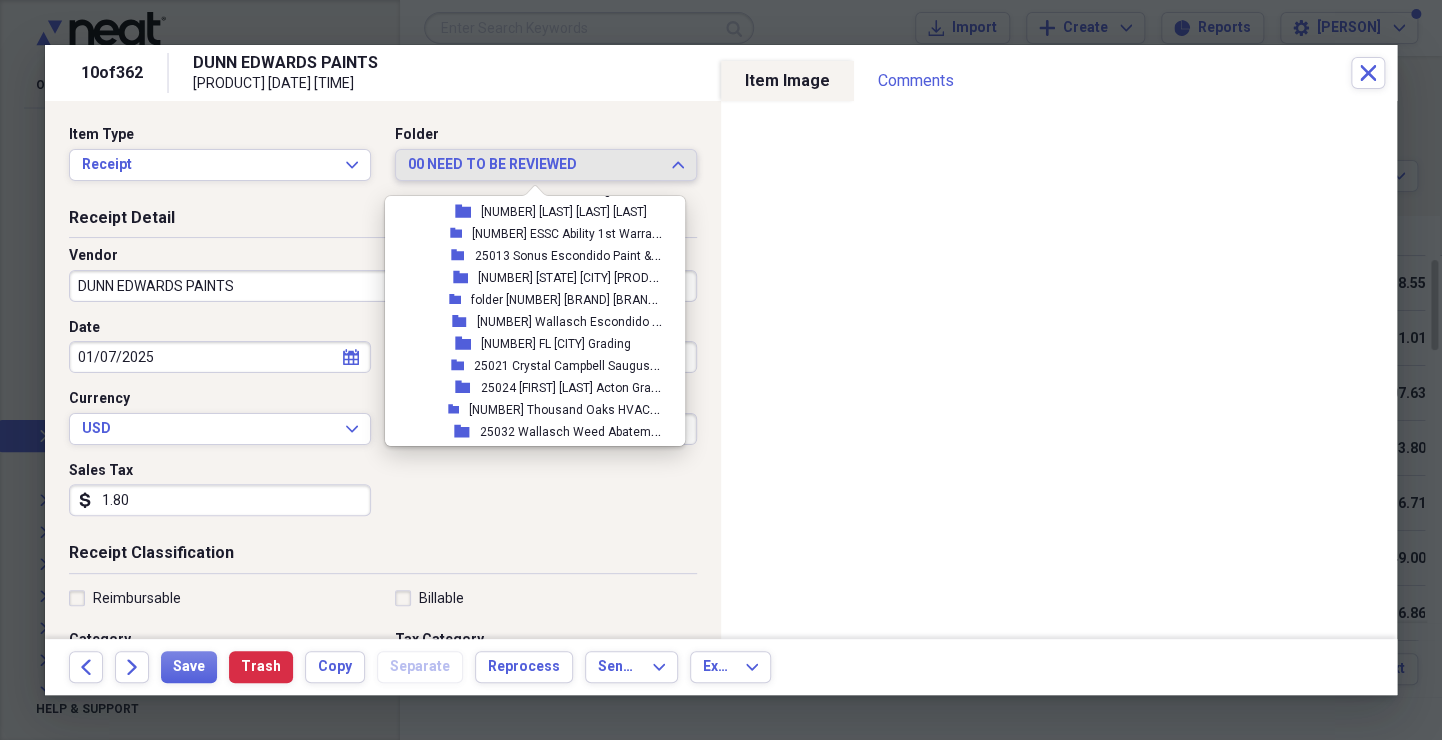scroll, scrollTop: 2144, scrollLeft: 0, axis: vertical 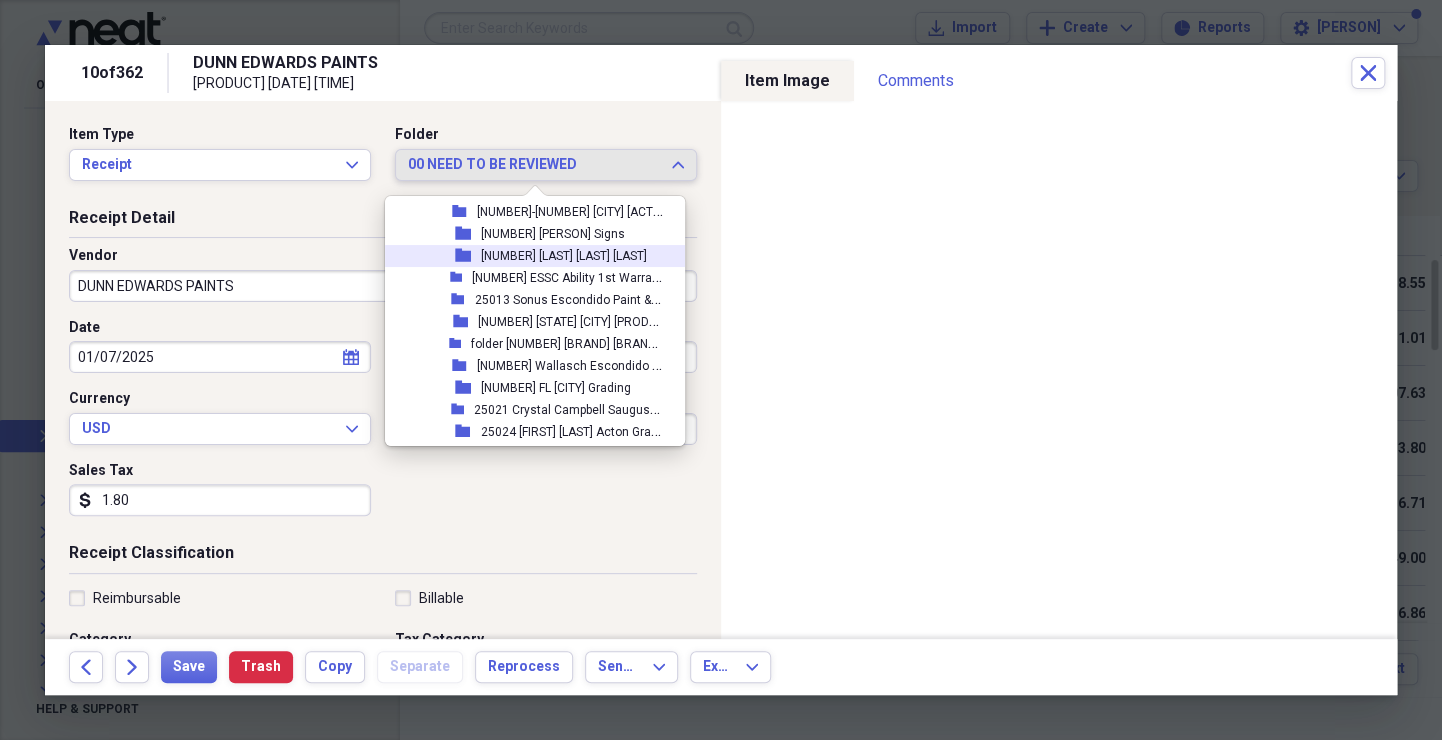click on "[NUMBER] [LAST] [LAST] [LAST]" at bounding box center (564, 256) 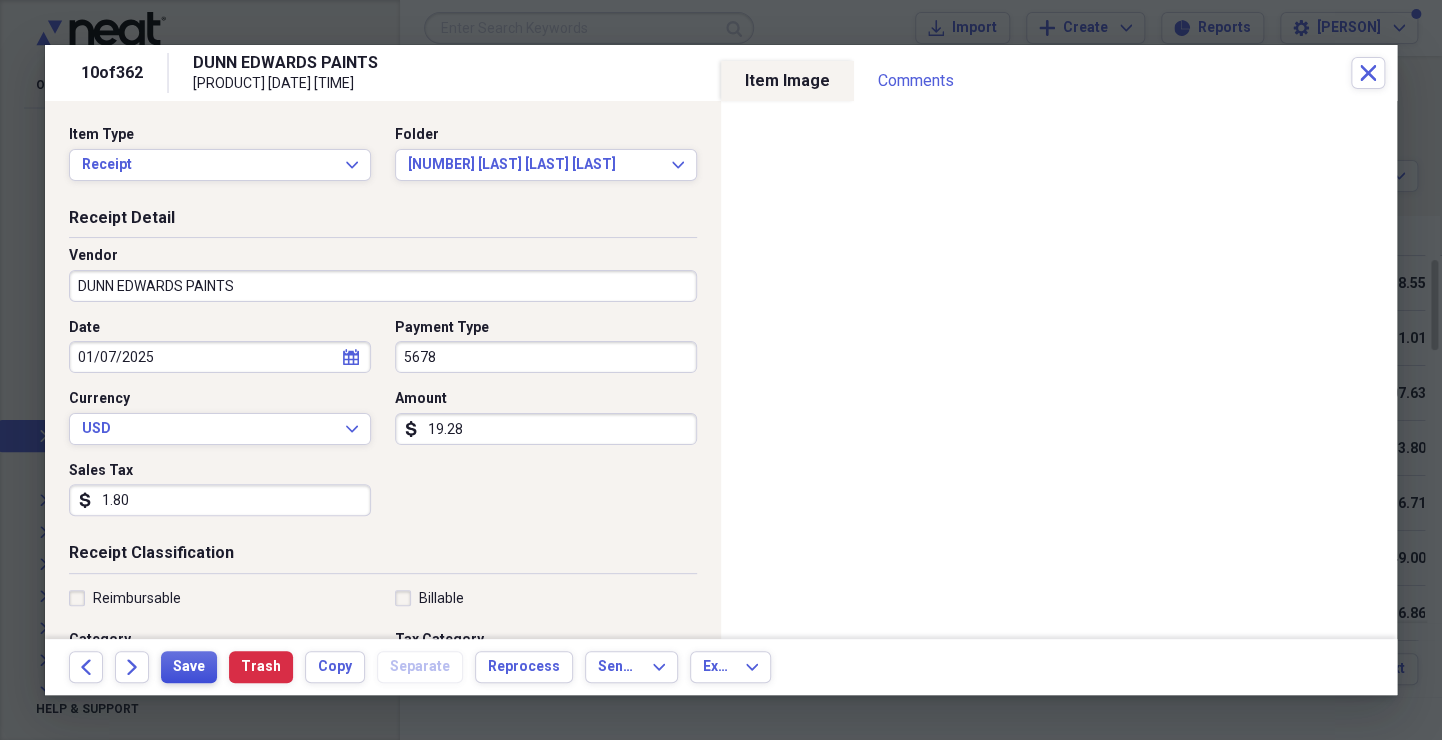 click on "Save" at bounding box center (189, 667) 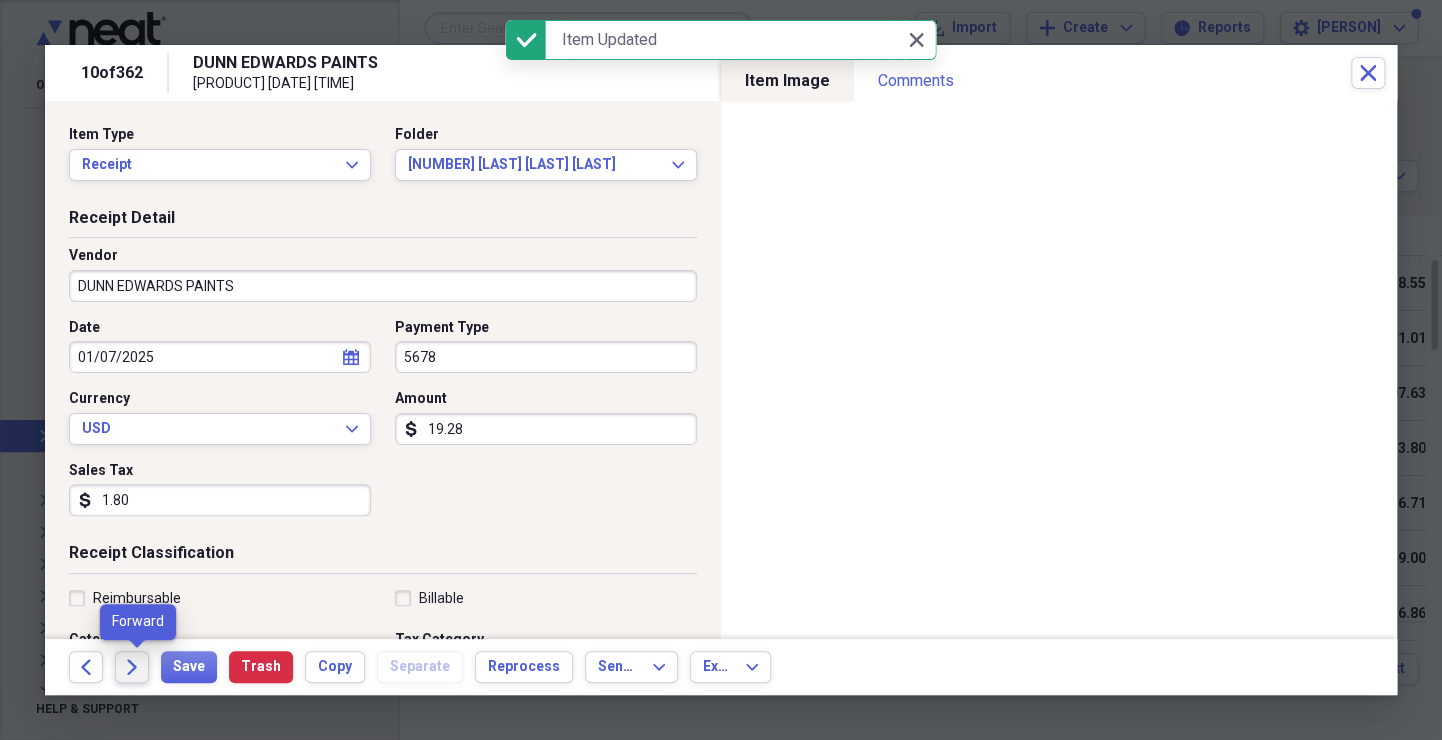 click on "Forward" 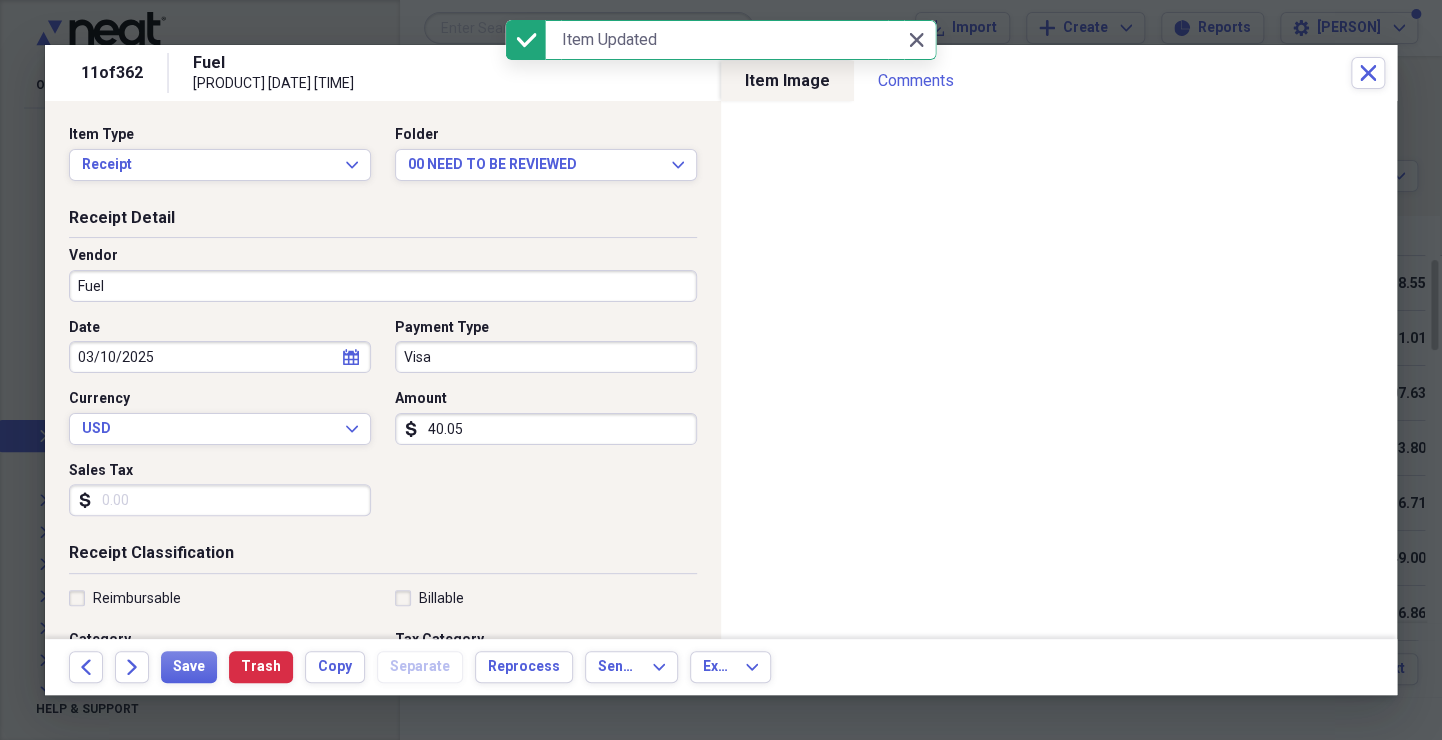 click on "Fuel" at bounding box center (383, 286) 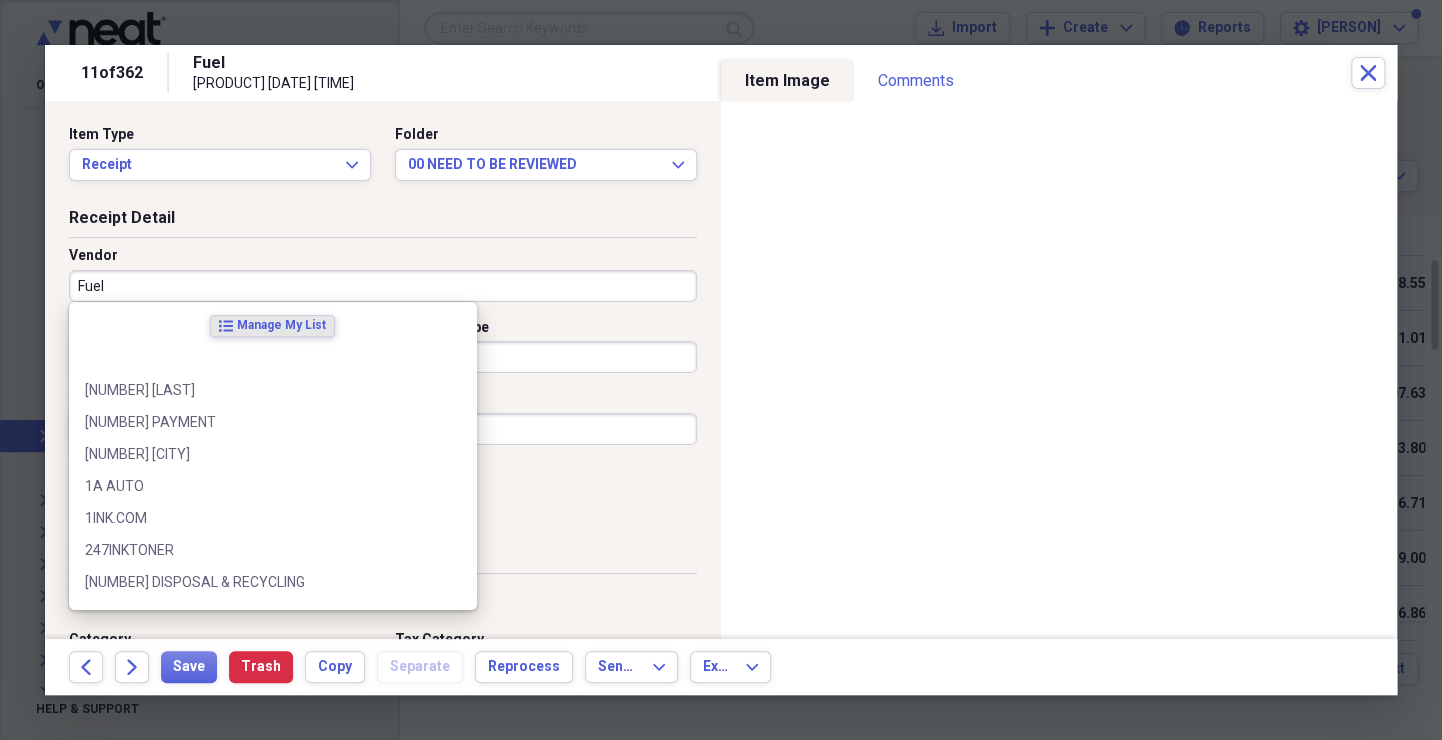 click on "Receipt Detail" at bounding box center [383, 222] 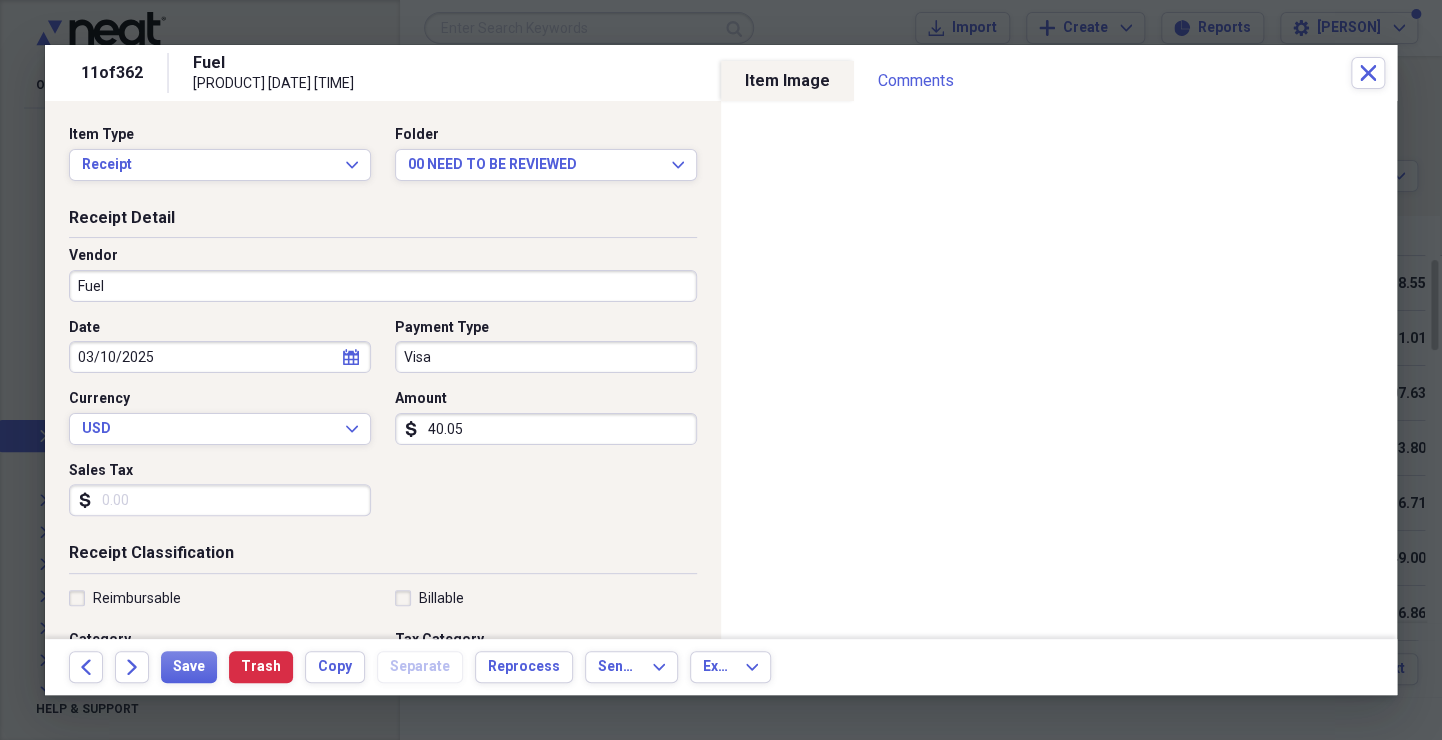 click on "Visa" at bounding box center [546, 357] 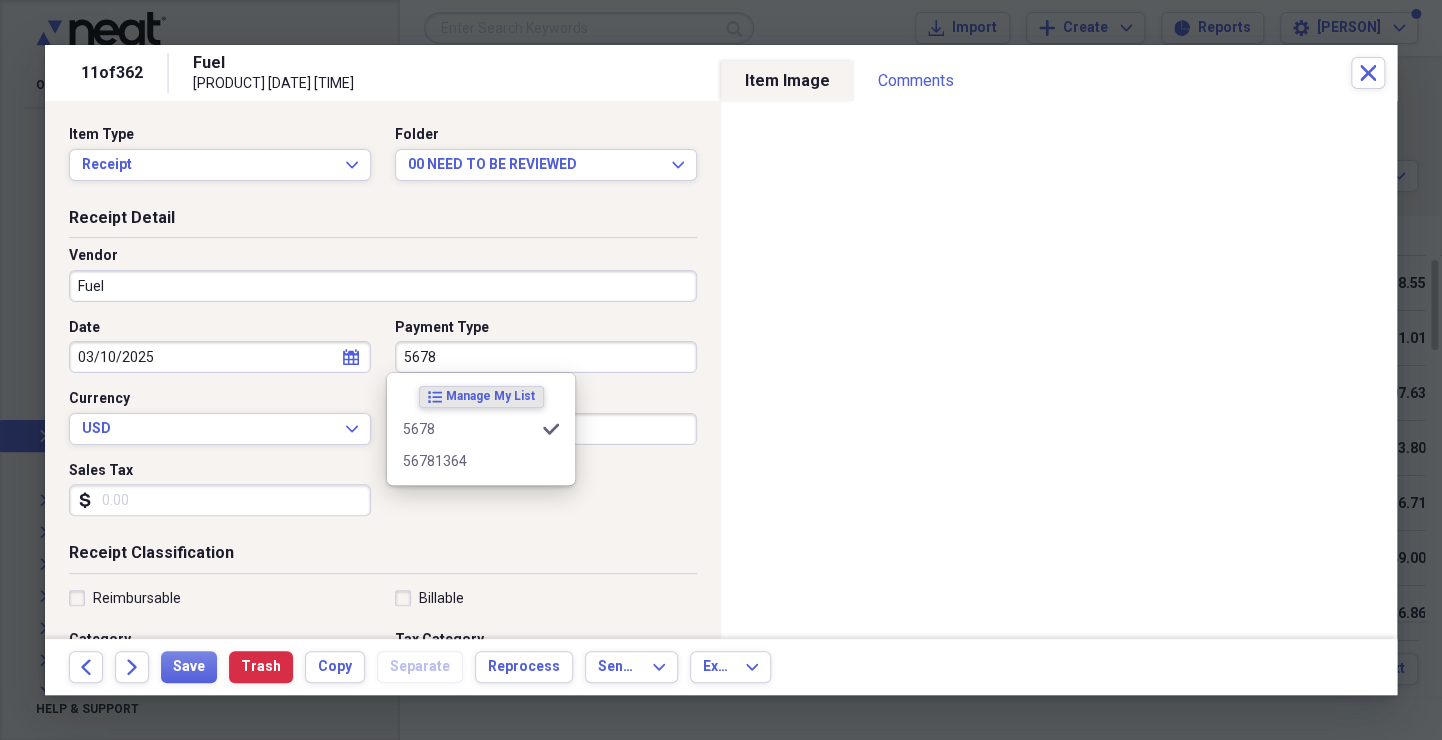 type on "5678" 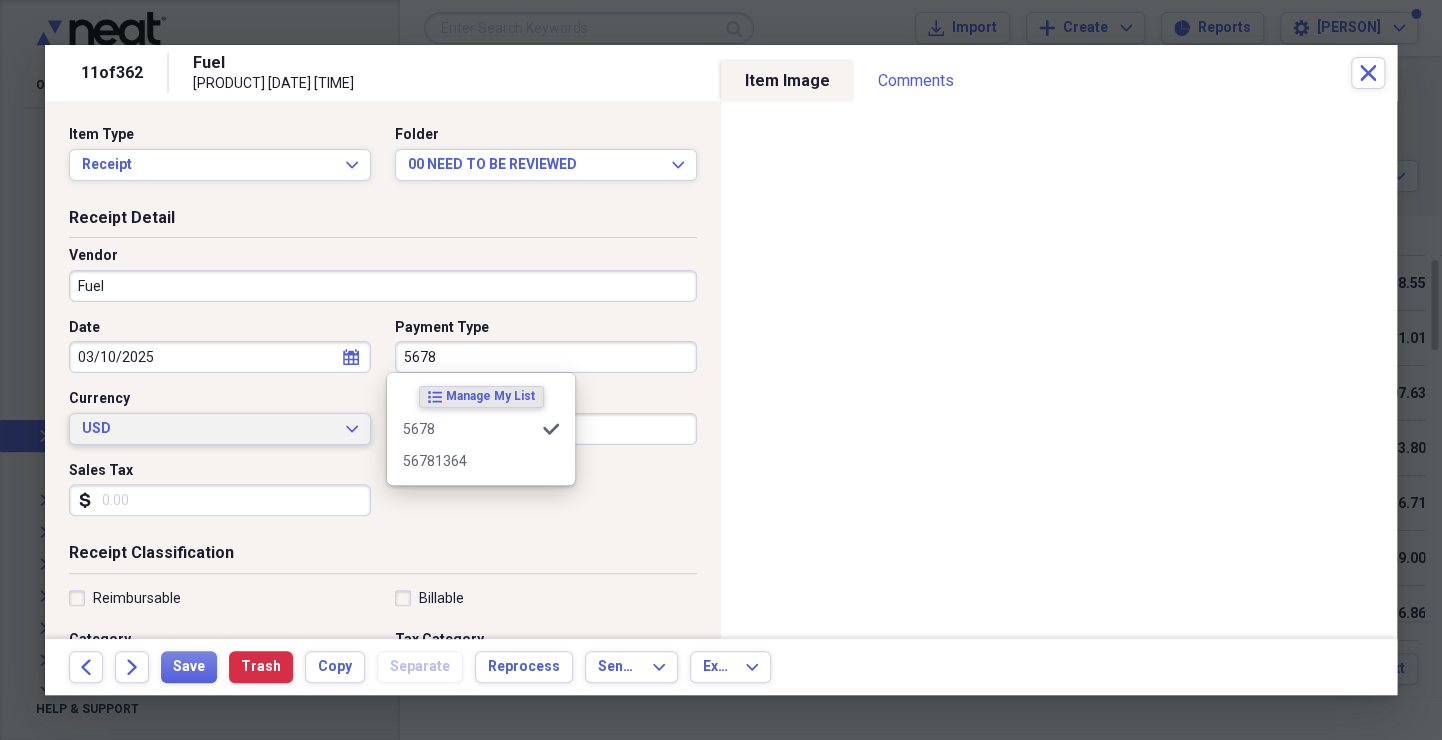 type 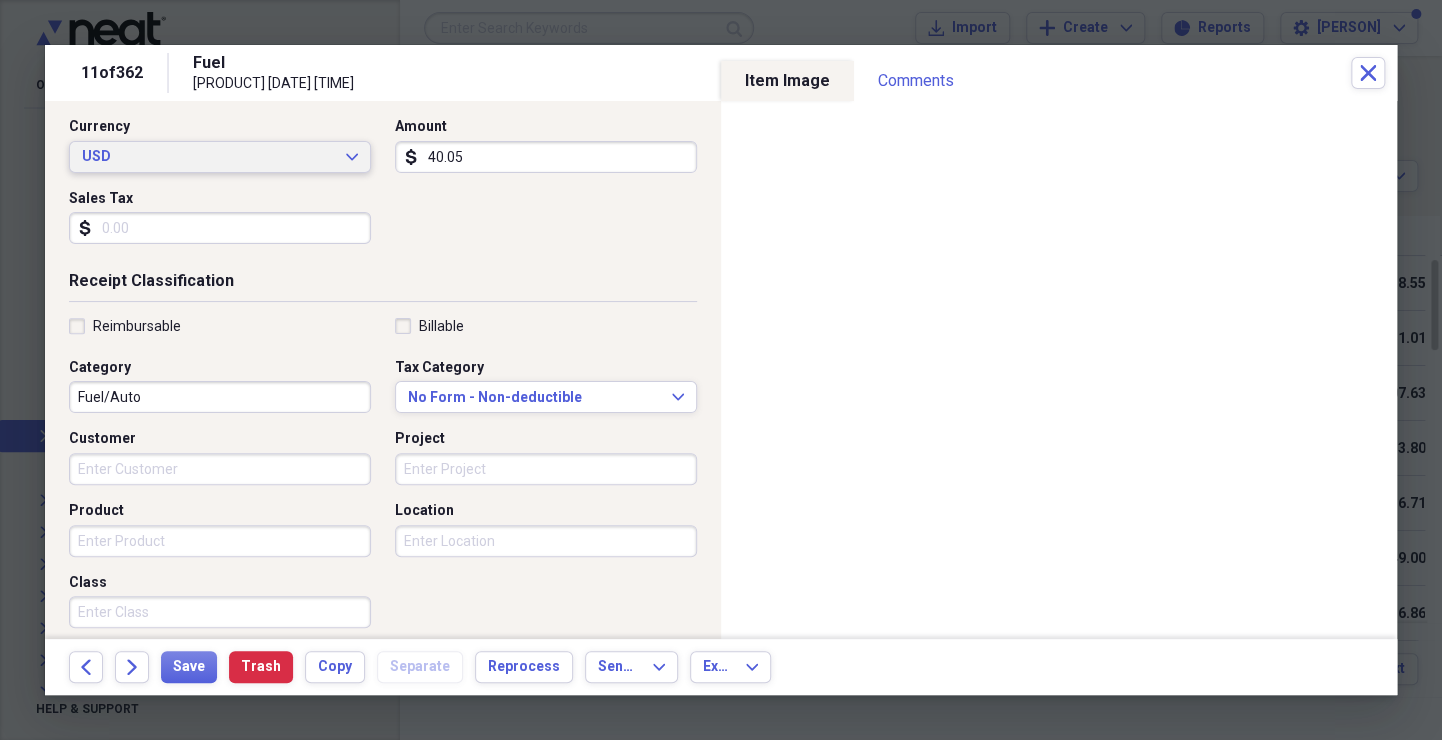 scroll, scrollTop: 296, scrollLeft: 0, axis: vertical 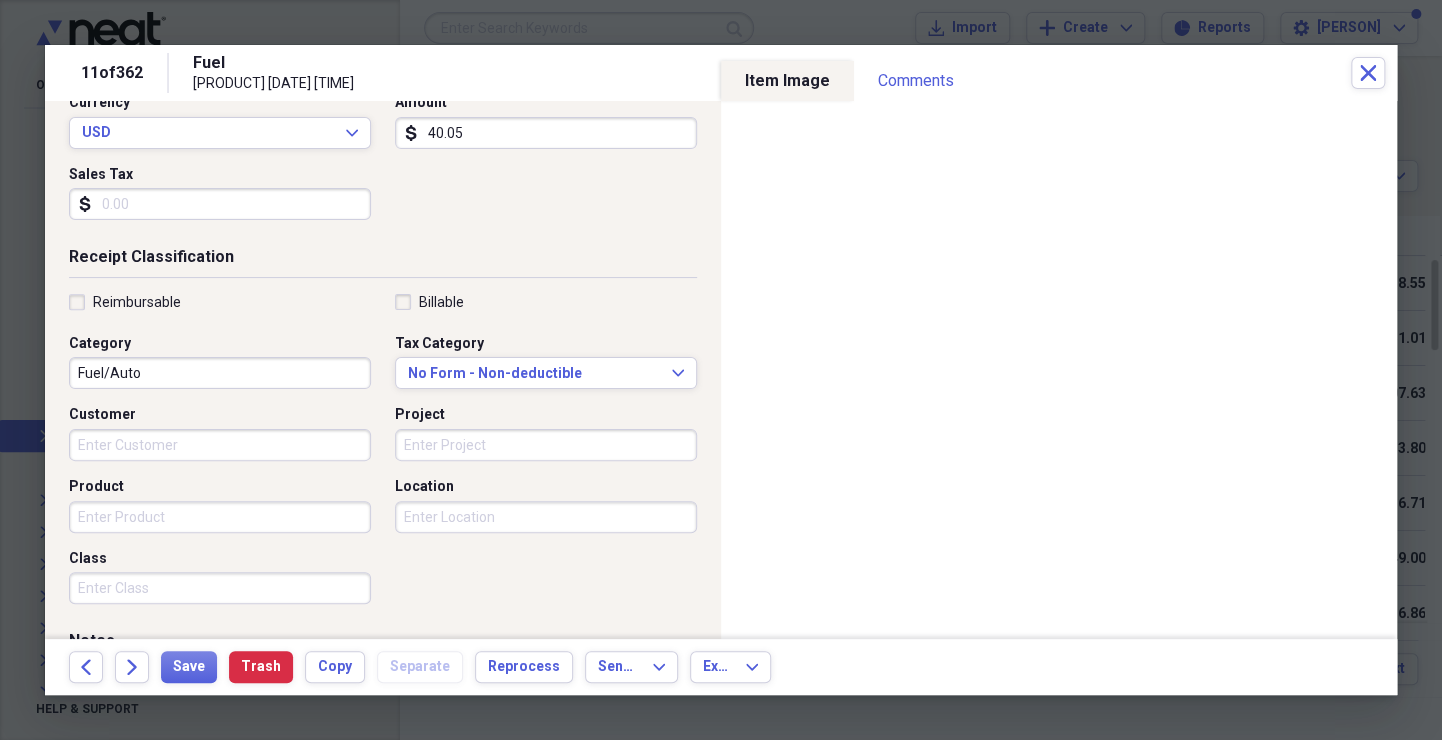 click on "Customer" at bounding box center [220, 445] 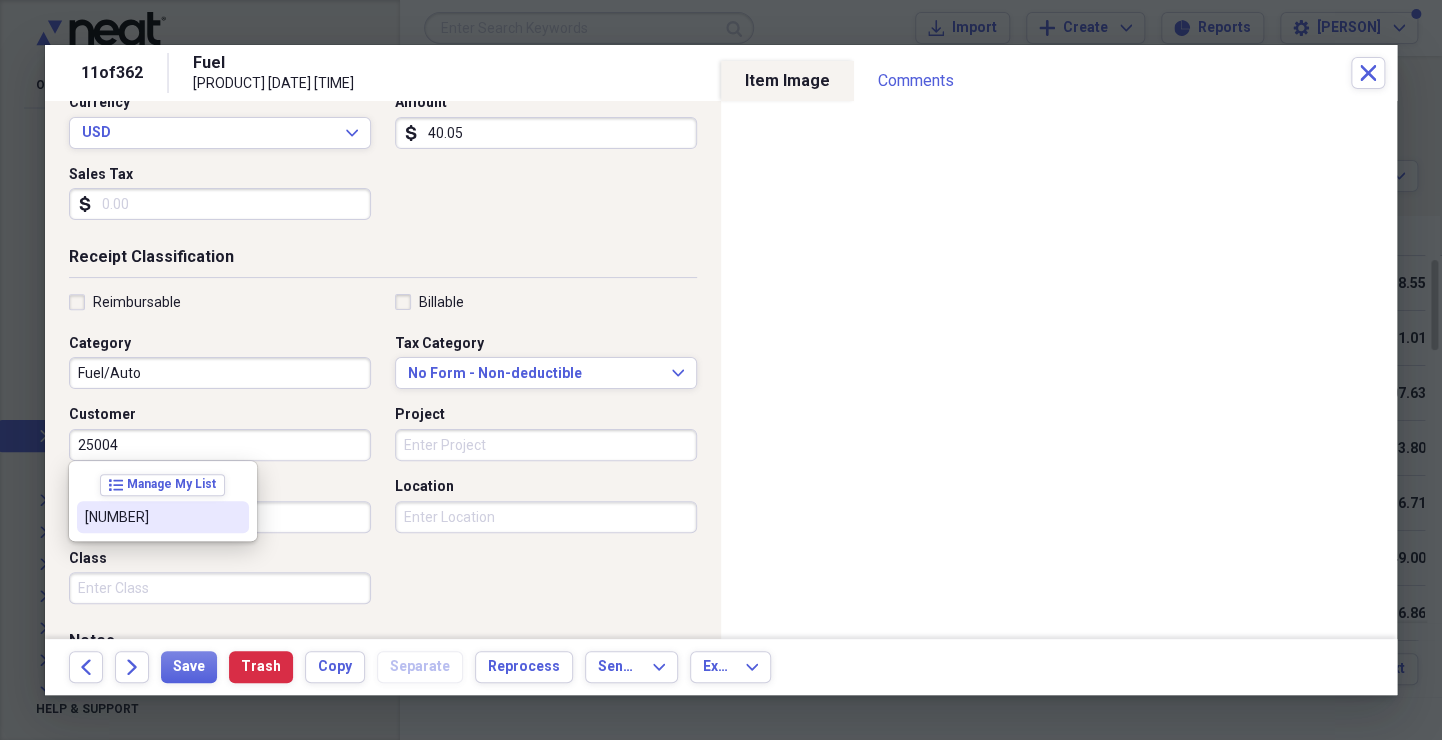 click on "[NUMBER]" at bounding box center [151, 517] 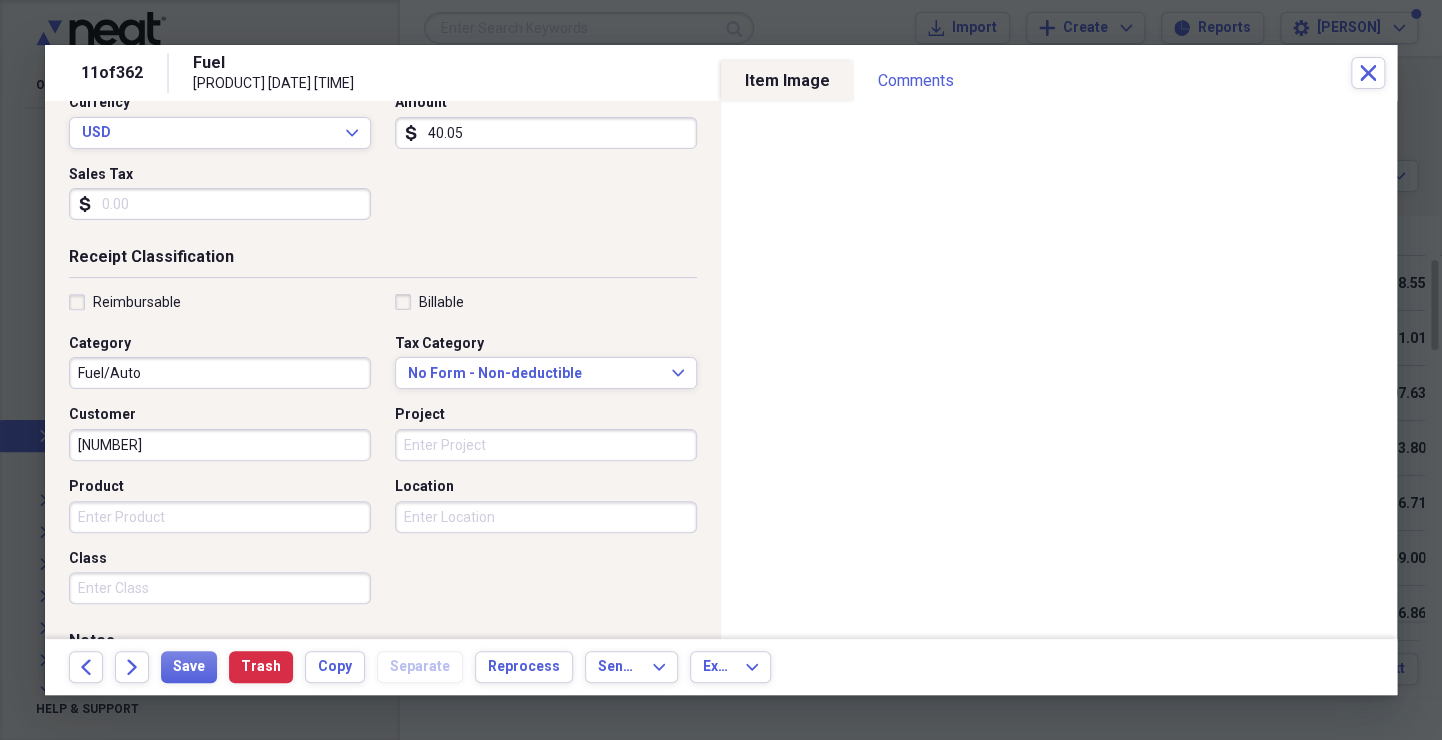 scroll, scrollTop: 0, scrollLeft: 0, axis: both 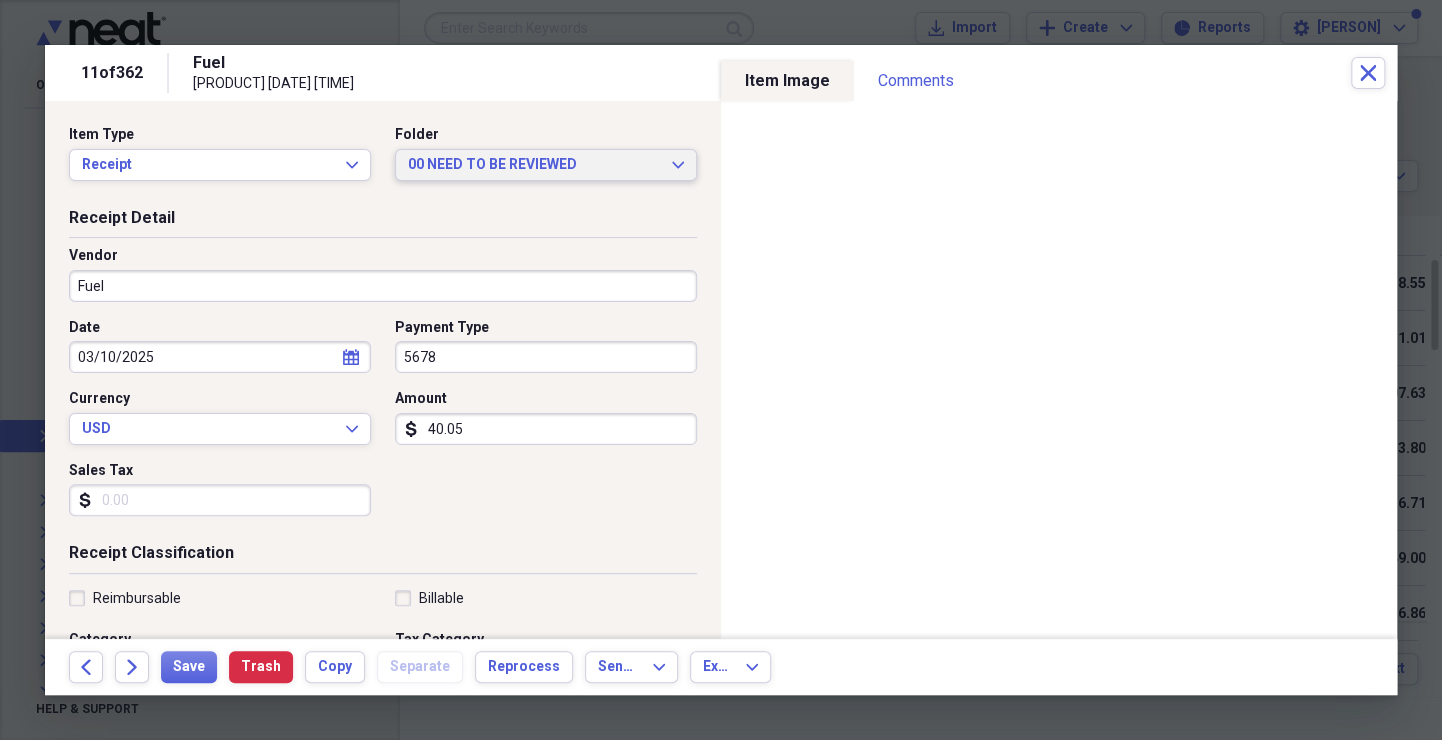 click on "00 NEED TO BE REVIEWED Expand" at bounding box center (546, 165) 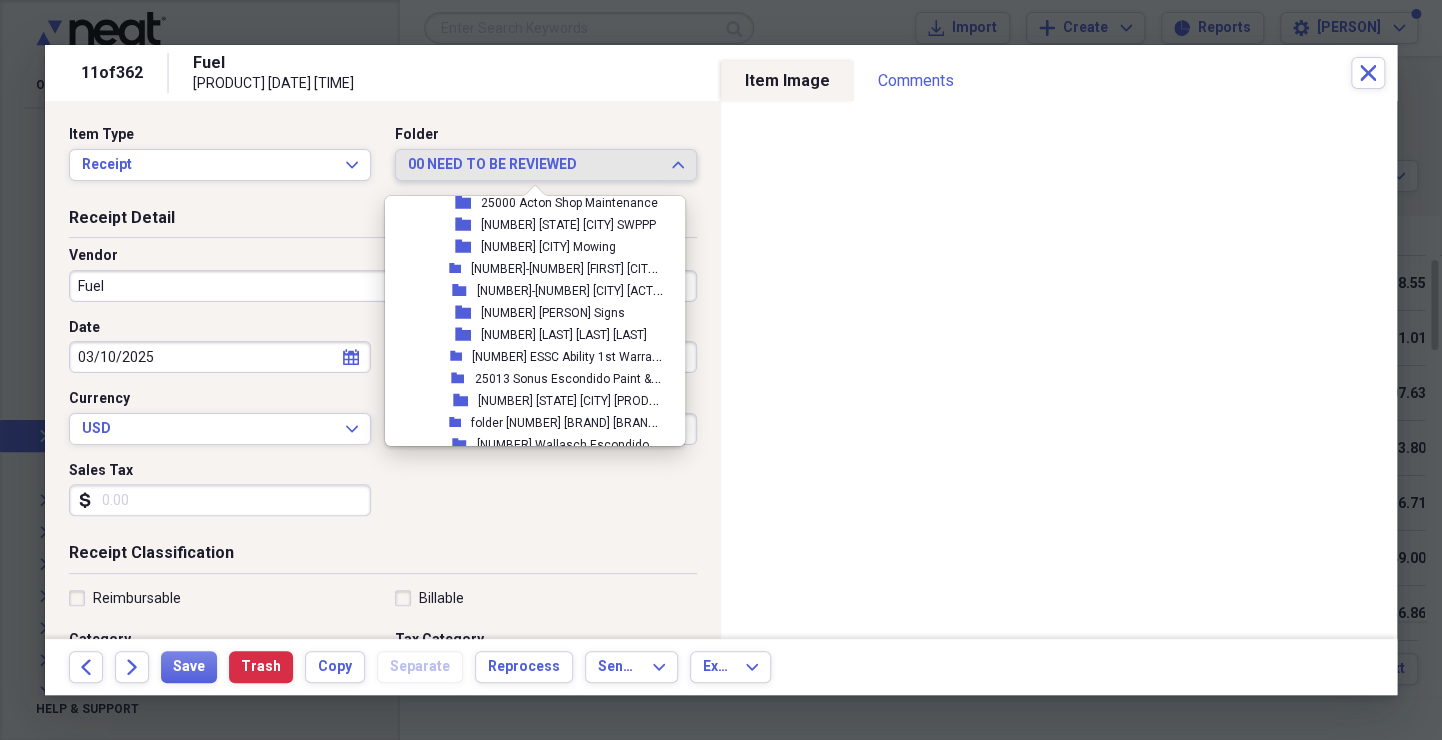 scroll, scrollTop: 2033, scrollLeft: 0, axis: vertical 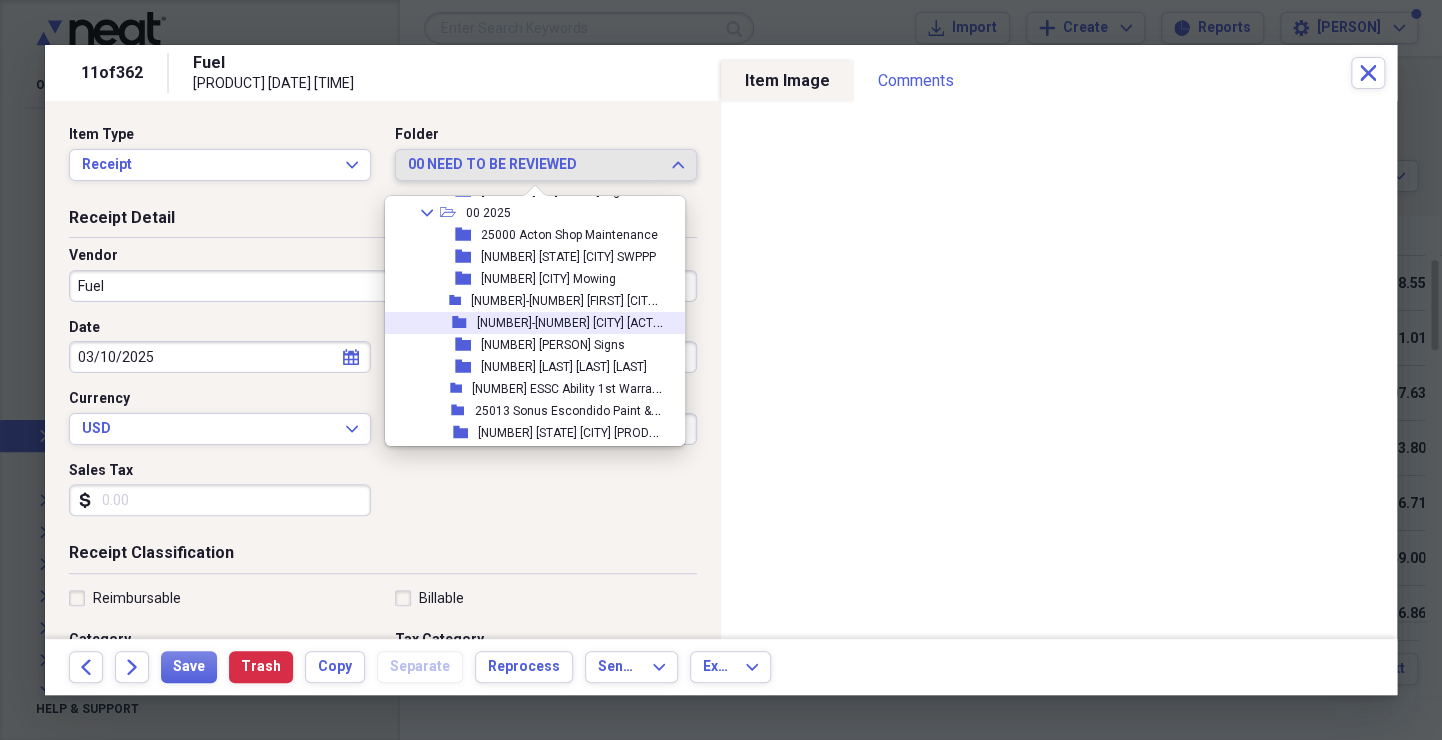 click on "[NUMBER]-[NUMBER] [CITY] [ACTIVITY]" at bounding box center (580, 321) 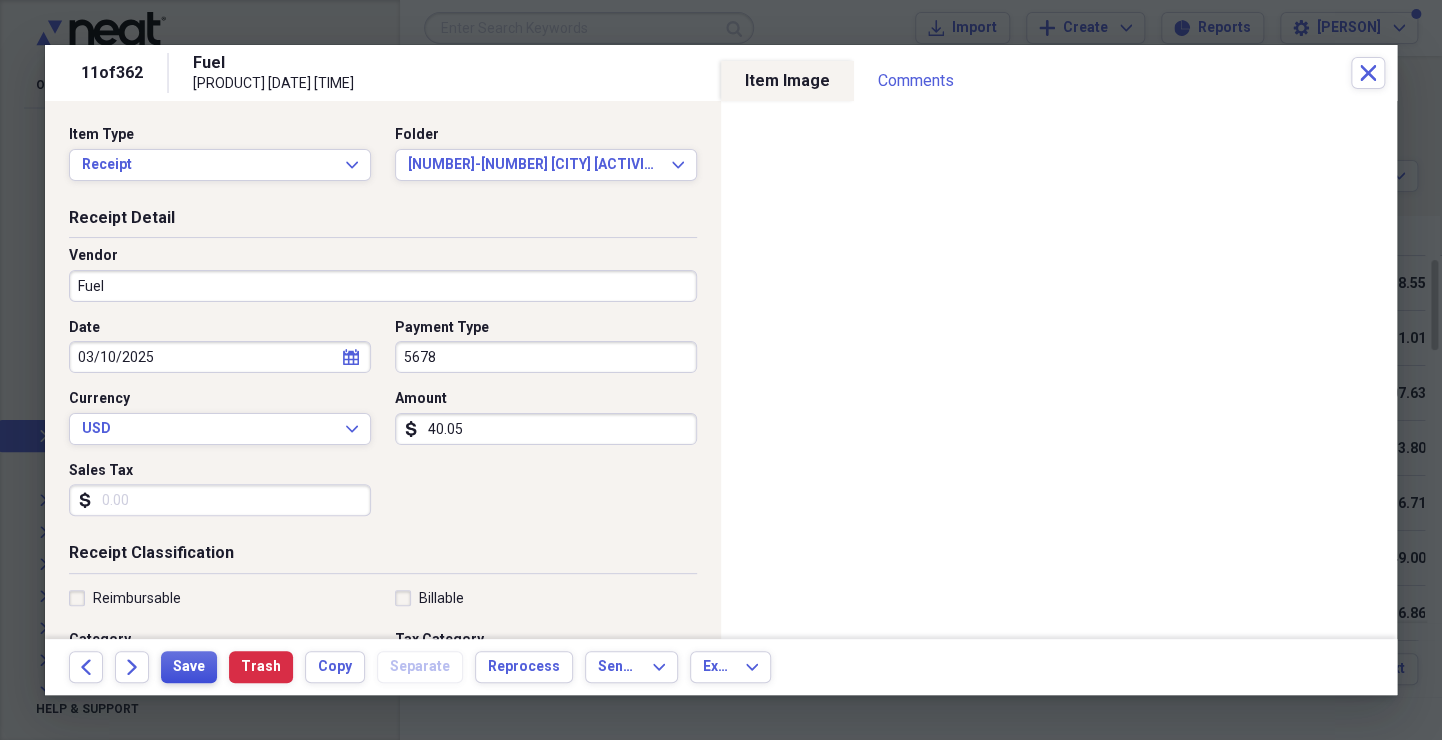 click on "Save" at bounding box center (189, 667) 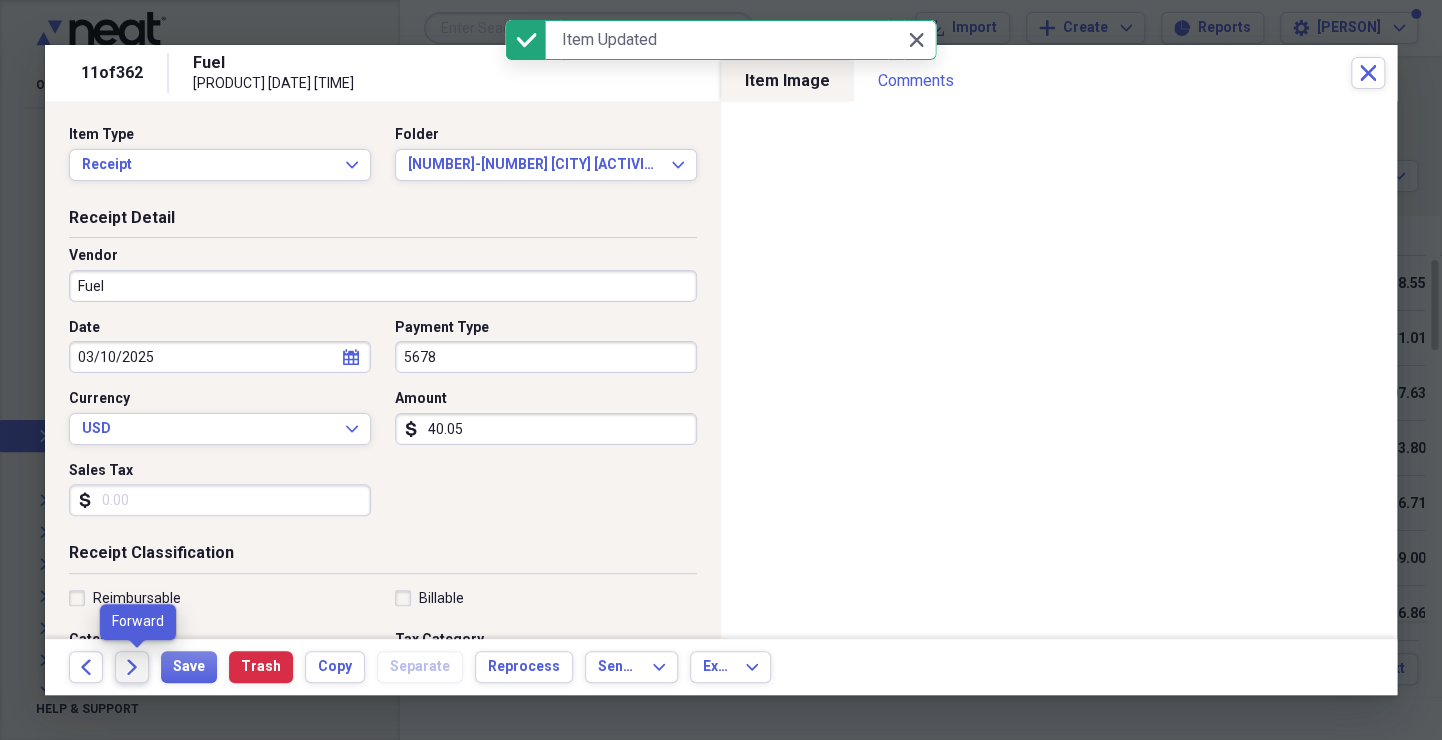 click on "Forward" 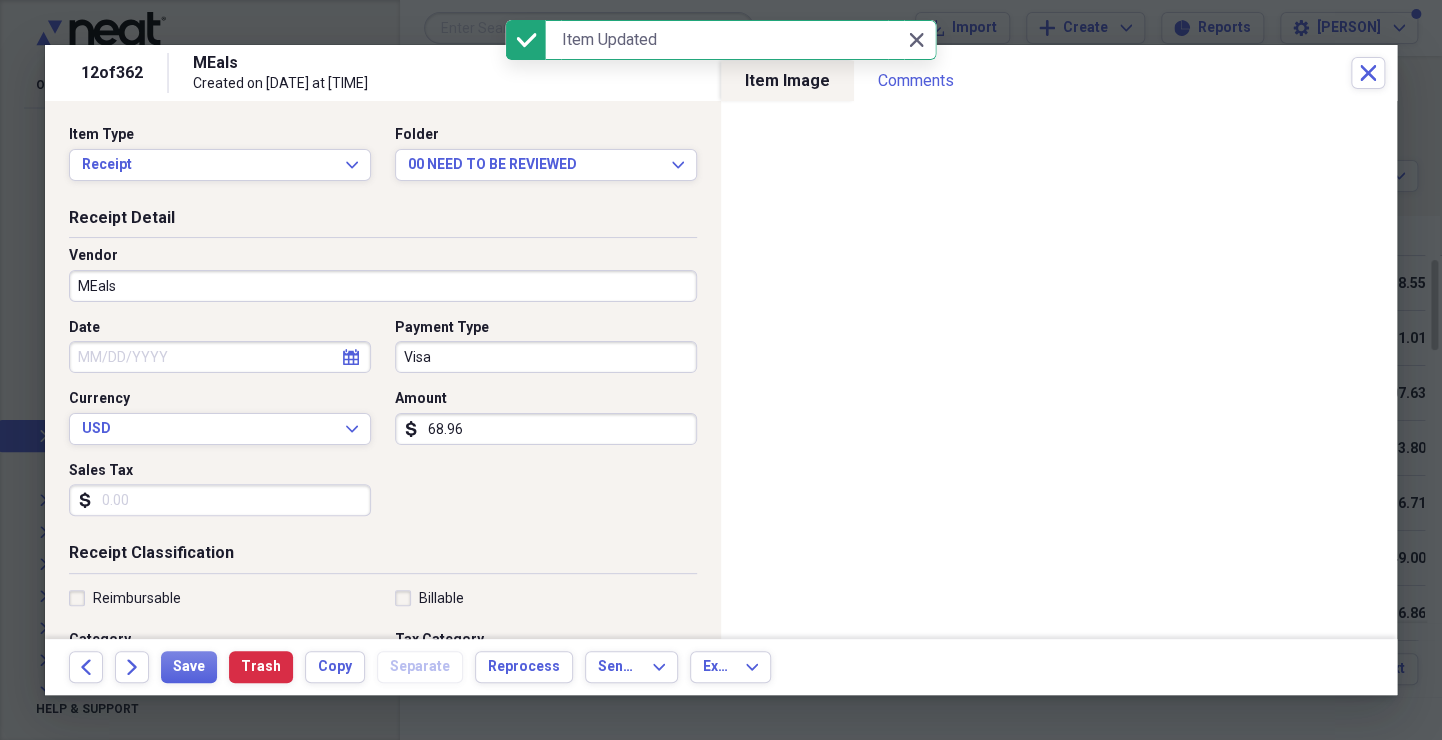 click on "MEals" at bounding box center [383, 286] 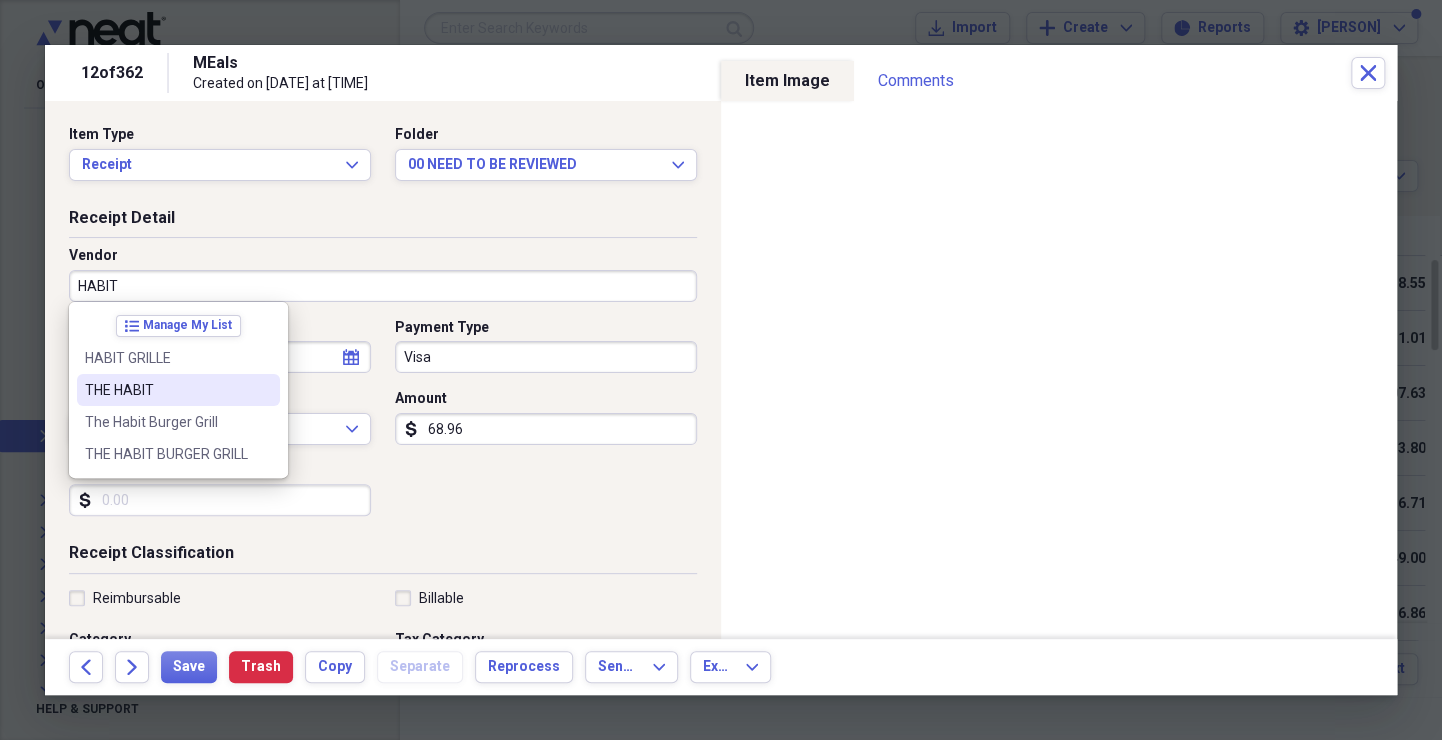 click on "THE HABIT" at bounding box center [178, 390] 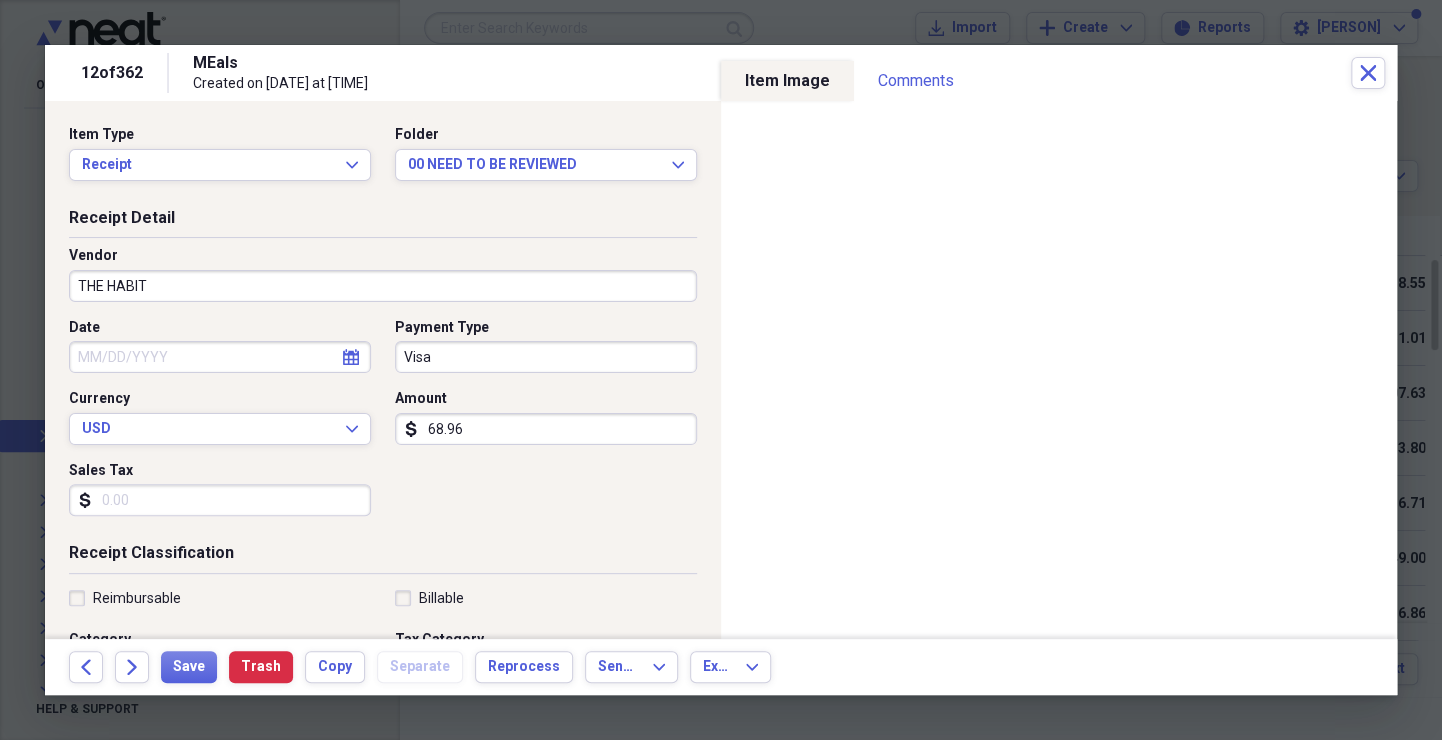 click on "Date" at bounding box center [220, 357] 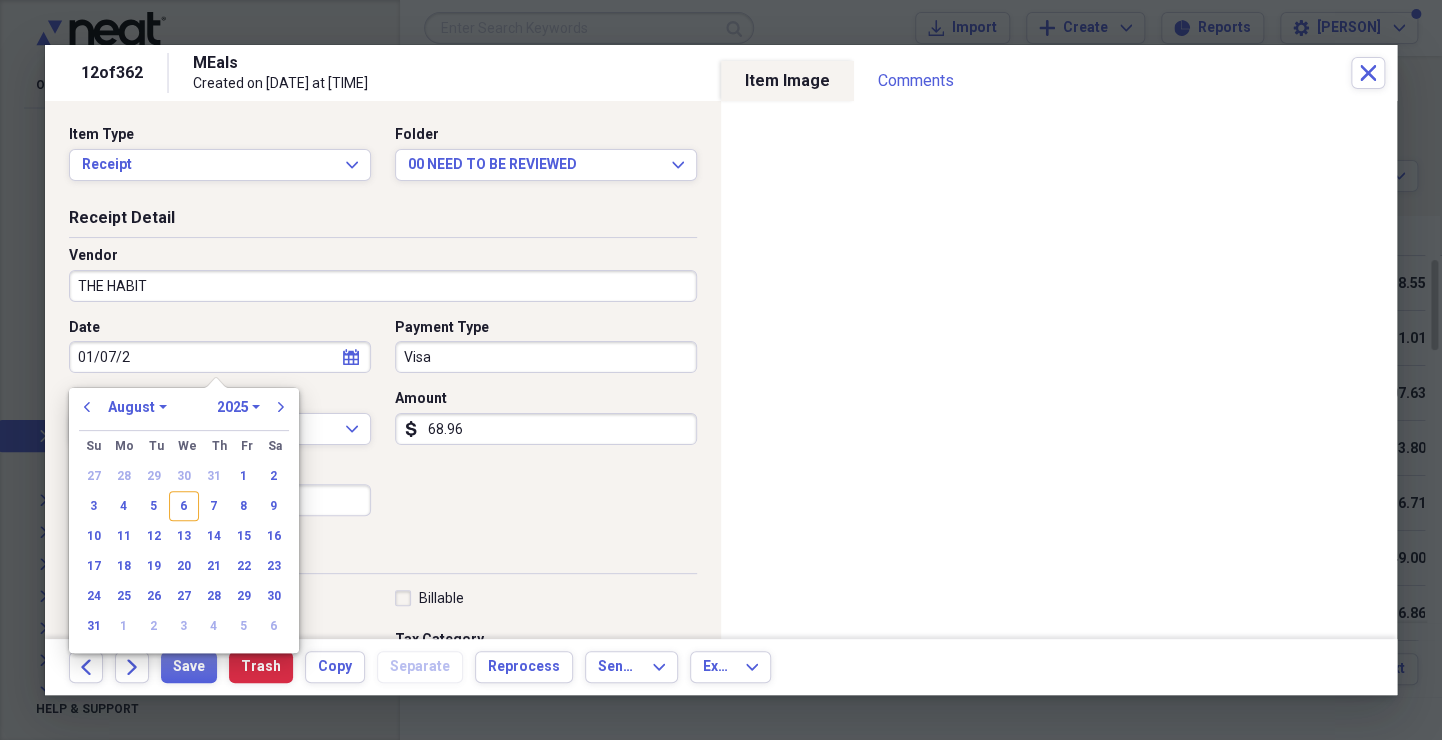 type on "01/07/20" 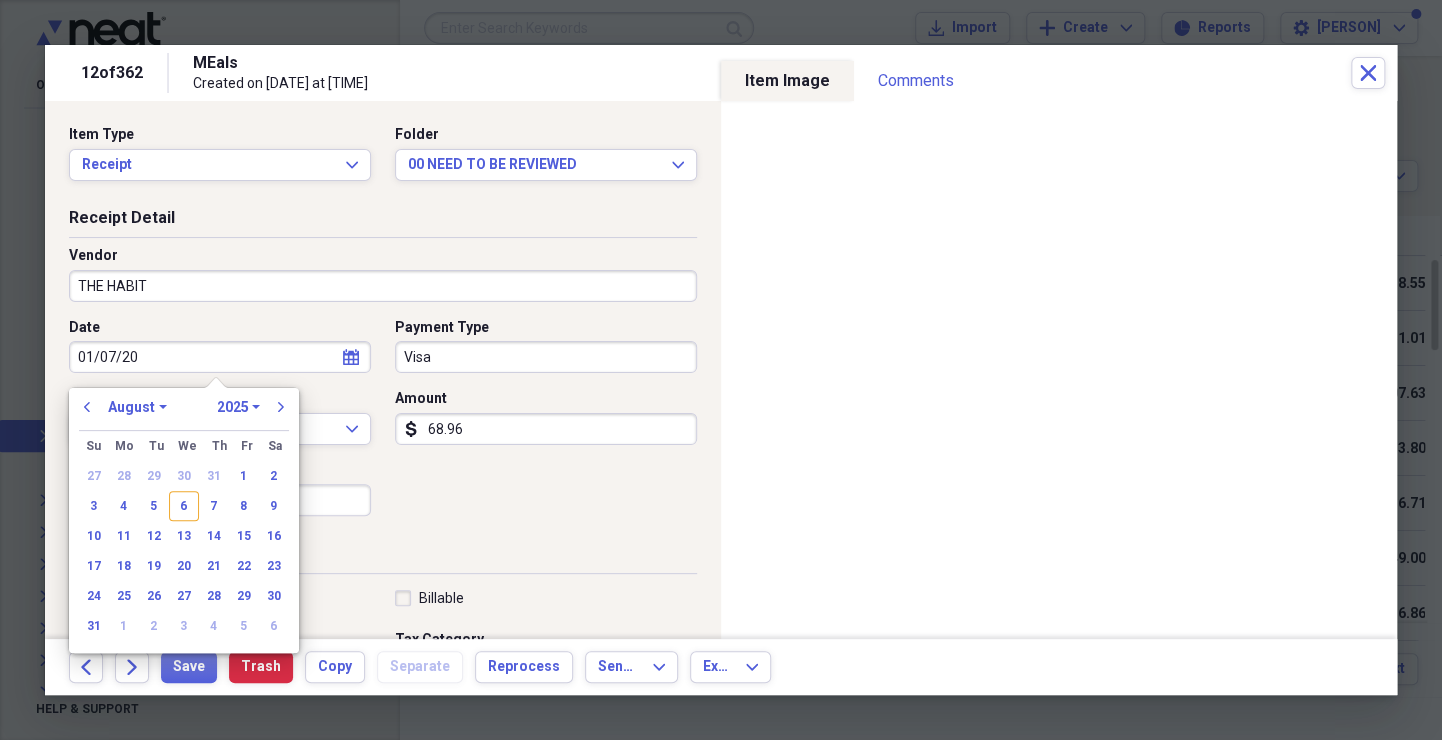 select on "0" 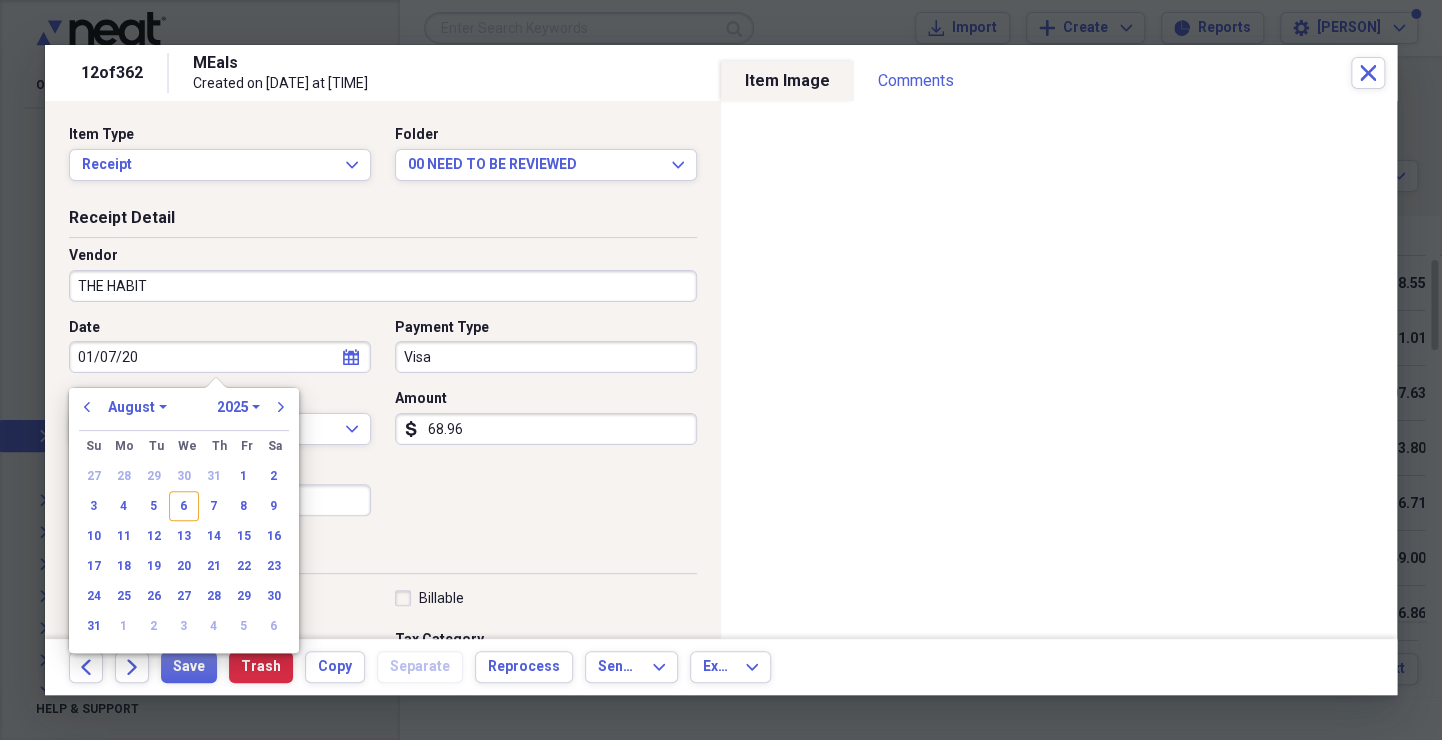 select on "2020" 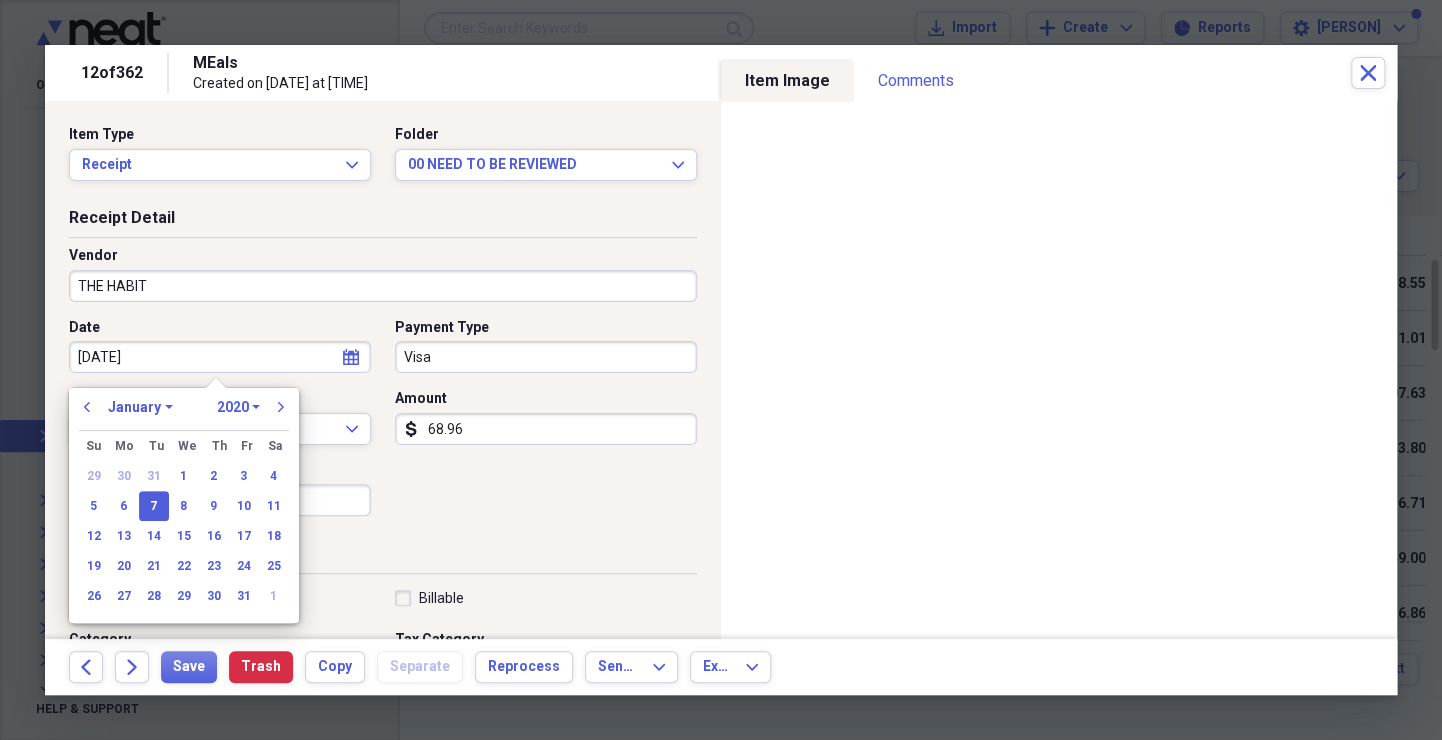 type on "01/07/2025" 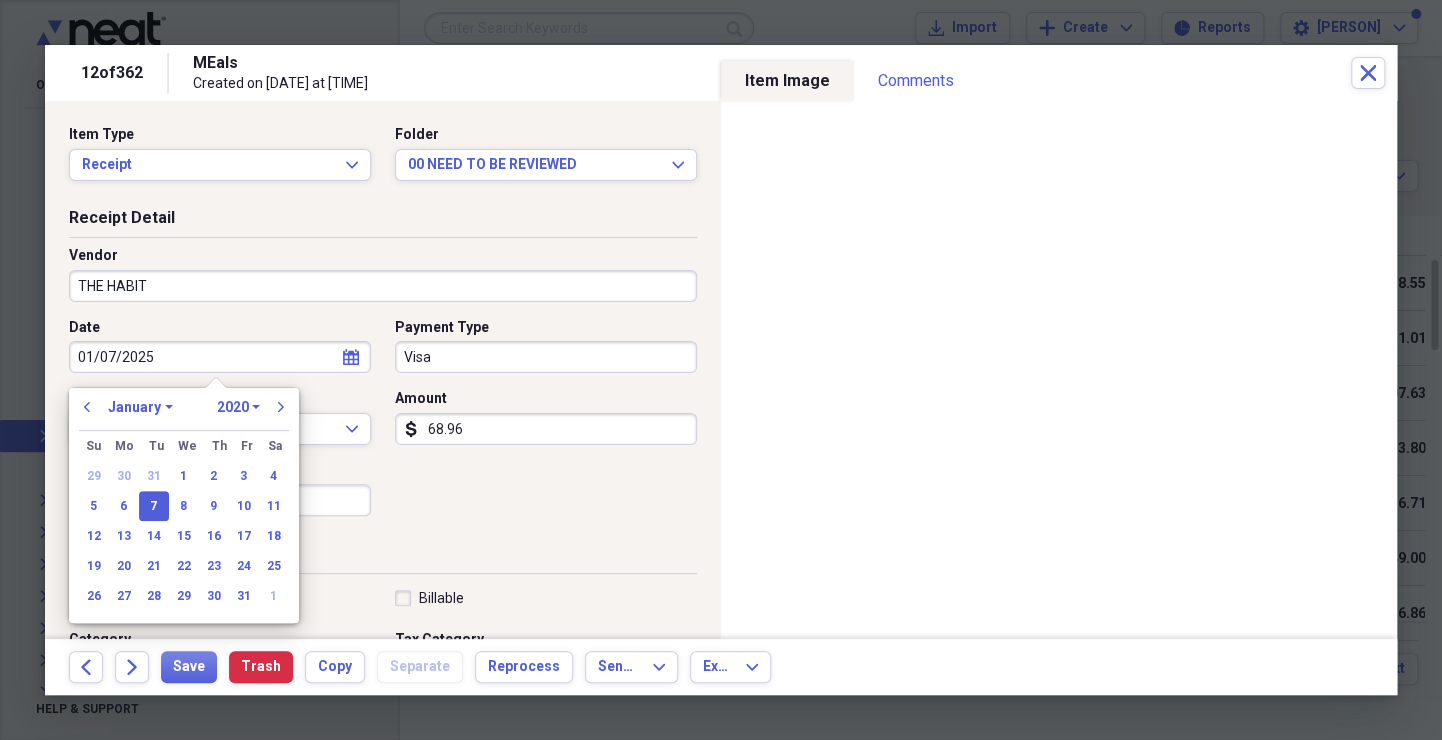 select on "2025" 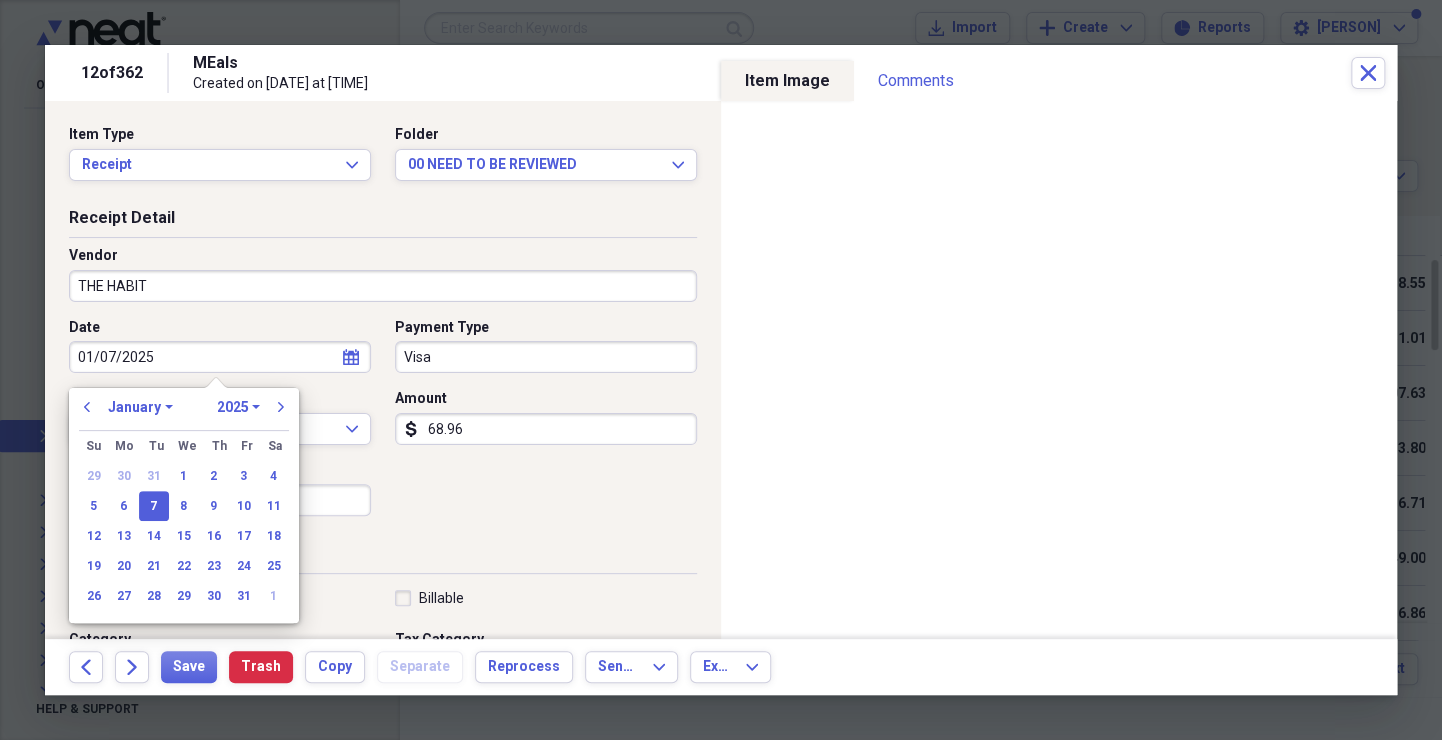 type on "01/07/2025" 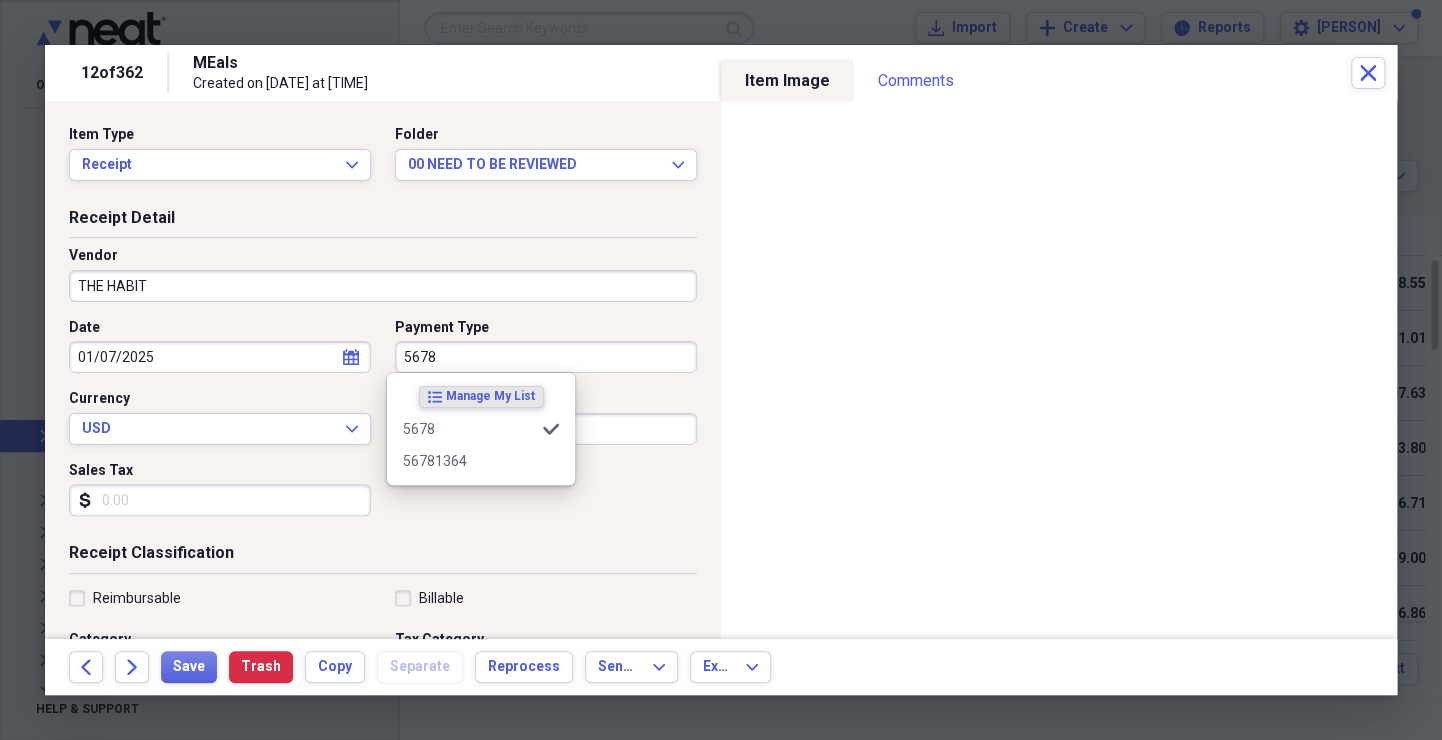 type on "5678" 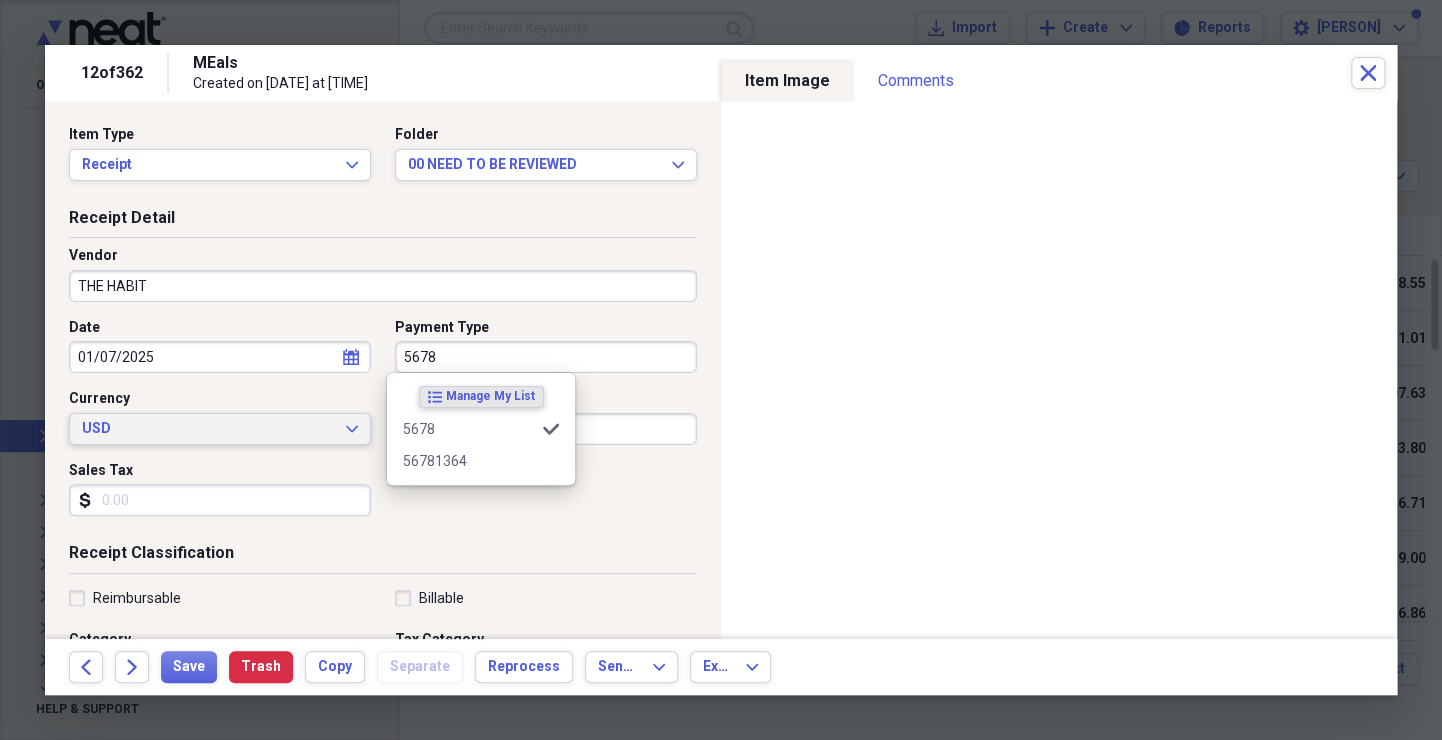 type 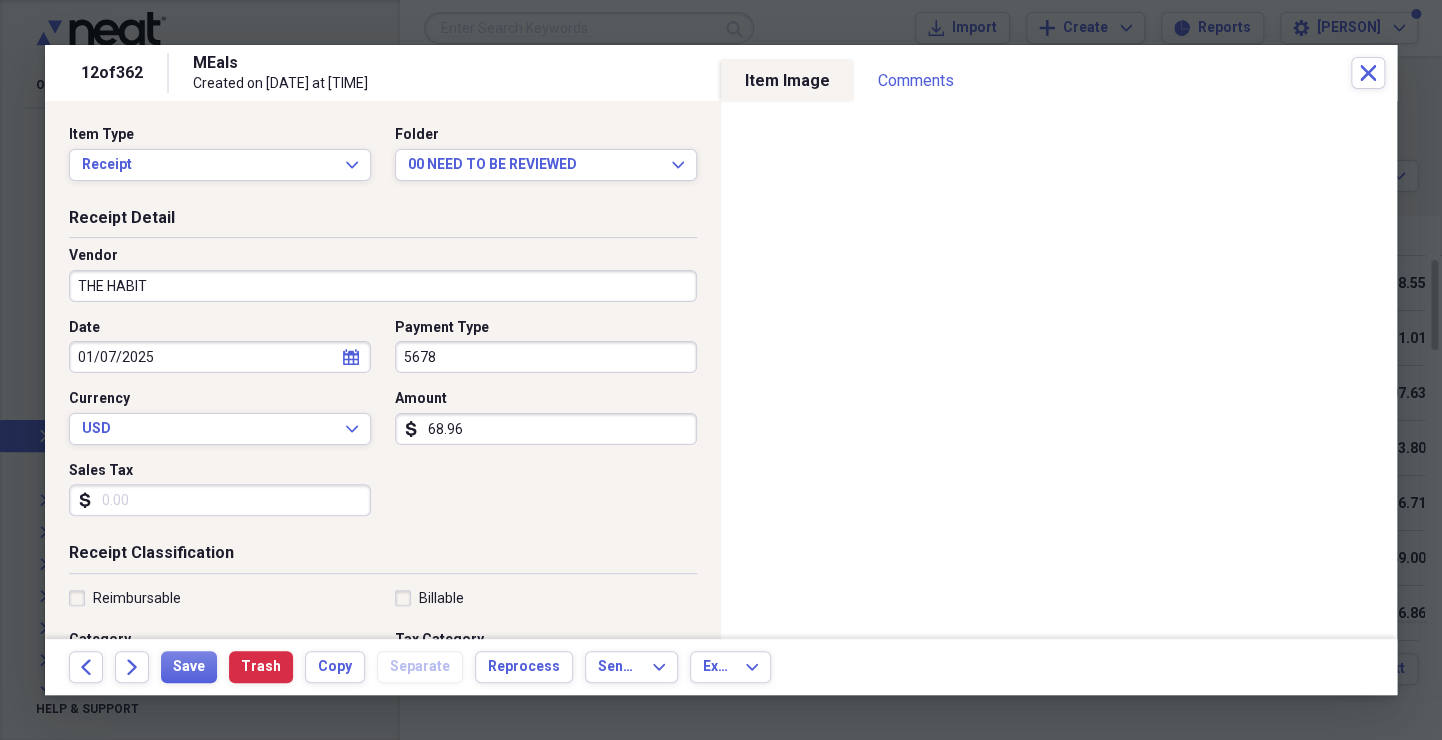 scroll, scrollTop: 299, scrollLeft: 0, axis: vertical 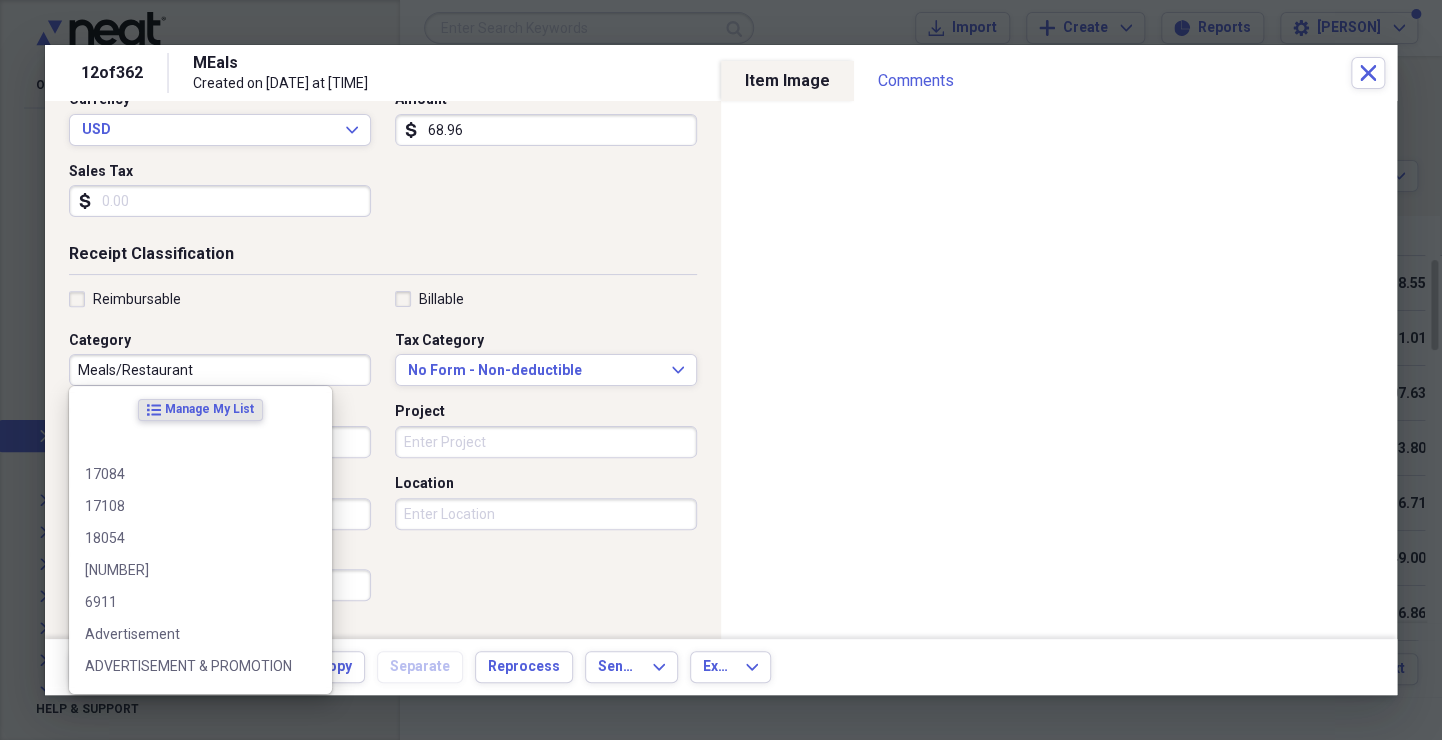 click on "Receipt Classification" at bounding box center [383, 258] 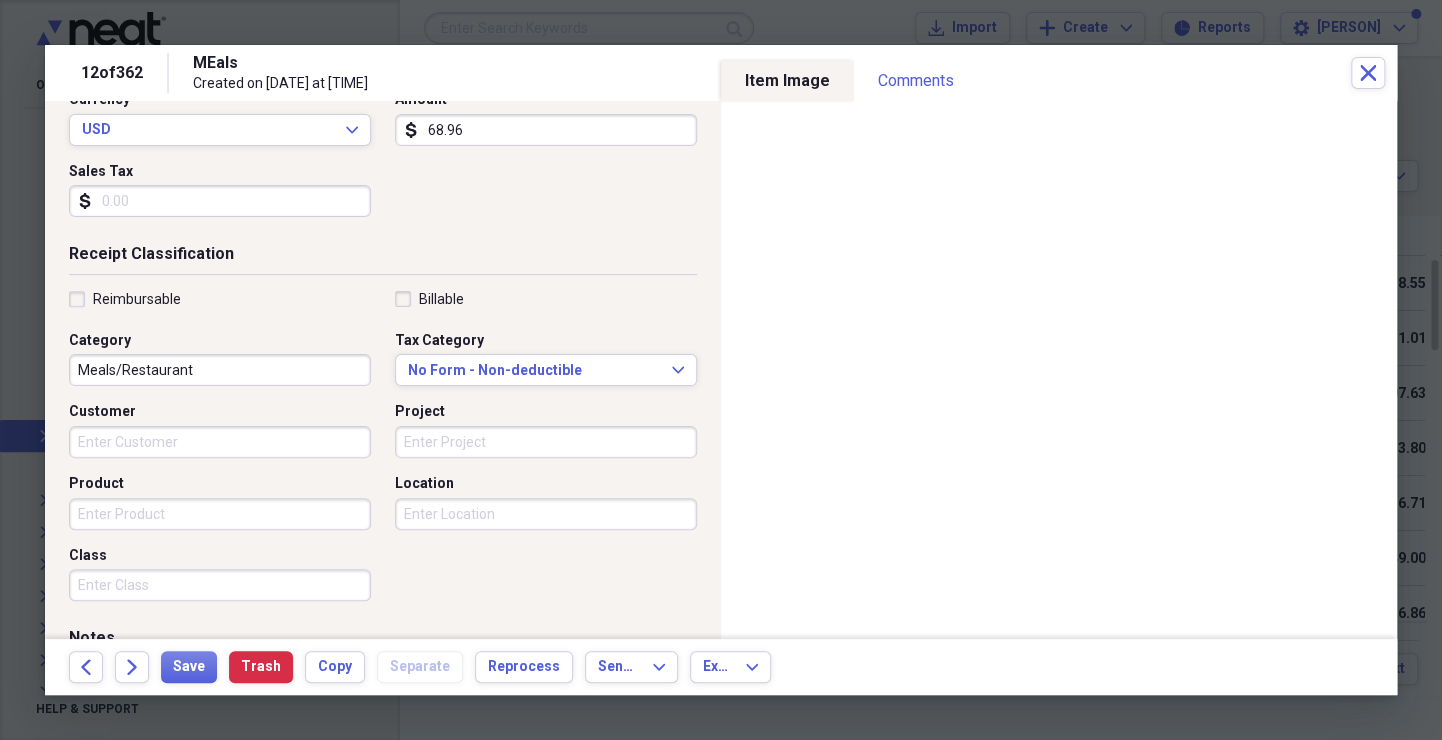scroll, scrollTop: 0, scrollLeft: 0, axis: both 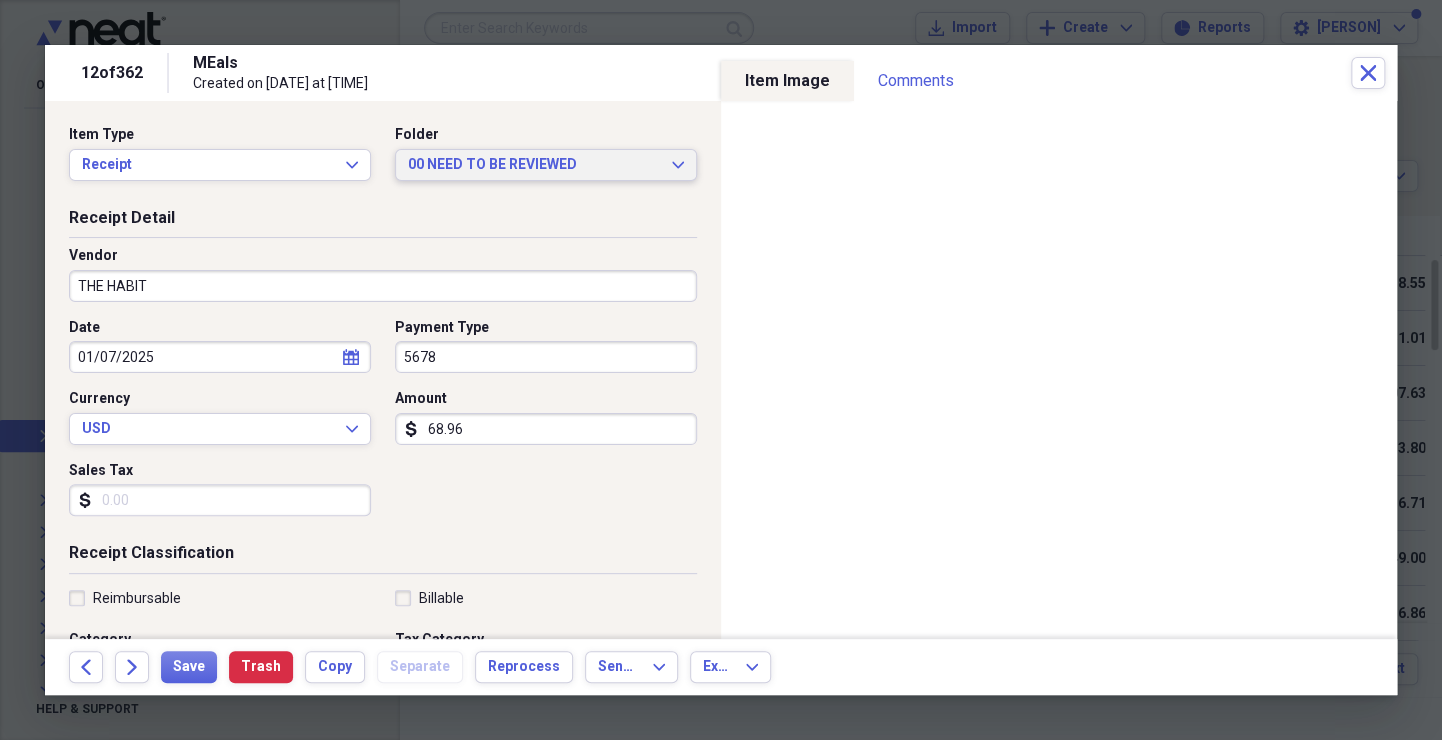 click on "00 NEED TO BE REVIEWED Expand" at bounding box center (546, 165) 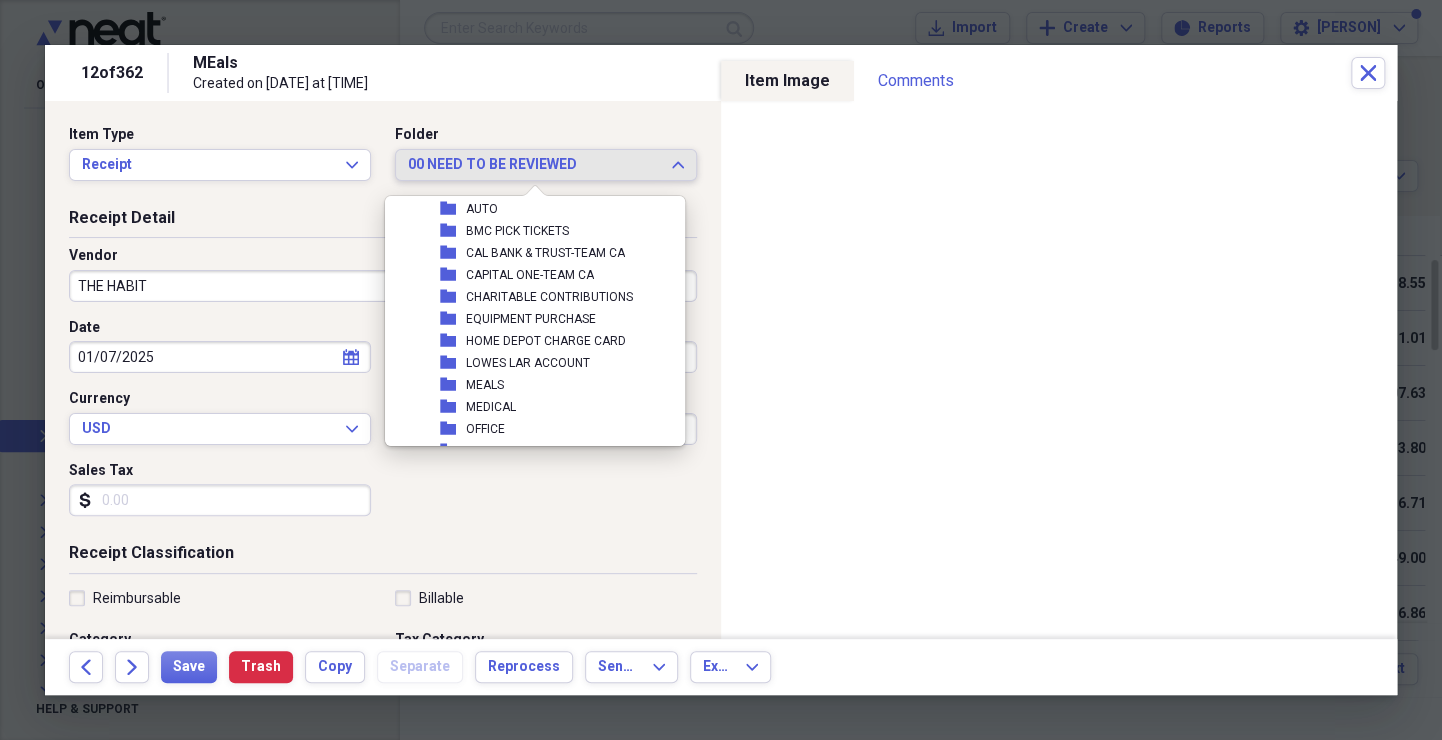 scroll, scrollTop: 2874, scrollLeft: 0, axis: vertical 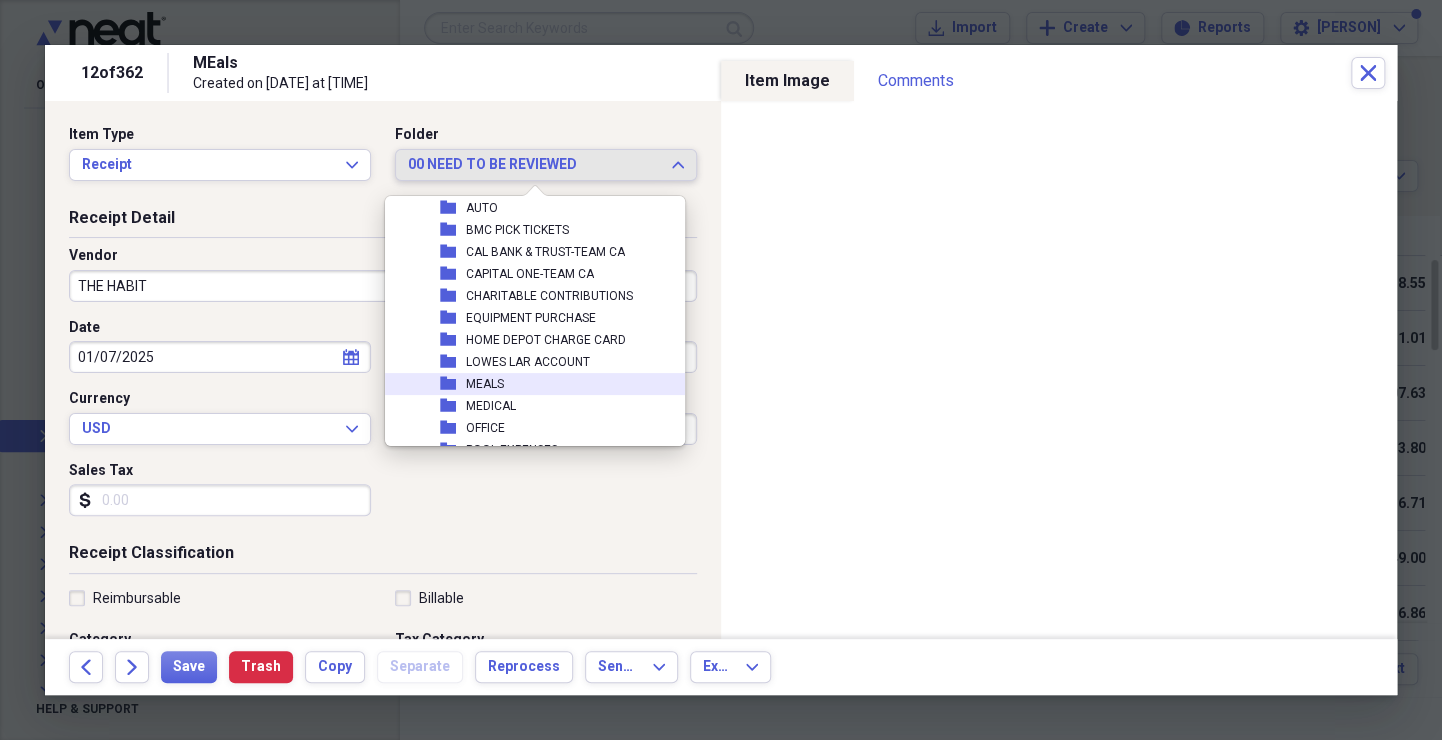 click on "MEALS" at bounding box center (485, 384) 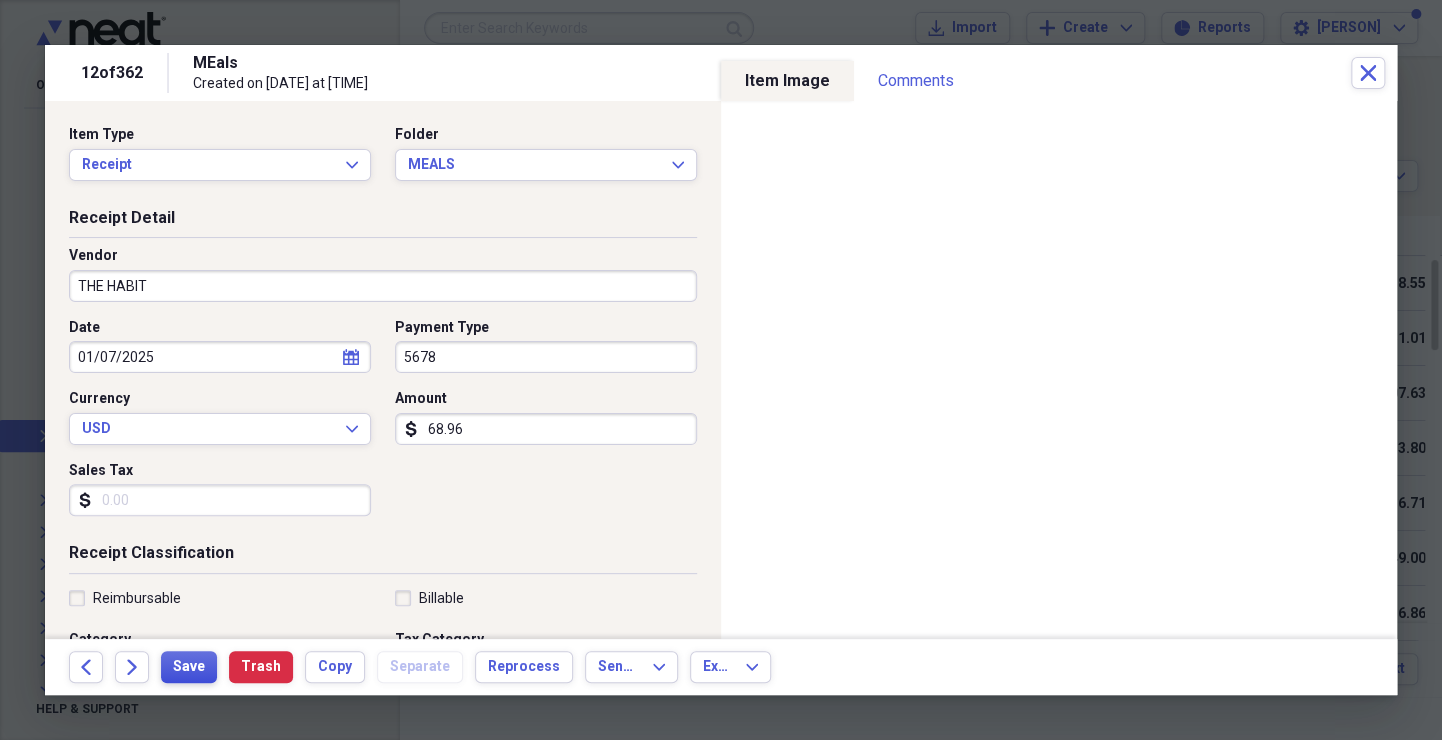 click on "Save" at bounding box center (189, 667) 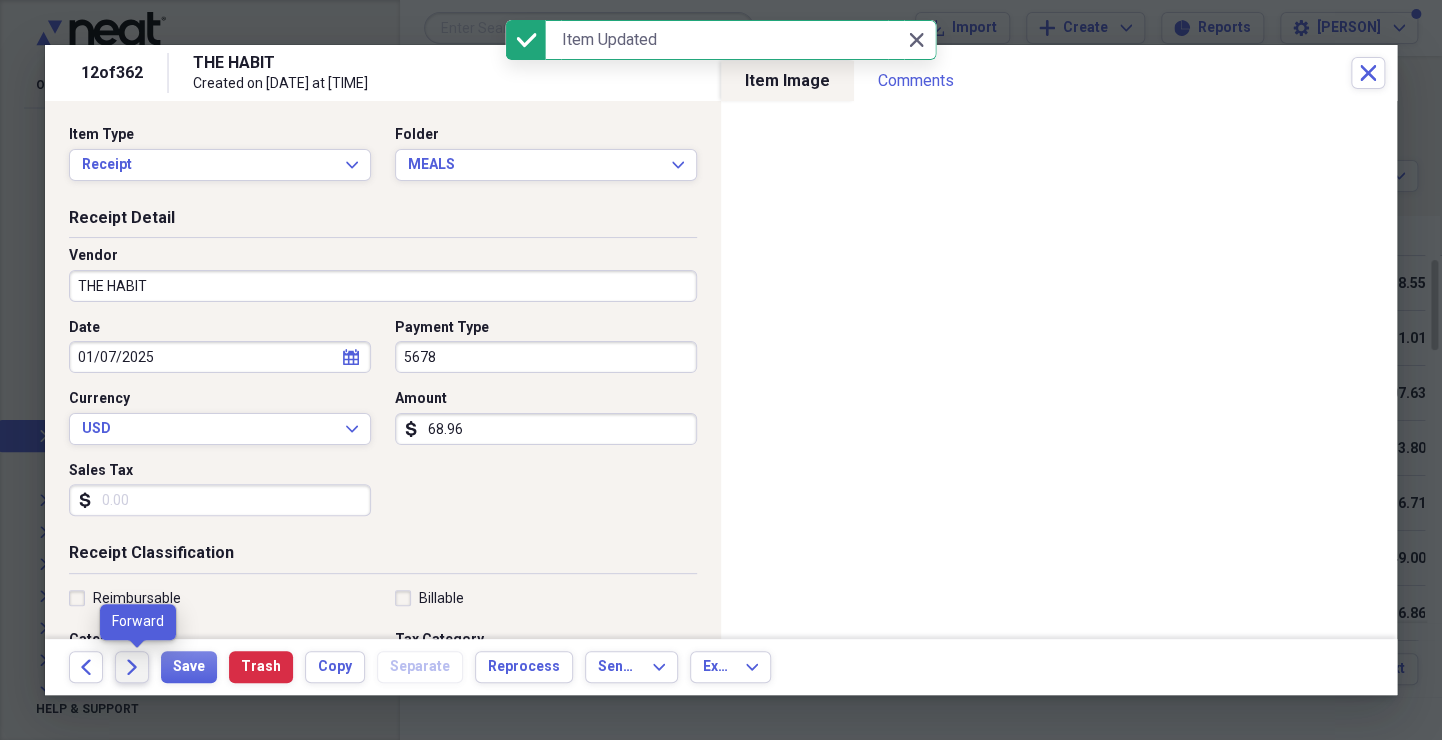 click 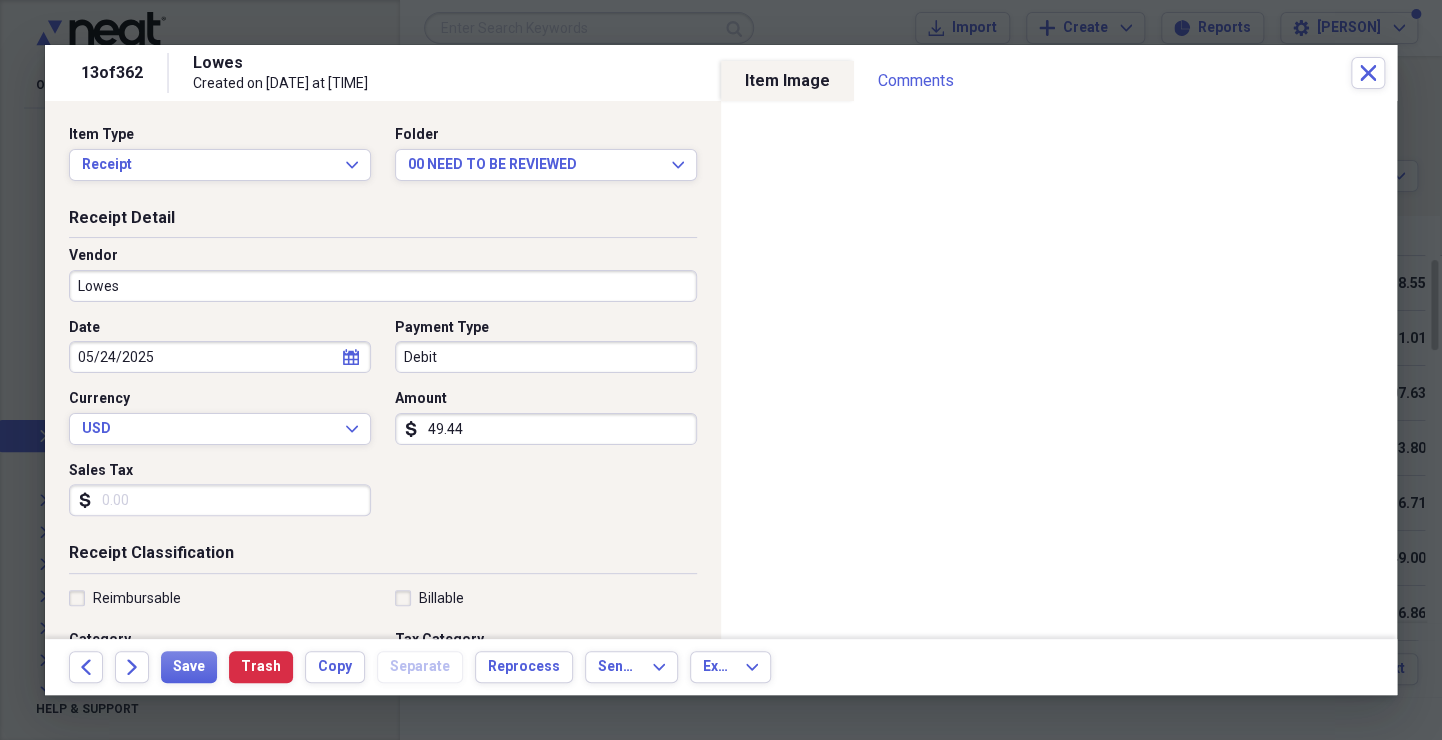click on "Debit" at bounding box center [546, 357] 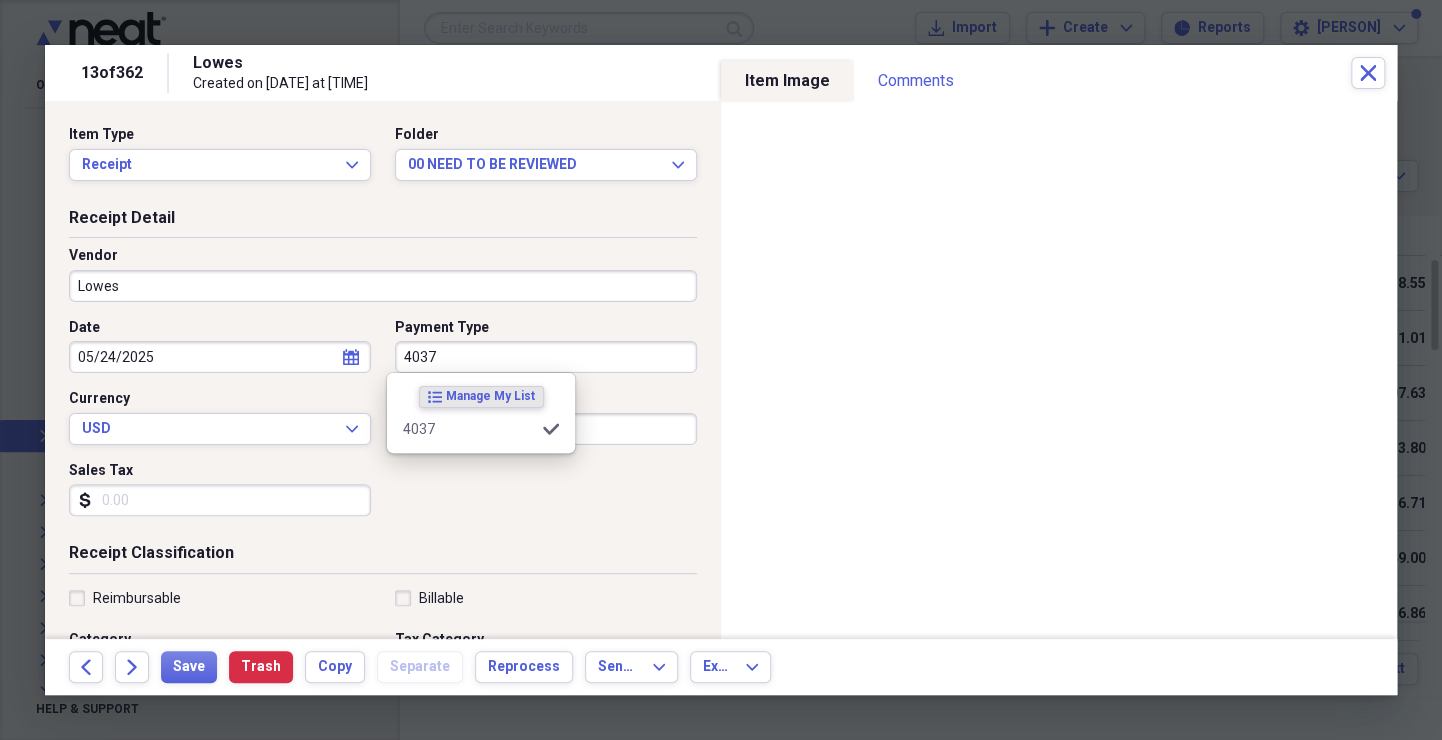type on "4037" 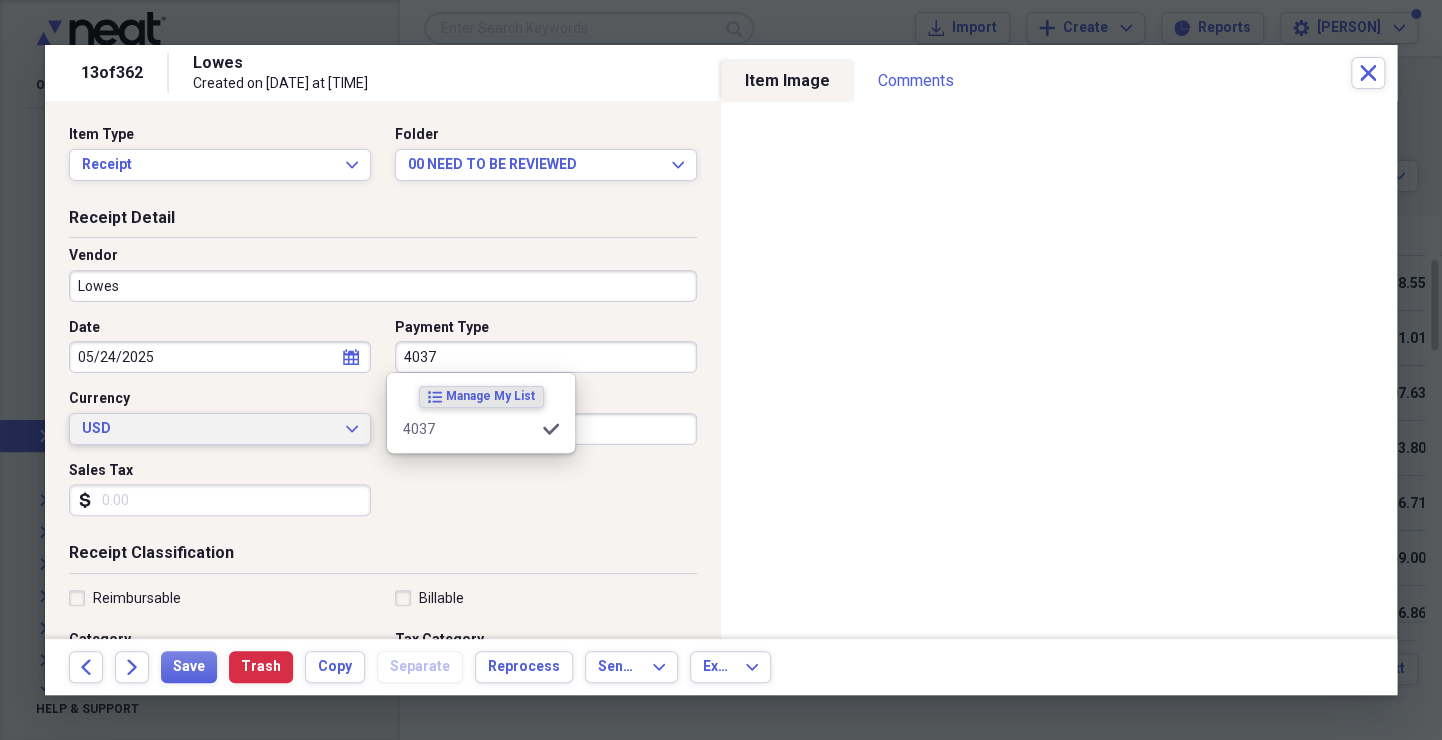 type 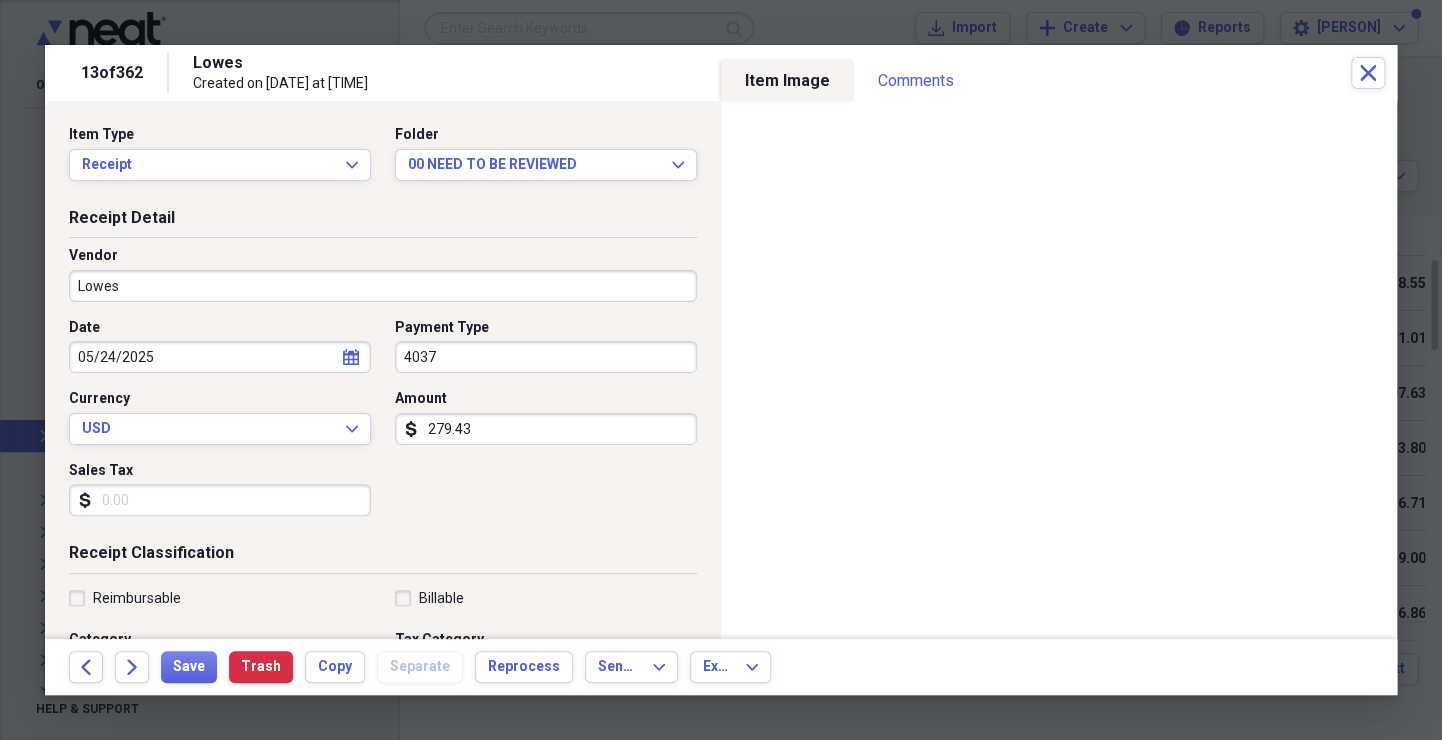 type on "279.43" 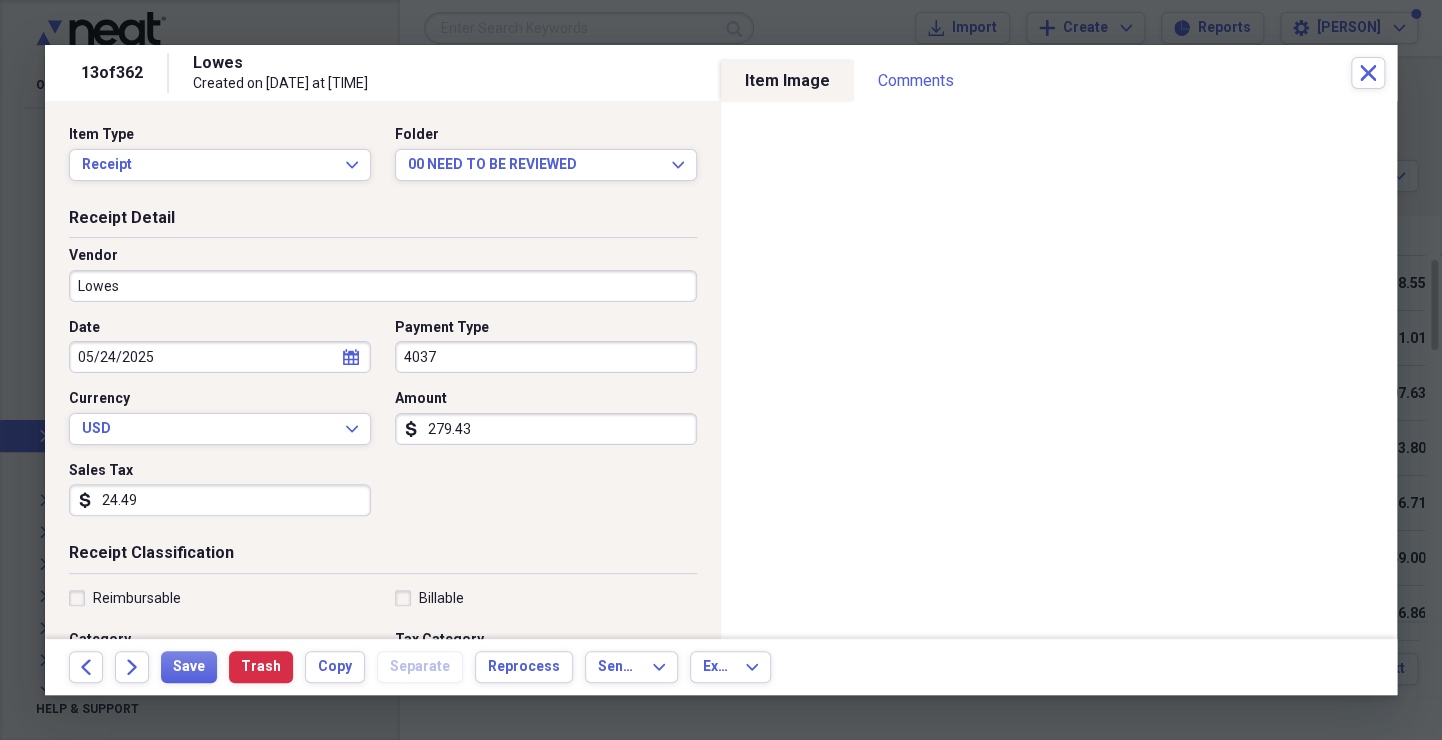 type on "24.49" 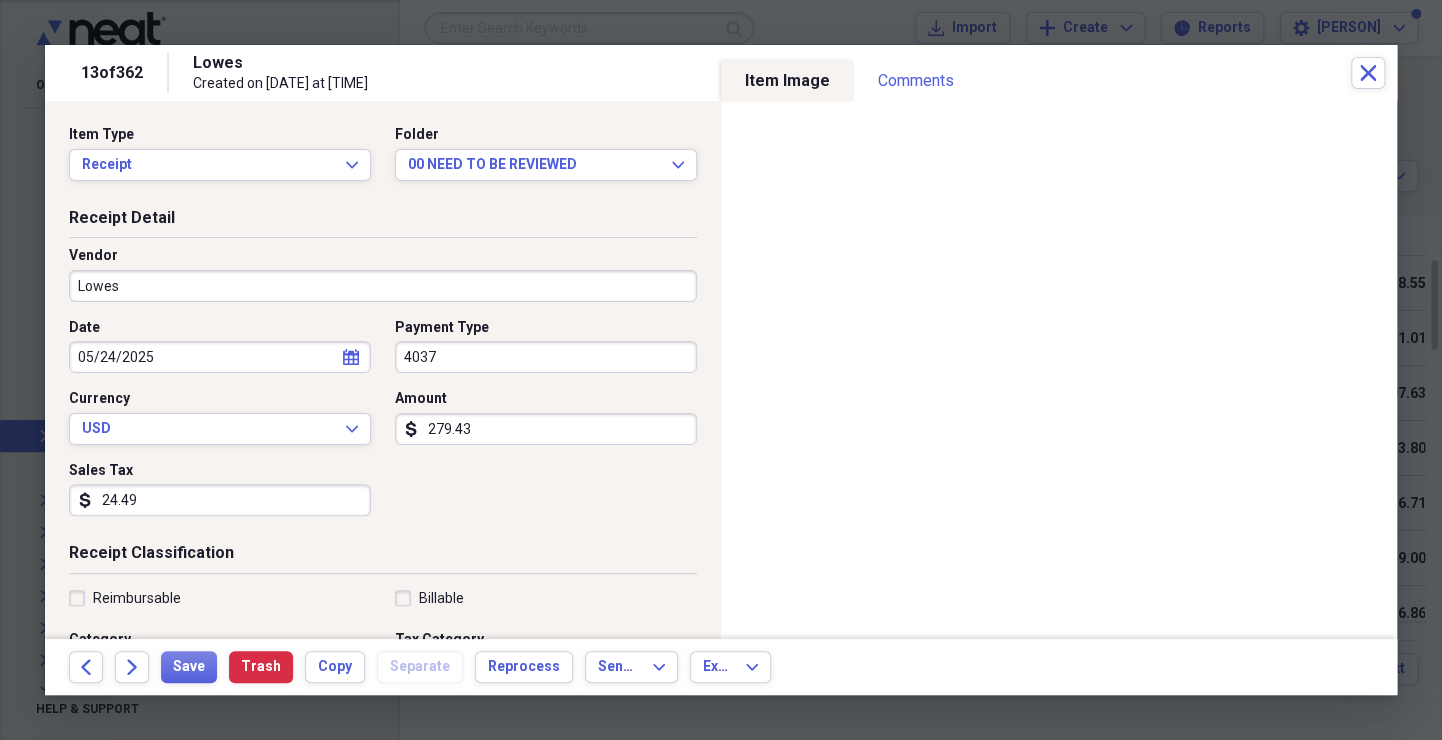scroll, scrollTop: 299, scrollLeft: 0, axis: vertical 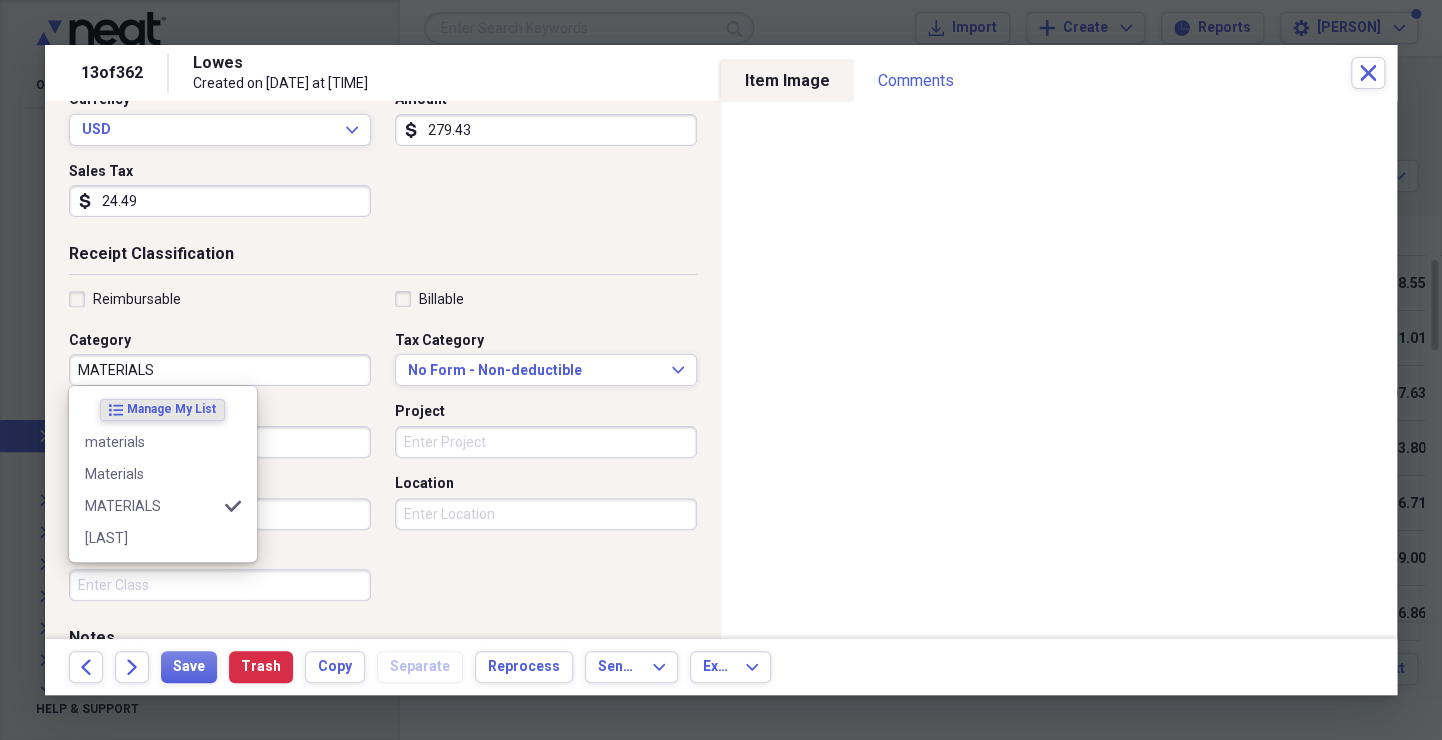 type on "MATERIALS" 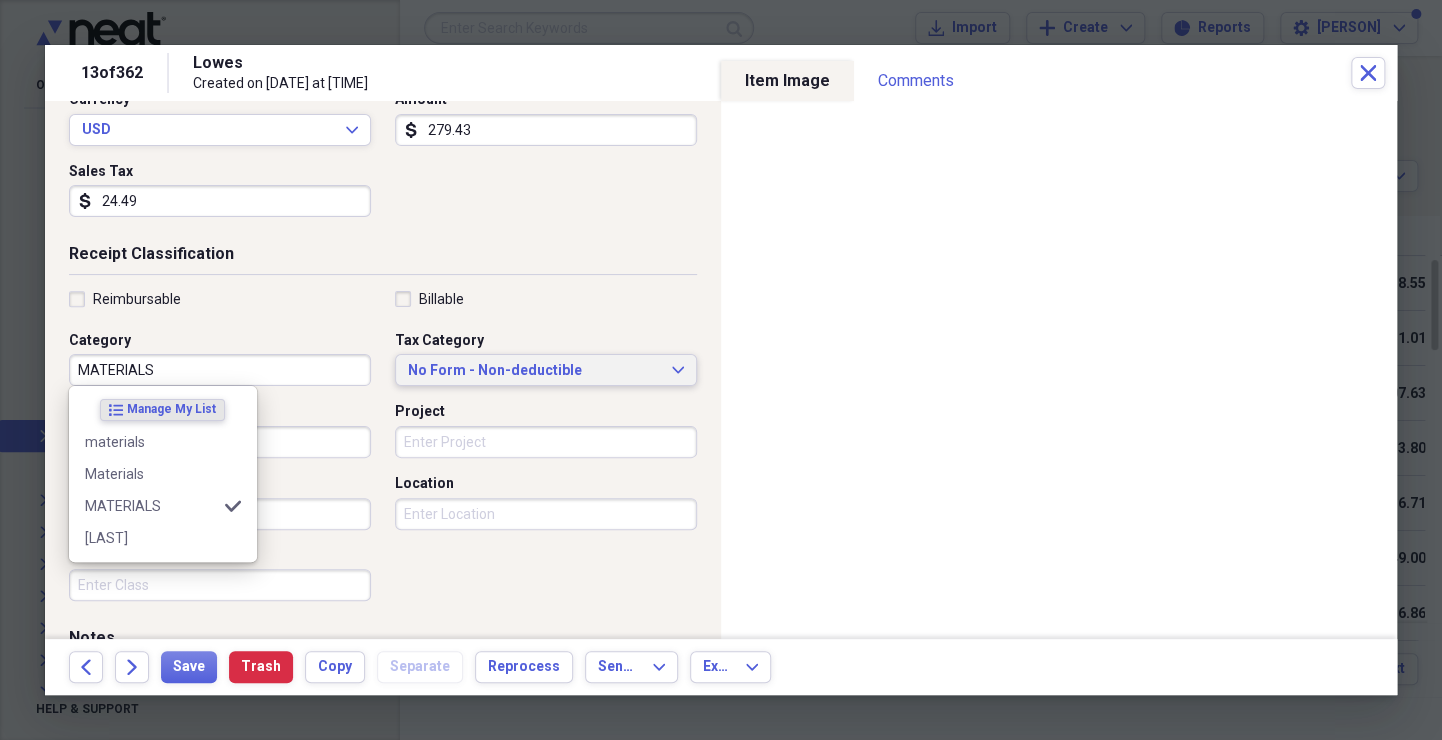 type 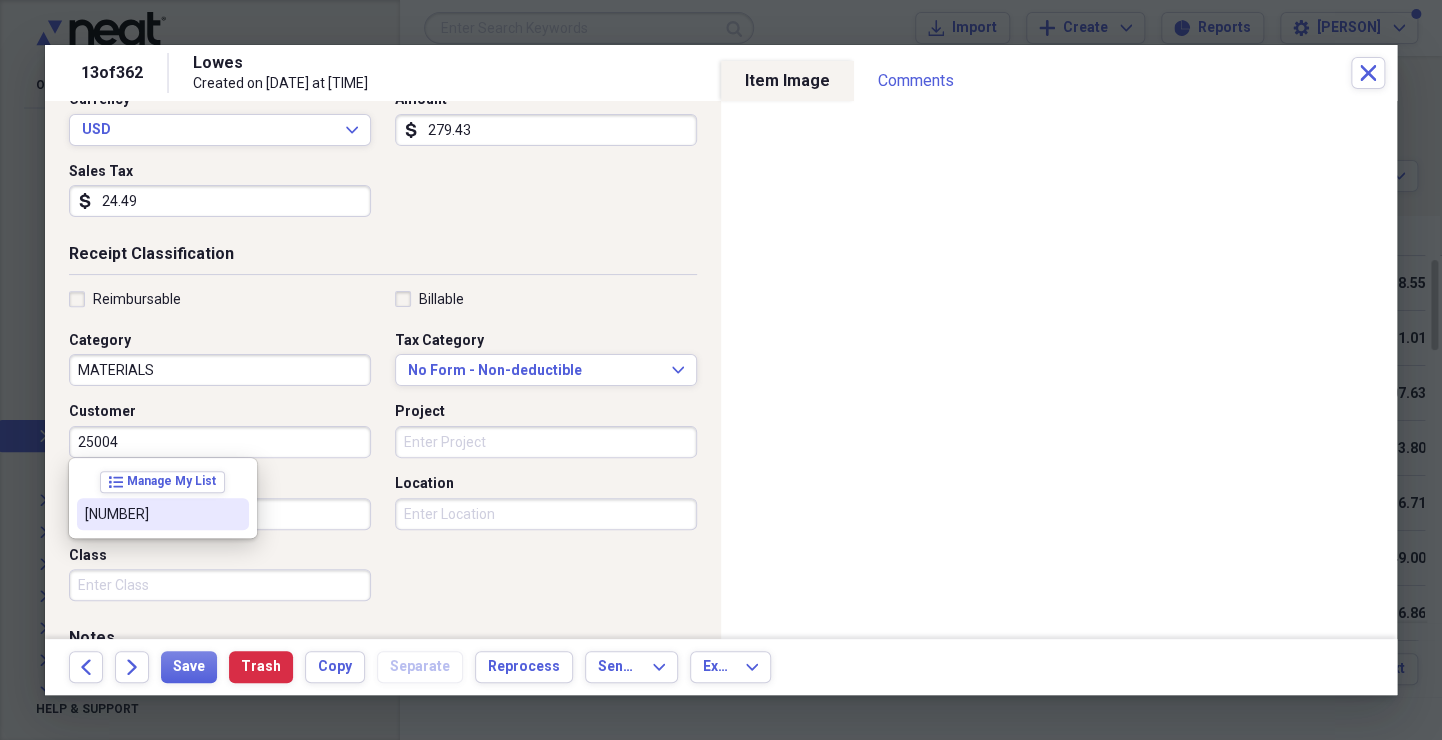 click on "[NUMBER]" at bounding box center [163, 514] 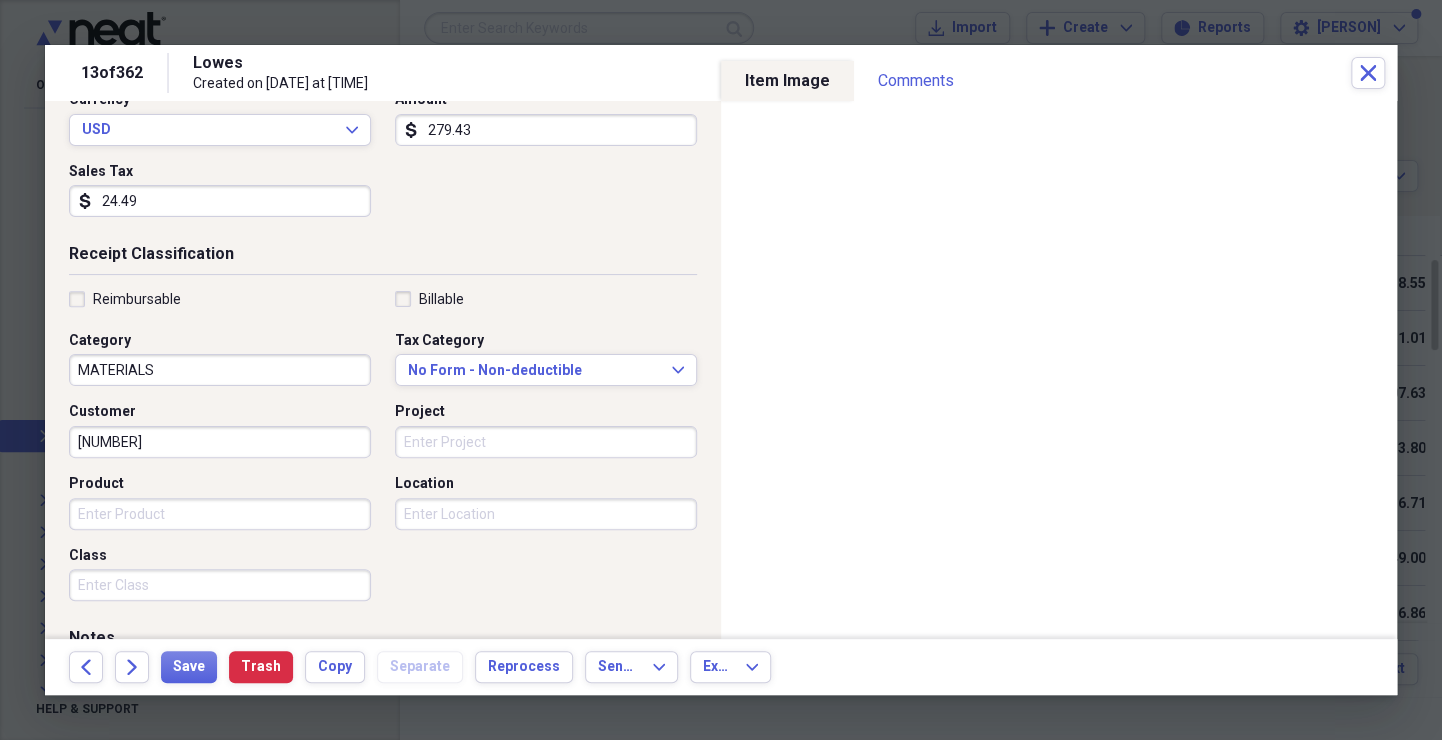 scroll, scrollTop: 0, scrollLeft: 0, axis: both 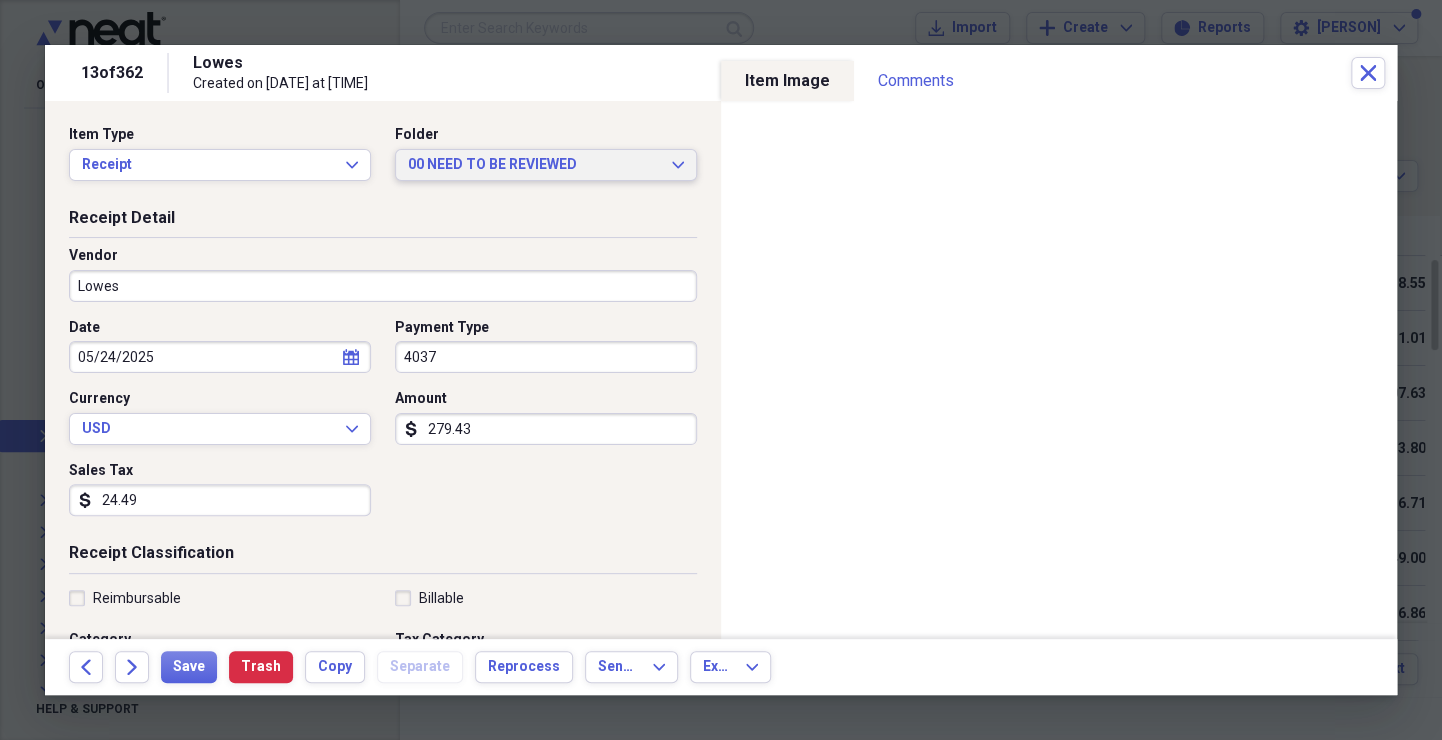 click on "00 NEED TO BE REVIEWED Expand" at bounding box center [546, 165] 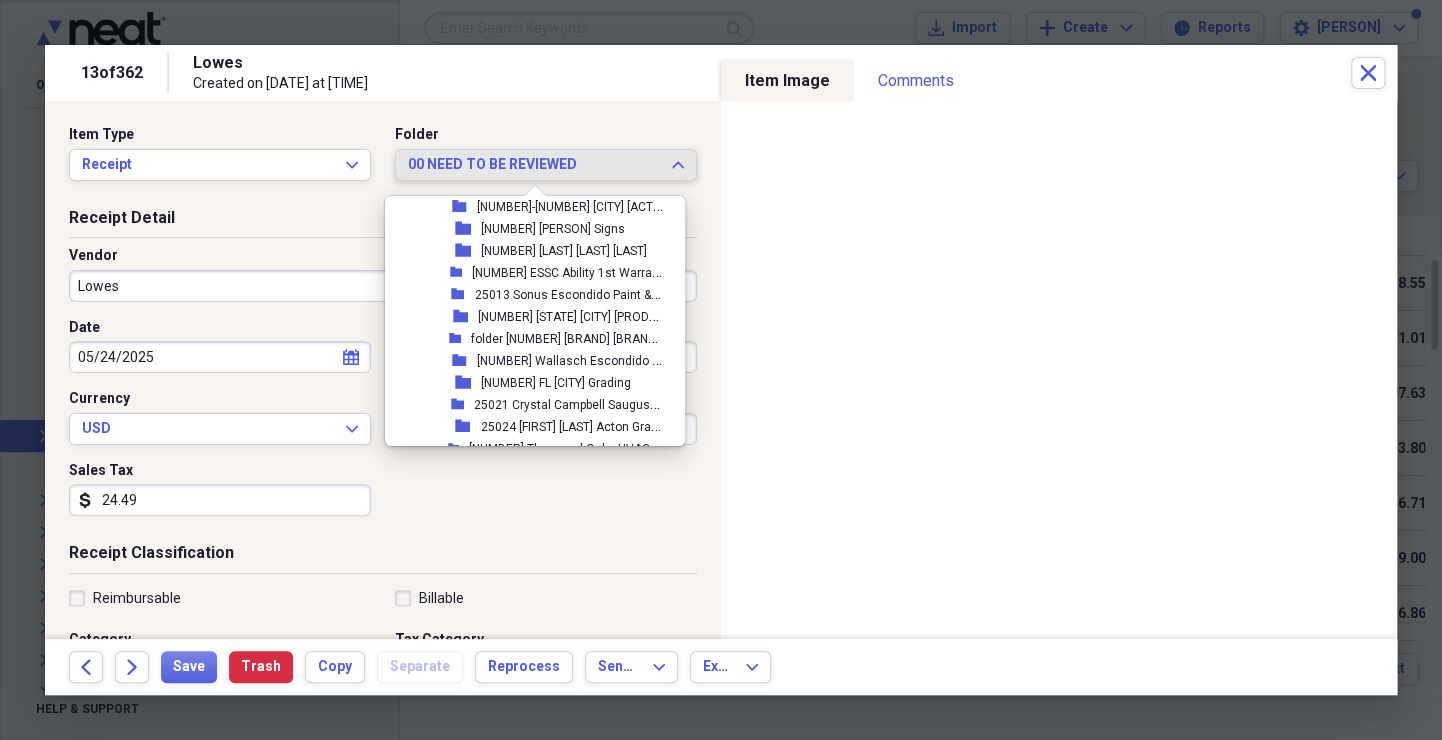 scroll, scrollTop: 2148, scrollLeft: 0, axis: vertical 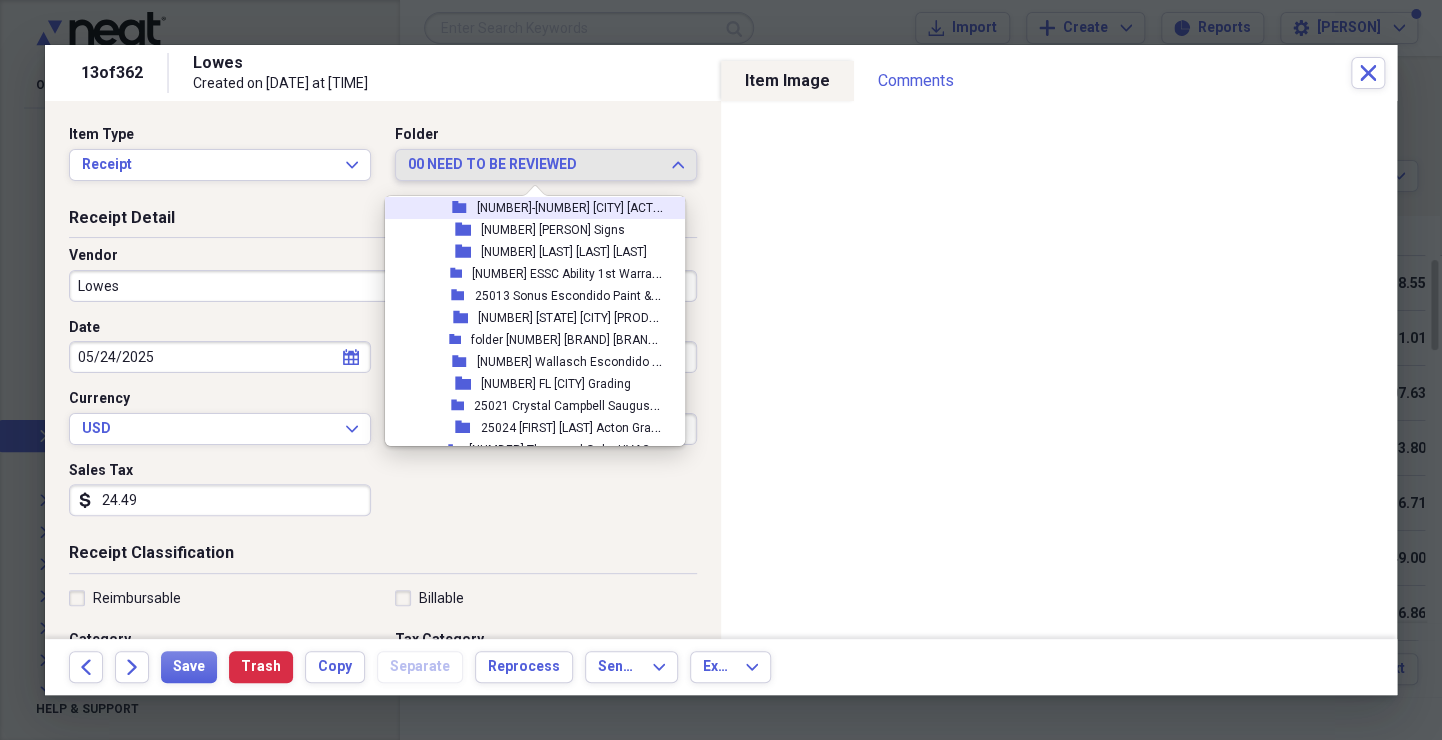 click 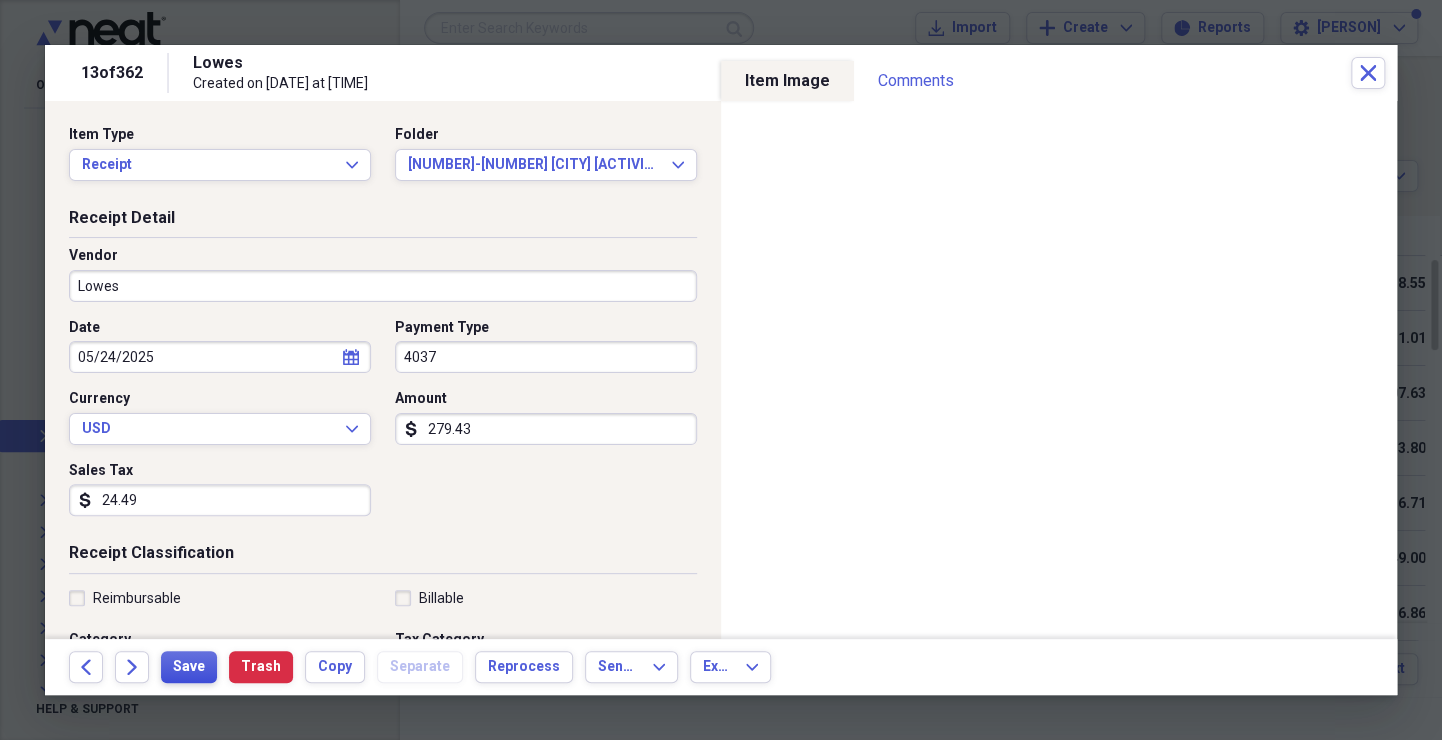 click on "Save" at bounding box center [189, 667] 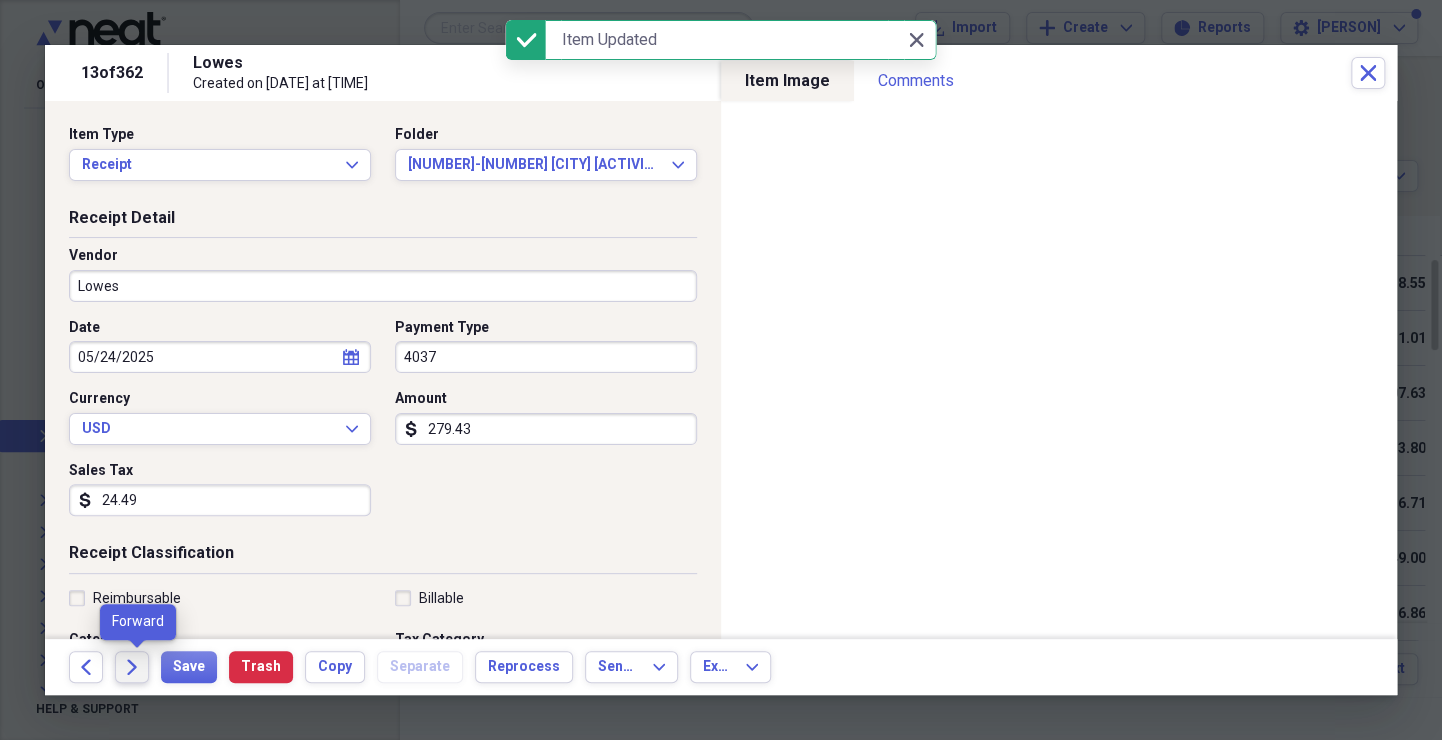 click on "Forward" at bounding box center (132, 667) 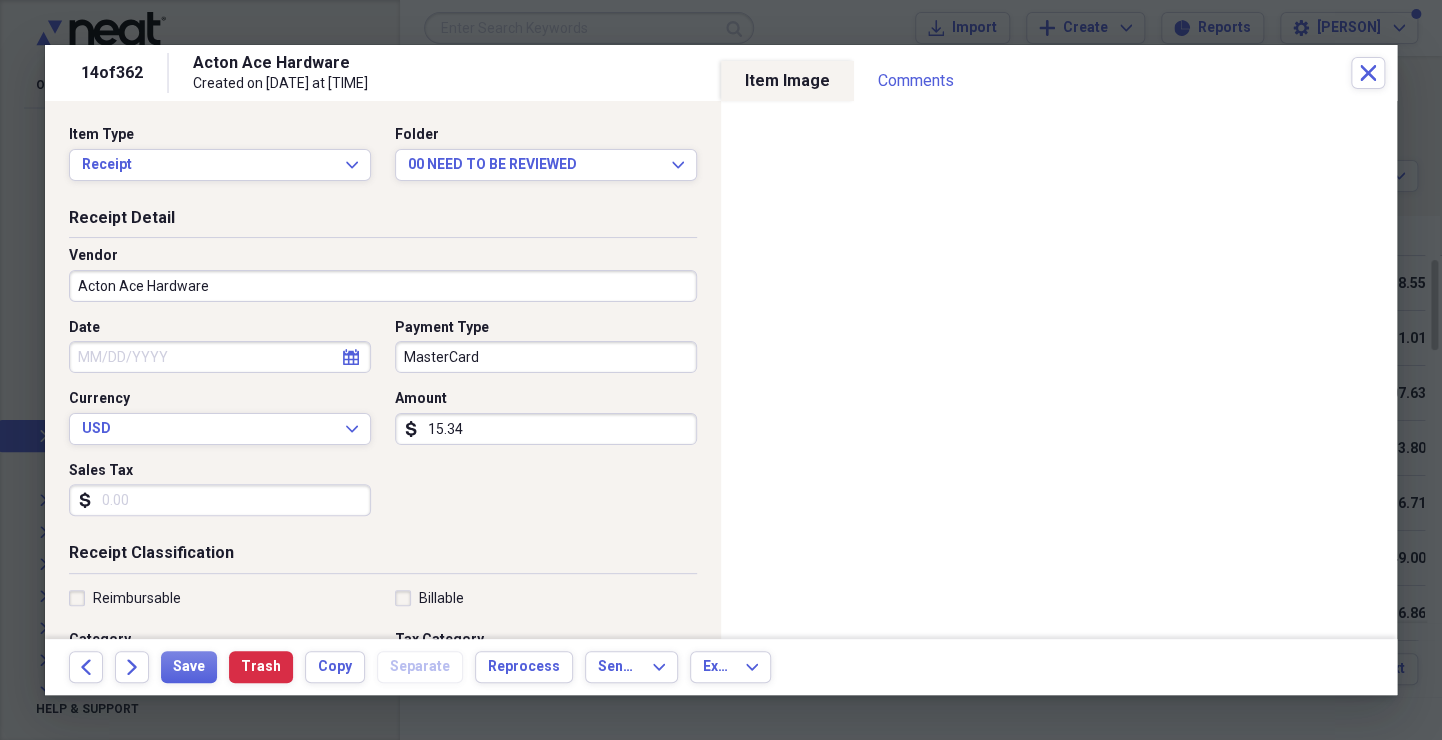 click on "calendar Calendar" at bounding box center (351, 357) 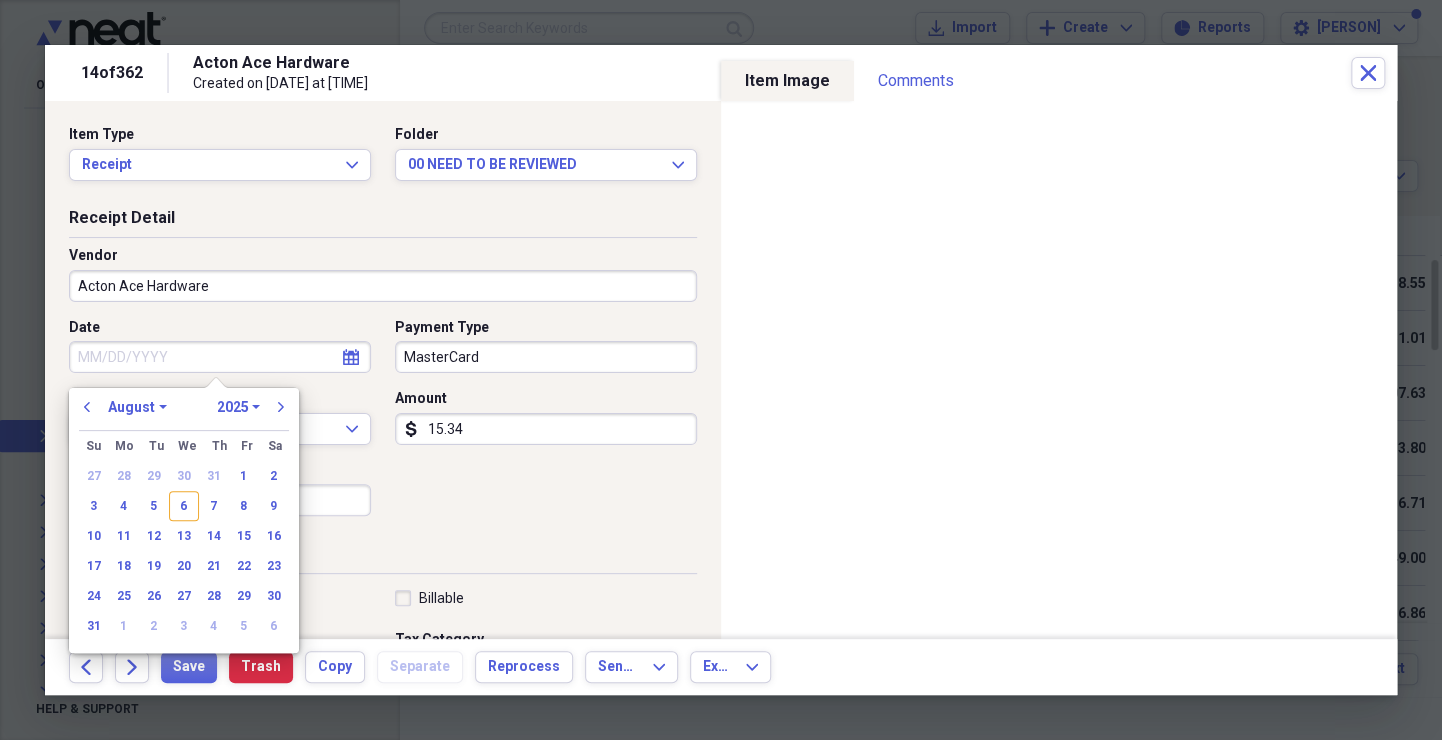click on "January February March April May June July August September October November December" at bounding box center (137, 407) 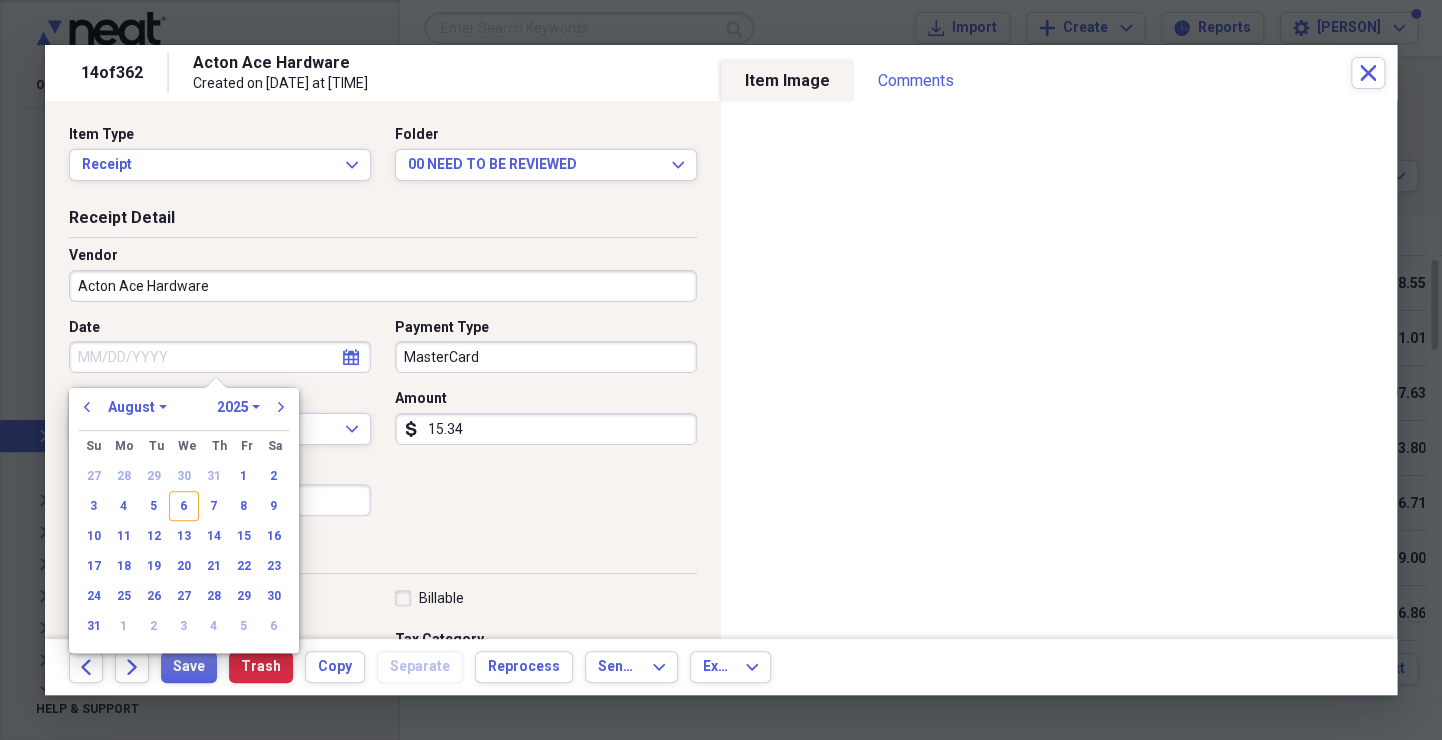 select on "5" 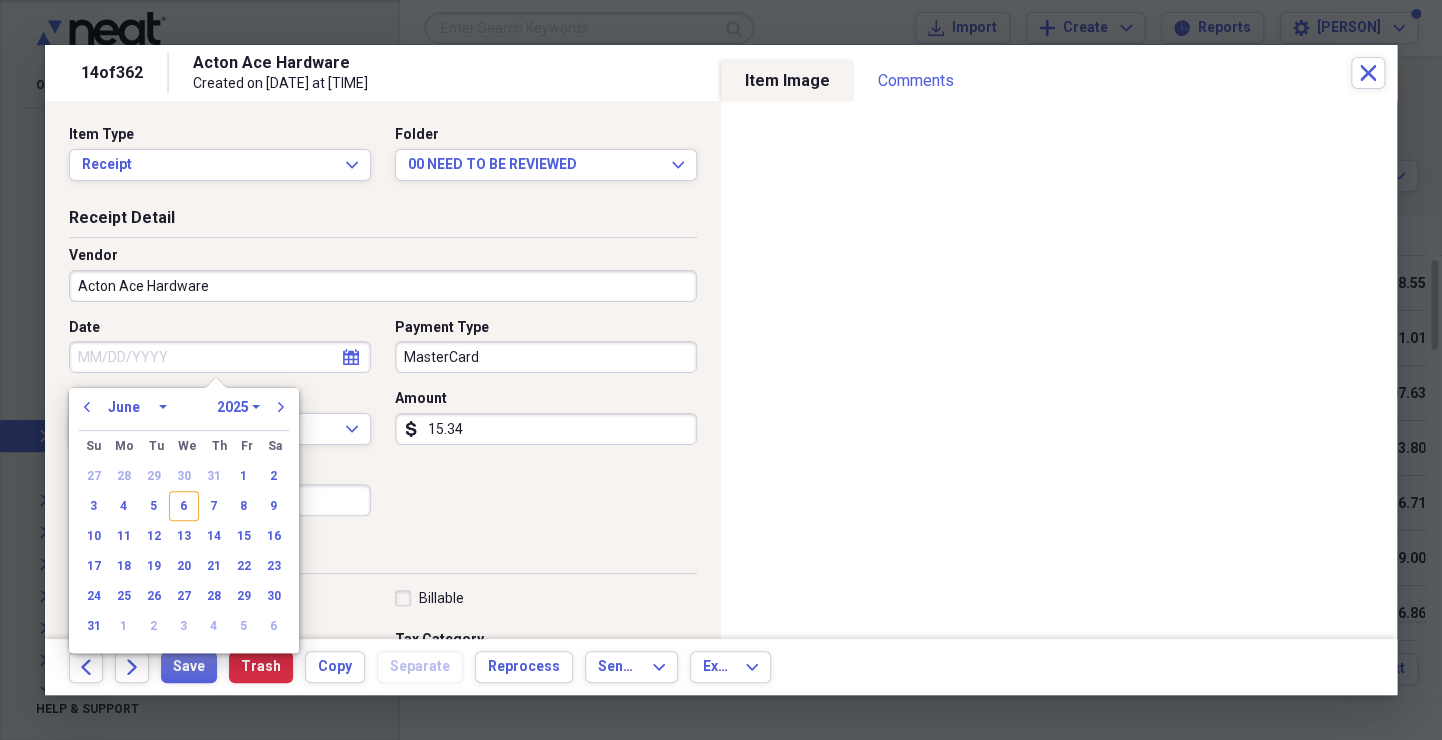 click on "January February March April May June July August September October November December" at bounding box center [137, 407] 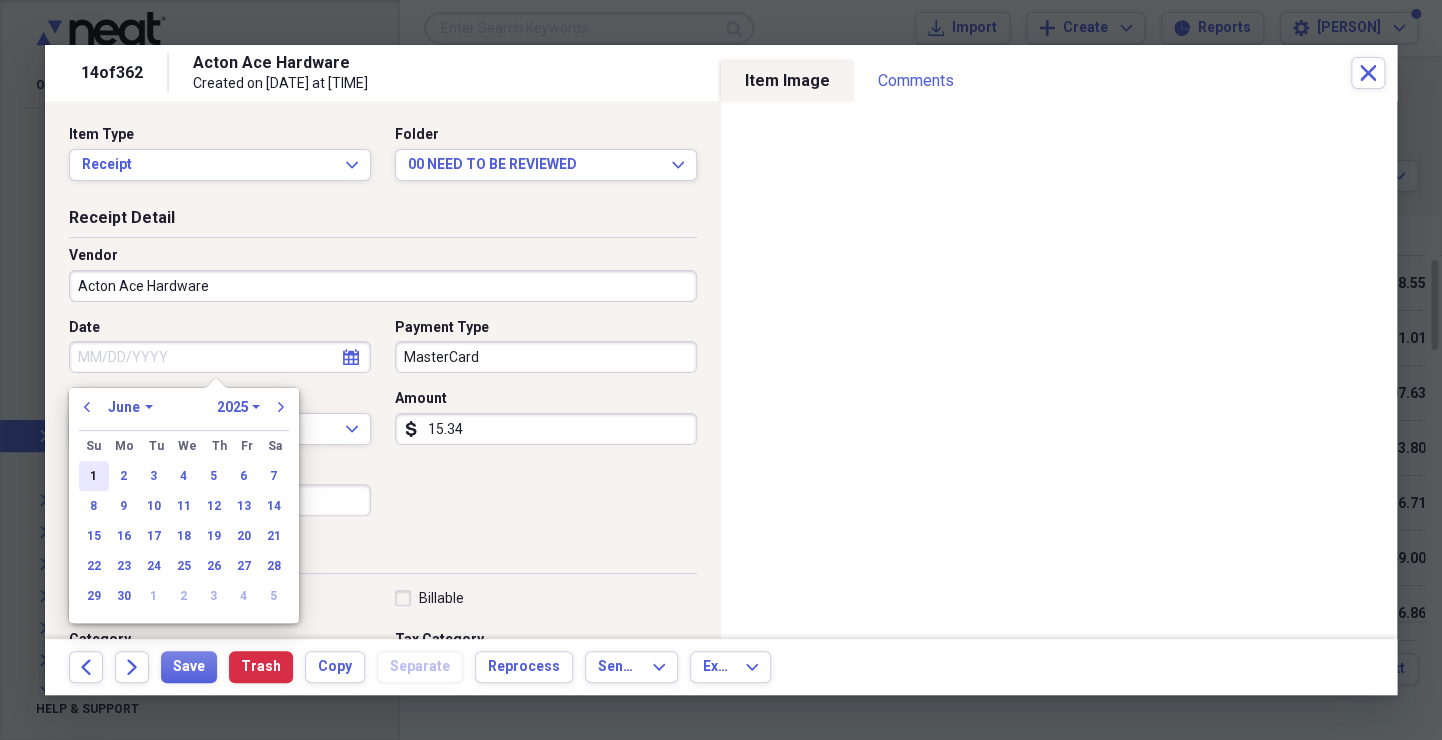 click on "1" at bounding box center (94, 476) 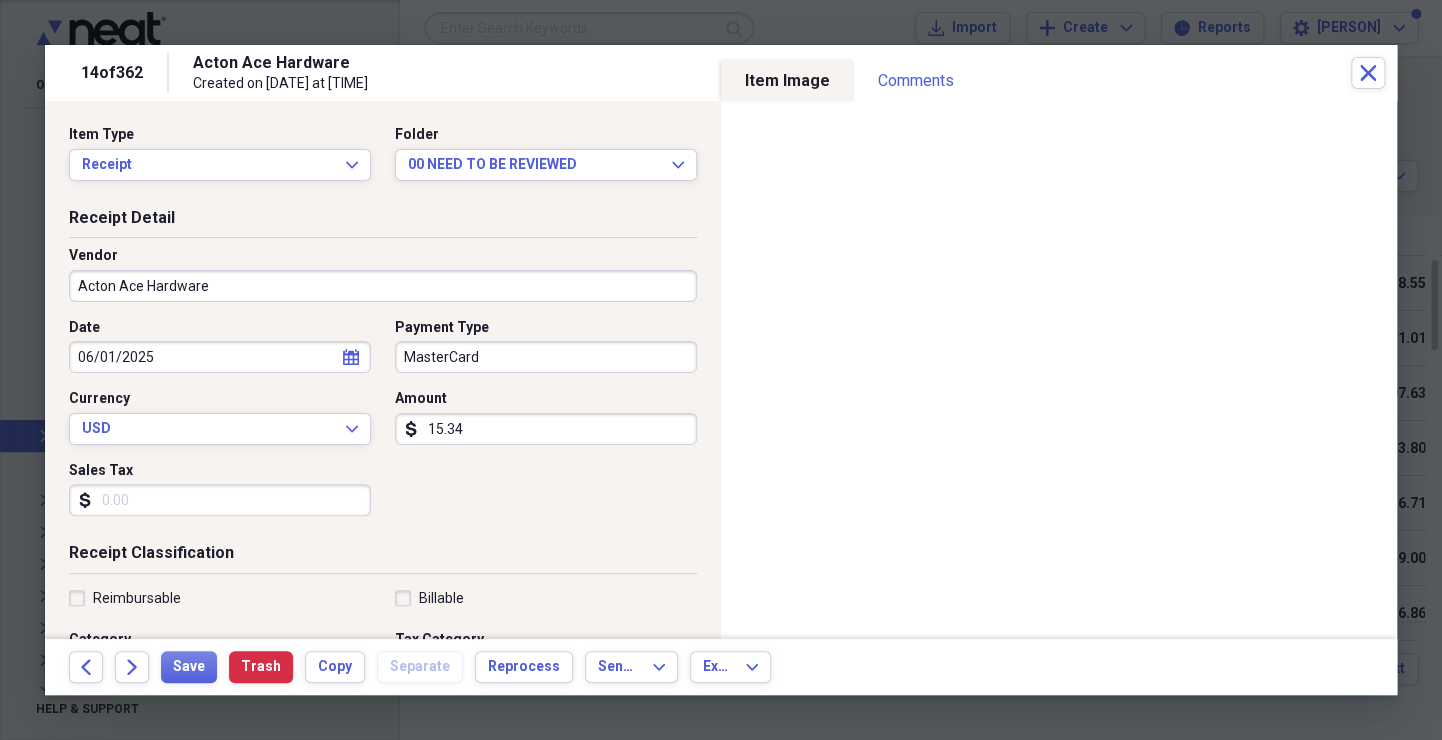 type on "06/01/2025" 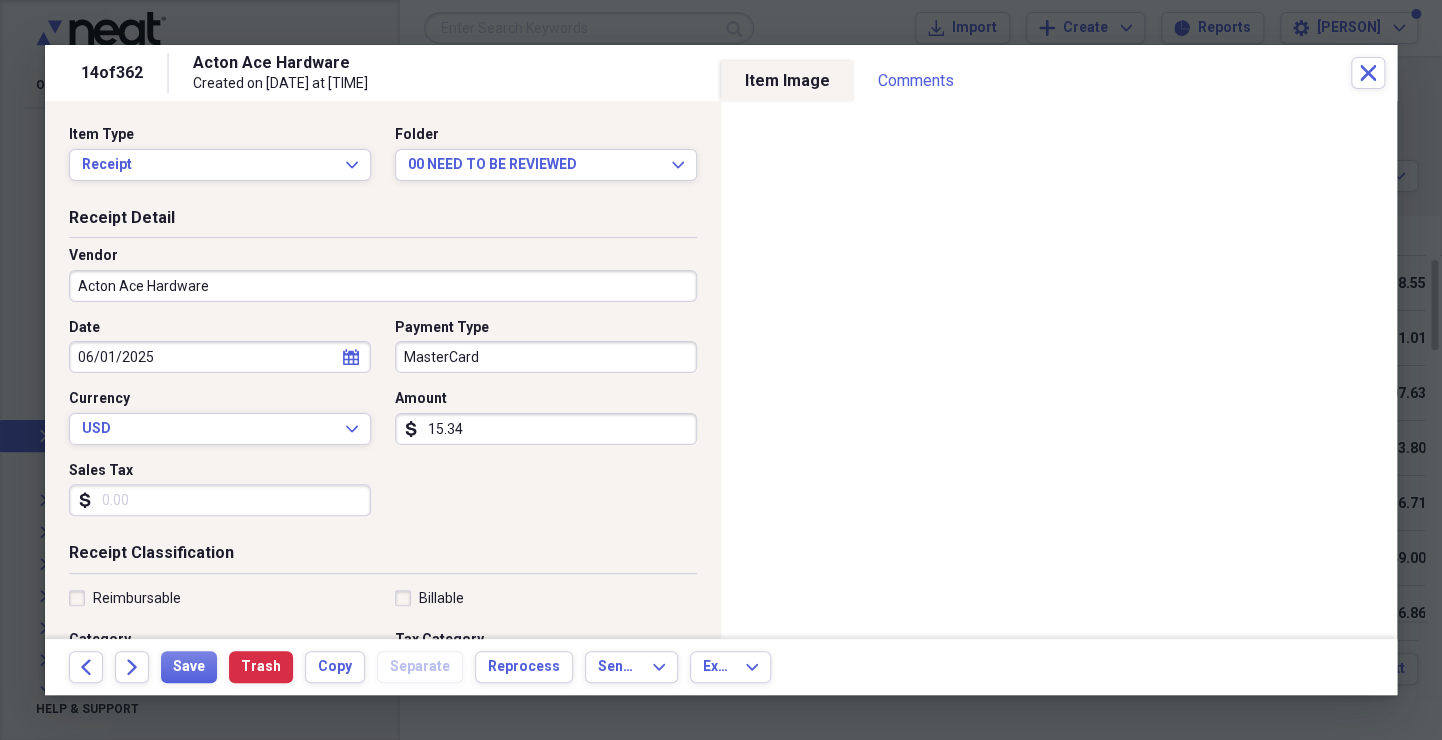 click on "Sales Tax" at bounding box center (220, 500) 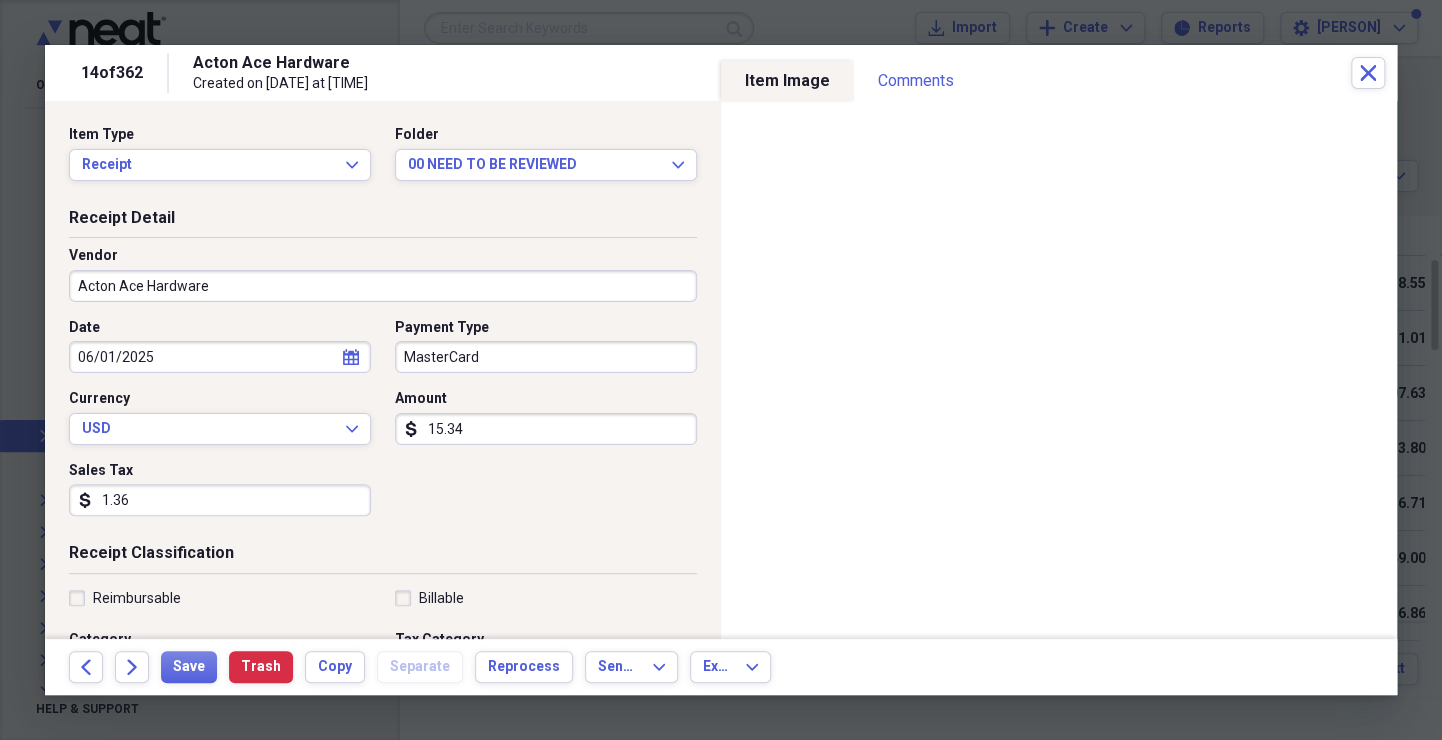 type on "1.36" 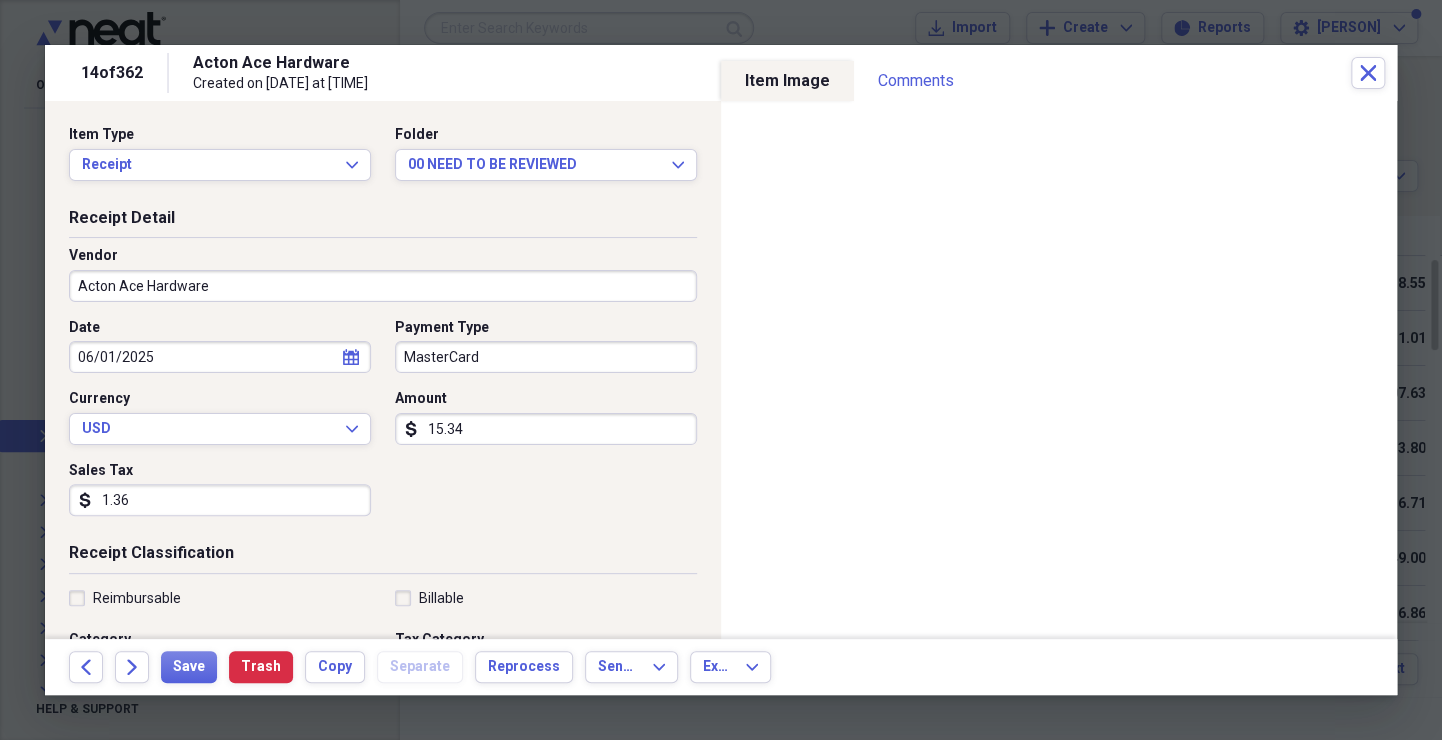 scroll, scrollTop: 299, scrollLeft: 0, axis: vertical 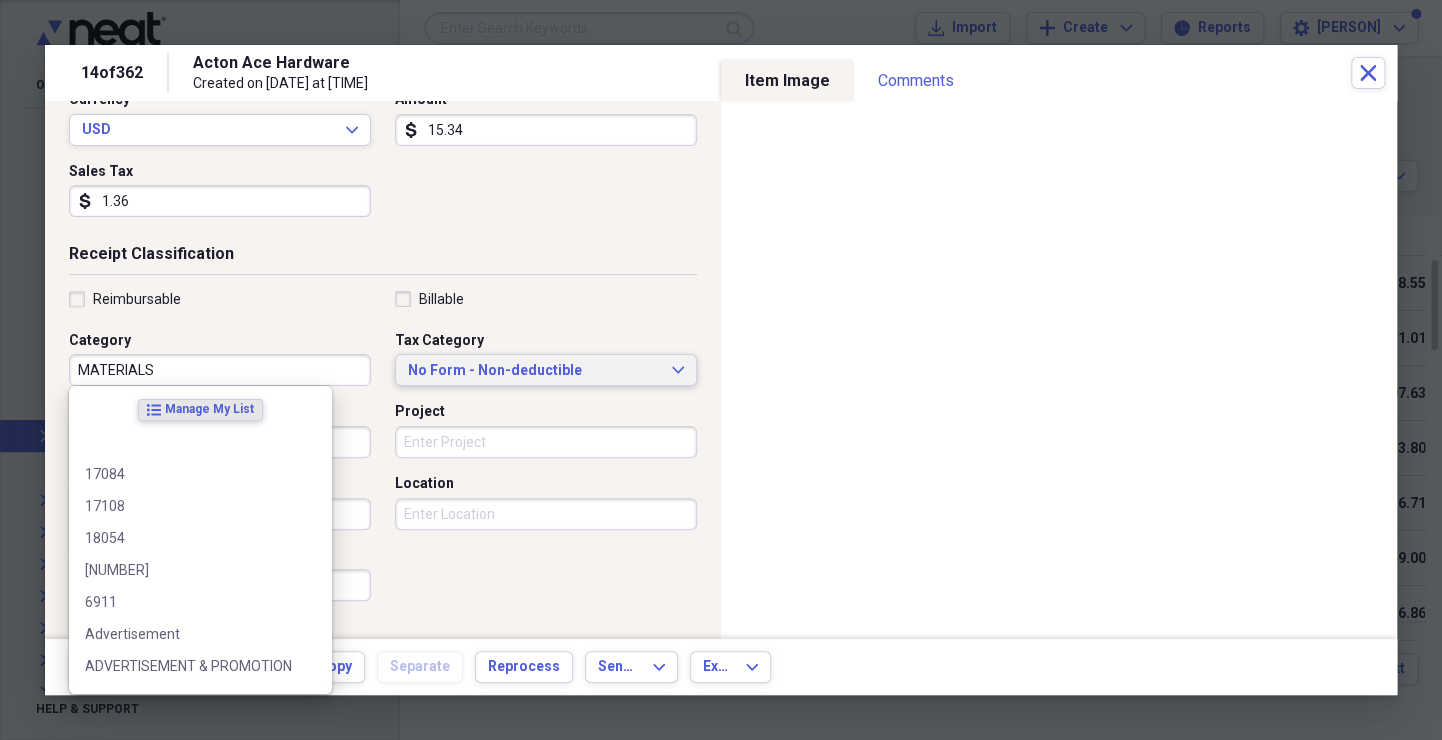 type 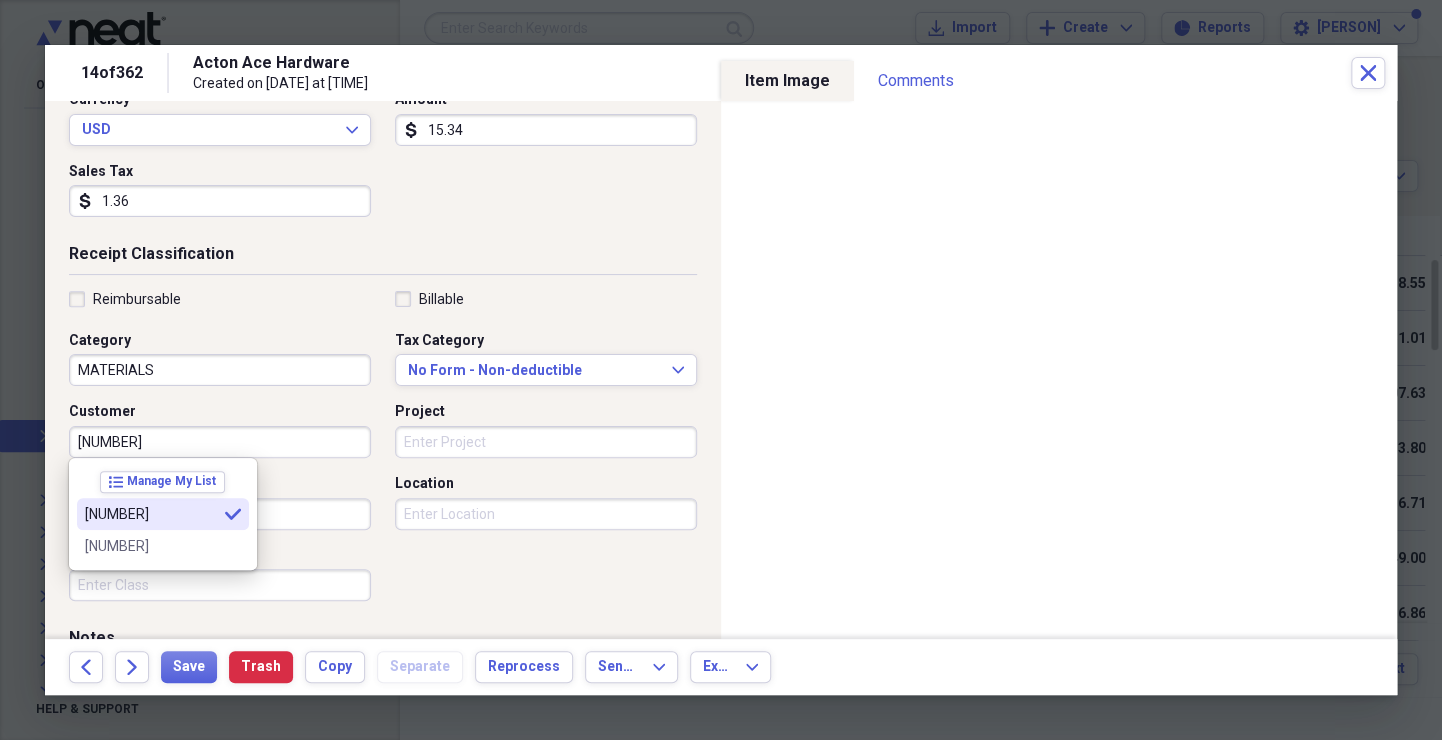 type on "[NUMBER]" 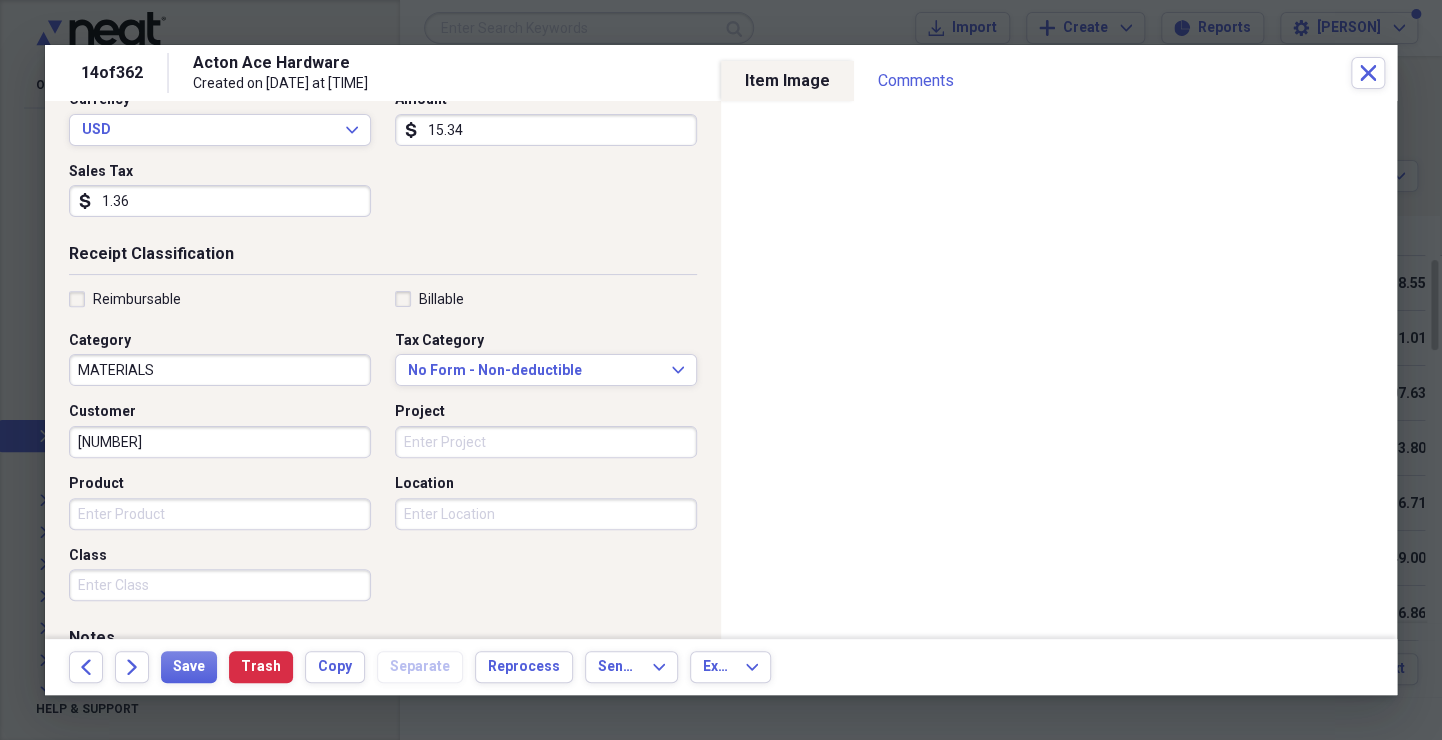 scroll, scrollTop: 0, scrollLeft: 0, axis: both 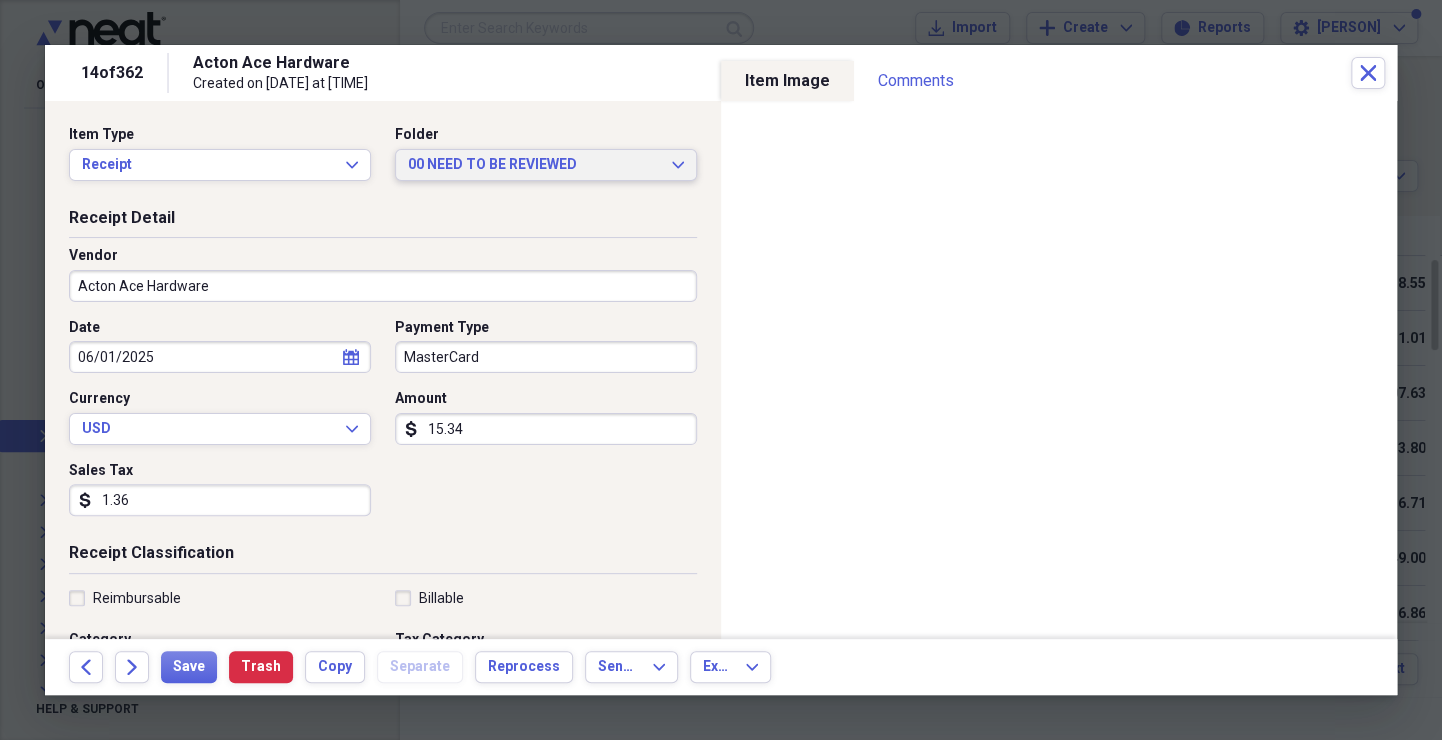 click on "00 NEED TO BE REVIEWED Expand" at bounding box center (546, 165) 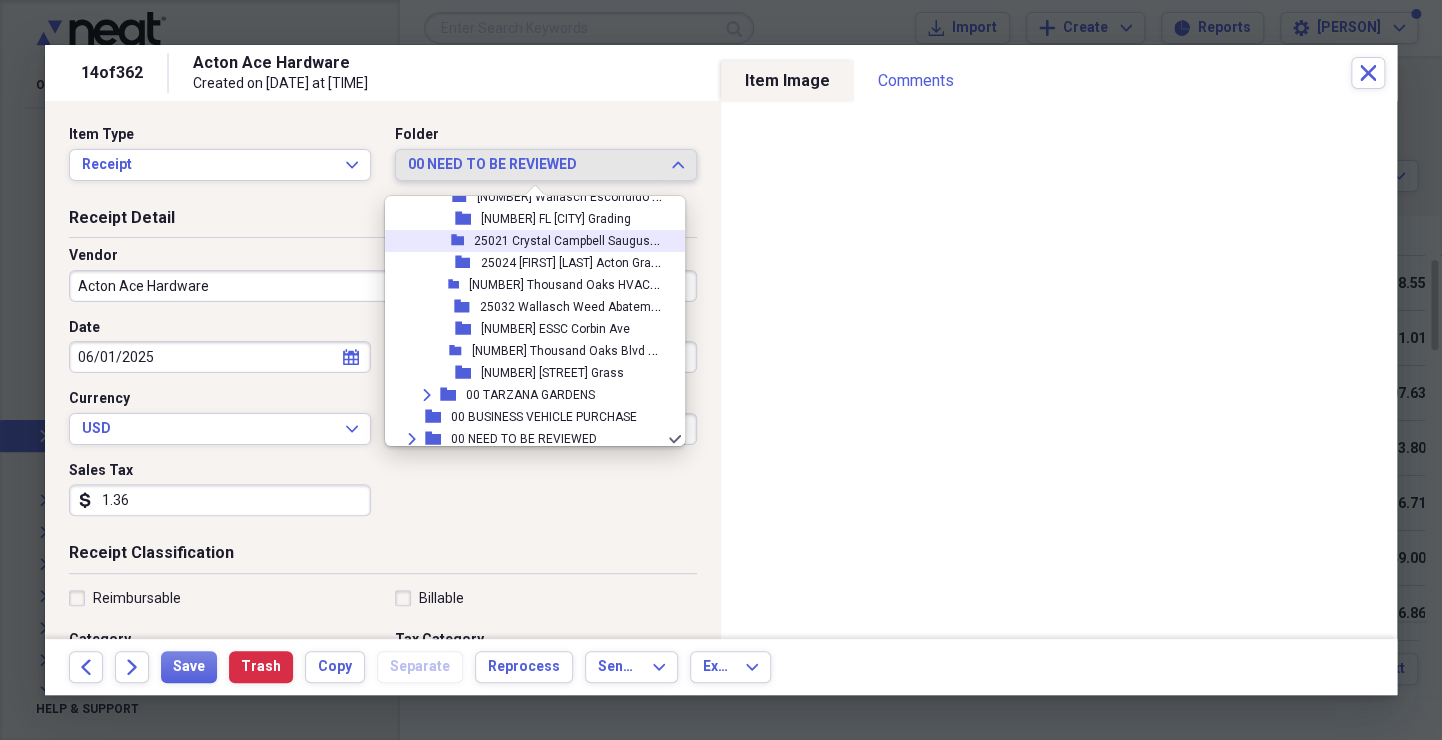 scroll, scrollTop: 2281, scrollLeft: 0, axis: vertical 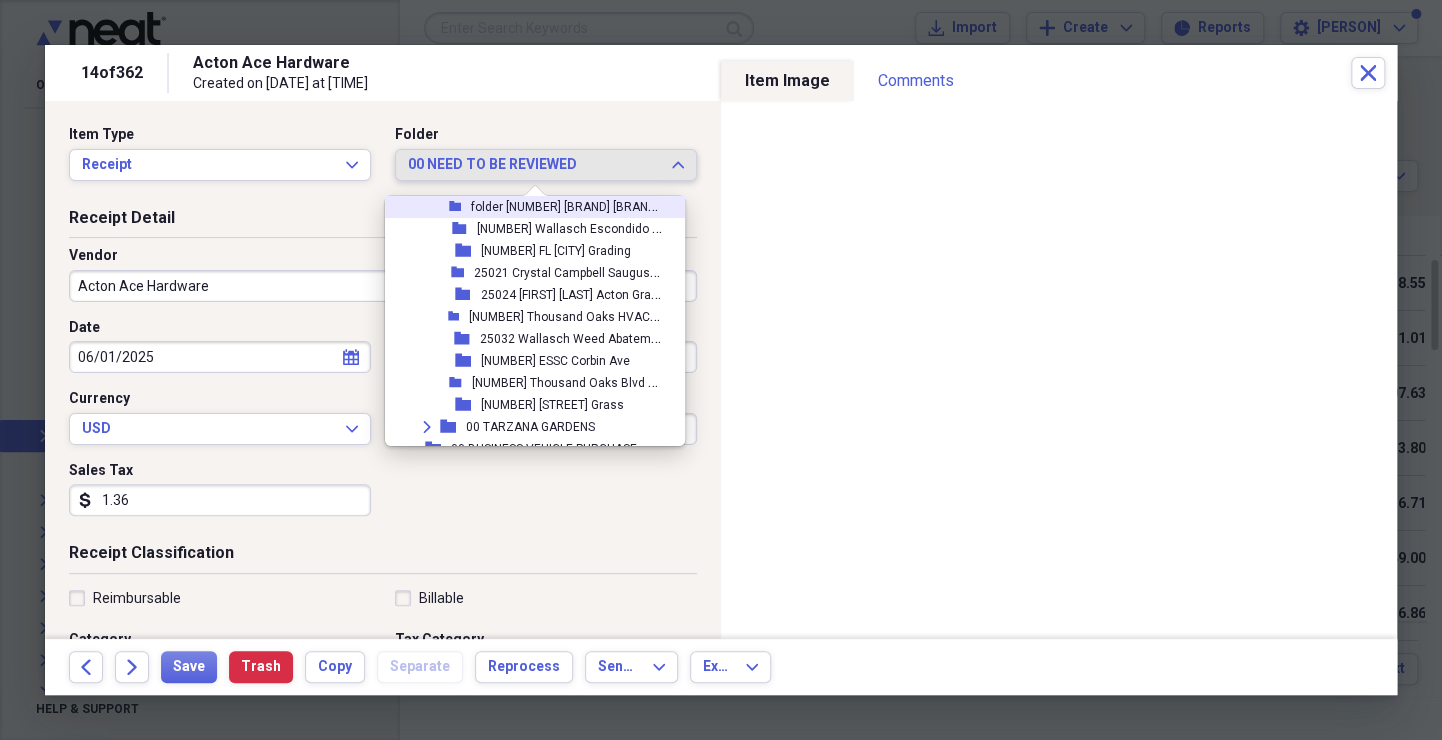 click 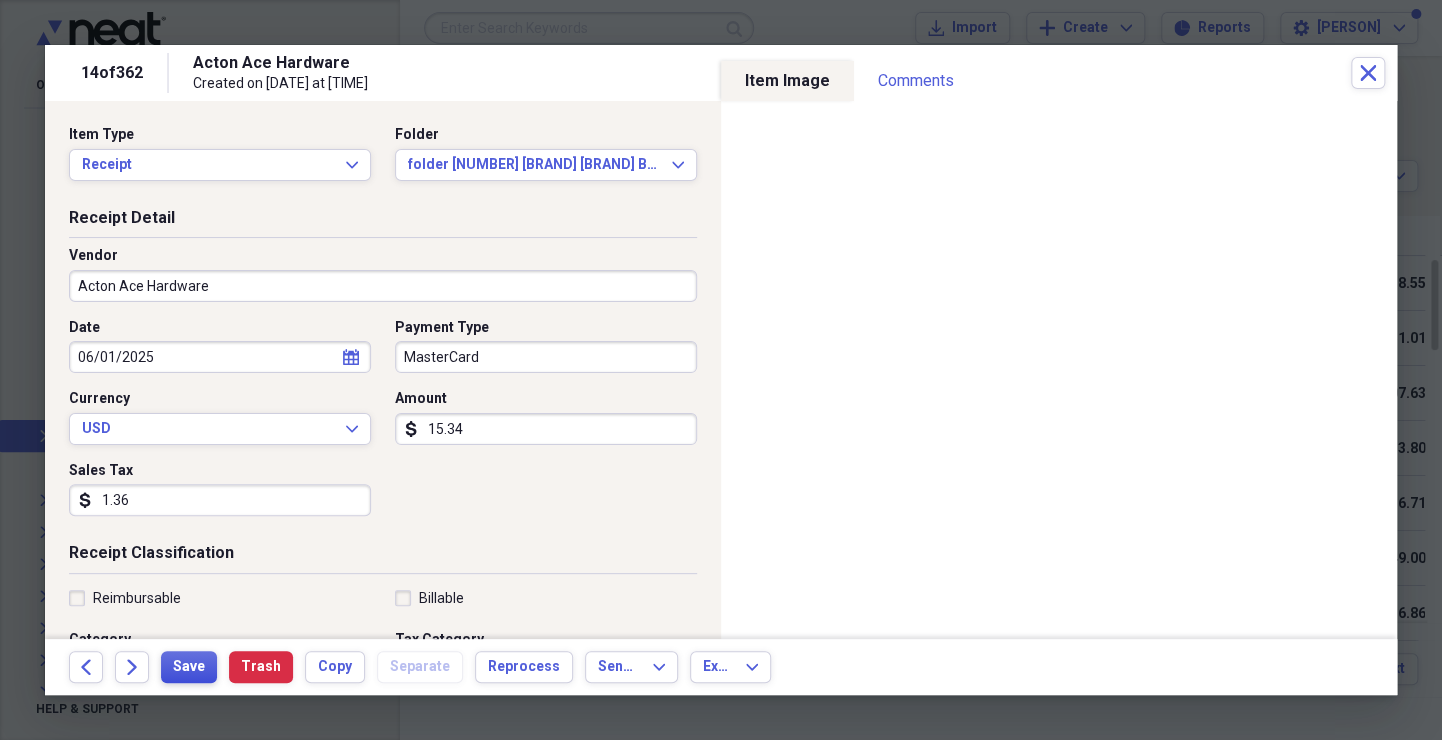 click on "Save" at bounding box center [189, 667] 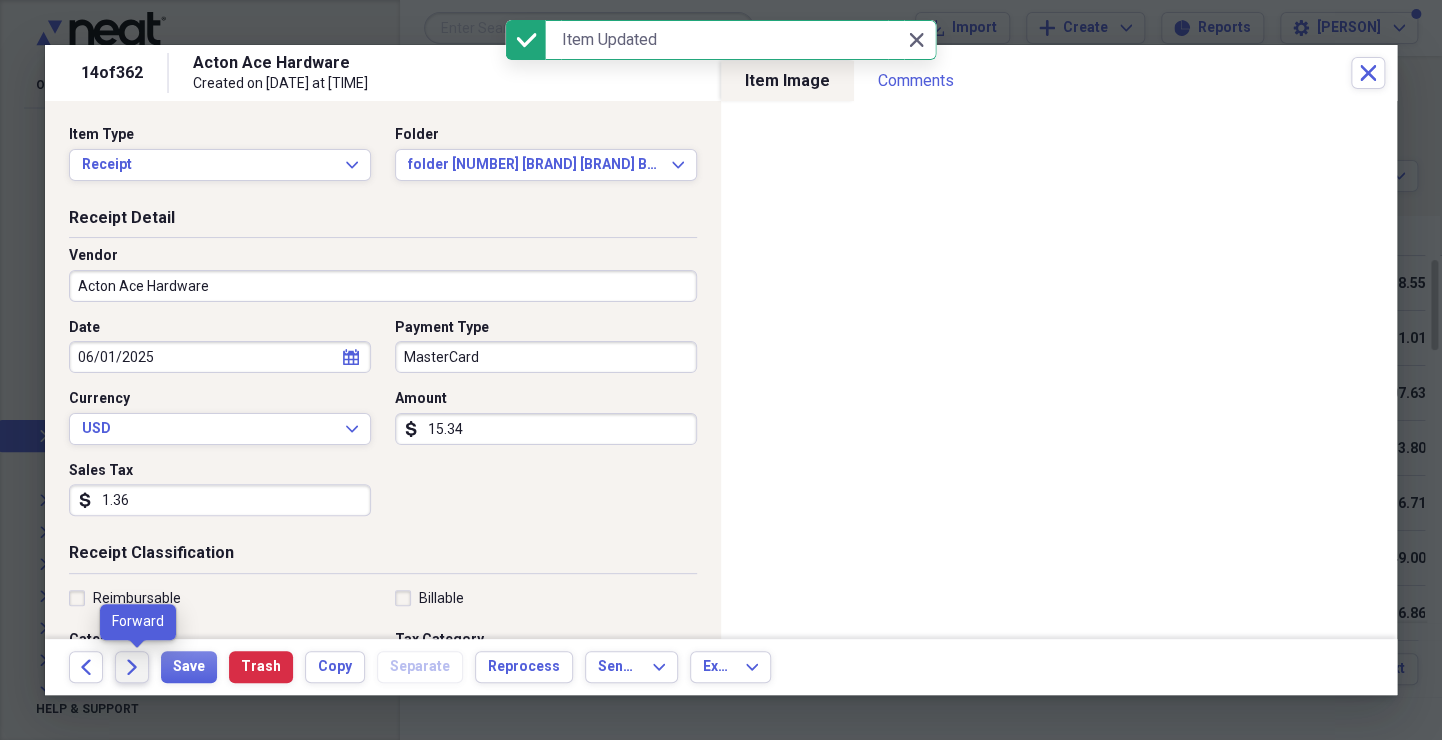 click 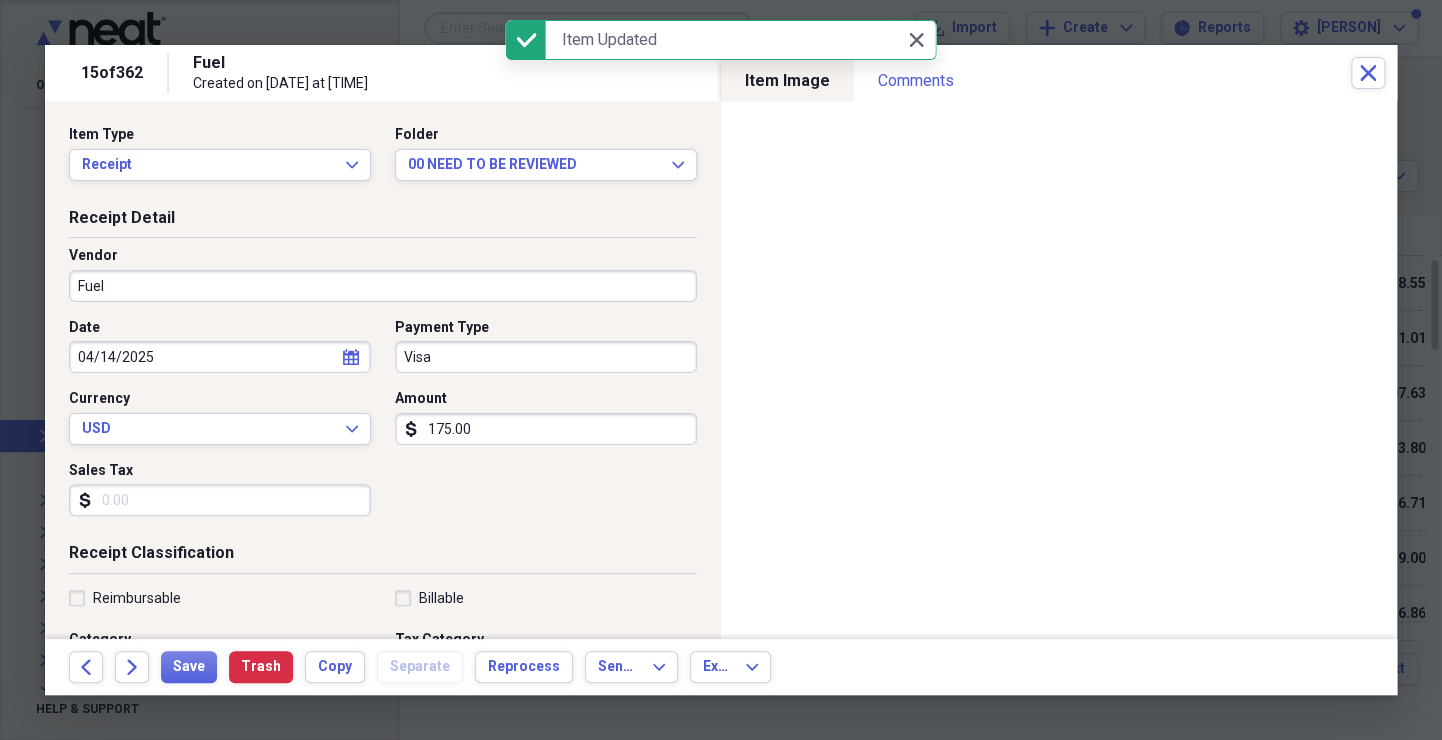 click on "Fuel" at bounding box center (383, 286) 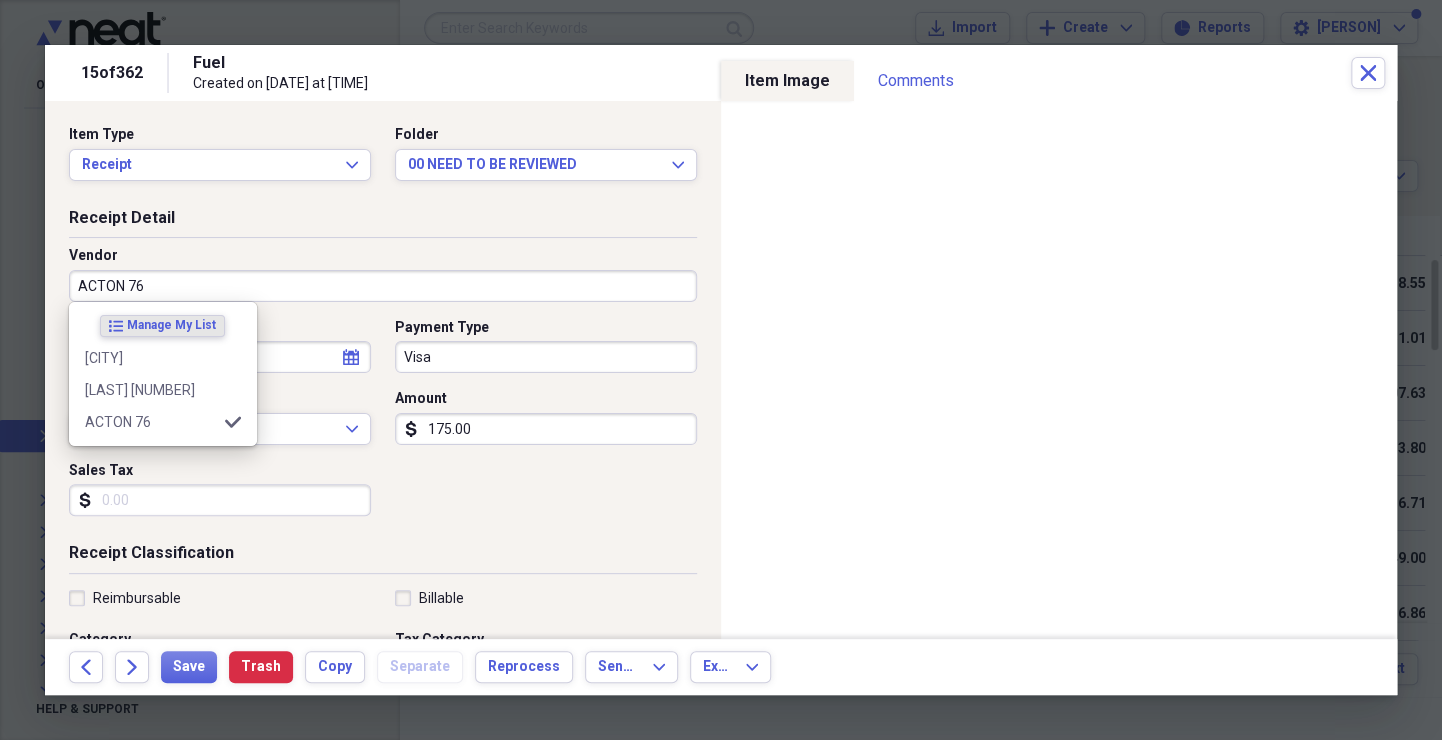 type on "ACTON 76" 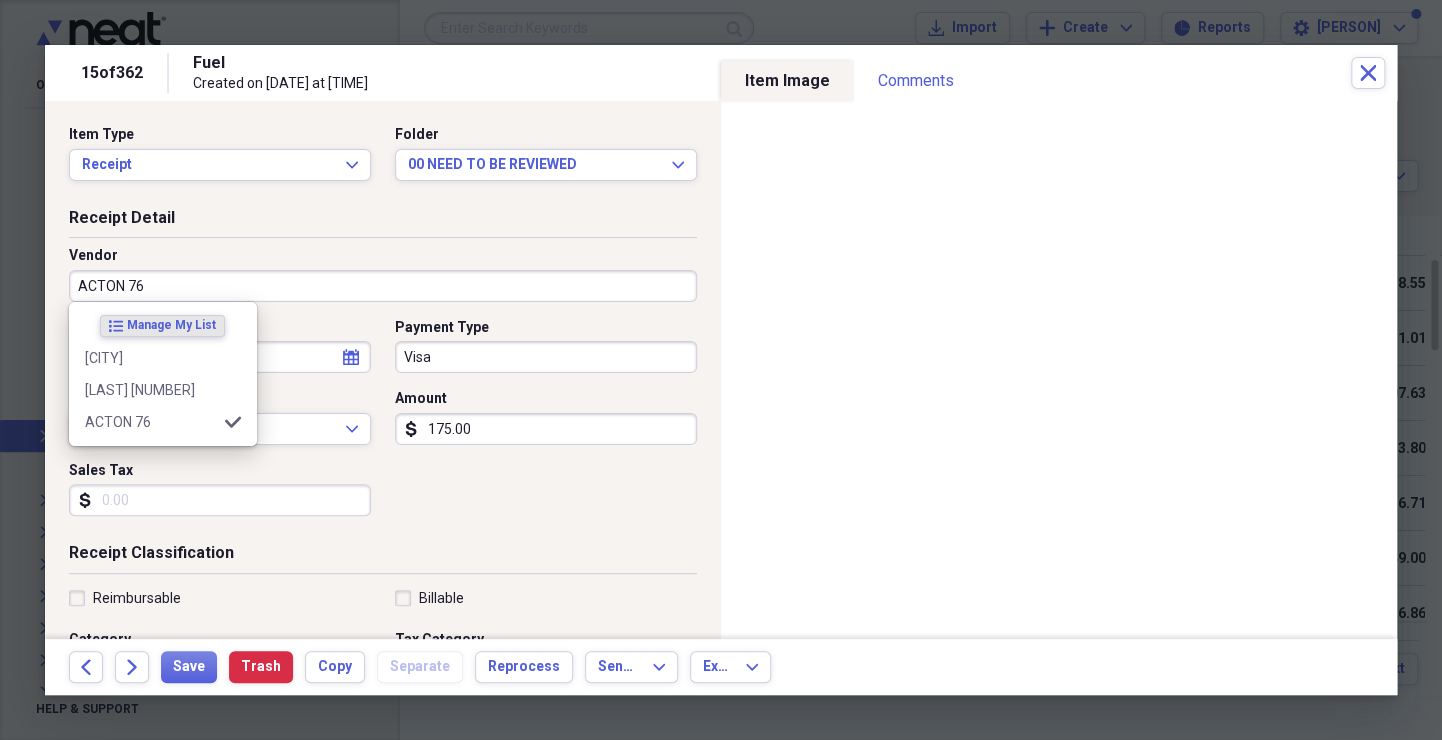 select on "3" 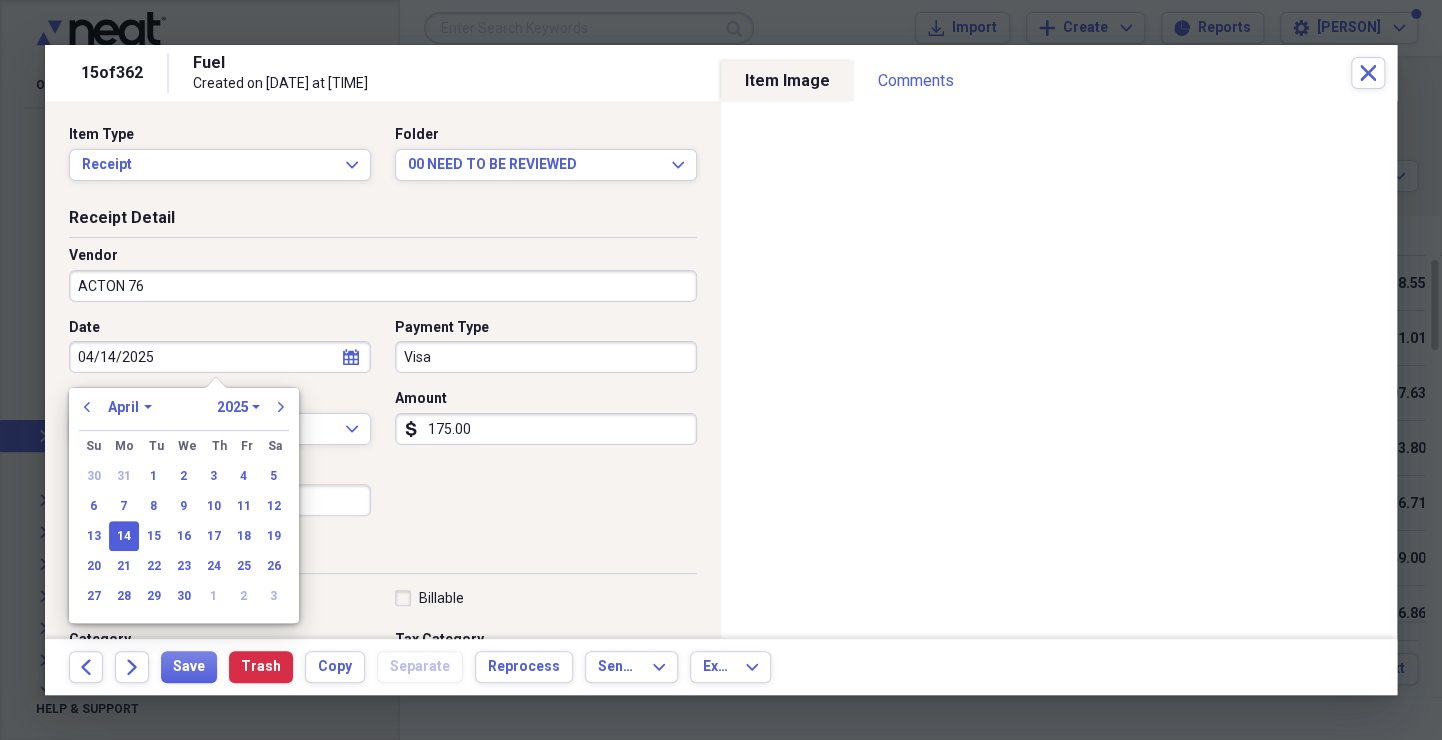 type 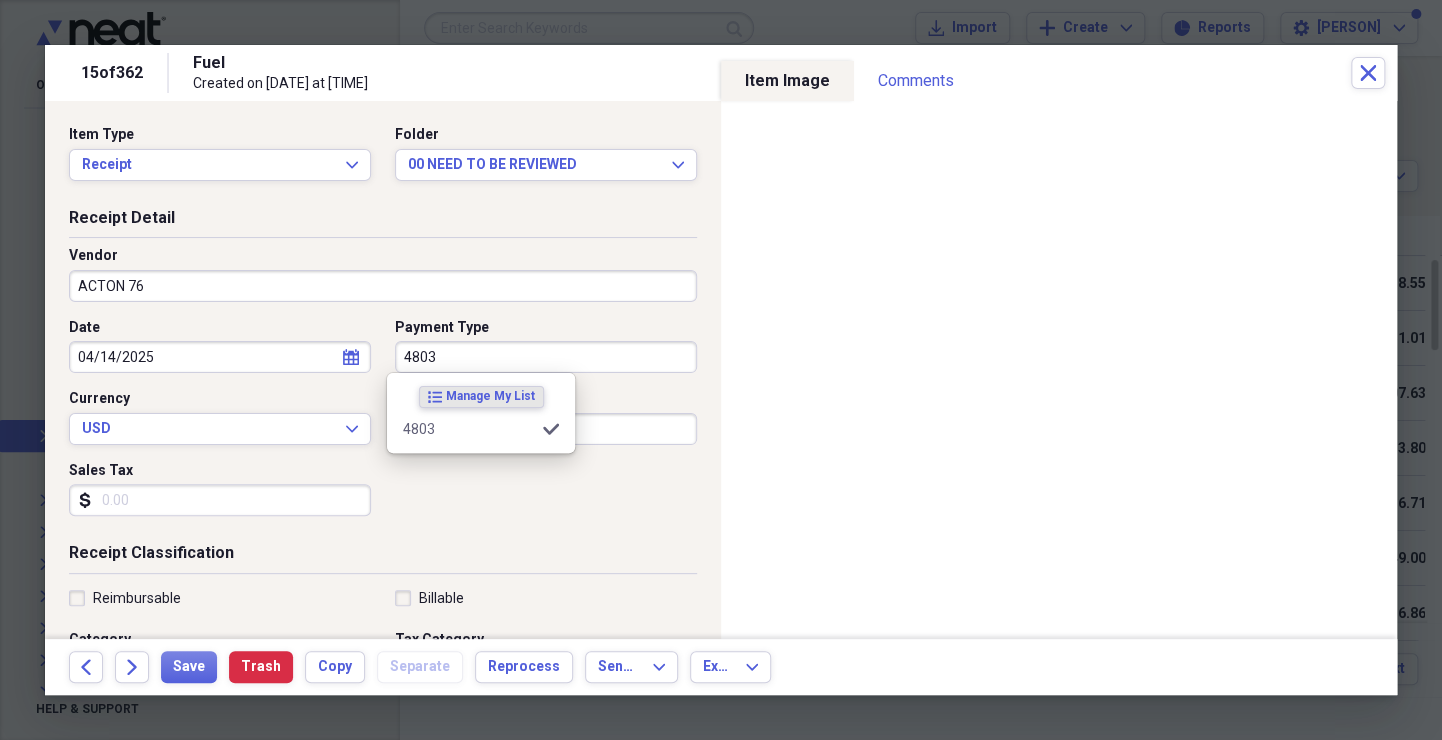 type on "4803" 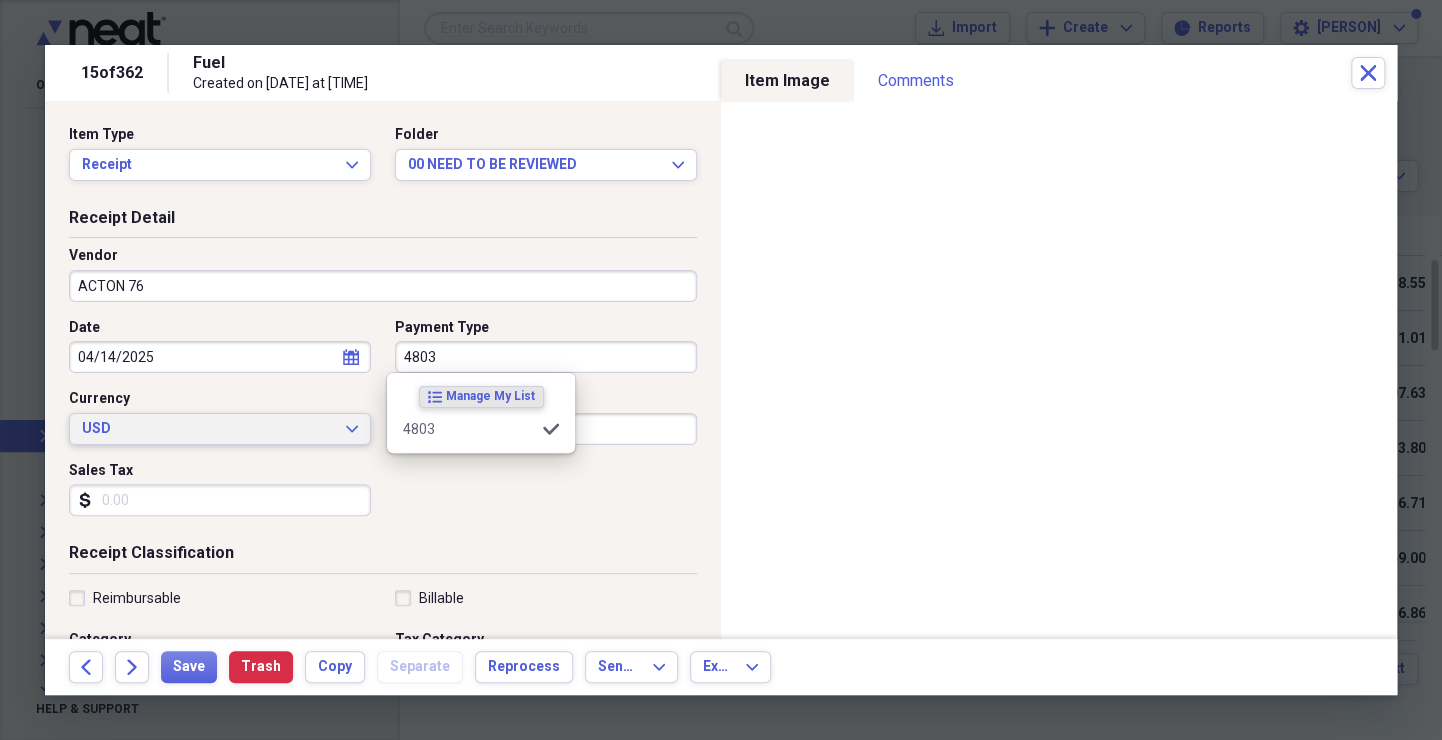 type 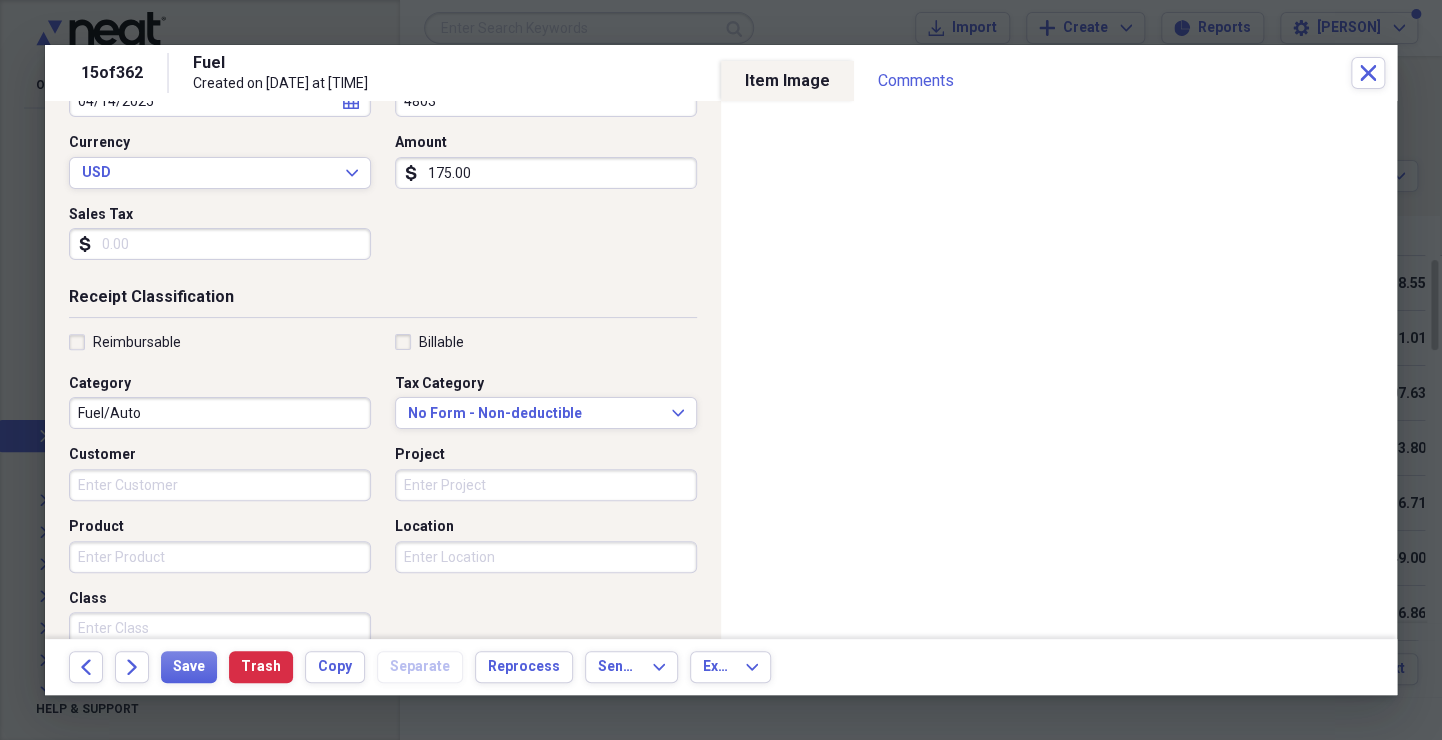 scroll, scrollTop: 310, scrollLeft: 0, axis: vertical 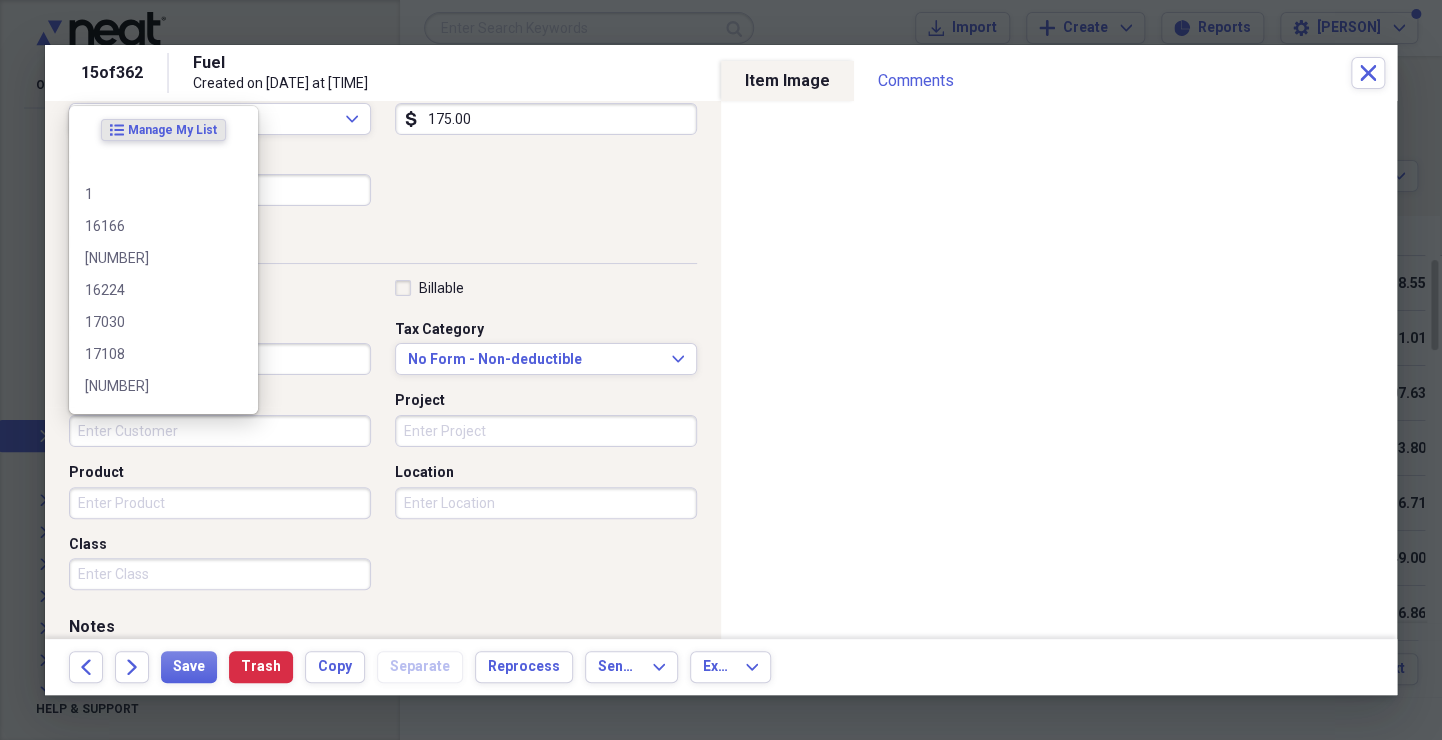 click on "Customer" at bounding box center (220, 431) 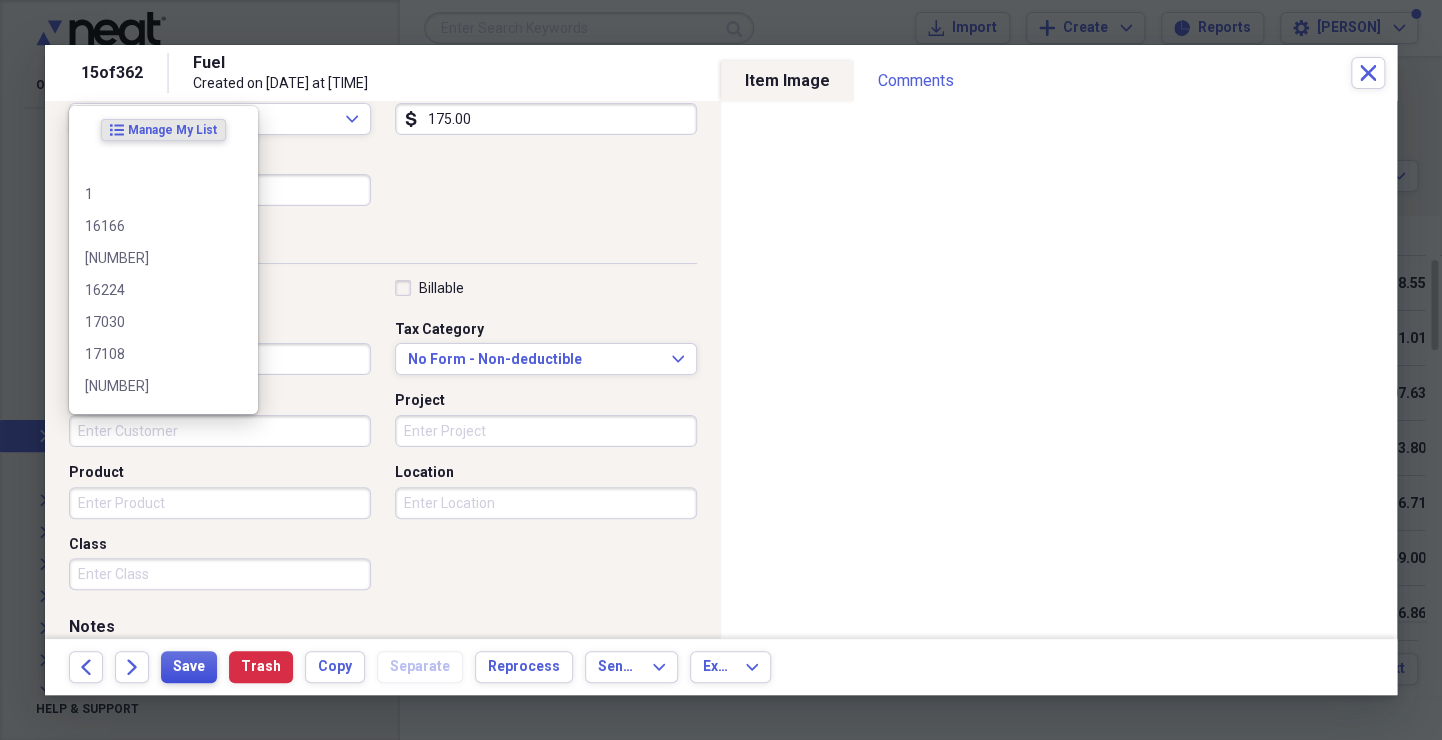 click on "Save" at bounding box center [189, 667] 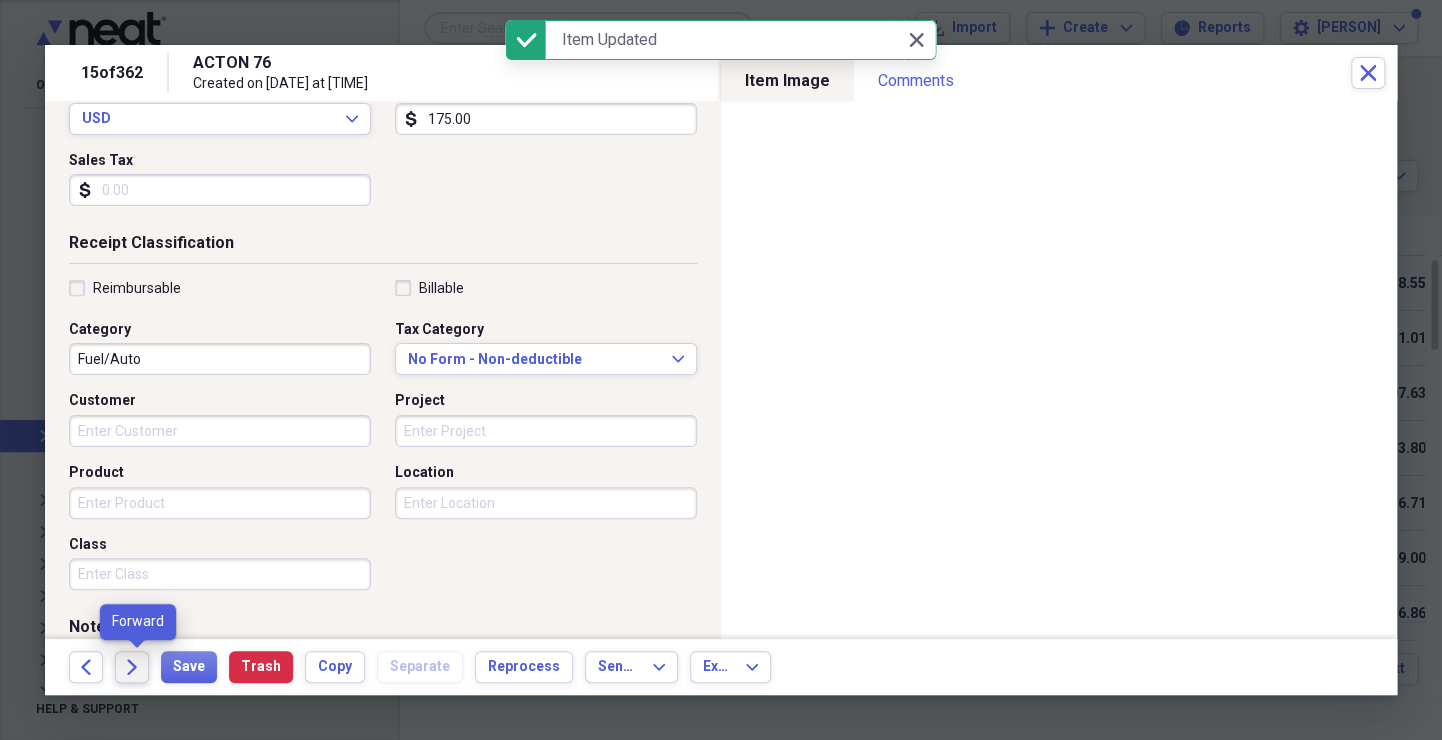 click 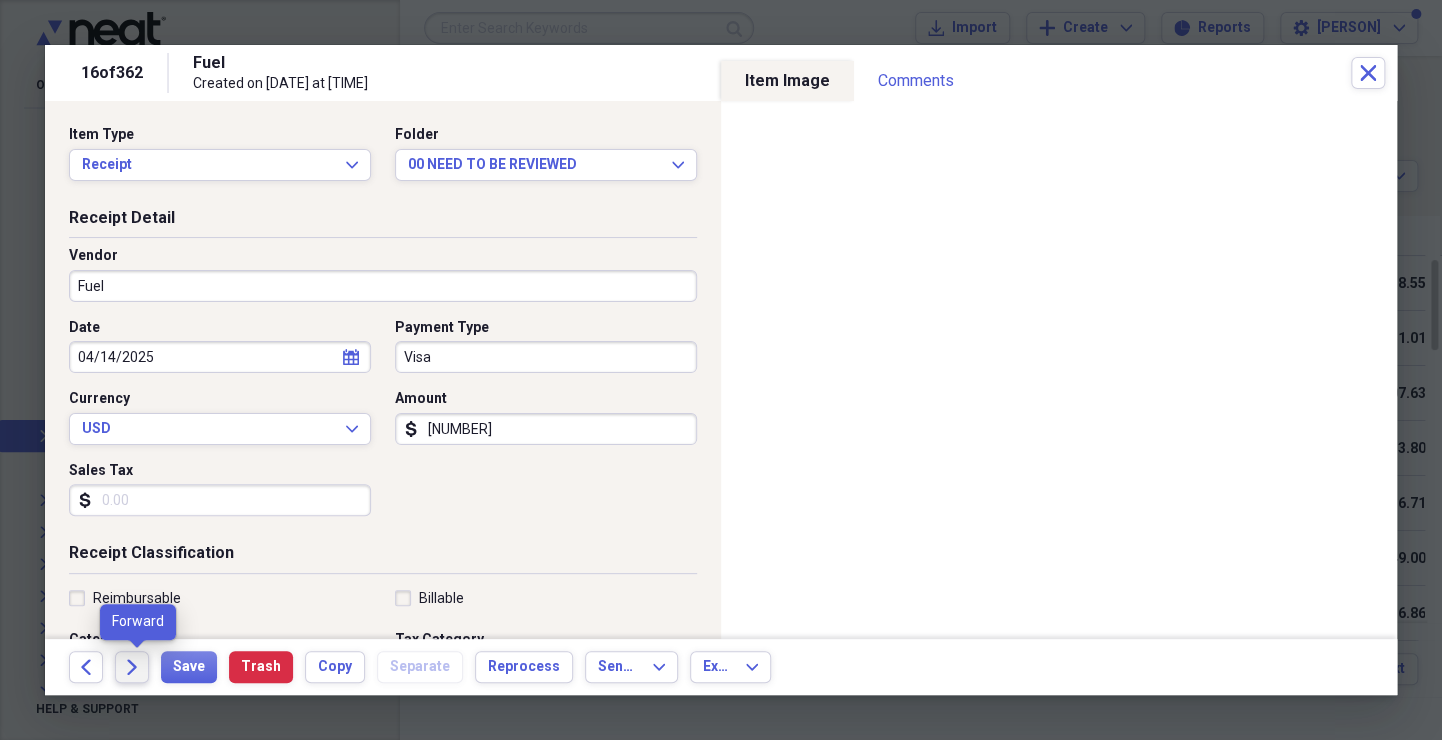 click on "Forward" at bounding box center (132, 667) 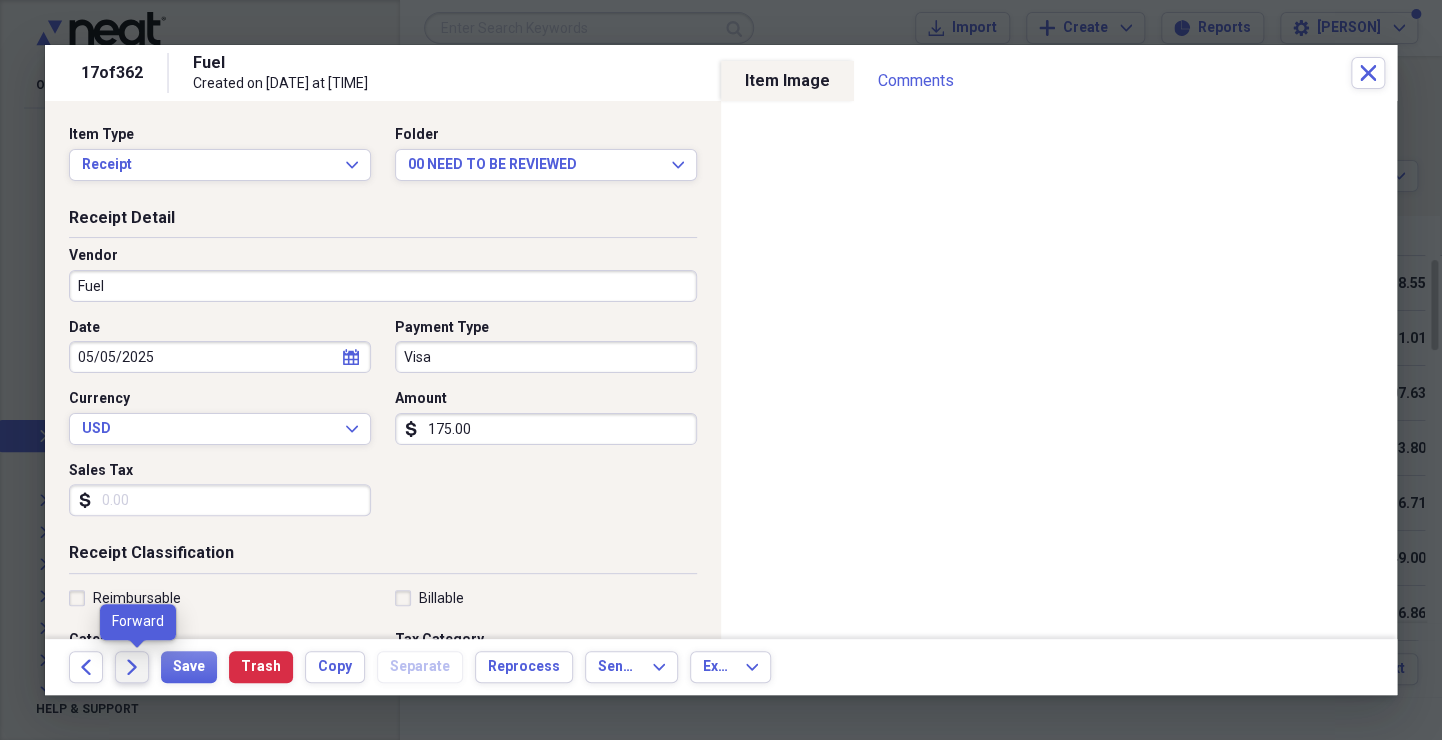 click on "Forward" at bounding box center [132, 667] 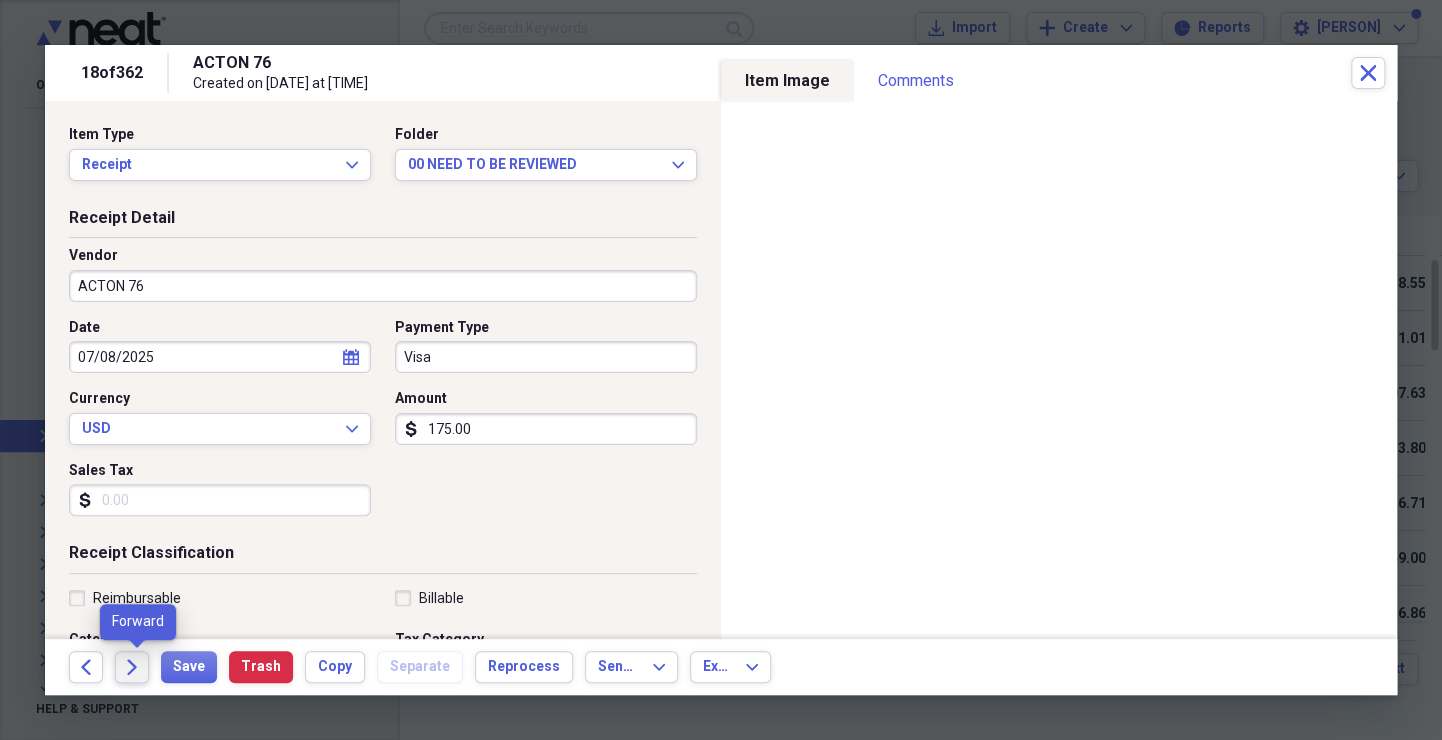 click on "Forward" at bounding box center [132, 667] 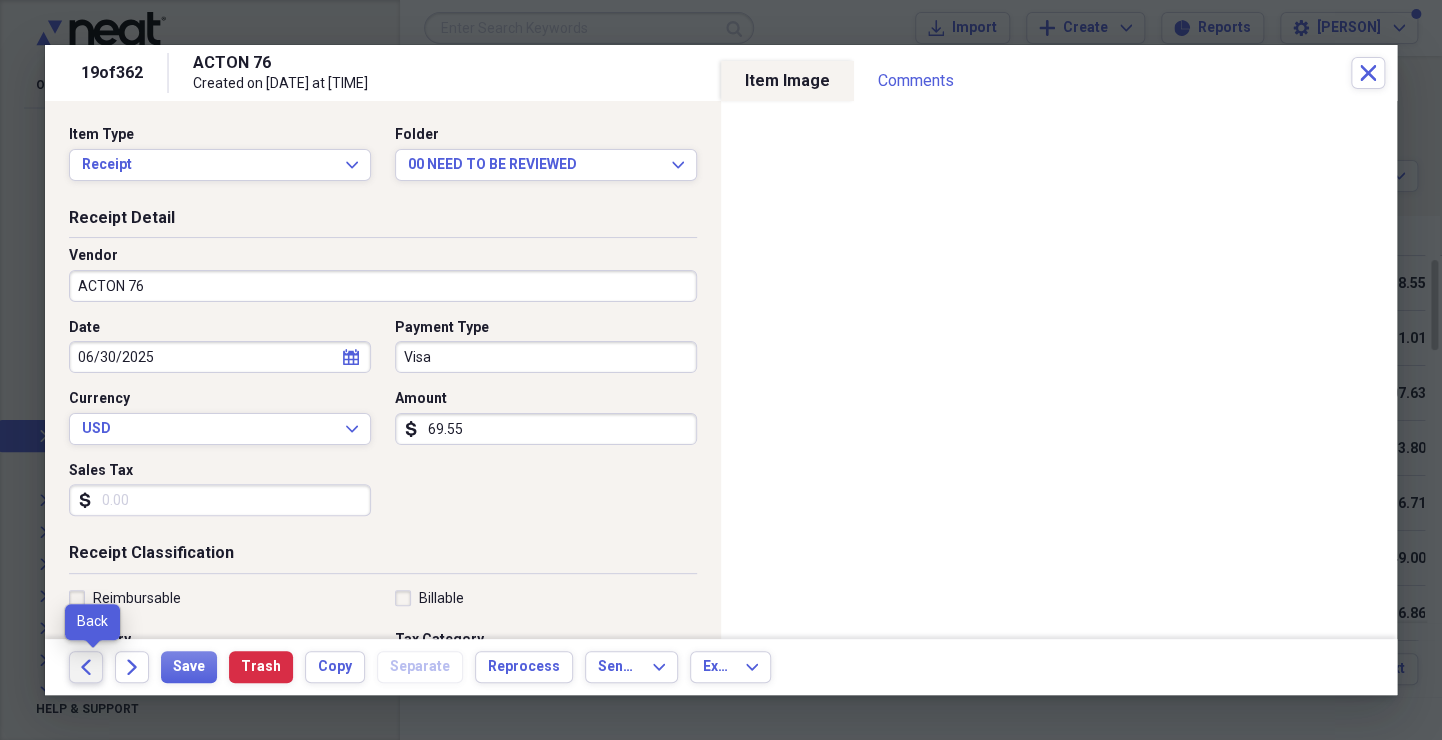 click on "Back" at bounding box center (86, 667) 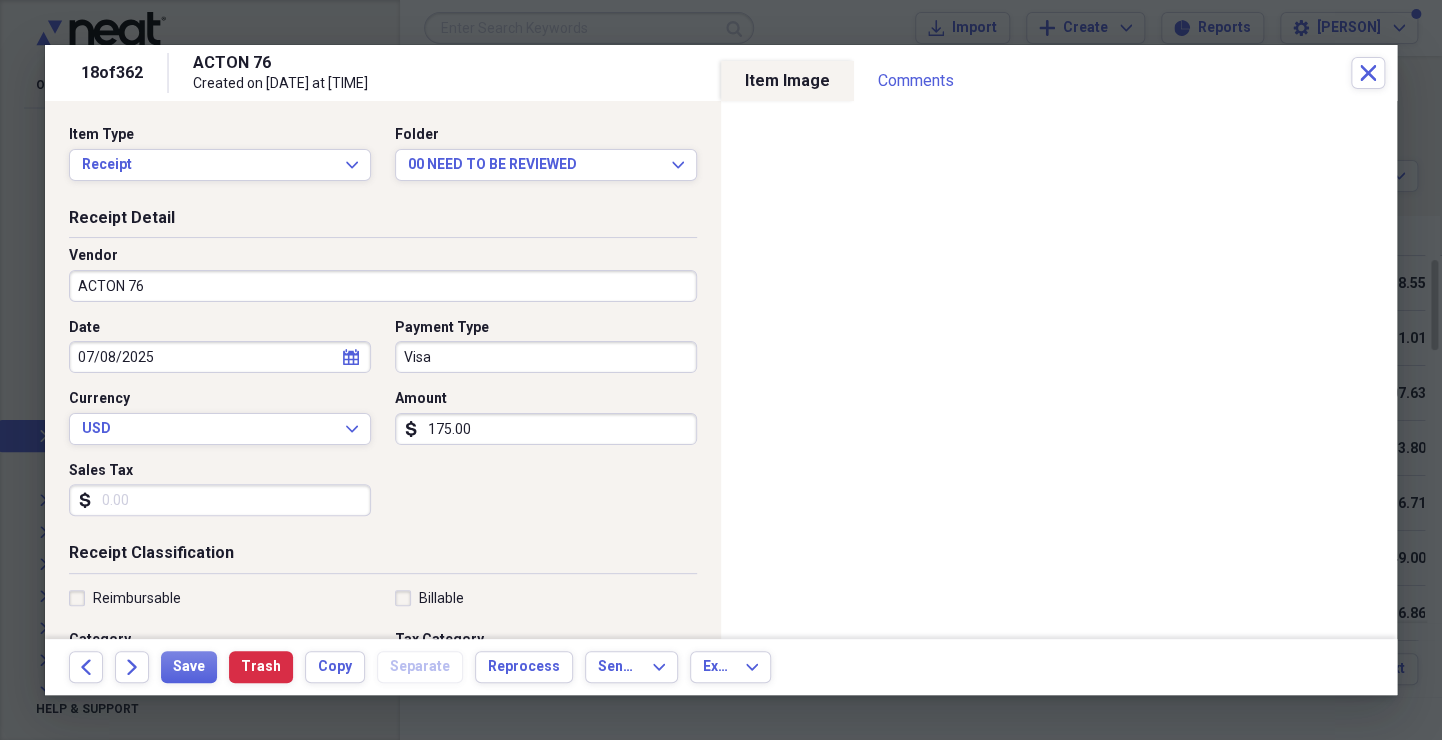 drag, startPoint x: 553, startPoint y: 362, endPoint x: 697, endPoint y: 568, distance: 251.34041 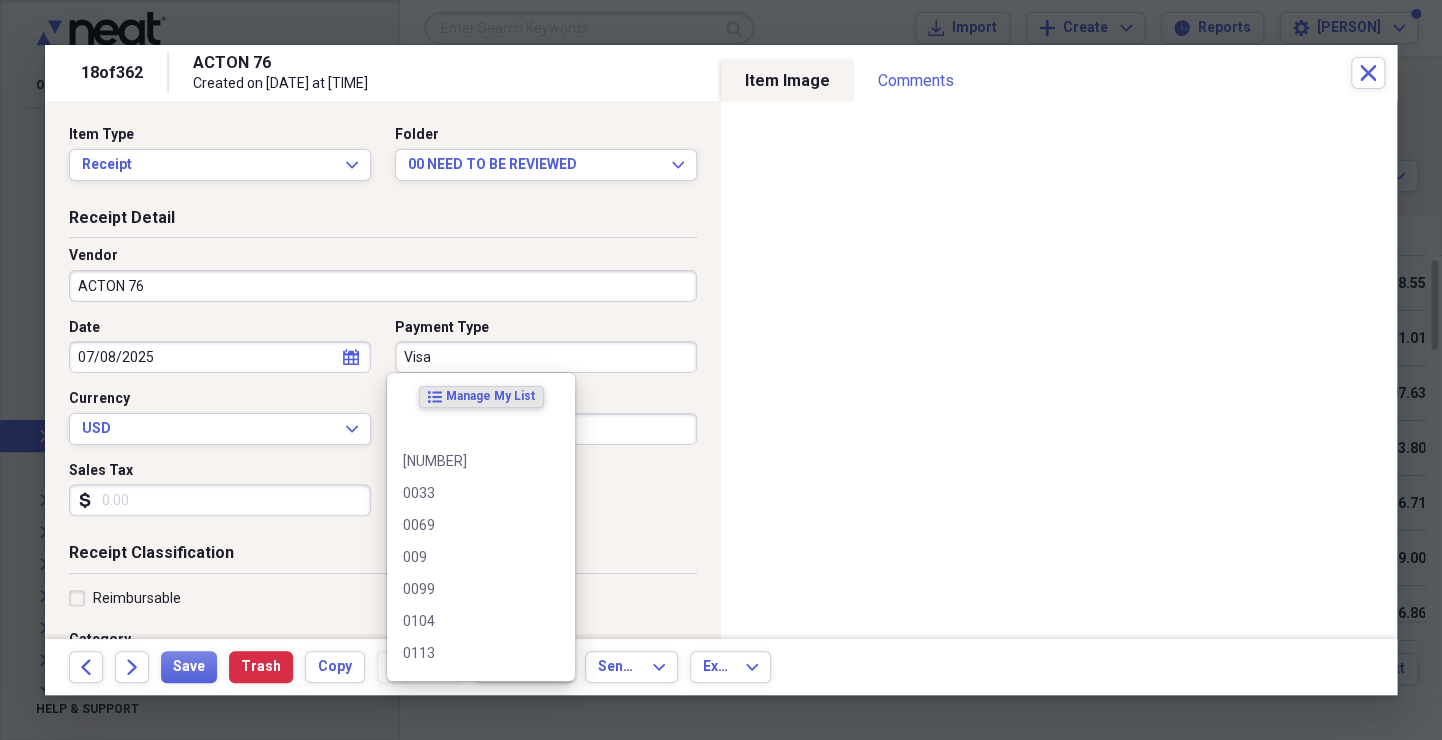 click on "Visa" at bounding box center [546, 357] 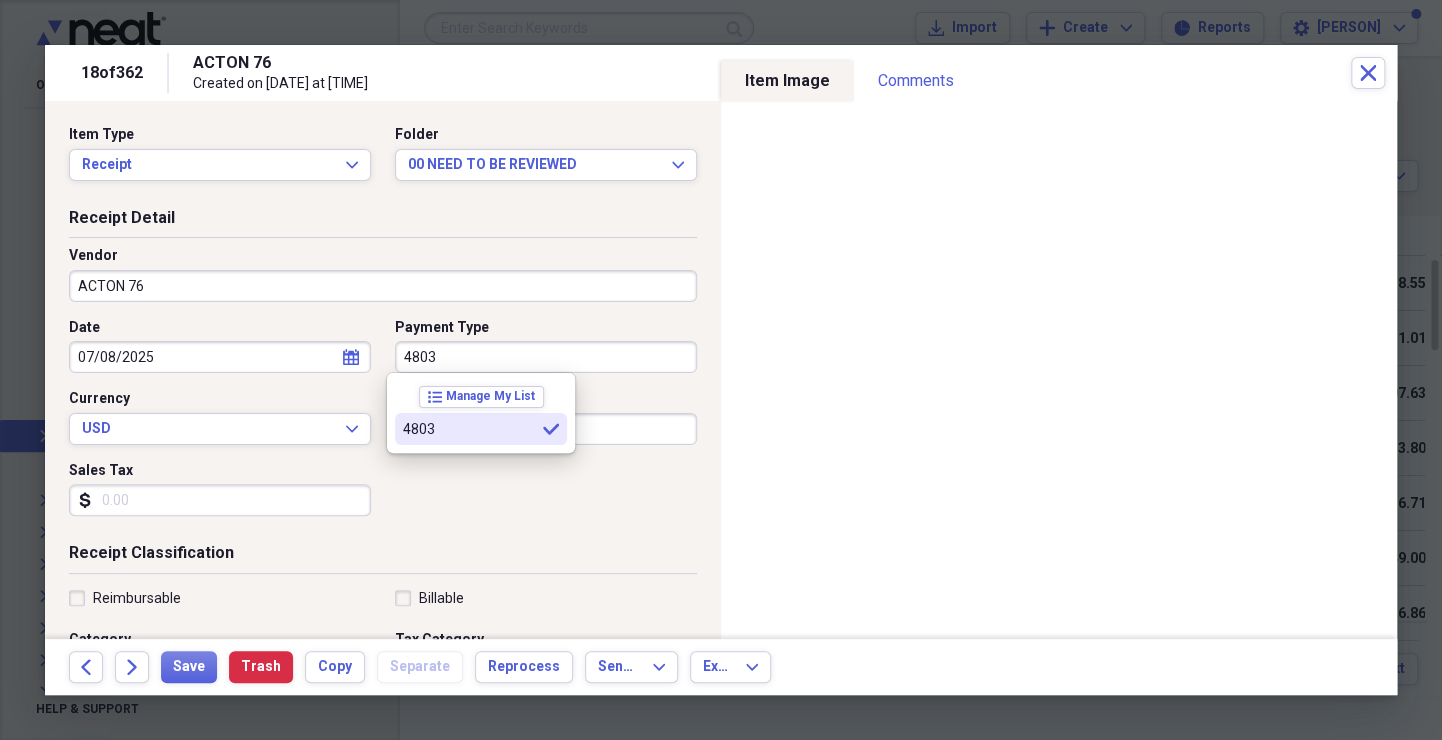 type on "4803" 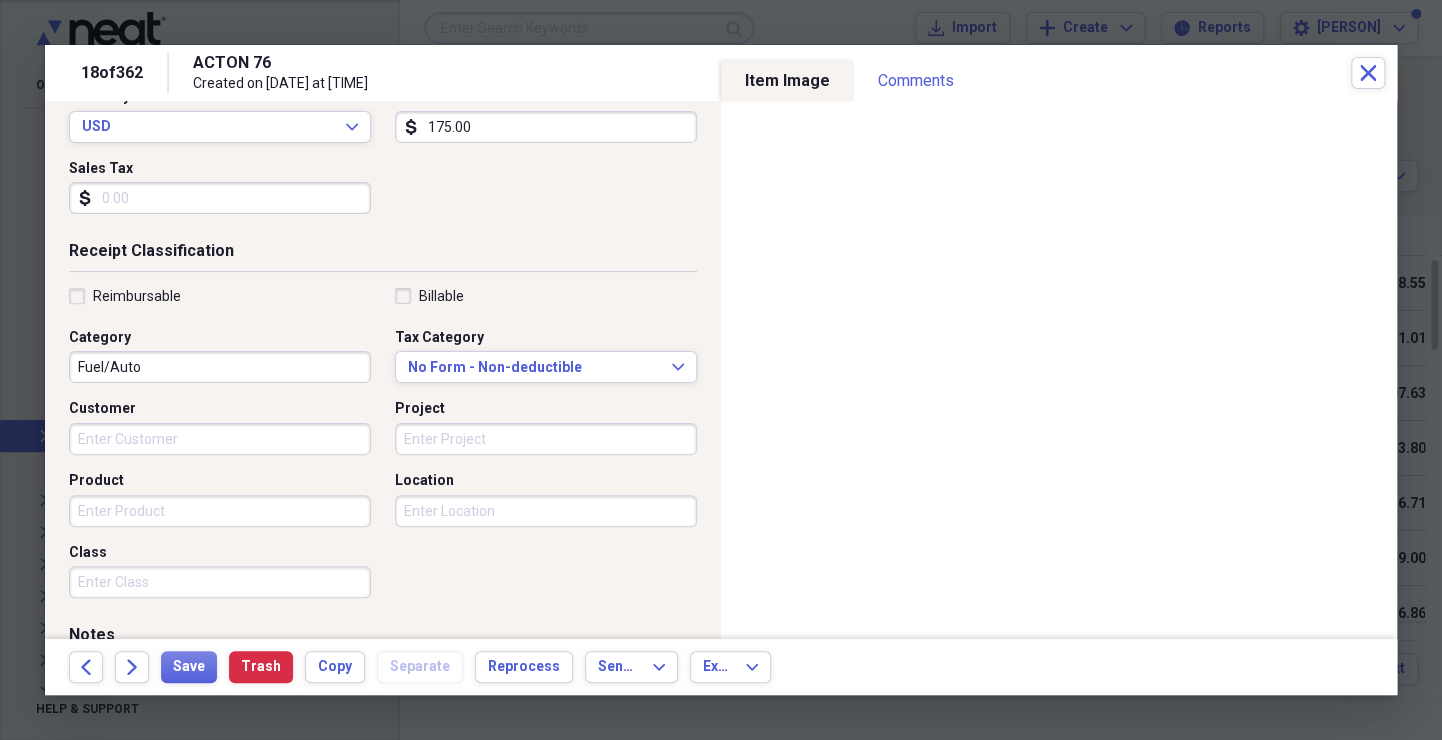 scroll, scrollTop: 322, scrollLeft: 0, axis: vertical 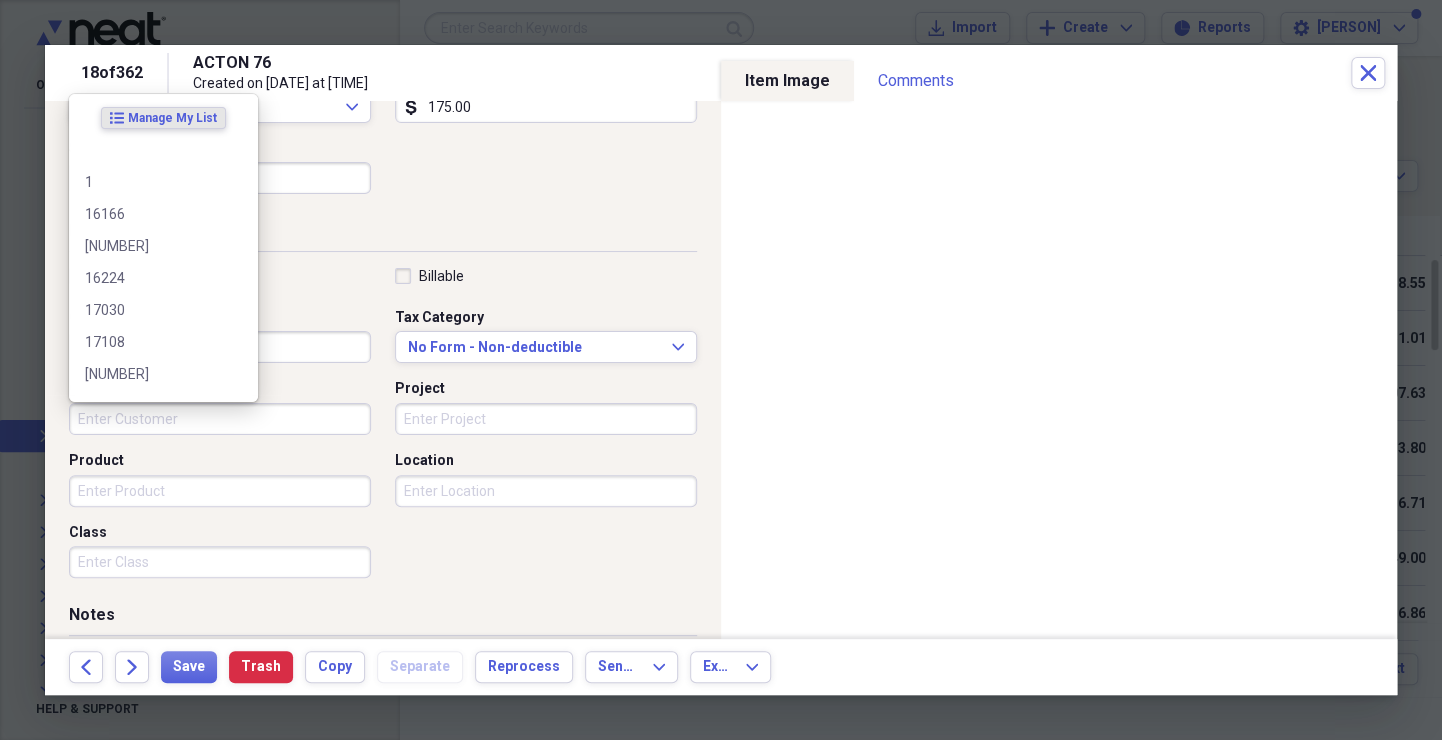 click on "Customer" at bounding box center (220, 419) 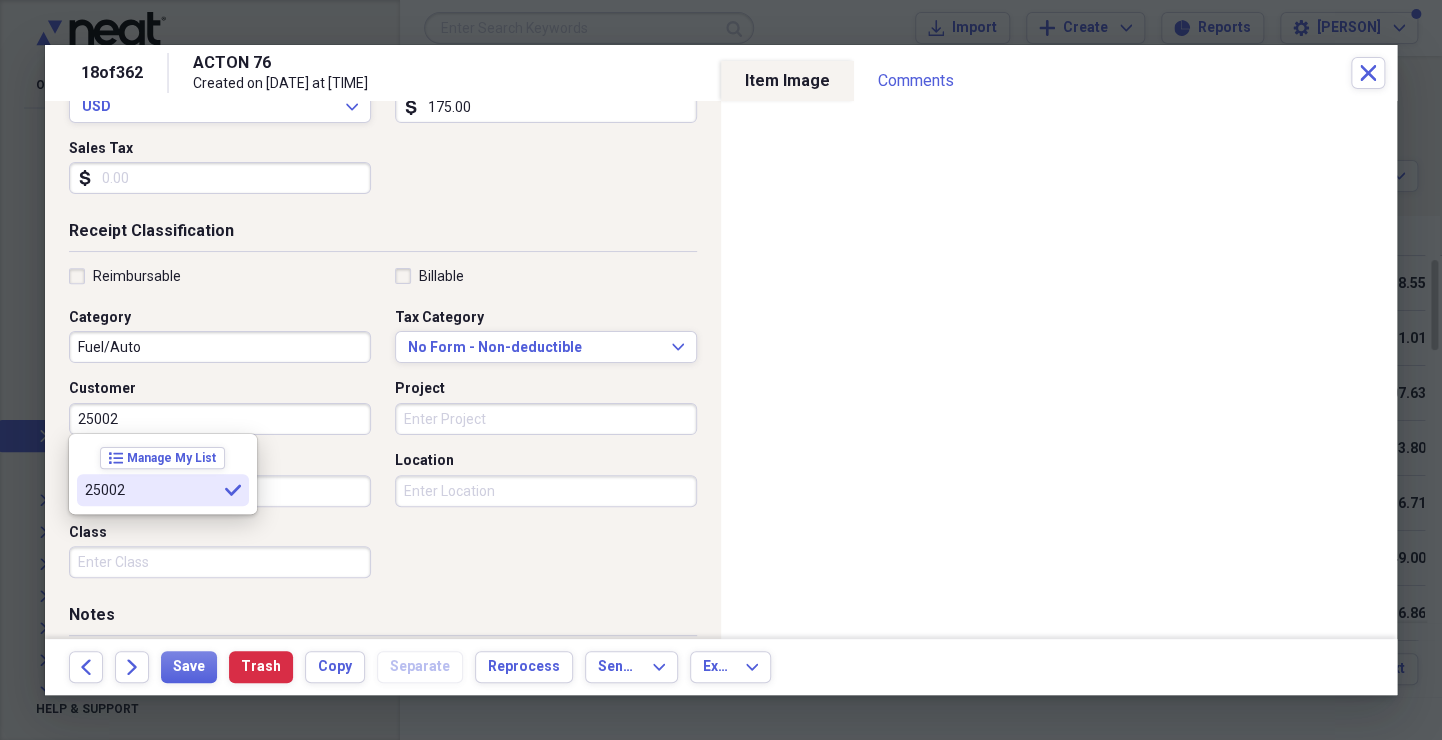 type on "25002" 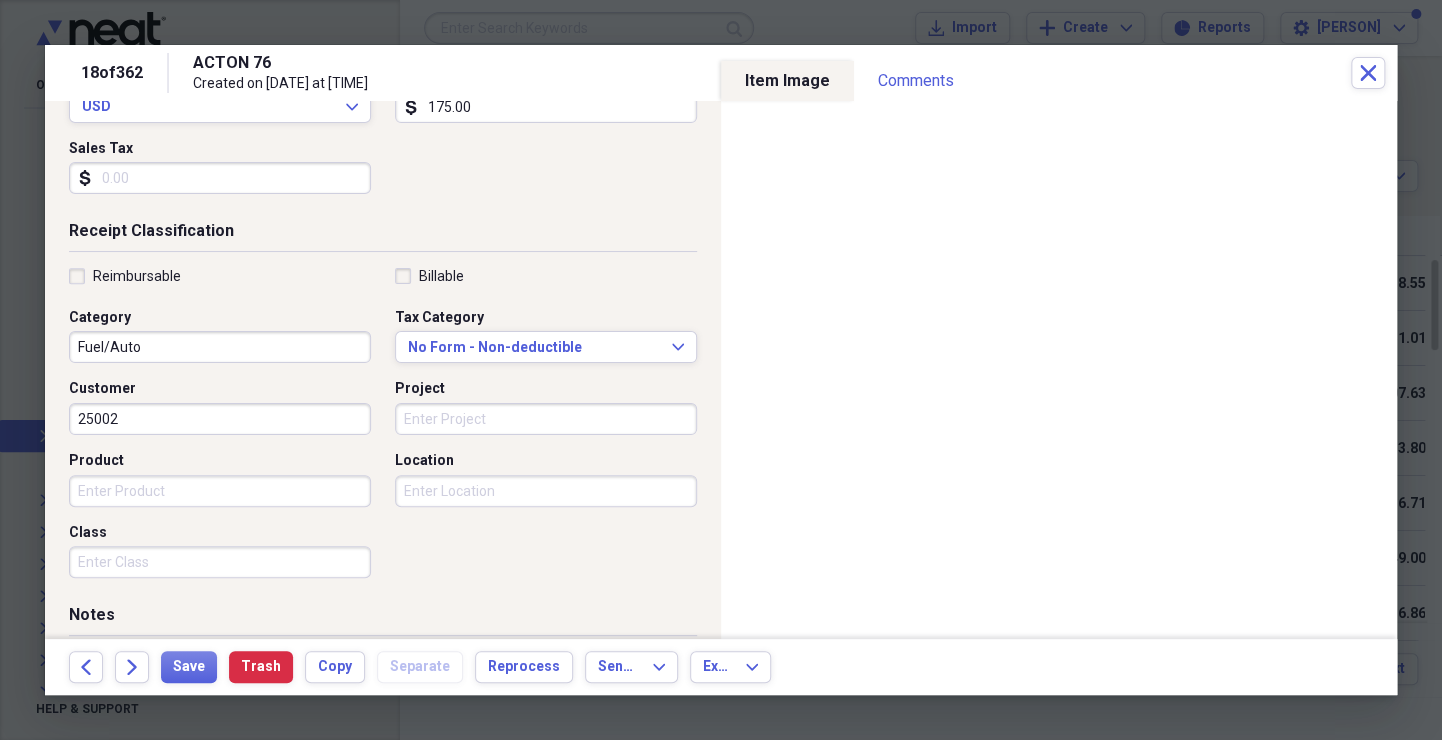 scroll, scrollTop: 0, scrollLeft: 0, axis: both 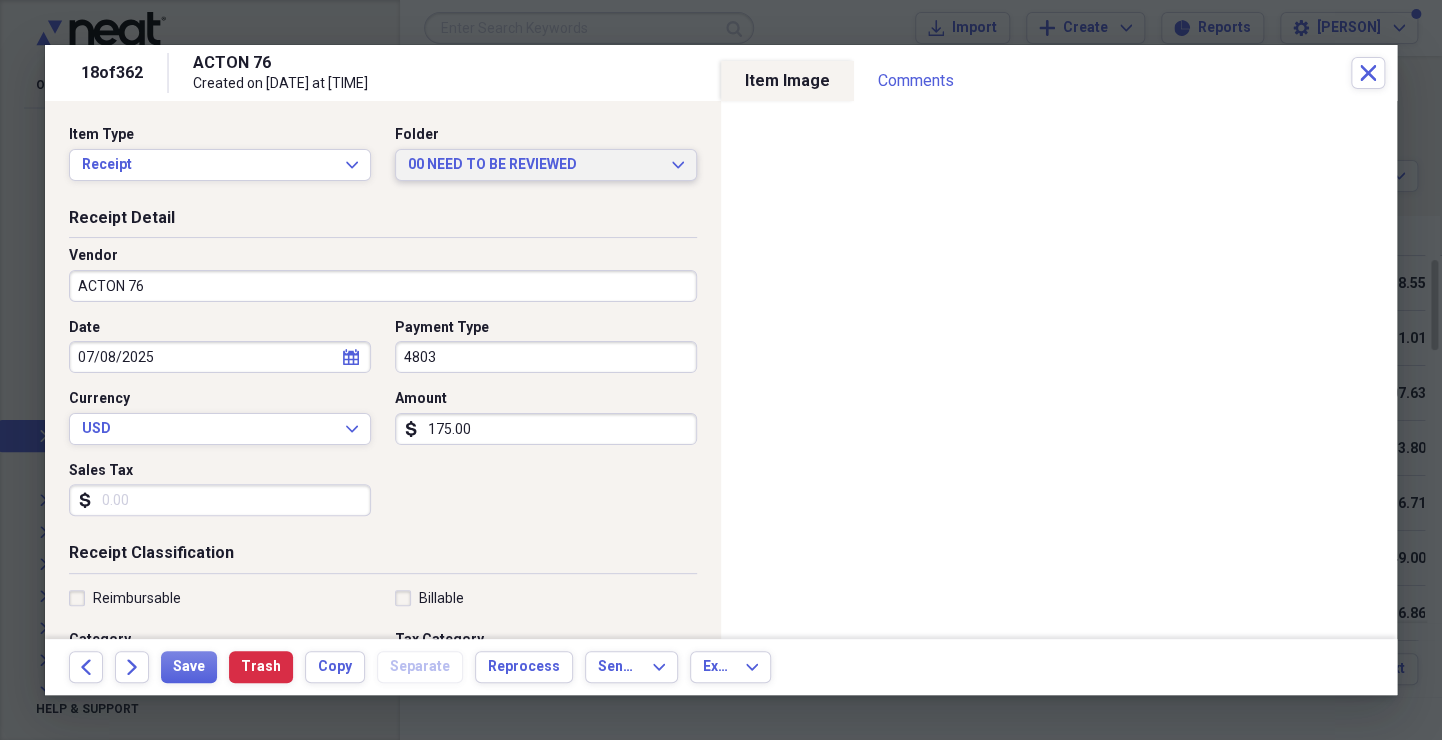 click on "Expand" 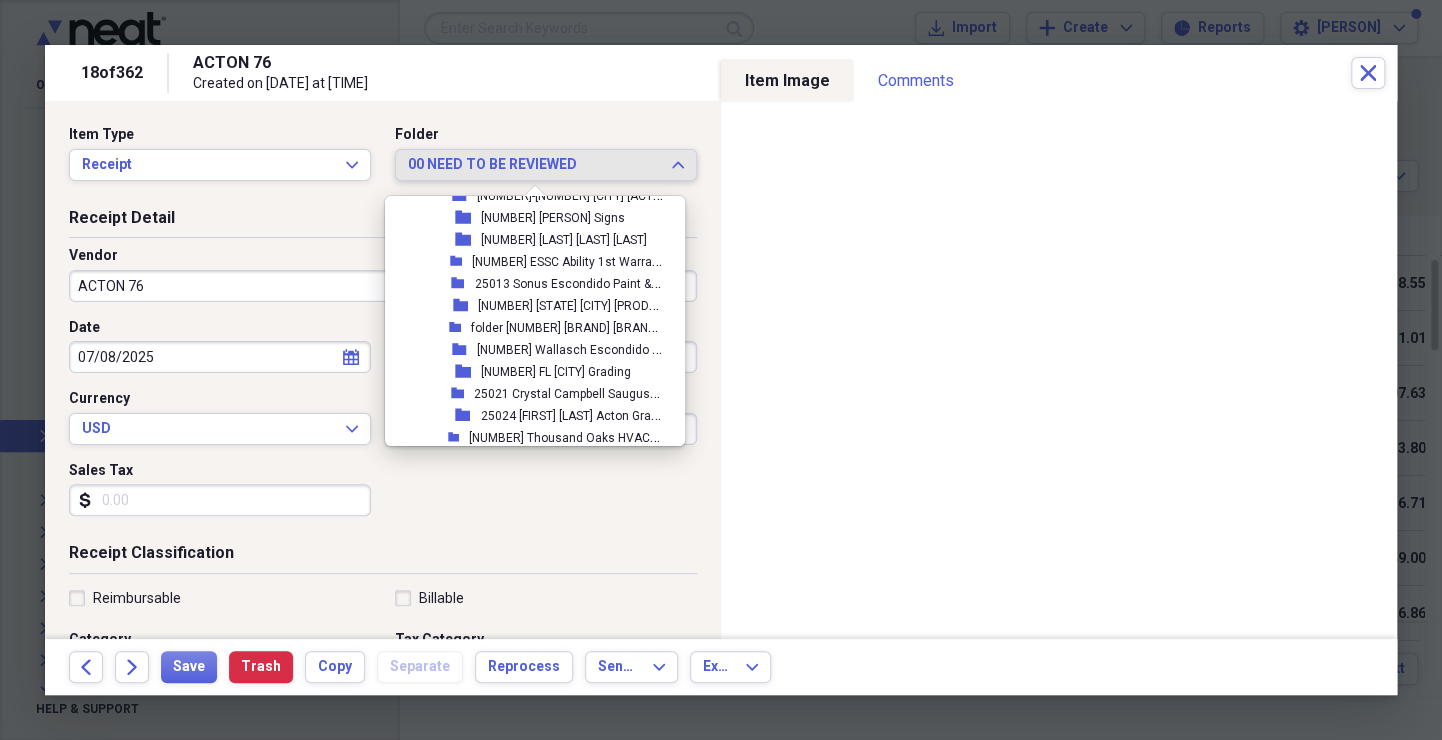 scroll, scrollTop: 2105, scrollLeft: 0, axis: vertical 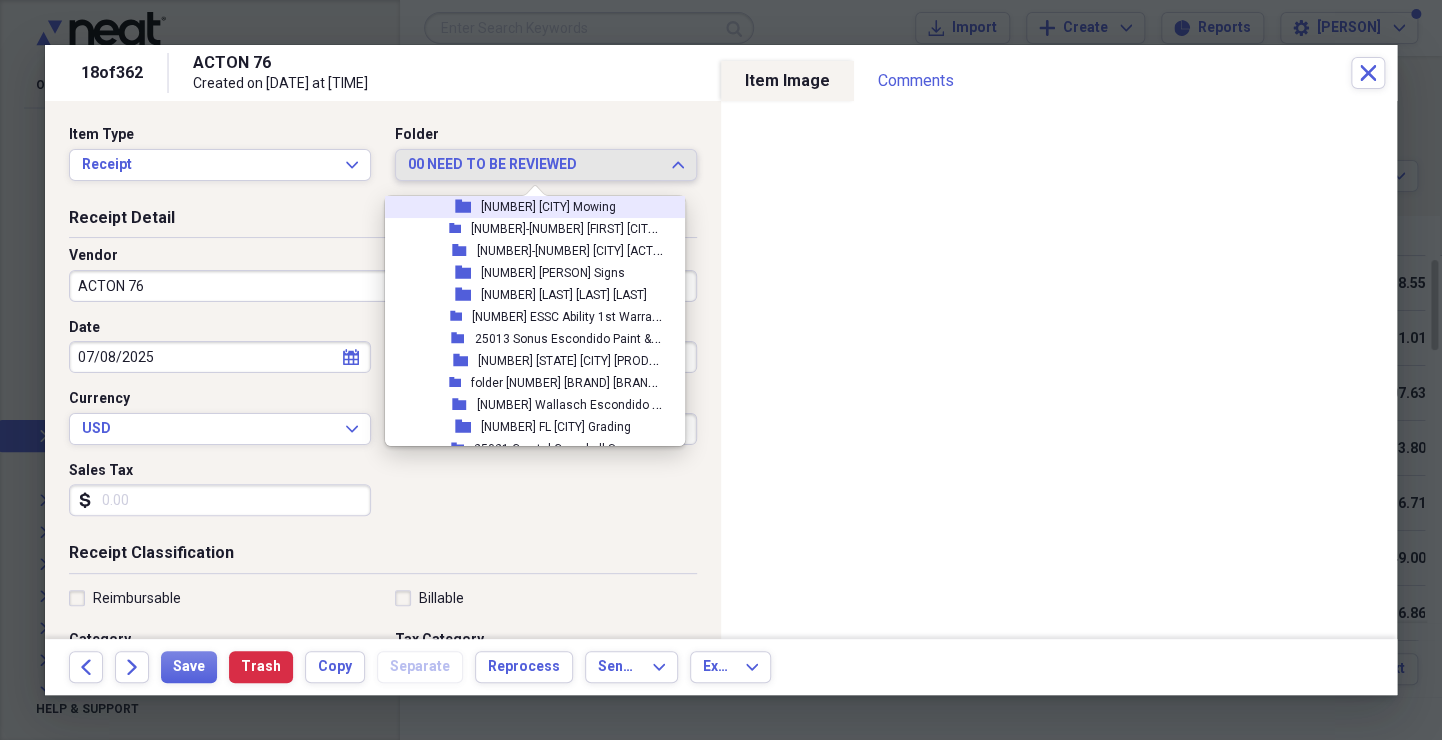 click on "[NUMBER] [CITY] Mowing" at bounding box center [548, 207] 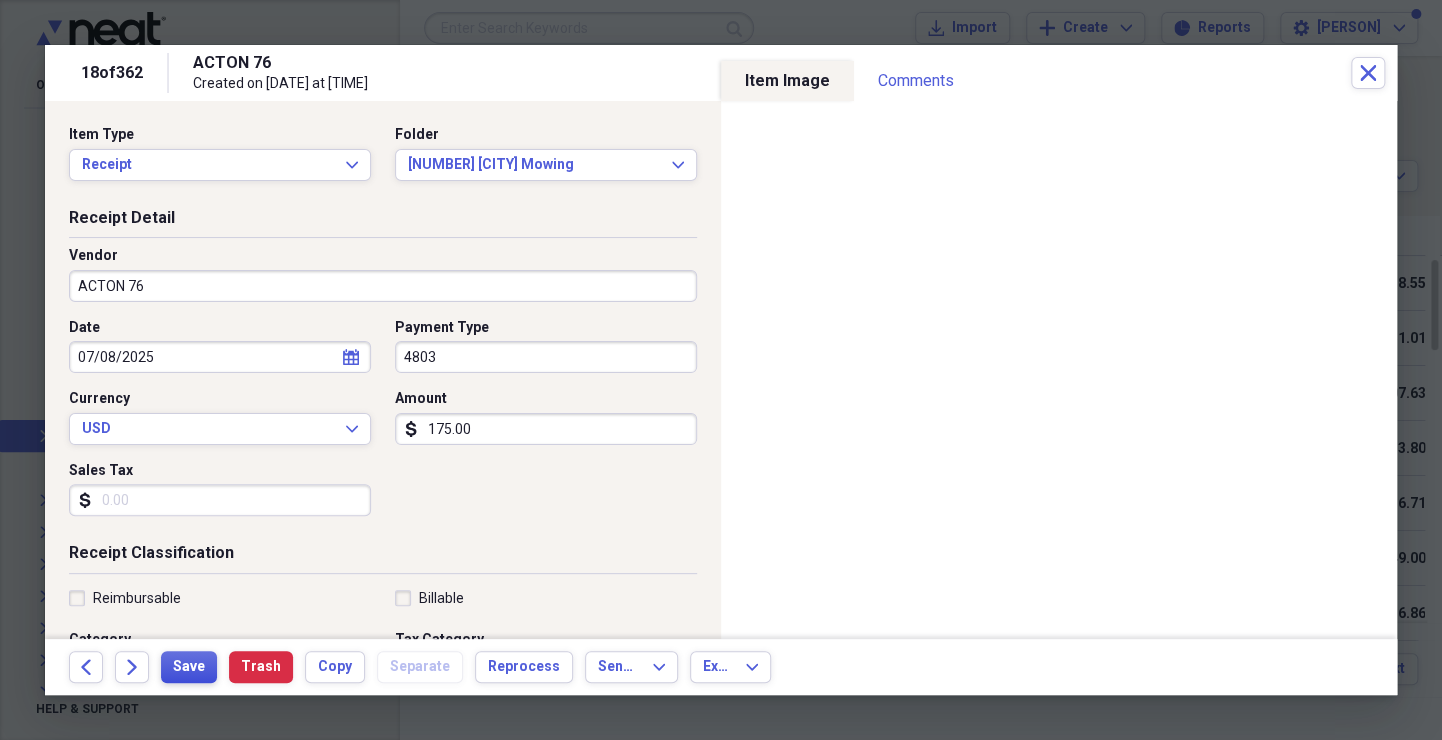 click on "Save" at bounding box center [189, 667] 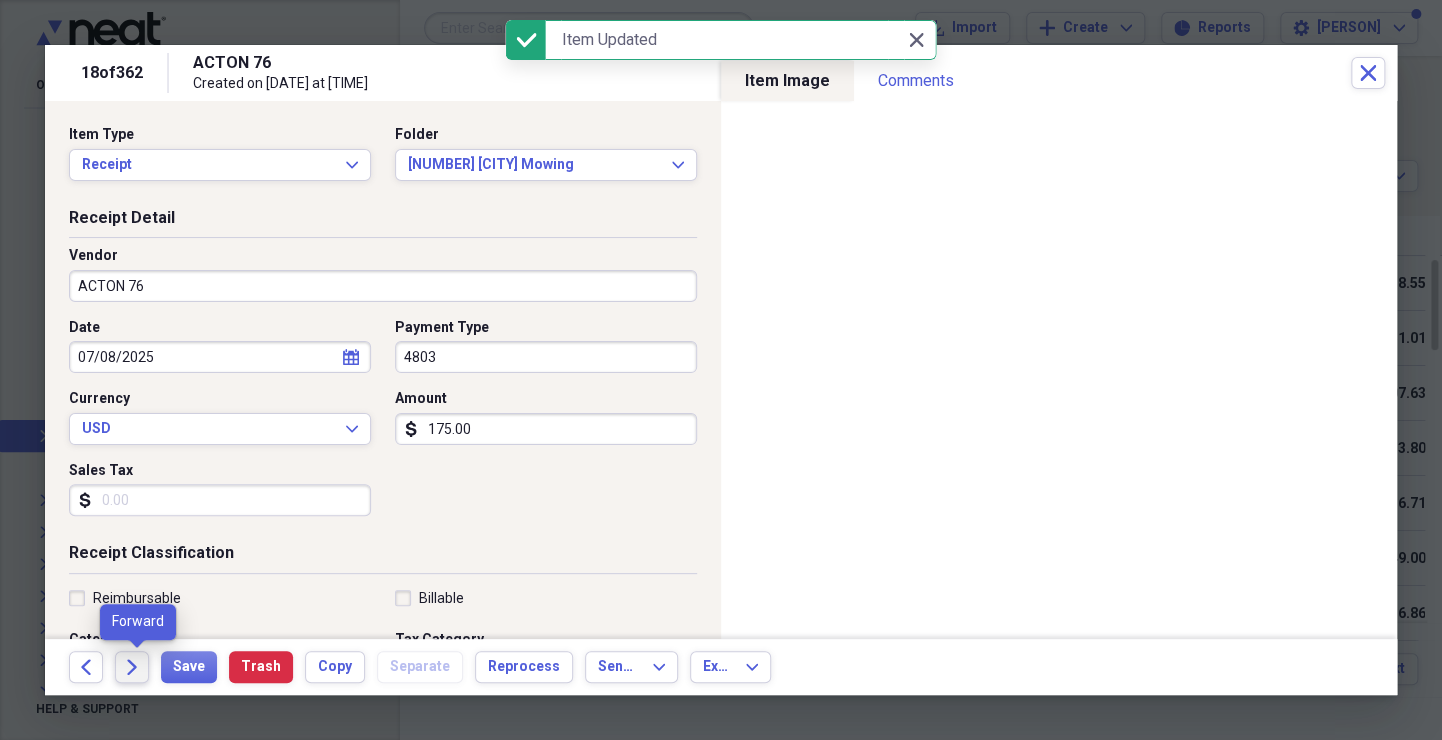 click on "Forward" 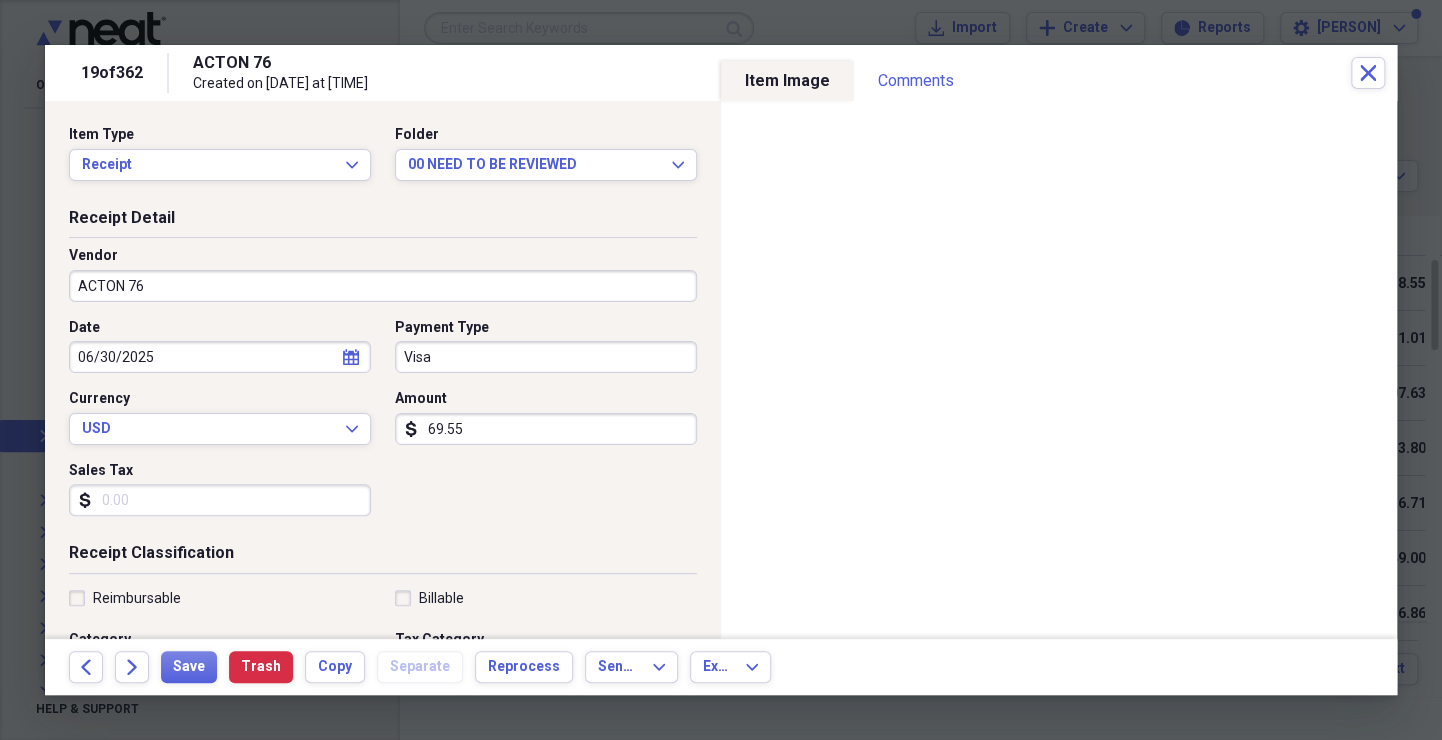 click on "06/30/2025" at bounding box center [220, 357] 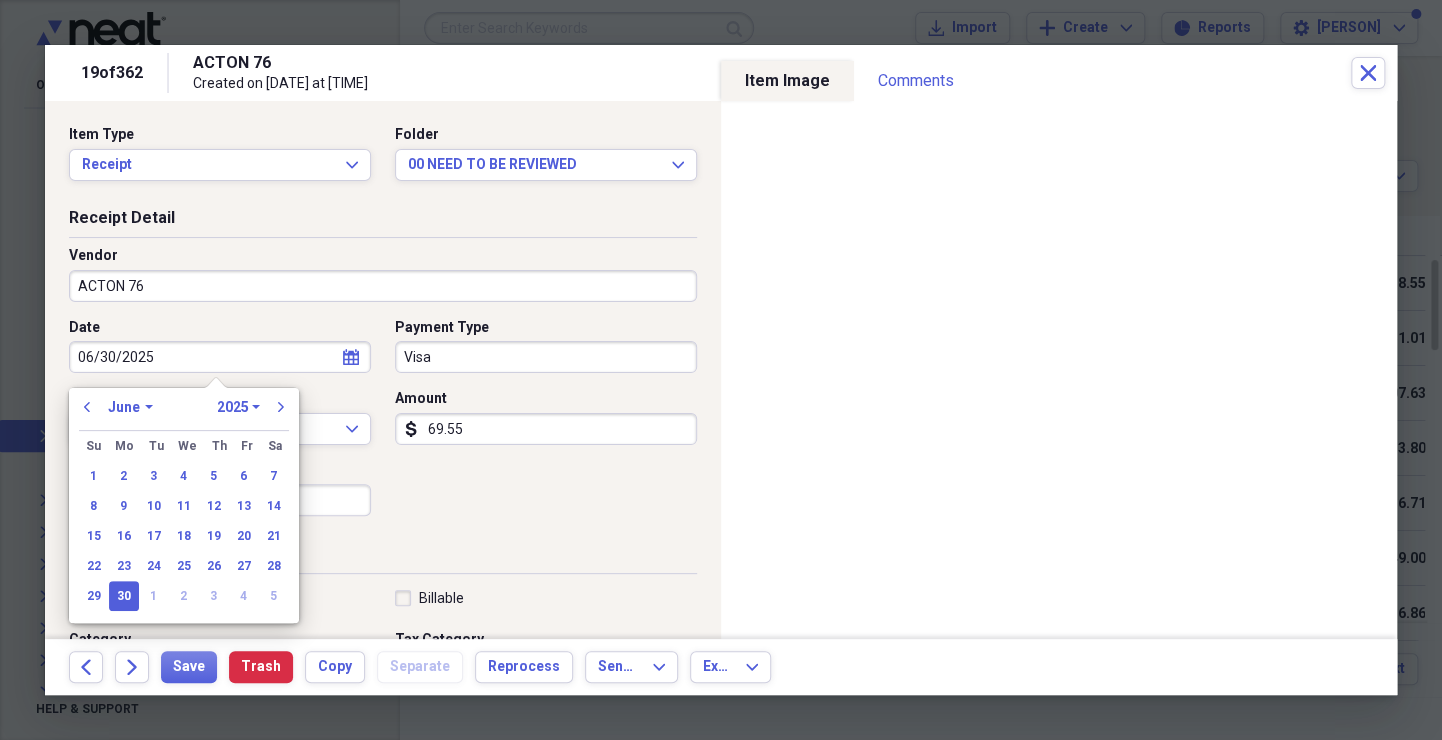 click on "January February March April May June July August September October November December" at bounding box center [130, 407] 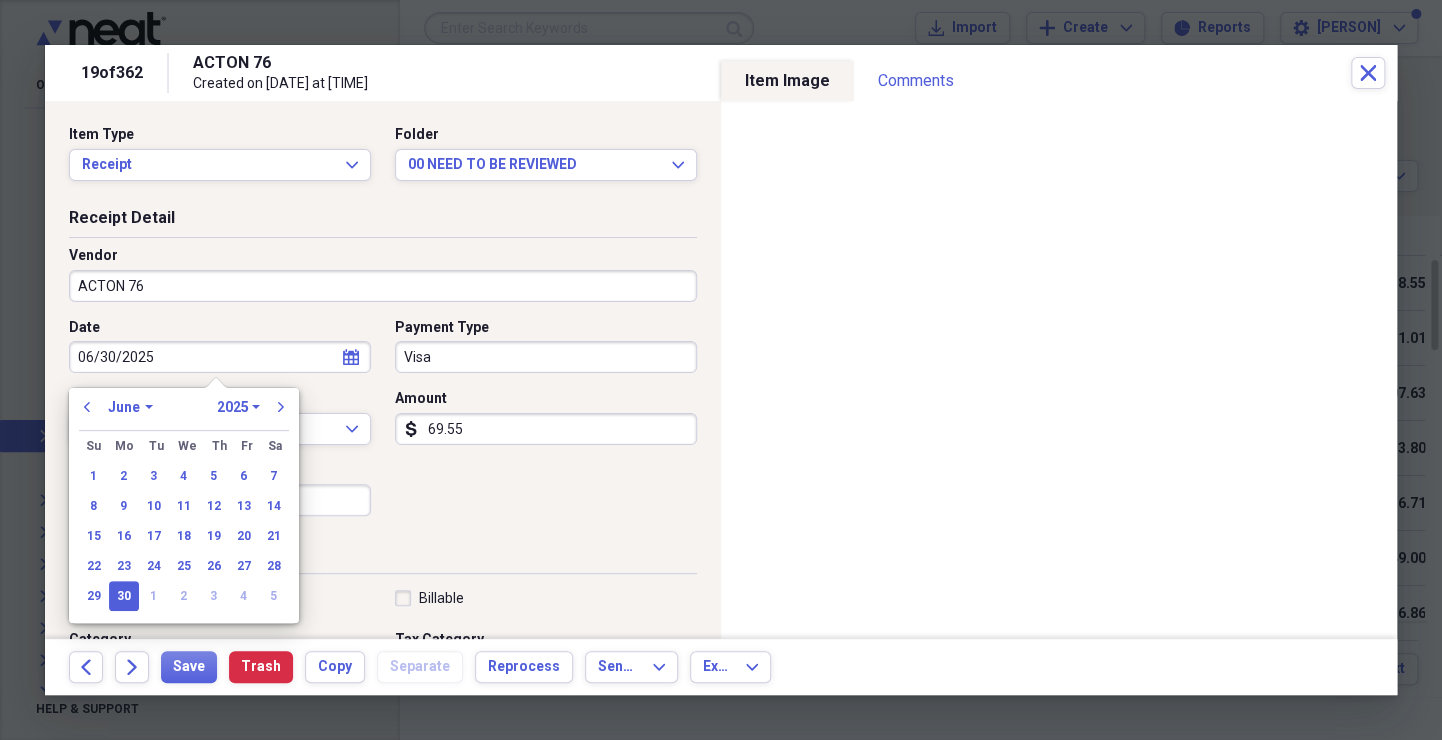 select on "2" 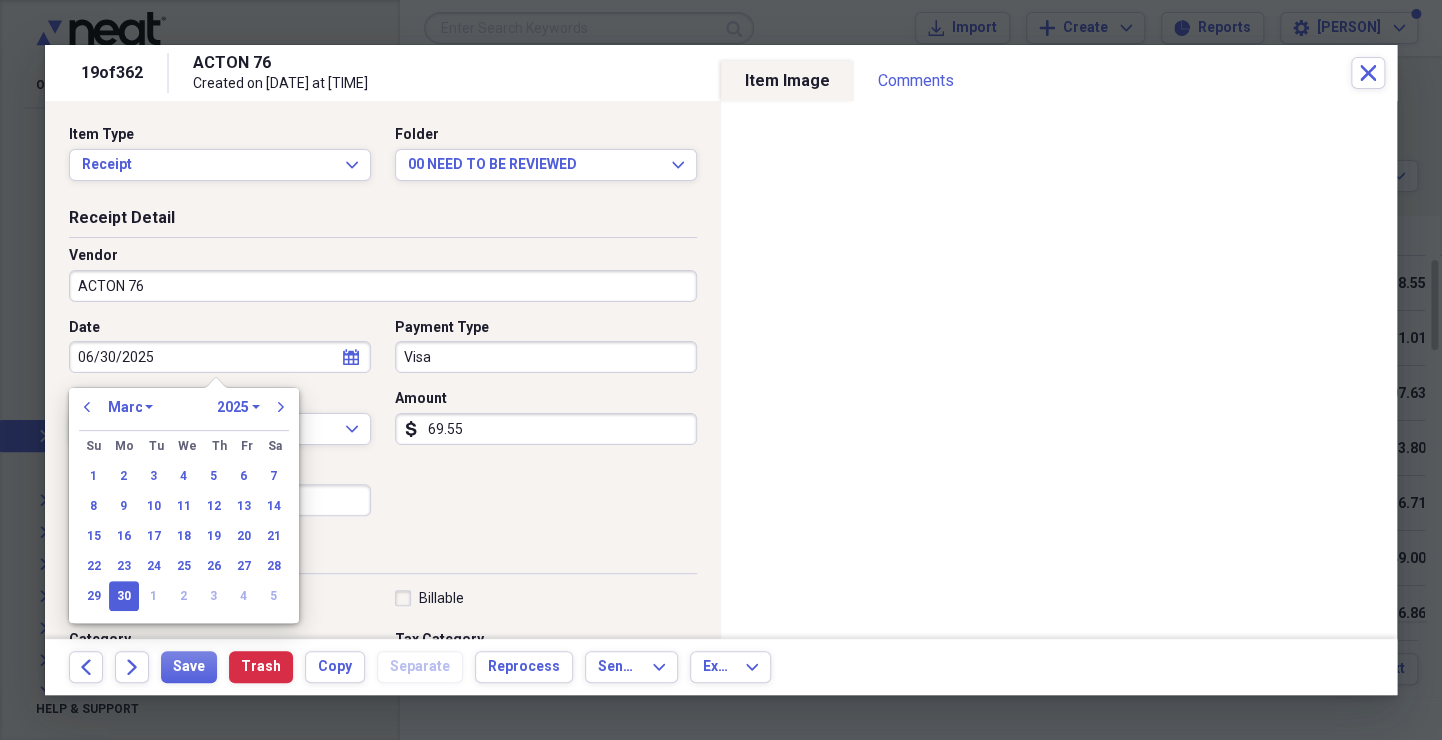 click on "January February March April May June July August September October November December" at bounding box center [130, 407] 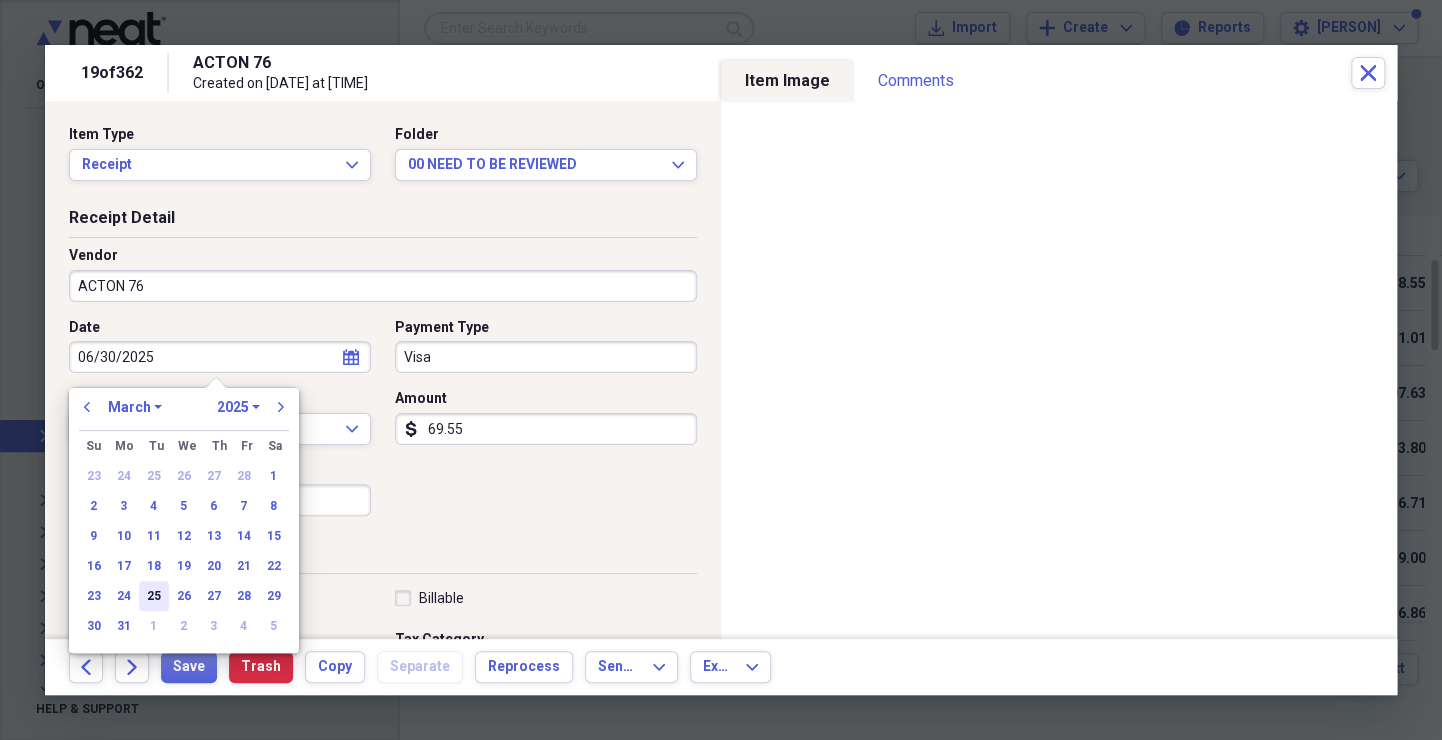click on "25" at bounding box center (154, 596) 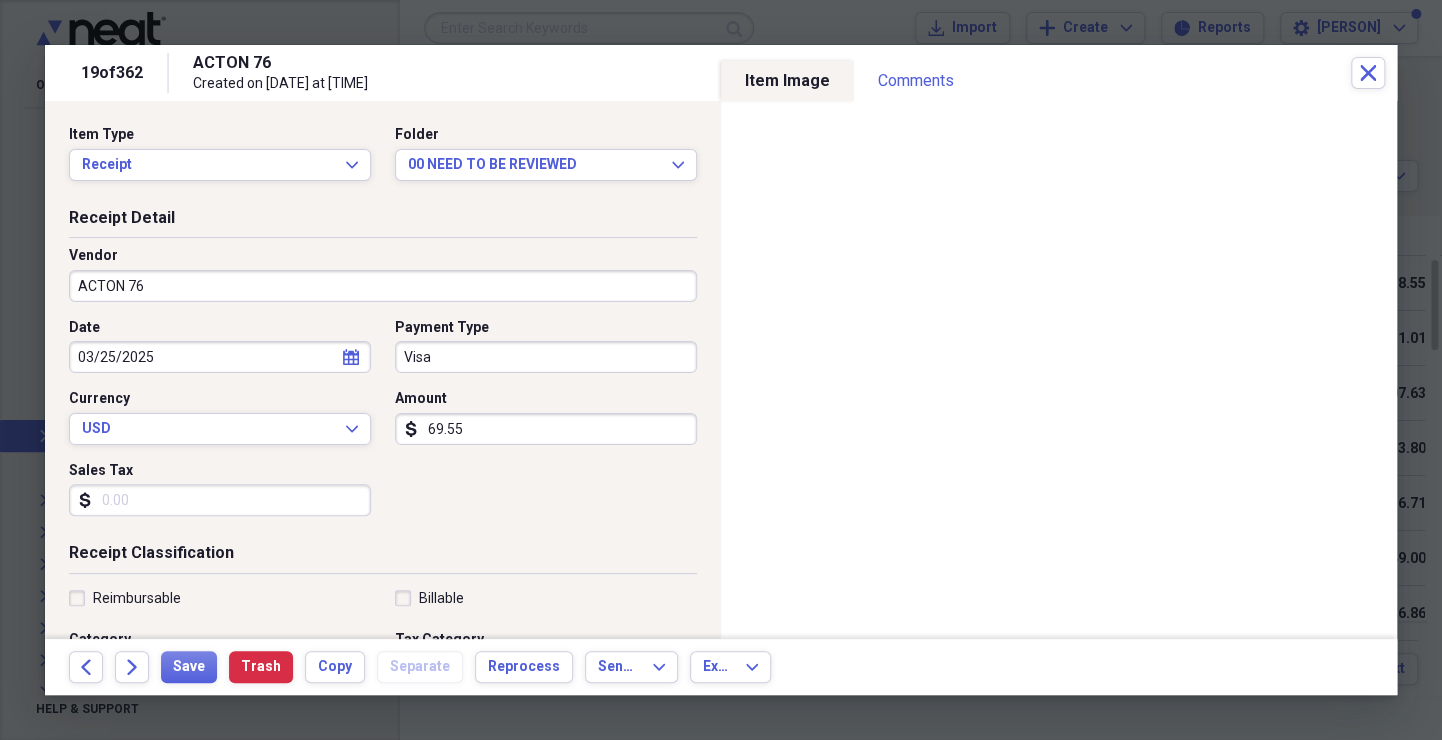 click on "Visa" at bounding box center [546, 357] 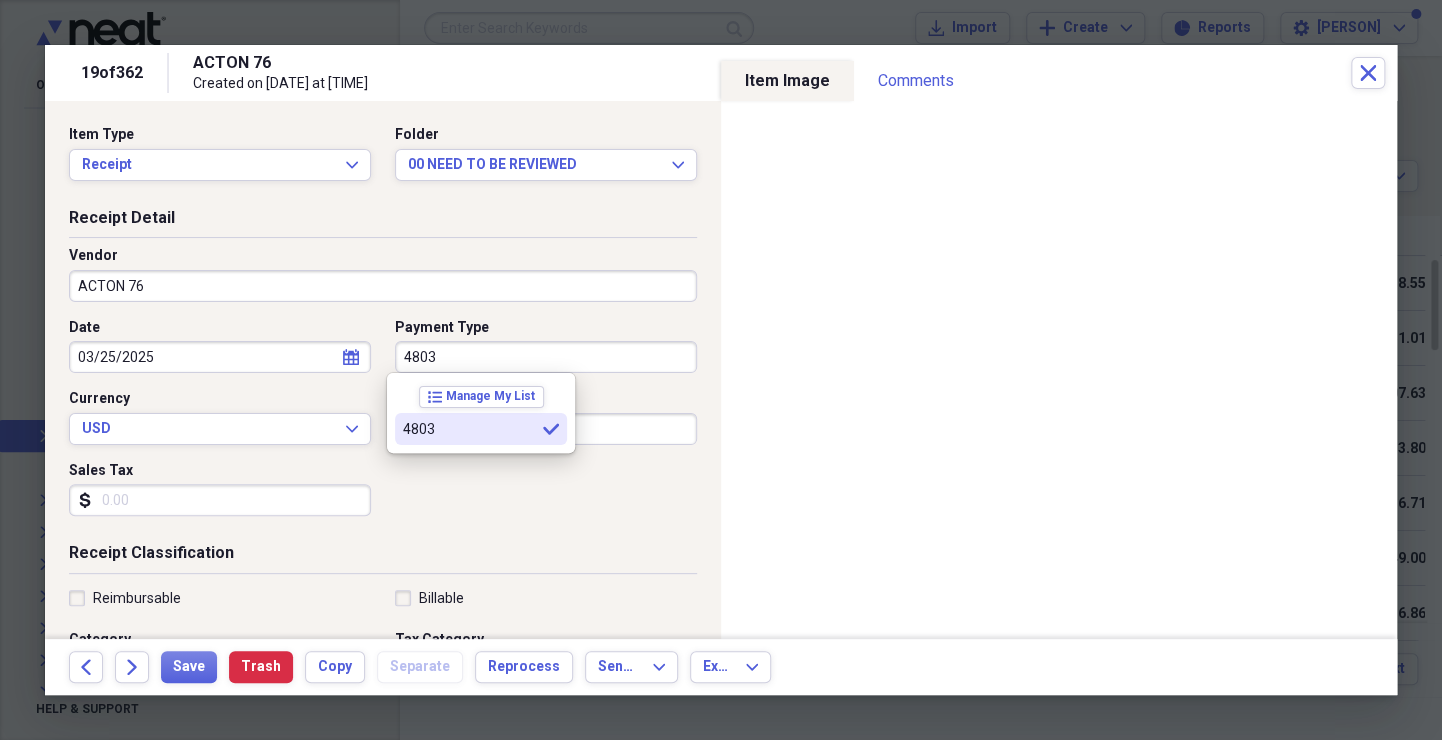 type on "4803" 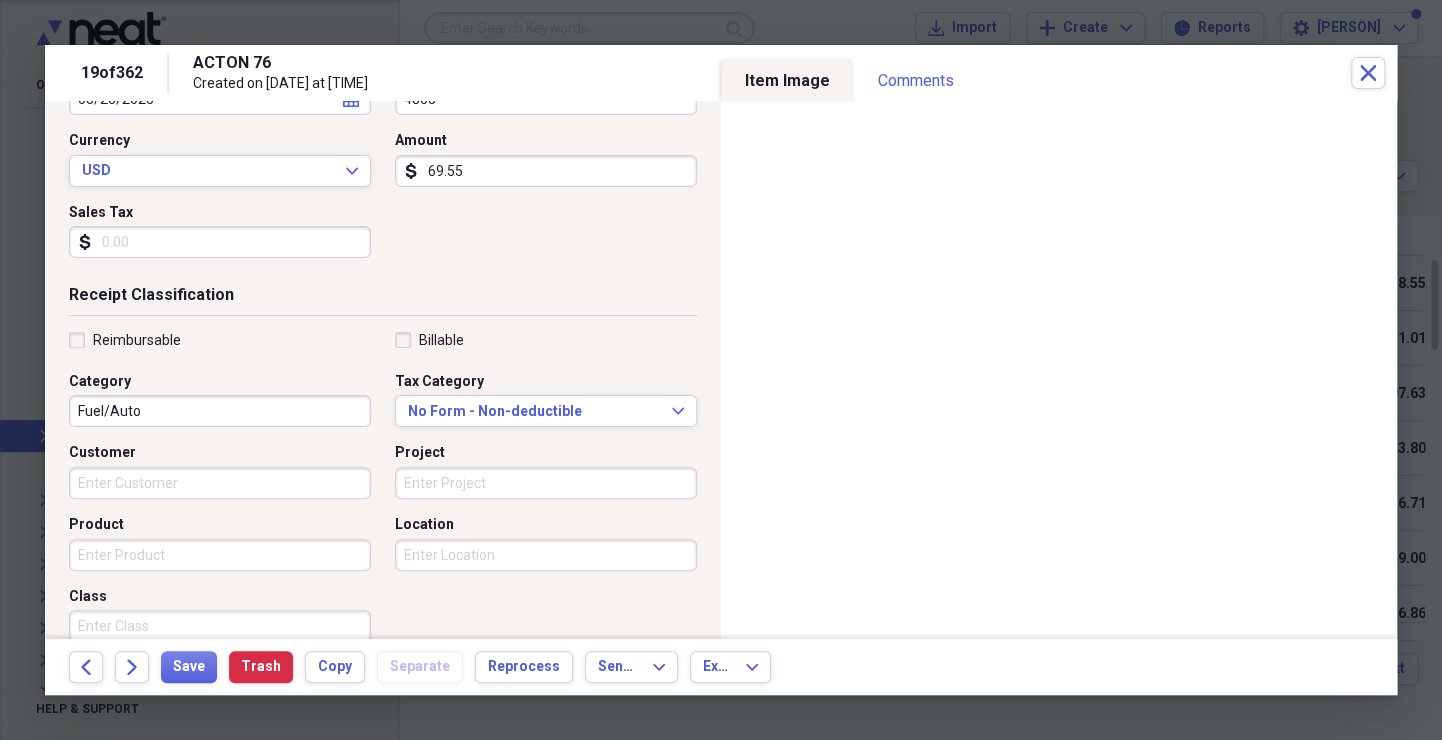 scroll, scrollTop: 264, scrollLeft: 0, axis: vertical 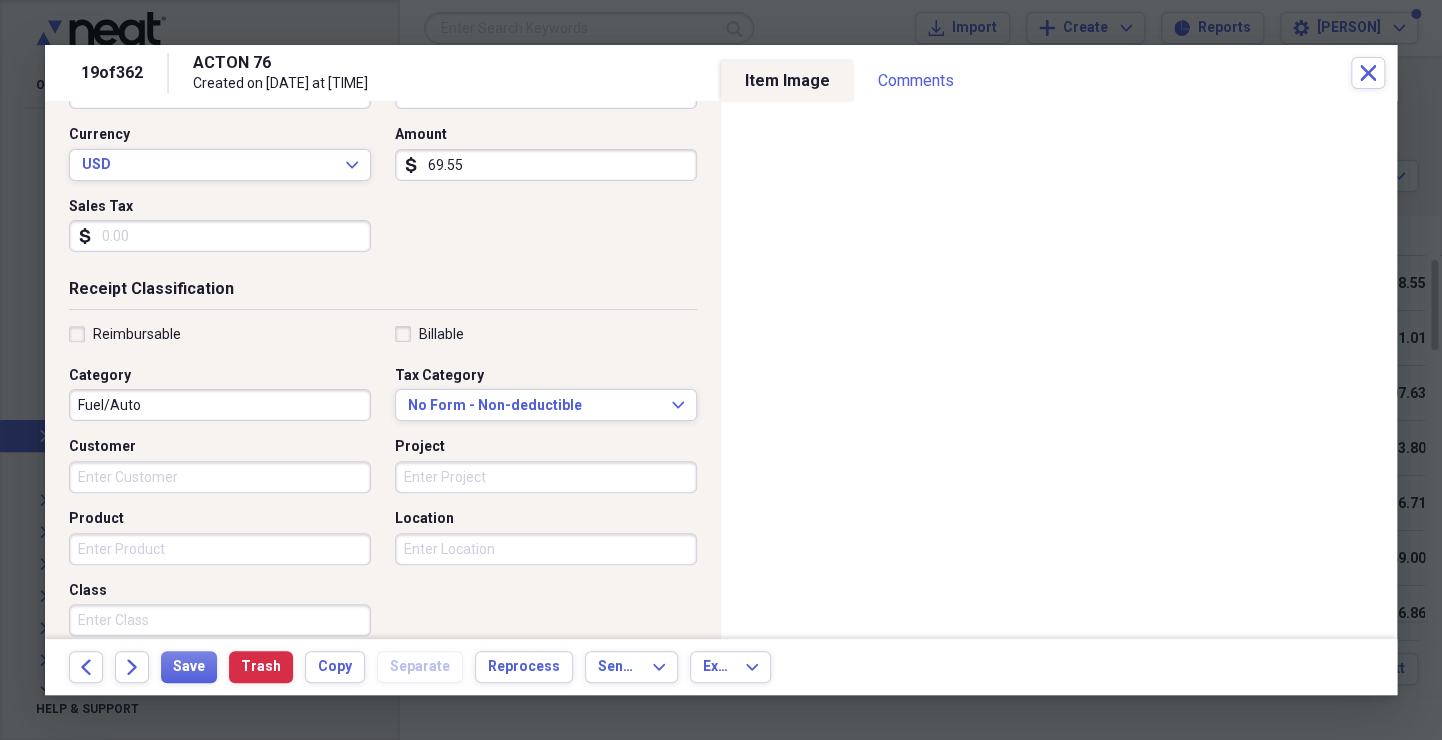 click on "Customer" at bounding box center (220, 477) 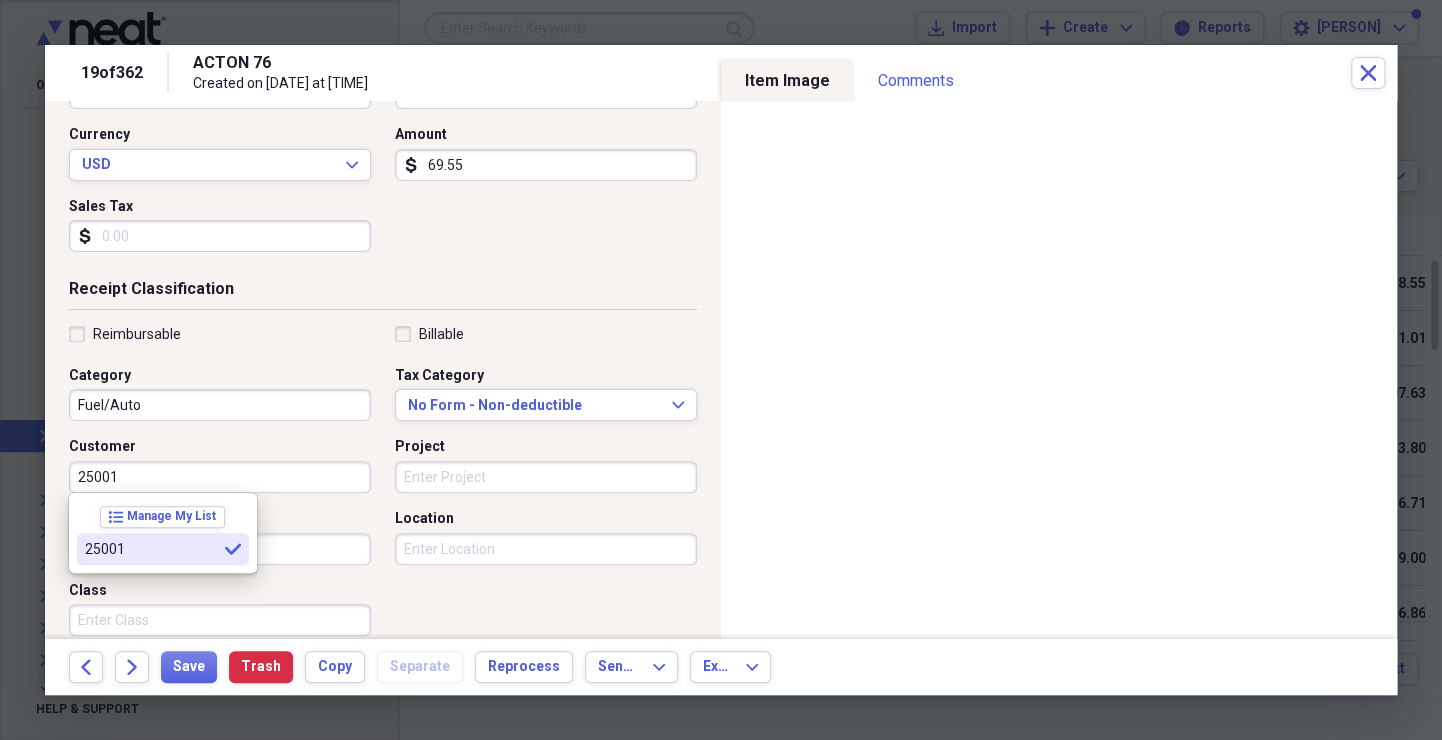 type on "25001" 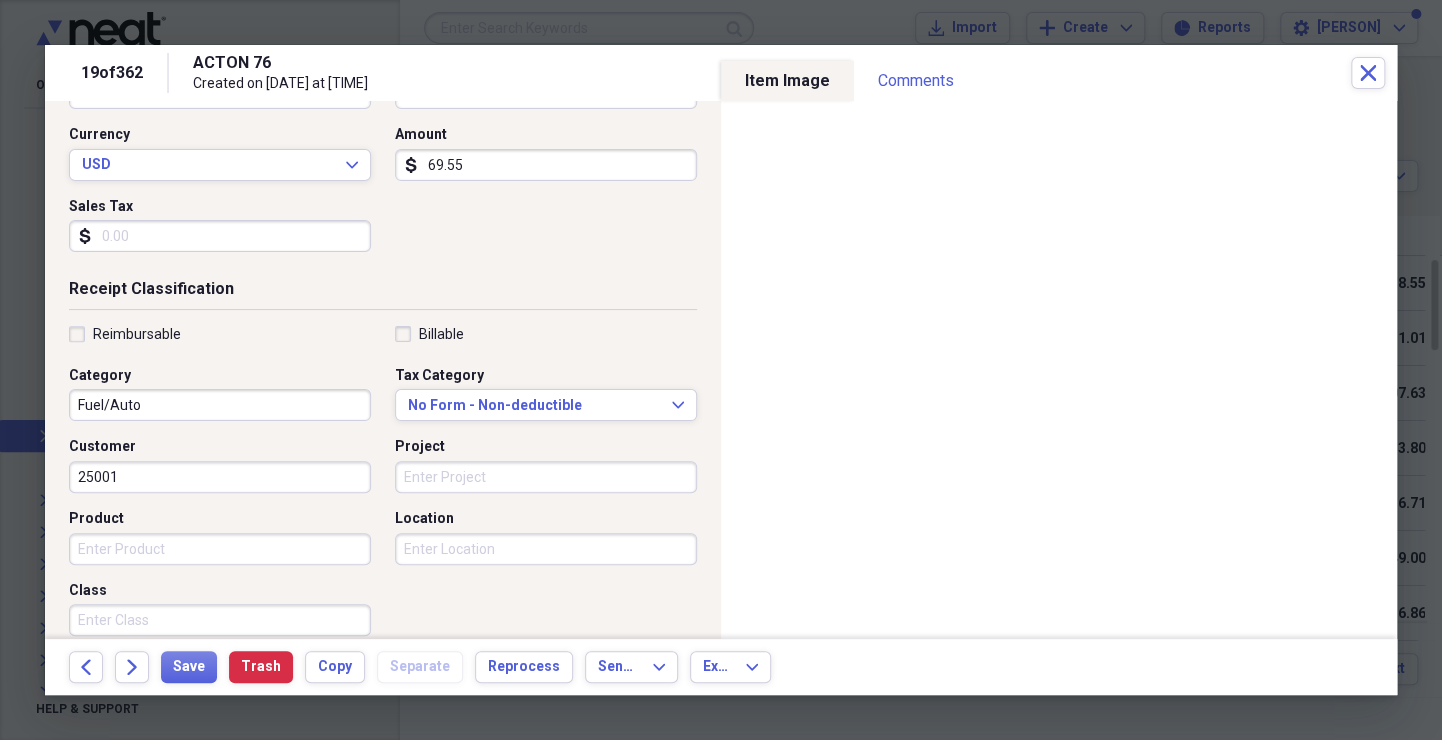 scroll, scrollTop: 0, scrollLeft: 0, axis: both 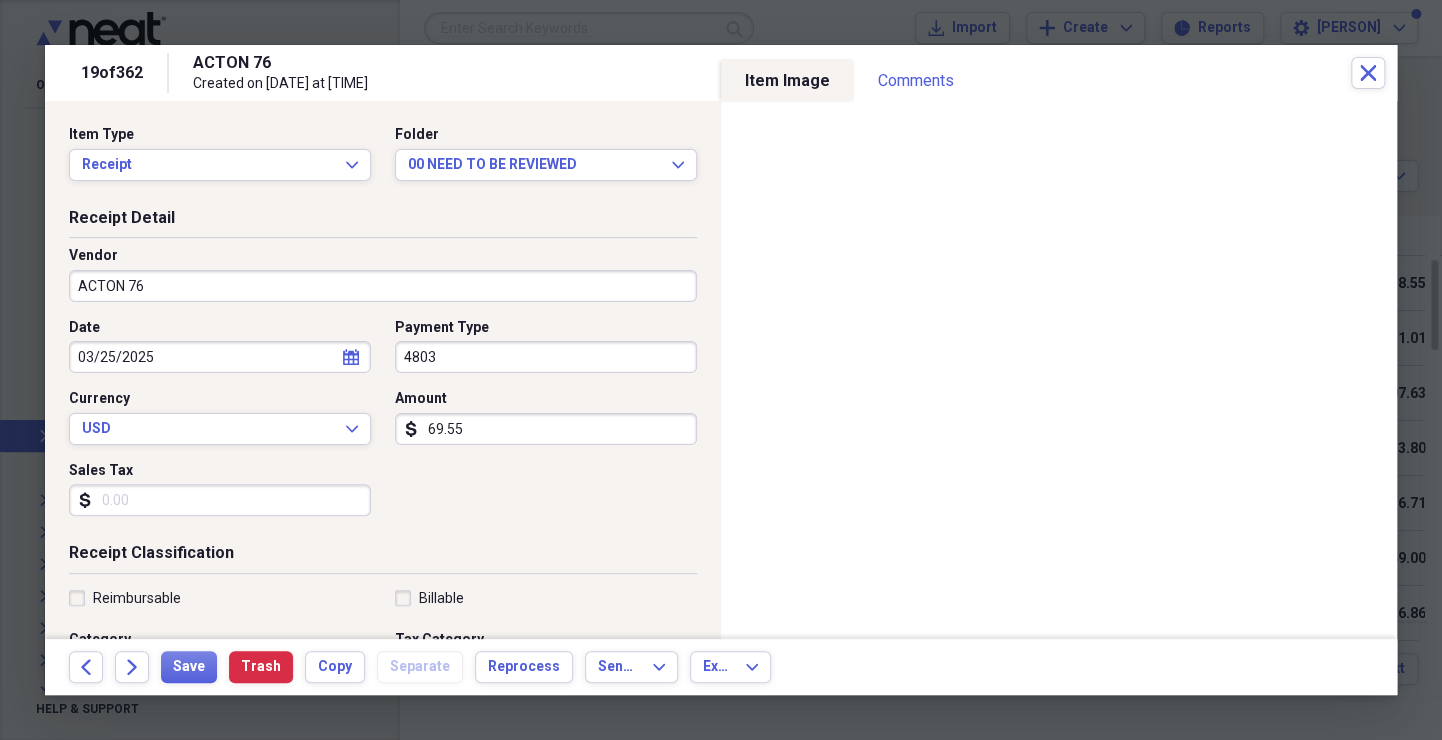 click on "Item Type Receipt Expand Folder 00 NEED TO BE REVIEWED Expand" at bounding box center (383, 161) 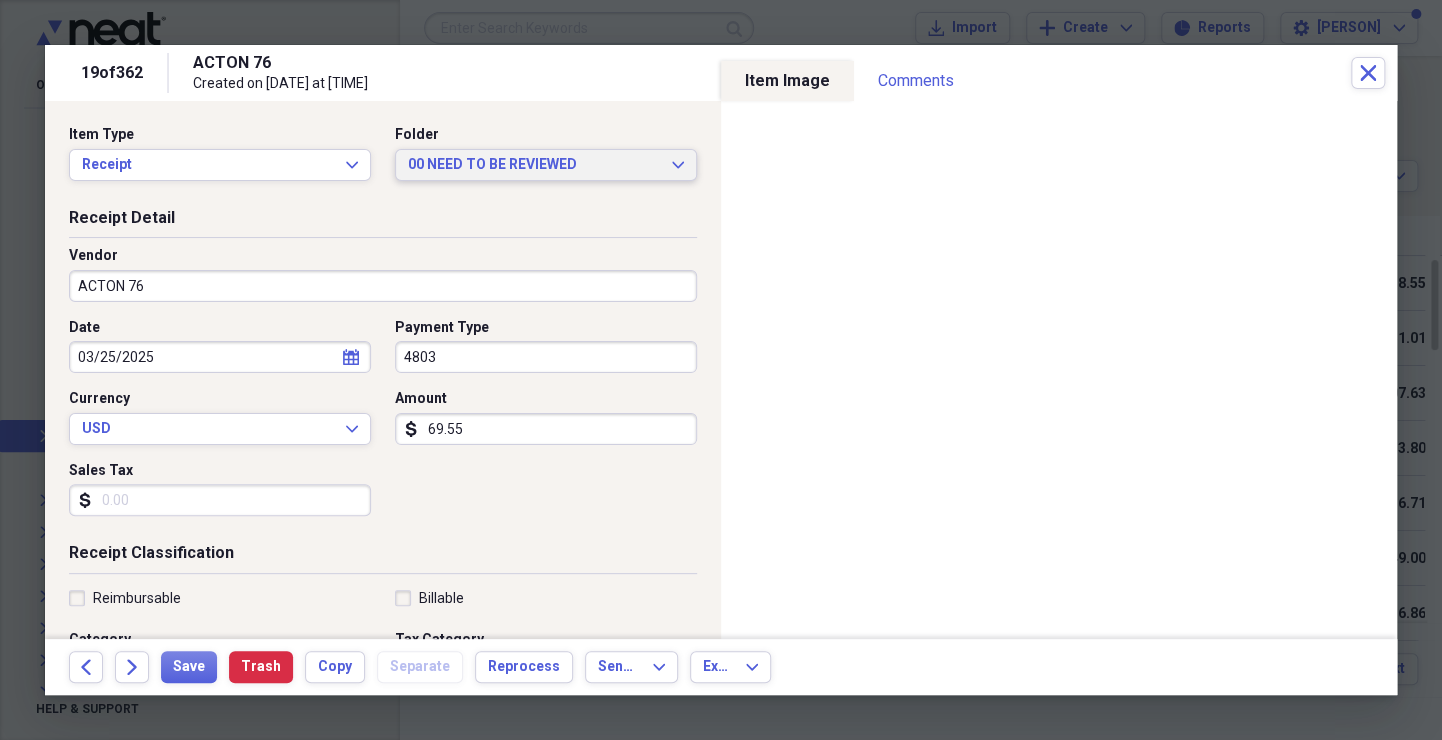 click on "00 NEED TO BE REVIEWED Expand" at bounding box center (546, 165) 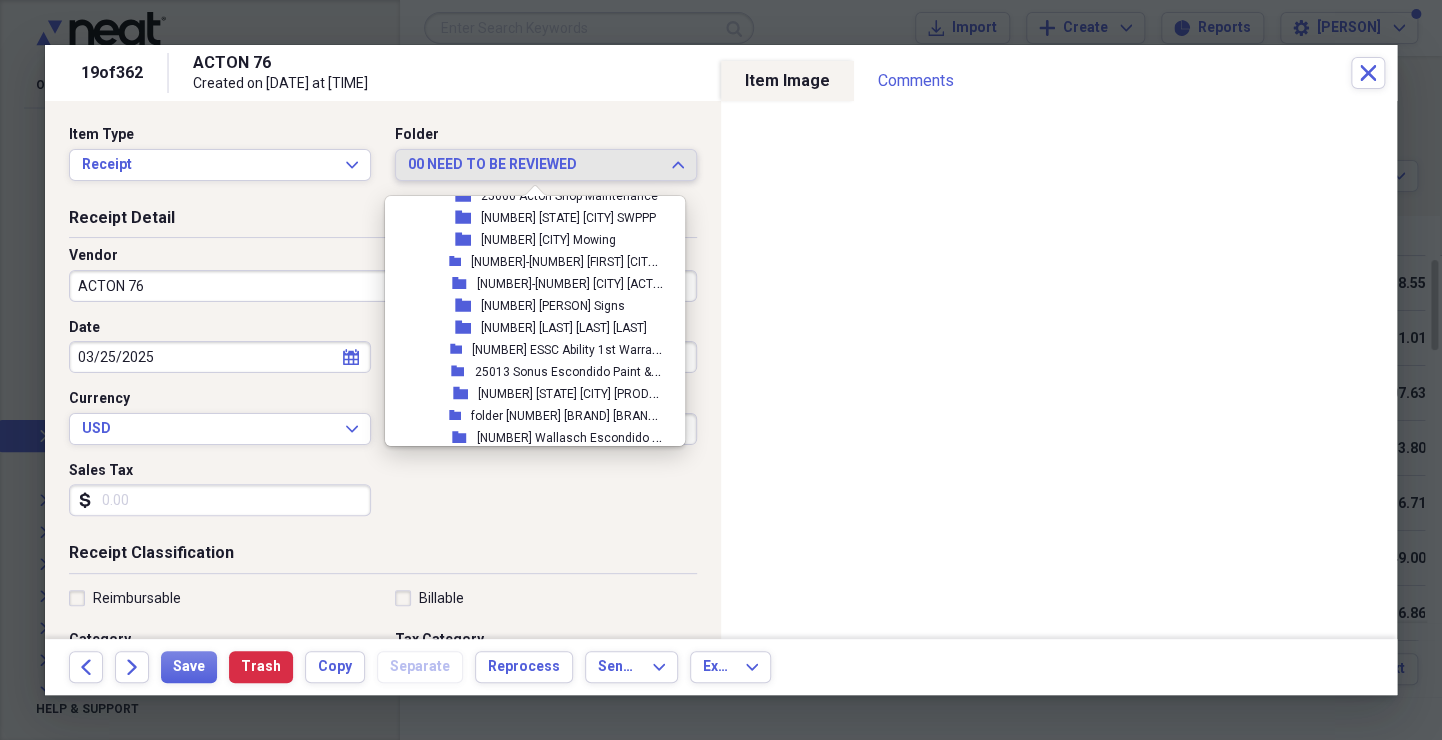 scroll, scrollTop: 2070, scrollLeft: 0, axis: vertical 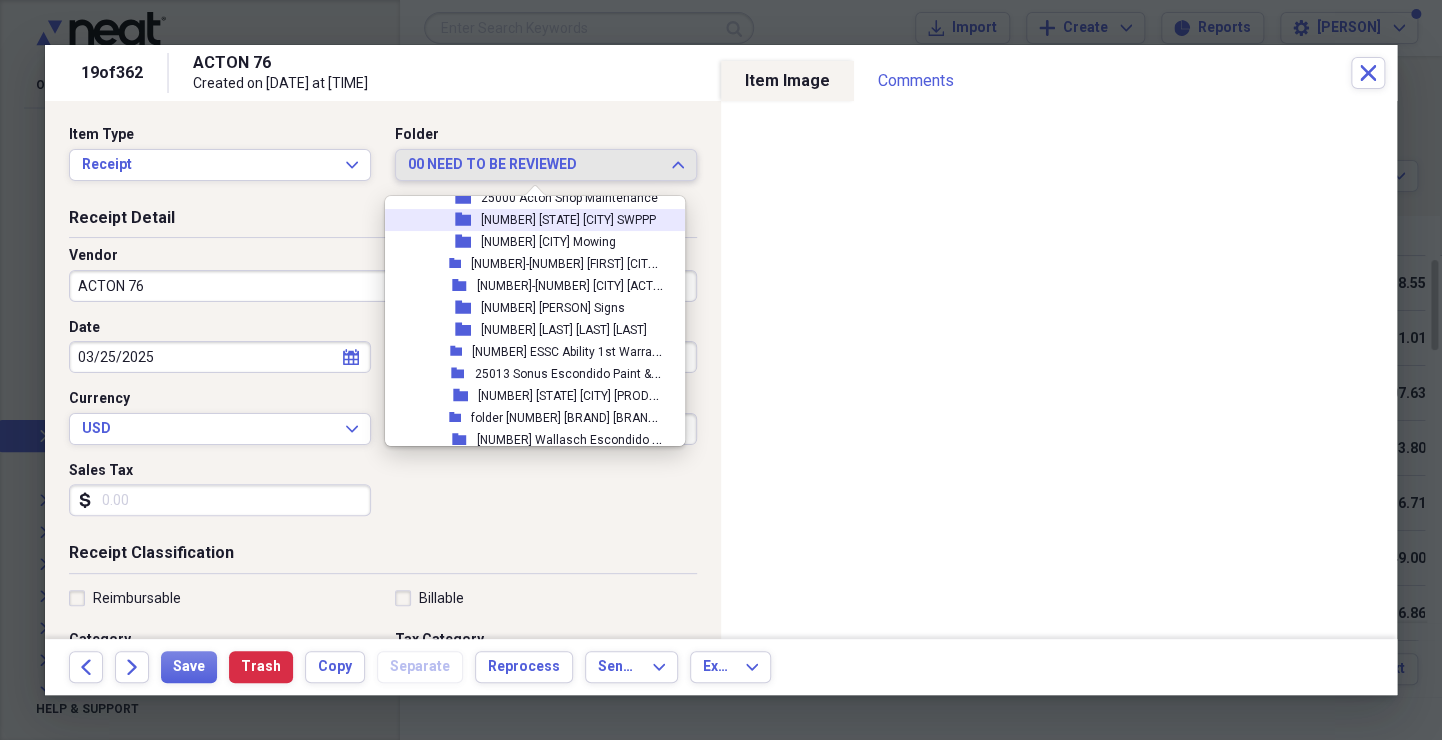 click on "[NUMBER] [STATE] [CITY] SWPPP" at bounding box center (568, 220) 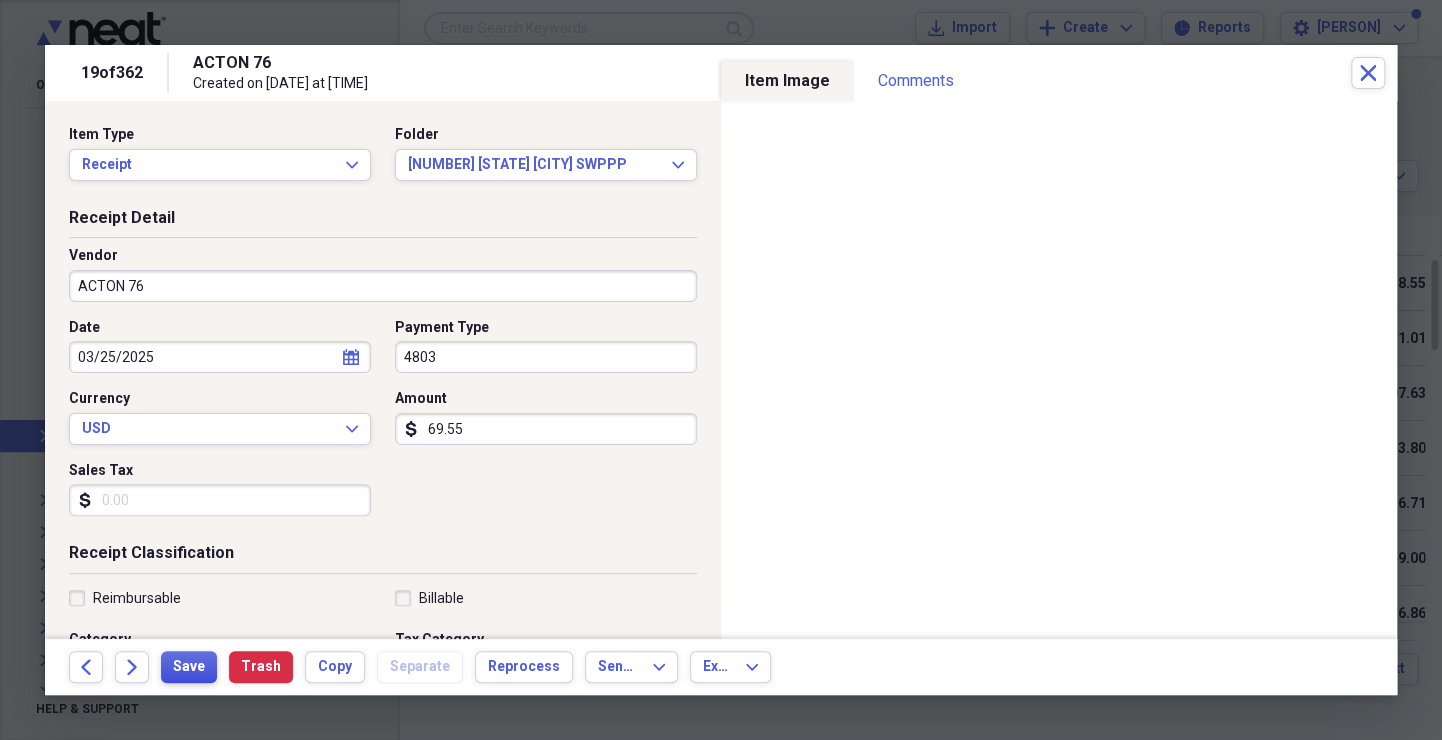 click on "Save" at bounding box center [189, 667] 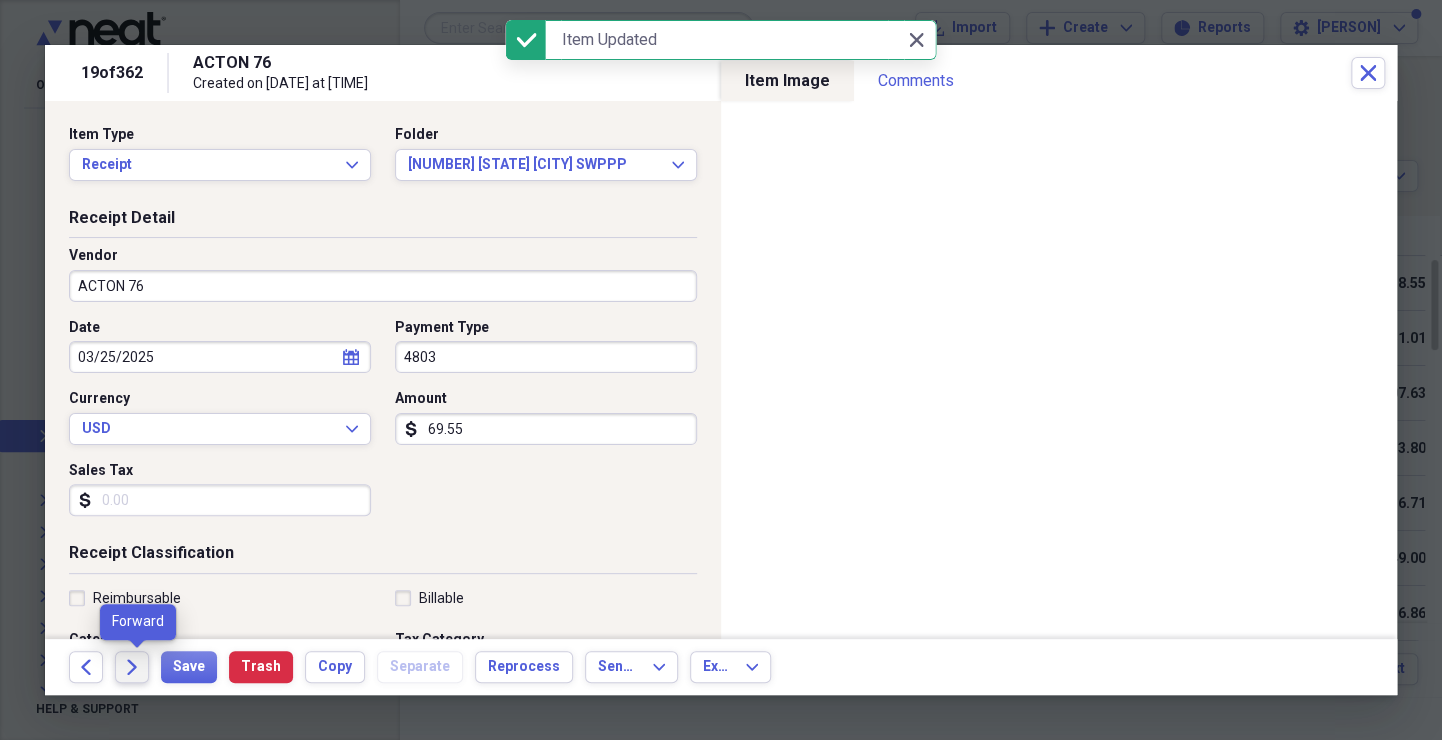 click on "Forward" 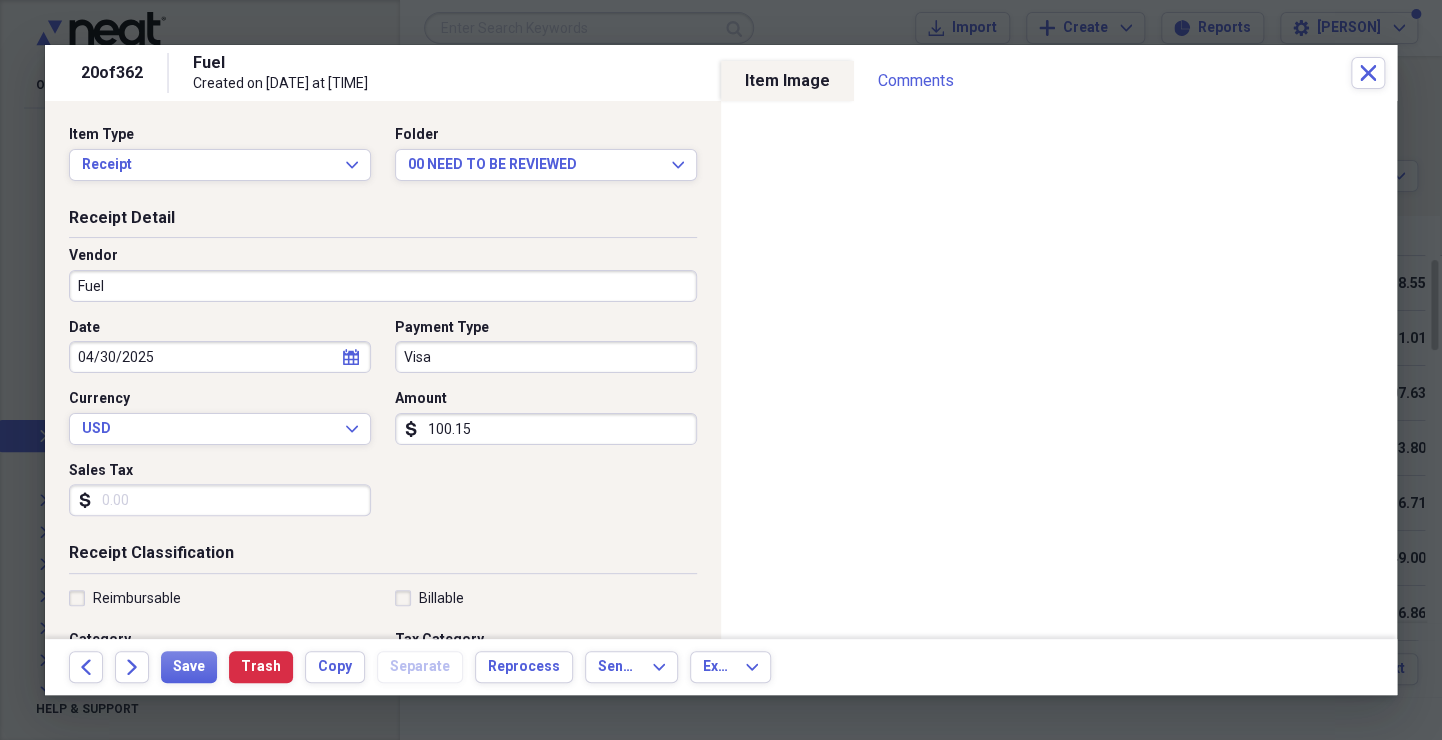 click on "Fuel" at bounding box center [383, 286] 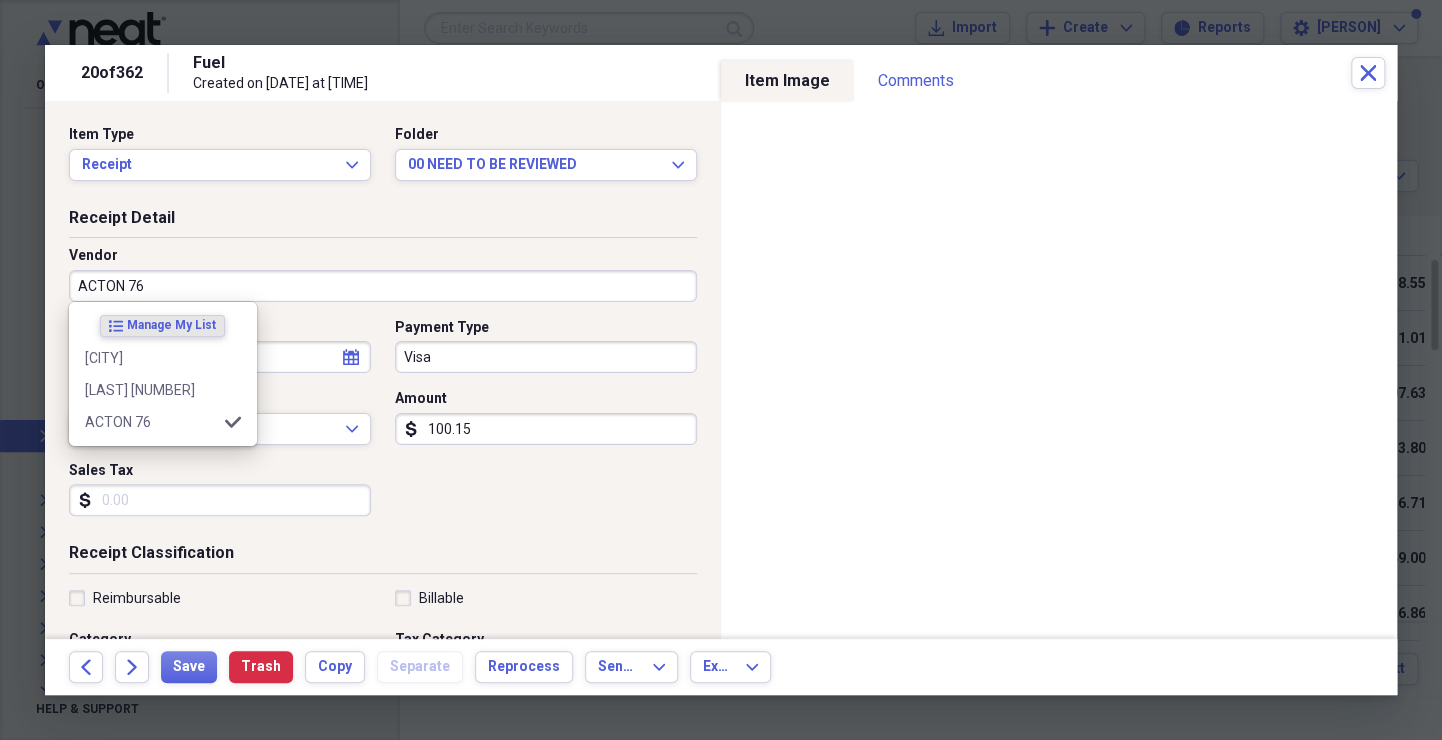 type on "ACTON 76" 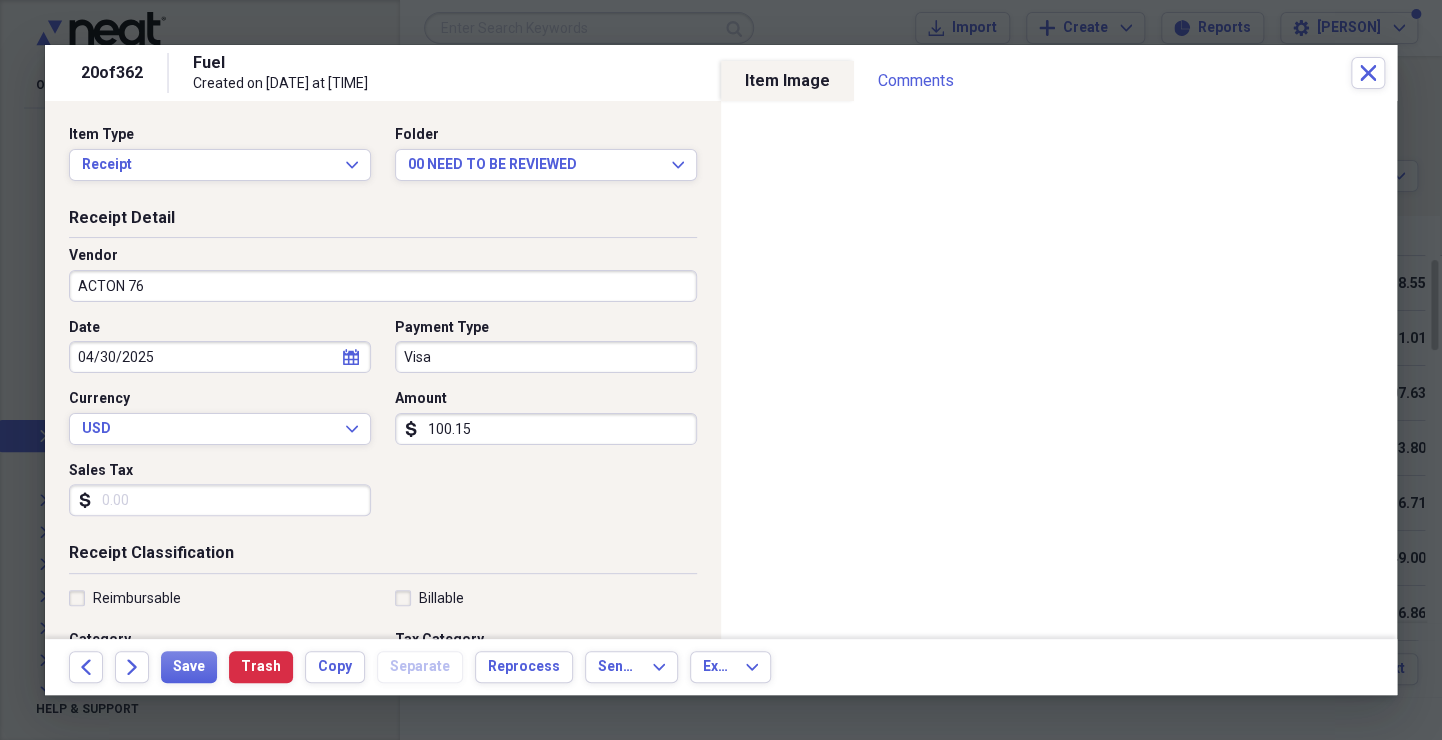 click on "Visa" at bounding box center (546, 357) 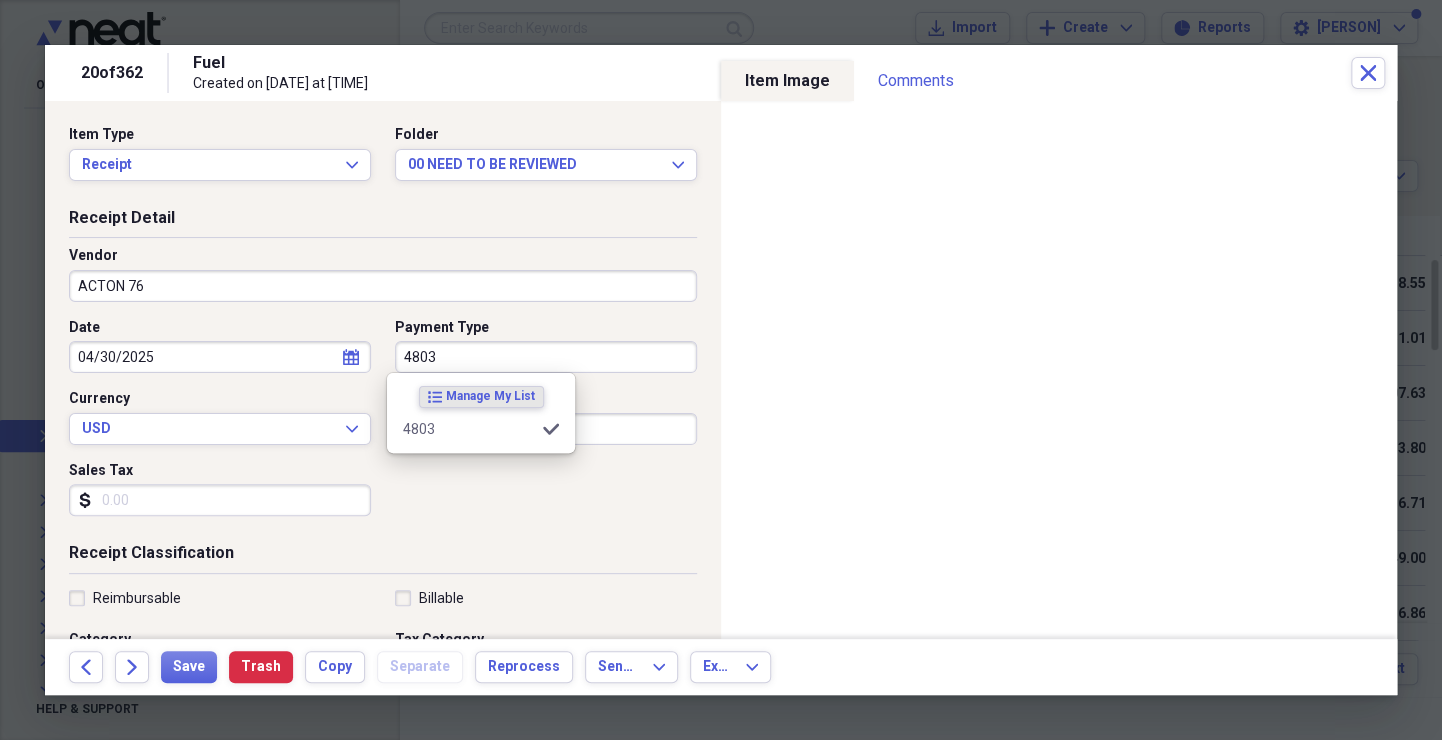 type on "4803" 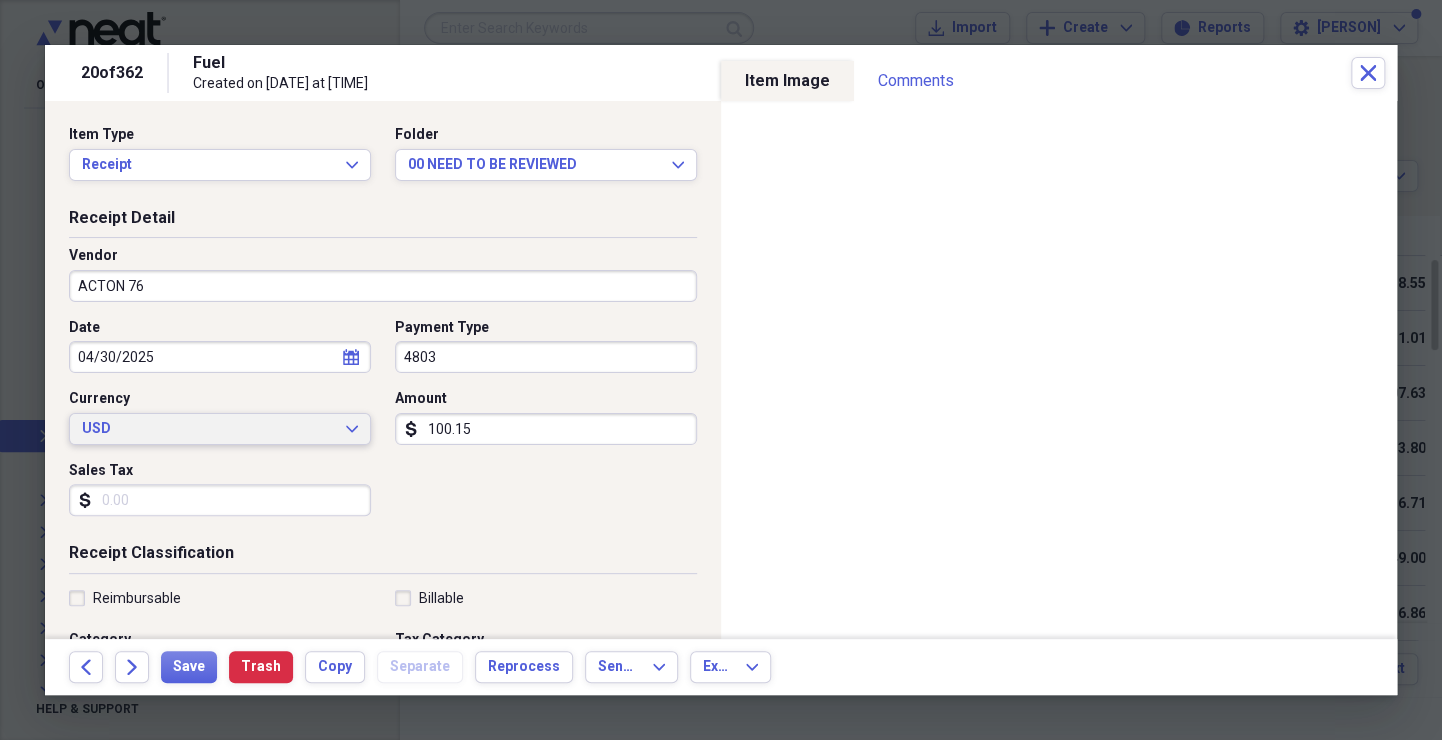 type 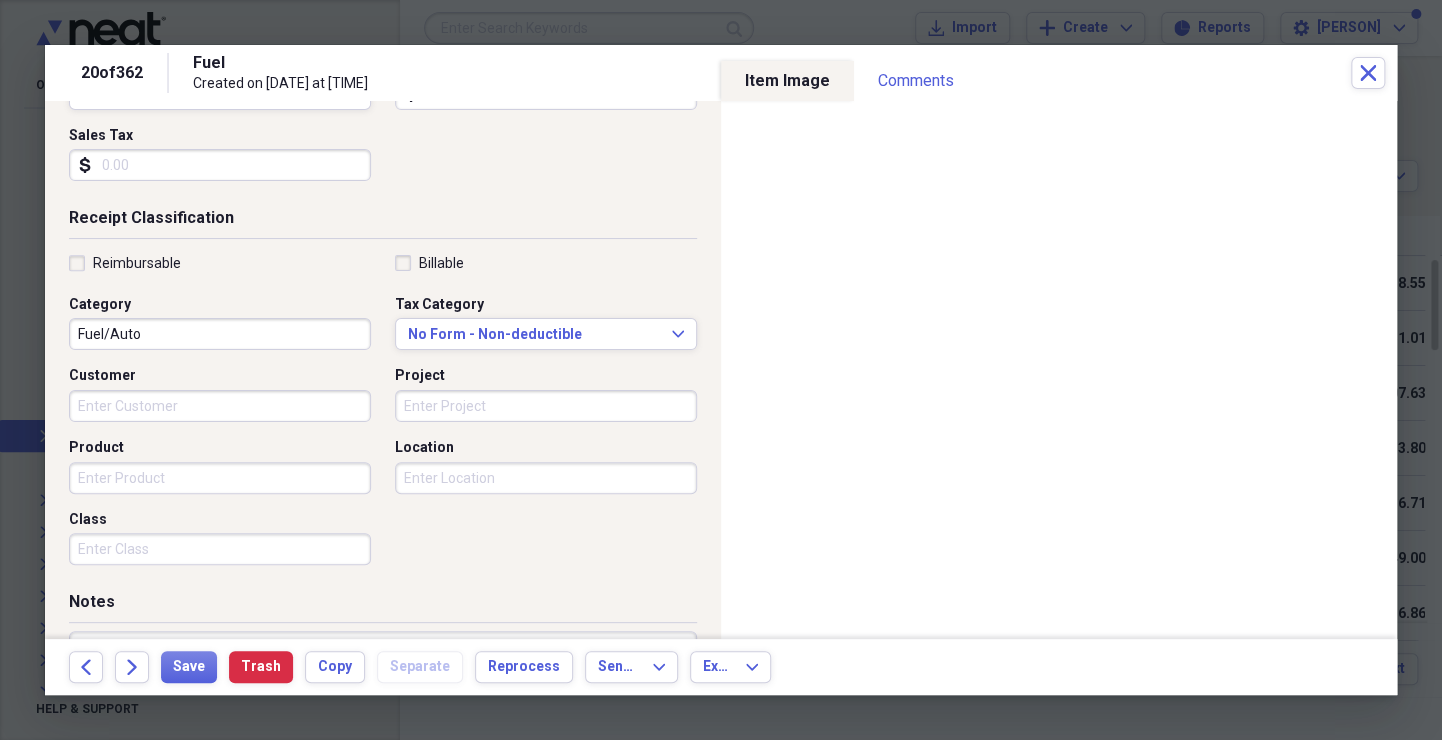 scroll, scrollTop: 426, scrollLeft: 0, axis: vertical 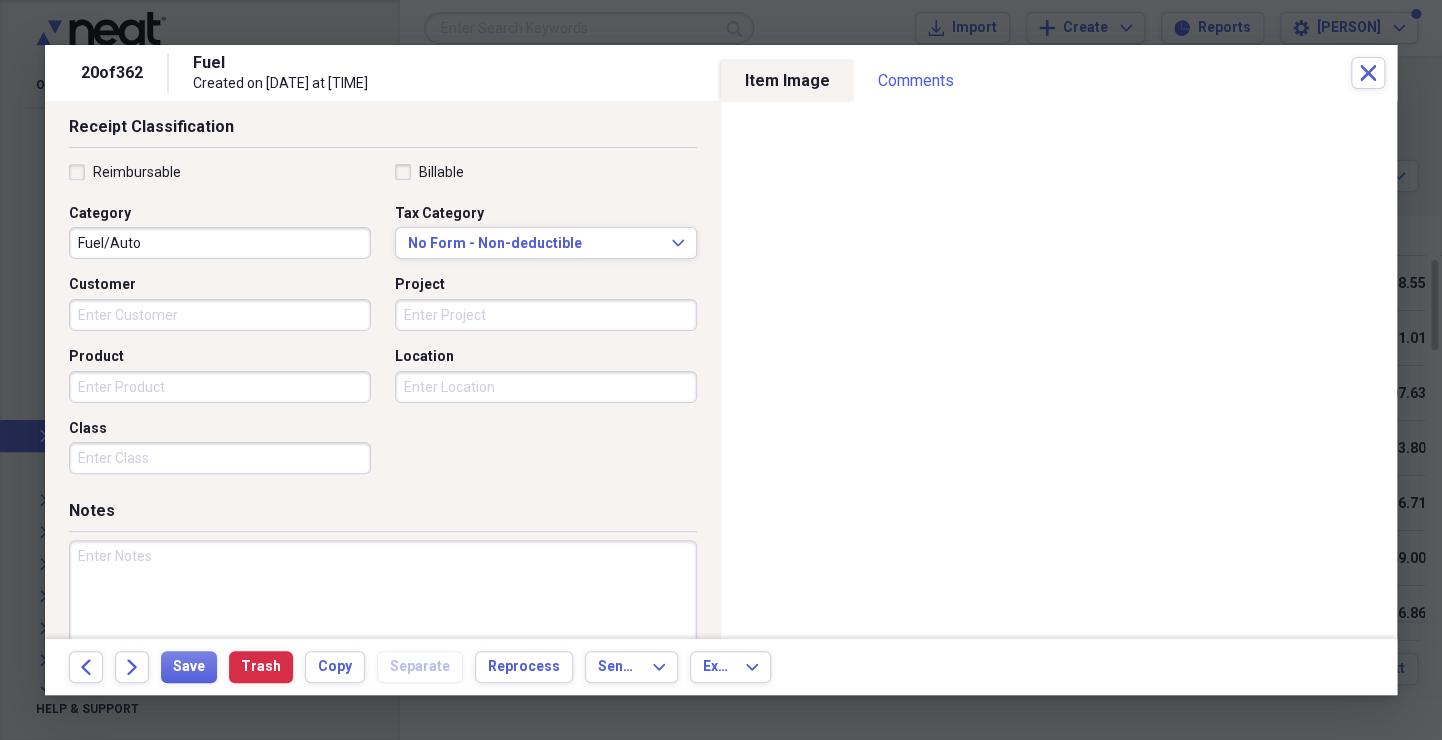 click on "Customer" at bounding box center [220, 315] 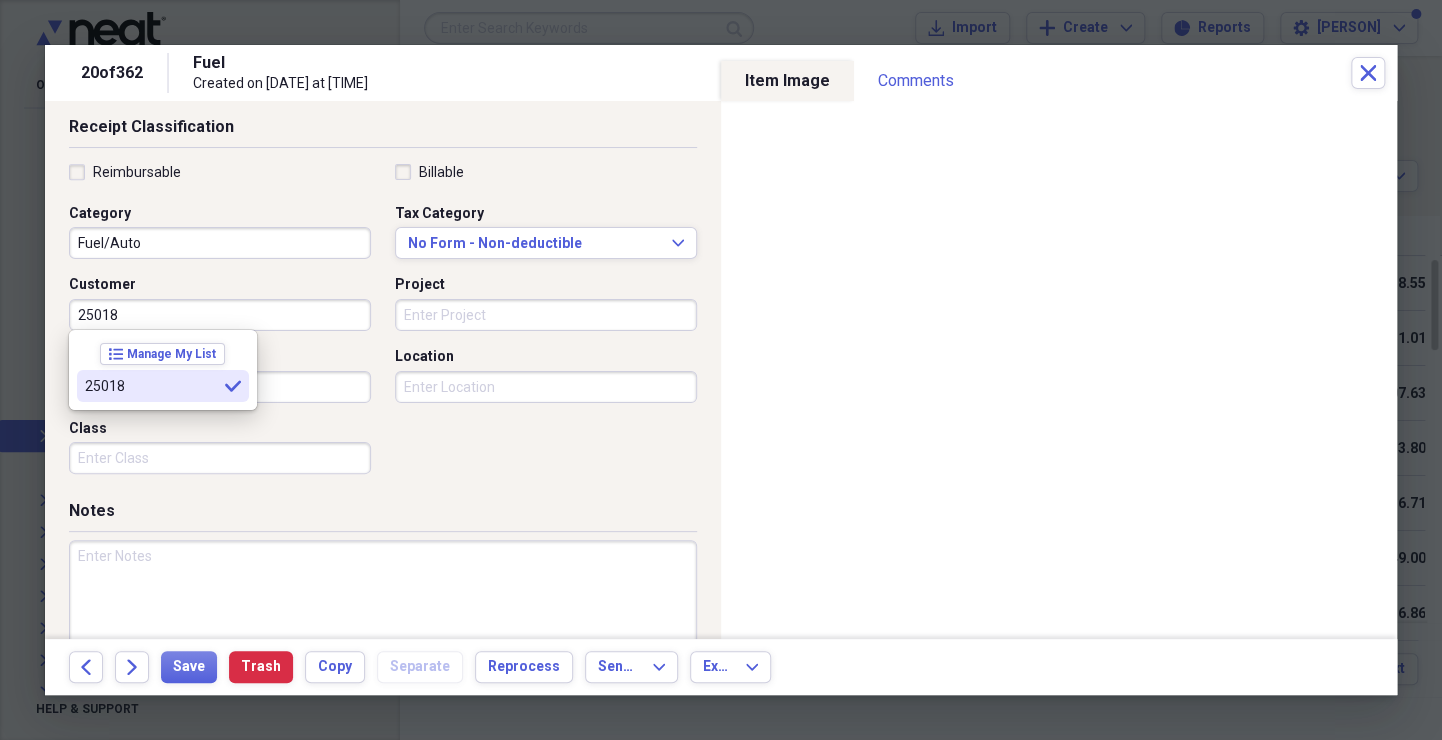 type 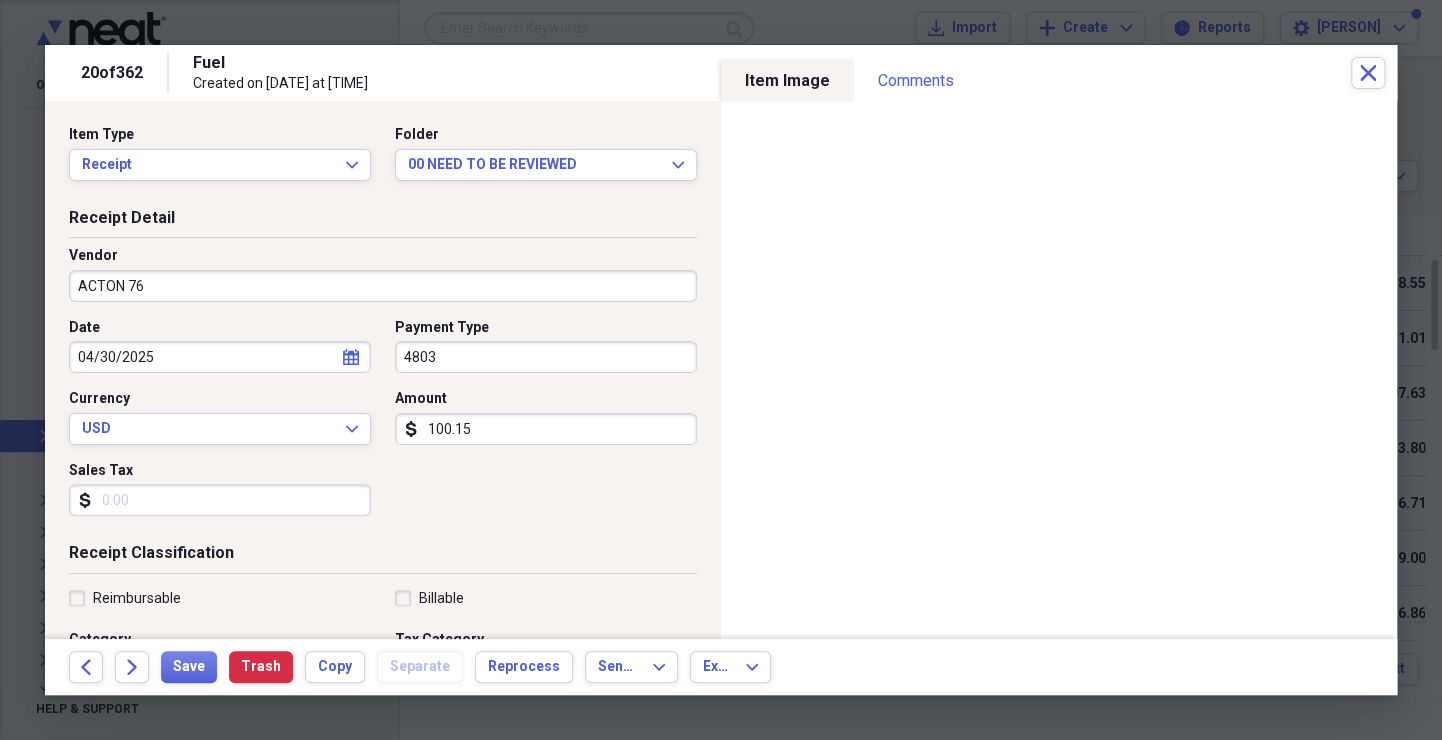 scroll, scrollTop: 0, scrollLeft: 0, axis: both 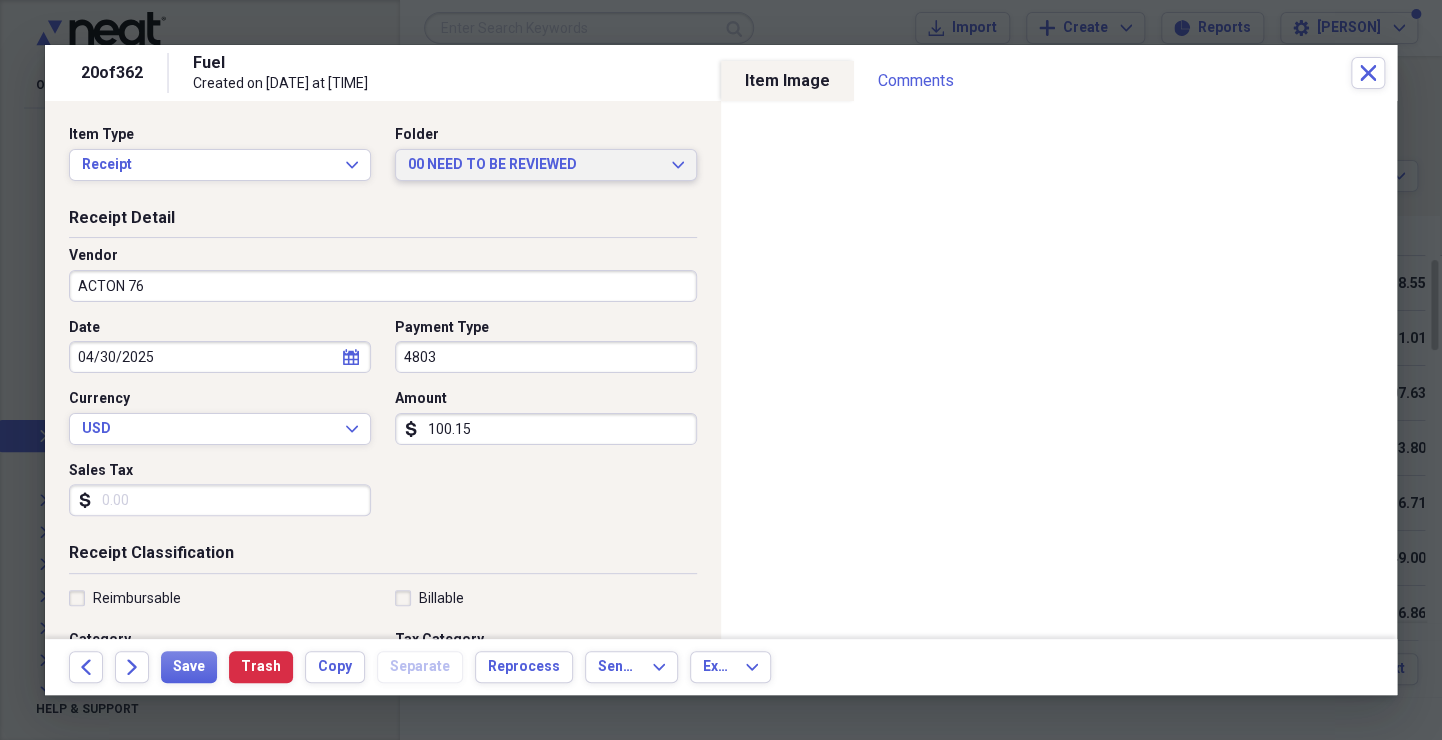 click on "00 NEED TO BE REVIEWED Expand" at bounding box center (546, 165) 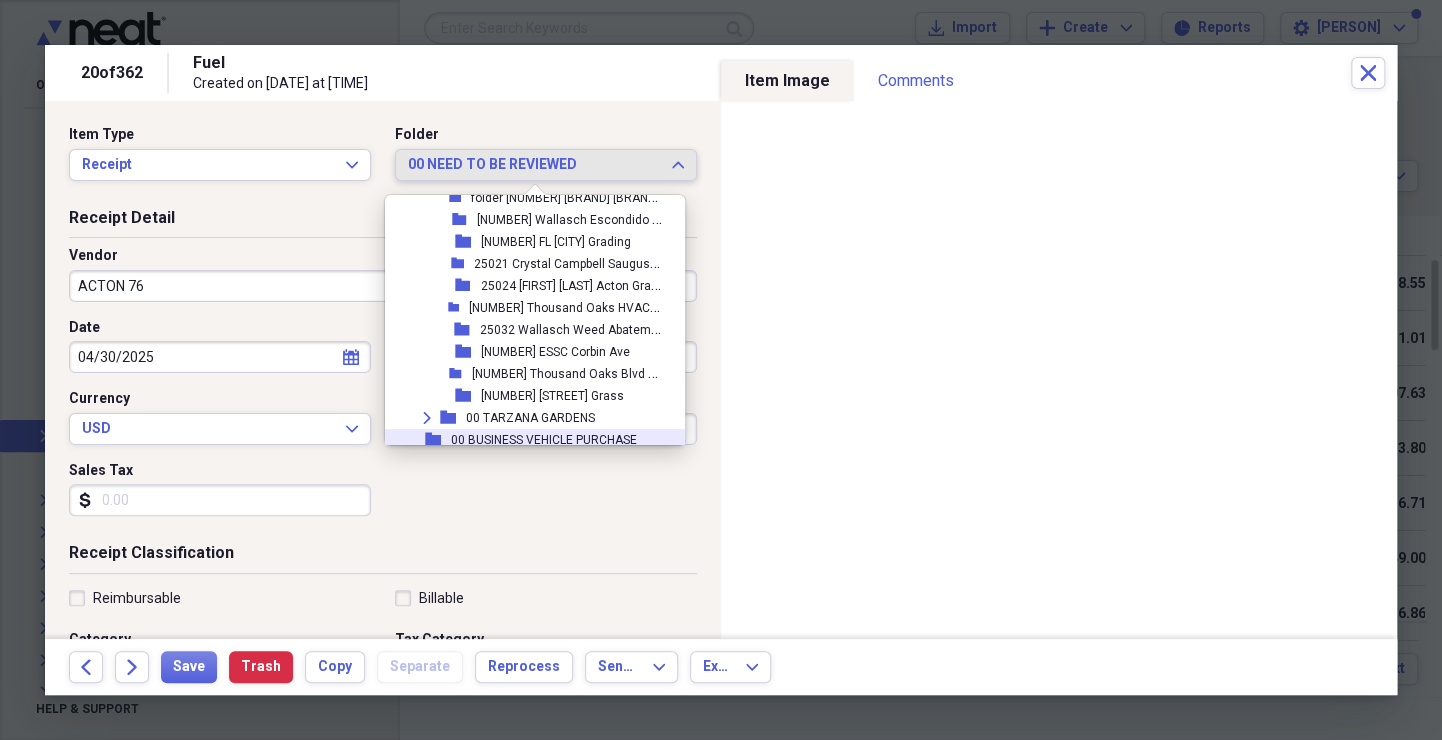 scroll, scrollTop: 2278, scrollLeft: 0, axis: vertical 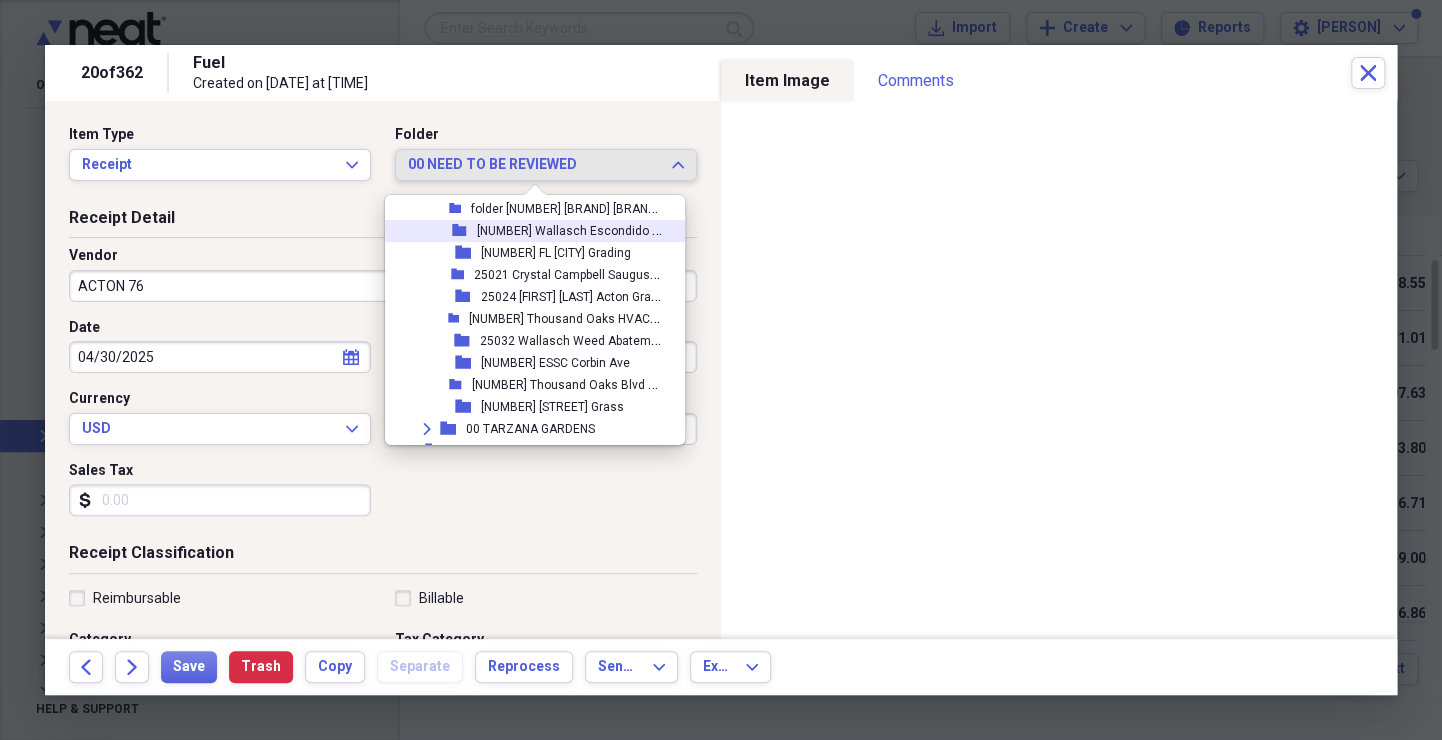 click on "[NUMBER] Wallasch Escondido Demo" at bounding box center (581, 229) 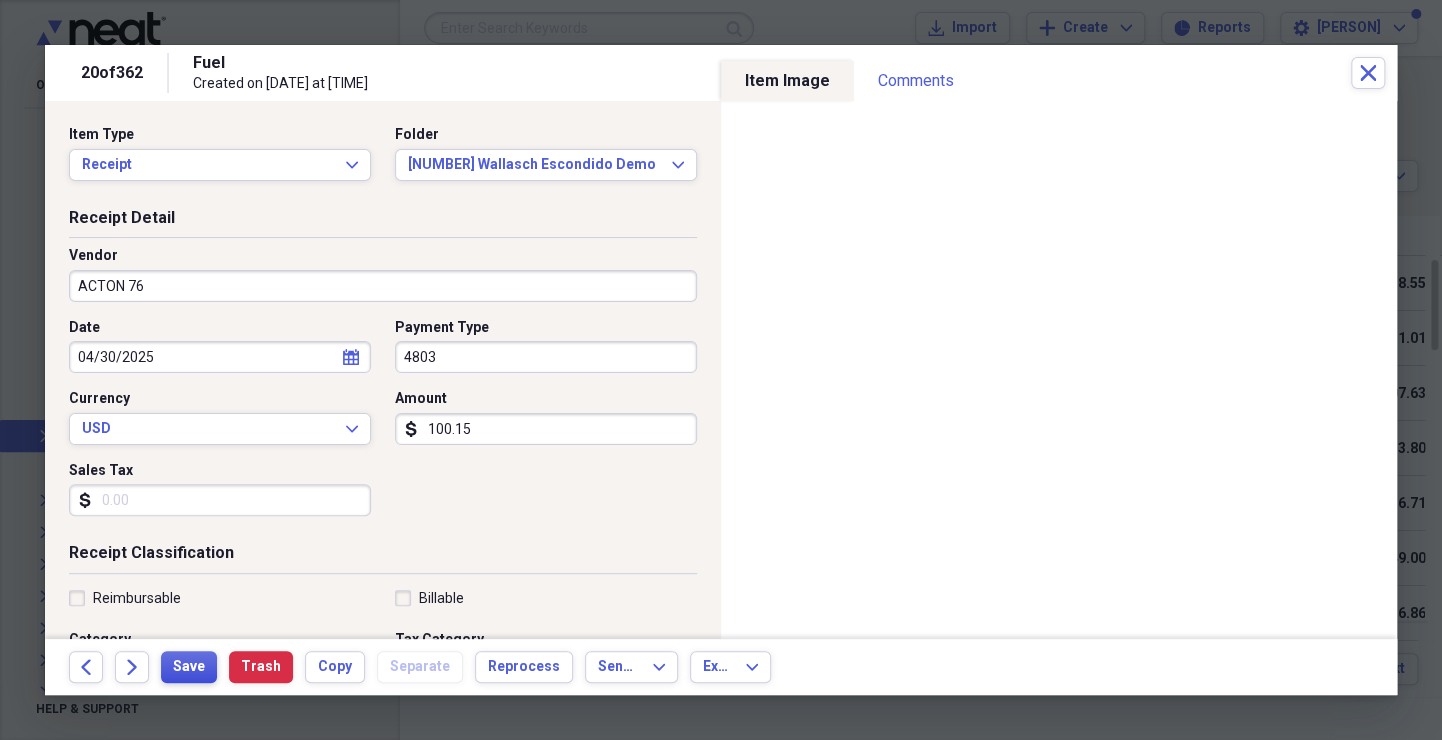 click on "Save" at bounding box center (189, 667) 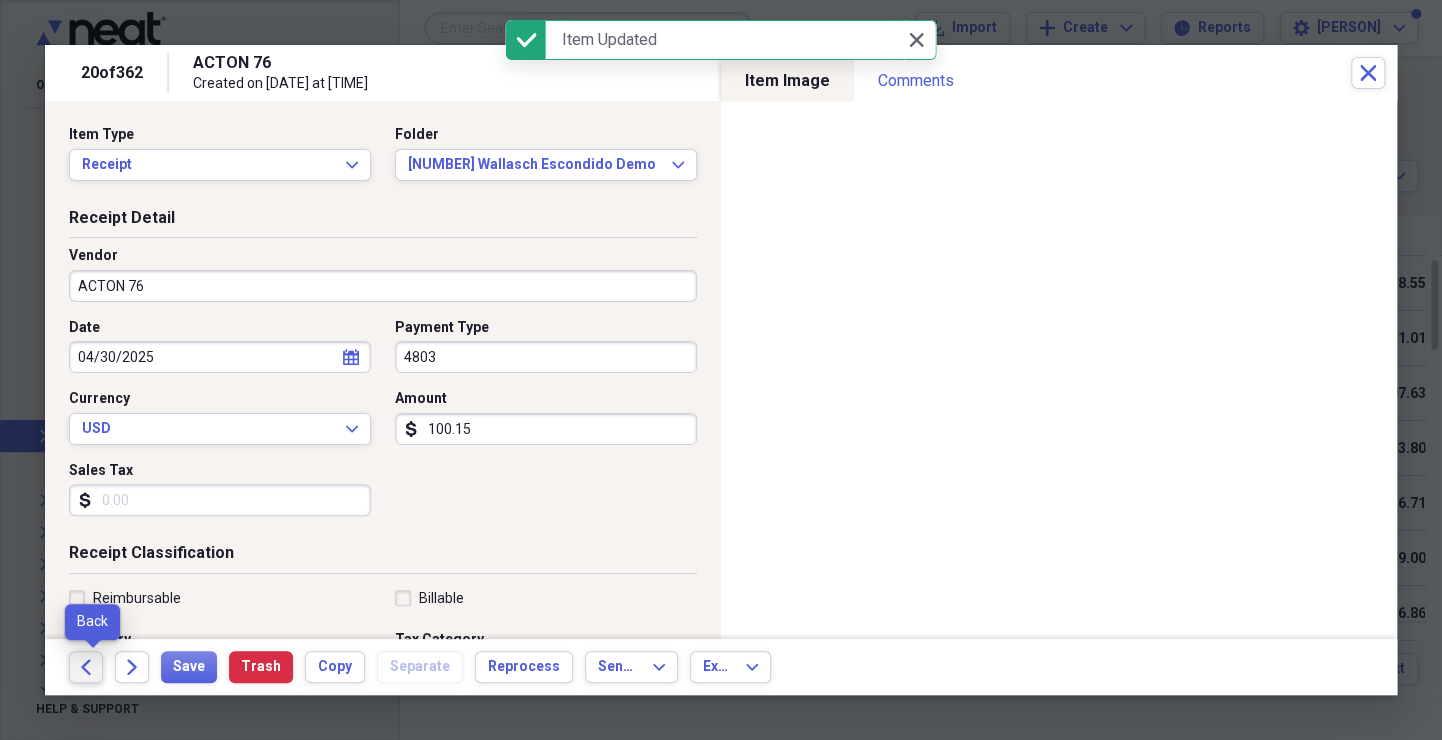 click on "Back" at bounding box center (86, 667) 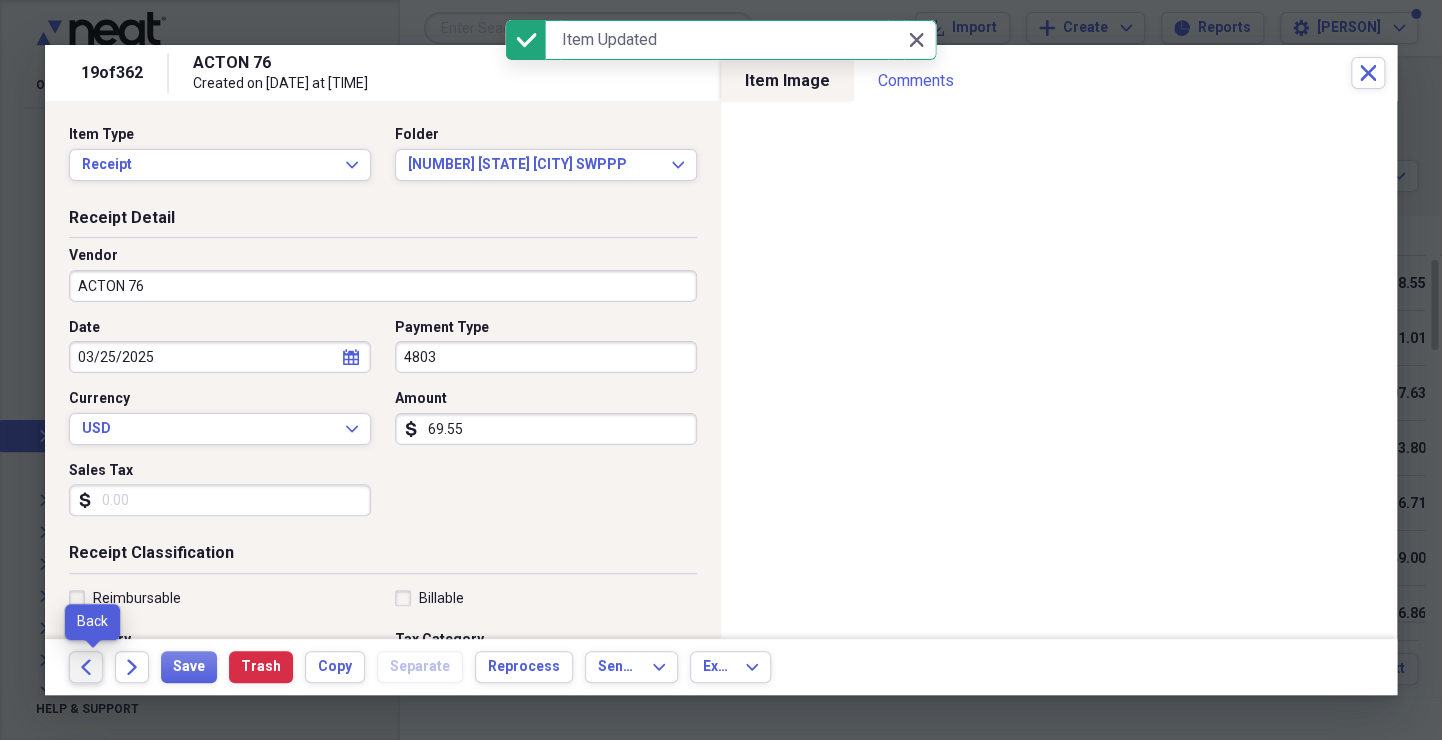 click on "Back" at bounding box center (86, 667) 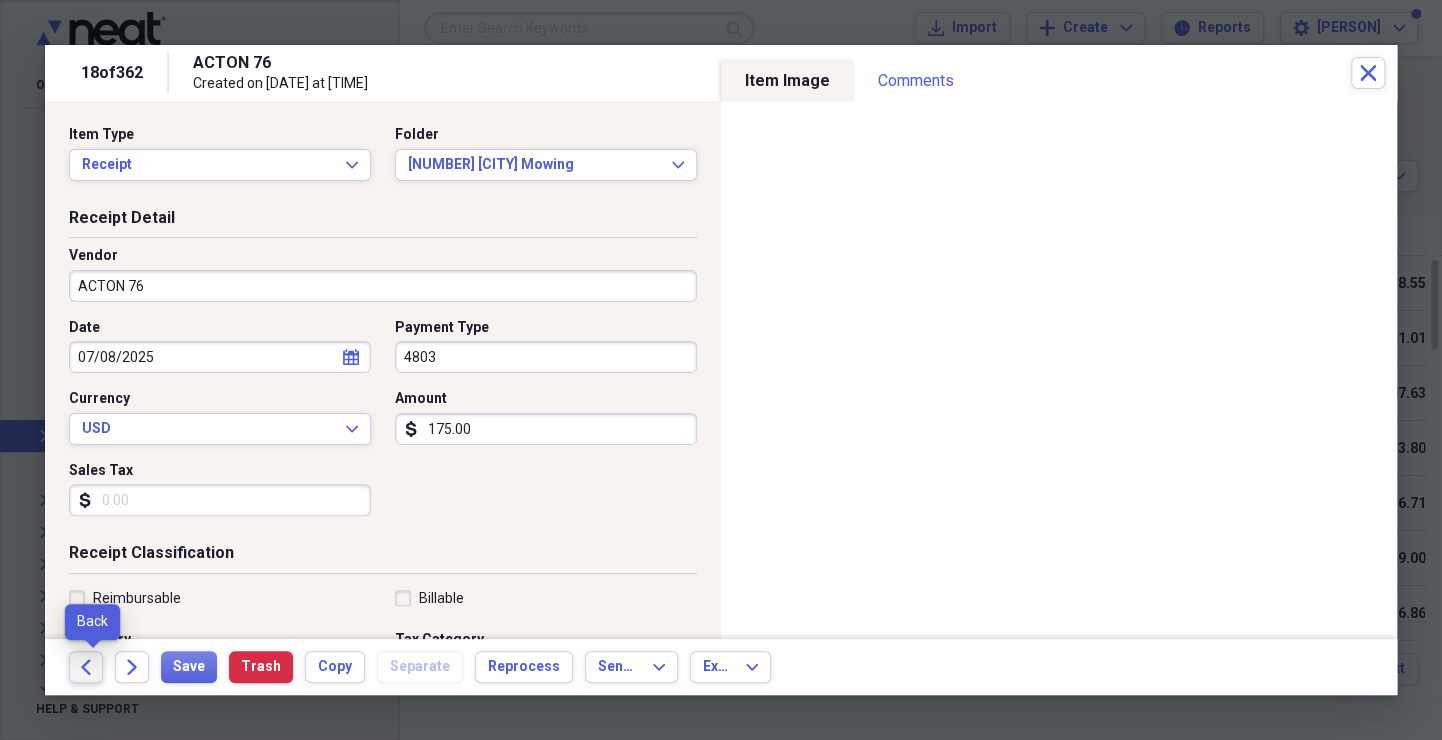 click on "Back" at bounding box center (86, 667) 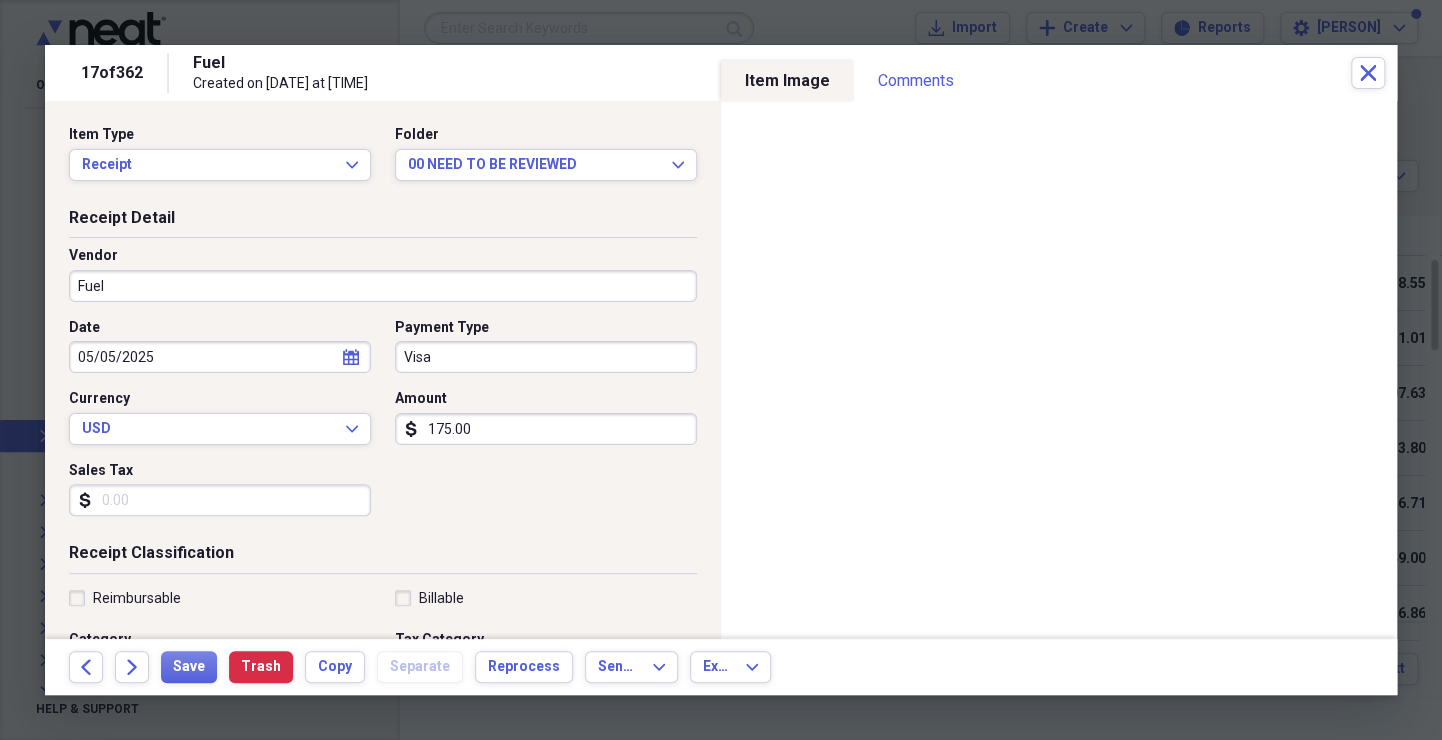 click on "Fuel" at bounding box center [383, 286] 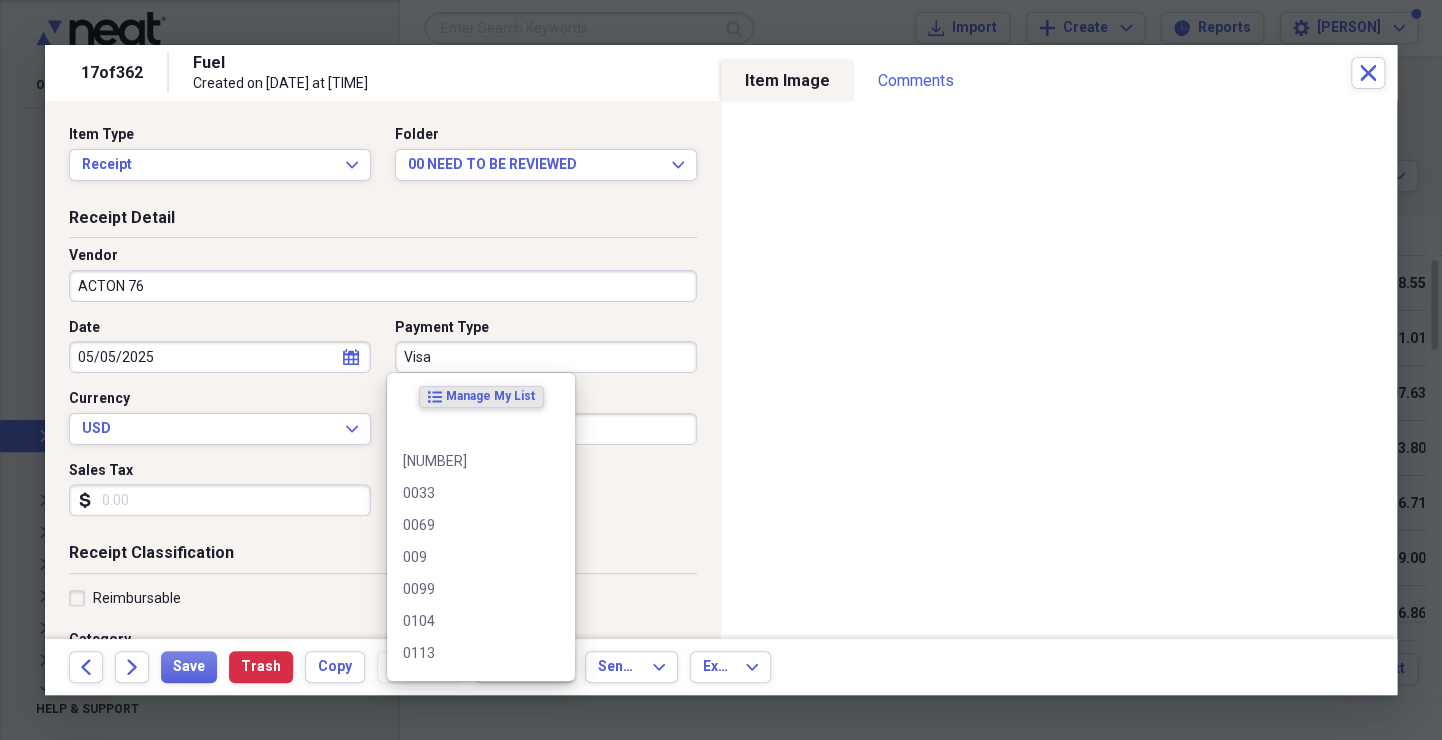 click on "Visa" at bounding box center (546, 357) 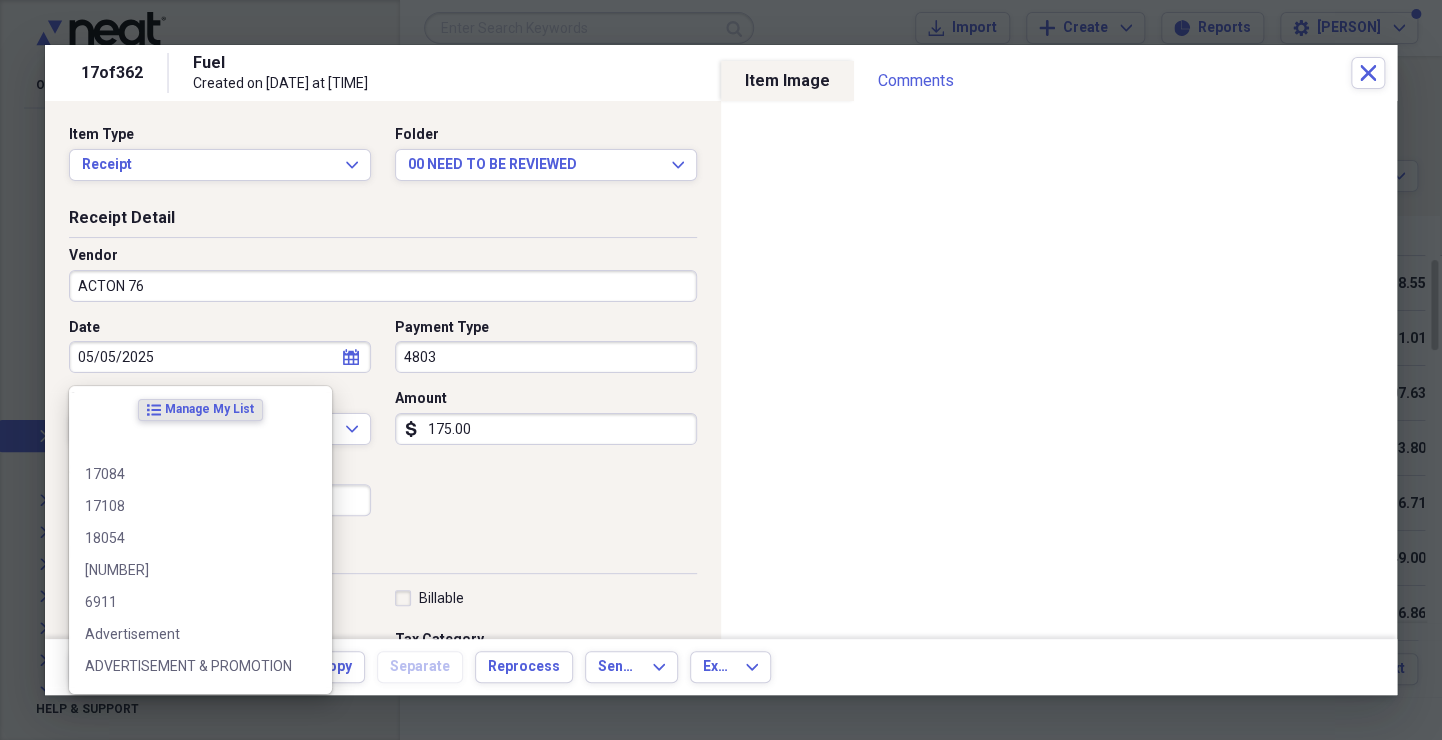 scroll, scrollTop: 299, scrollLeft: 0, axis: vertical 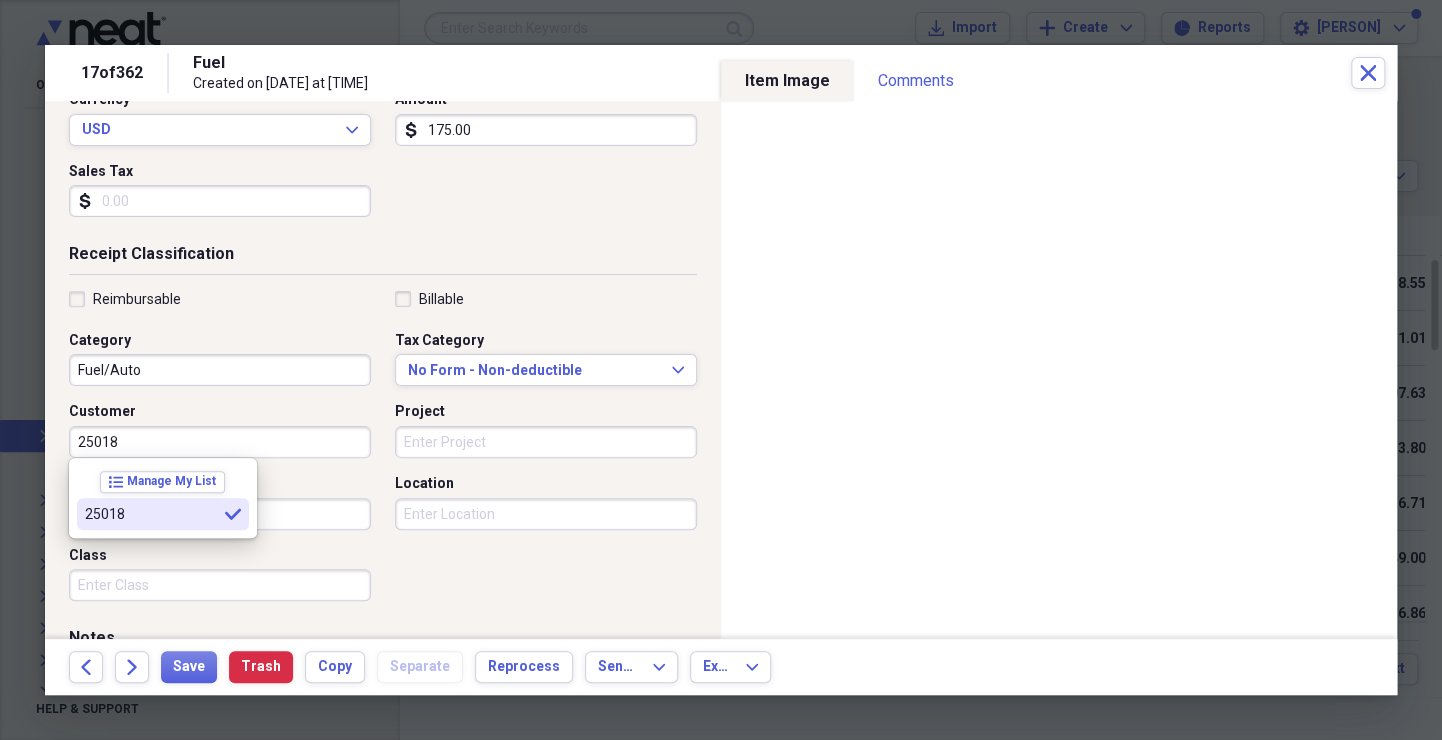 click on "25018" at bounding box center (151, 514) 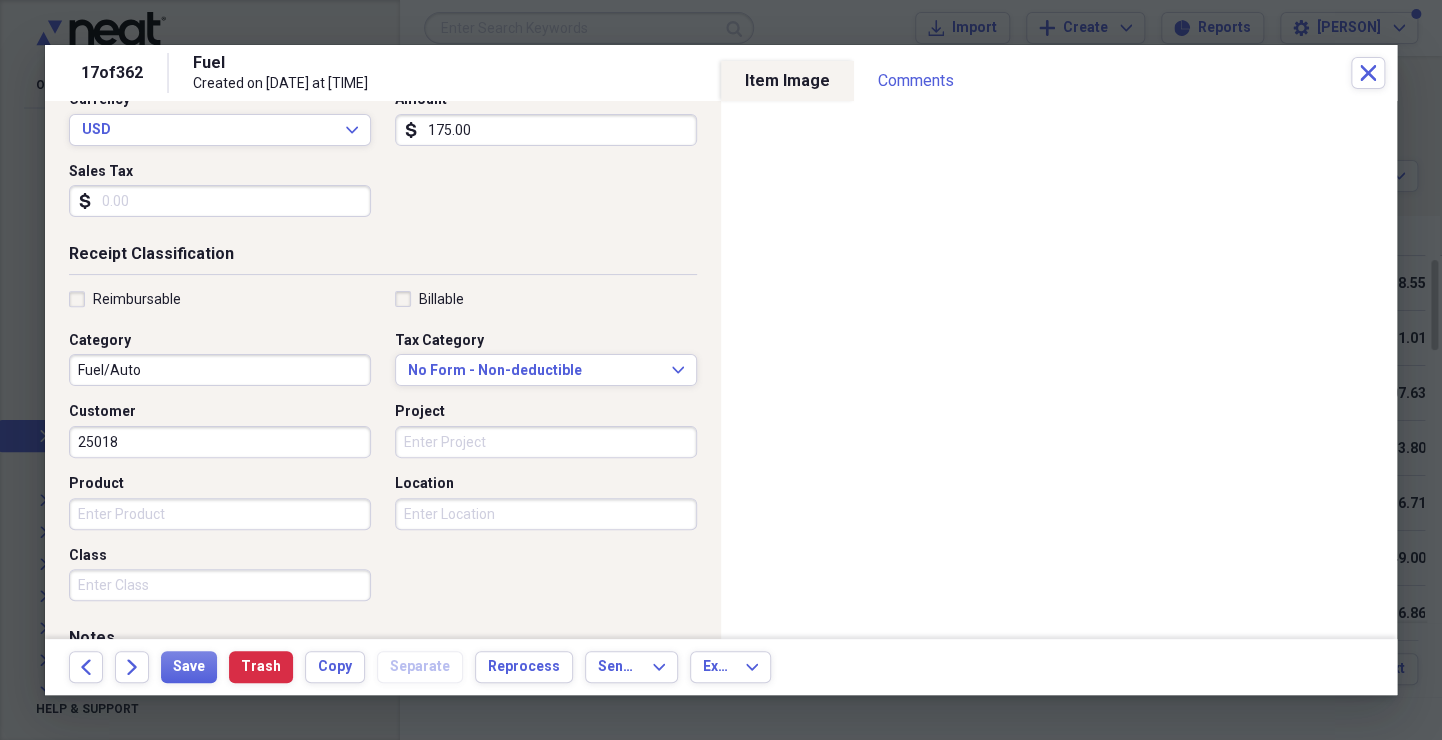 scroll, scrollTop: 0, scrollLeft: 0, axis: both 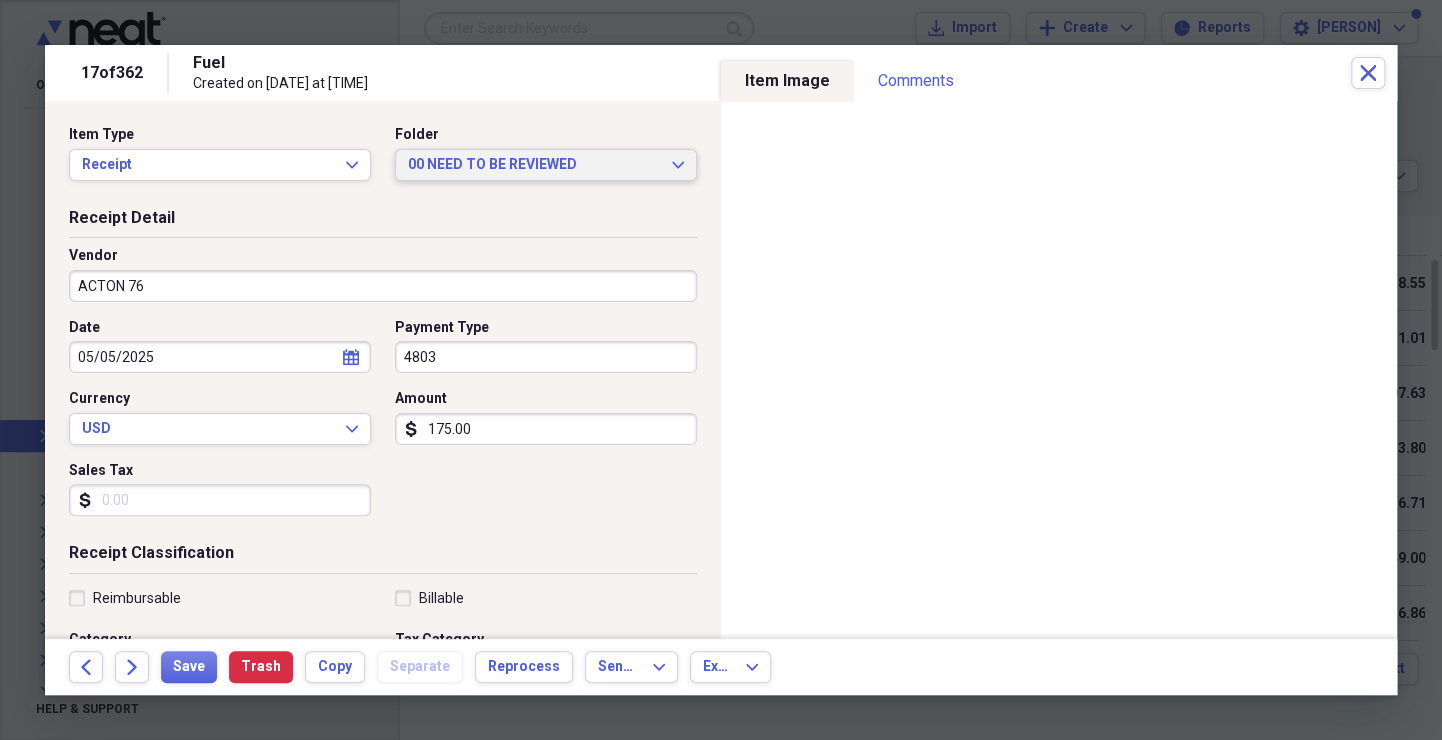 click on "Expand" 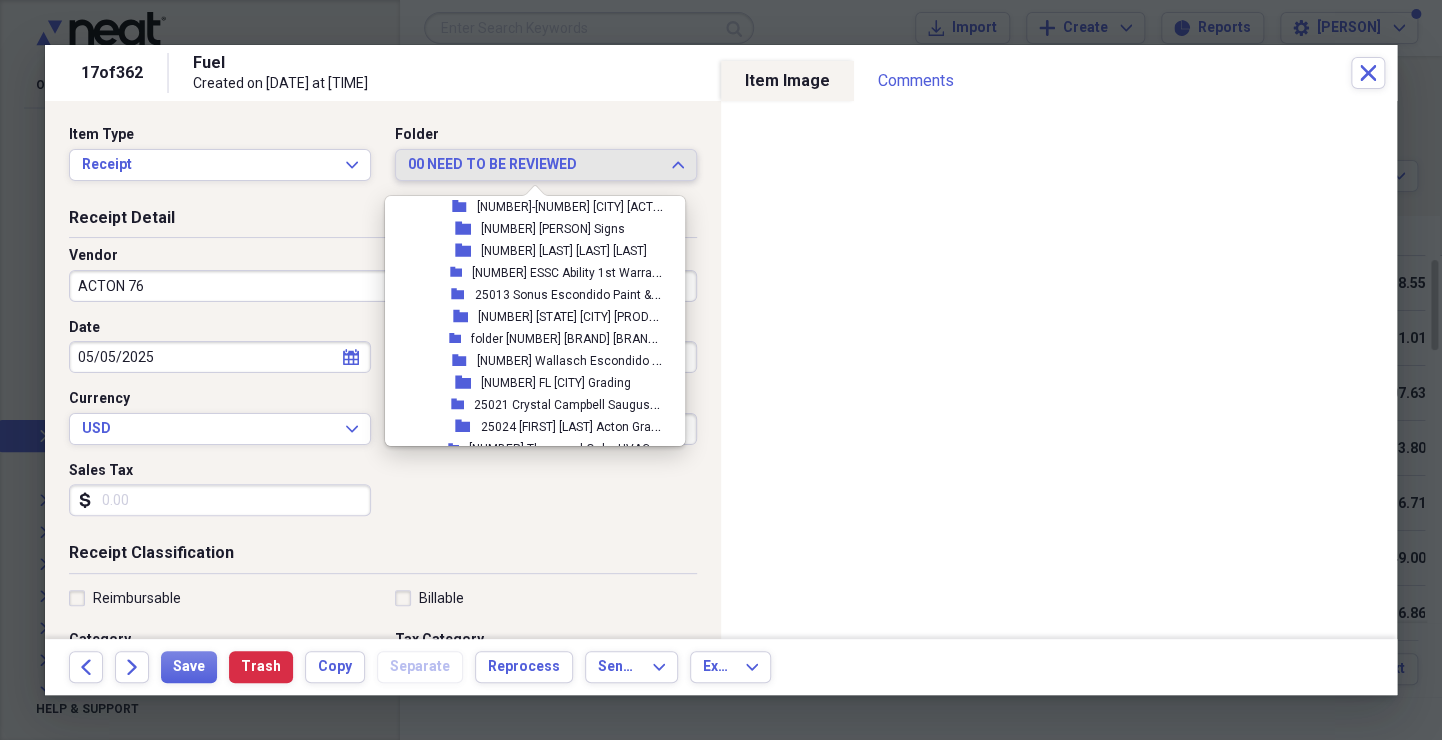 scroll, scrollTop: 2147, scrollLeft: 0, axis: vertical 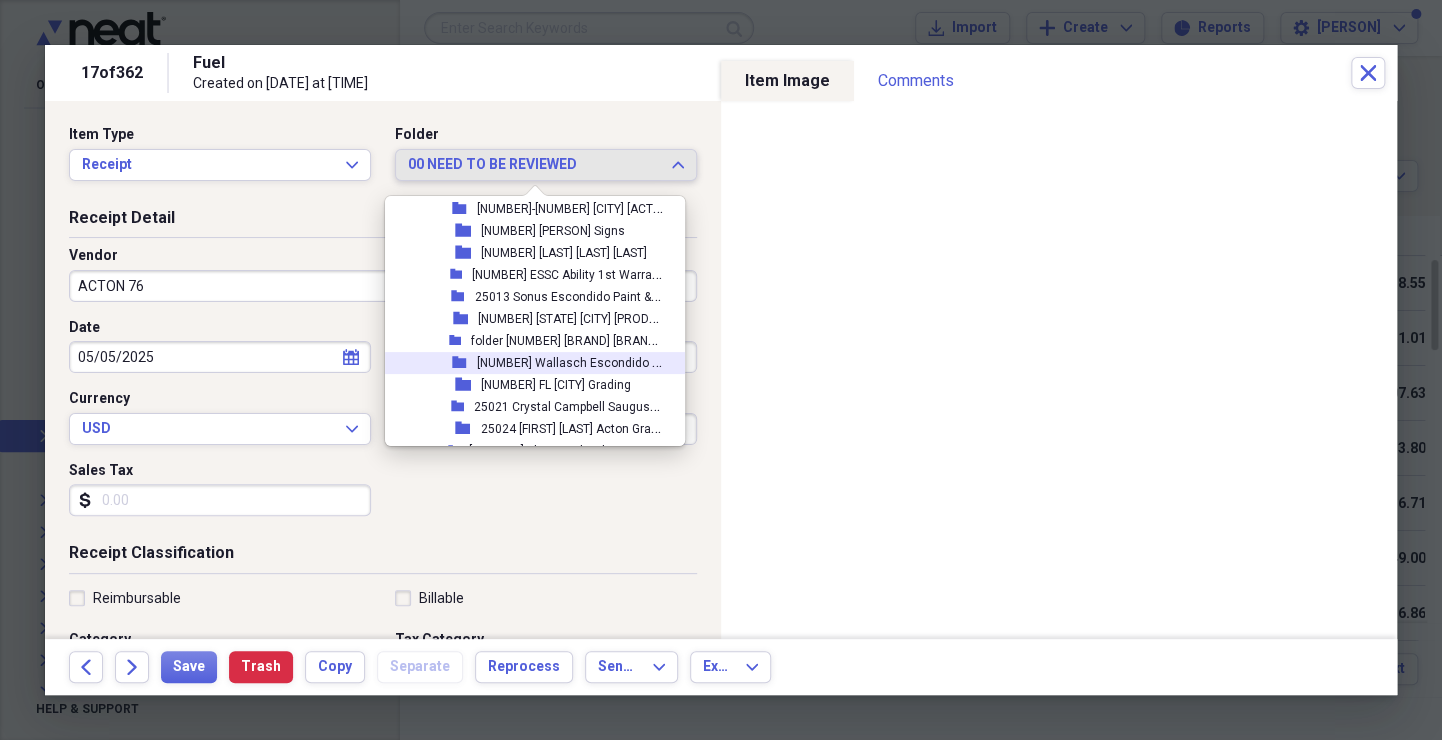 click on "[NUMBER] Wallasch Escondido Demo" at bounding box center (581, 361) 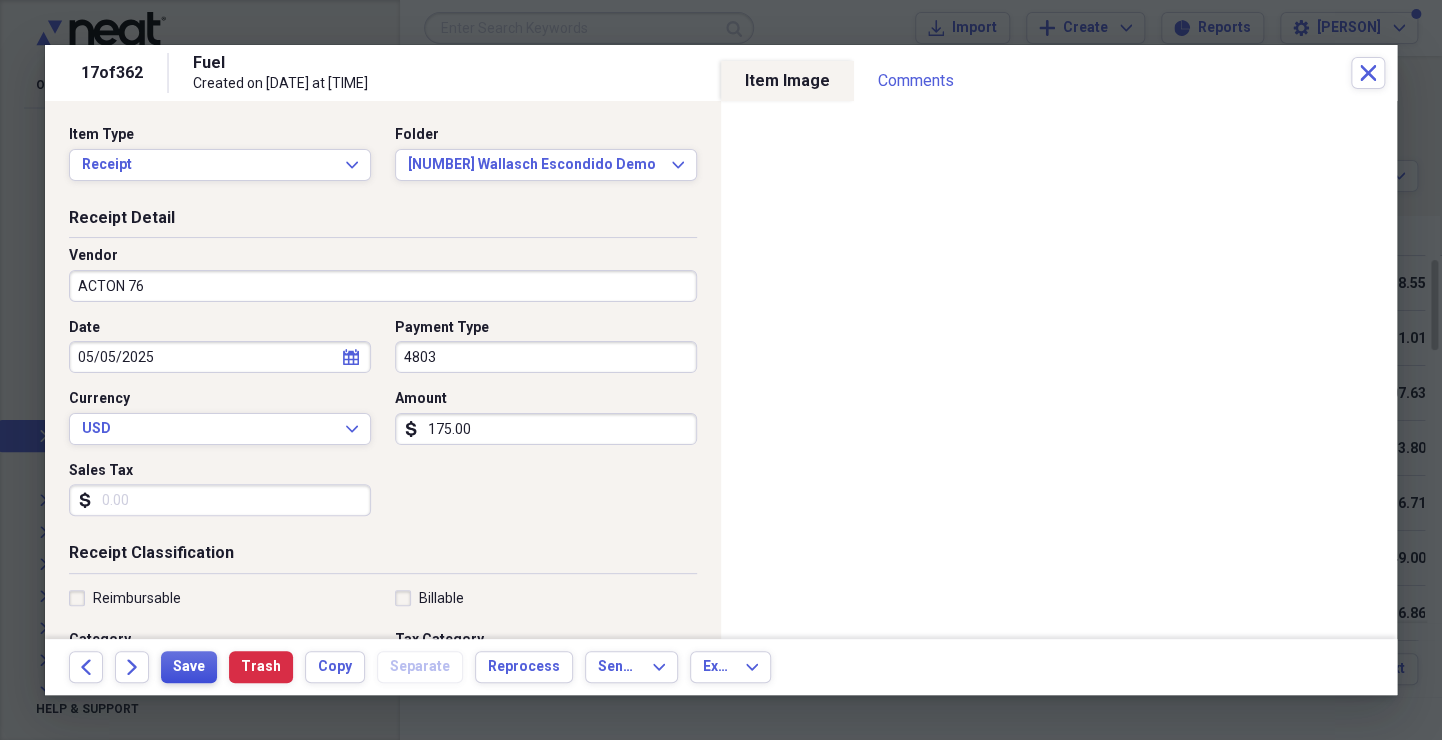 click on "Save" at bounding box center (189, 667) 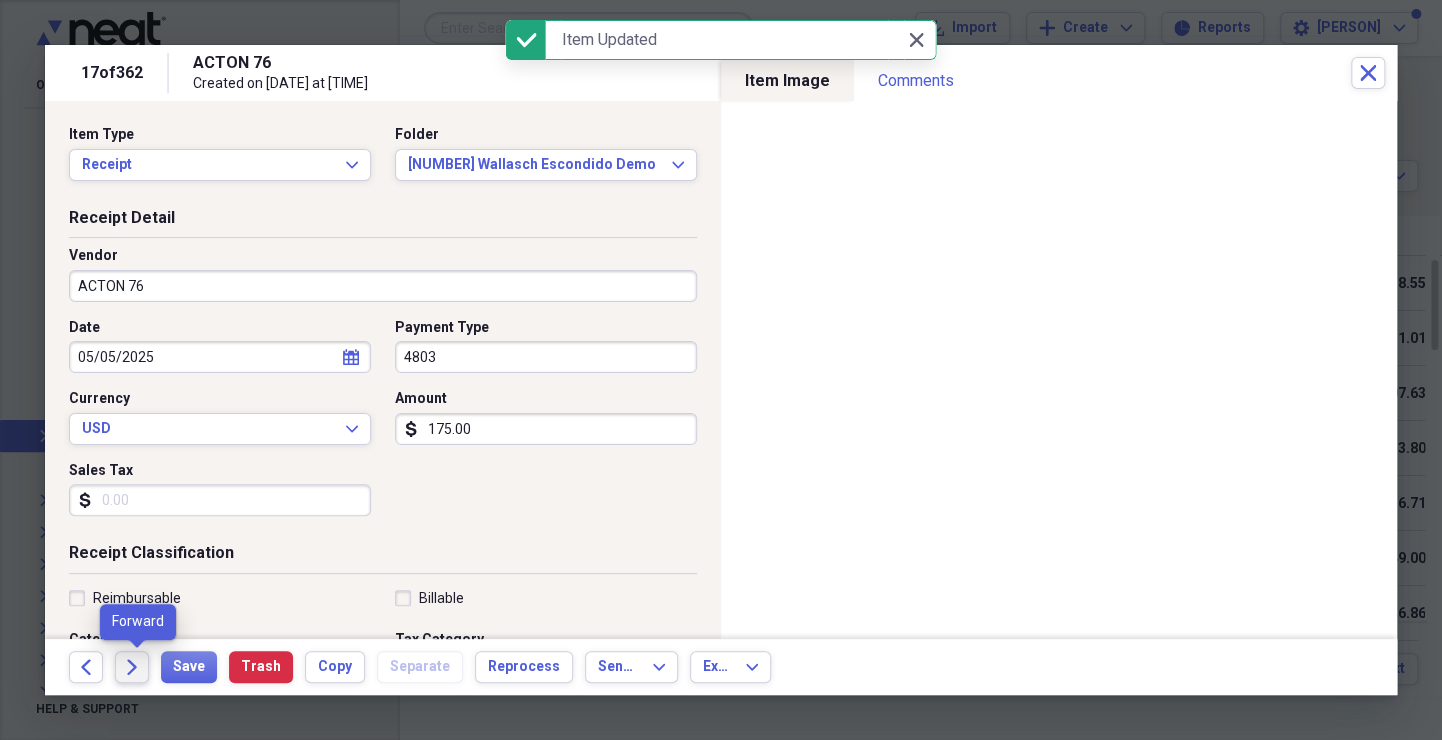 click on "Forward" at bounding box center [132, 667] 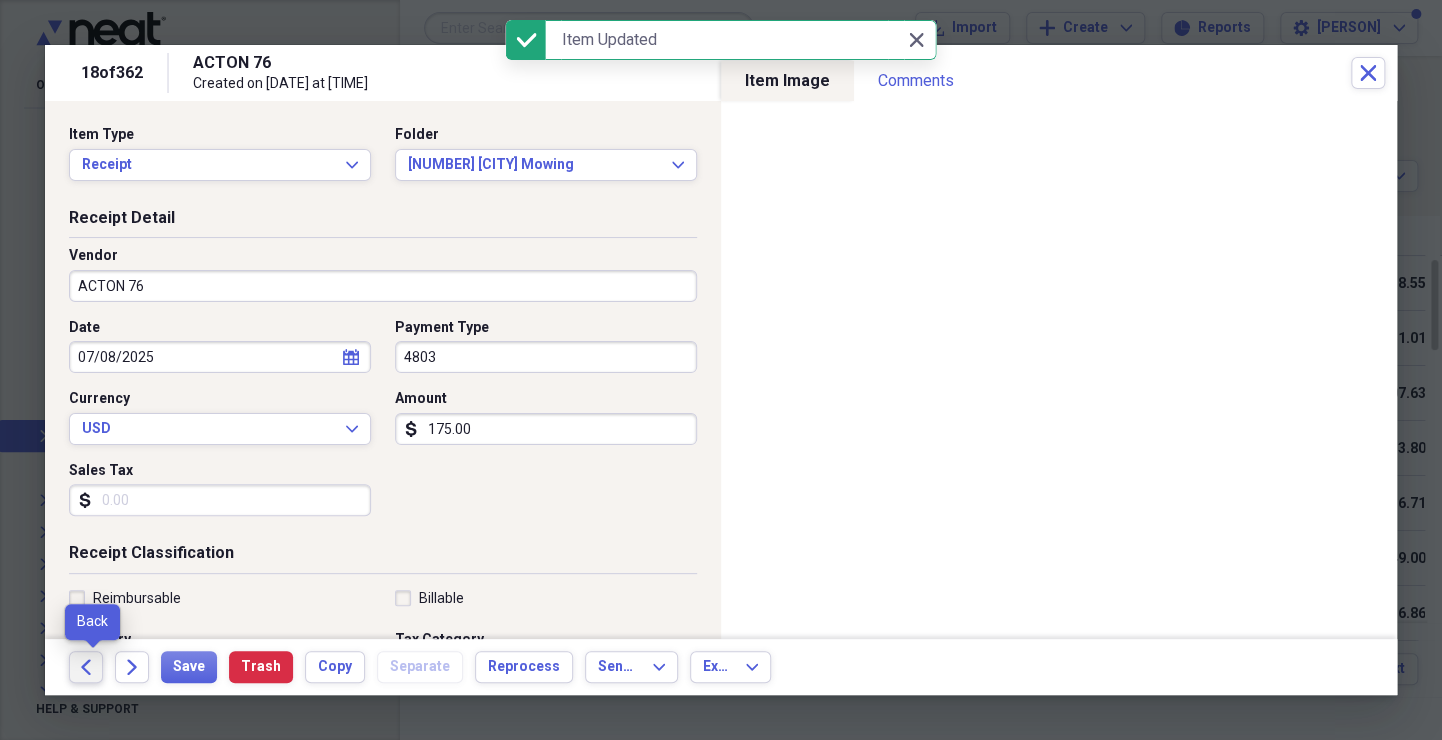 click on "Back" 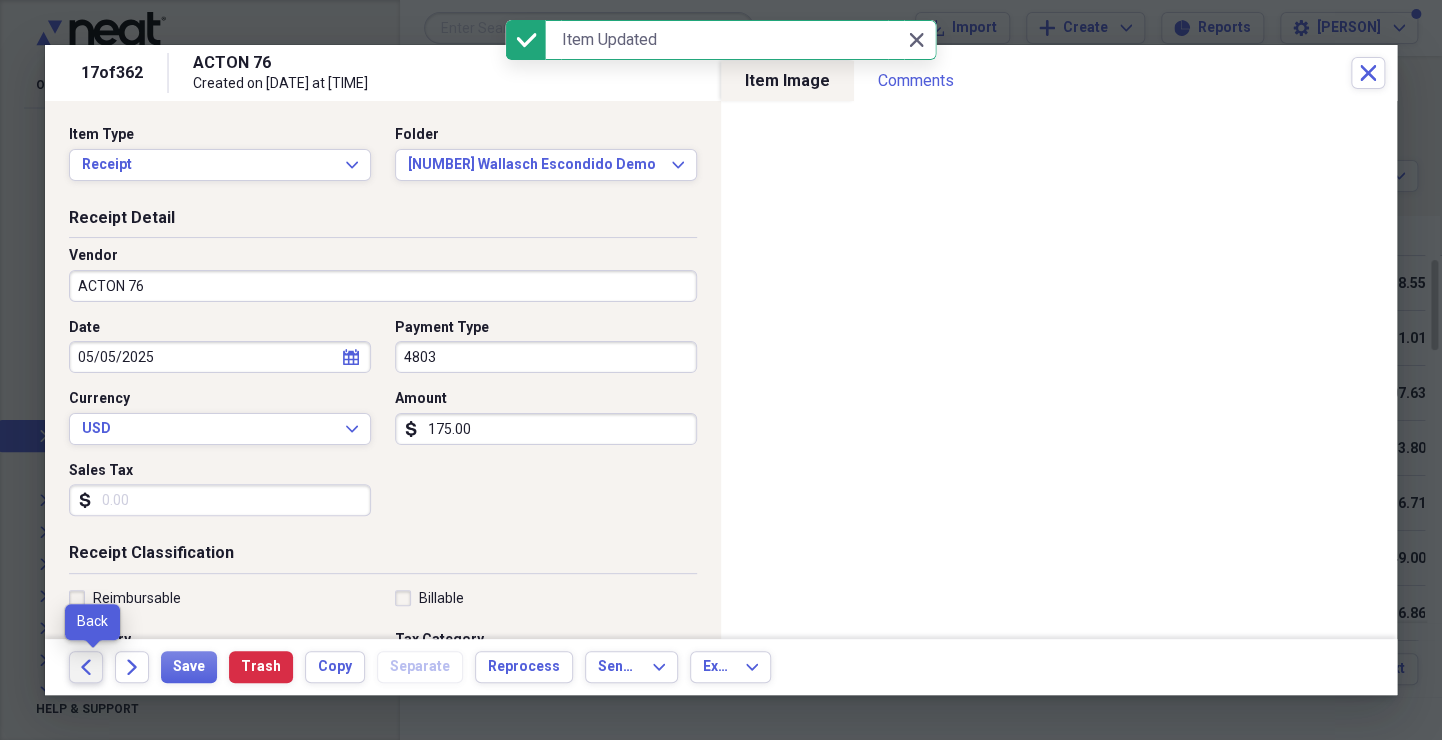 click on "Back" 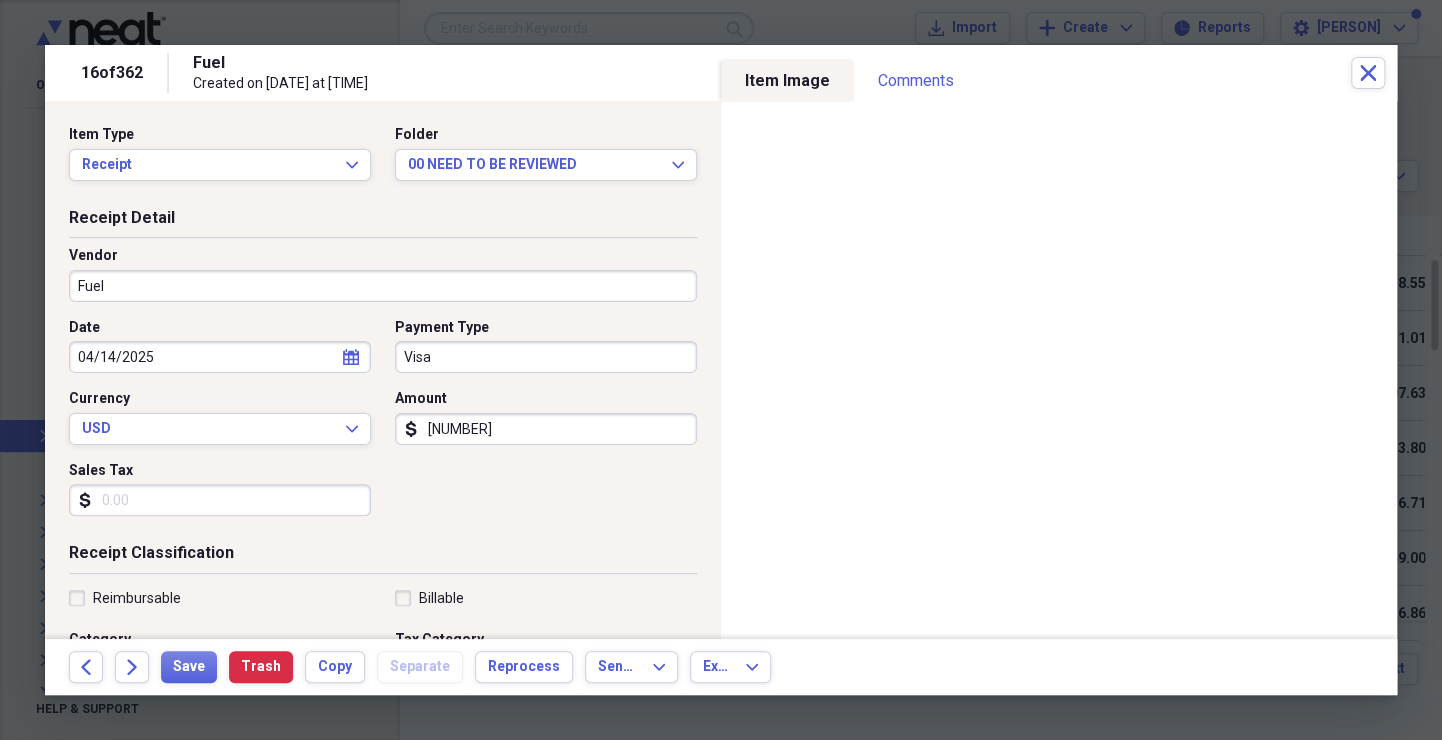 click on "Fuel" at bounding box center (383, 286) 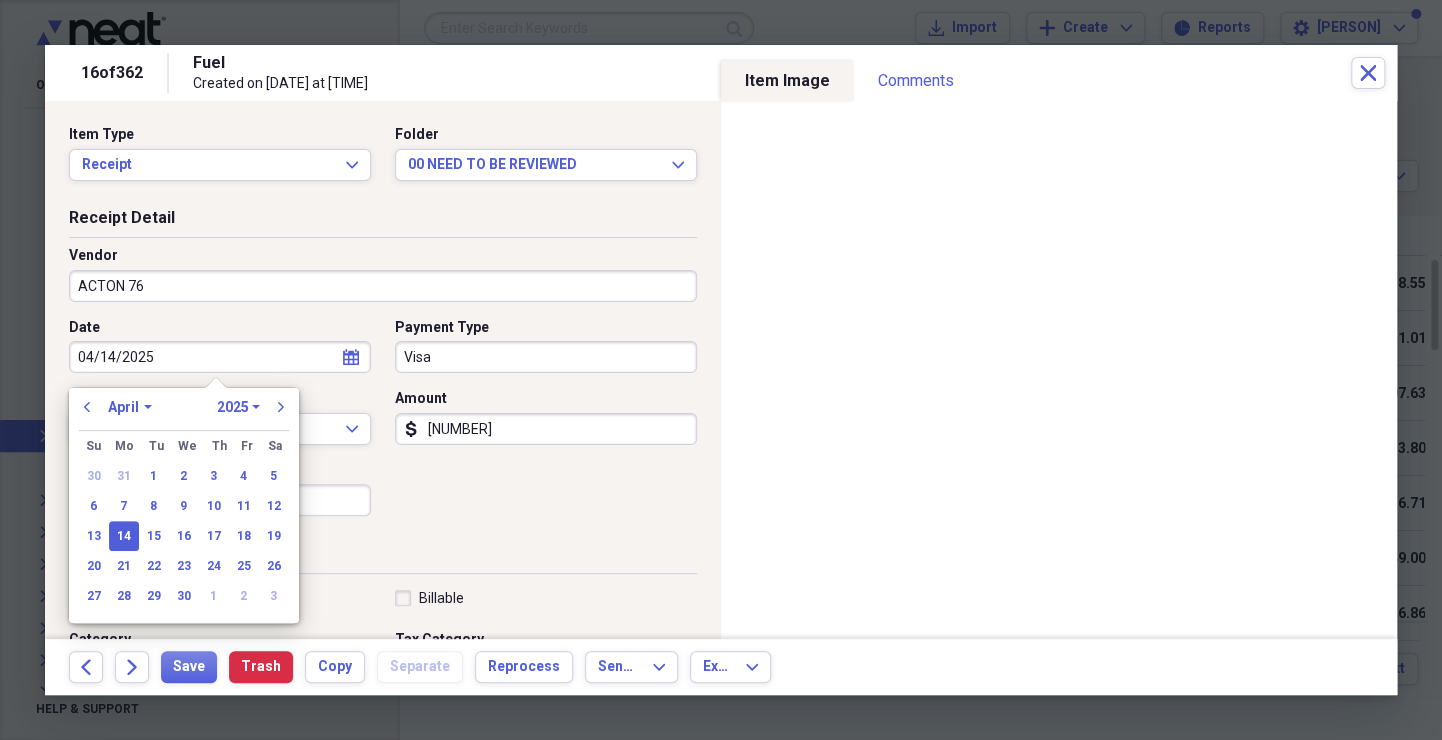 click on "Visa" at bounding box center [546, 357] 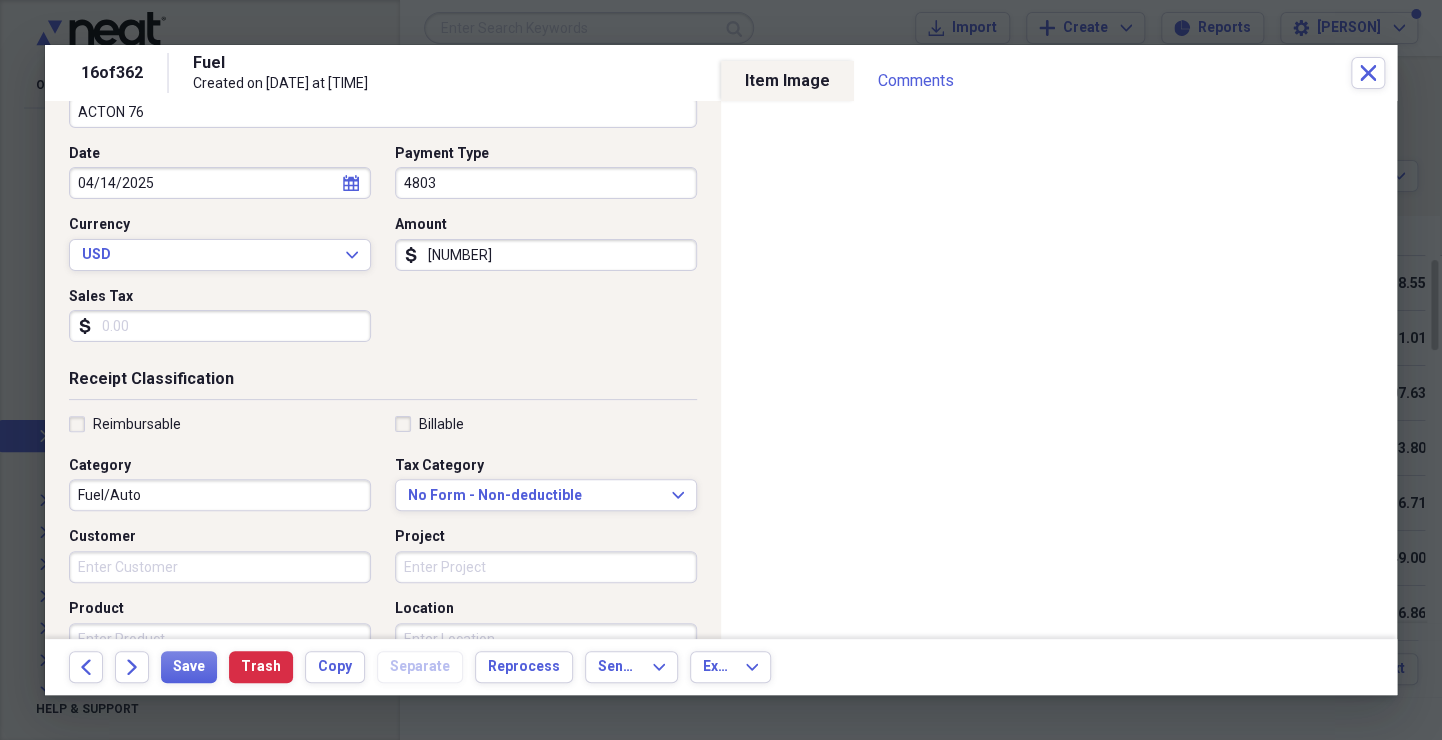 scroll, scrollTop: 172, scrollLeft: 0, axis: vertical 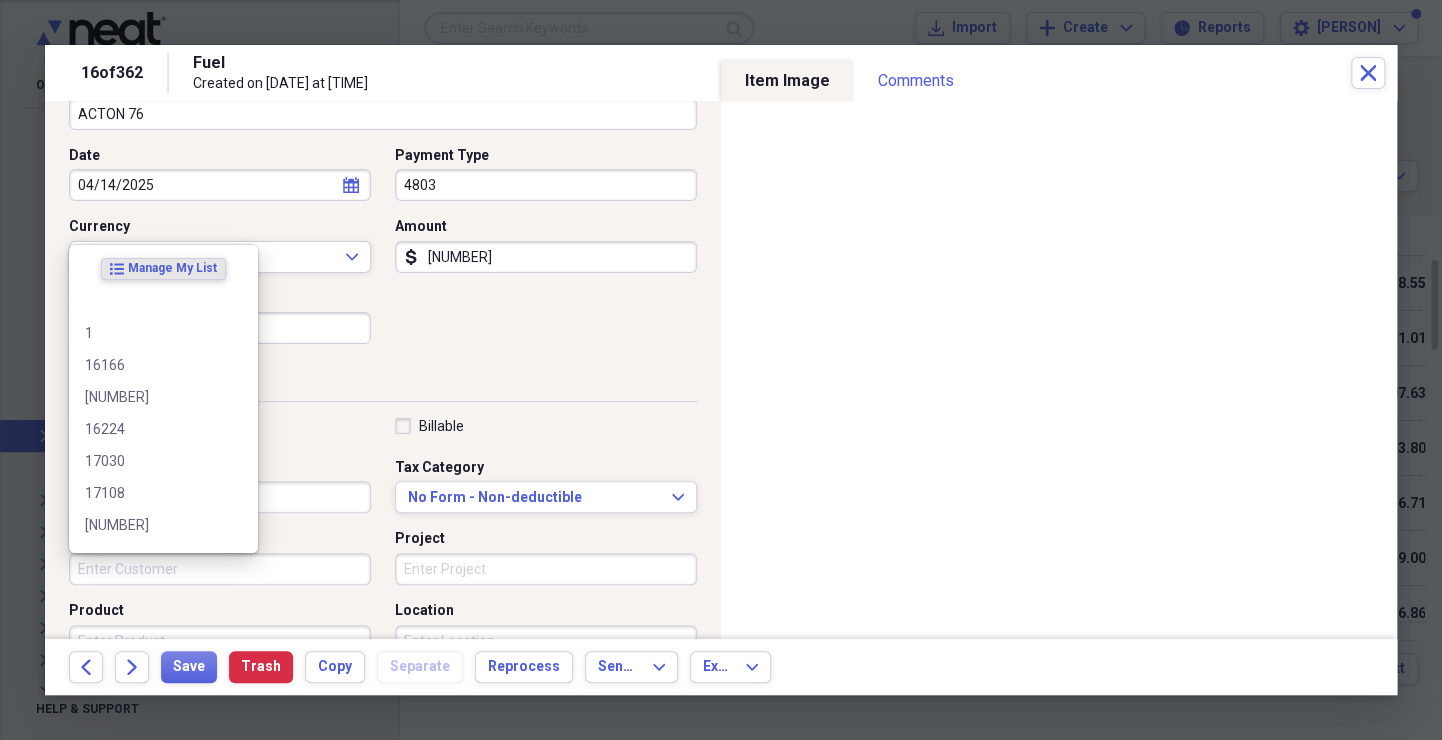 click on "Customer" at bounding box center (220, 569) 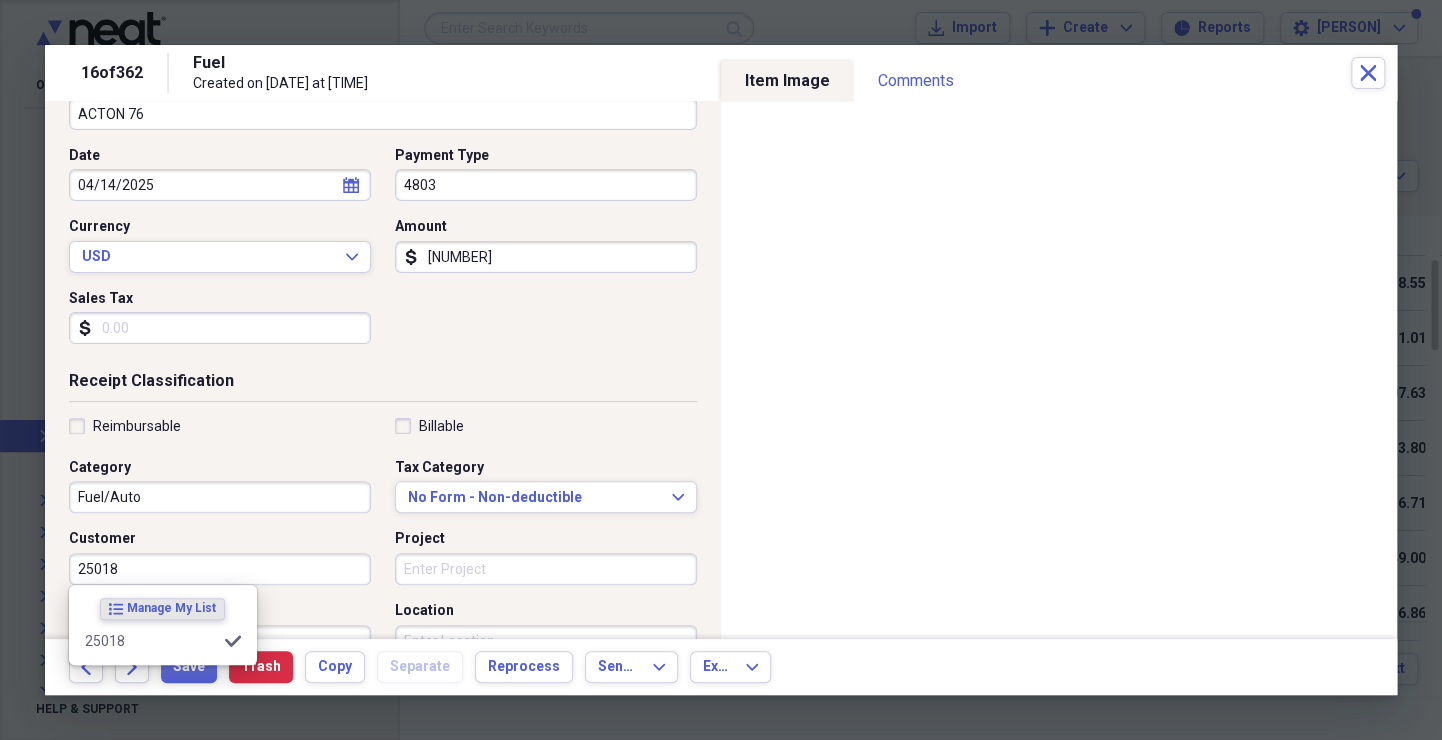click on "25018" at bounding box center (220, 569) 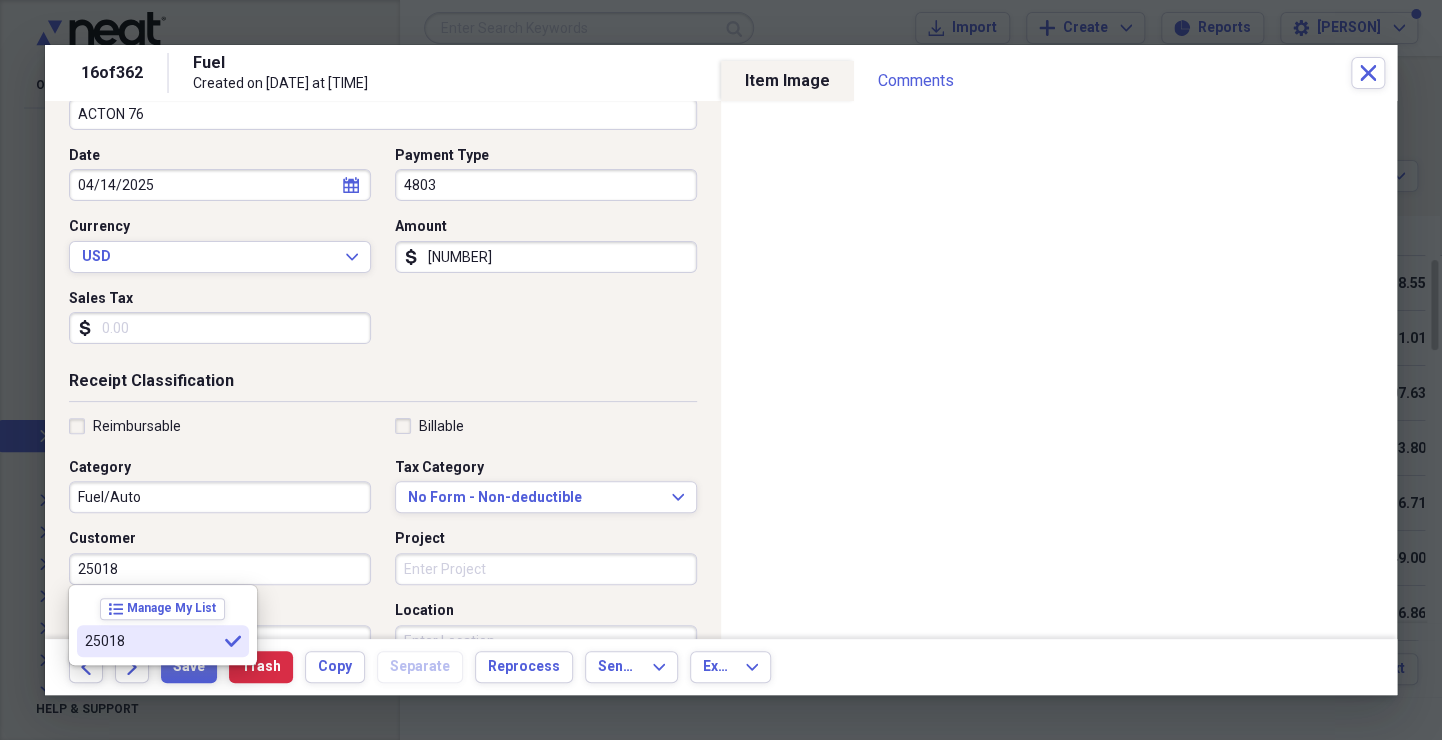 click on "25018" at bounding box center [151, 641] 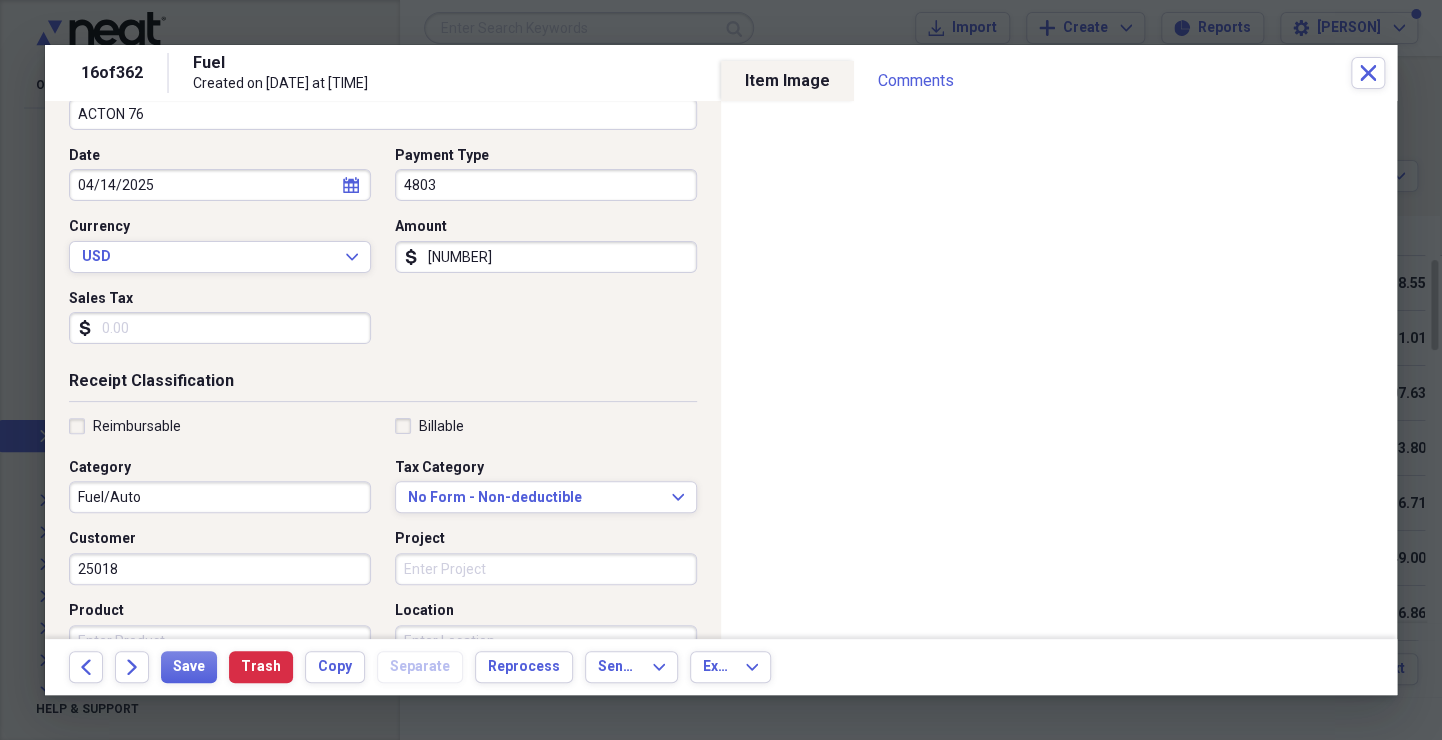 scroll, scrollTop: 0, scrollLeft: 0, axis: both 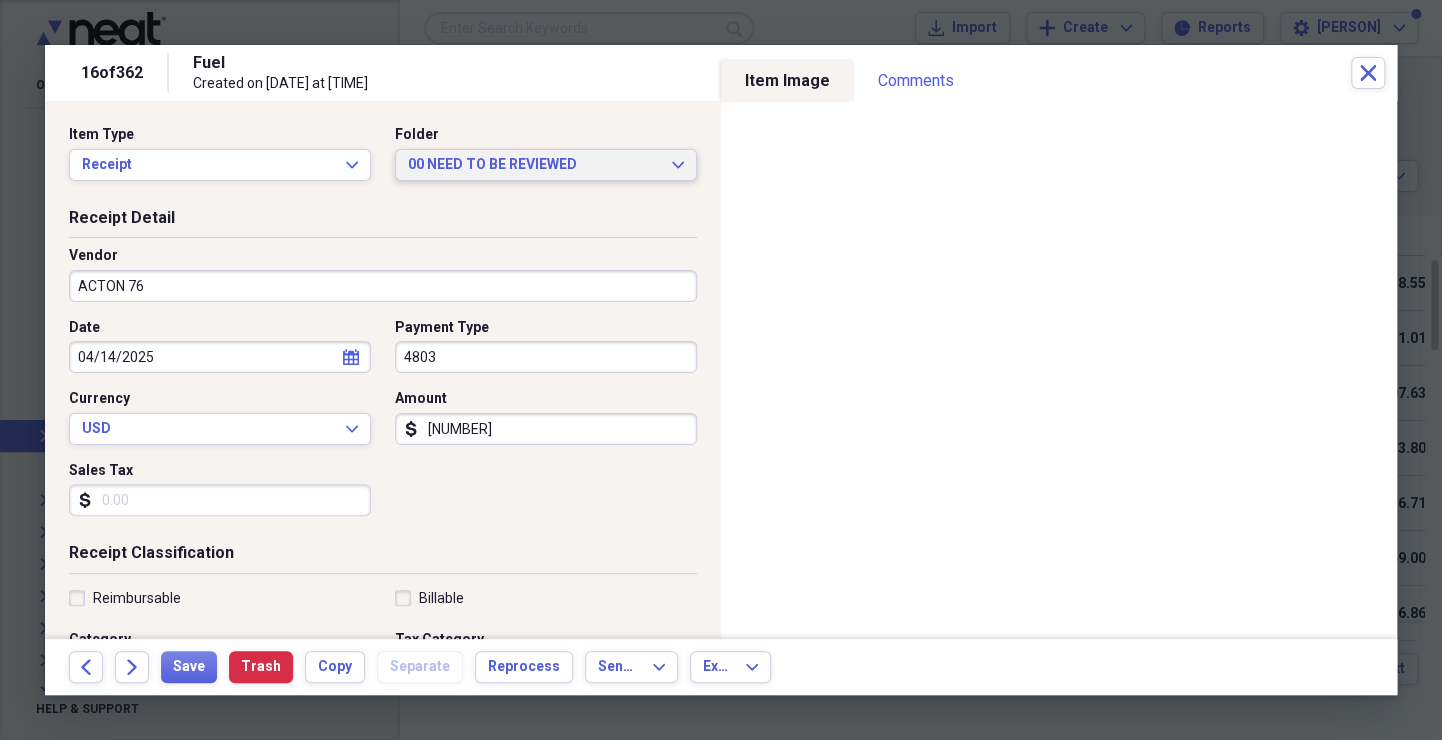 click on "00 NEED TO BE REVIEWED Expand" at bounding box center (546, 165) 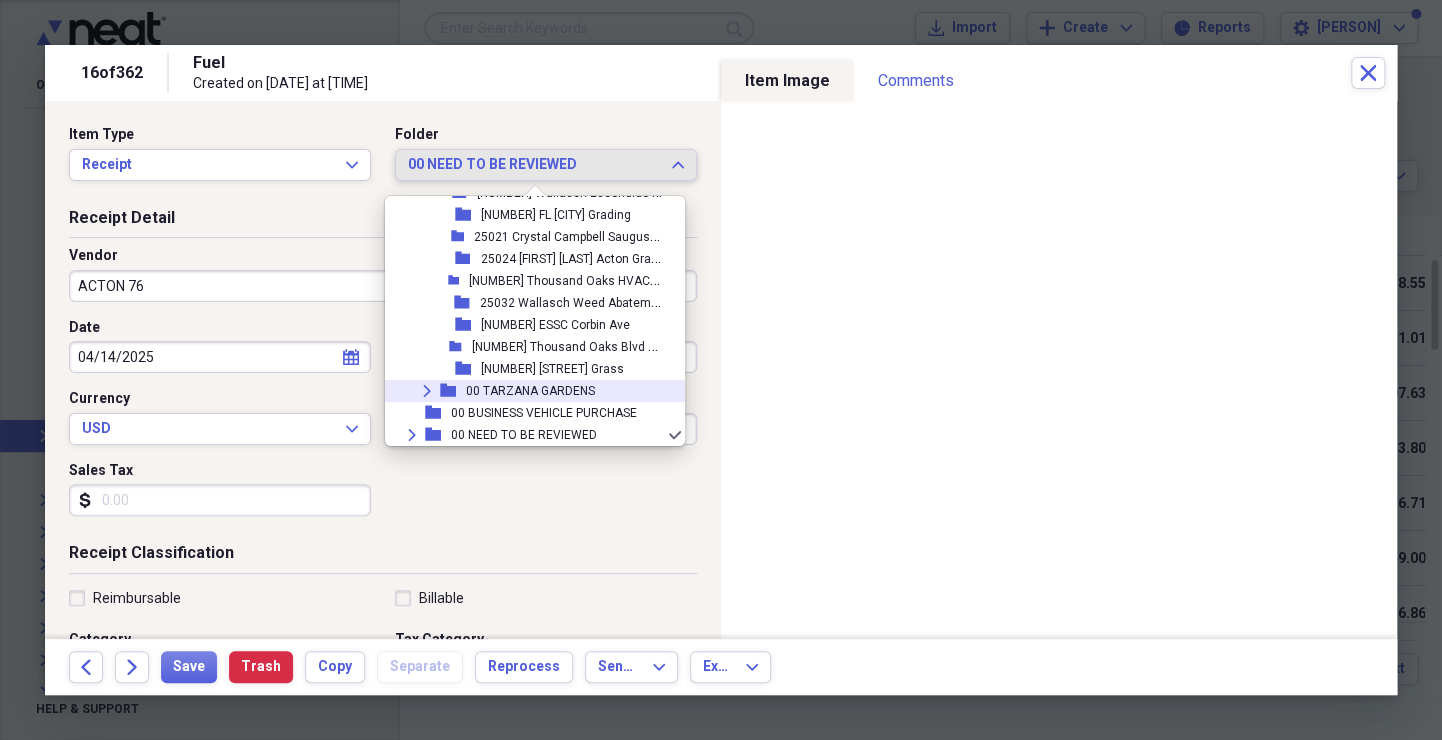 scroll, scrollTop: 2307, scrollLeft: 0, axis: vertical 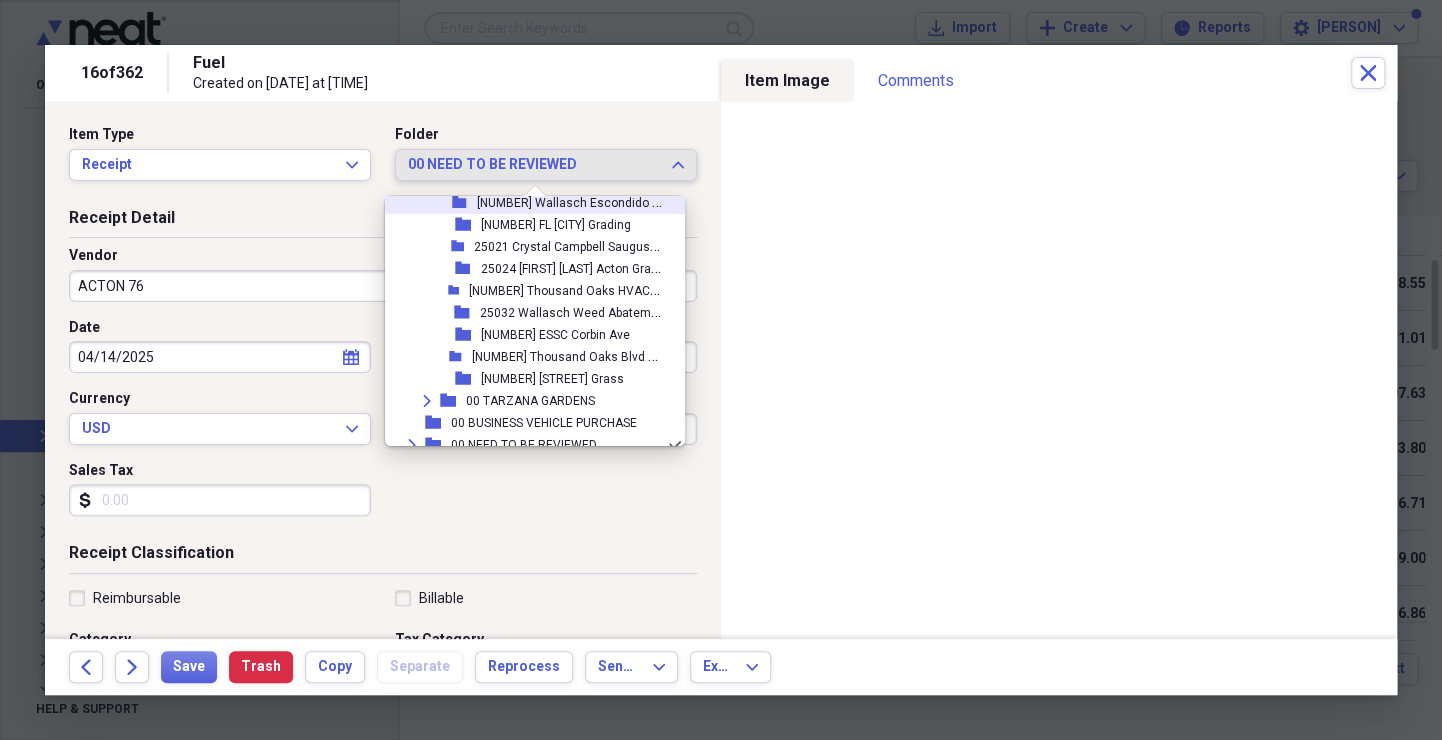 click on "[NUMBER] Wallasch Escondido Demo" at bounding box center [581, 201] 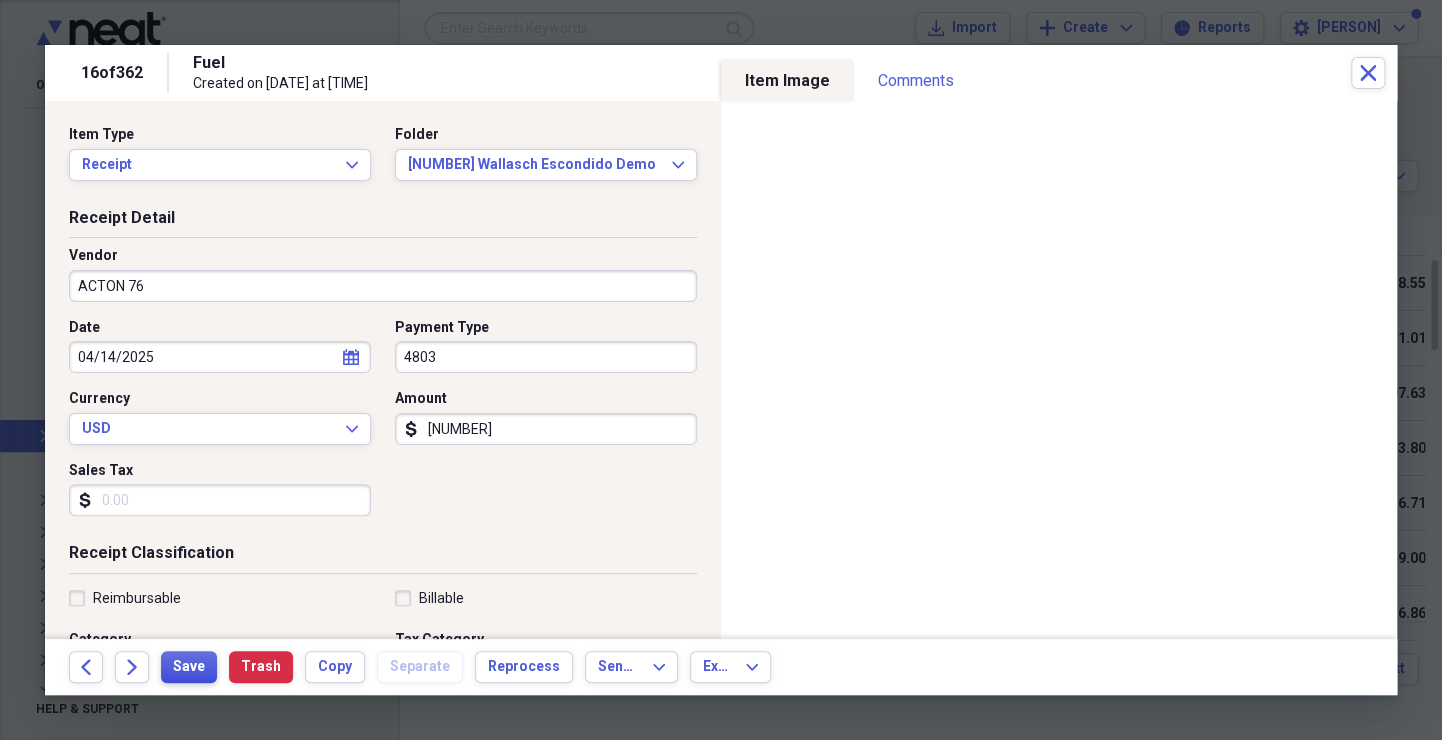 click on "Save" at bounding box center (189, 667) 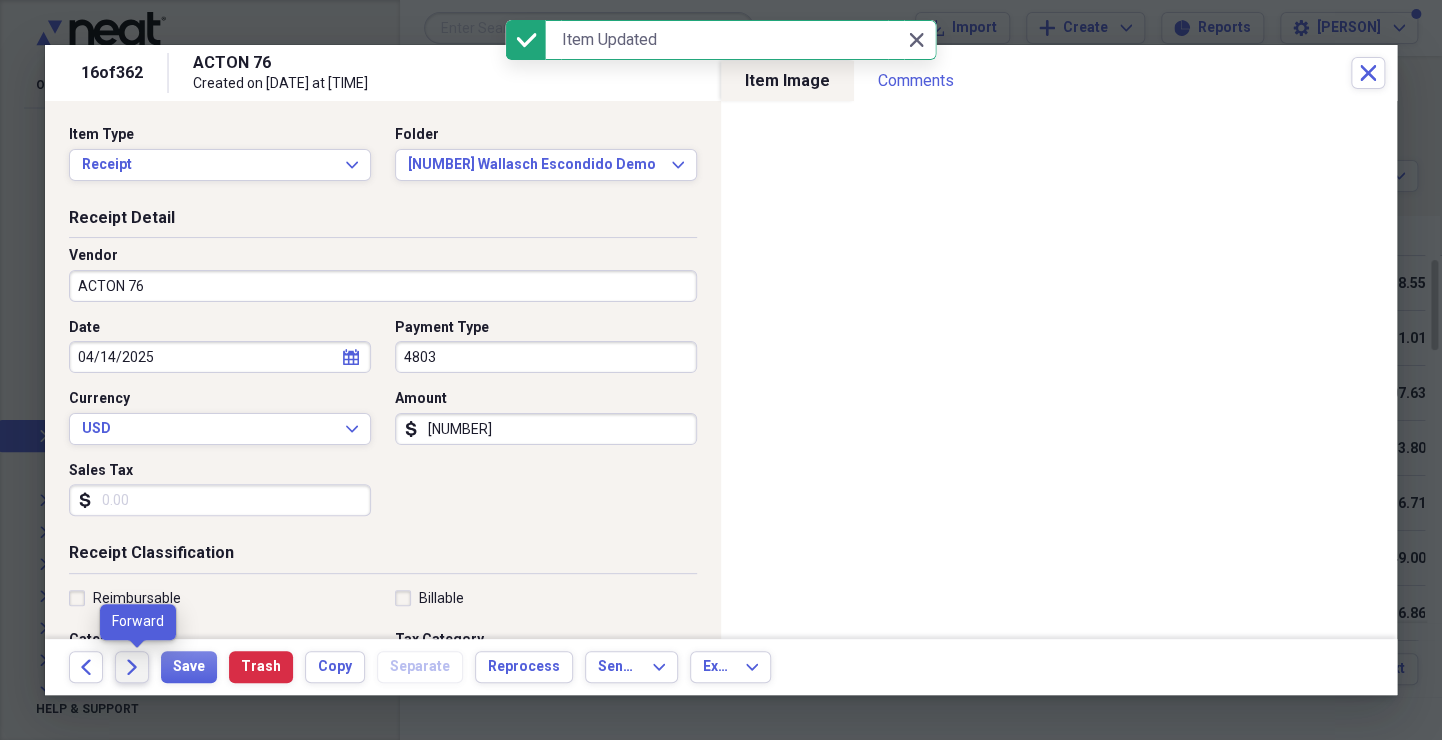 click on "Forward" 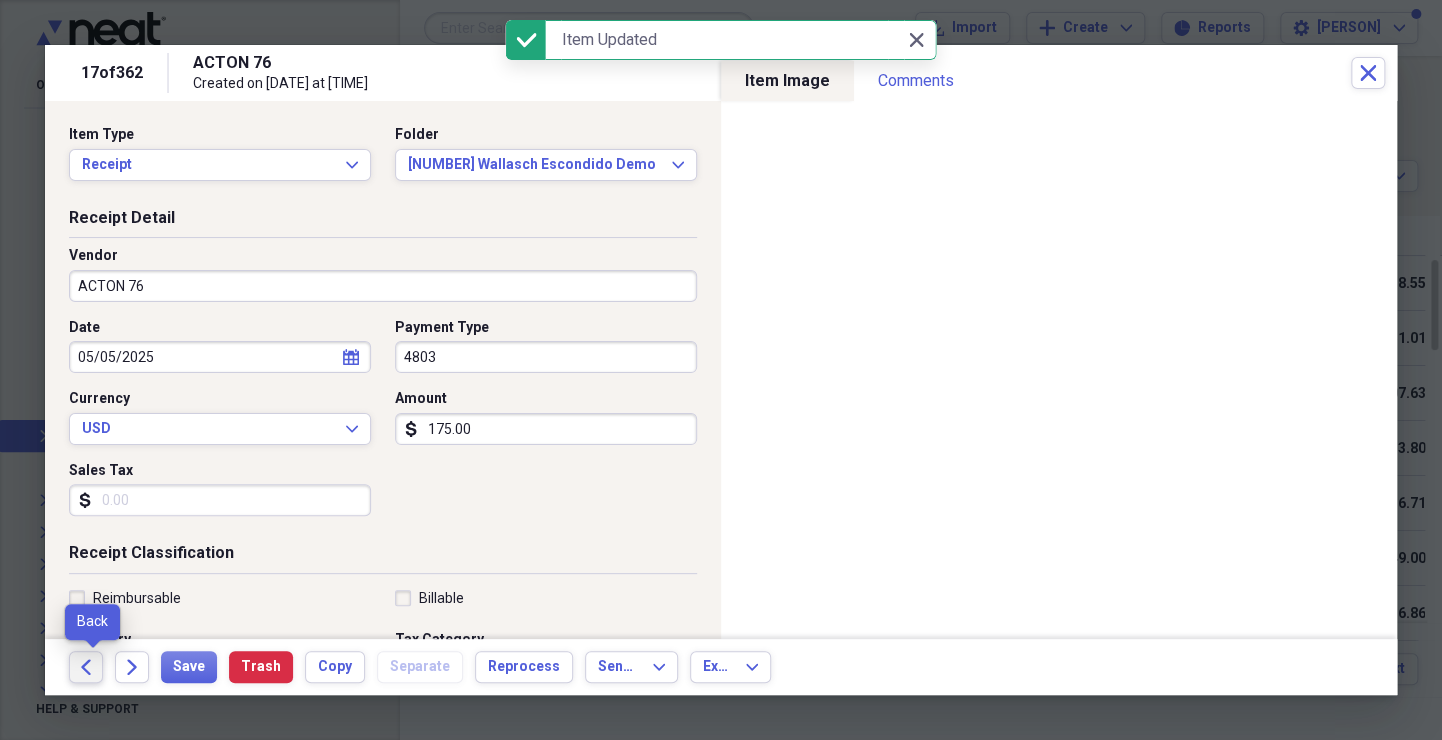 click 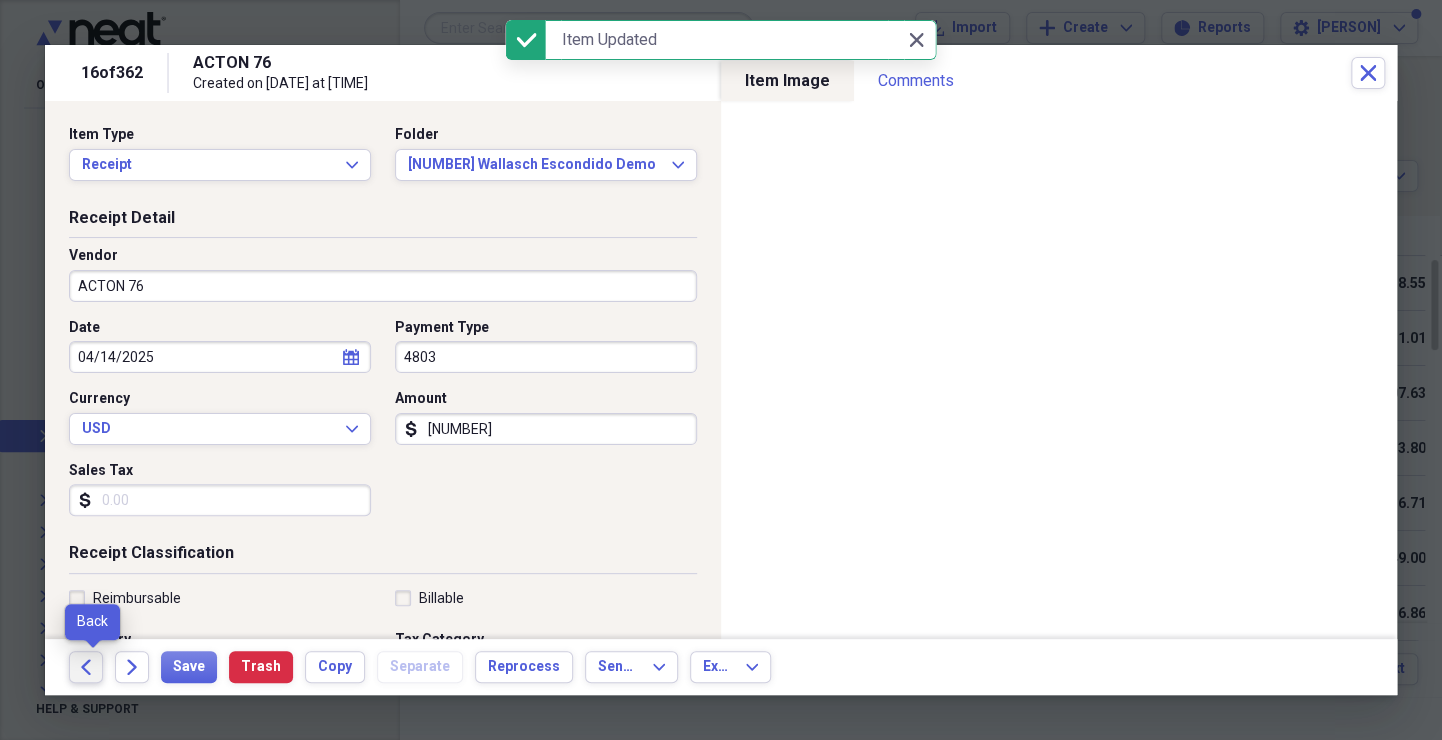 click 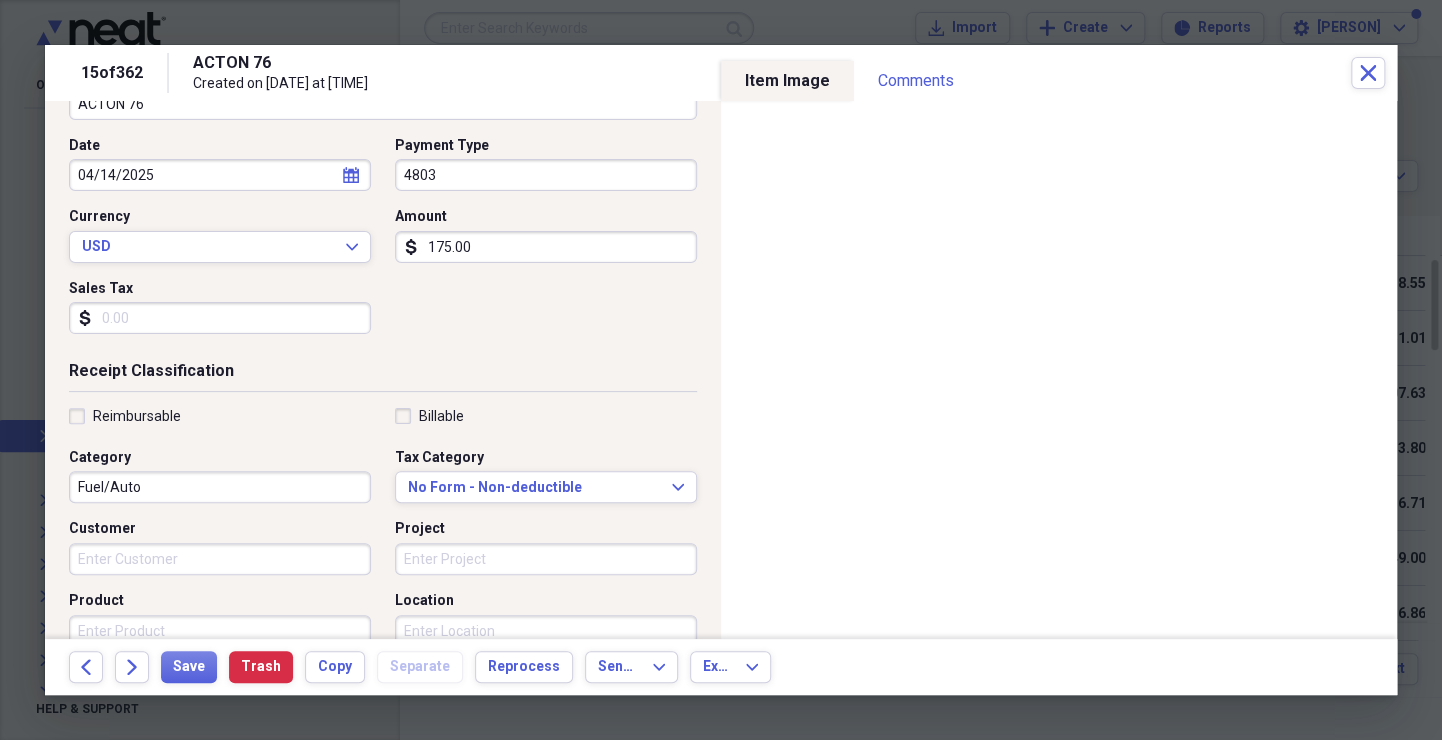 scroll, scrollTop: 184, scrollLeft: 0, axis: vertical 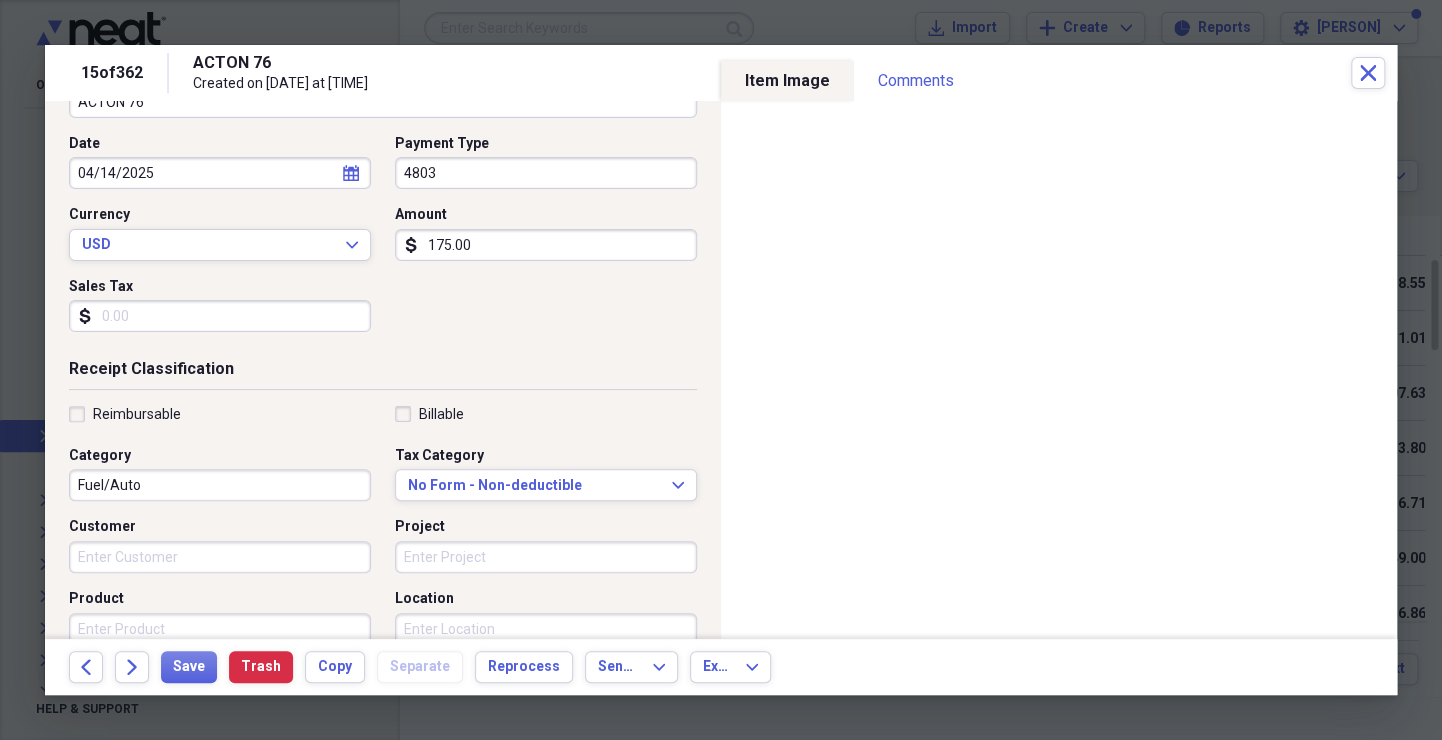 click on "Customer" at bounding box center [220, 557] 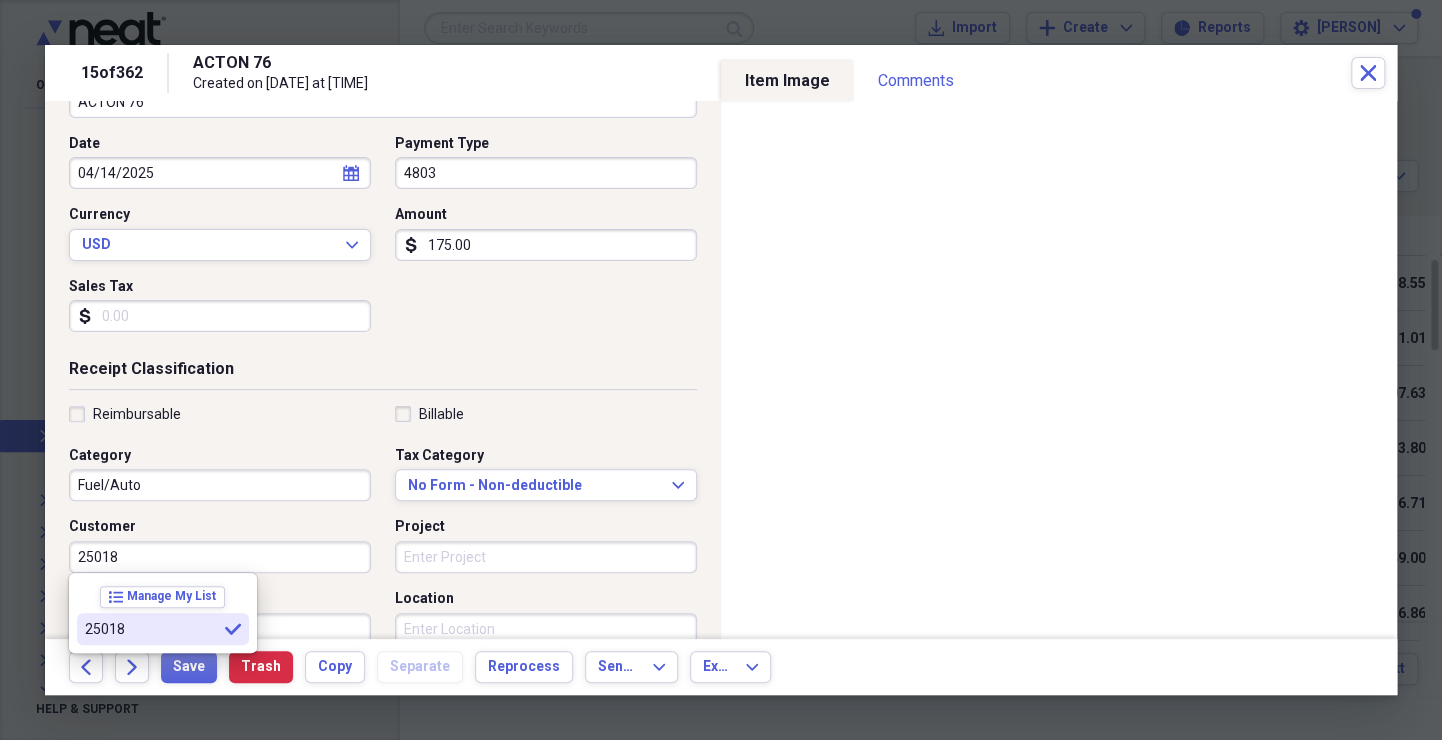click on "25018" at bounding box center [151, 629] 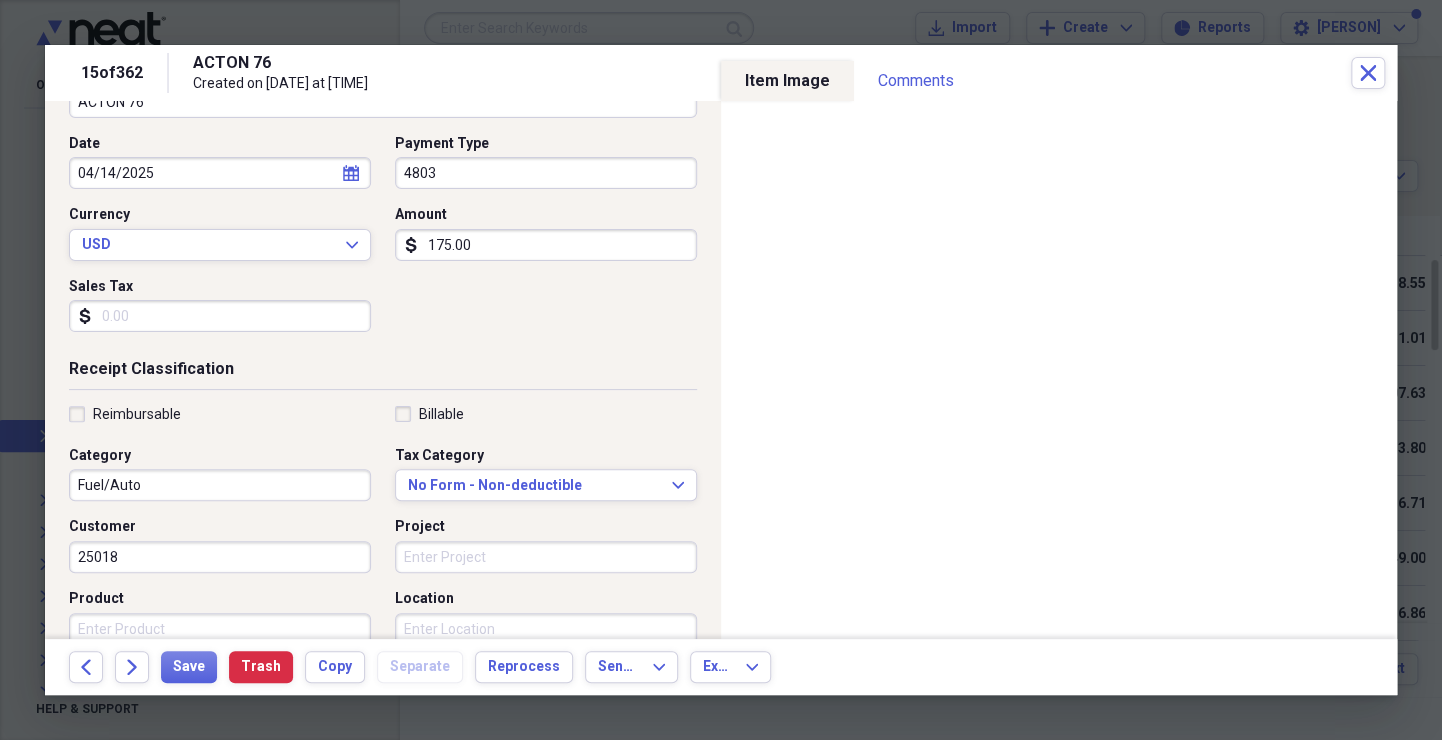 scroll, scrollTop: 0, scrollLeft: 0, axis: both 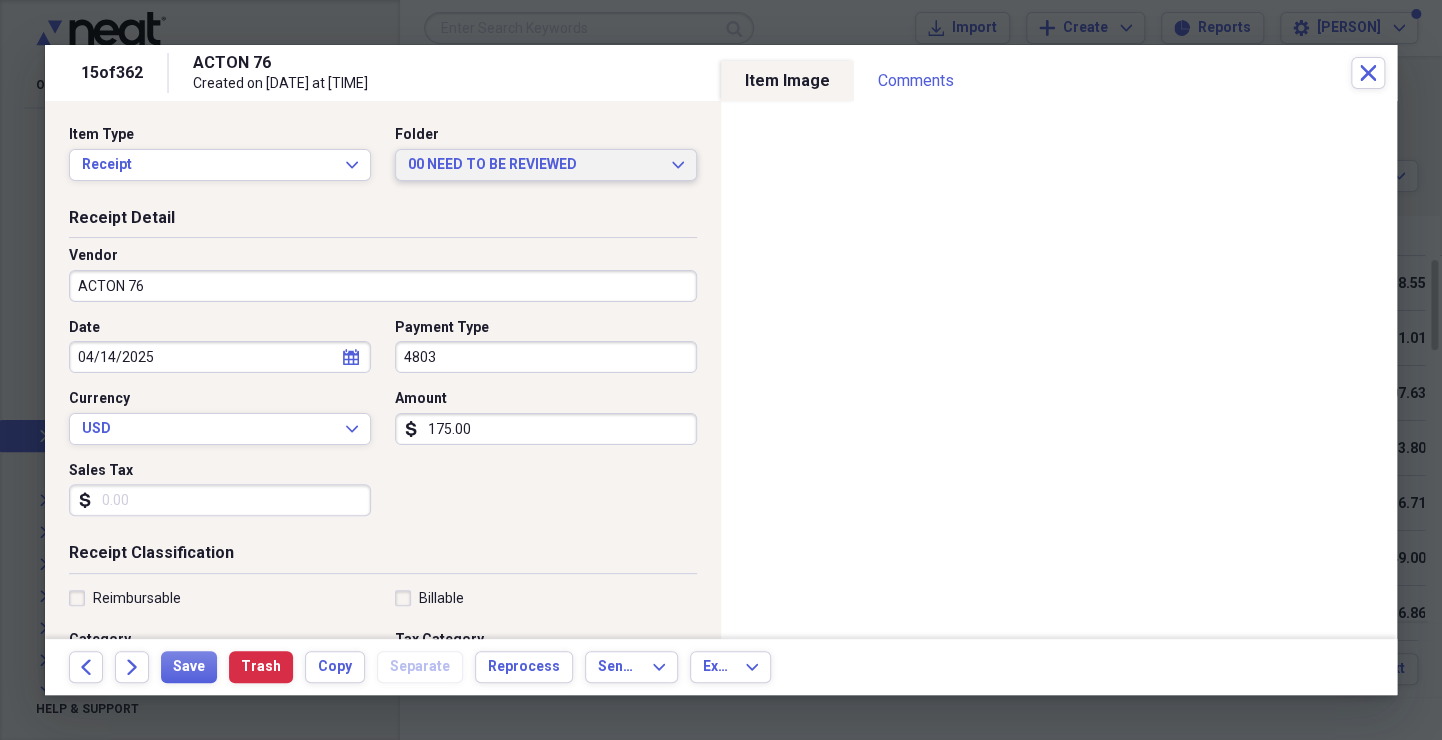 click on "Expand" 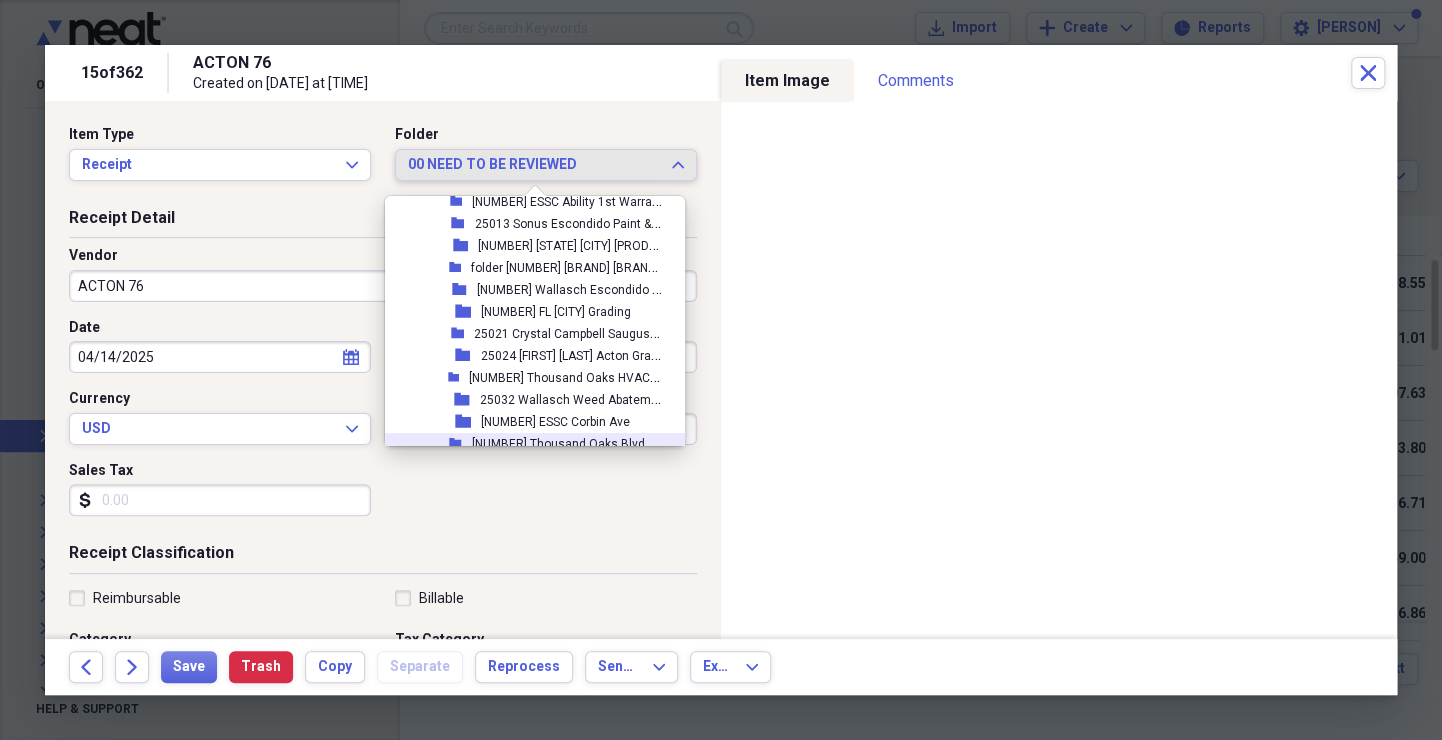 scroll, scrollTop: 2211, scrollLeft: 0, axis: vertical 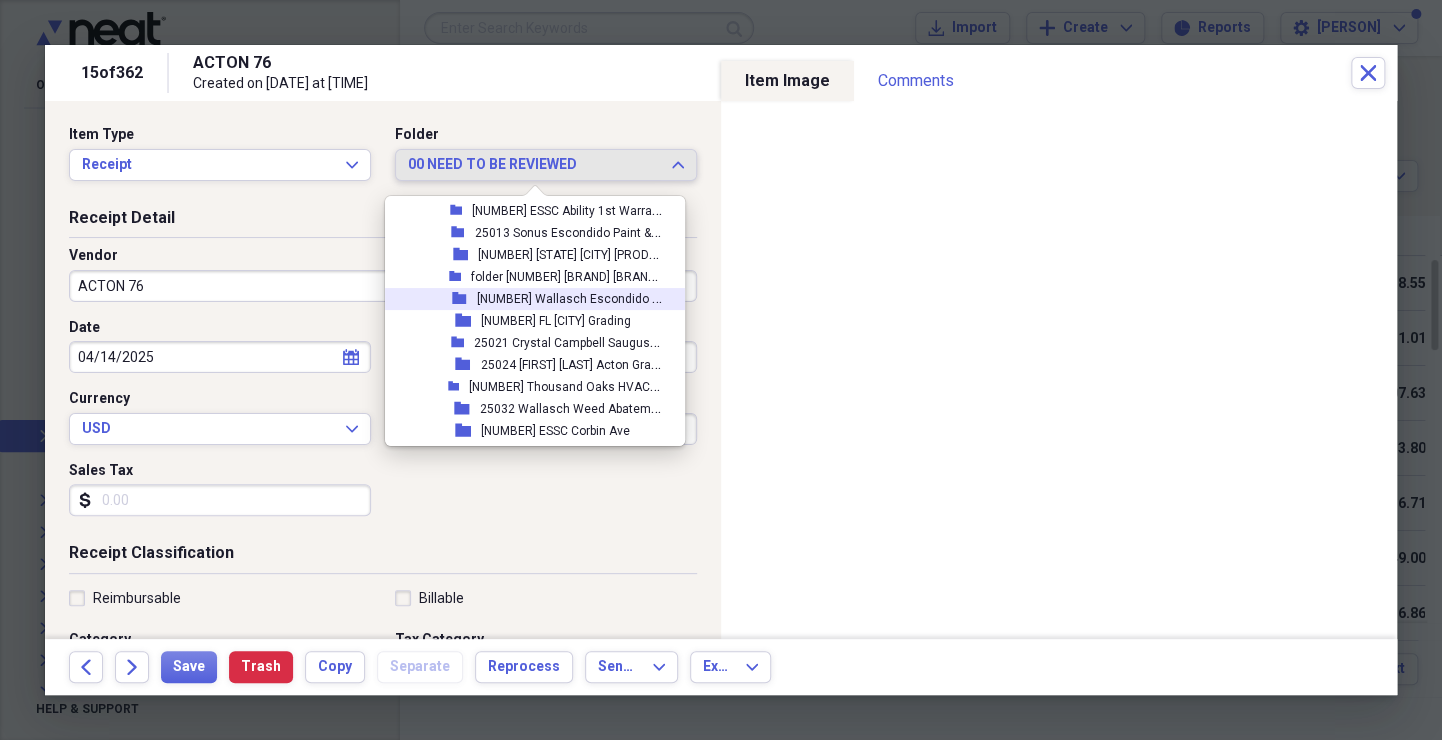 click on "[NUMBER] Wallasch Escondido Demo" at bounding box center (581, 297) 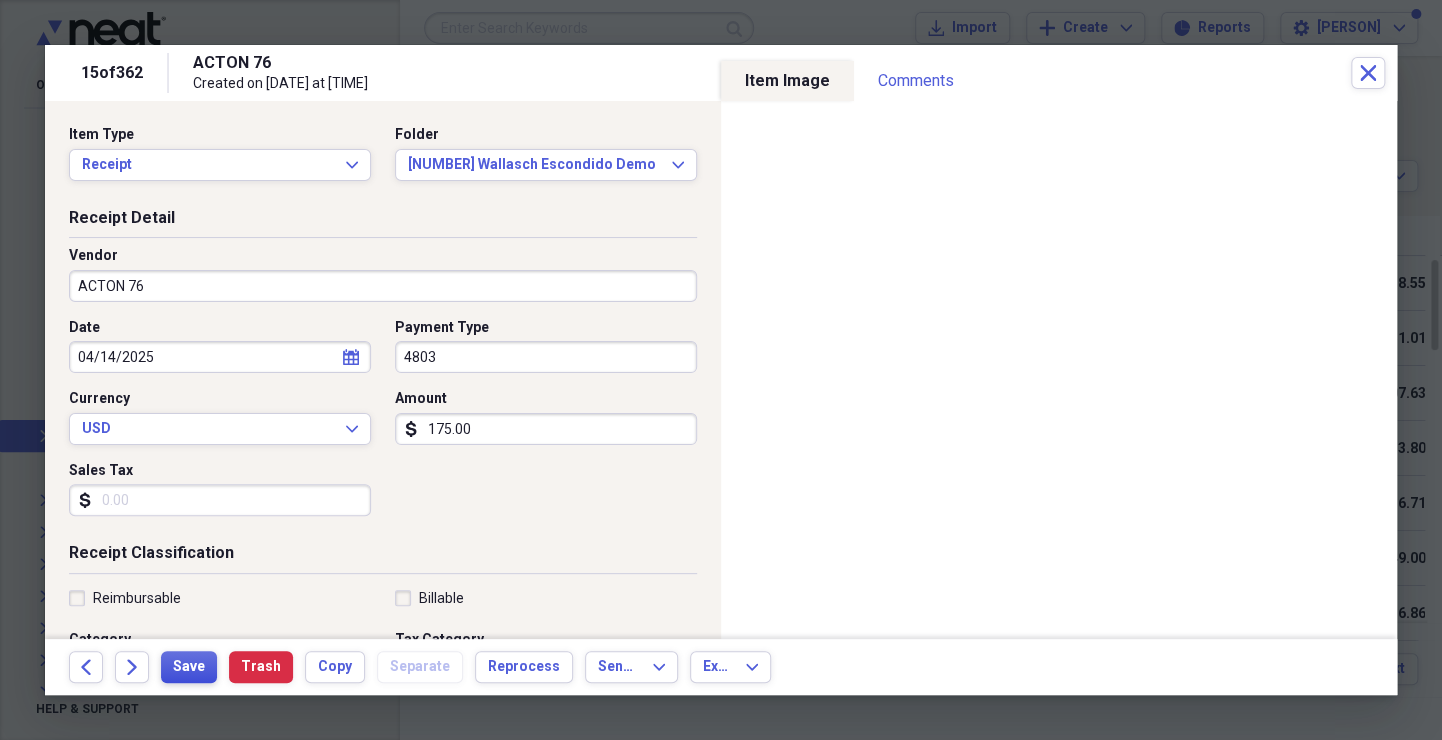 click on "Save" at bounding box center (189, 667) 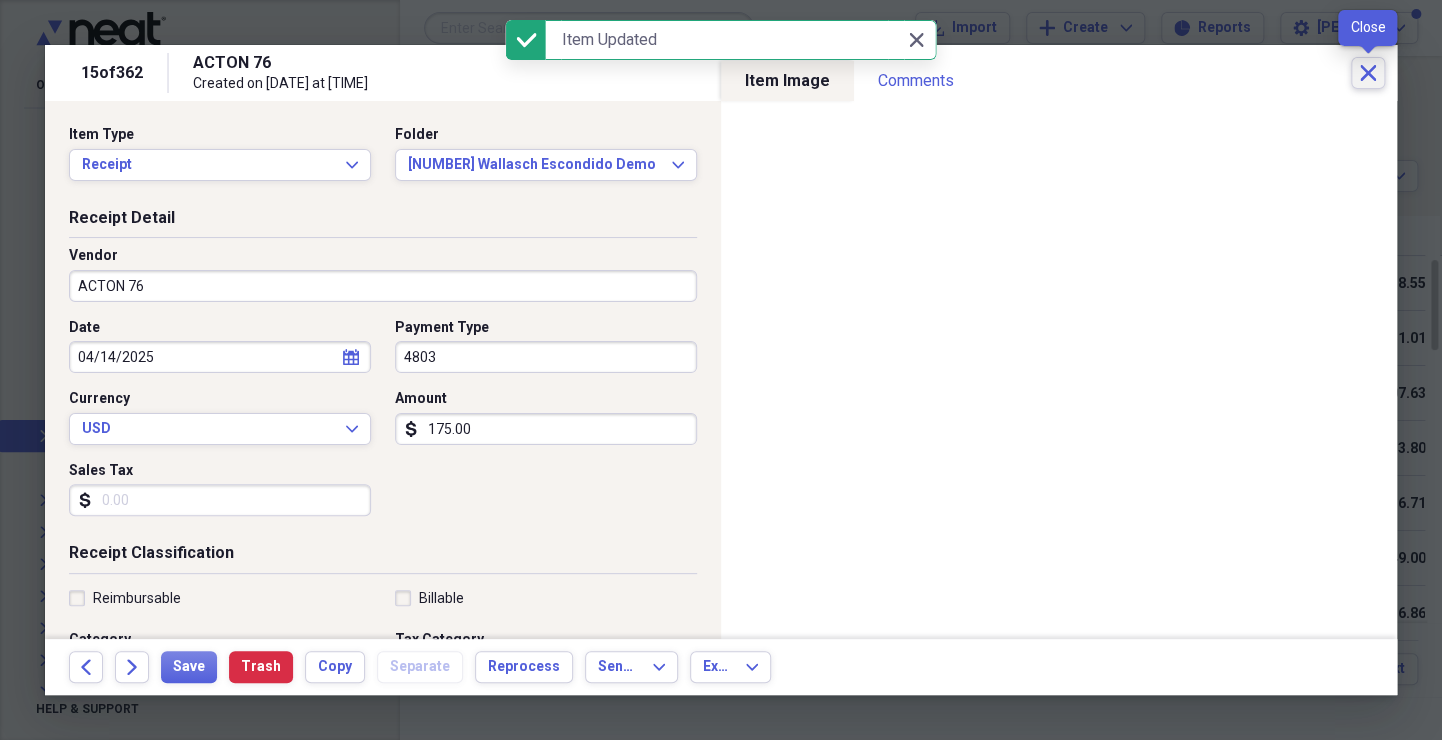 click on "Close" 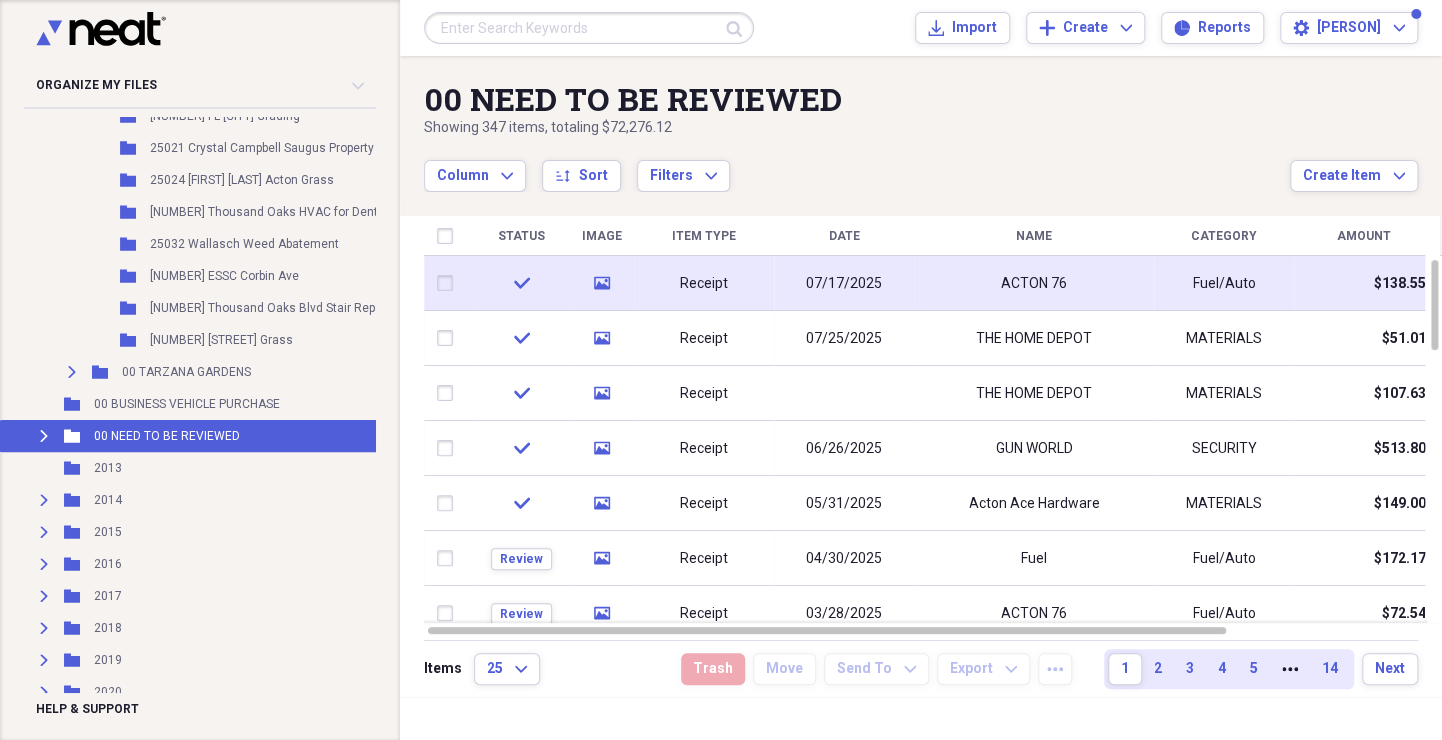 click on "ACTON 76" at bounding box center (1034, 283) 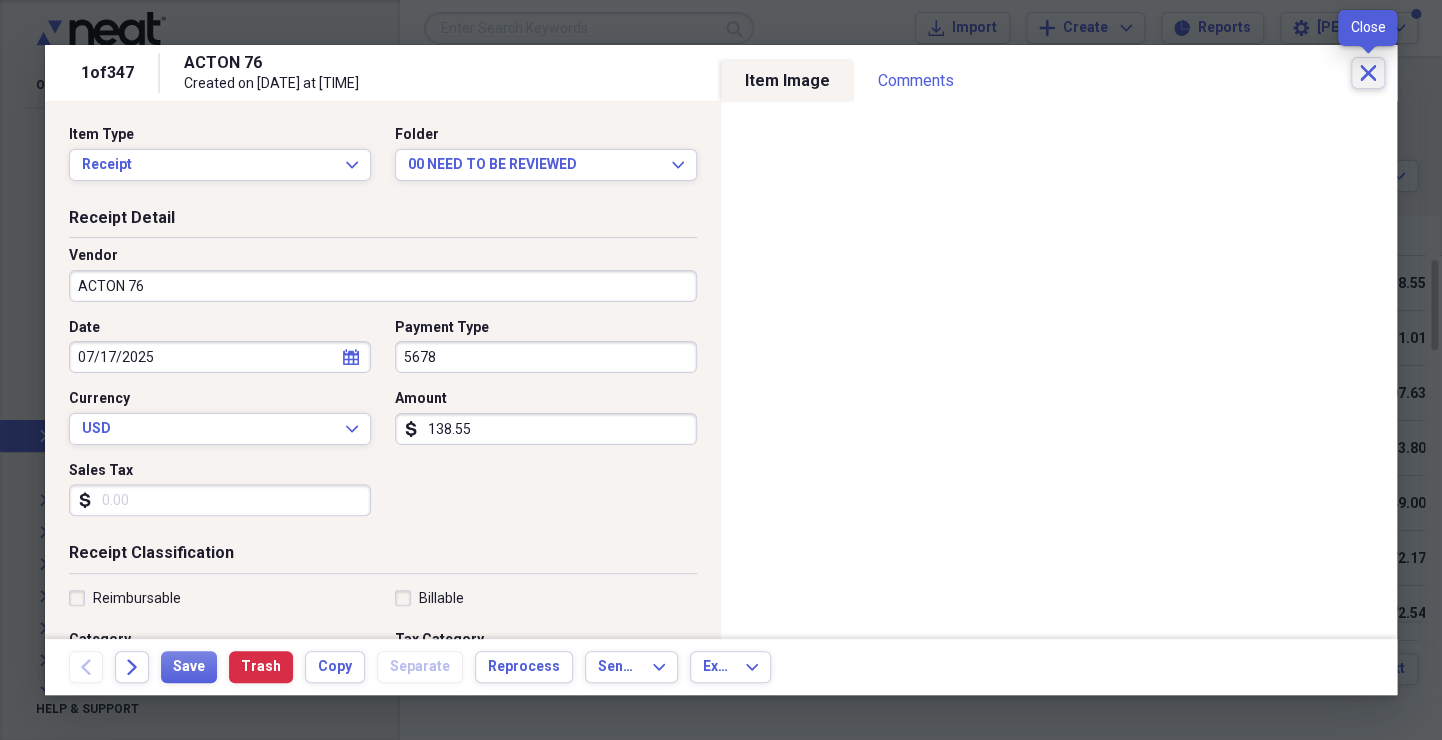 click on "Close" 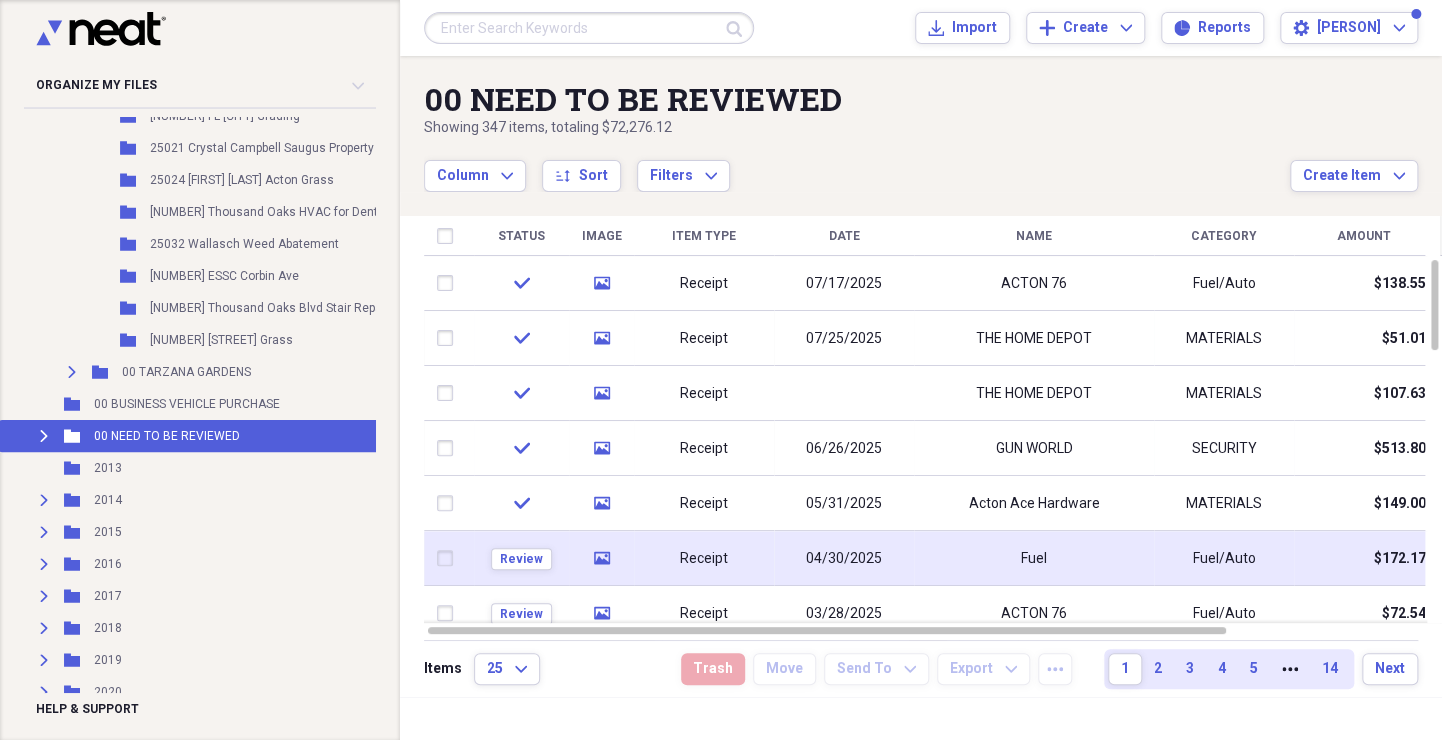 click on "Fuel/Auto" at bounding box center (1224, 558) 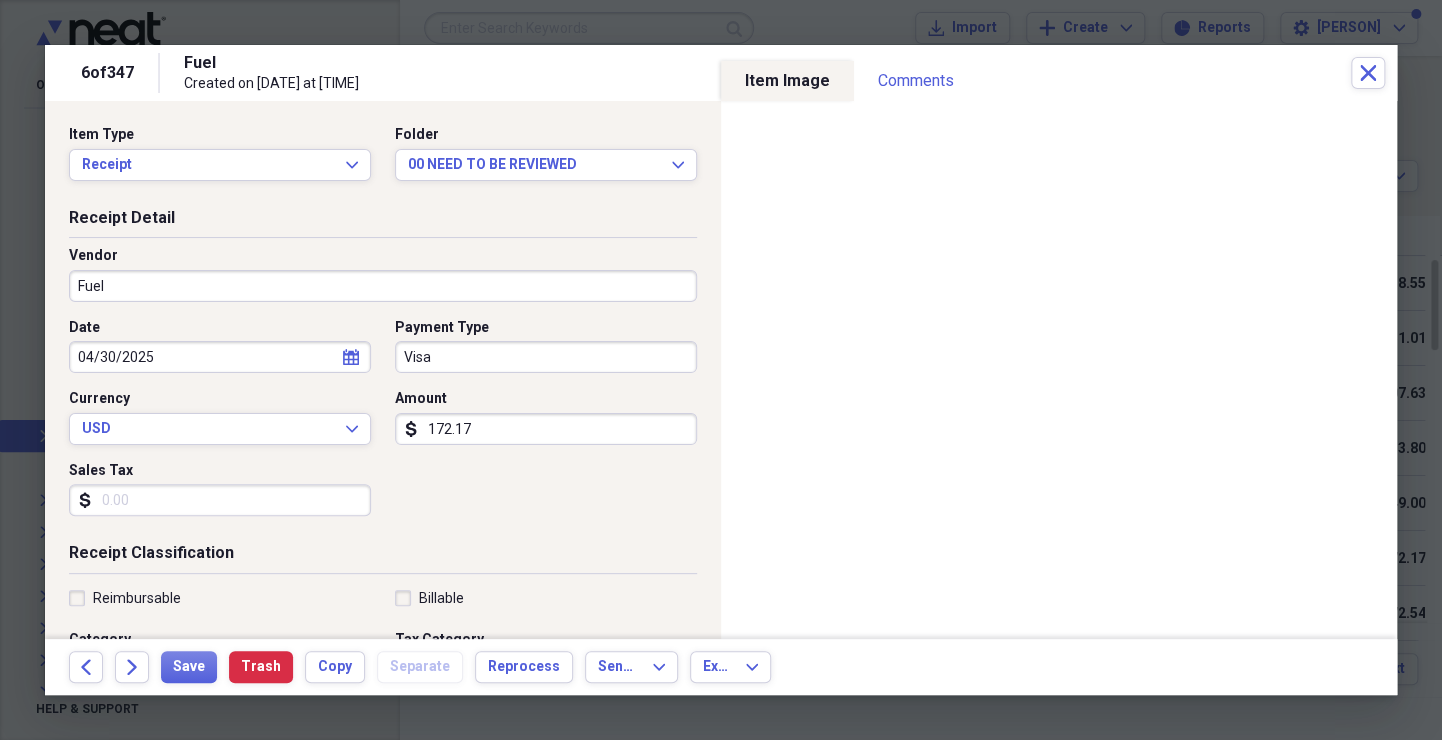 click on "Fuel" at bounding box center [383, 286] 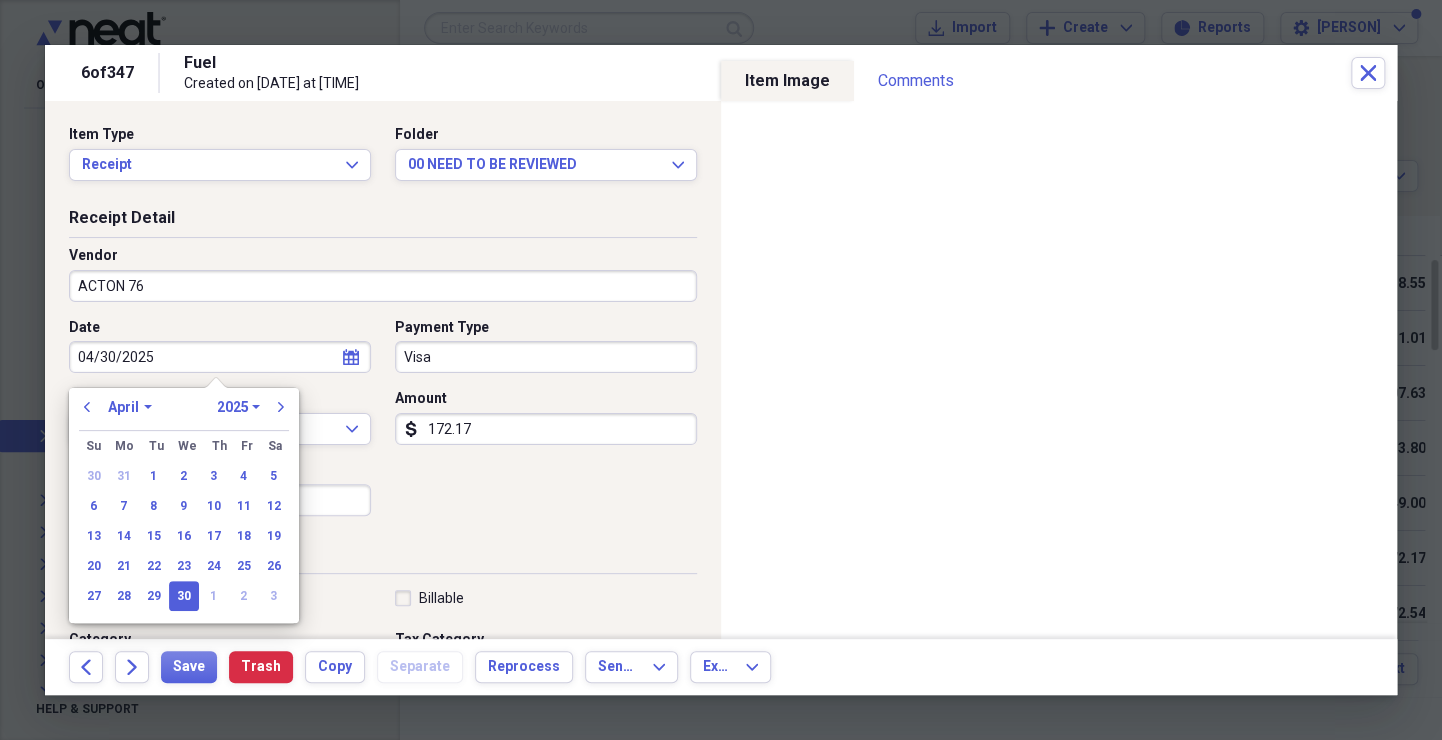 click on "Visa" at bounding box center (546, 357) 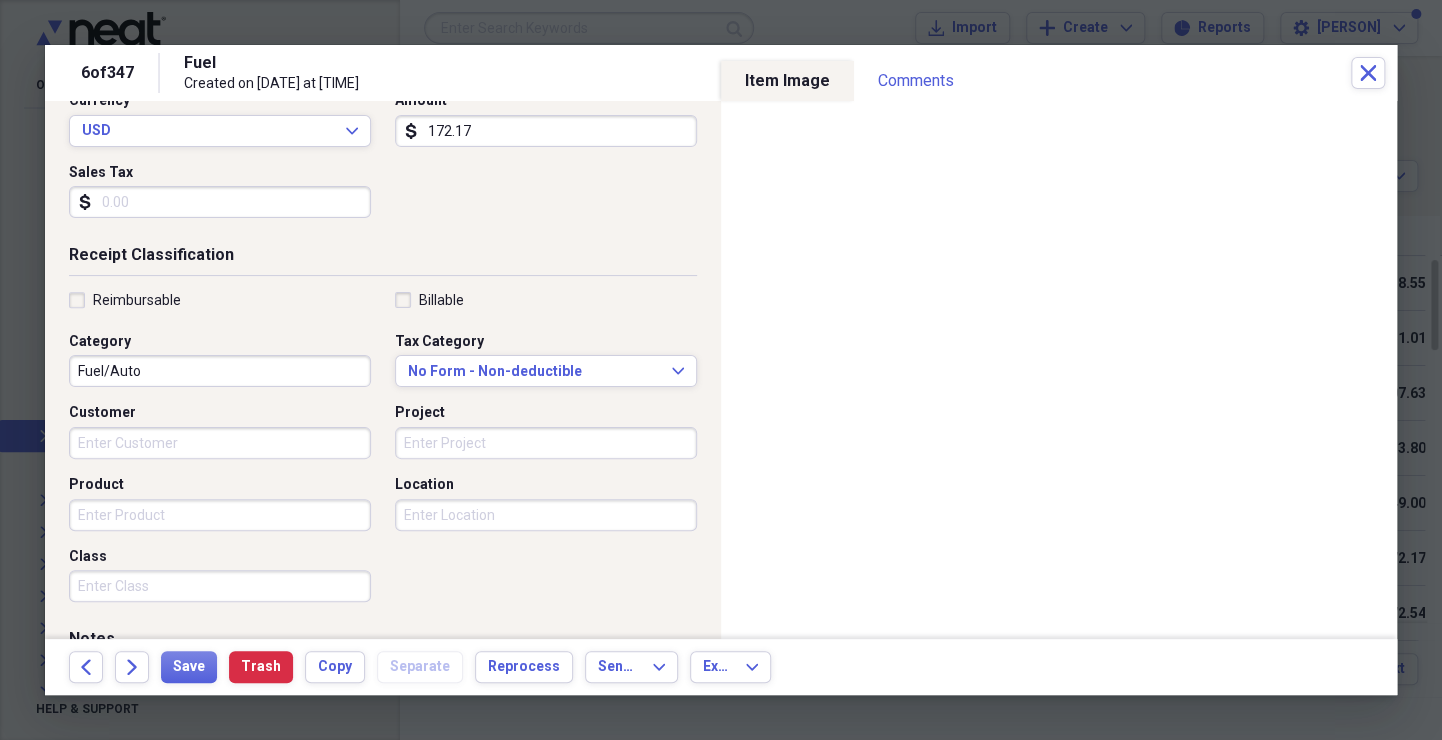 scroll, scrollTop: 299, scrollLeft: 0, axis: vertical 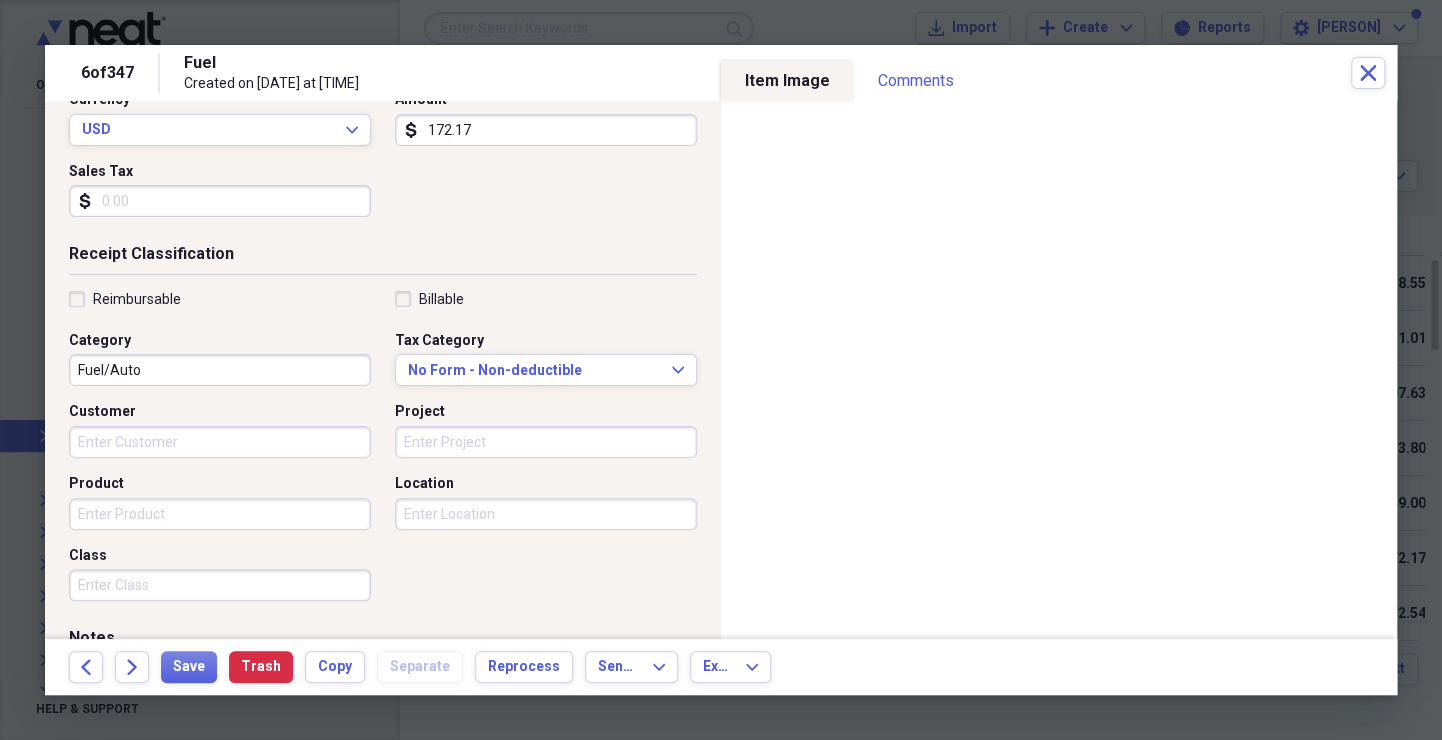 click on "Customer" at bounding box center [220, 442] 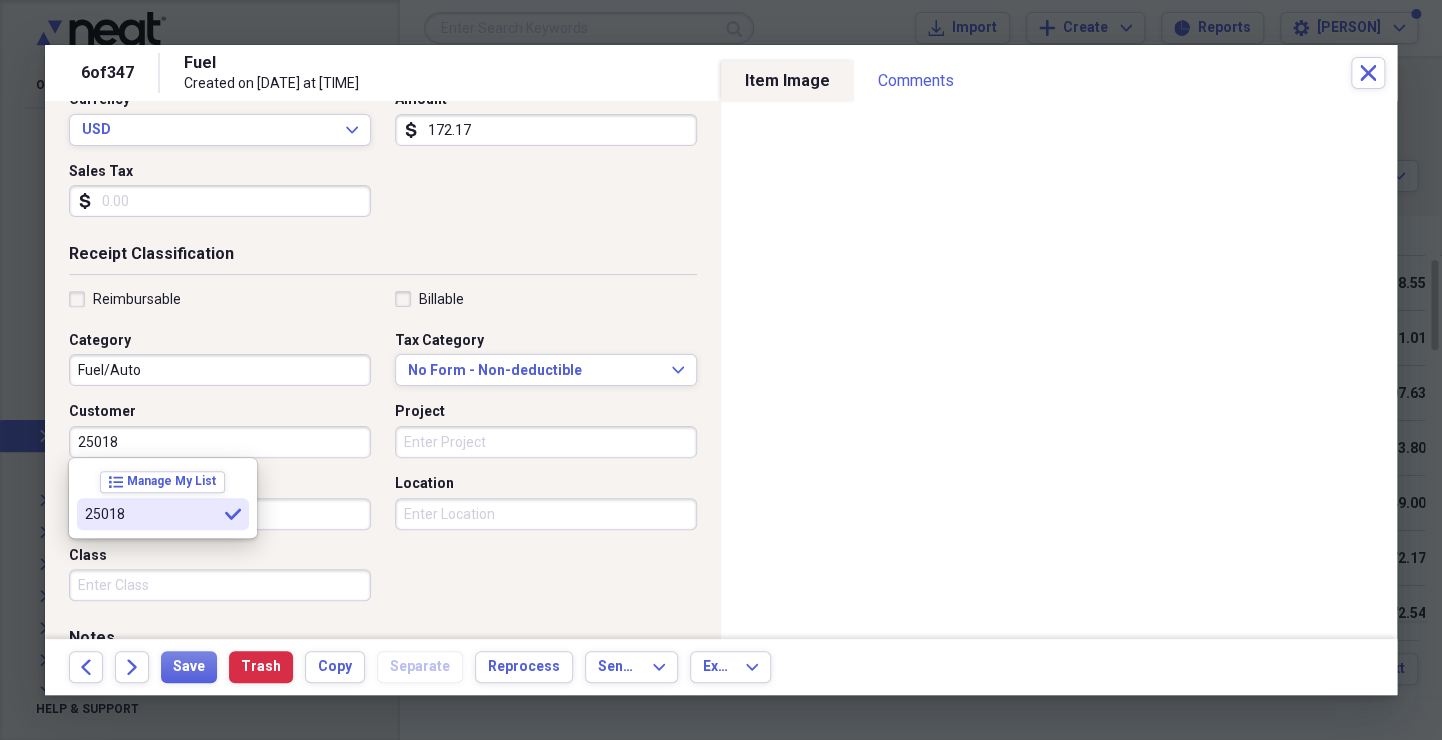 click on "25018" at bounding box center [151, 514] 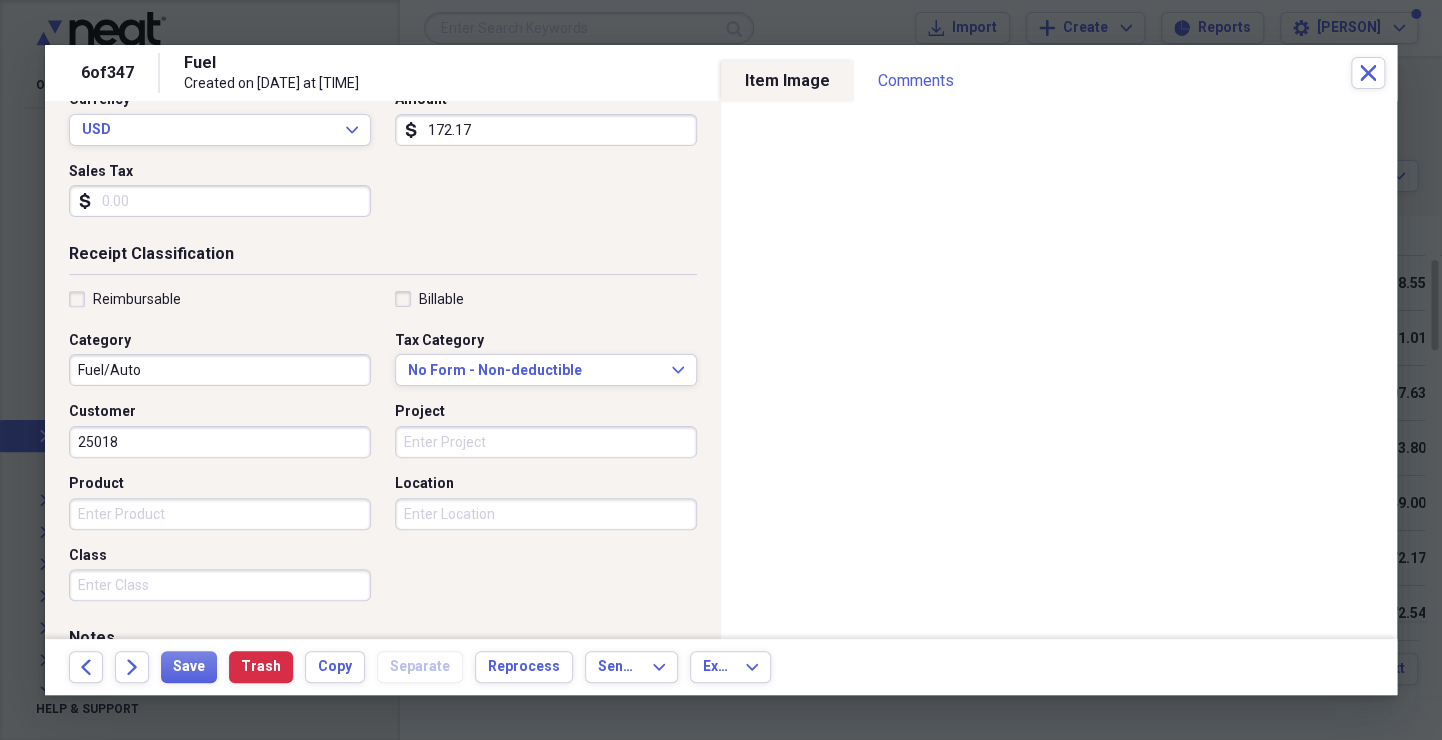 scroll, scrollTop: 0, scrollLeft: 0, axis: both 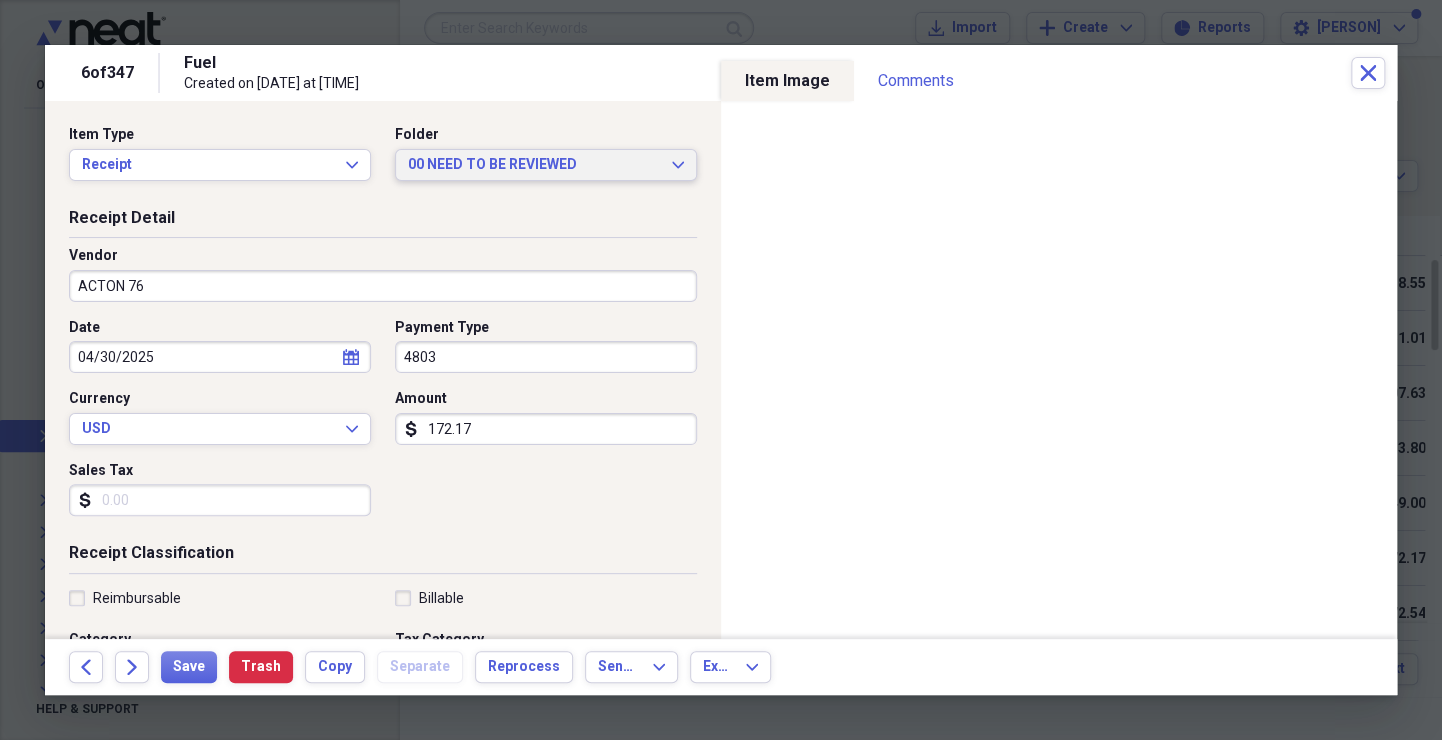 click 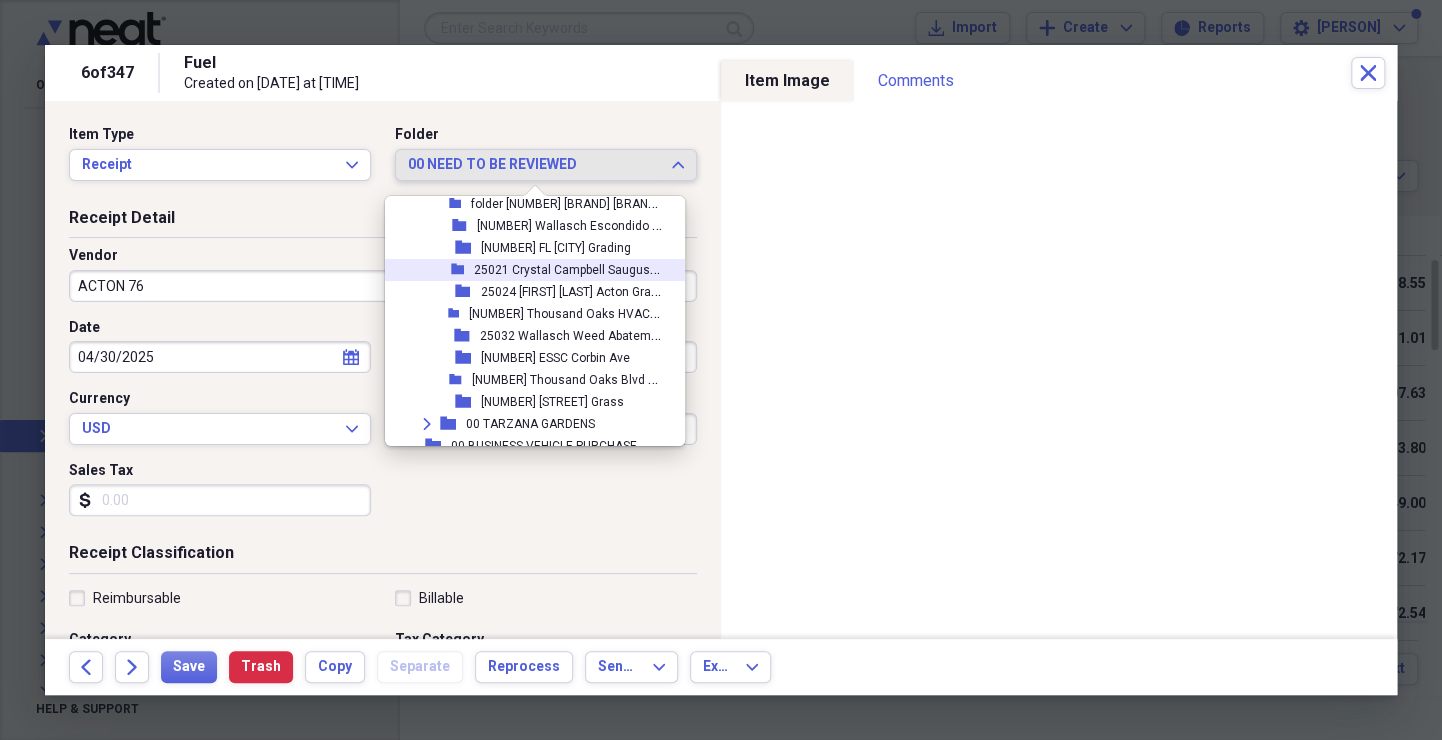 scroll, scrollTop: 2283, scrollLeft: 0, axis: vertical 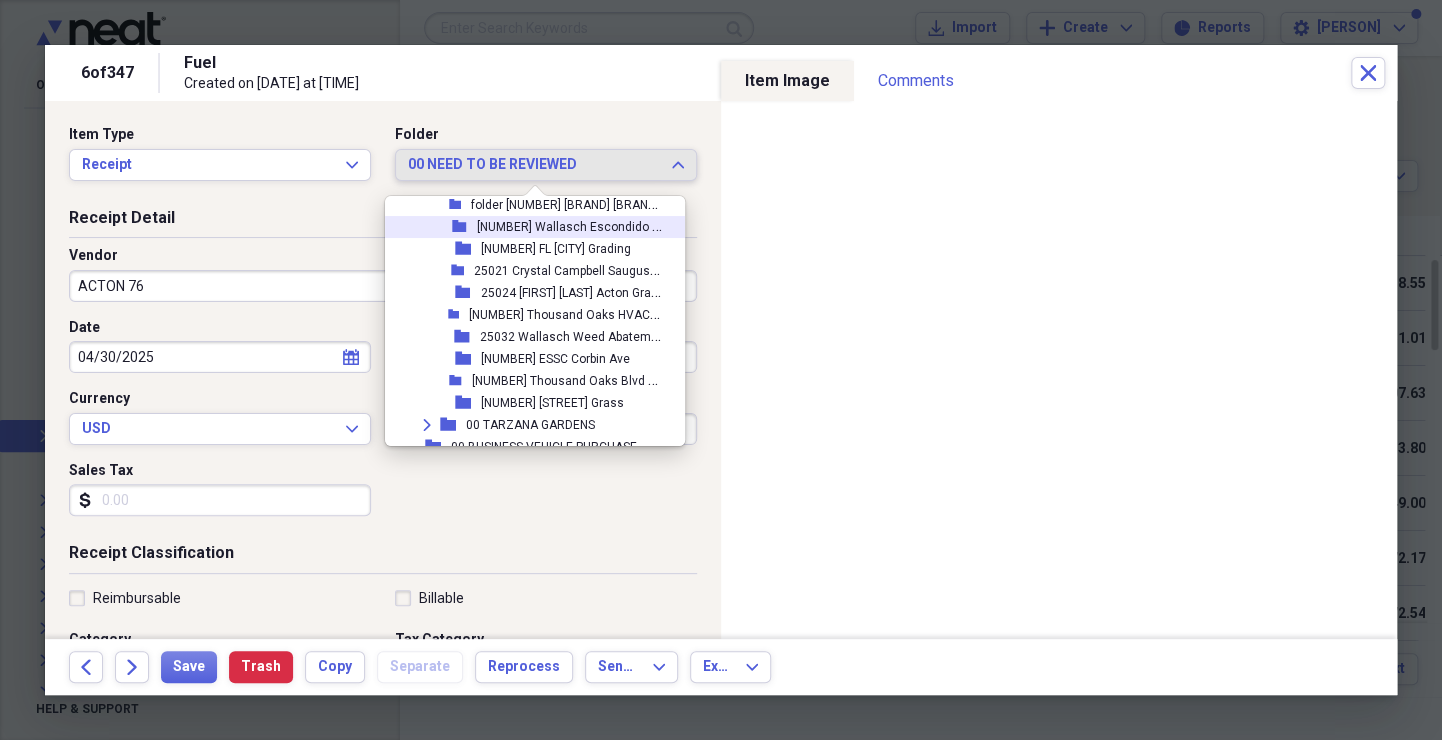 click on "[NUMBER] Wallasch Escondido Demo" at bounding box center (581, 225) 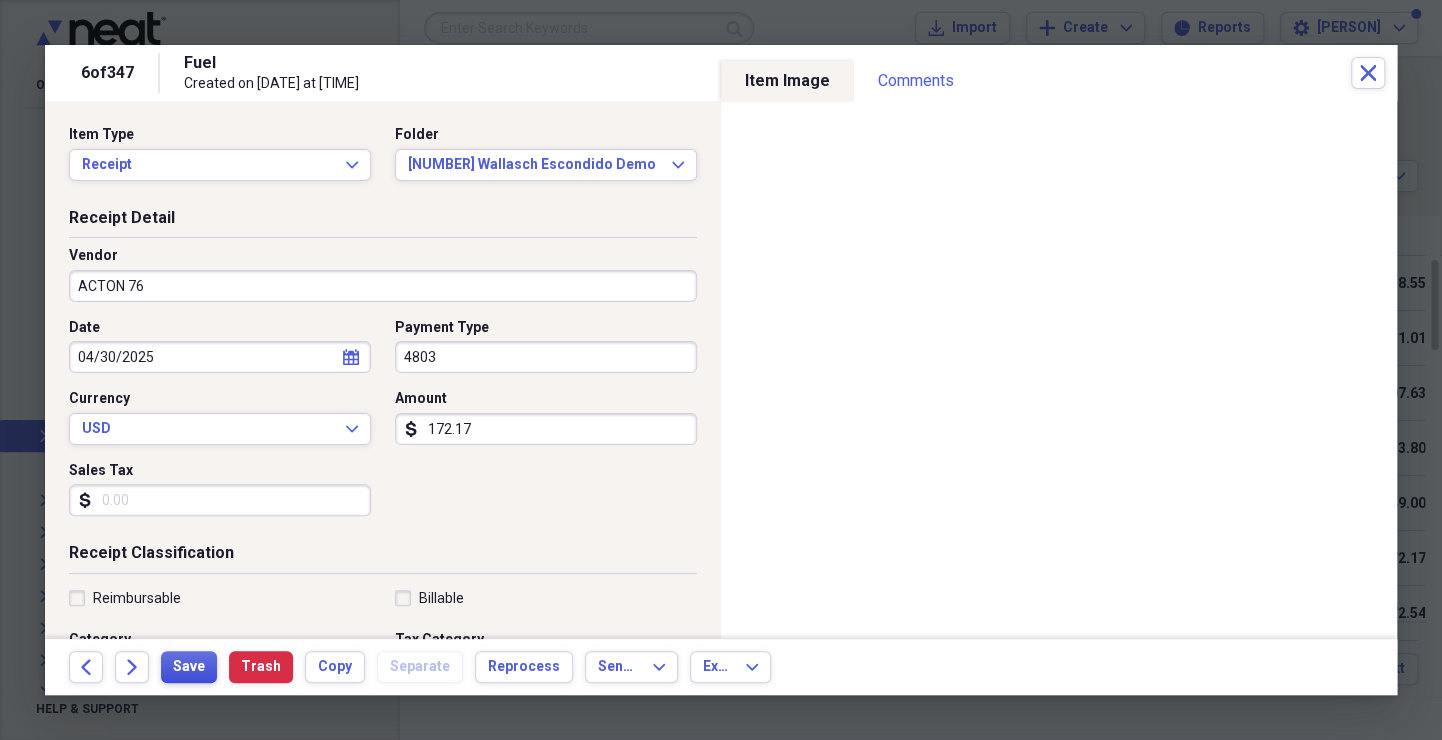 click on "Save" at bounding box center (189, 667) 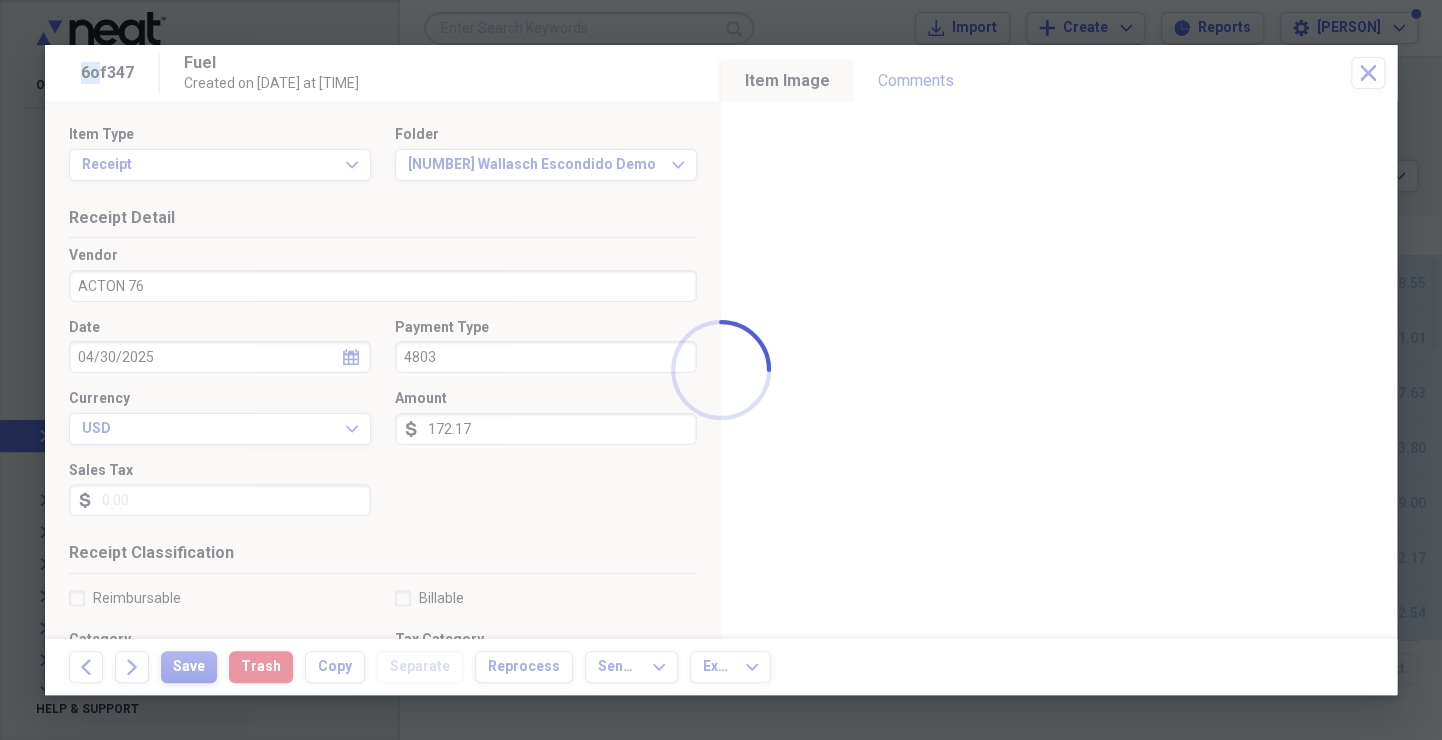 click at bounding box center (721, 370) 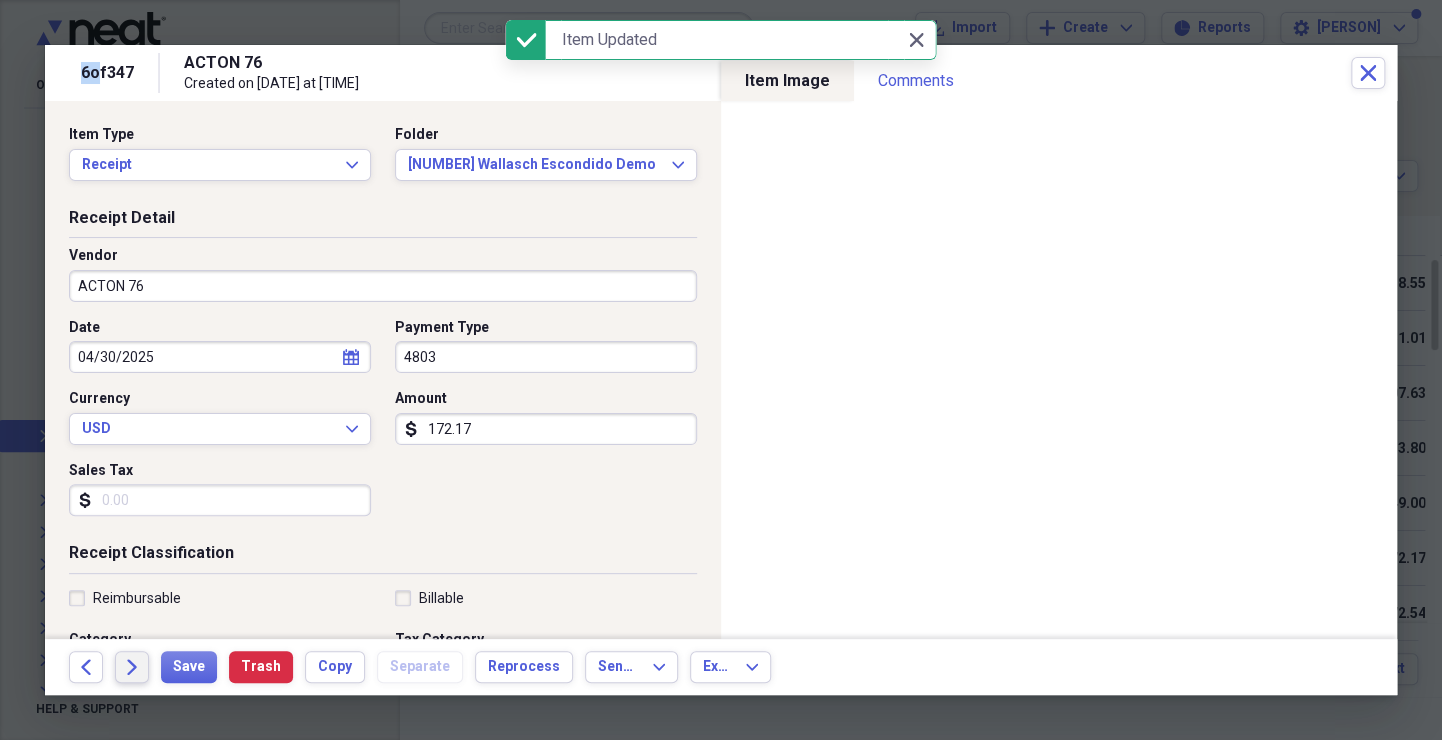 drag, startPoint x: 197, startPoint y: 660, endPoint x: 130, endPoint y: 678, distance: 69.375786 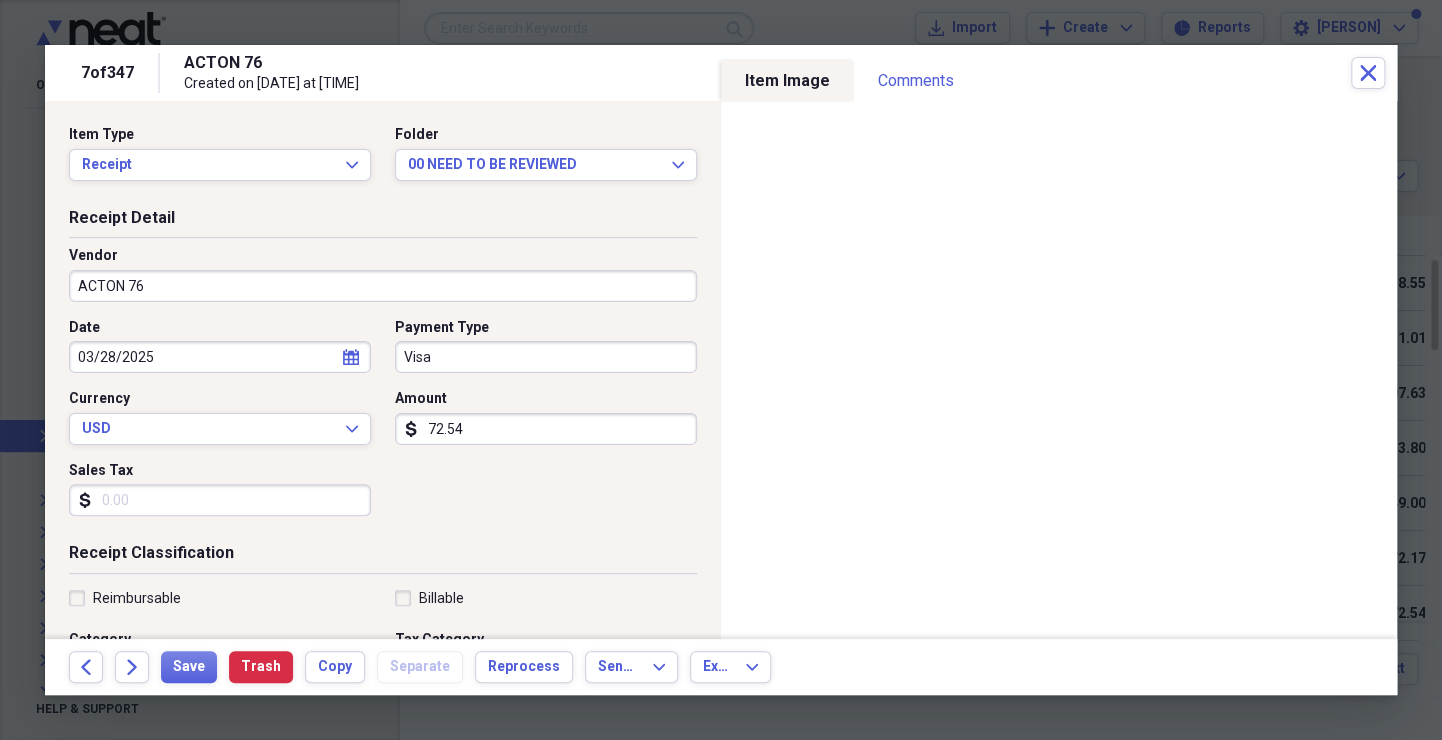 click on "Visa" at bounding box center [546, 357] 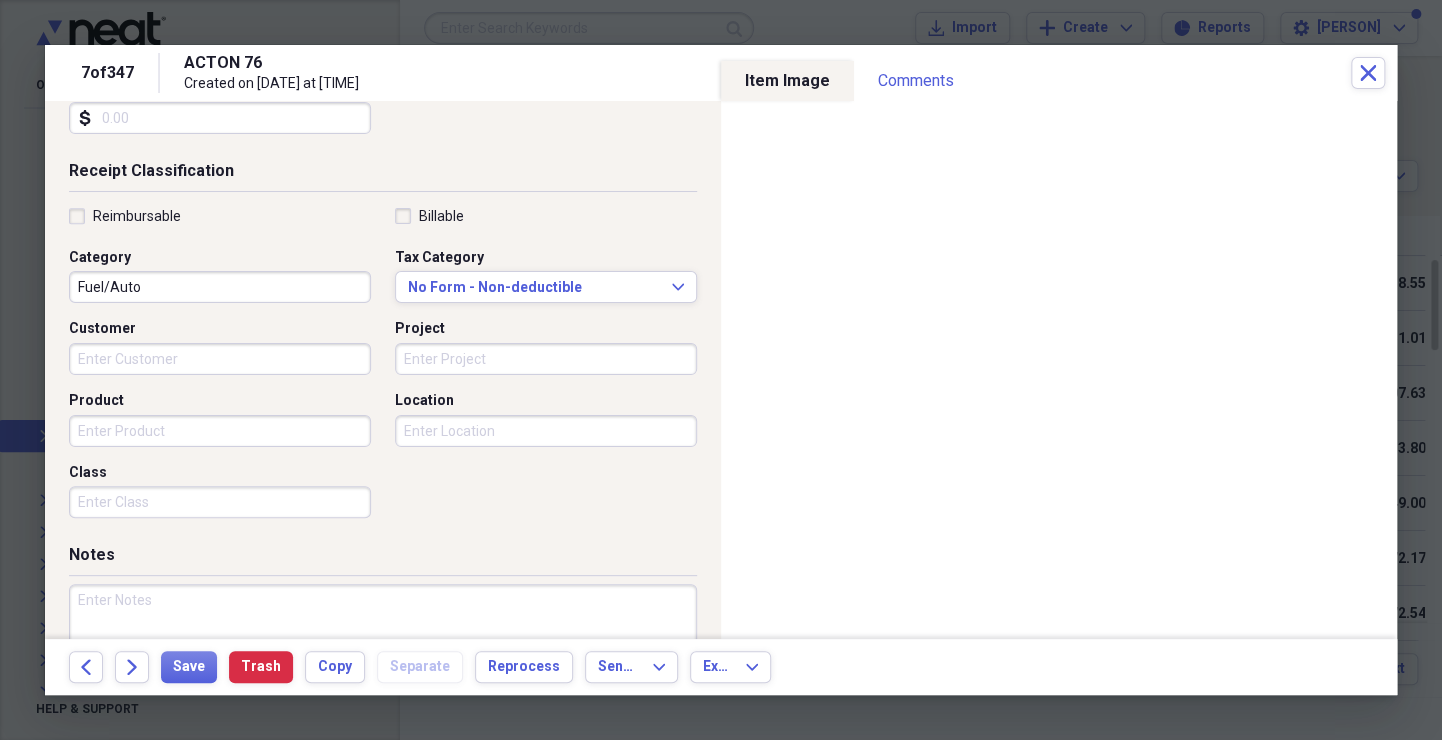 scroll, scrollTop: 383, scrollLeft: 0, axis: vertical 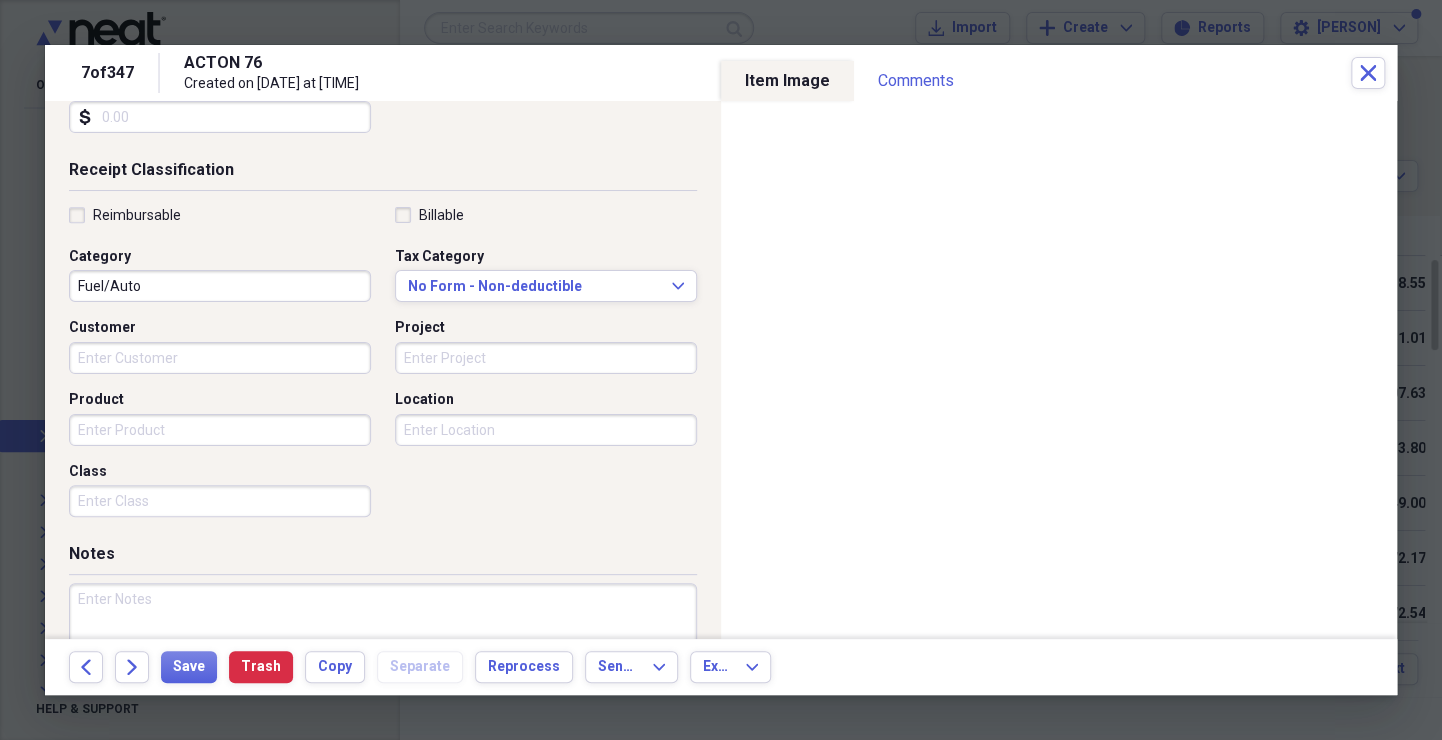 click on "Customer" at bounding box center [220, 358] 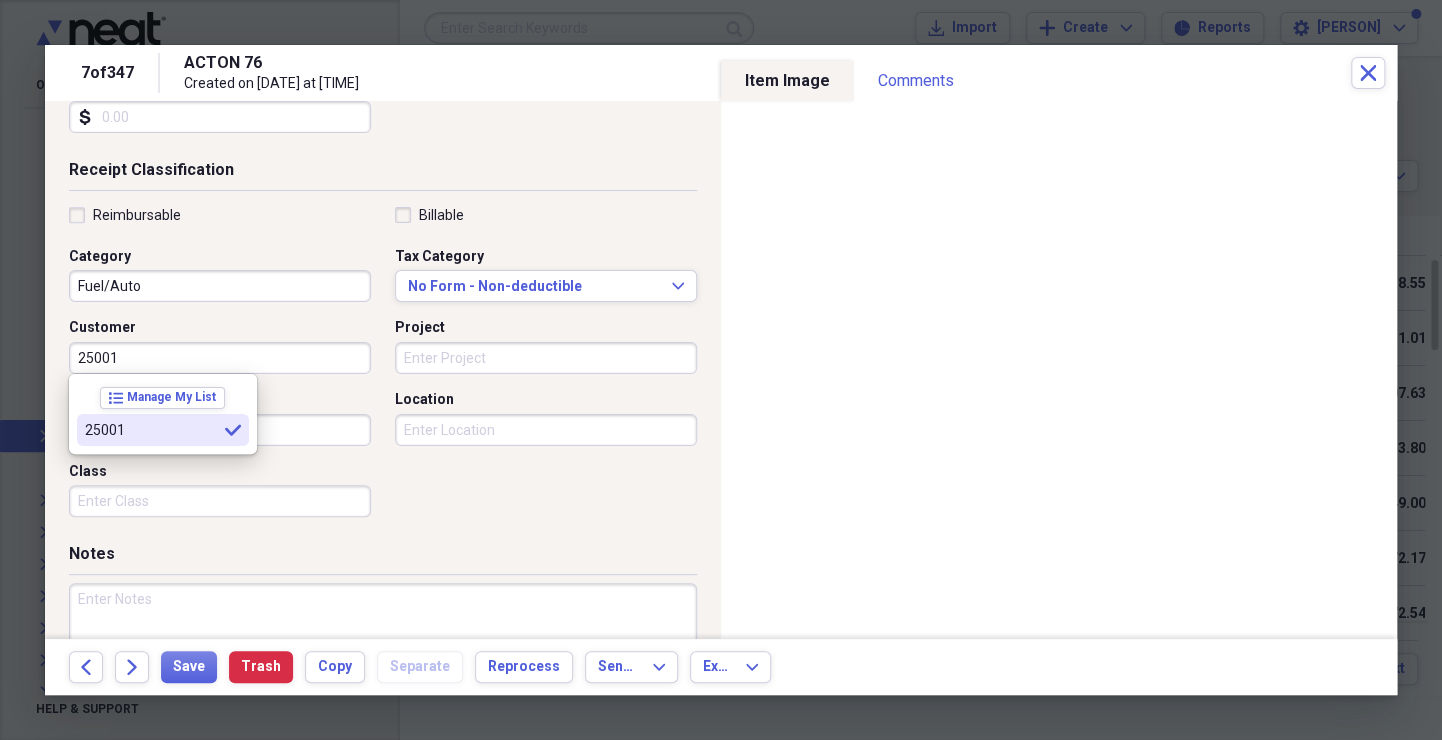 click on "25001" at bounding box center [151, 430] 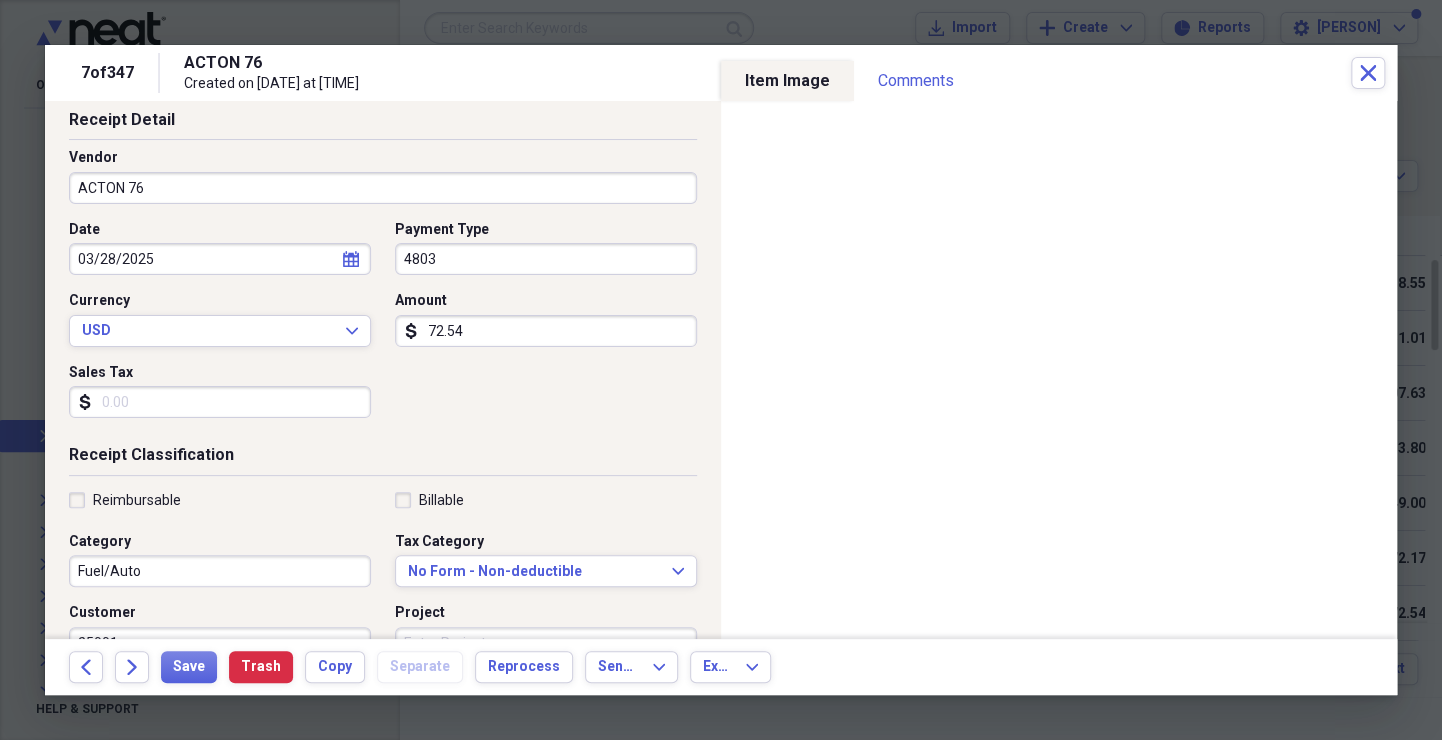 scroll, scrollTop: 0, scrollLeft: 0, axis: both 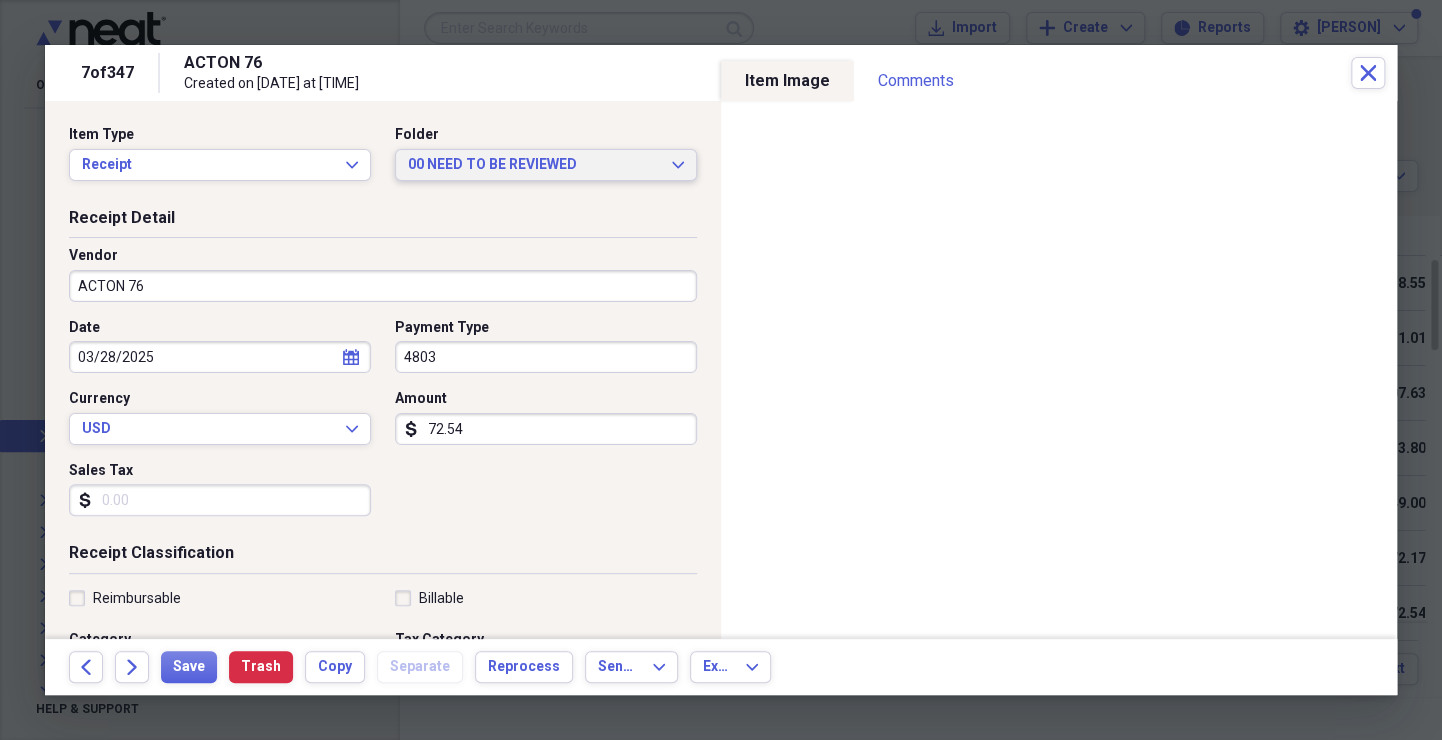 click on "Expand" 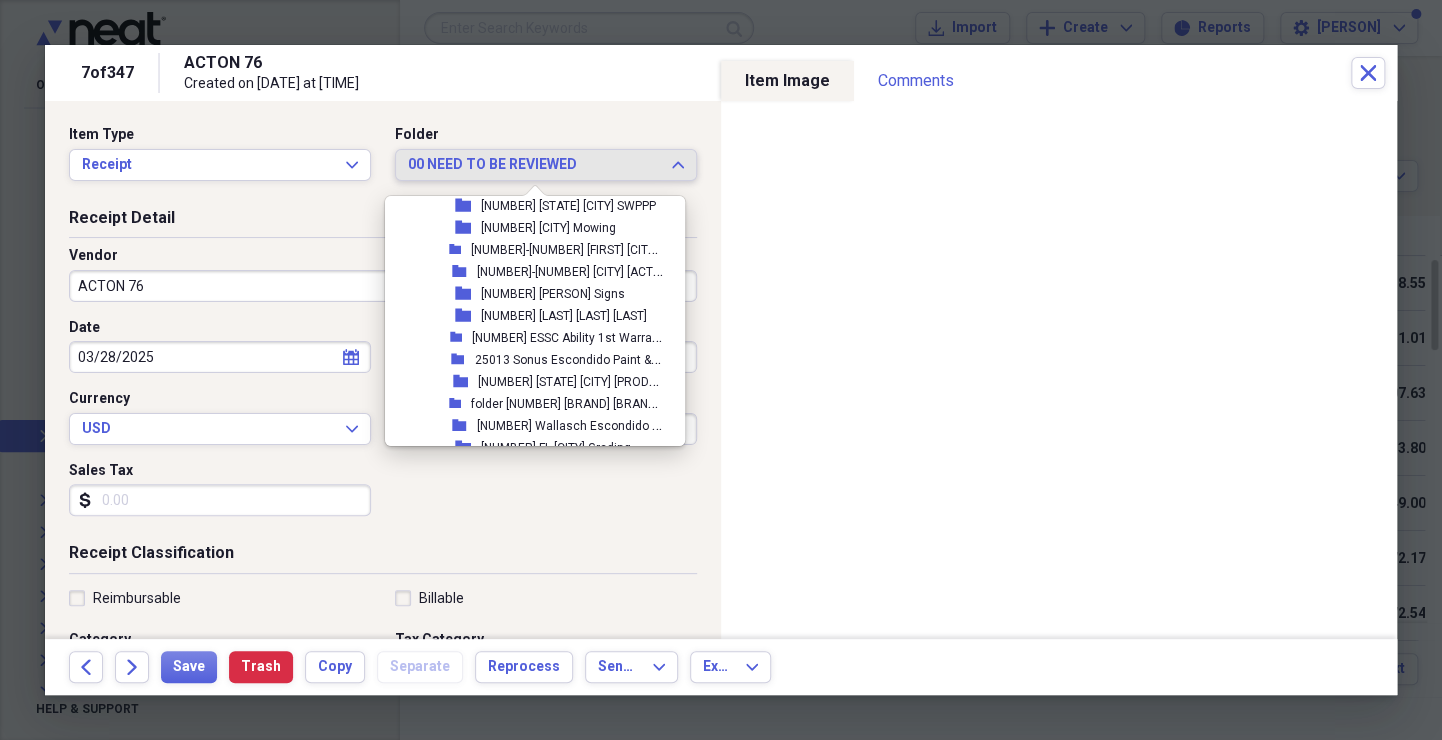 scroll, scrollTop: 2079, scrollLeft: 0, axis: vertical 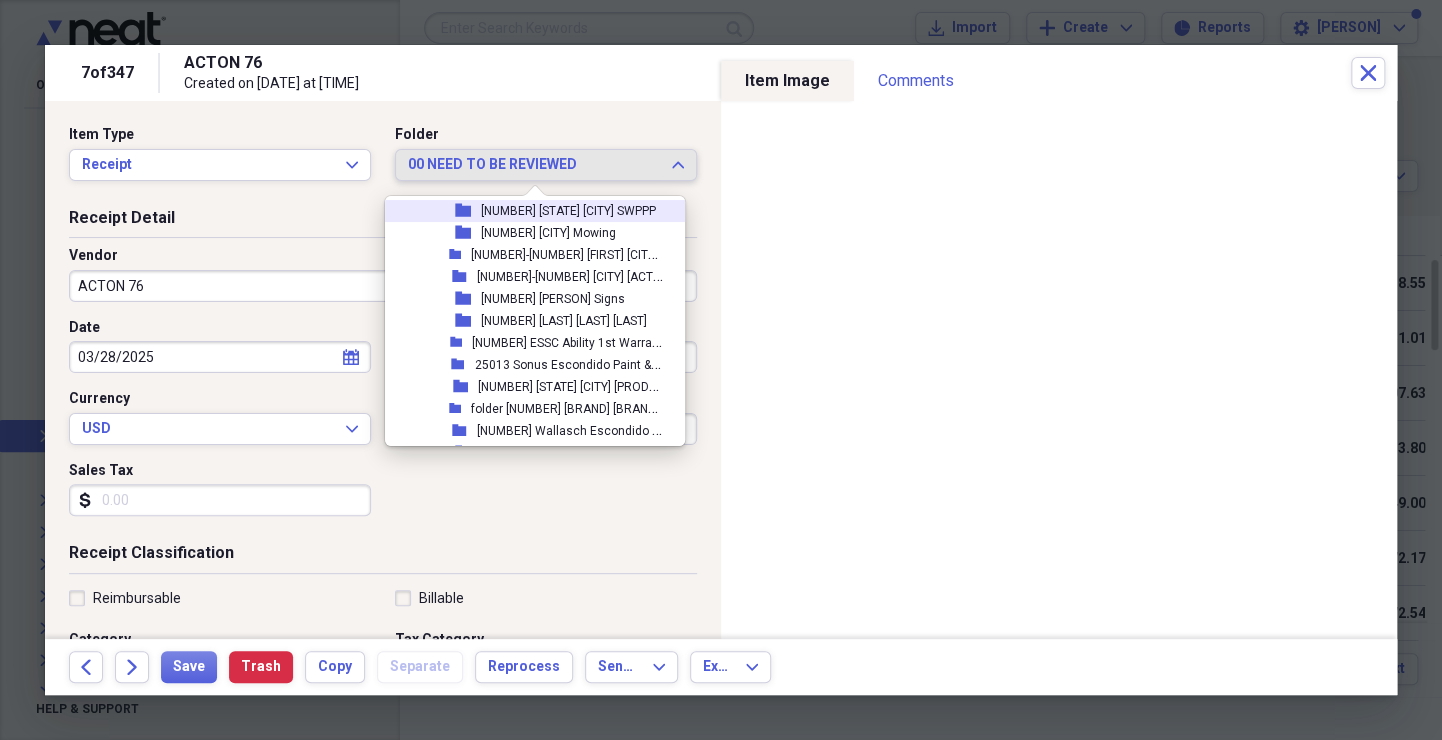 click on "[NUMBER] [STATE] [CITY] SWPPP" at bounding box center (568, 211) 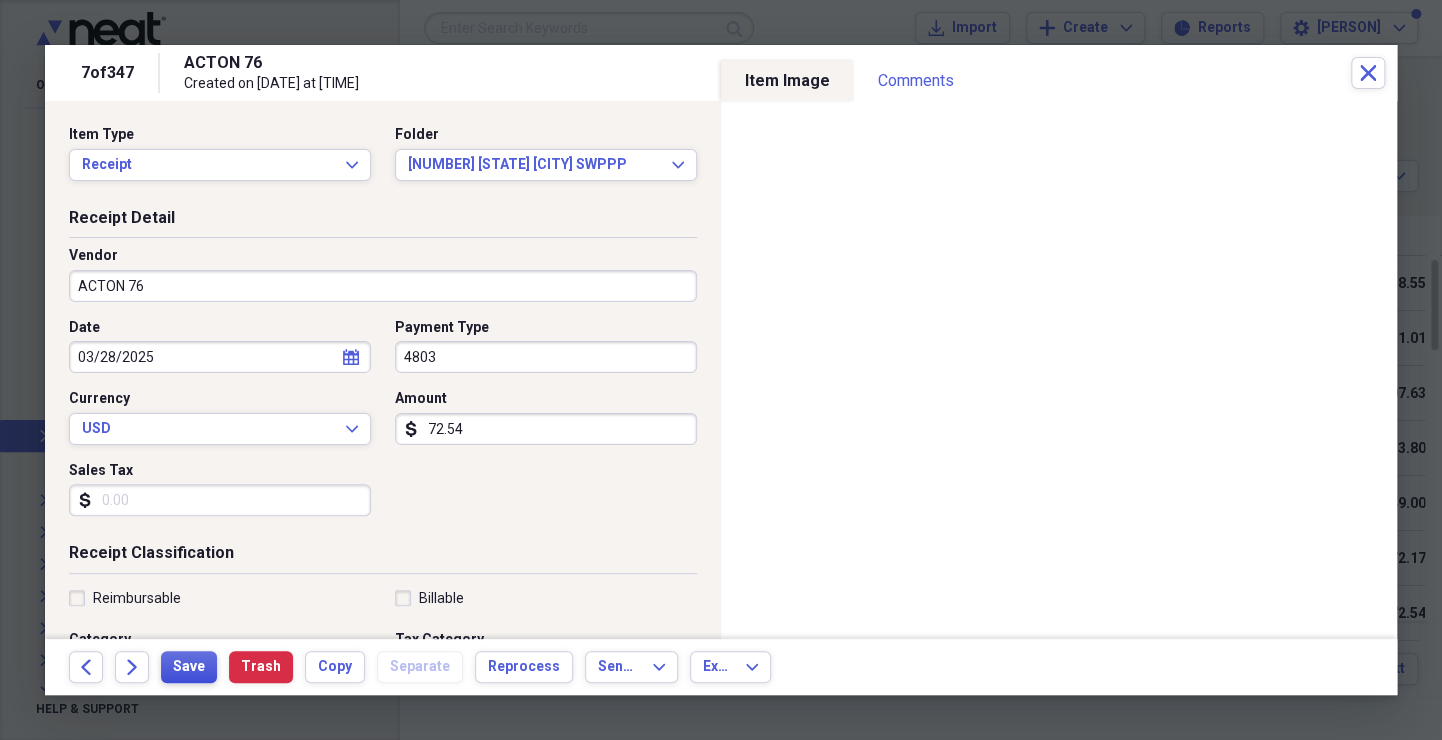 click on "Save" at bounding box center (189, 667) 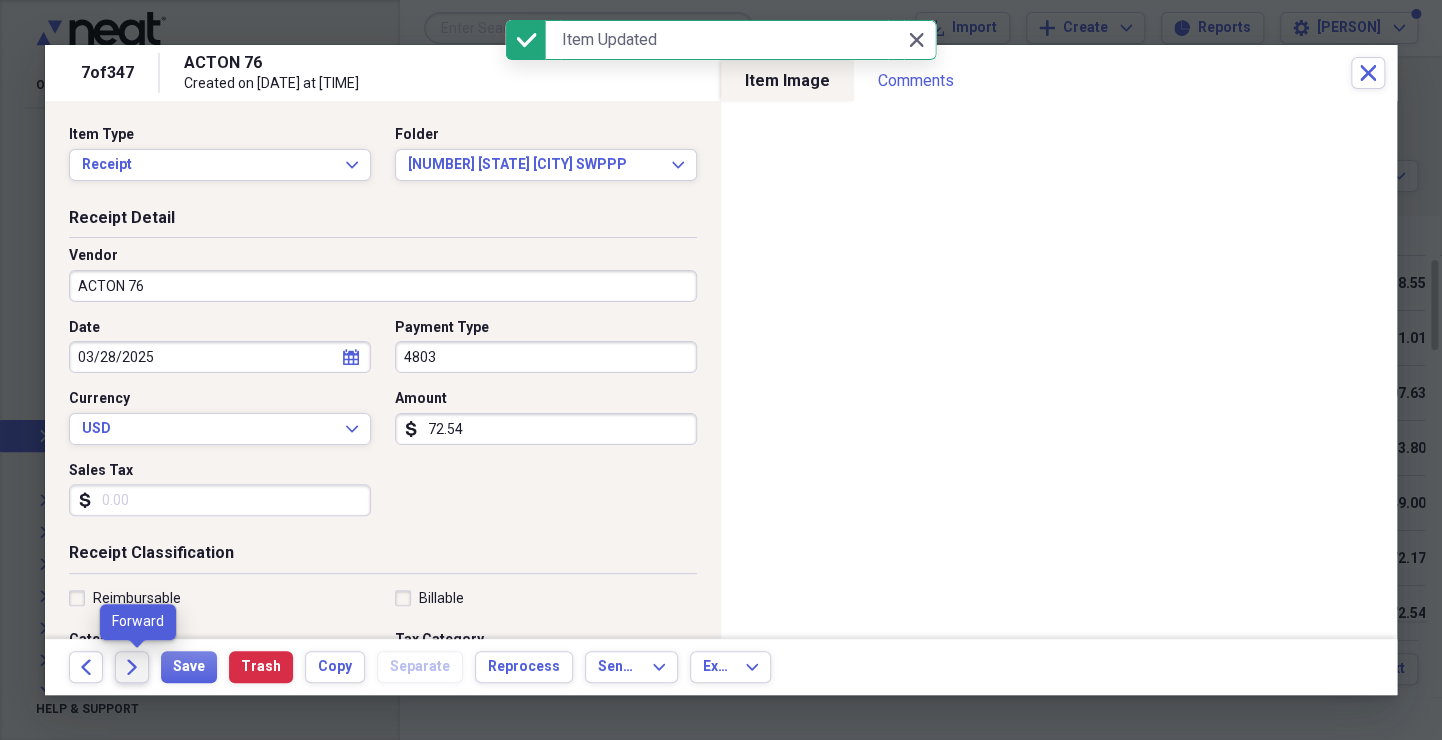 click on "Forward" at bounding box center (132, 667) 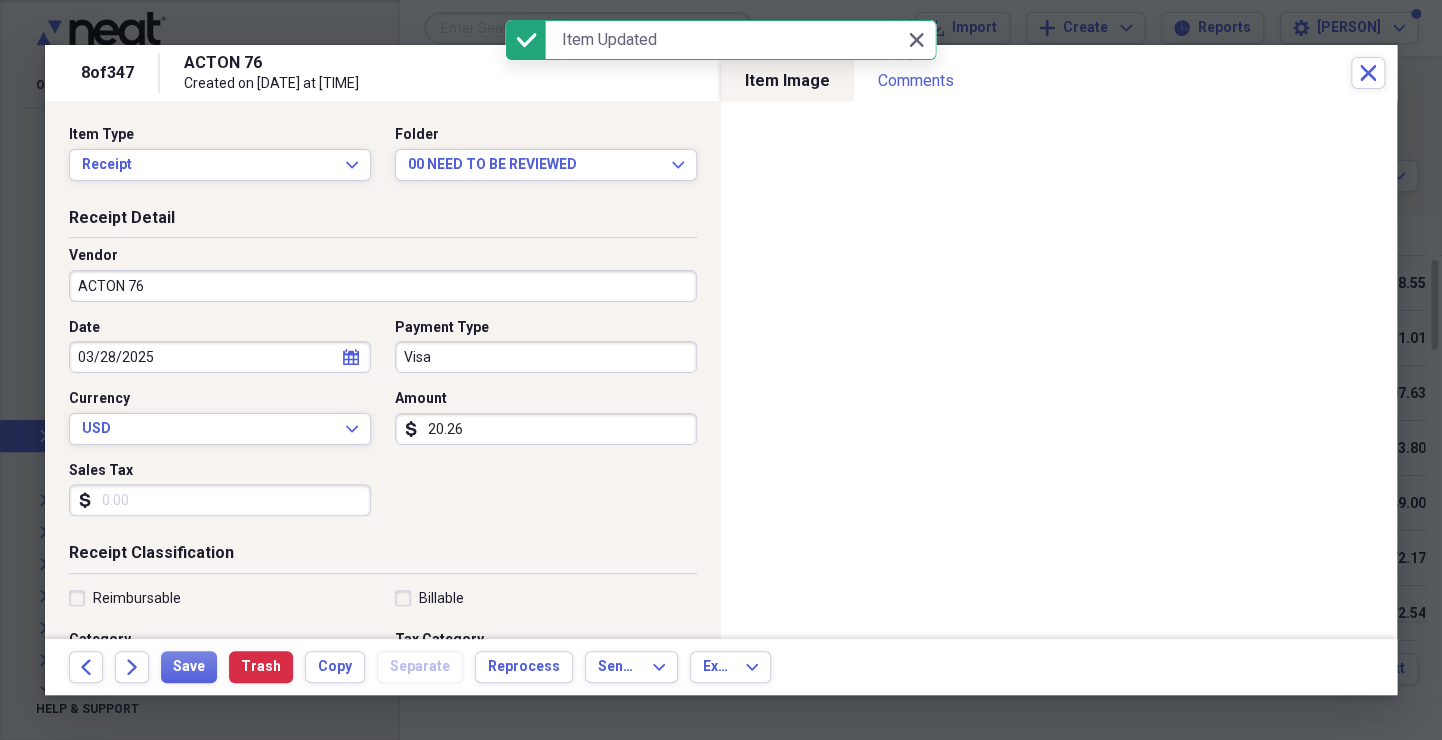 click on "Visa" at bounding box center (546, 357) 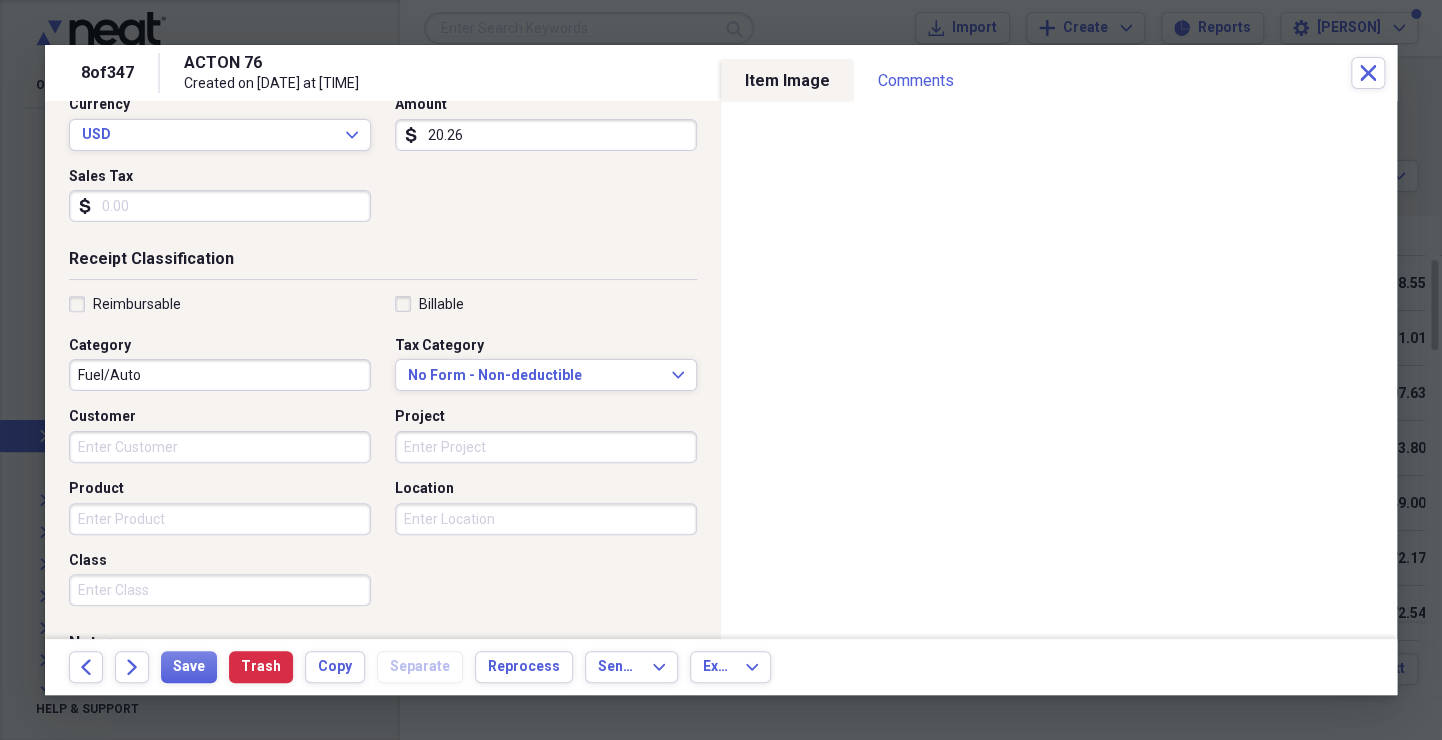 scroll, scrollTop: 320, scrollLeft: 0, axis: vertical 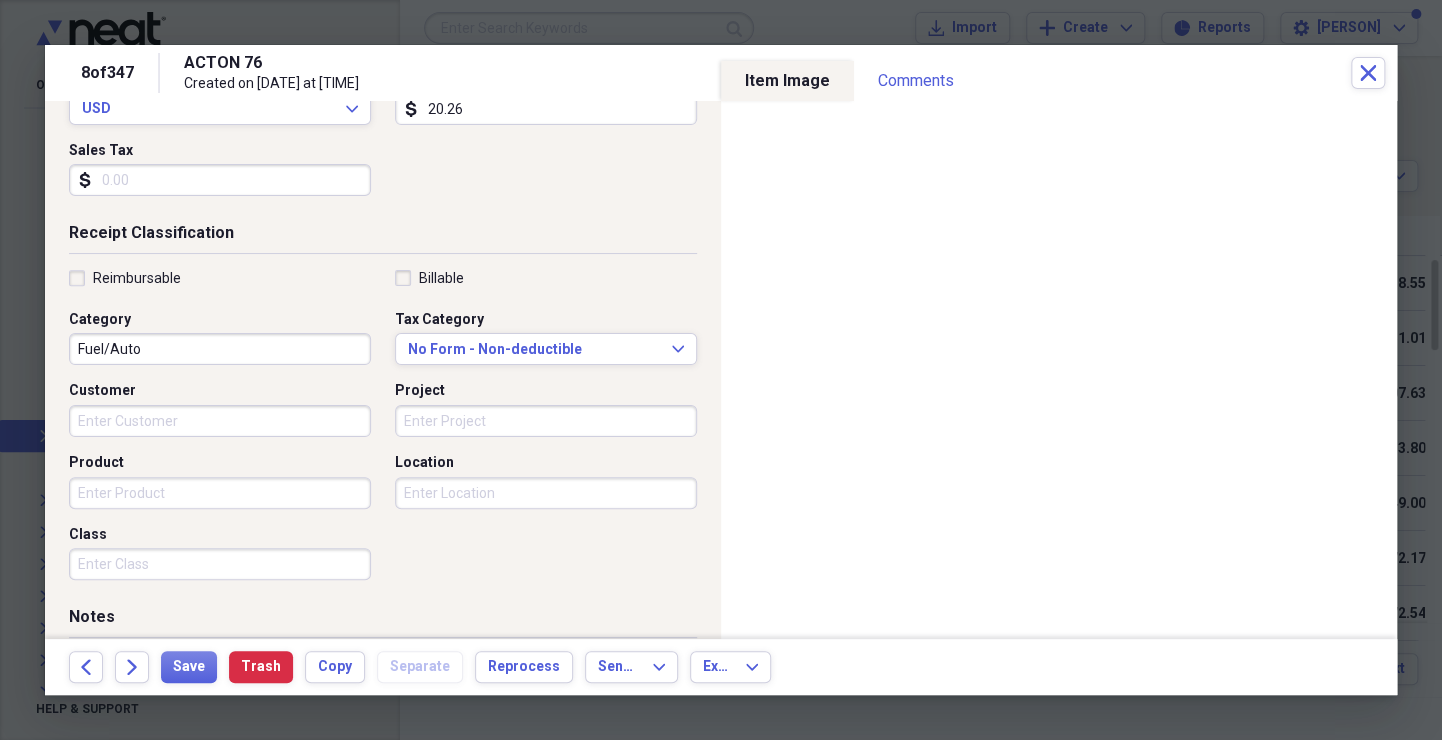 click on "Customer" at bounding box center [220, 421] 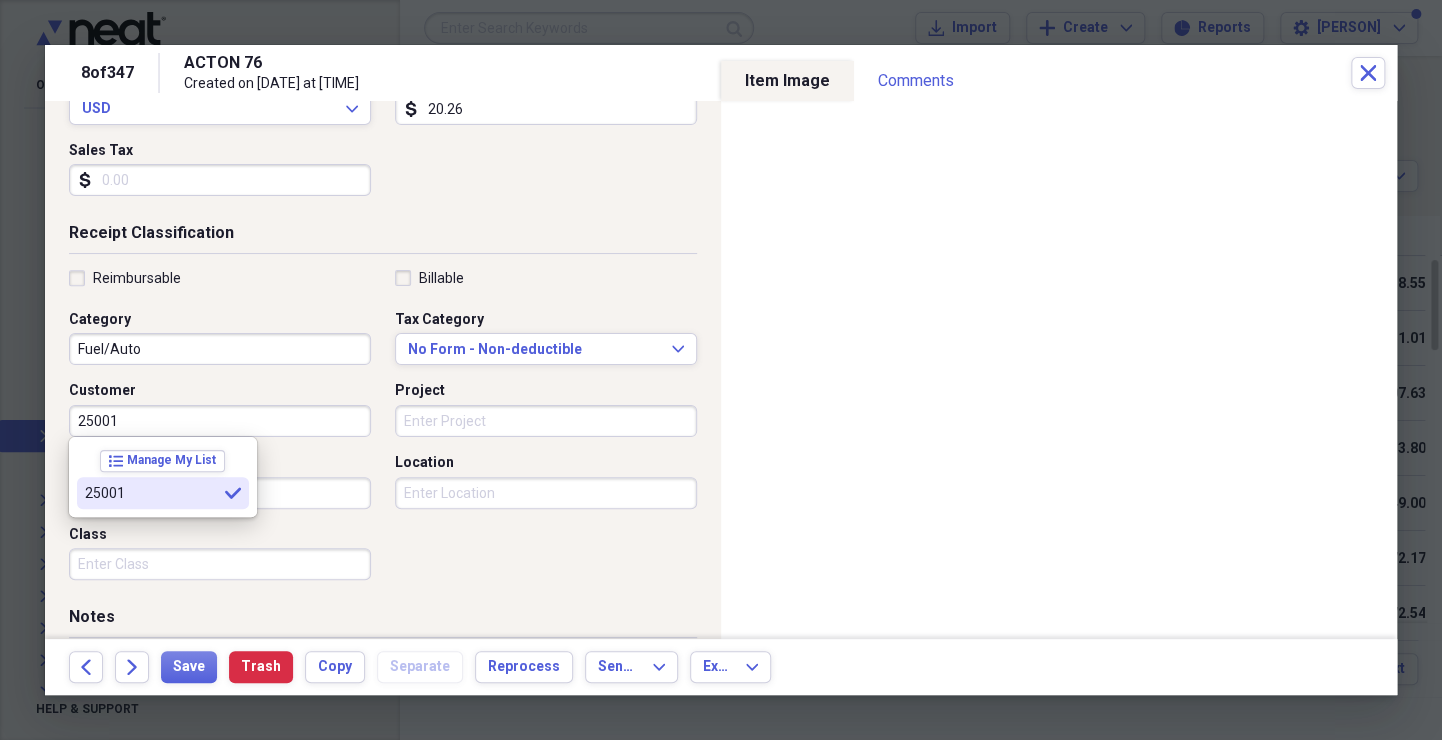 click on "25001" at bounding box center [151, 493] 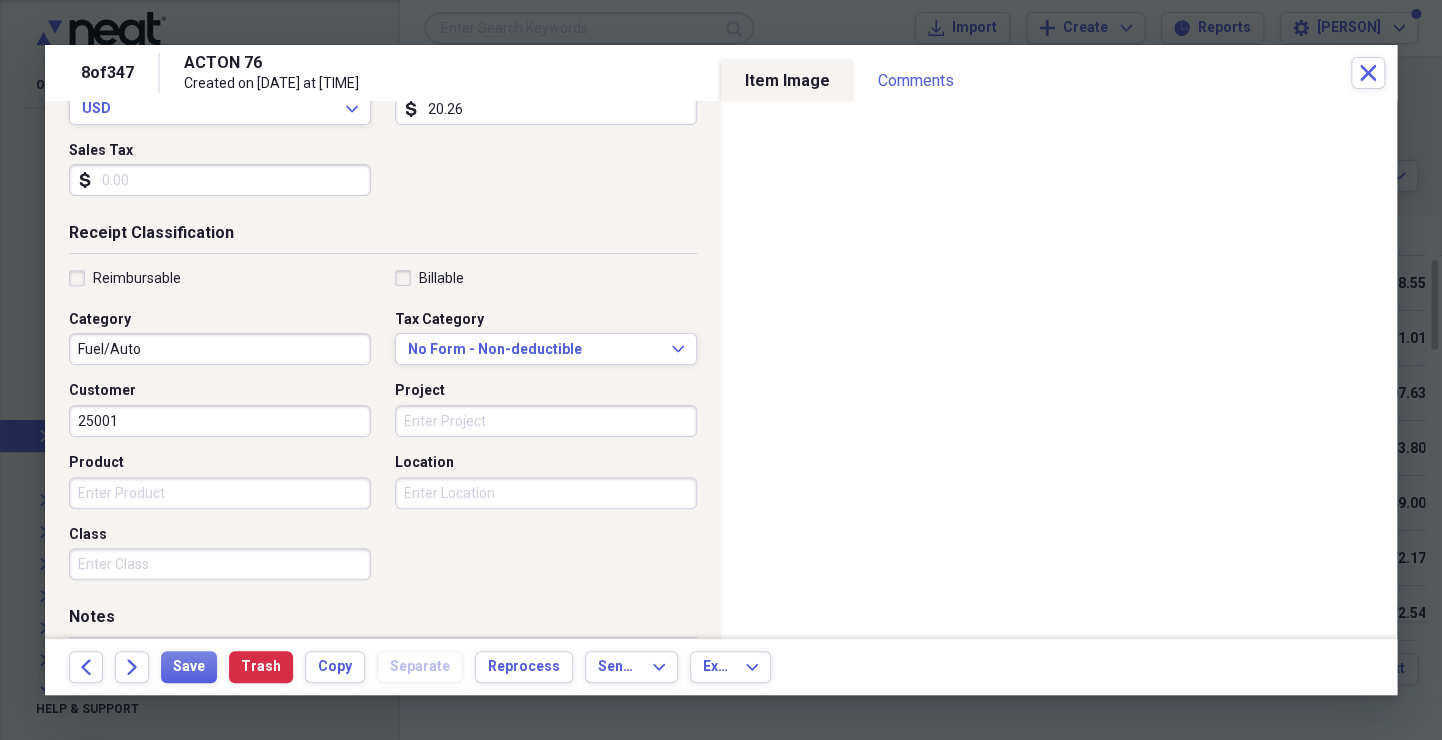 scroll, scrollTop: 0, scrollLeft: 0, axis: both 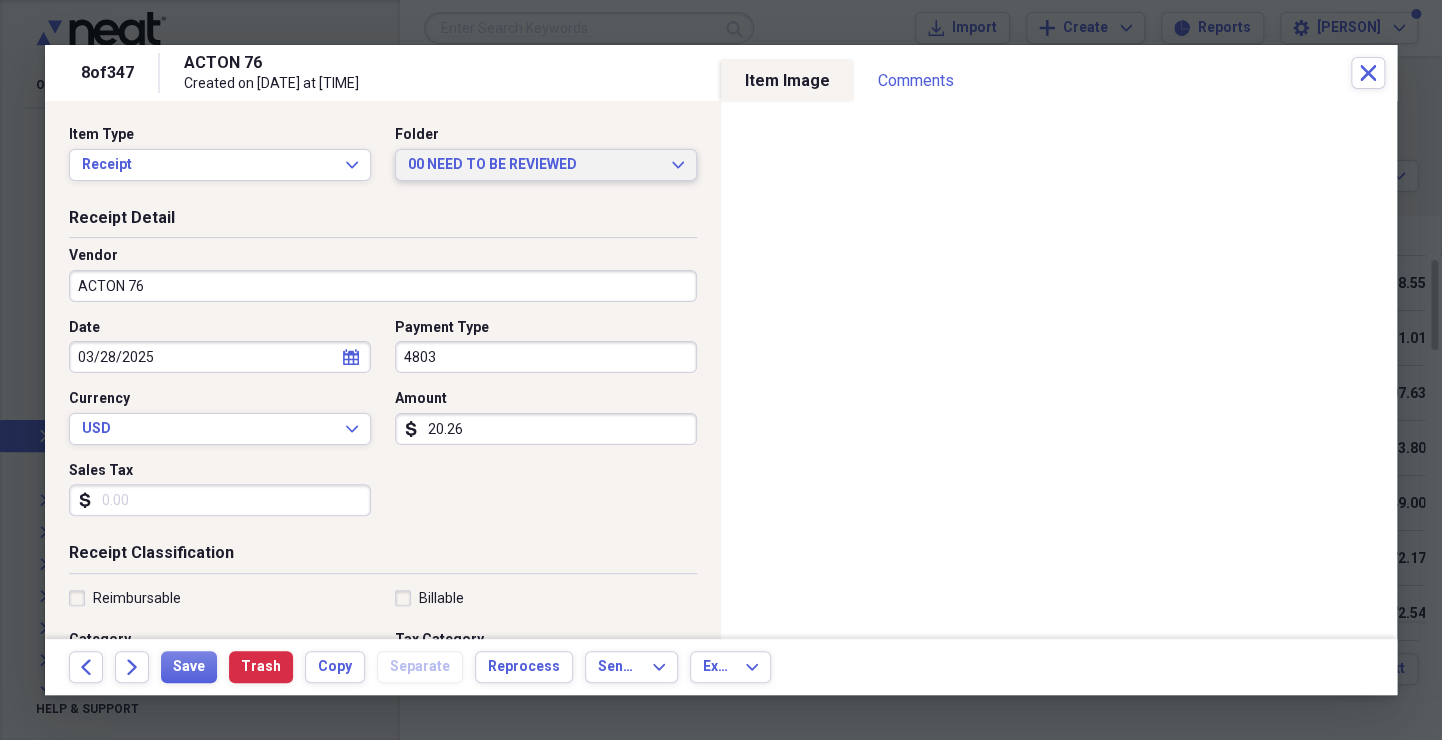 click on "00 NEED TO BE REVIEWED Expand" at bounding box center [546, 165] 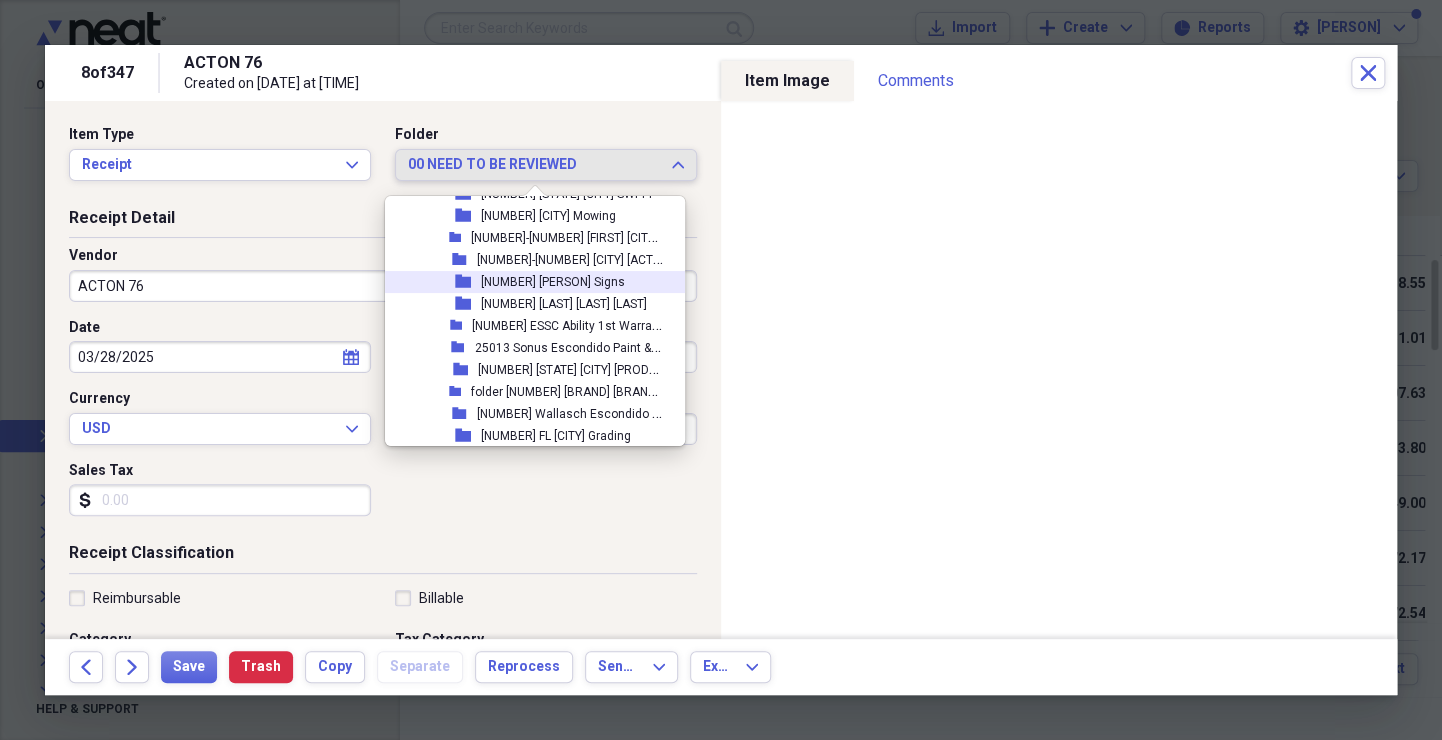 scroll, scrollTop: 2045, scrollLeft: 0, axis: vertical 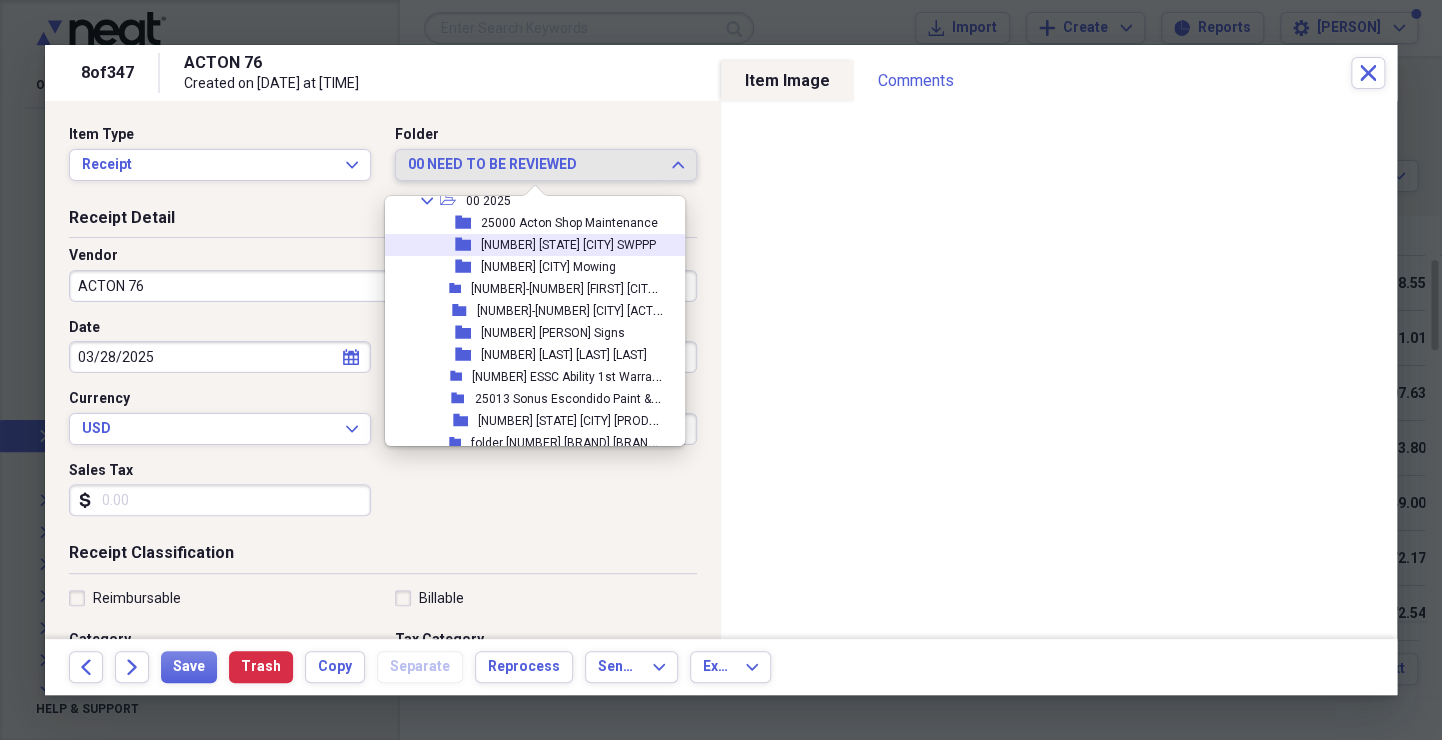 click on "[NUMBER] [STATE] [CITY] SWPPP" at bounding box center (568, 245) 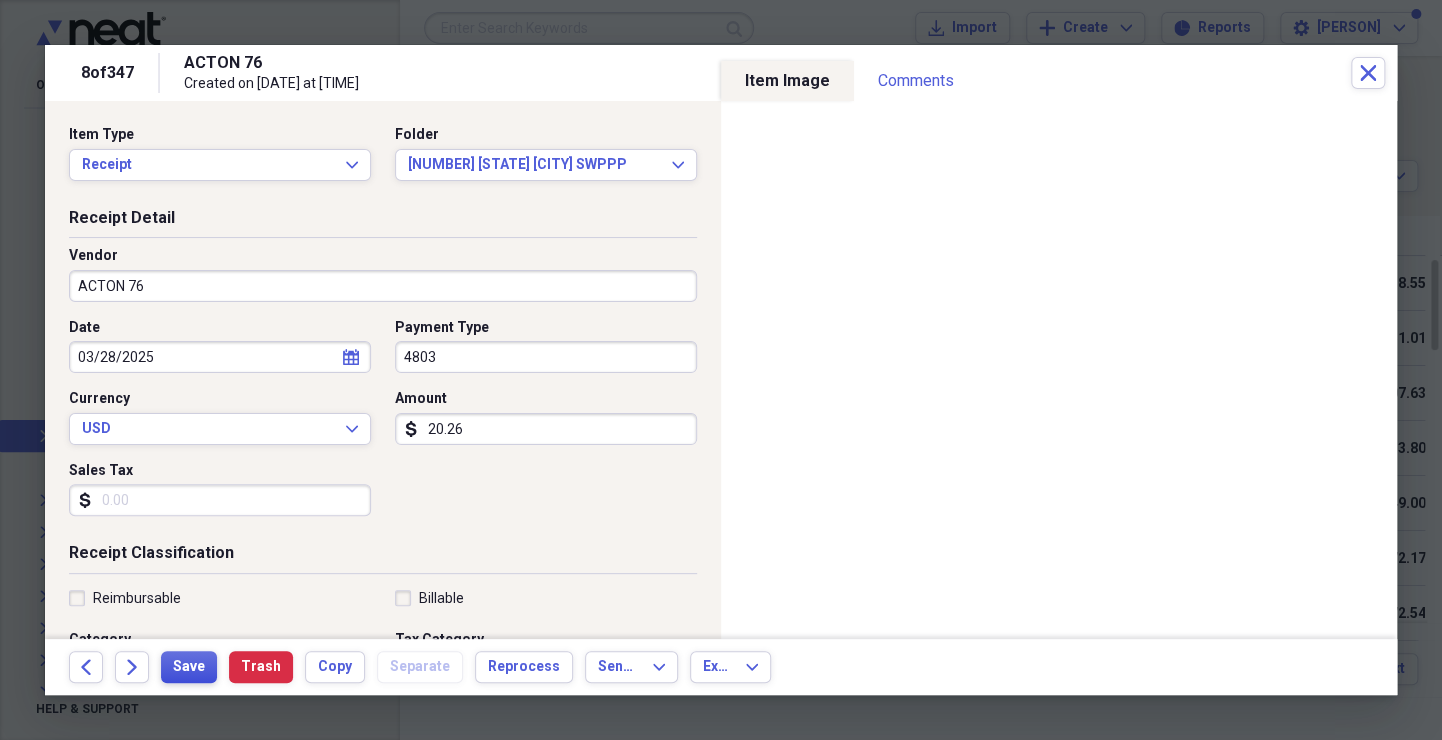 click on "Save" at bounding box center [189, 667] 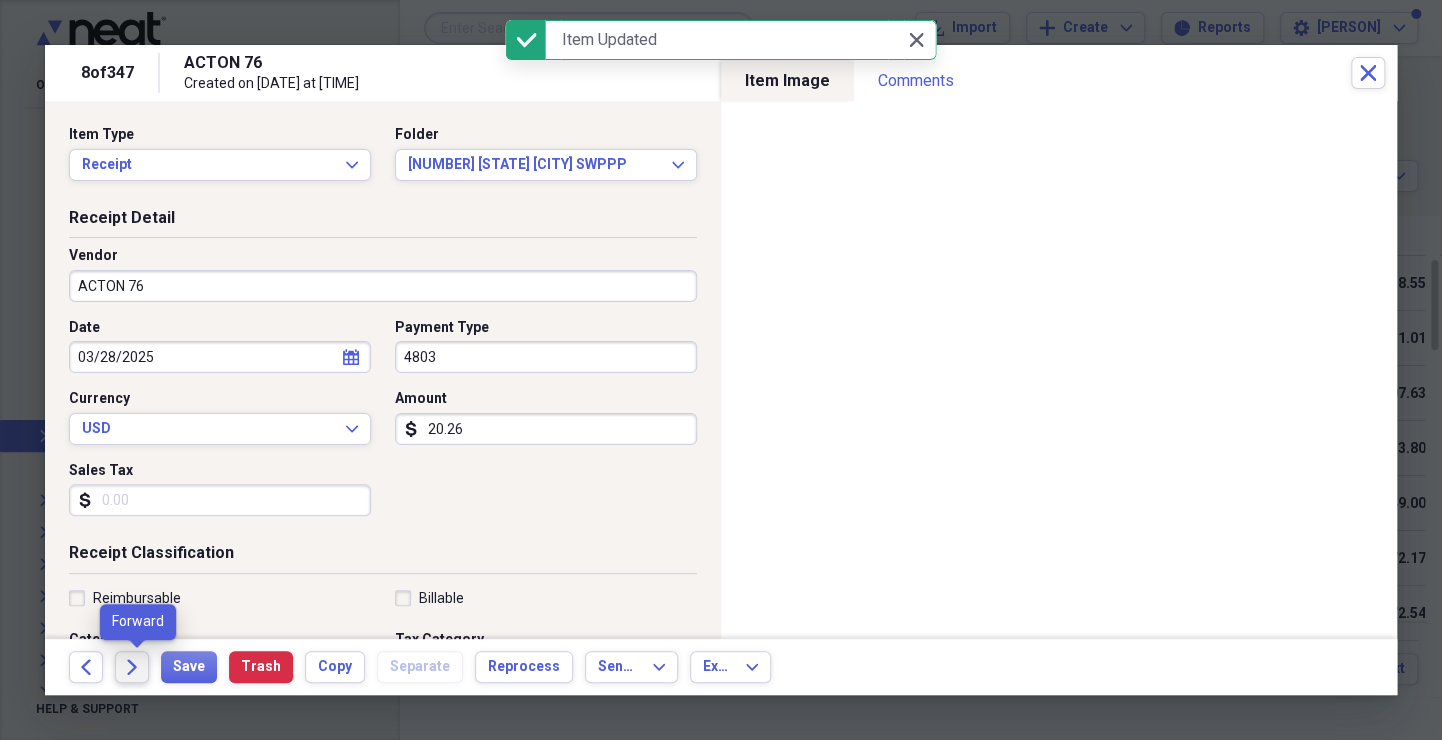 click on "Forward" at bounding box center [132, 667] 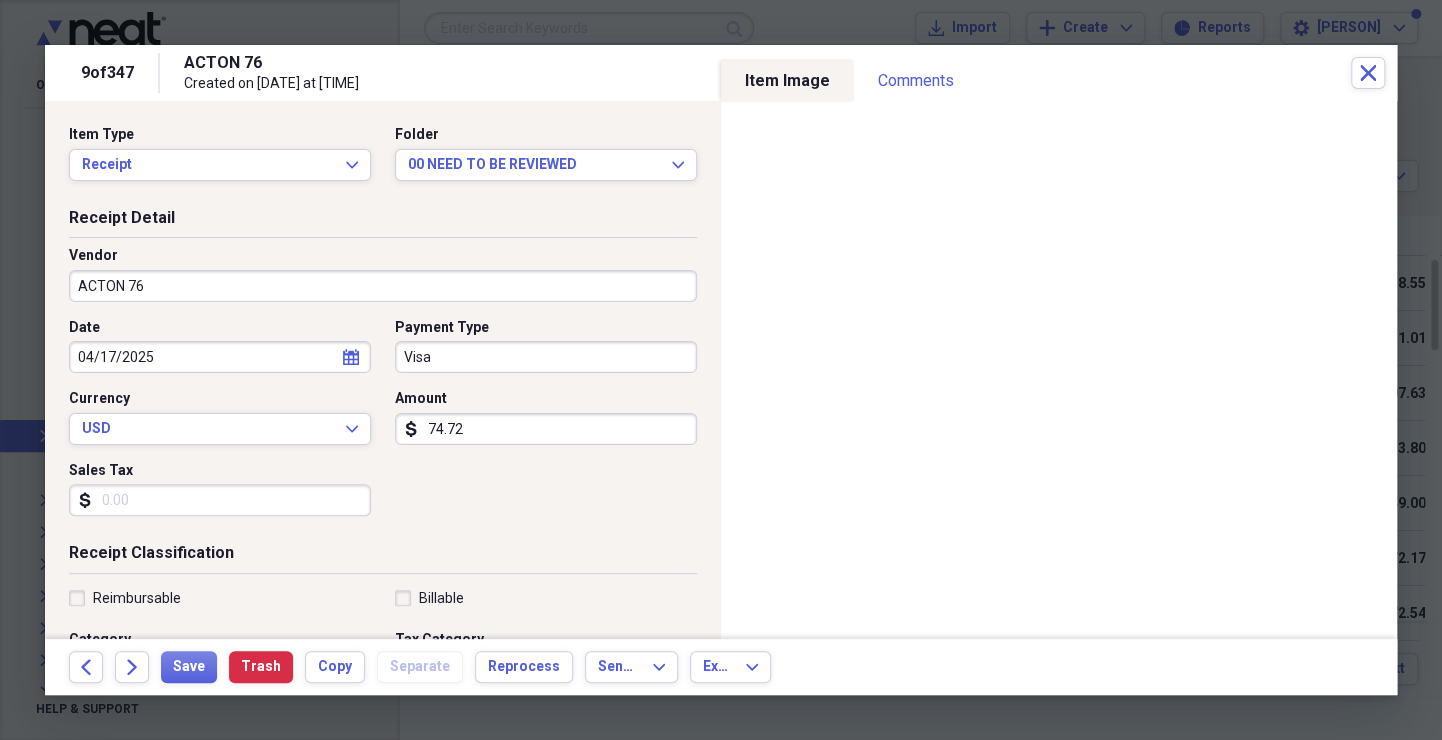 click on "Visa" at bounding box center (546, 357) 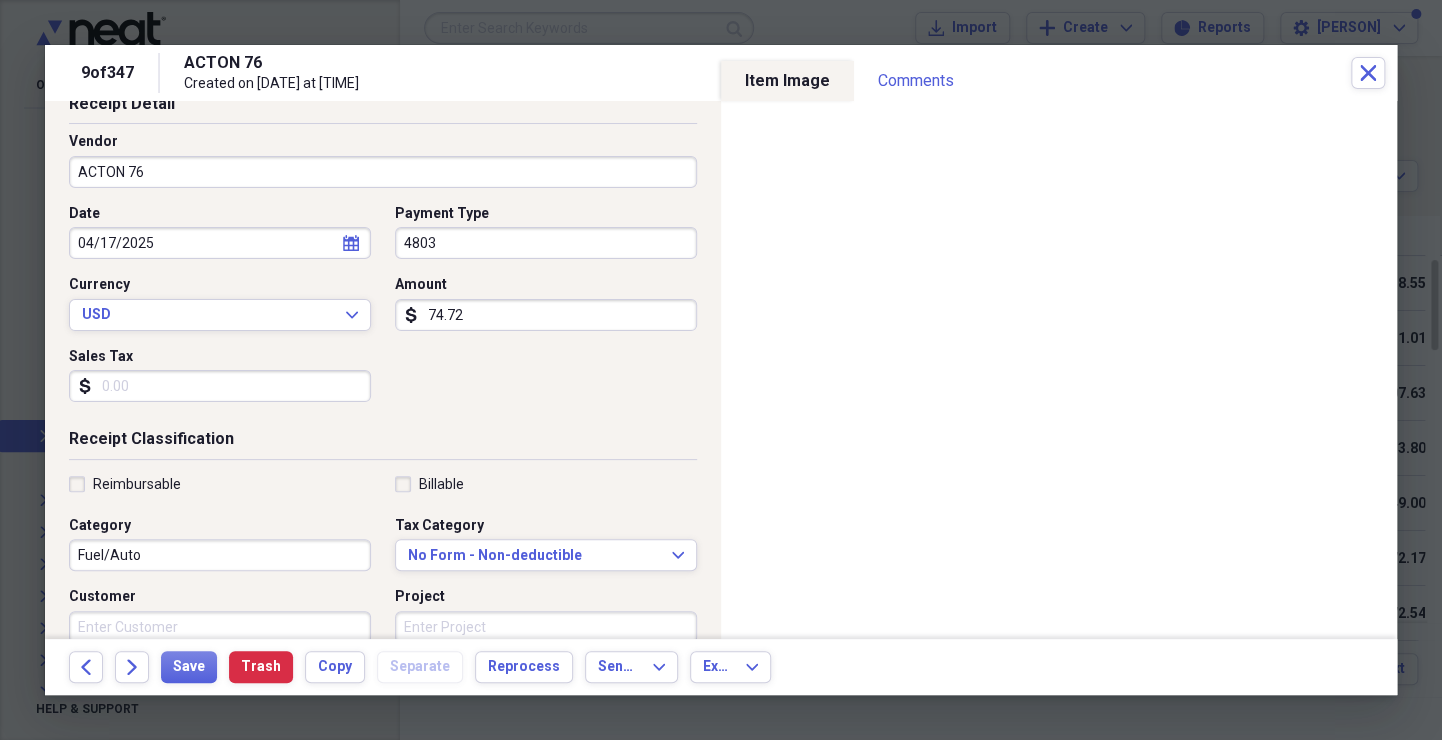 scroll, scrollTop: 112, scrollLeft: 0, axis: vertical 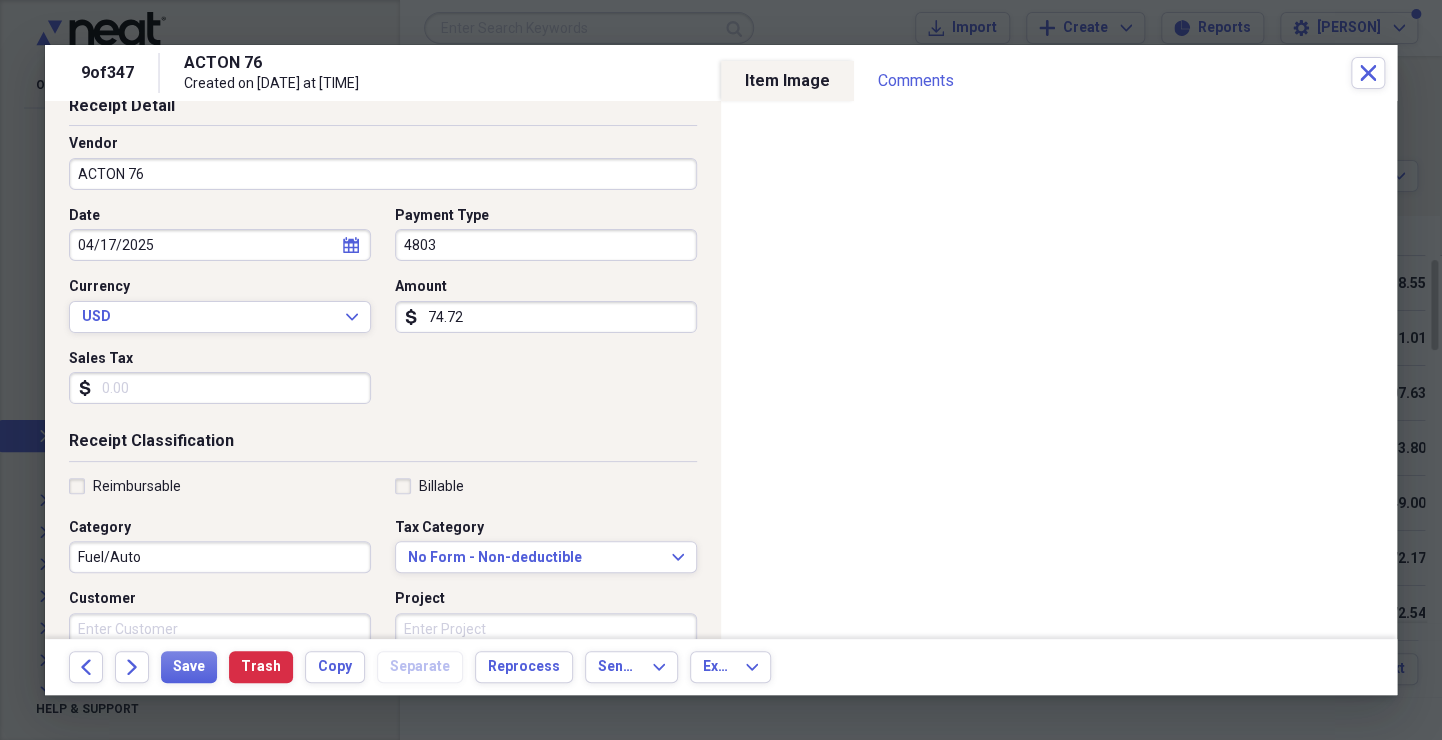 click on "Customer" at bounding box center (220, 629) 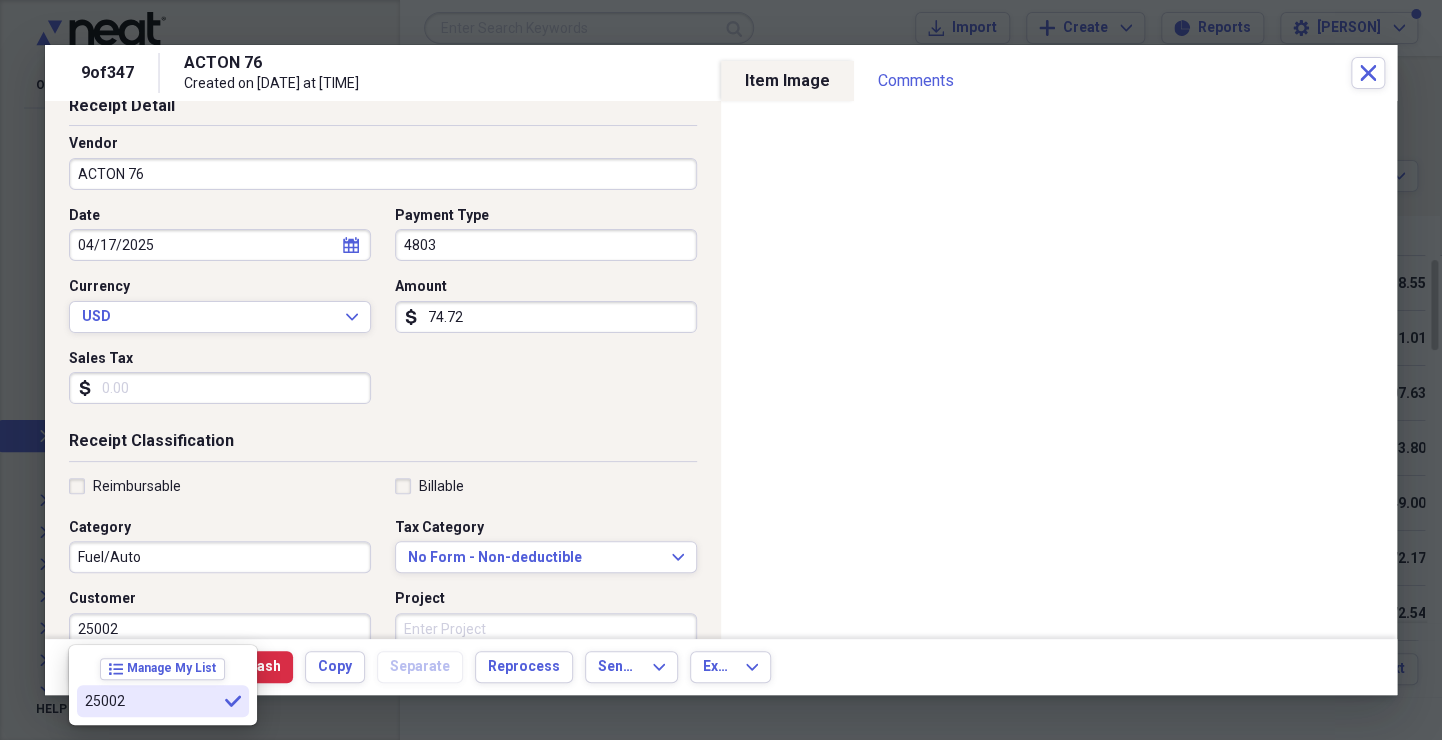 click on "25002" at bounding box center [151, 701] 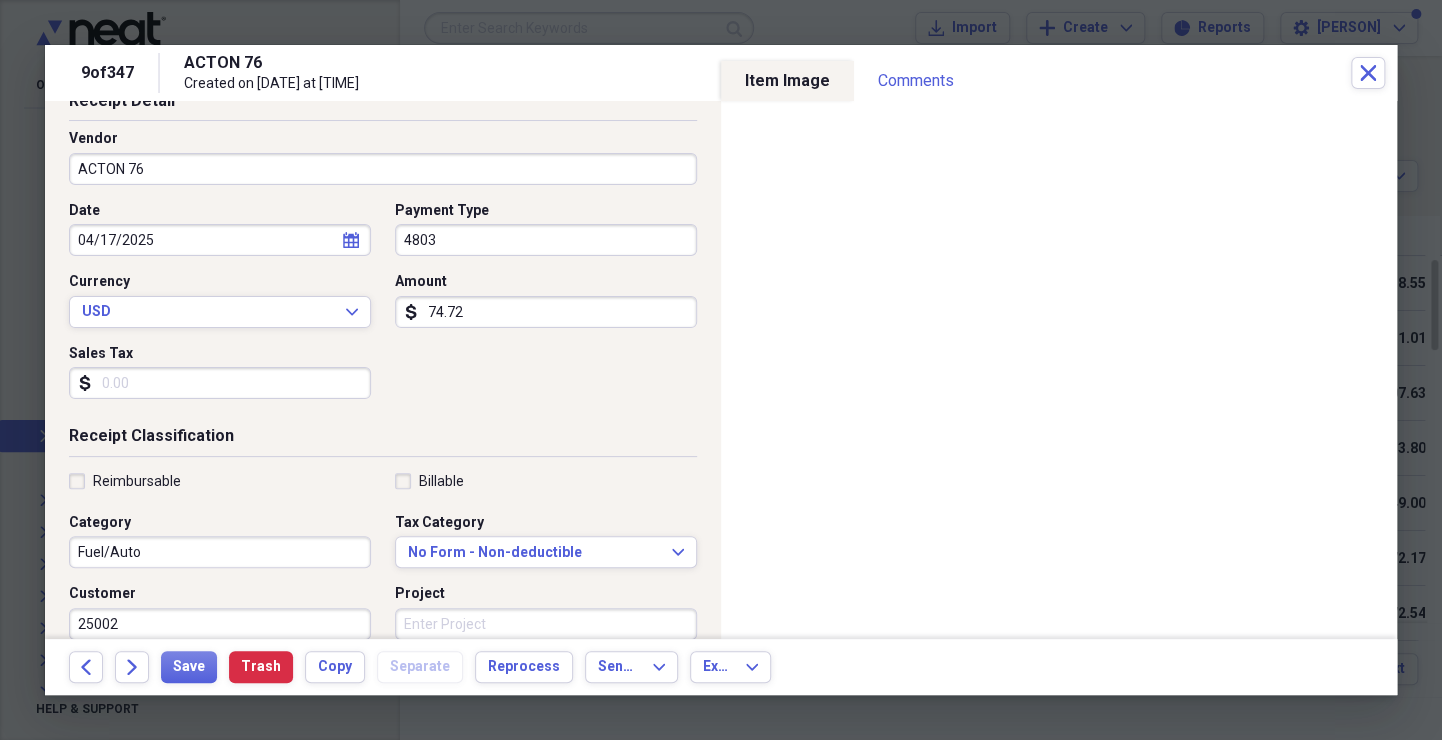 scroll, scrollTop: 0, scrollLeft: 0, axis: both 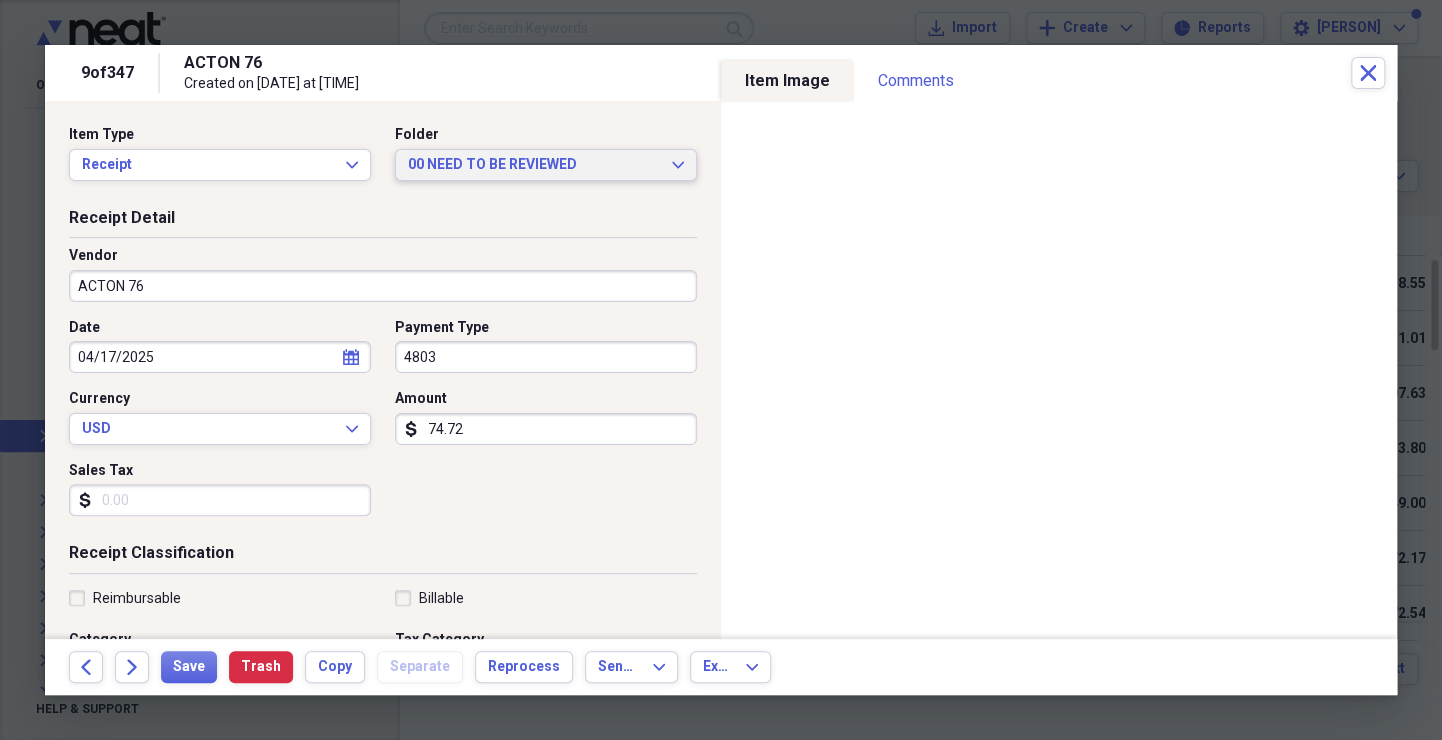 click on "00 NEED TO BE REVIEWED Expand" at bounding box center (546, 165) 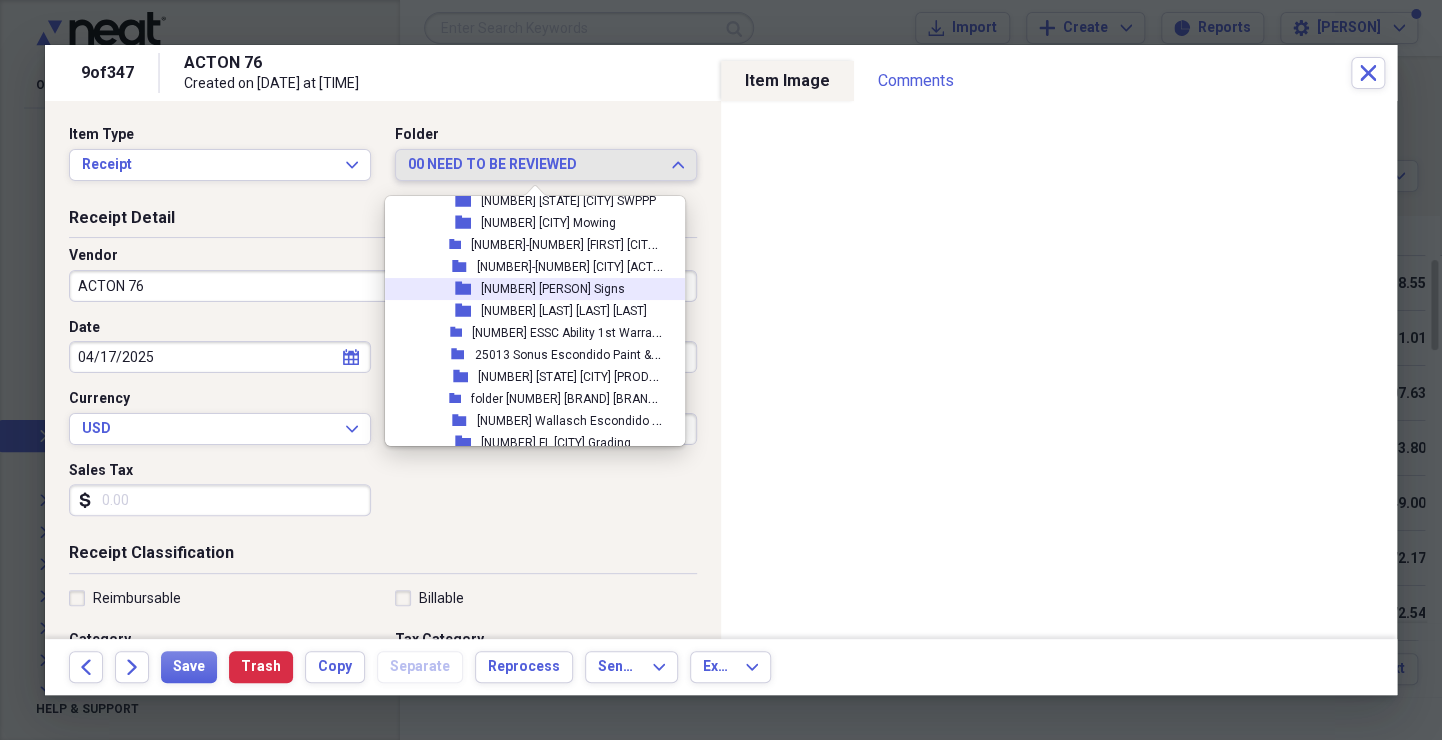 scroll, scrollTop: 2083, scrollLeft: 0, axis: vertical 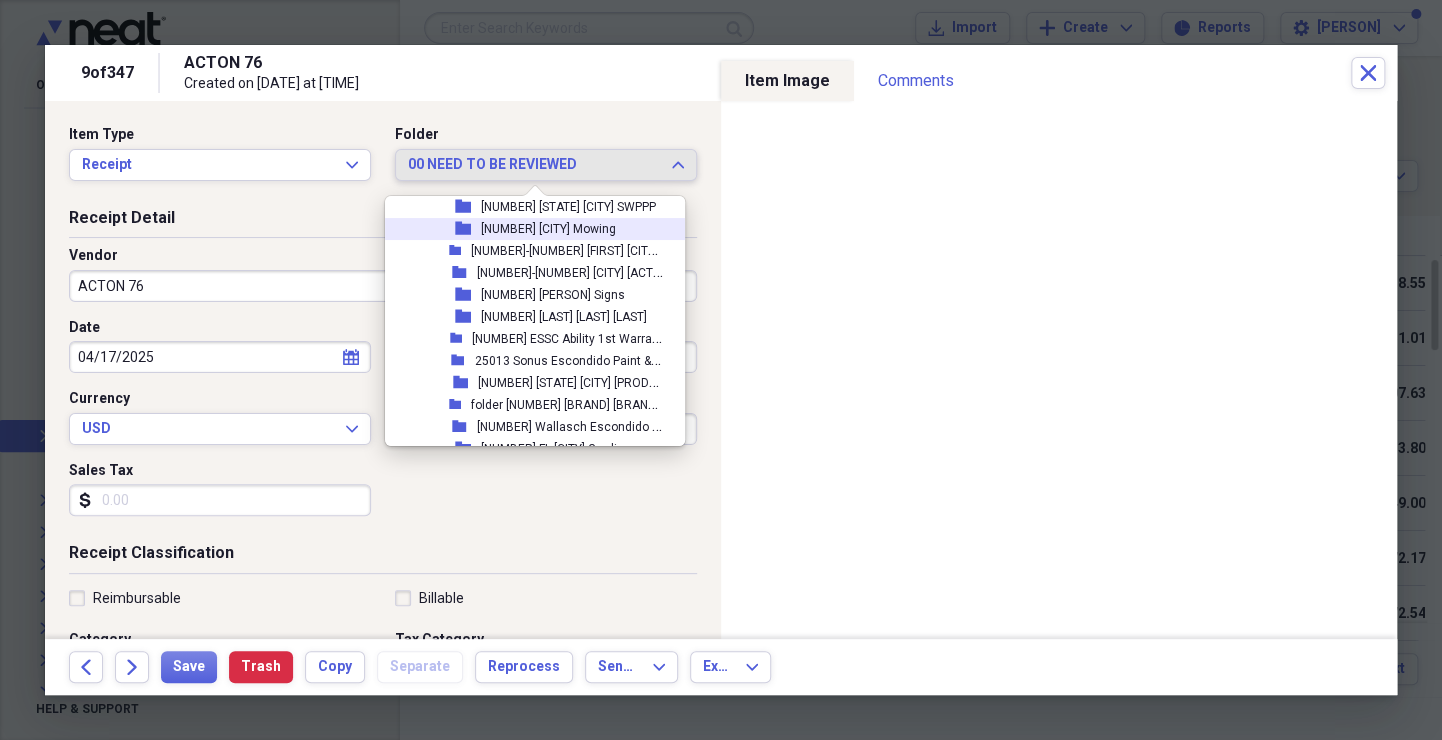 click on "[NUMBER] [CITY] Mowing" at bounding box center (548, 229) 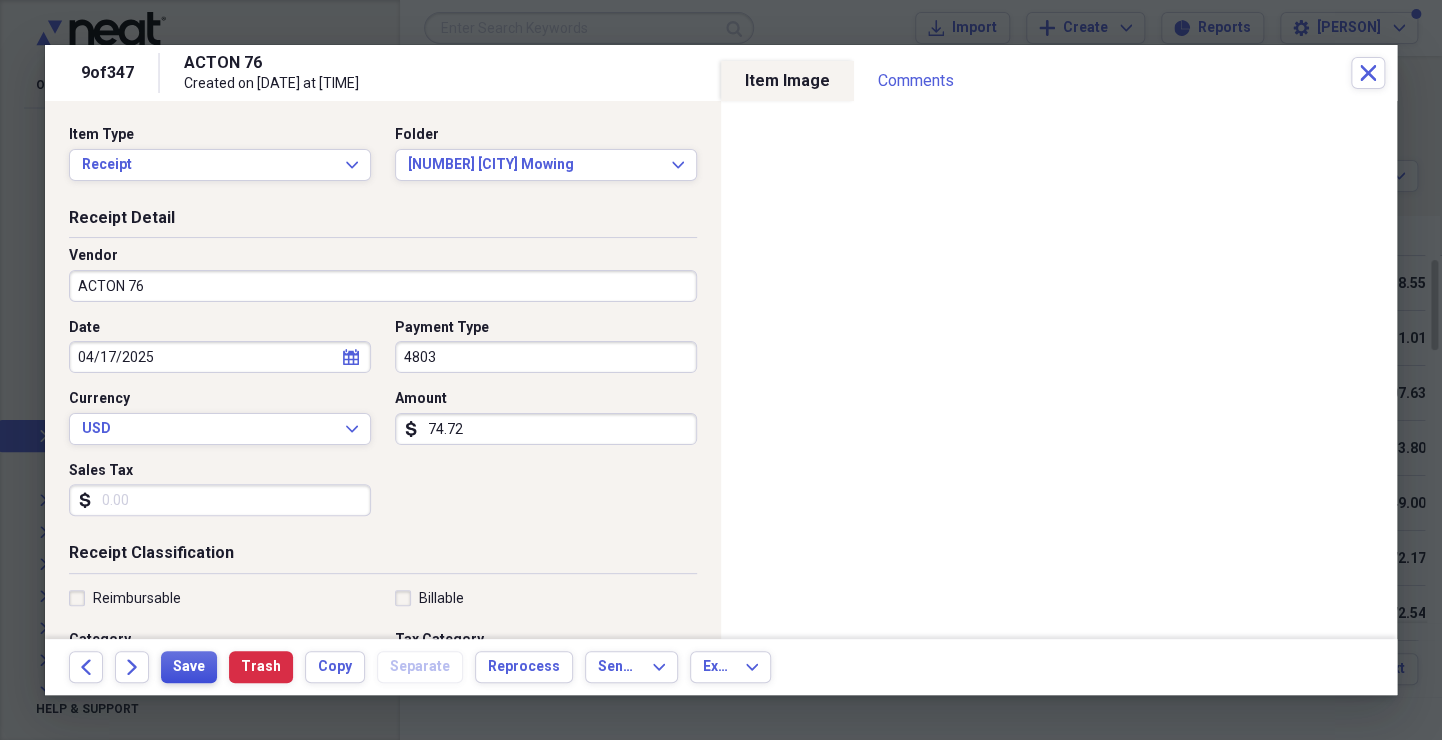 click on "Save" at bounding box center (189, 667) 